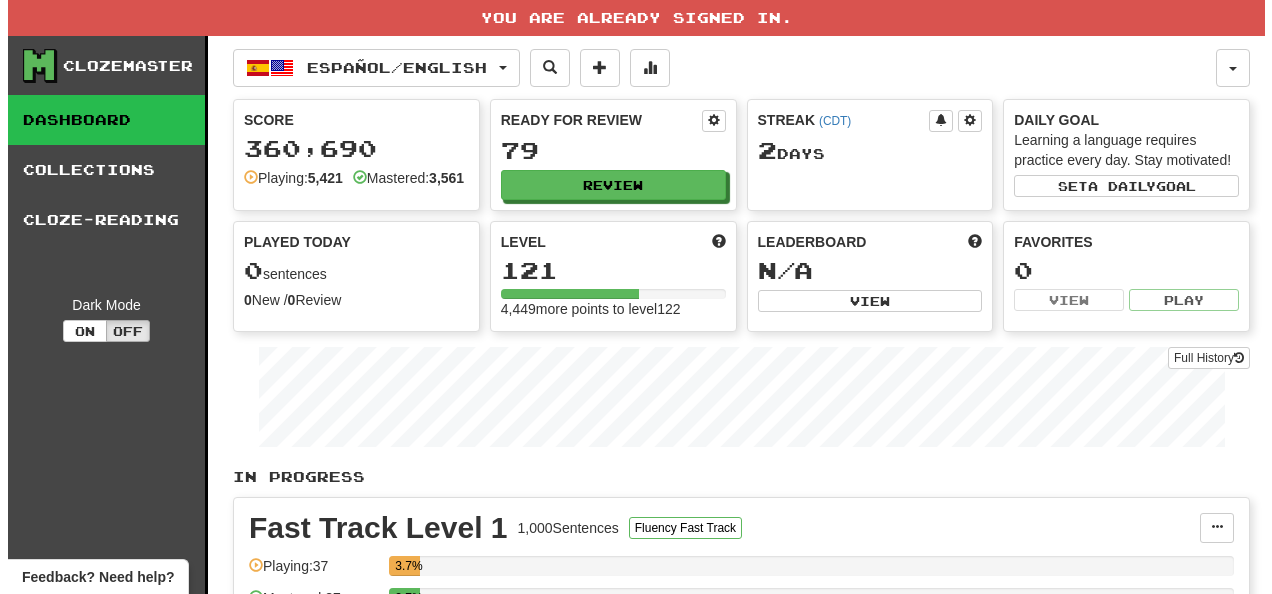 scroll, scrollTop: 0, scrollLeft: 0, axis: both 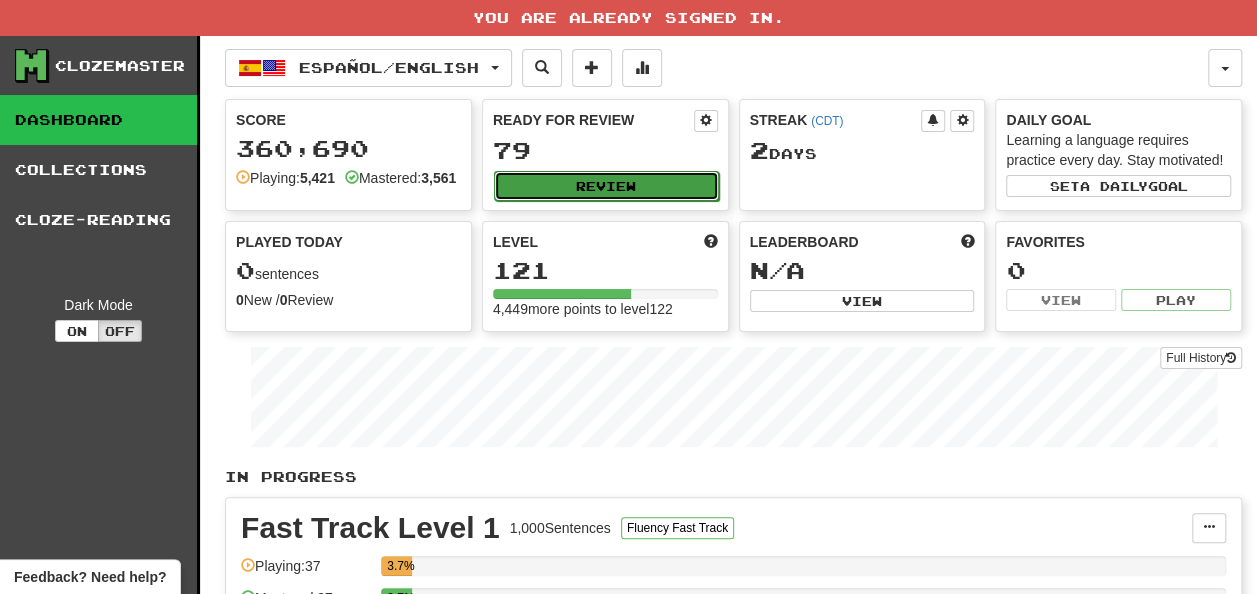 click on "Review" at bounding box center [606, 186] 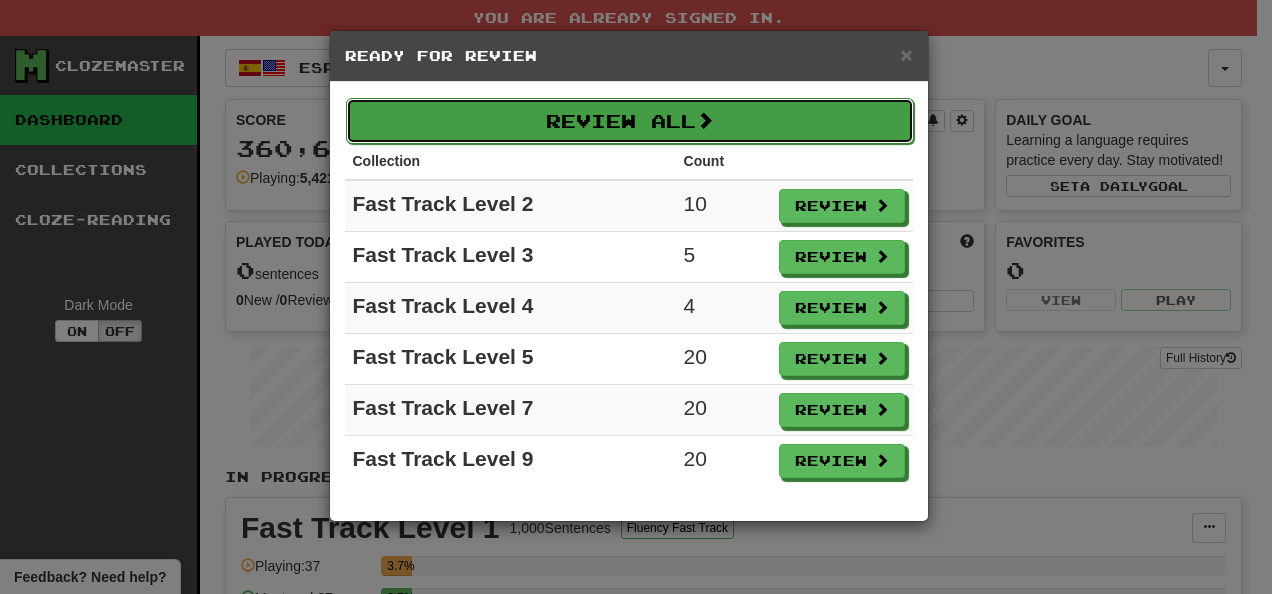 click on "Review All" at bounding box center (630, 121) 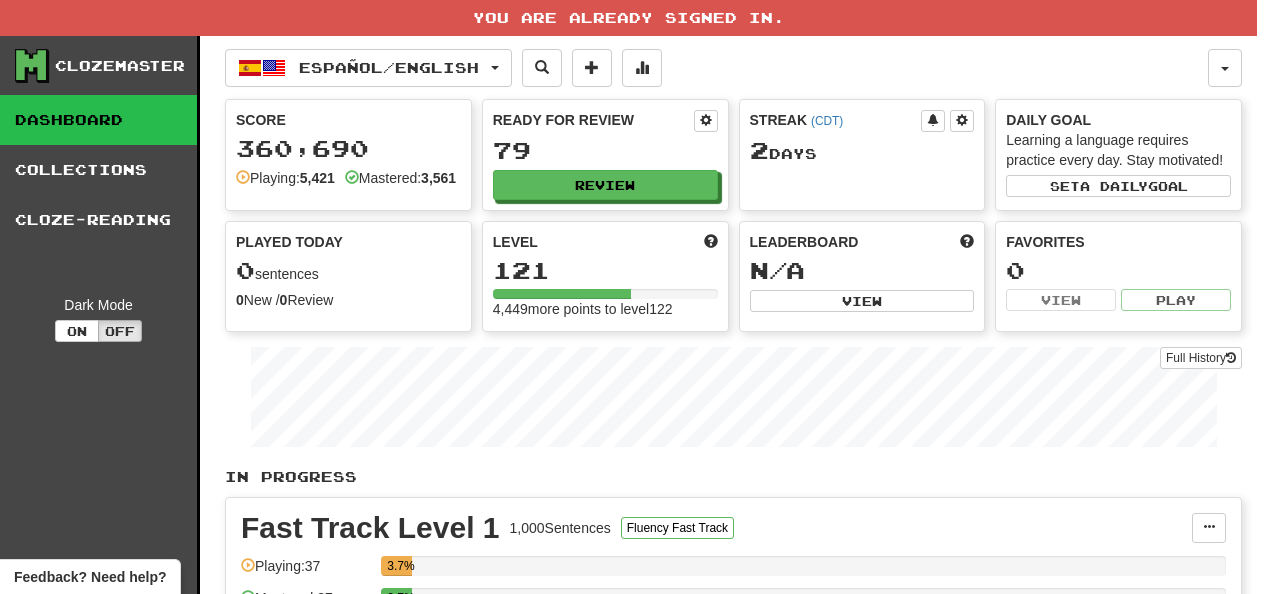 select on "**" 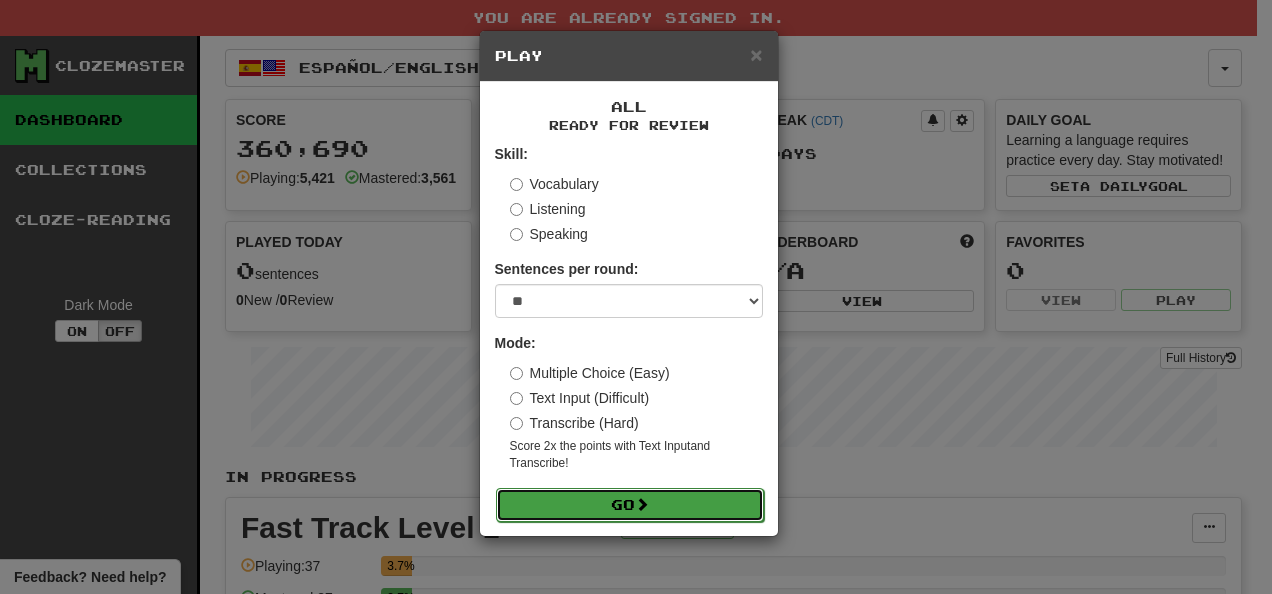 click on "Go" at bounding box center (630, 505) 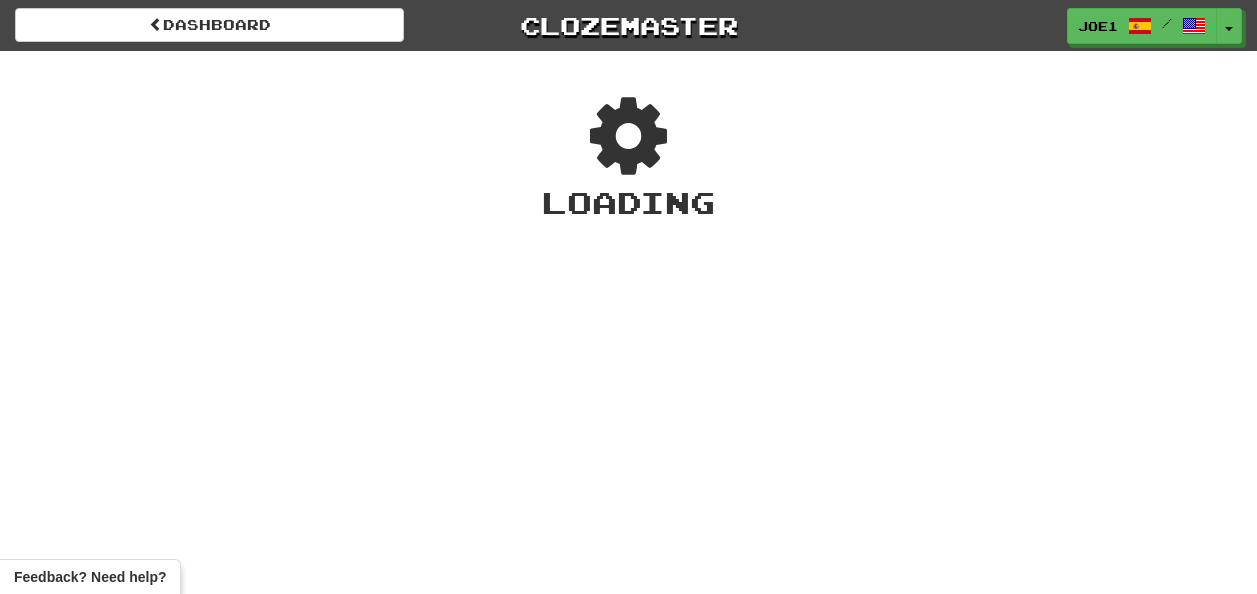scroll, scrollTop: 0, scrollLeft: 0, axis: both 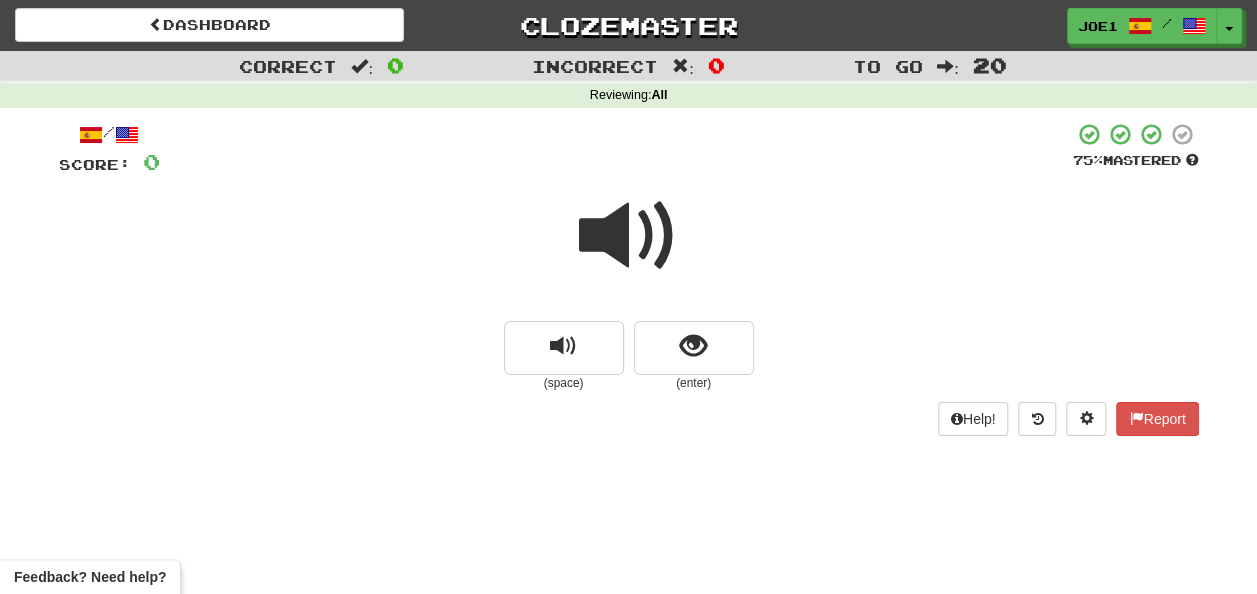 drag, startPoint x: 616, startPoint y: 225, endPoint x: 618, endPoint y: 236, distance: 11.18034 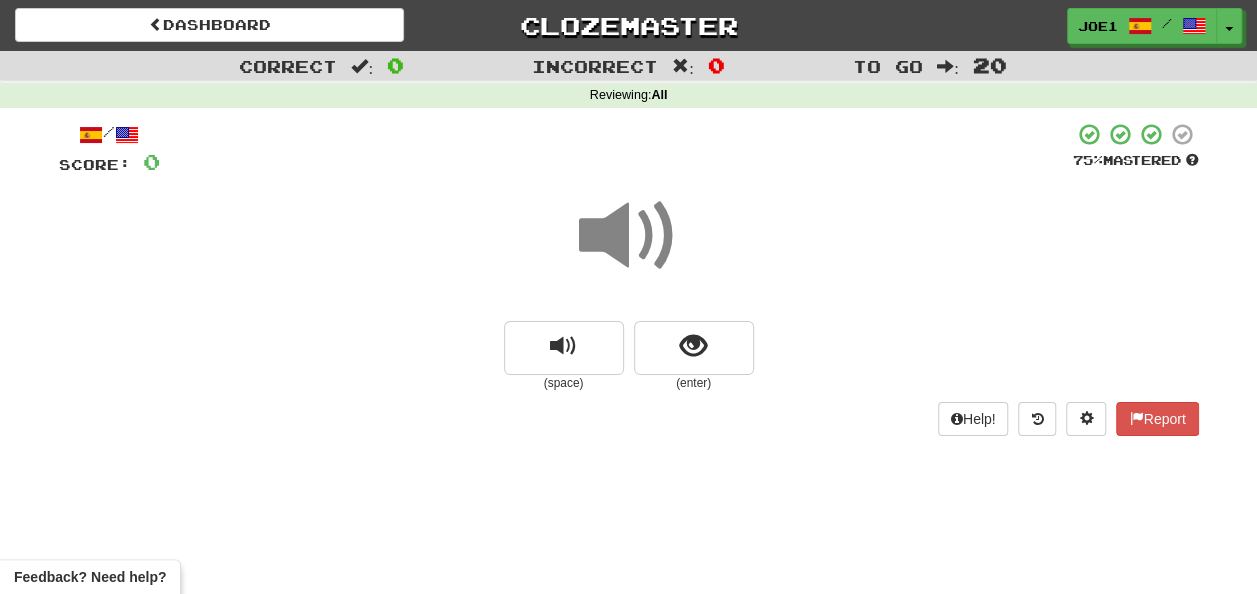 click at bounding box center (629, 236) 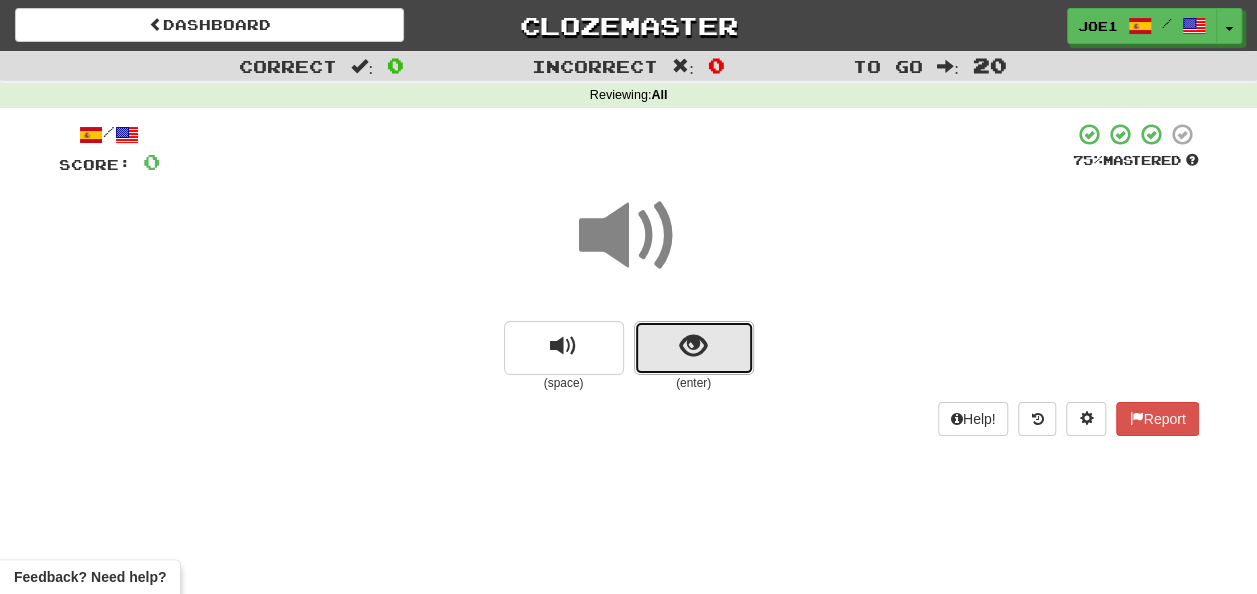 click at bounding box center [694, 348] 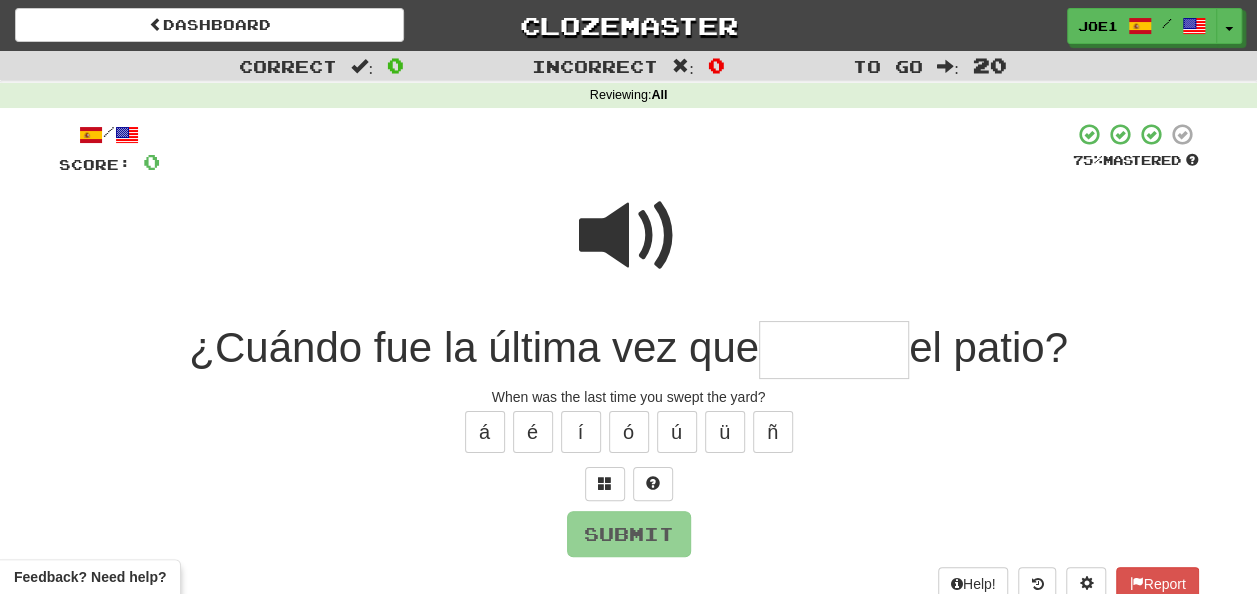 click at bounding box center (629, 236) 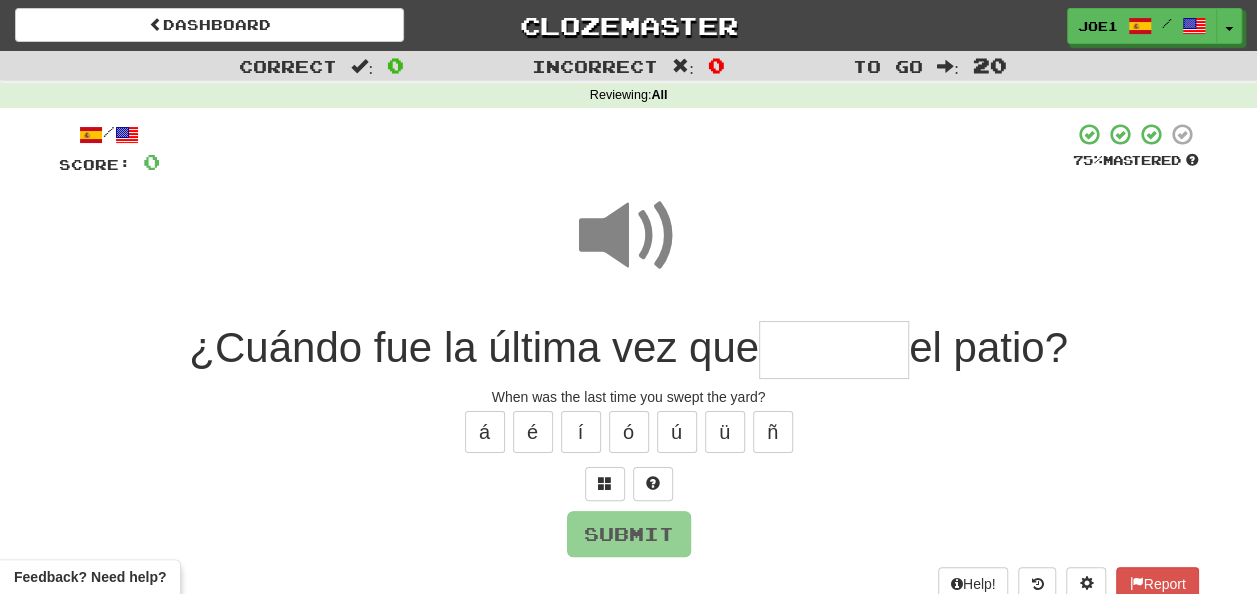 click at bounding box center [834, 350] 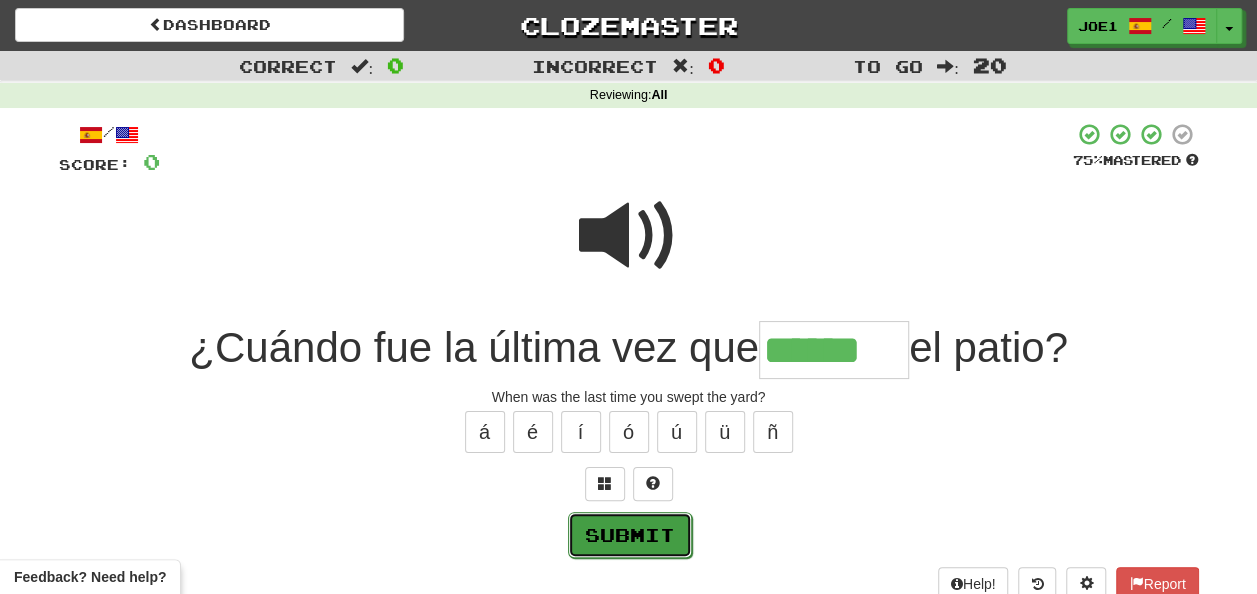 click on "Submit" at bounding box center (630, 535) 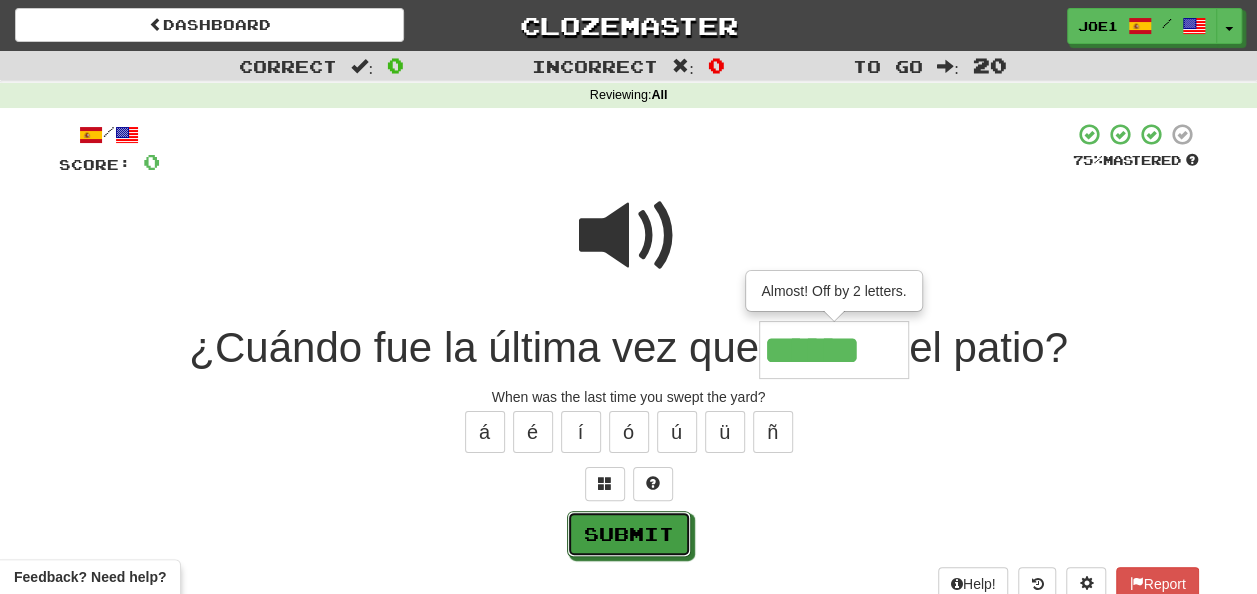click on "Submit" at bounding box center [629, 534] 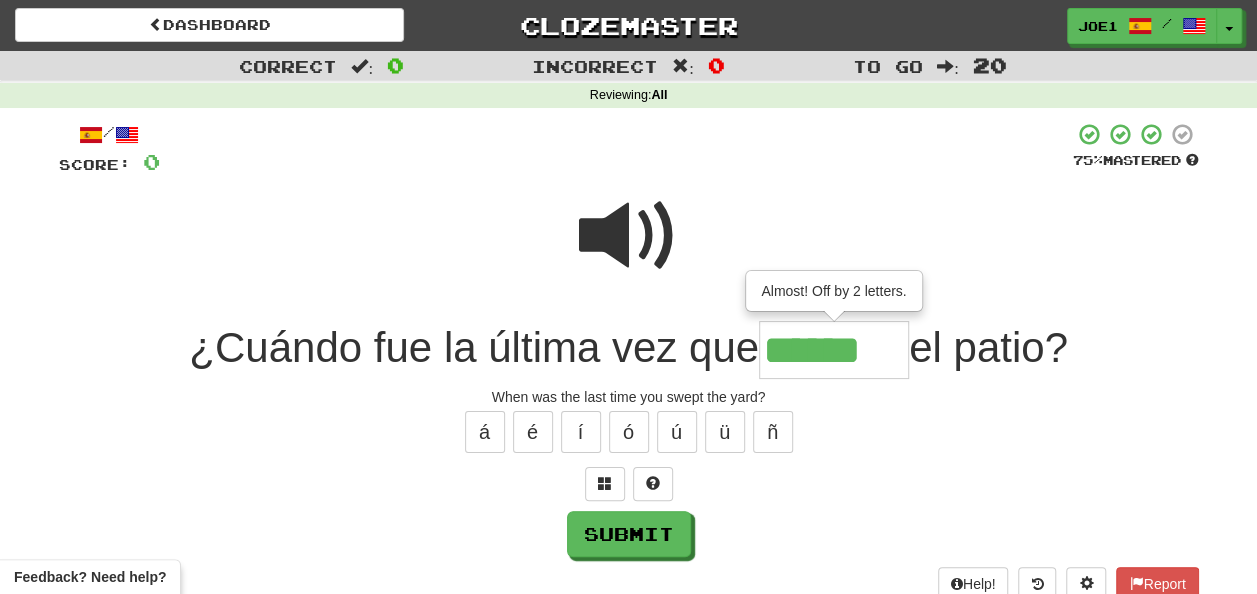type on "********" 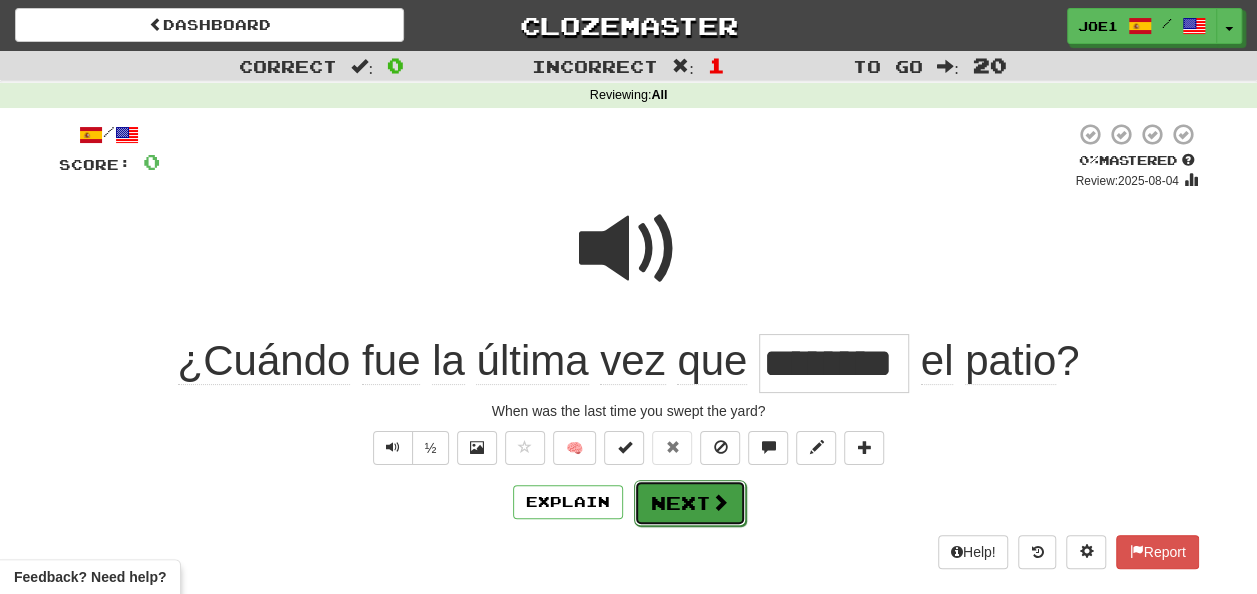 click on "Next" at bounding box center (690, 503) 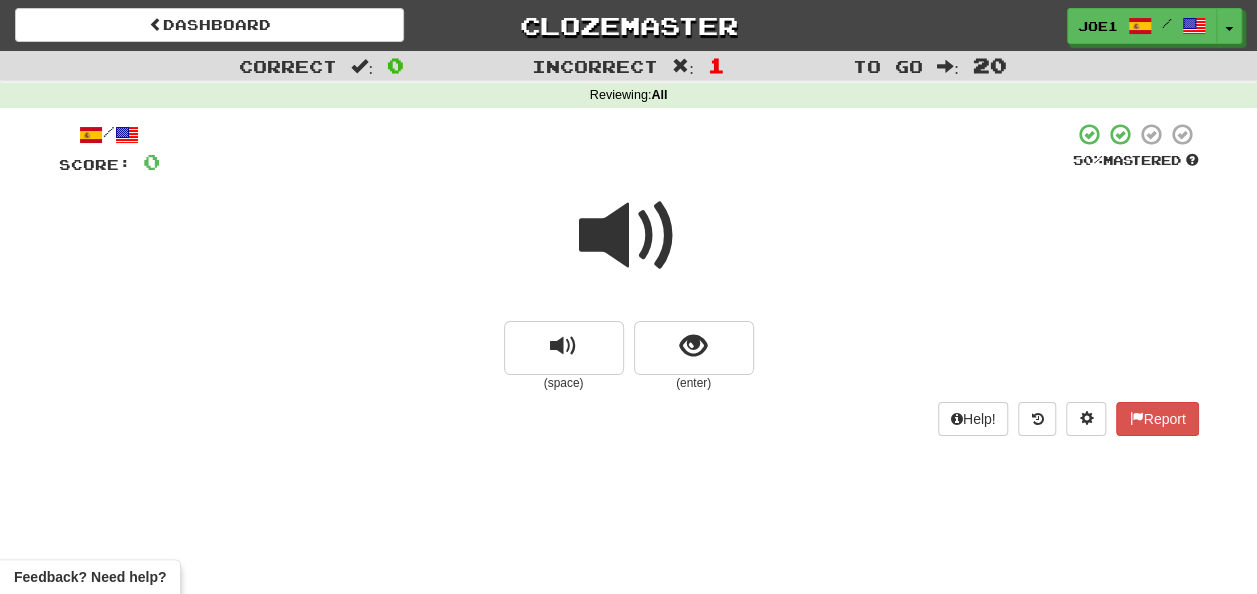 click at bounding box center [629, 236] 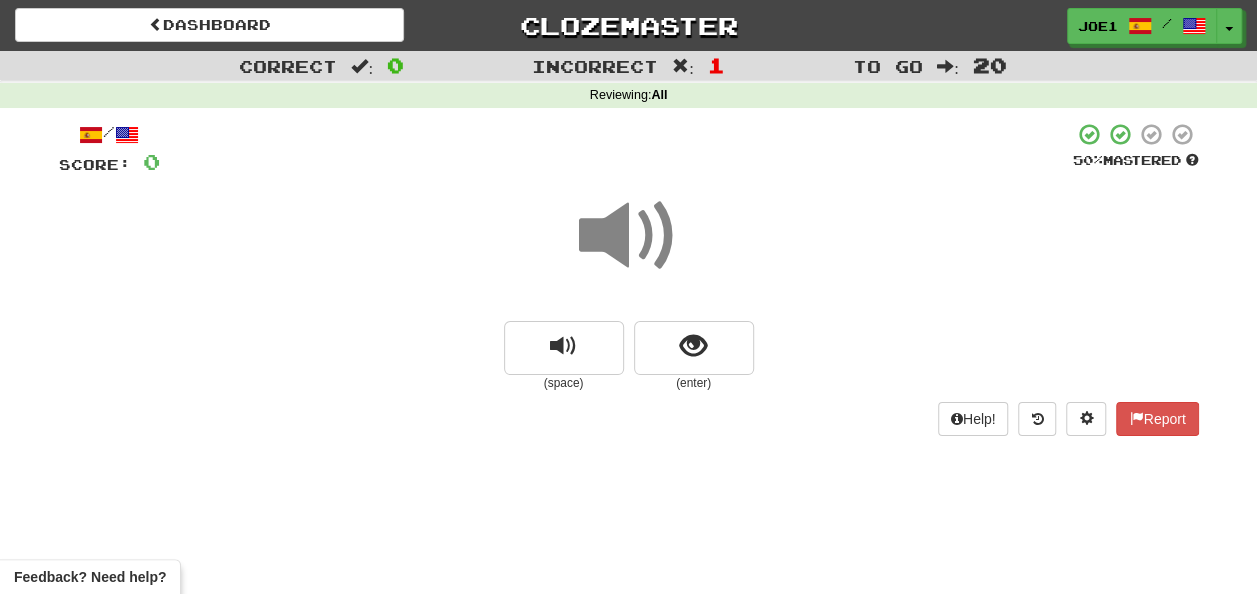 click at bounding box center (629, 236) 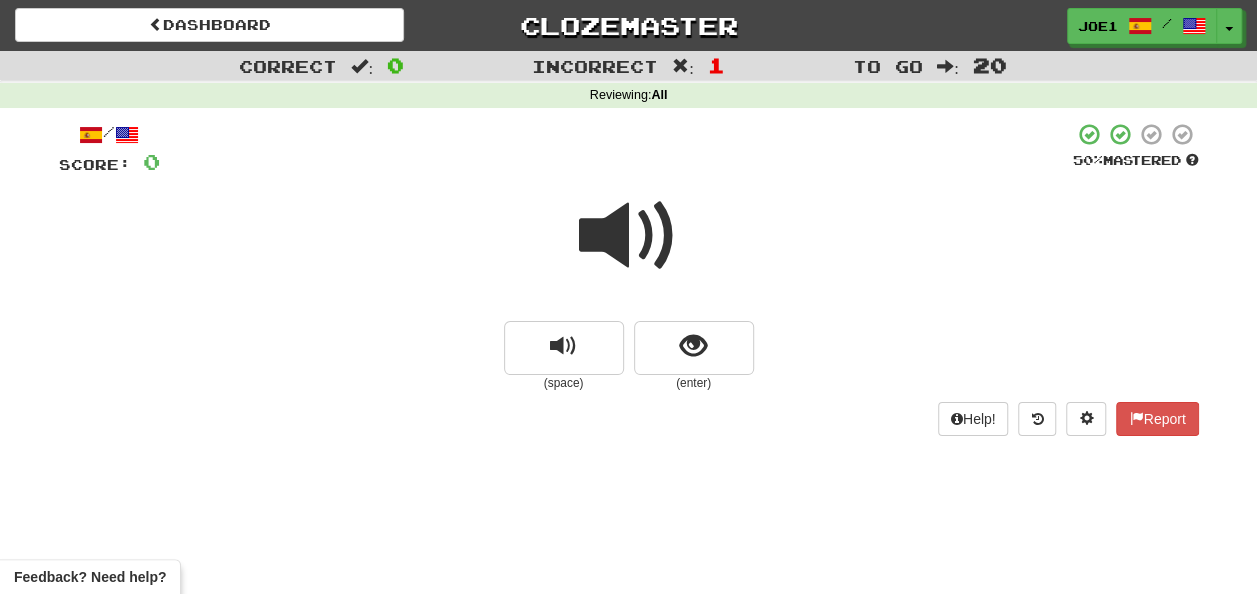 click at bounding box center [629, 236] 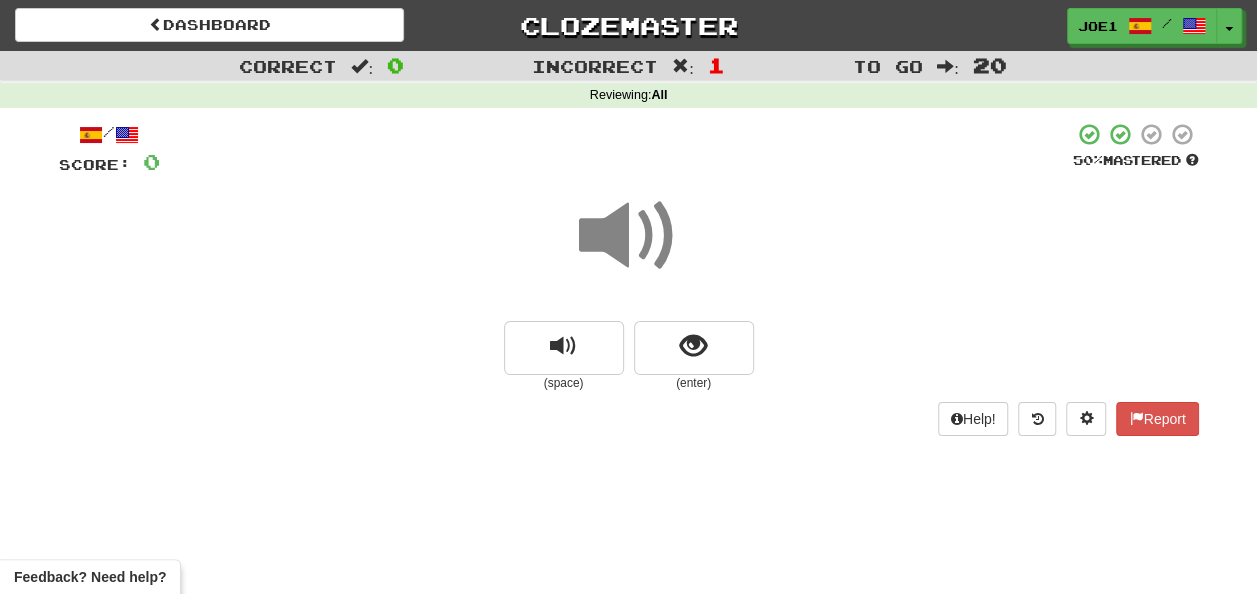 click at bounding box center [629, 236] 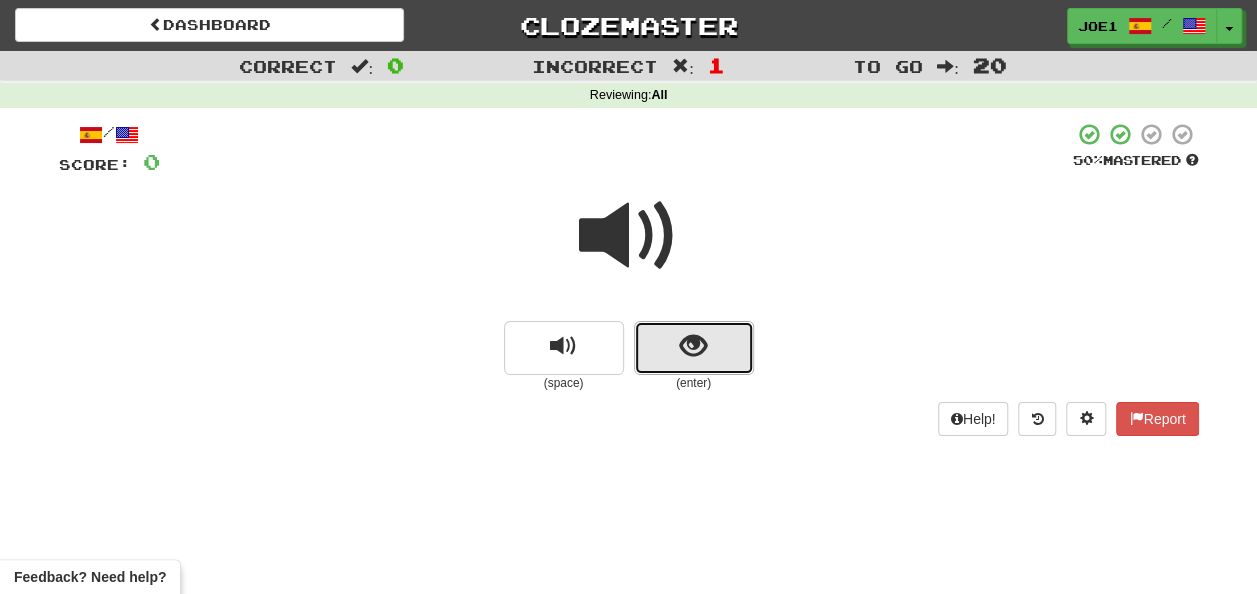 click at bounding box center (693, 346) 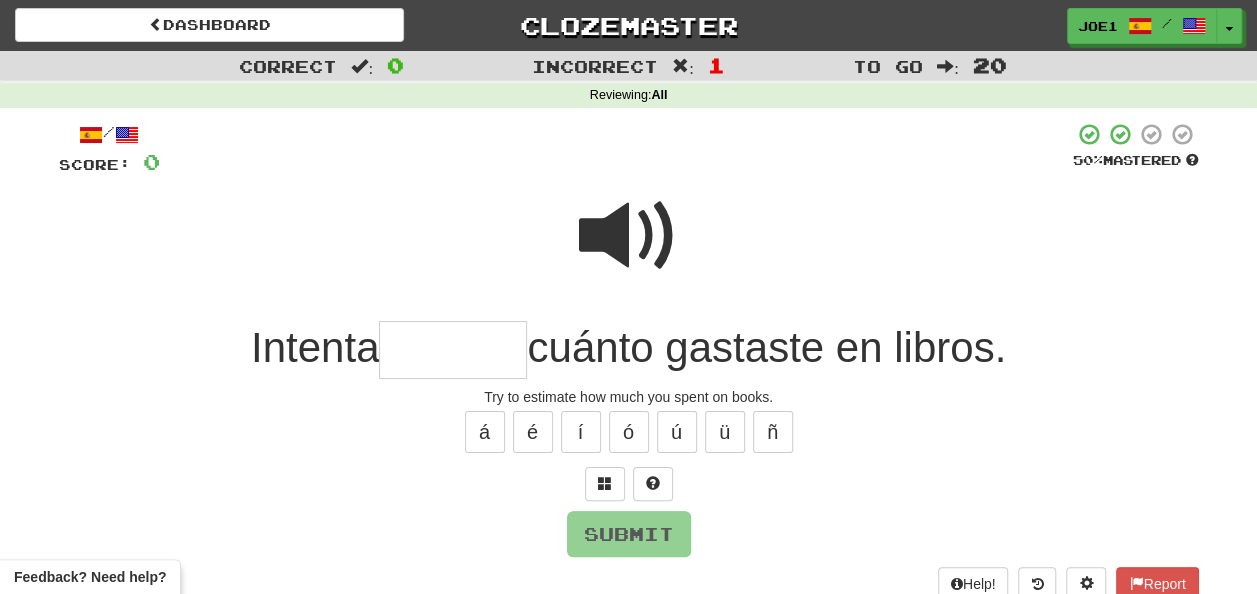 click at bounding box center (629, 236) 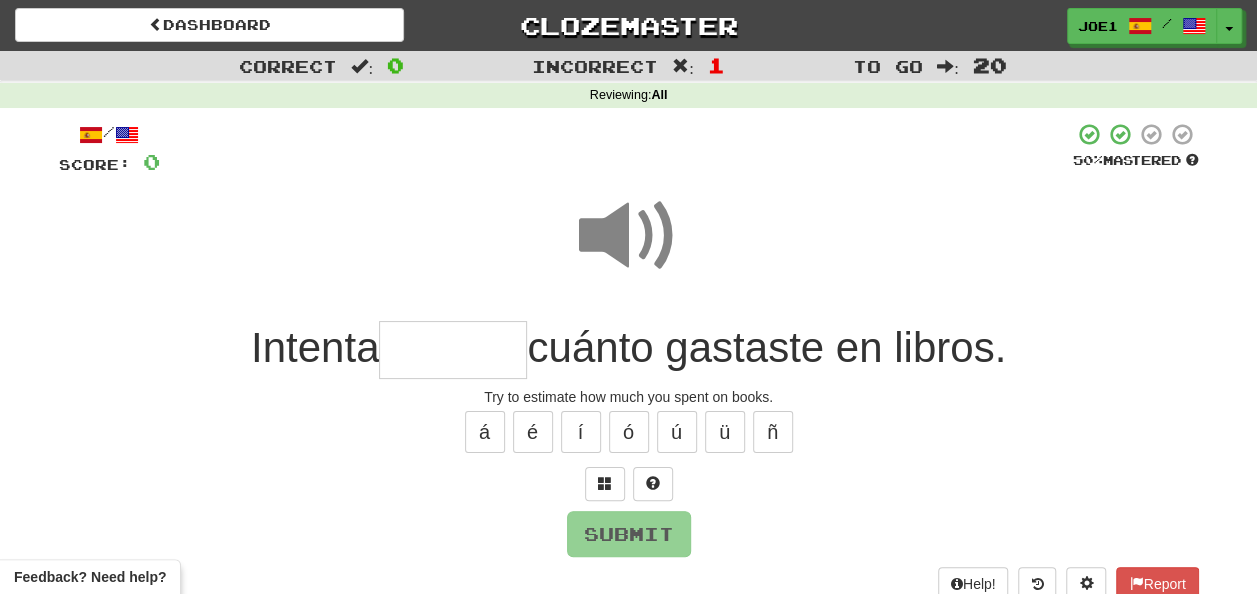 click at bounding box center (453, 350) 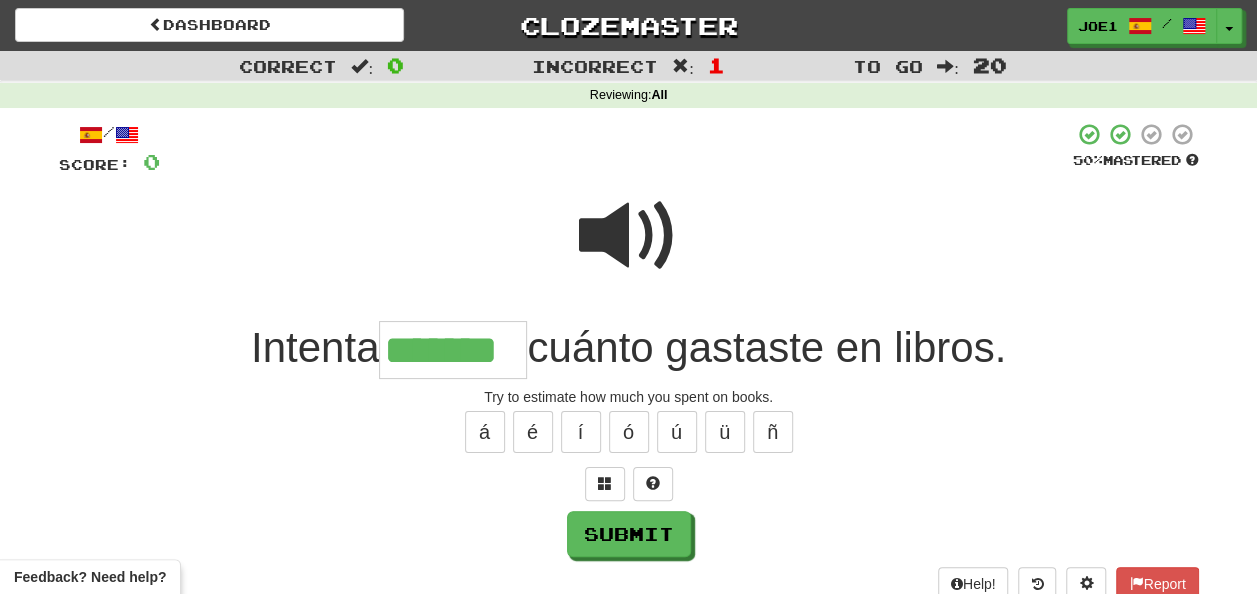 type on "*******" 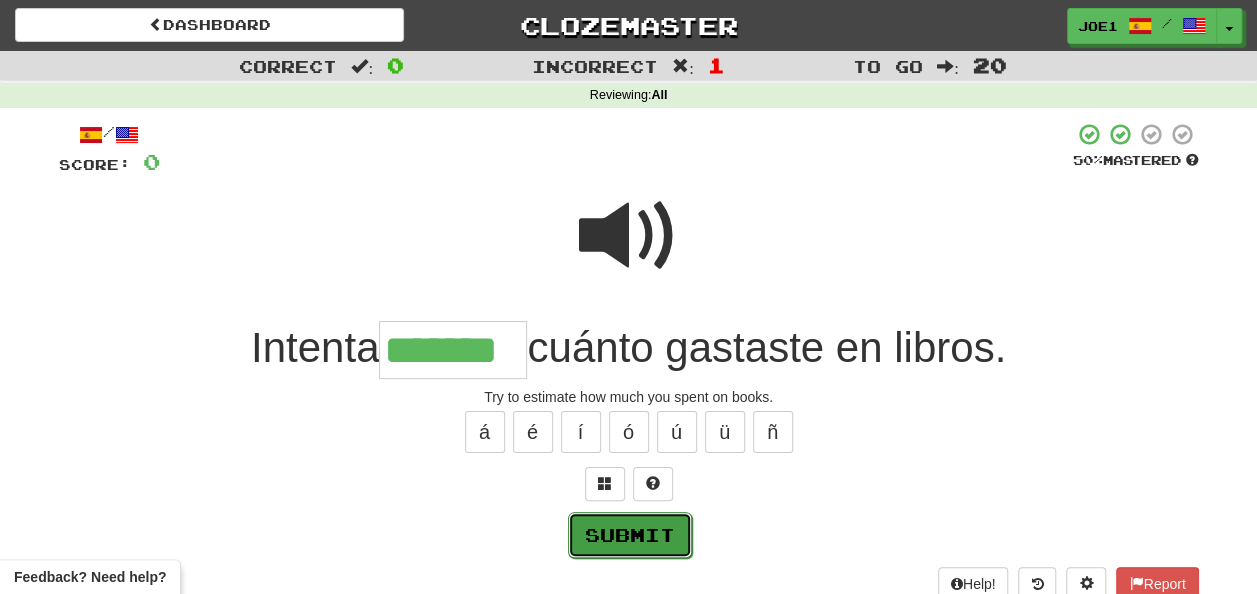 click on "Submit" at bounding box center (630, 535) 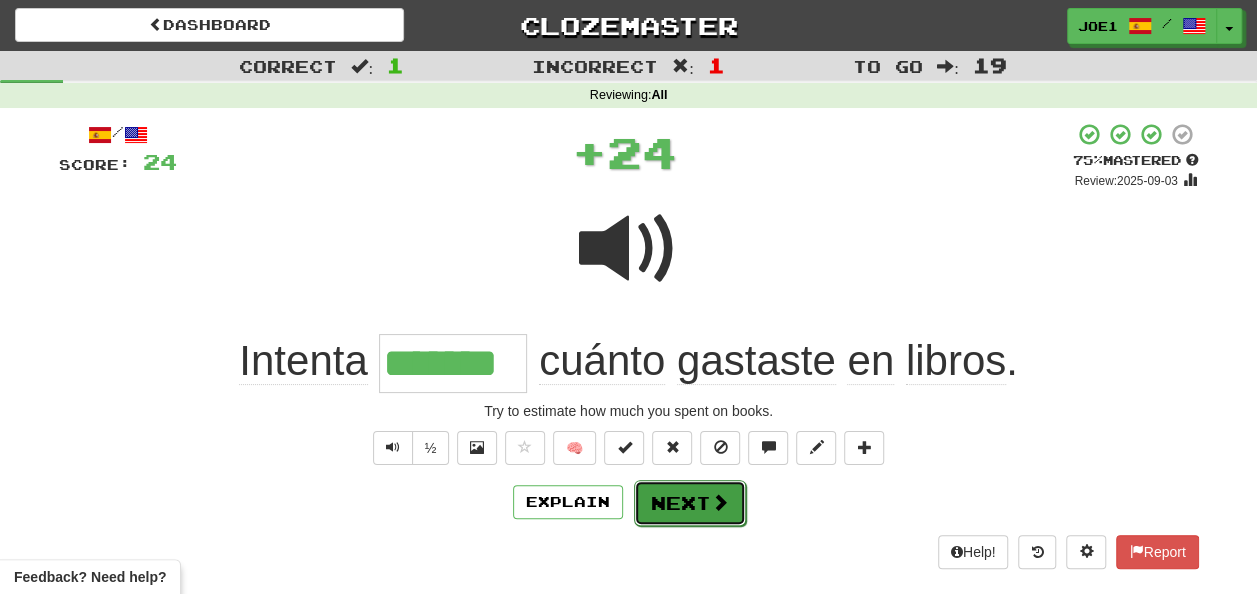 click on "Next" at bounding box center [690, 503] 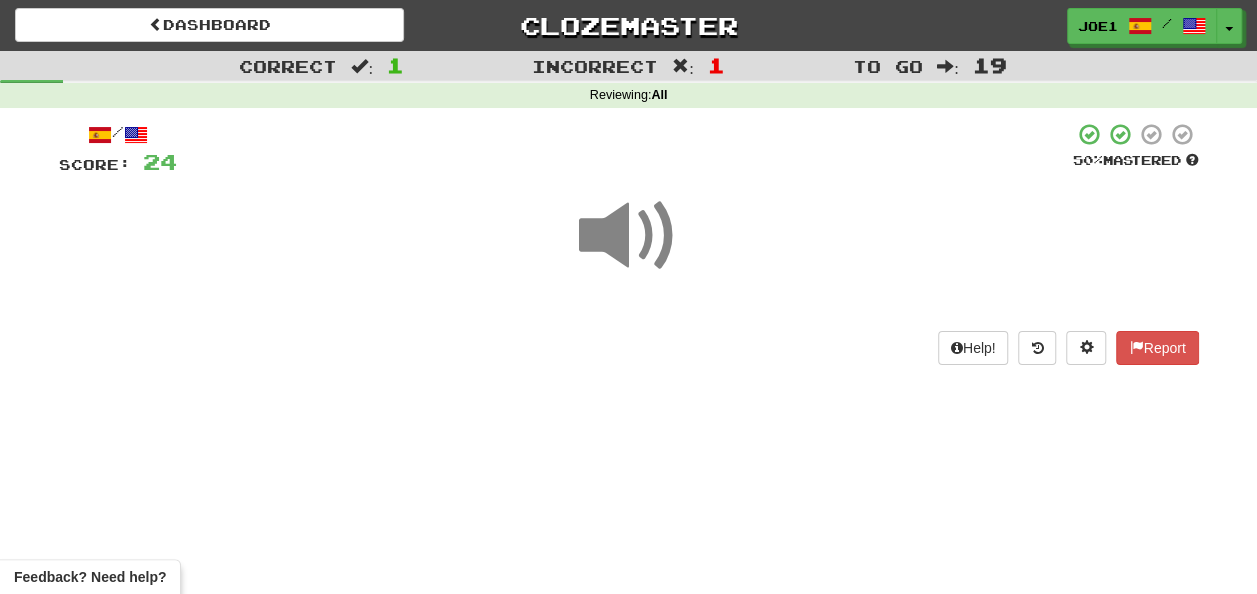 click at bounding box center [629, 236] 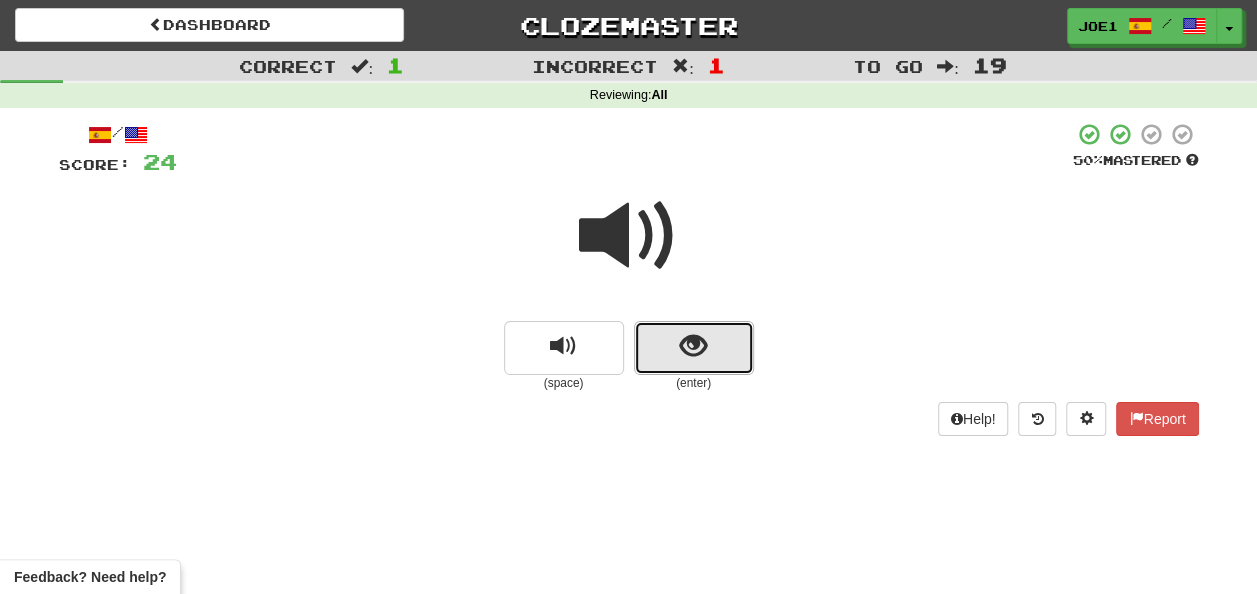click at bounding box center (694, 348) 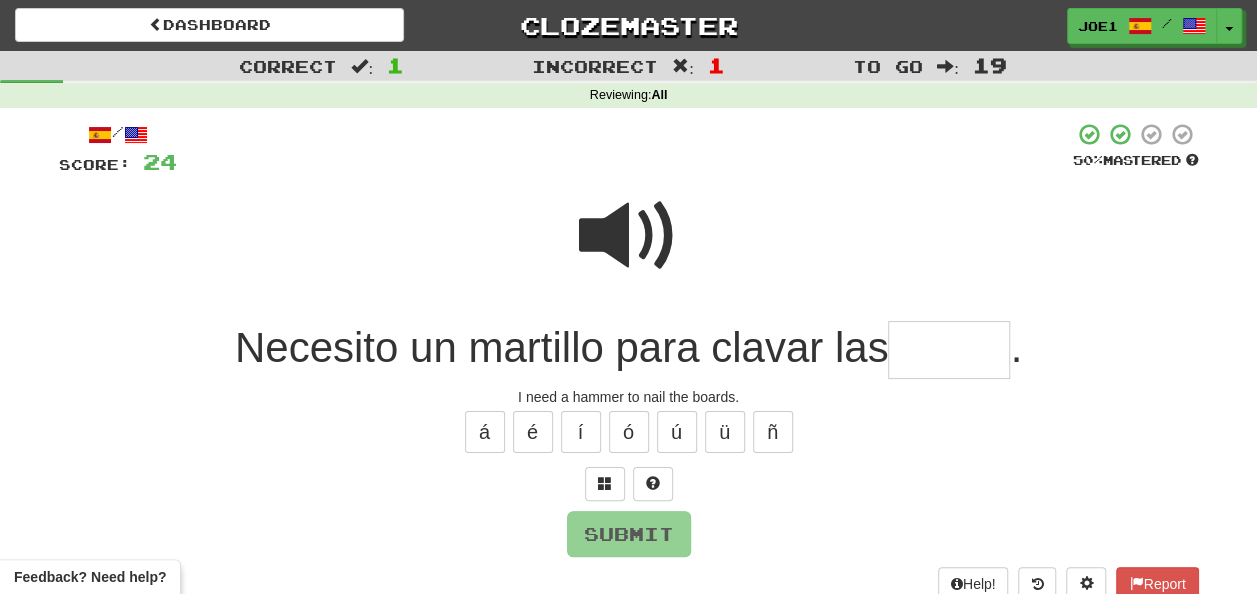 click at bounding box center (949, 350) 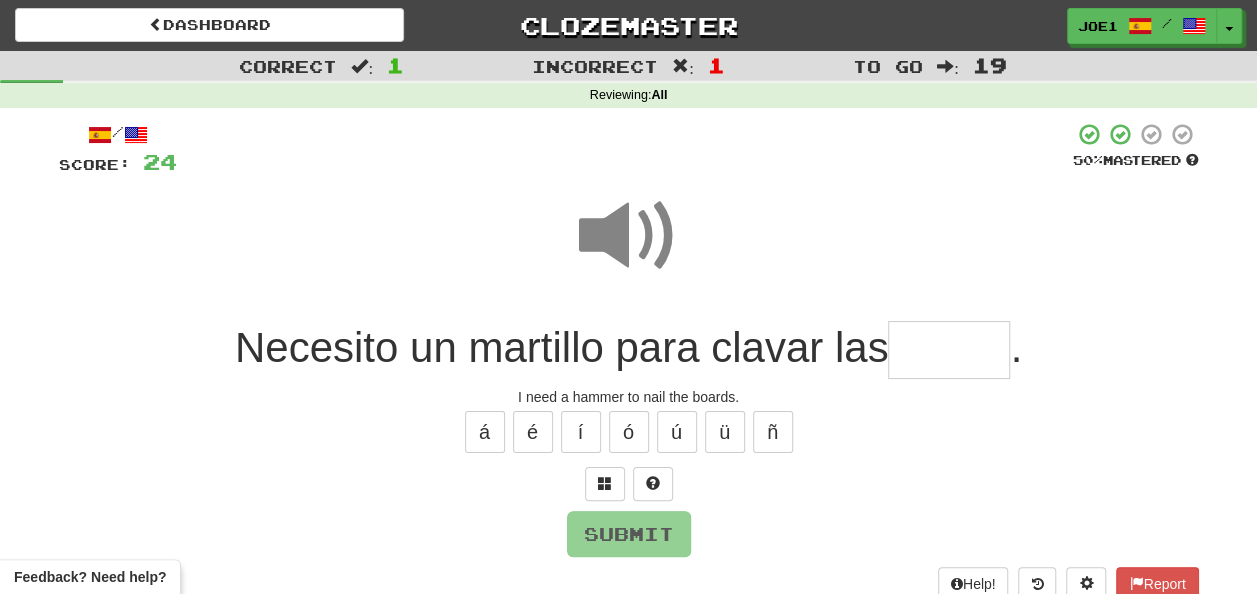 click at bounding box center [949, 350] 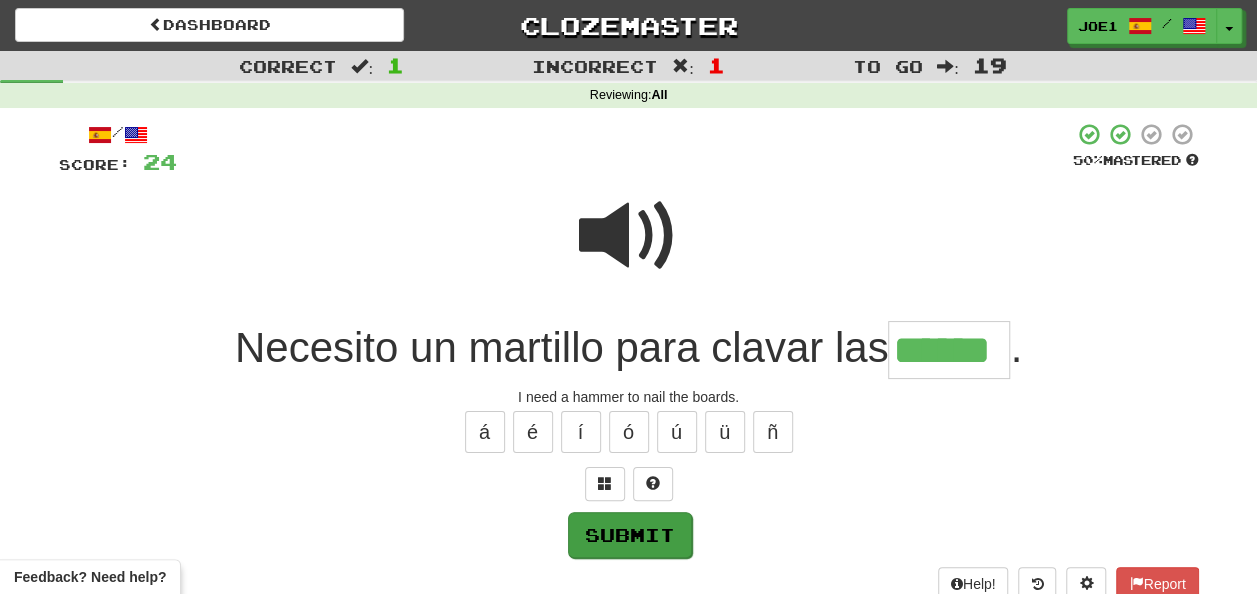 type on "******" 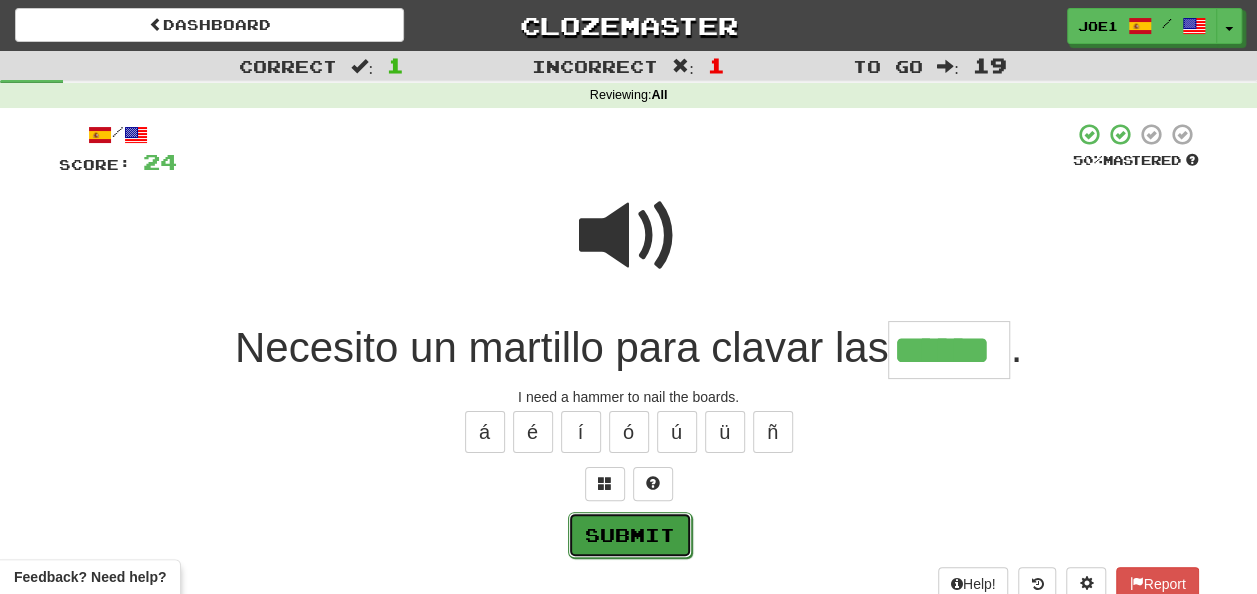 click on "Submit" at bounding box center [630, 535] 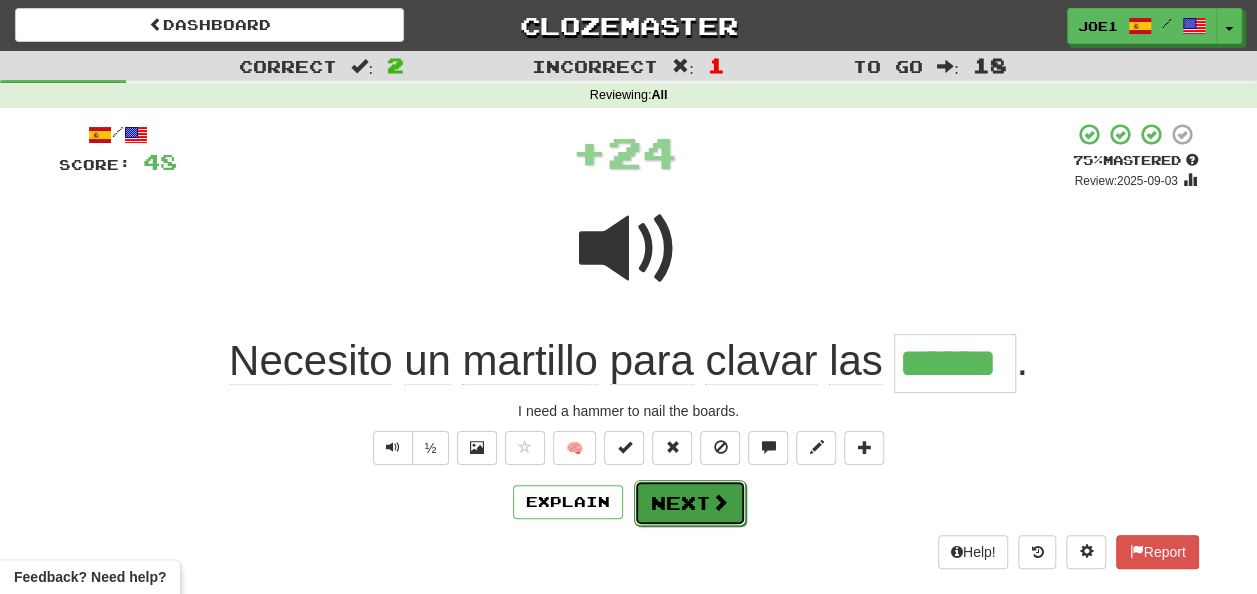 click on "Next" at bounding box center (690, 503) 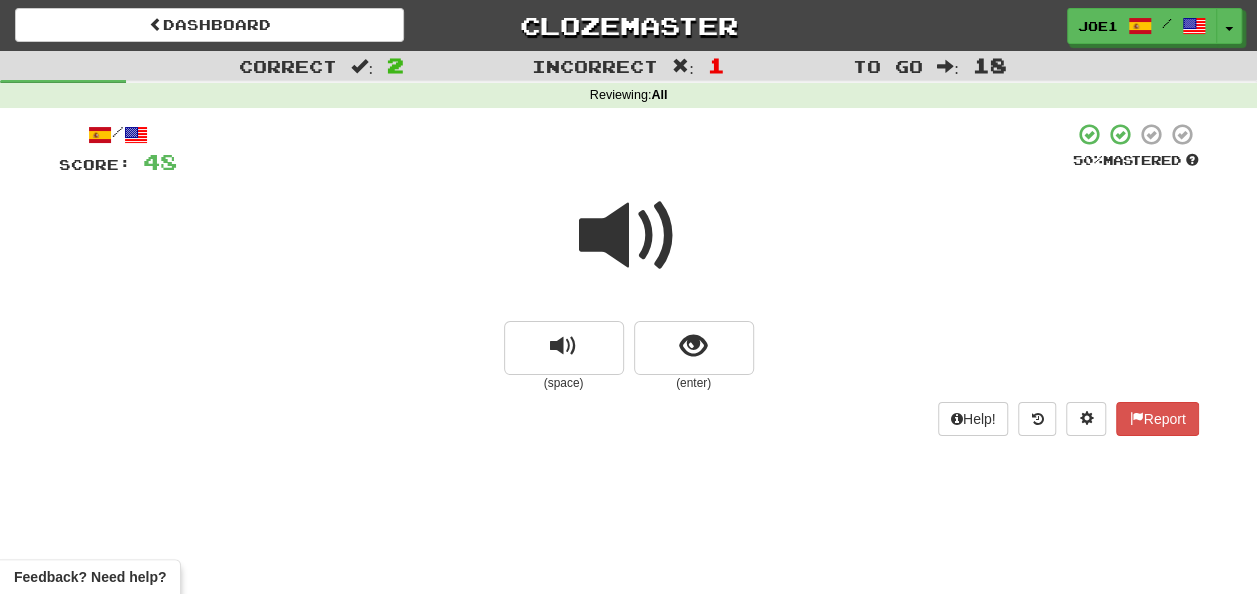 click at bounding box center [629, 236] 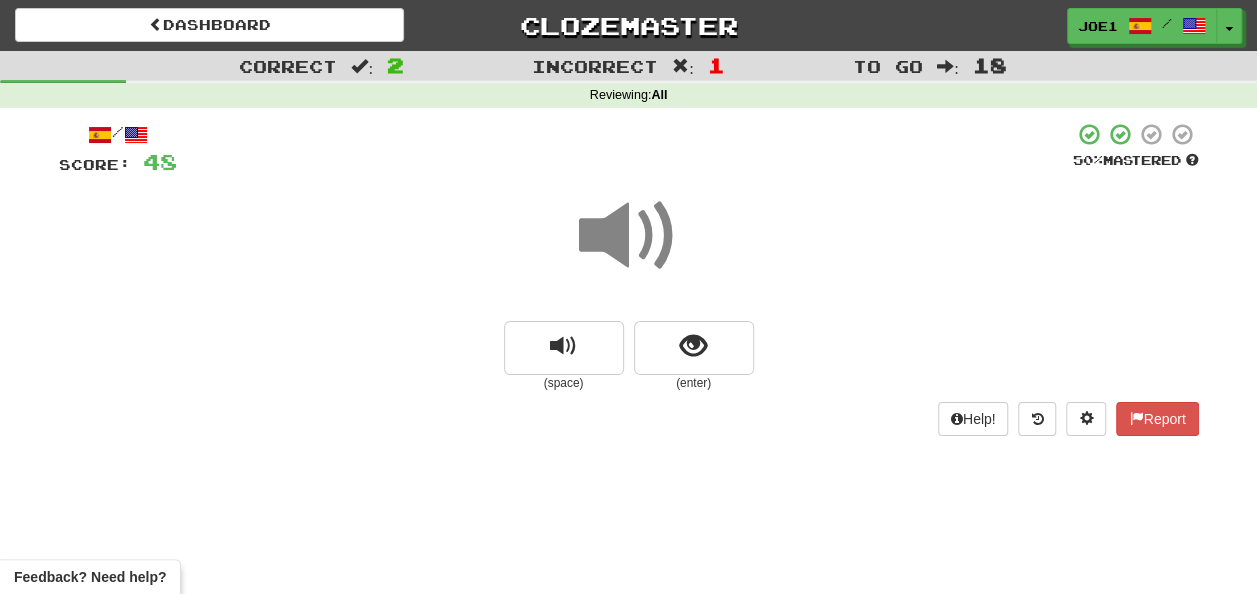 click at bounding box center [629, 236] 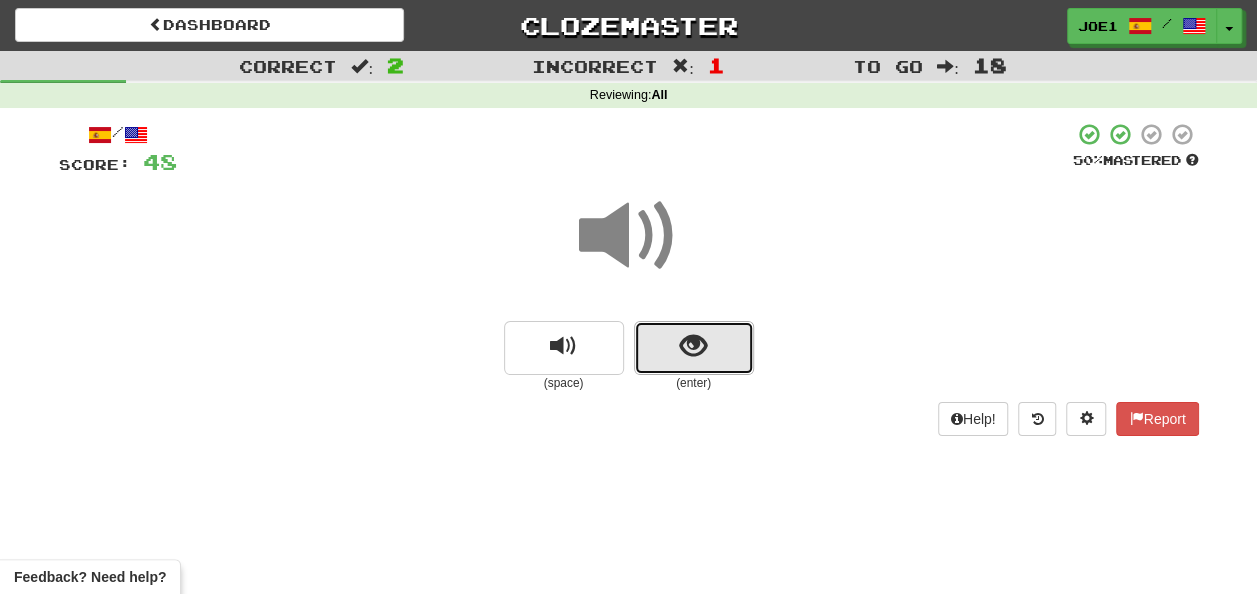 click at bounding box center (693, 346) 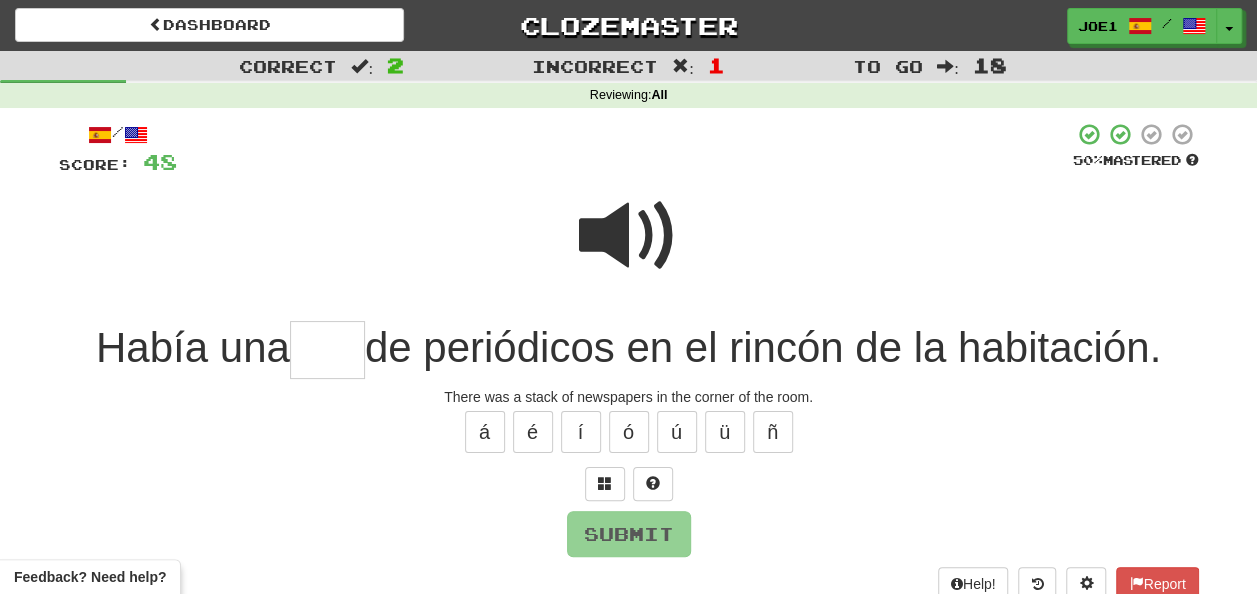 click at bounding box center [629, 236] 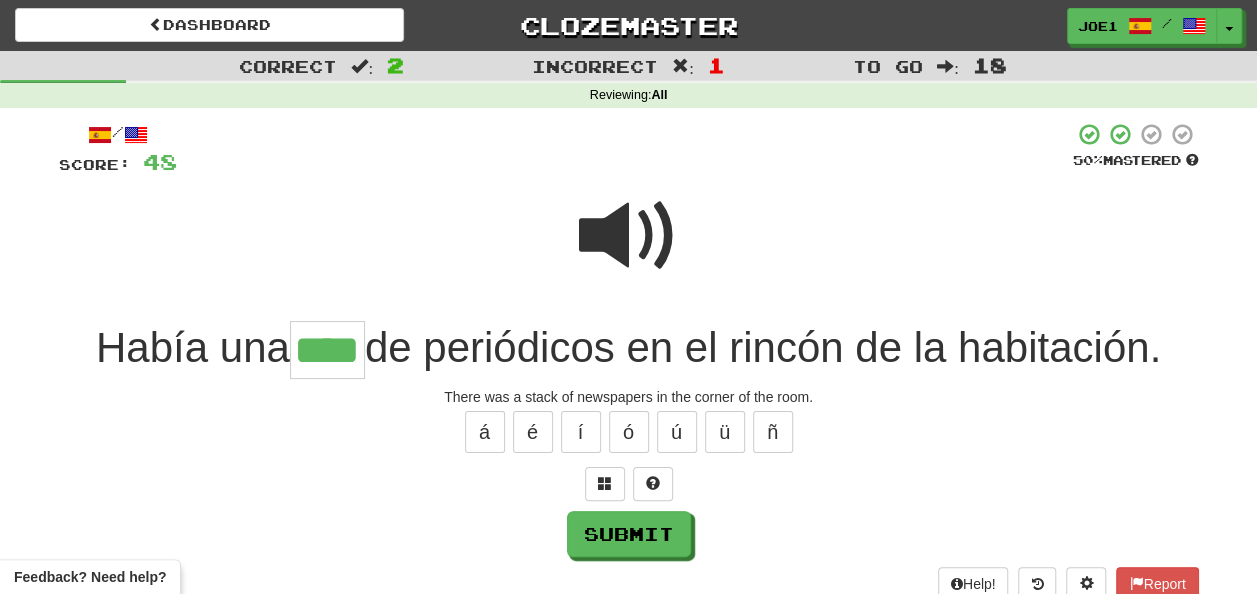 type on "****" 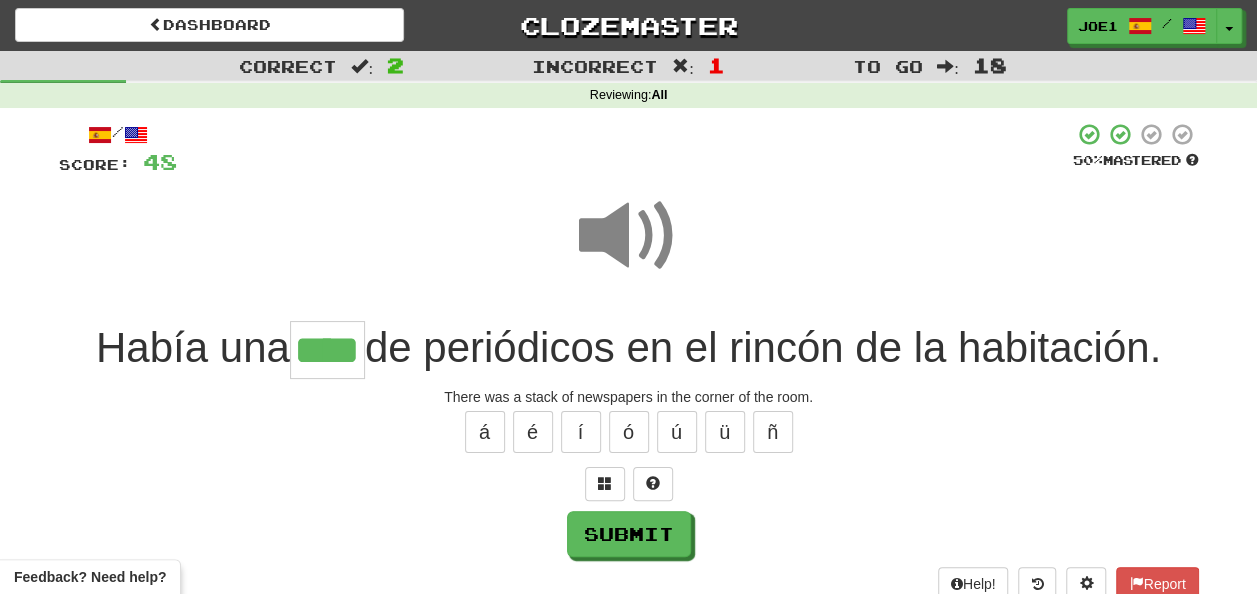 click at bounding box center [629, 236] 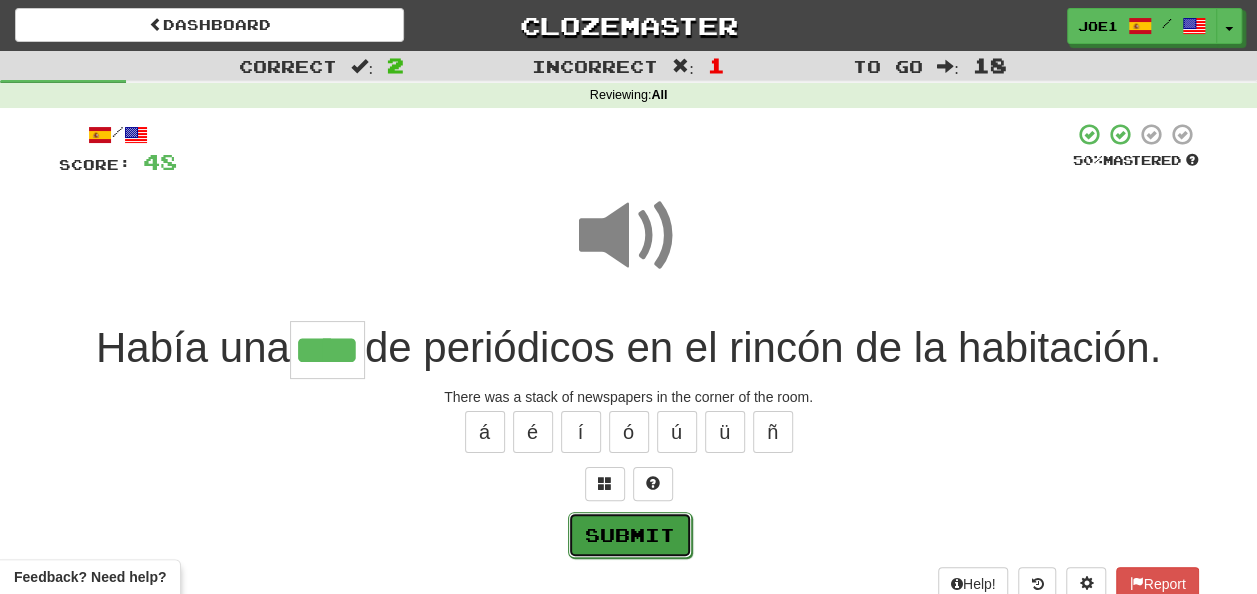 click on "Submit" at bounding box center [630, 535] 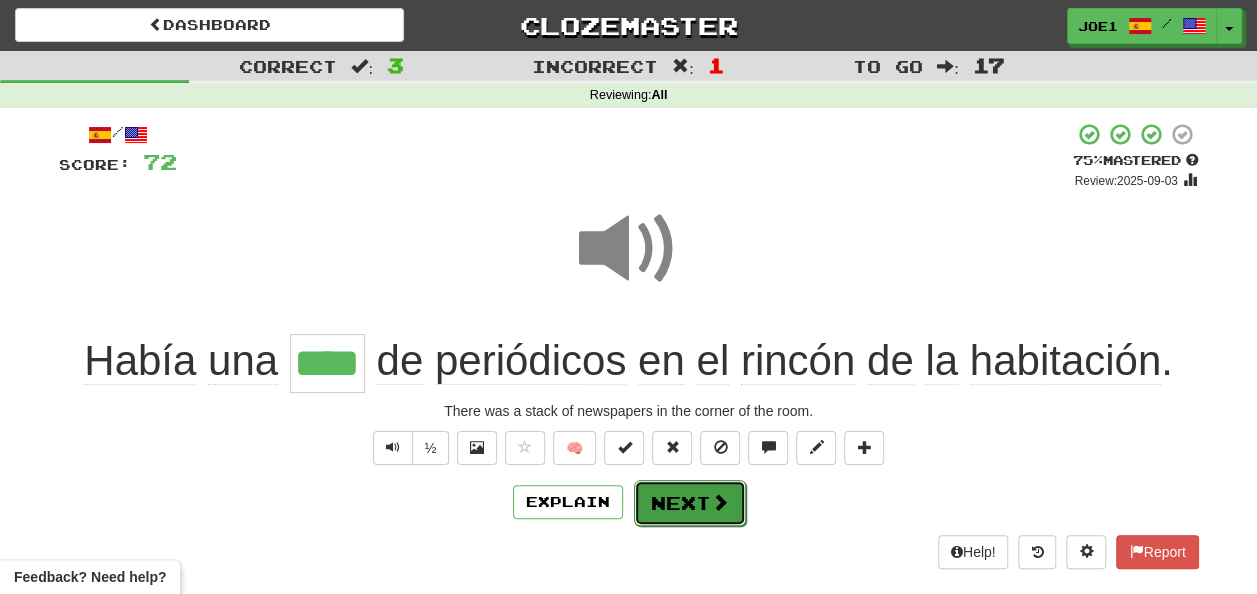 click on "Next" at bounding box center [690, 503] 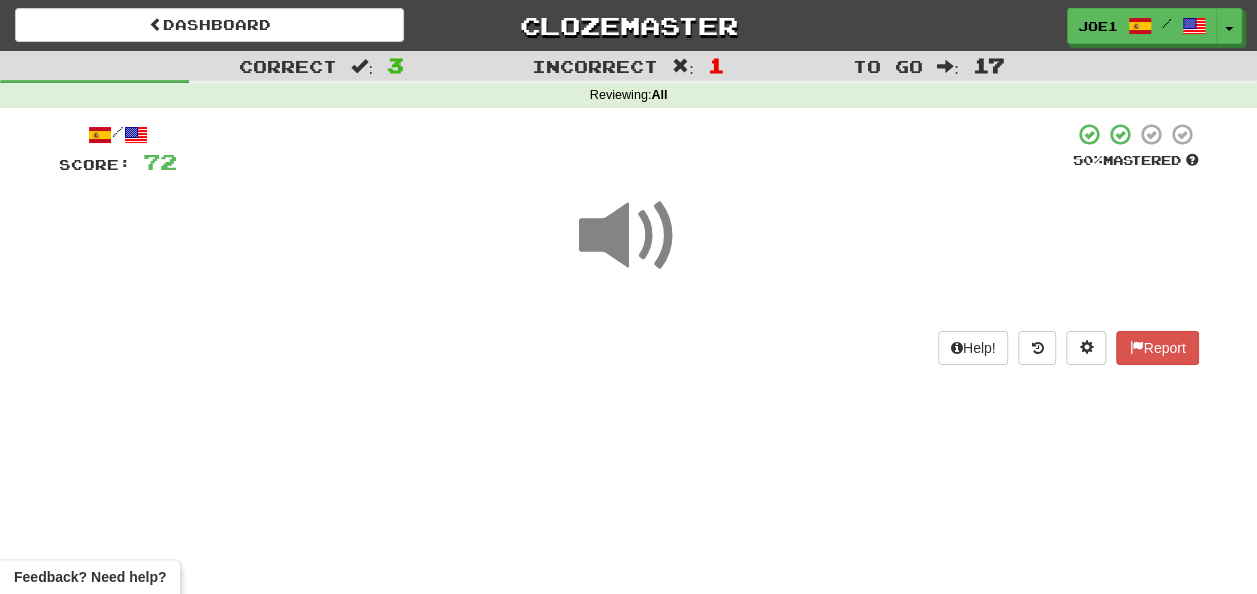 click at bounding box center (629, 236) 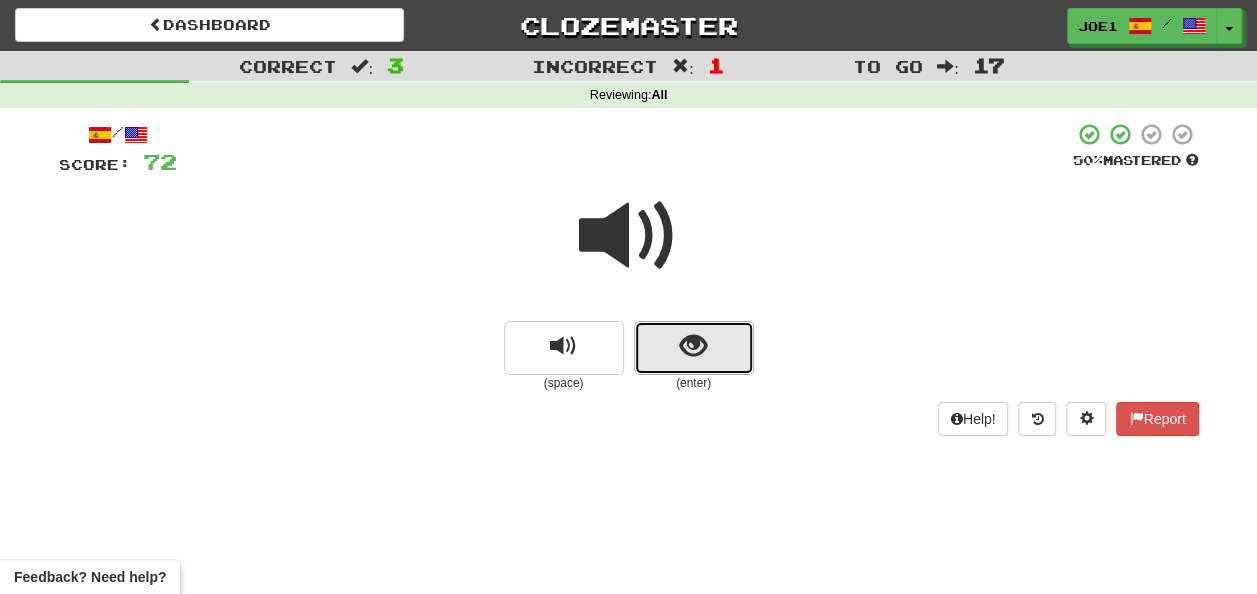 click at bounding box center (694, 348) 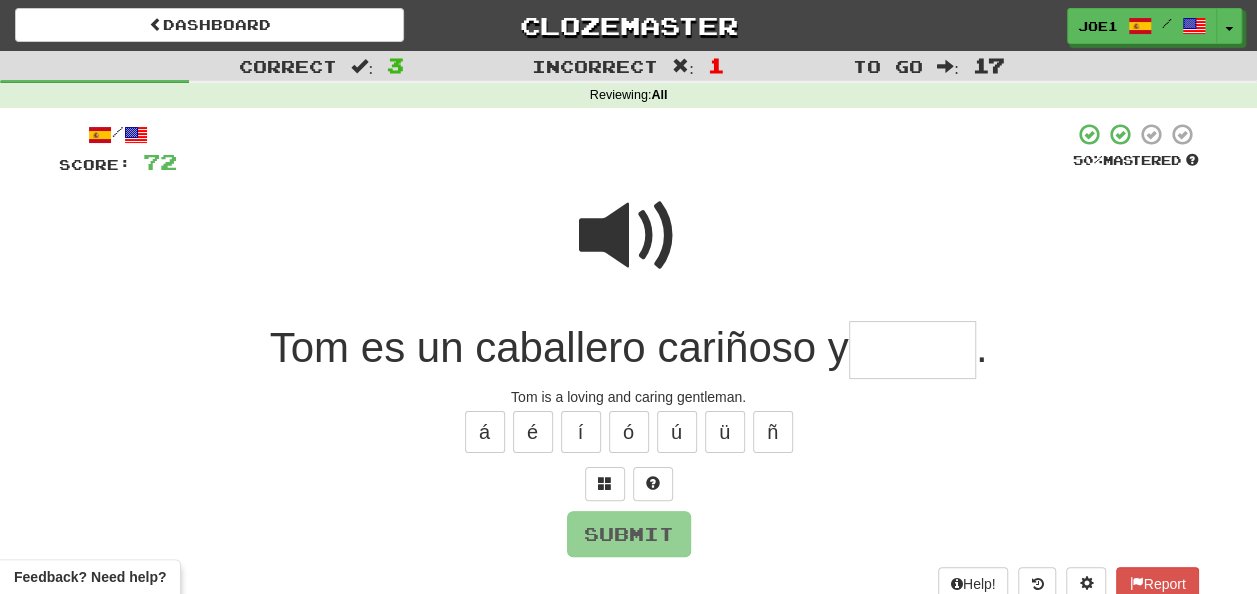 click at bounding box center [912, 350] 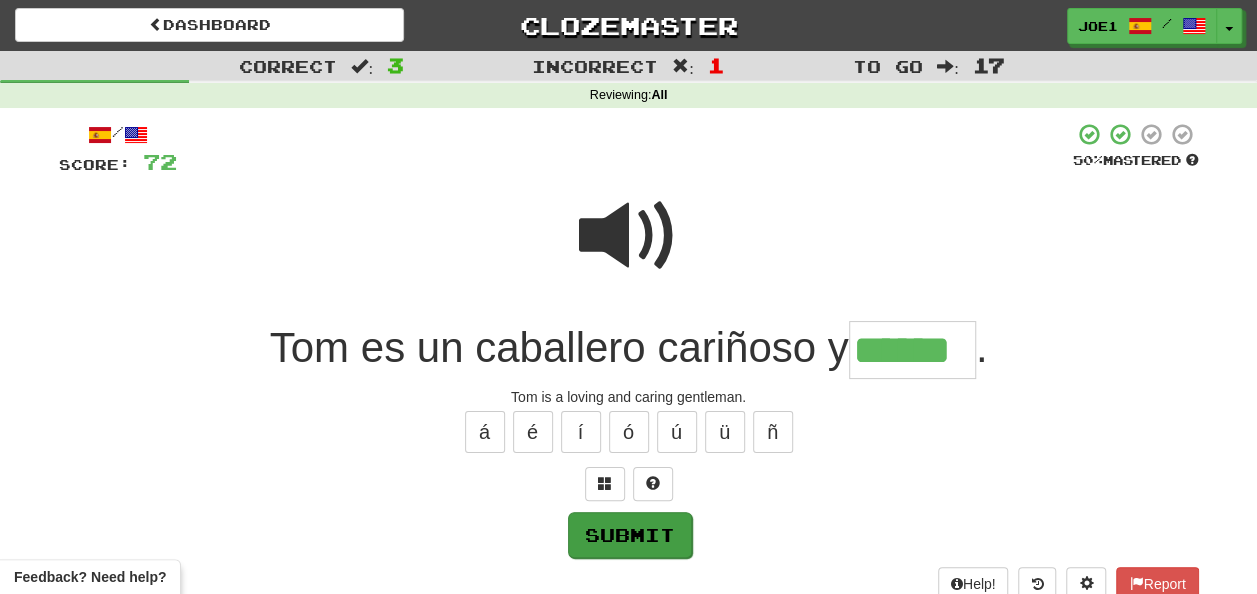type on "******" 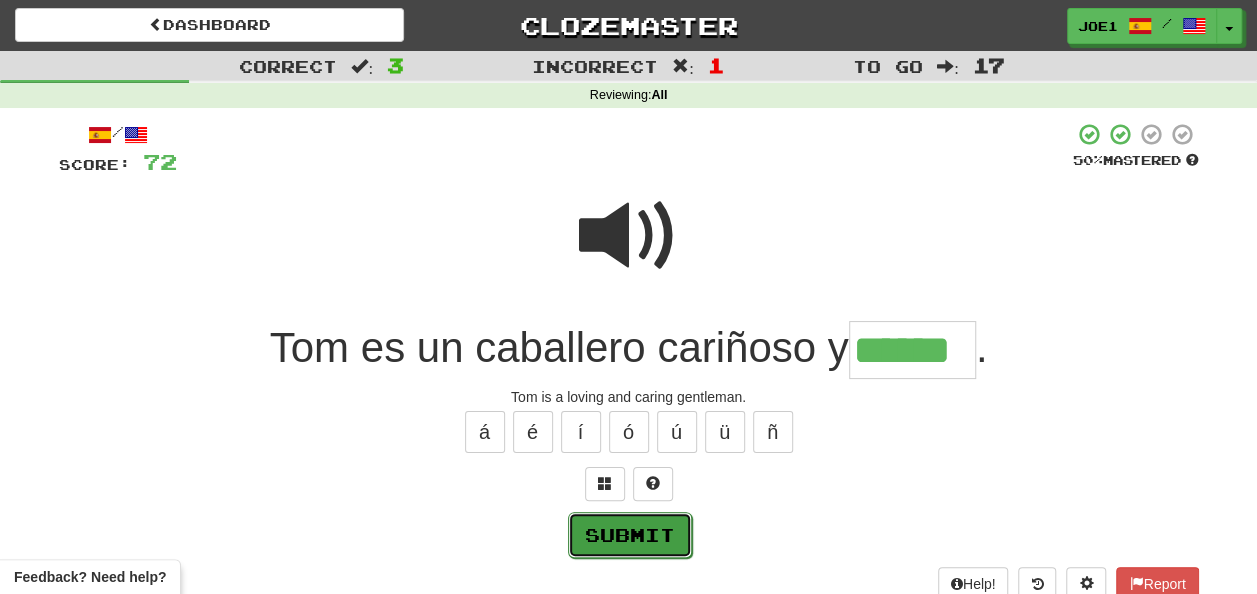 click on "Submit" at bounding box center (630, 535) 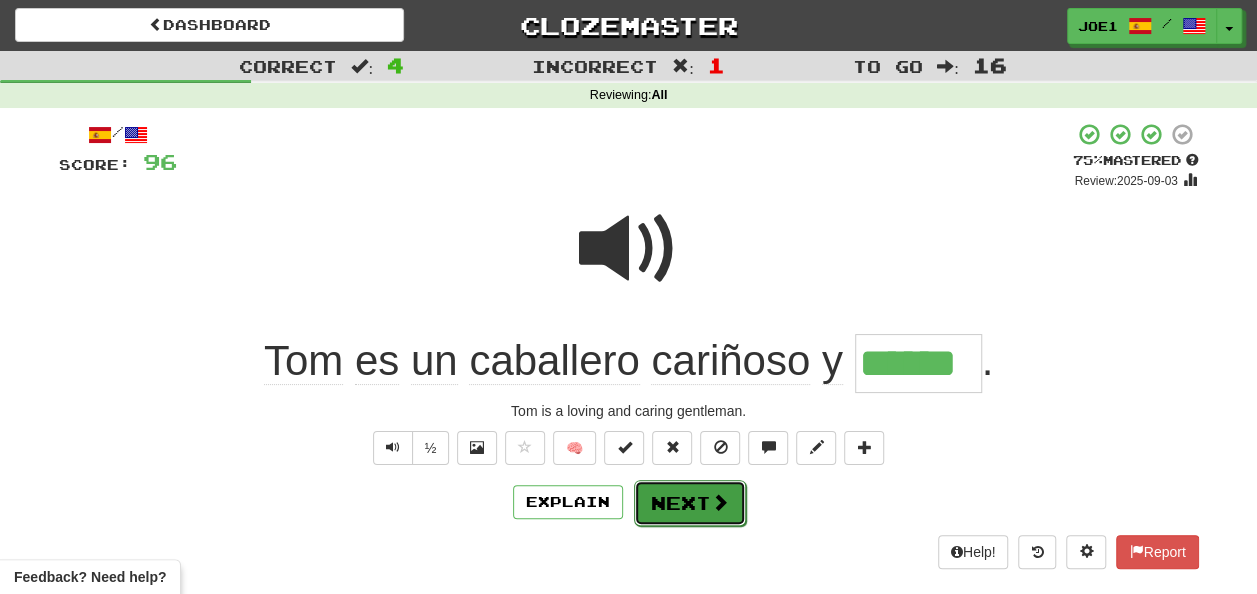click on "Next" at bounding box center [690, 503] 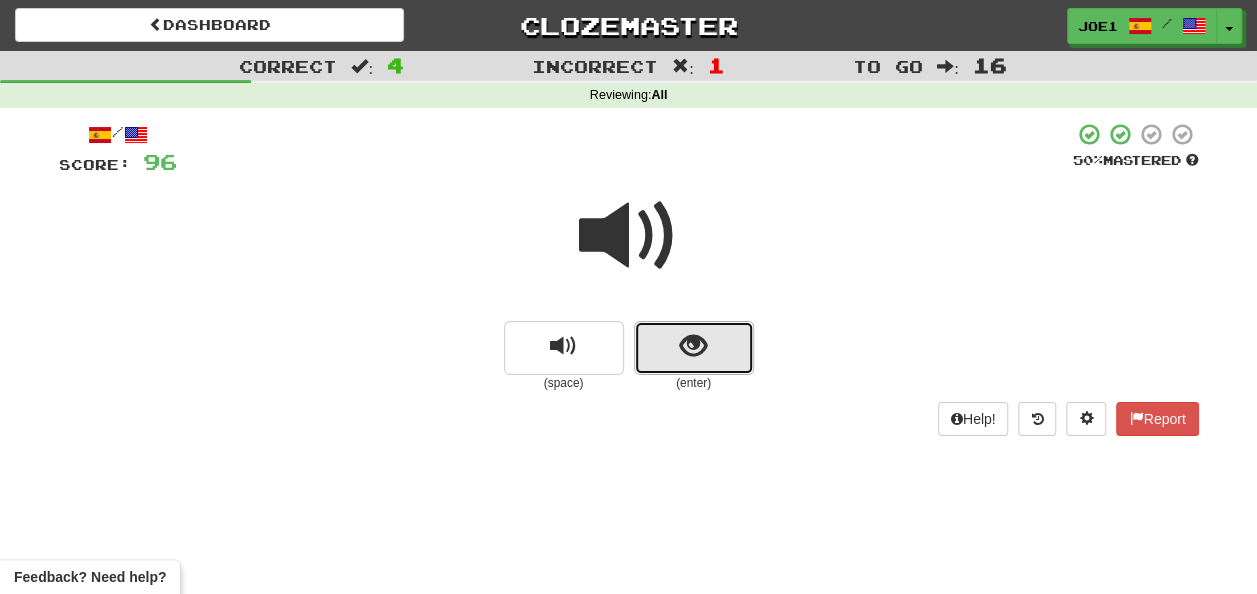 click at bounding box center (694, 348) 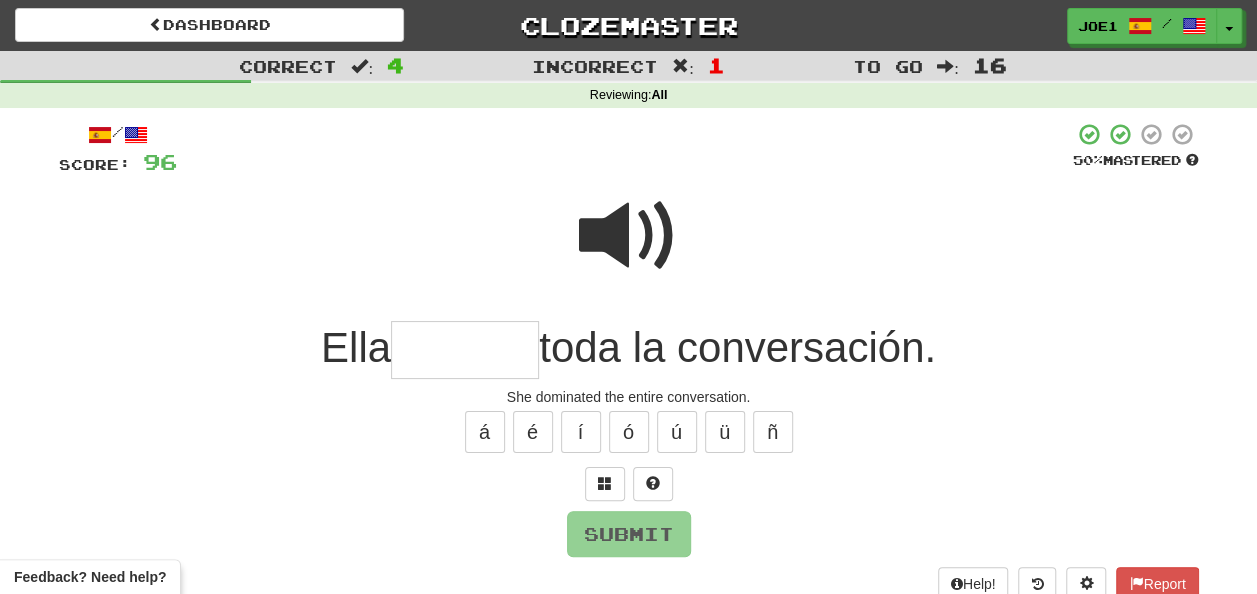 click at bounding box center (465, 350) 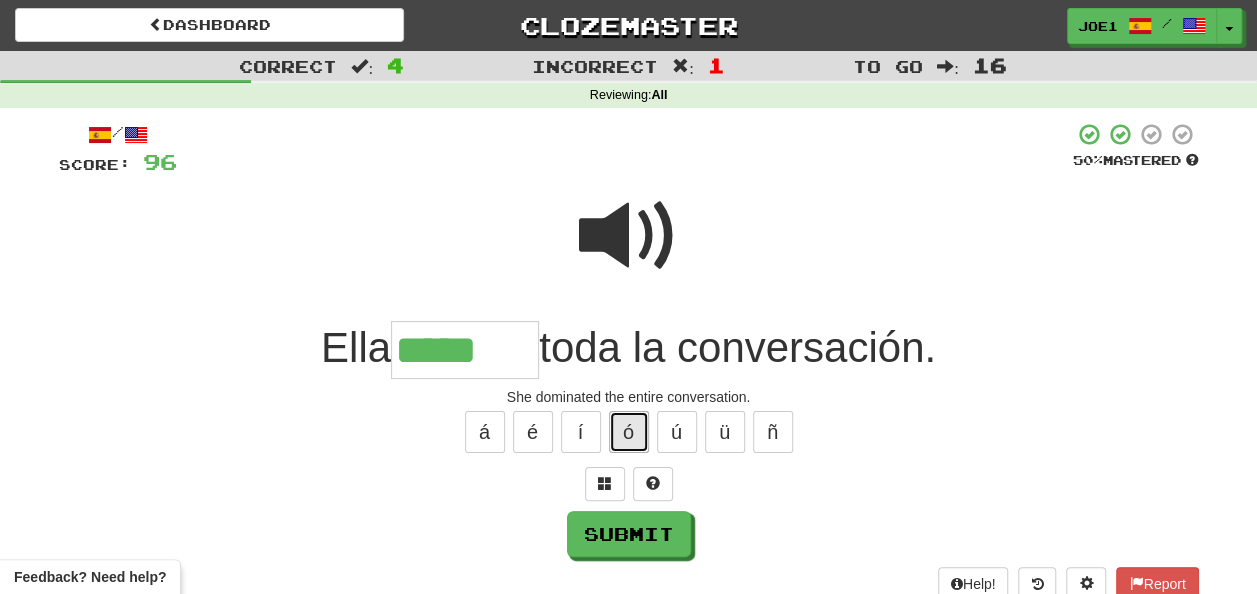 click on "ó" at bounding box center (629, 432) 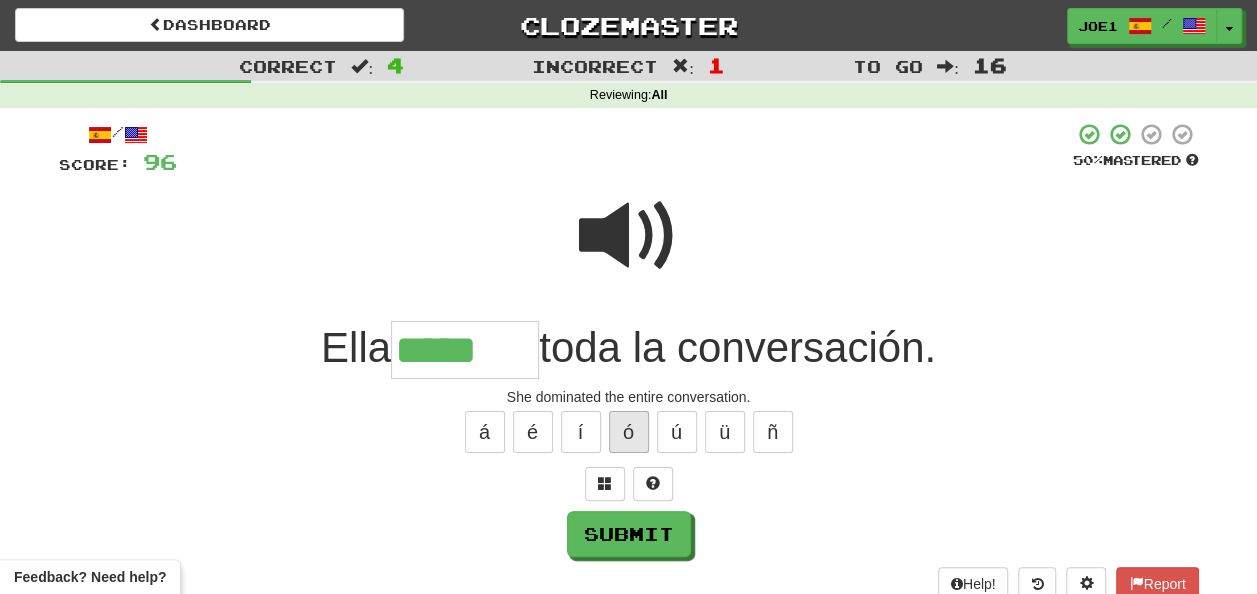 type on "******" 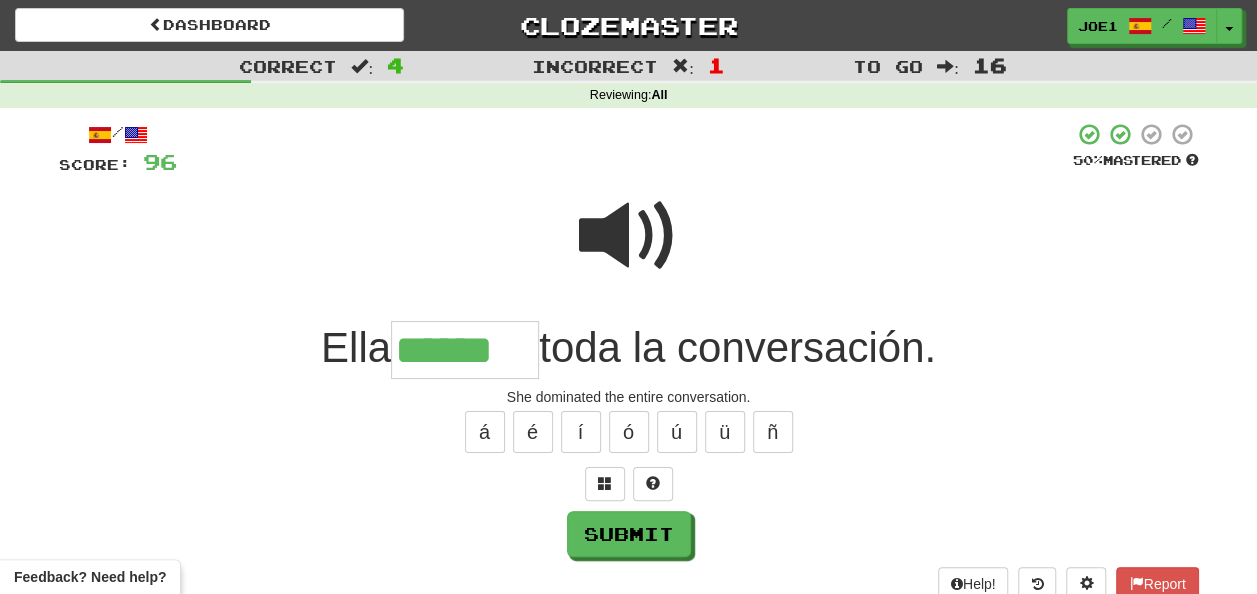 click at bounding box center (629, 236) 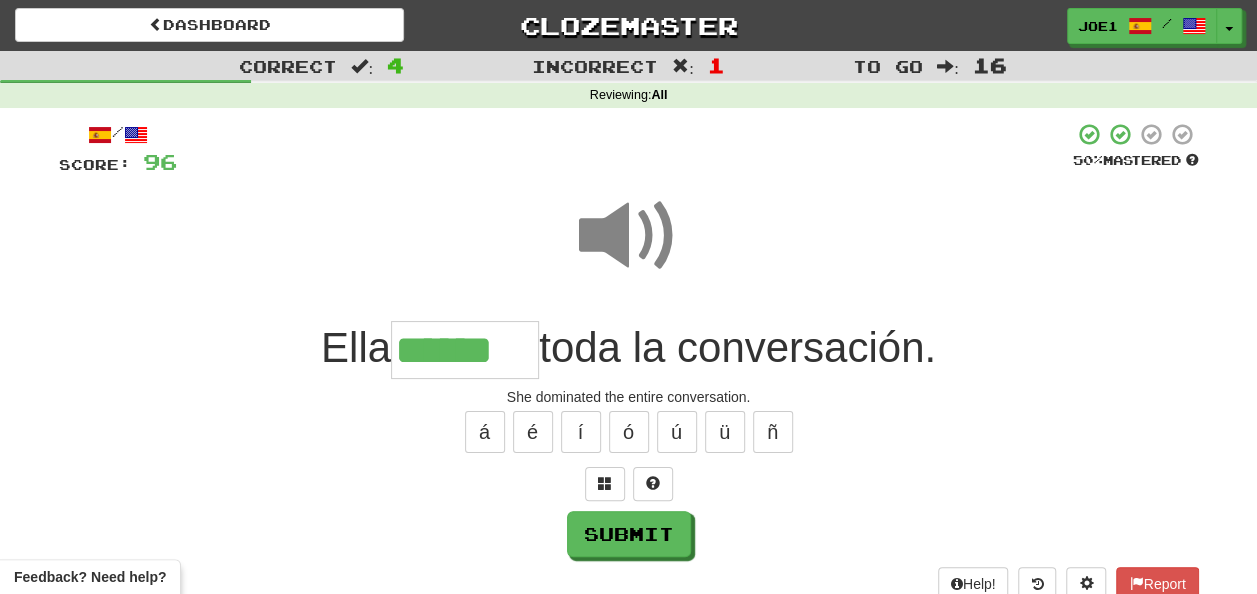 click at bounding box center (629, 236) 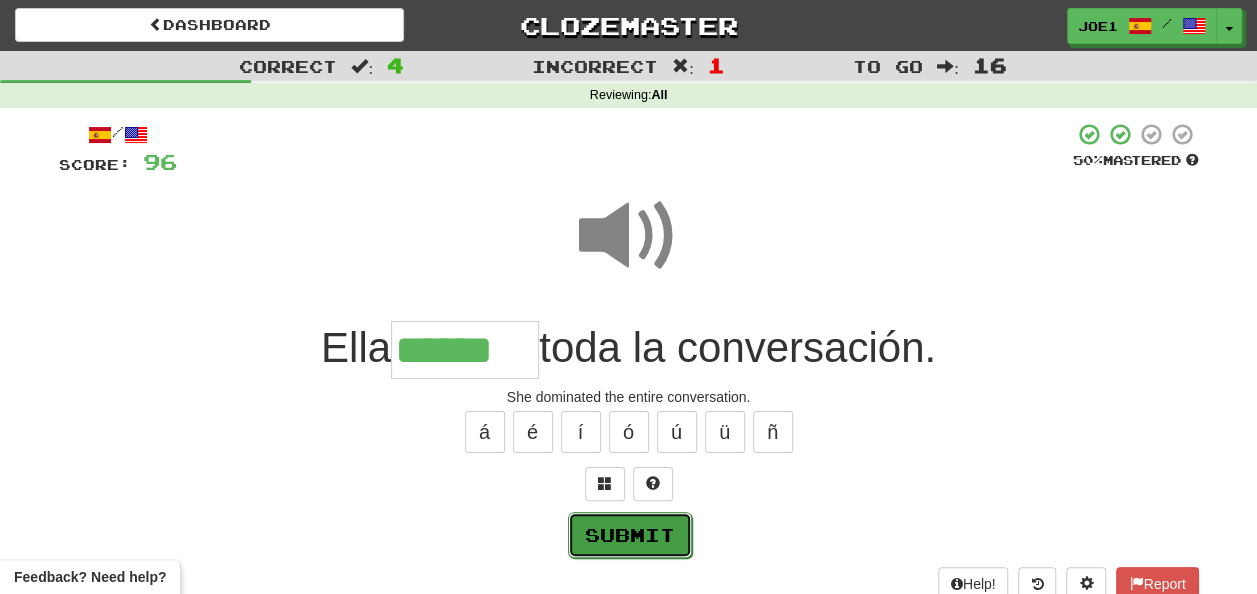 click on "Submit" at bounding box center (630, 535) 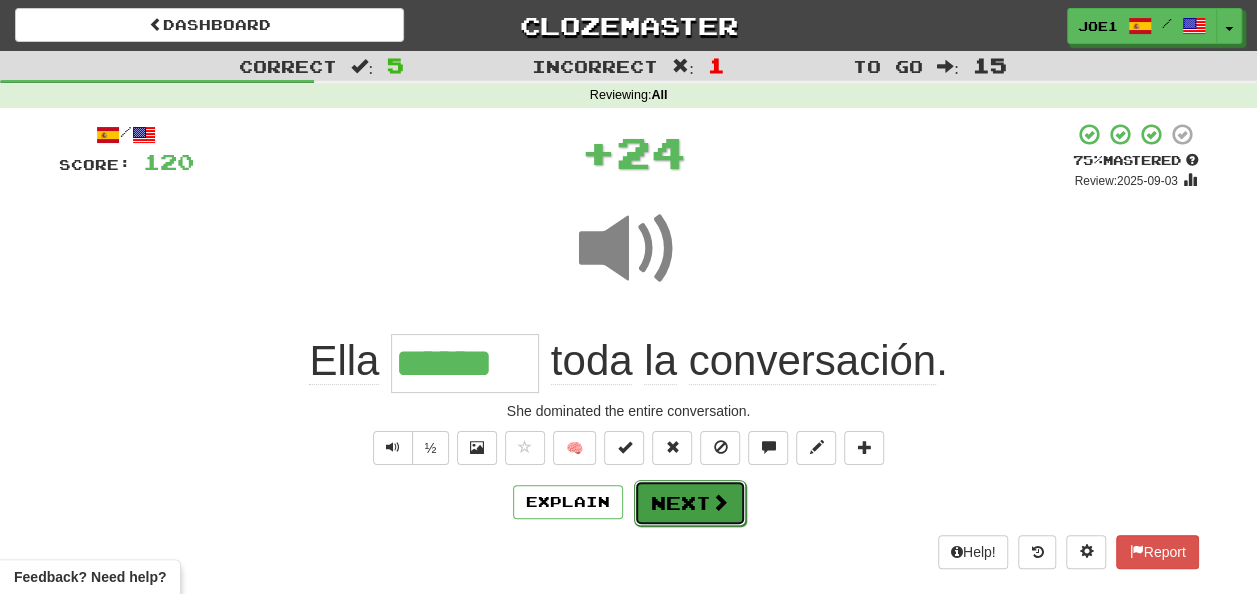 click on "Next" at bounding box center [690, 503] 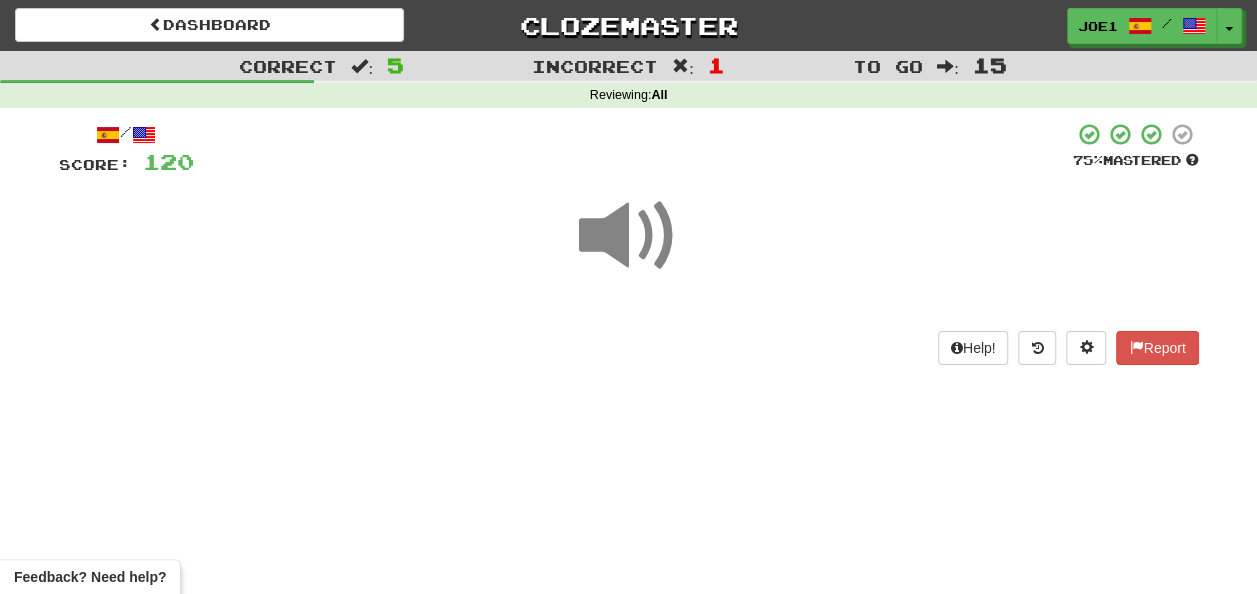 click at bounding box center (629, 236) 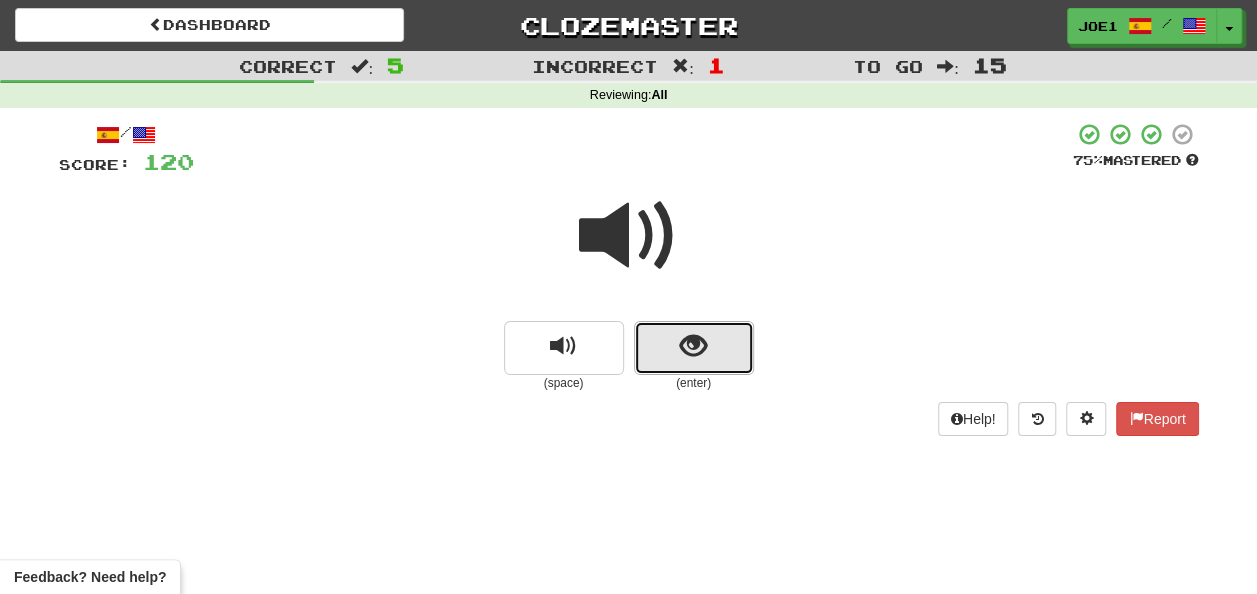 click at bounding box center (694, 348) 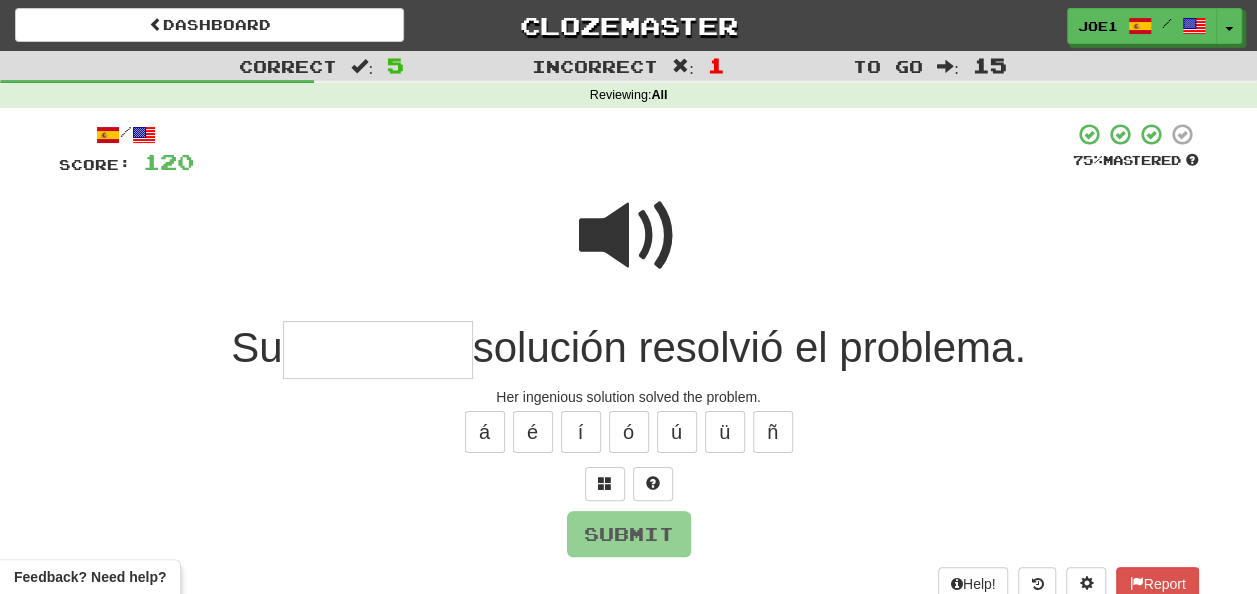 click at bounding box center [378, 350] 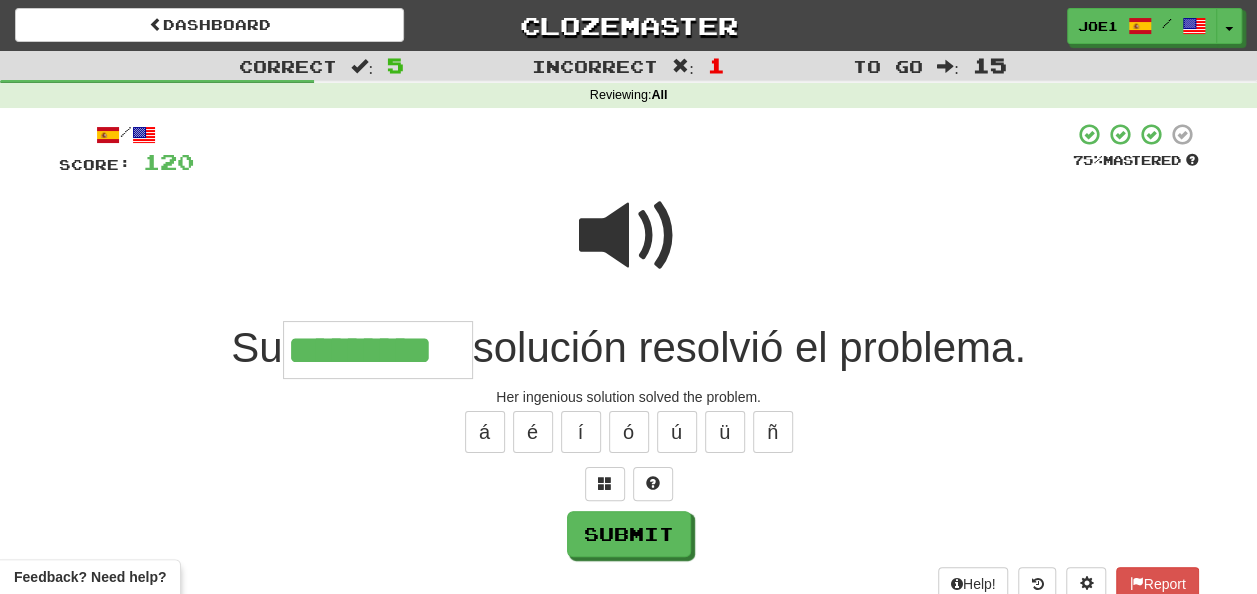 type on "*********" 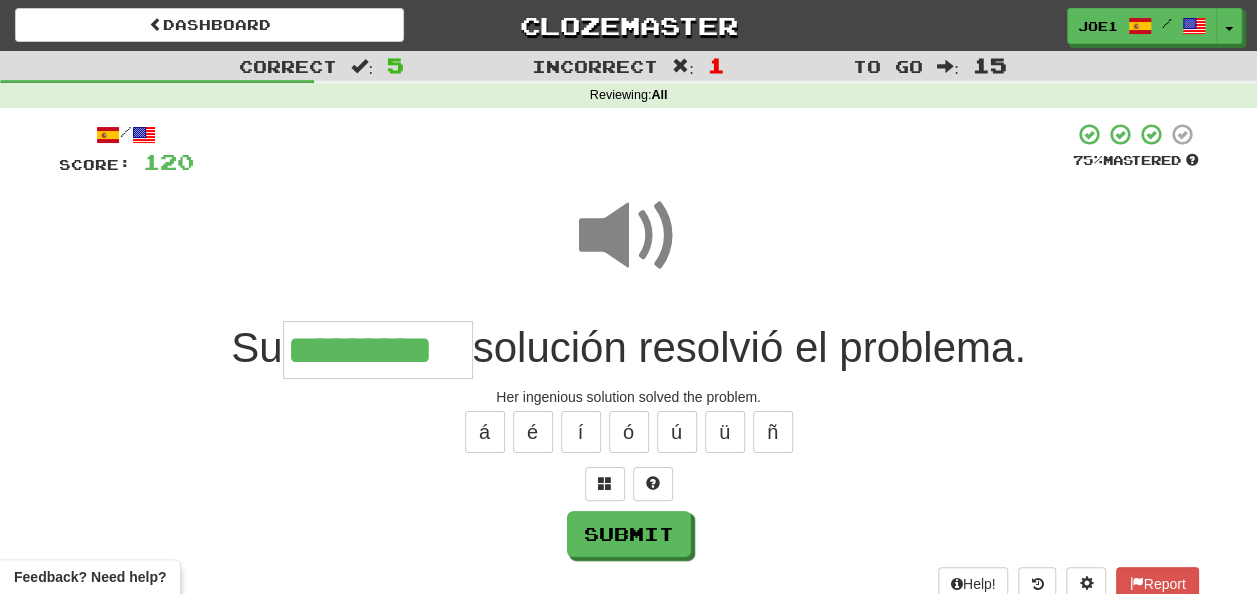 click at bounding box center (629, 236) 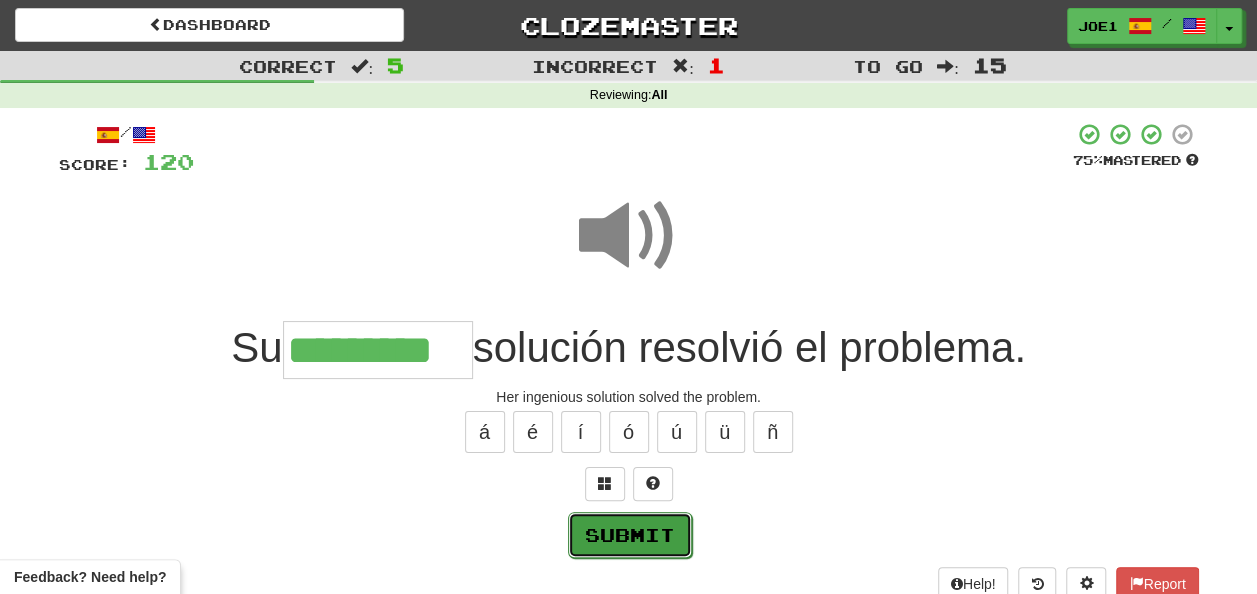 click on "Submit" at bounding box center [630, 535] 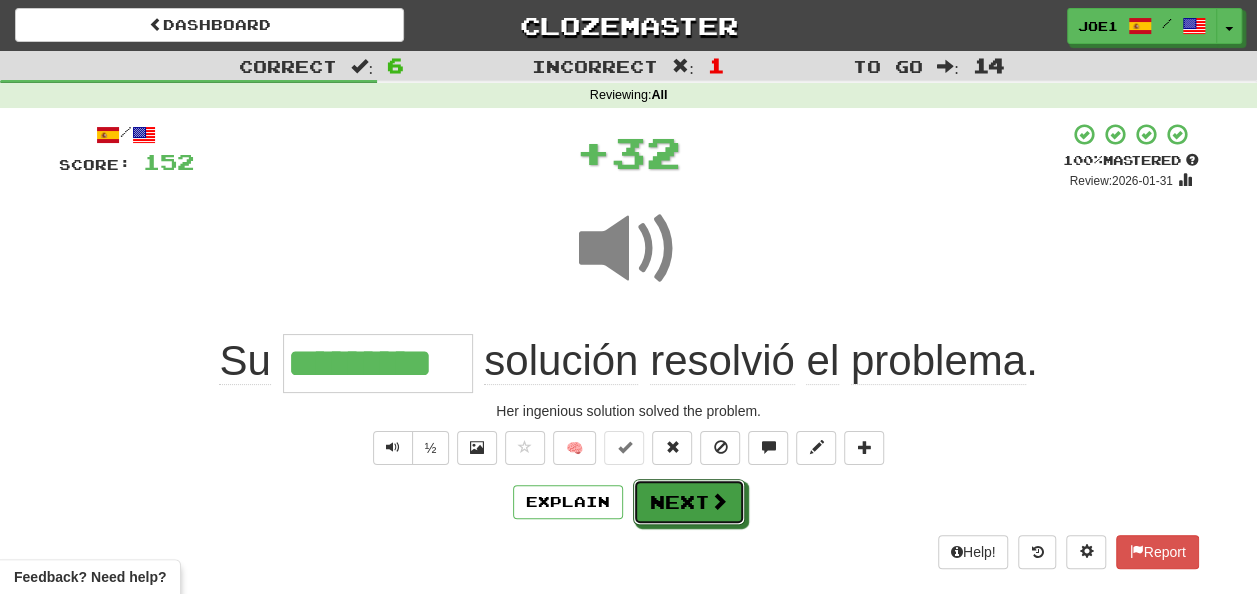 click on "Next" at bounding box center (689, 502) 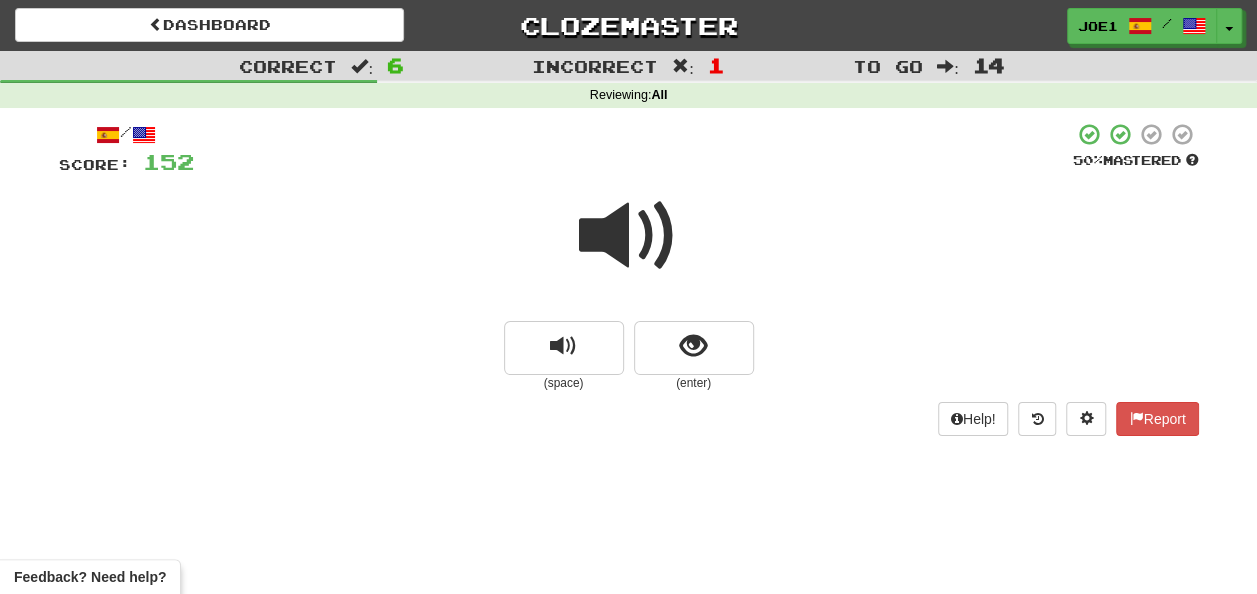 click at bounding box center [629, 236] 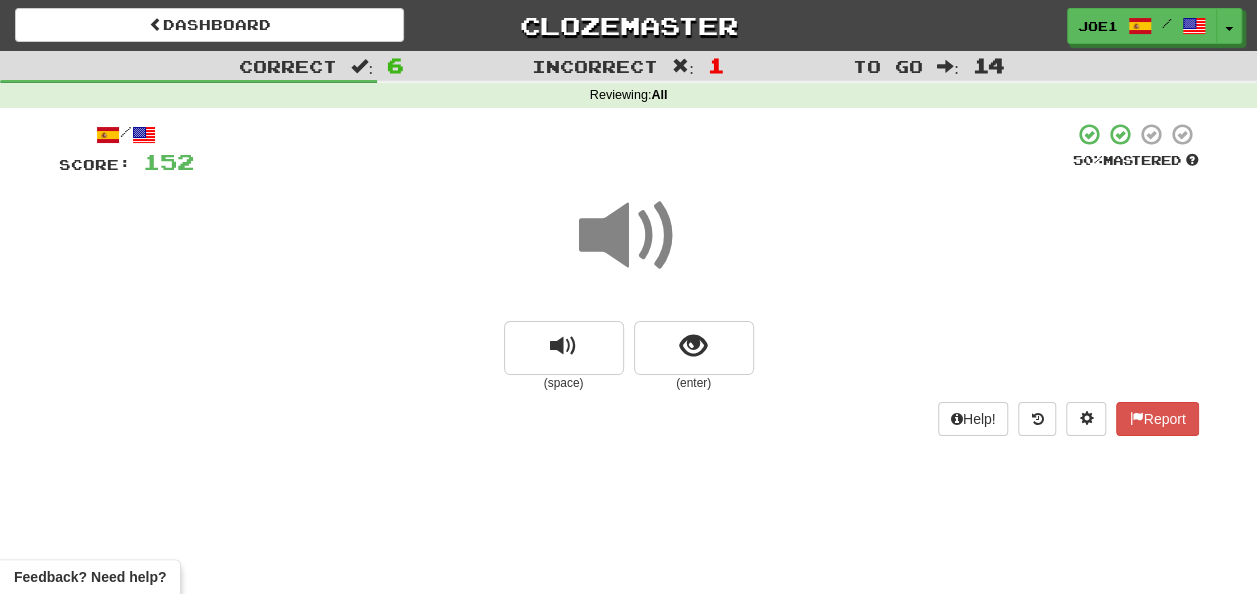 click at bounding box center [629, 236] 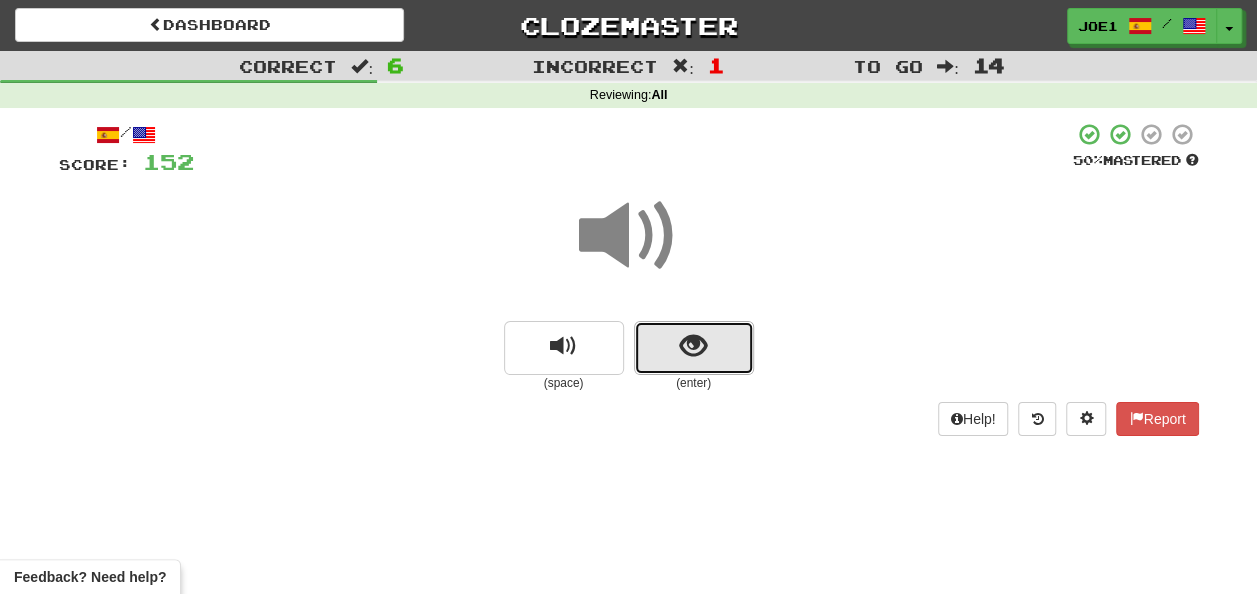 click at bounding box center (693, 346) 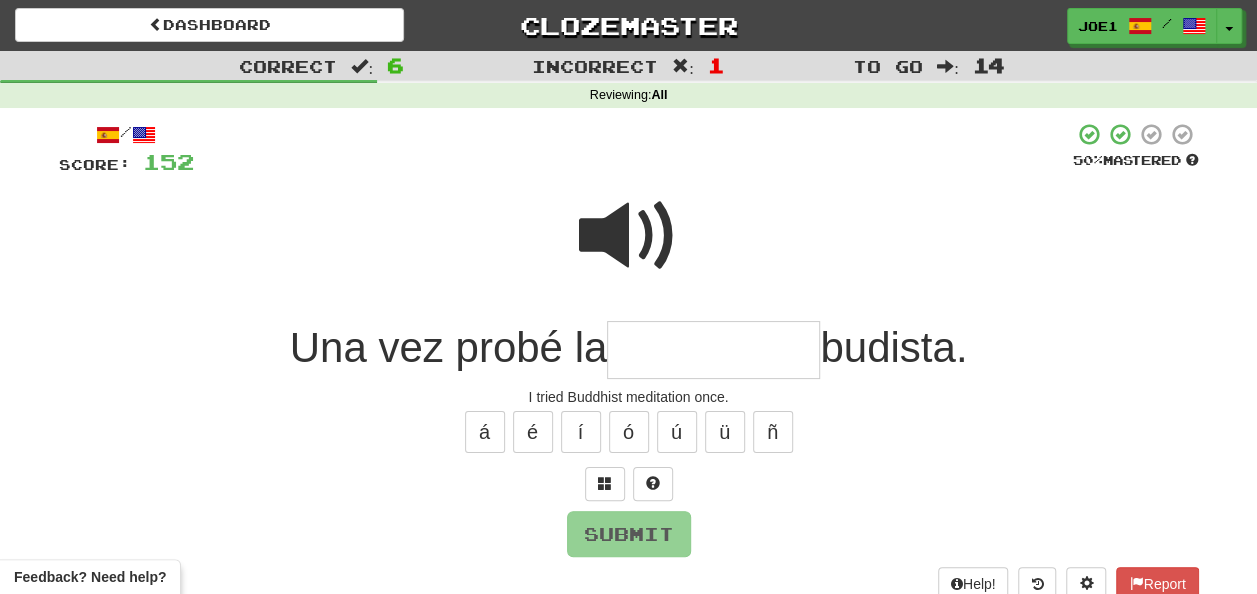 click at bounding box center [629, 236] 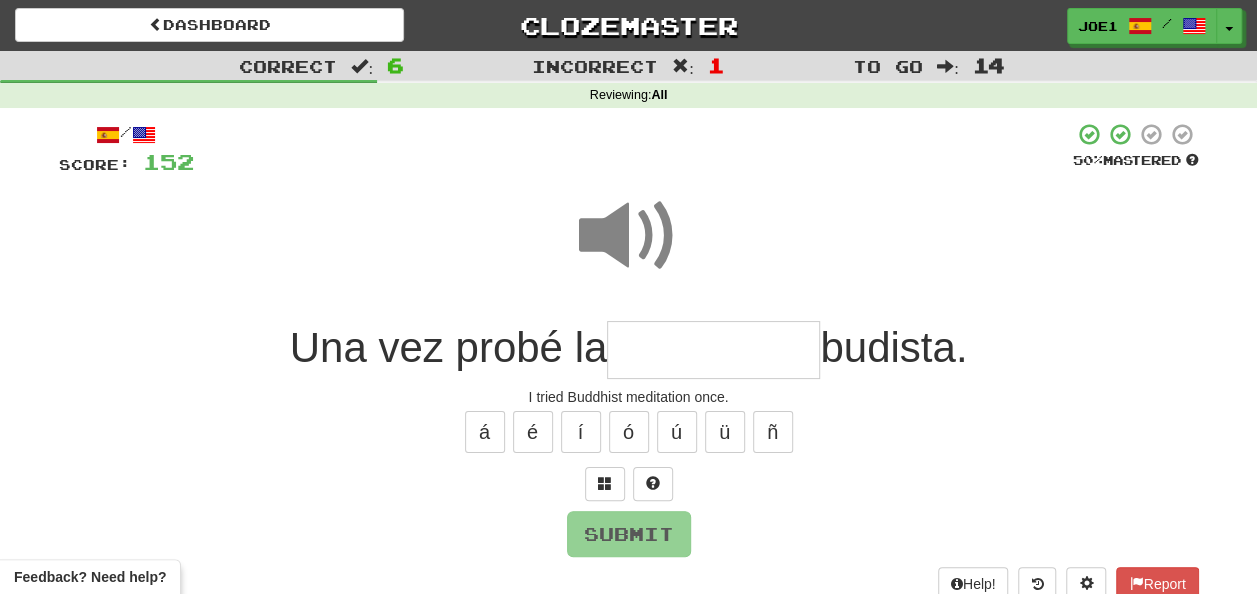 click at bounding box center (629, 236) 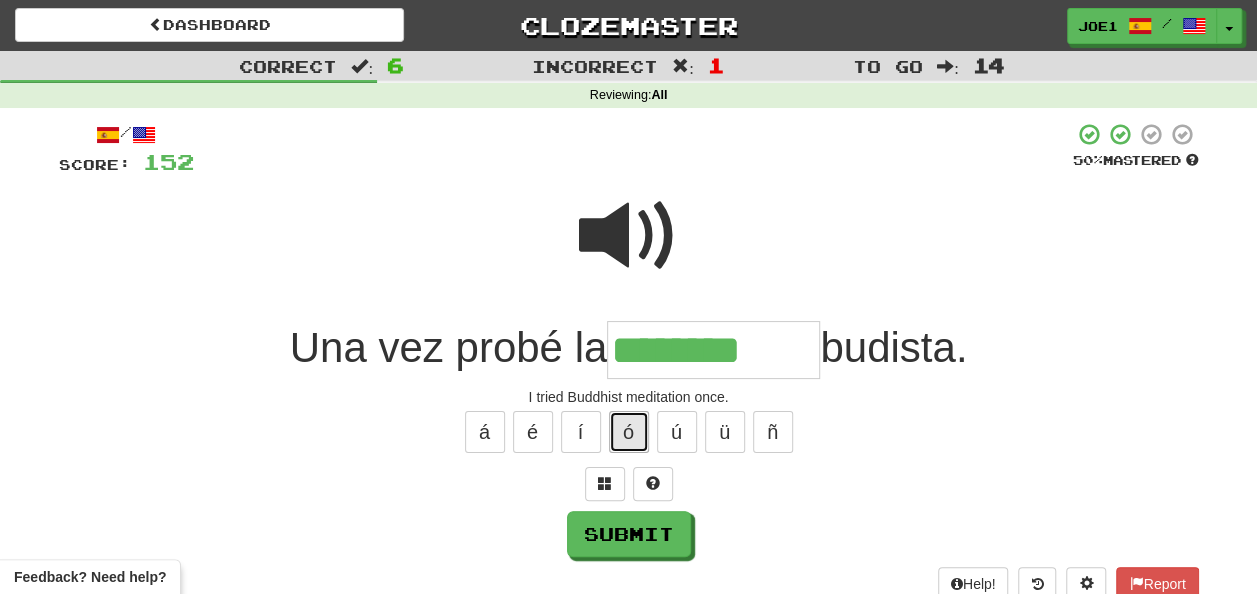click on "ó" at bounding box center (629, 432) 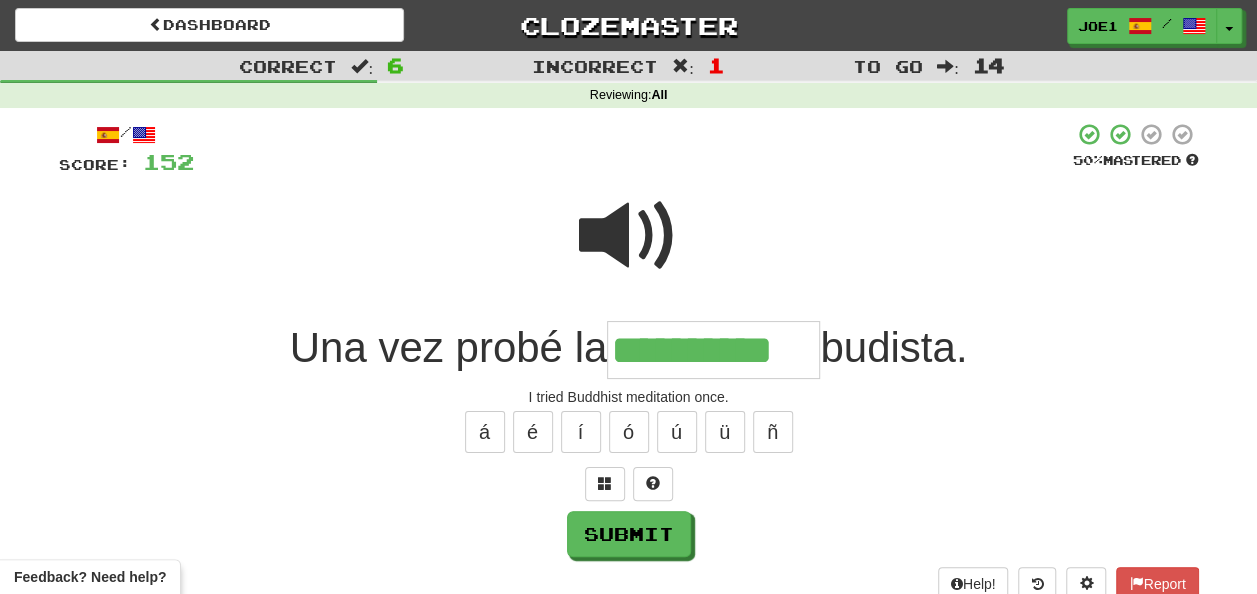 type on "**********" 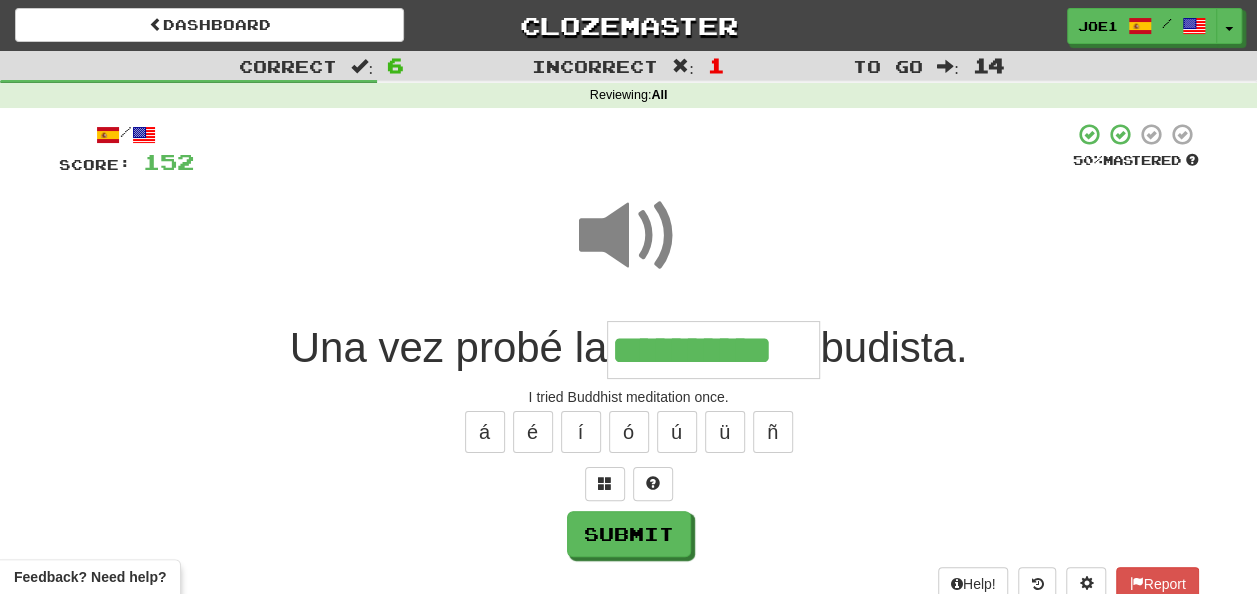 click at bounding box center [629, 236] 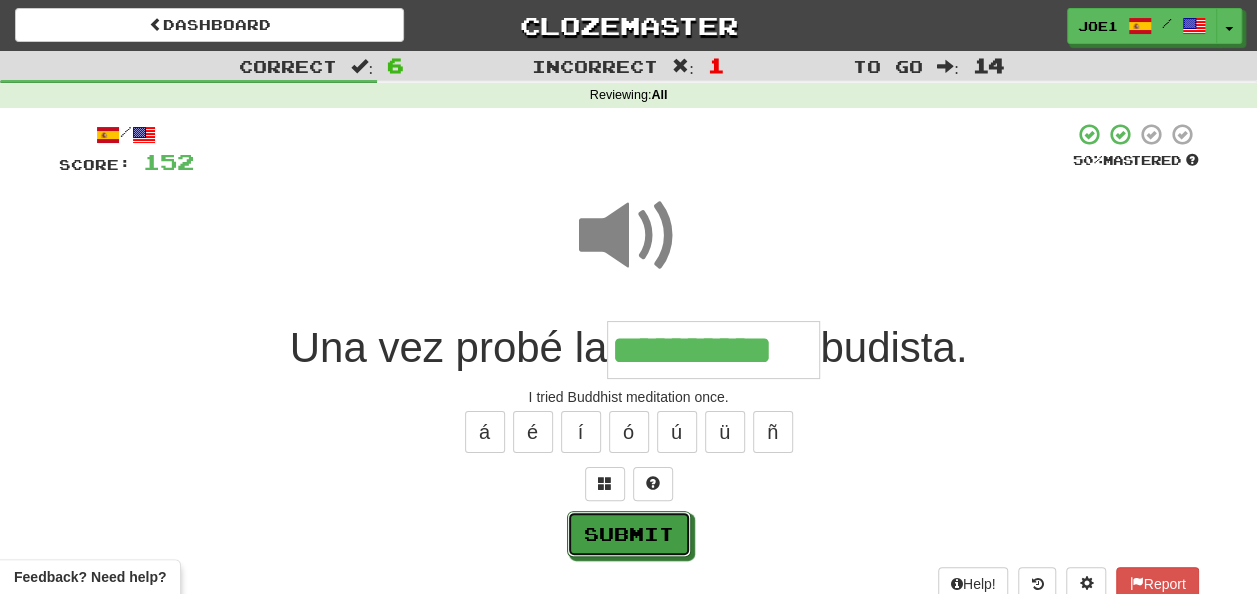 click on "Submit" at bounding box center [629, 534] 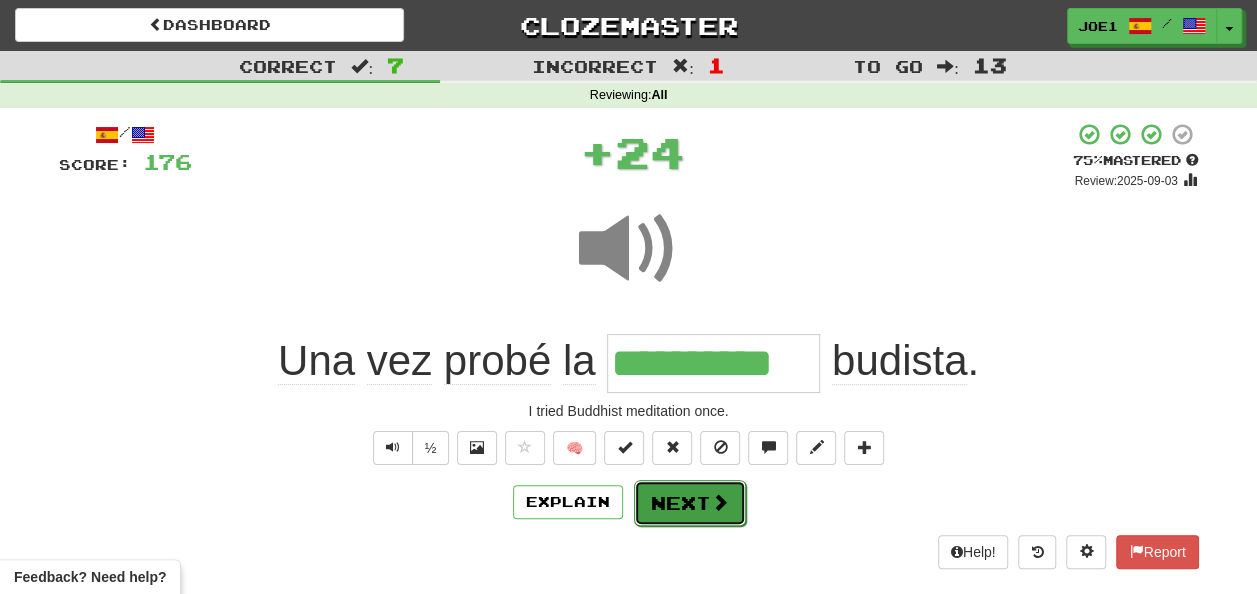 click on "Next" at bounding box center [690, 503] 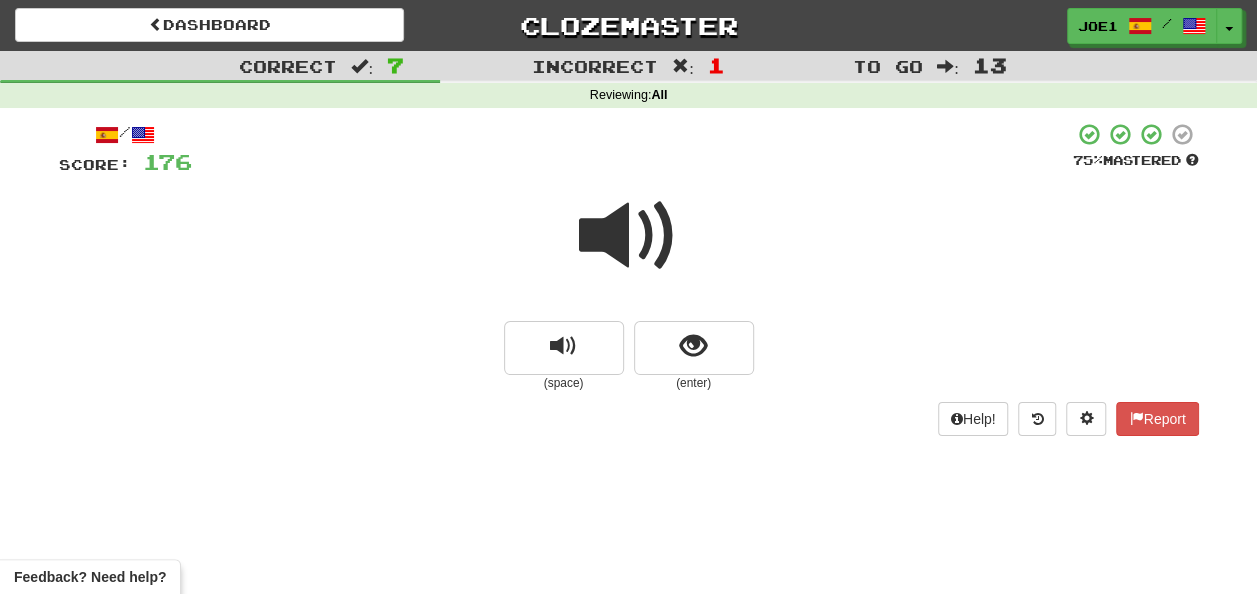 click at bounding box center [629, 236] 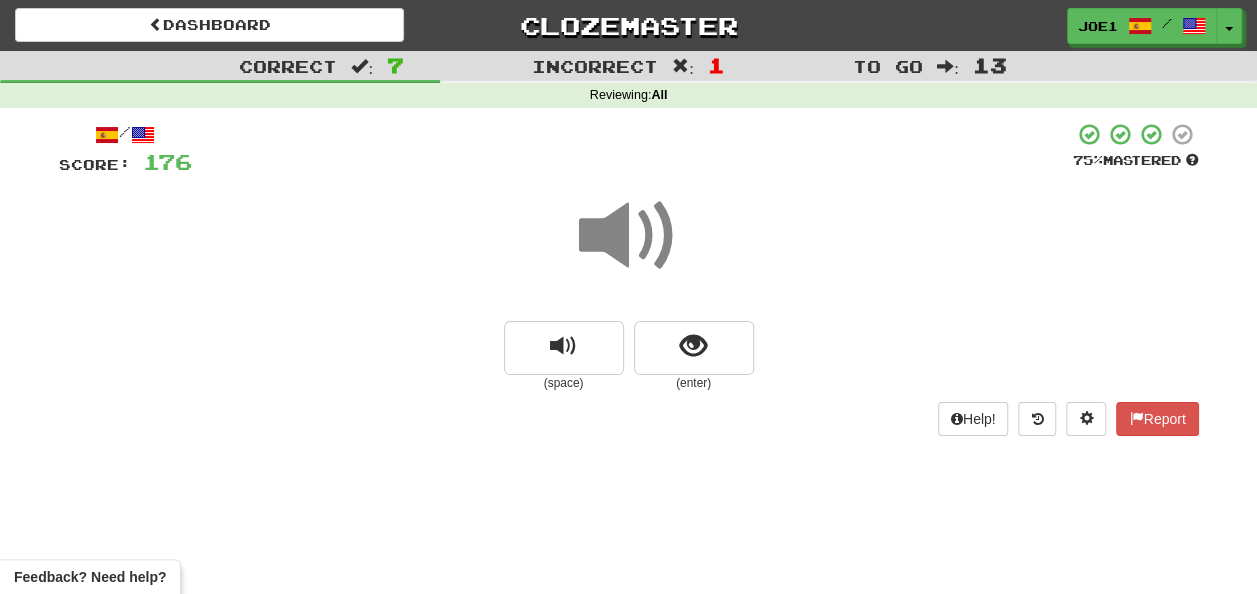 click at bounding box center [629, 236] 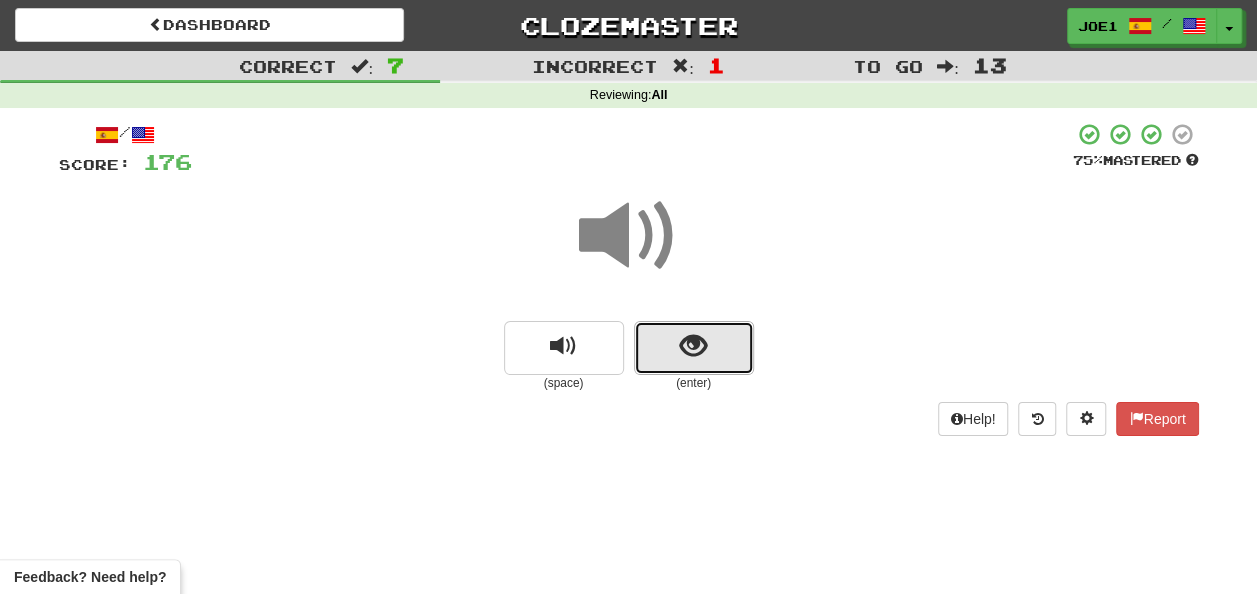 click at bounding box center [694, 348] 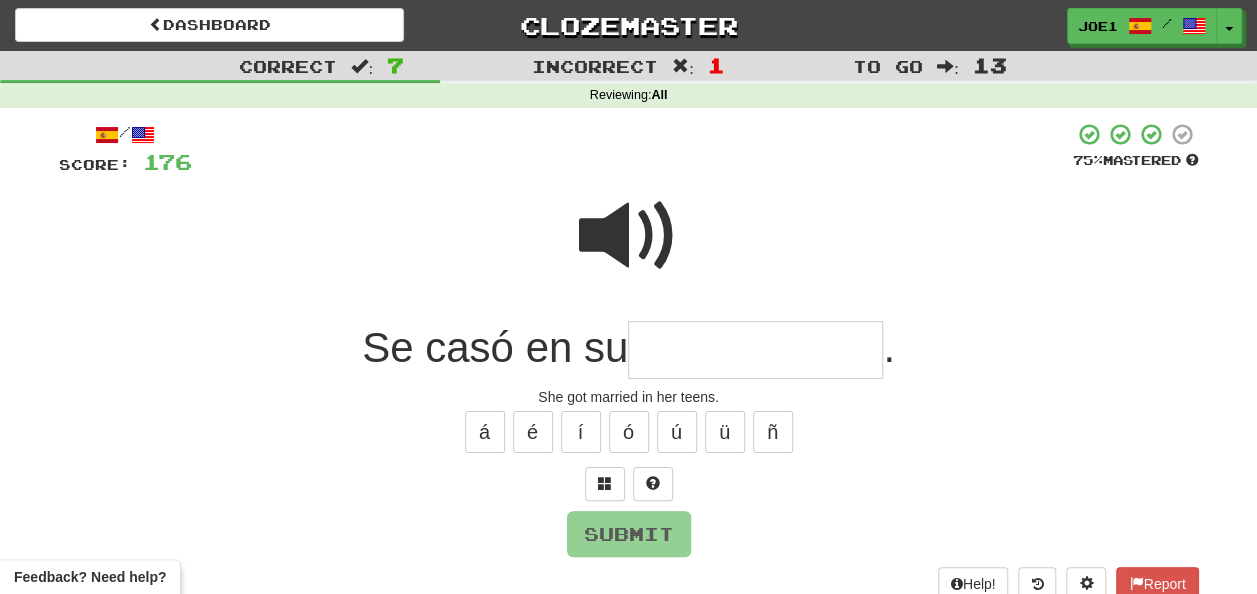 click at bounding box center (629, 236) 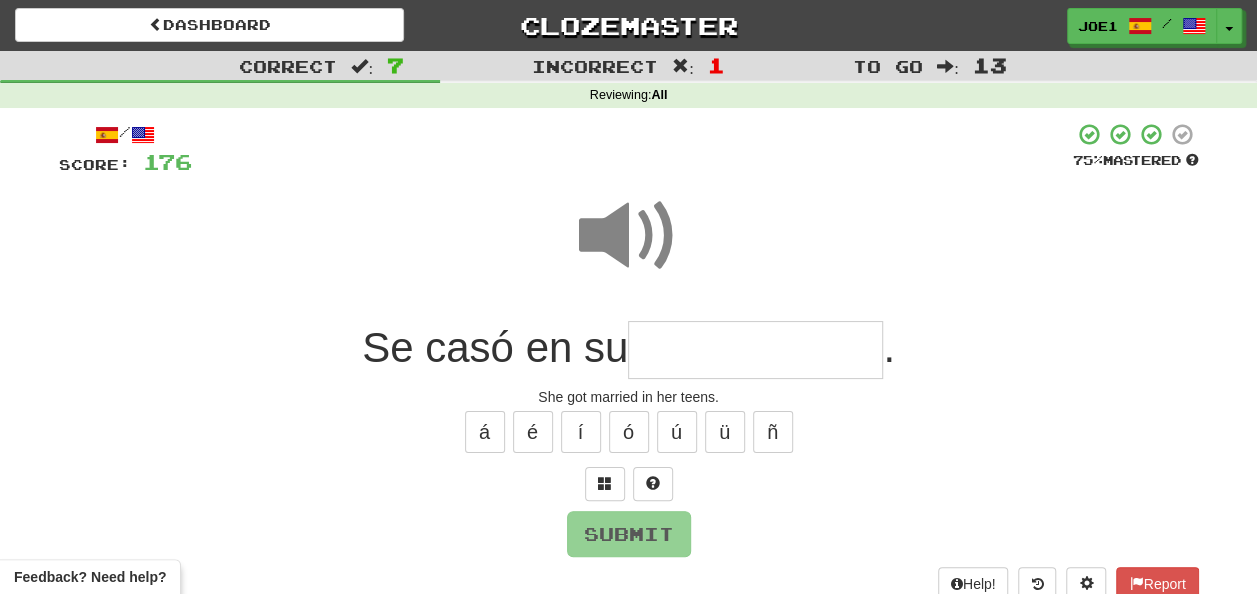 click at bounding box center [755, 350] 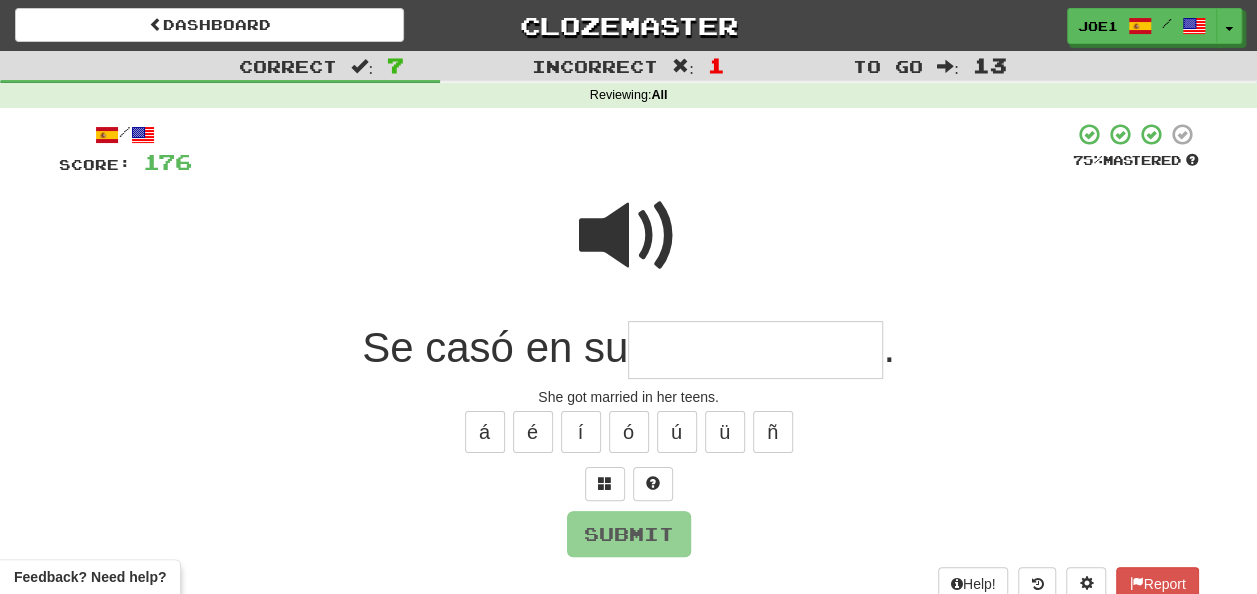 type on "*" 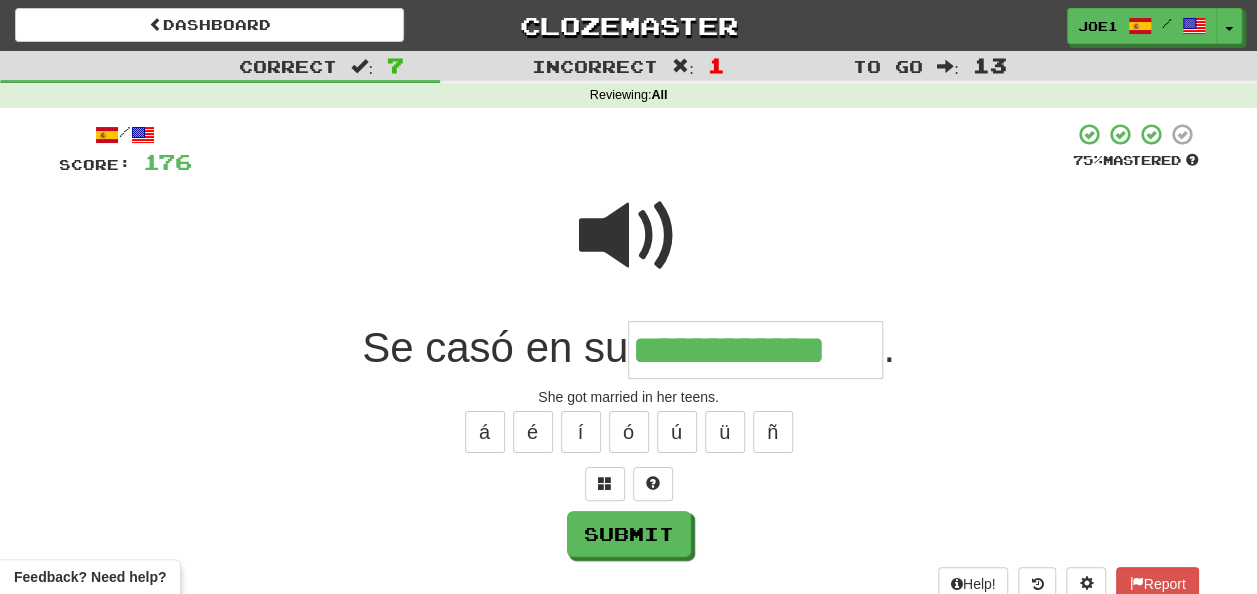 type on "**********" 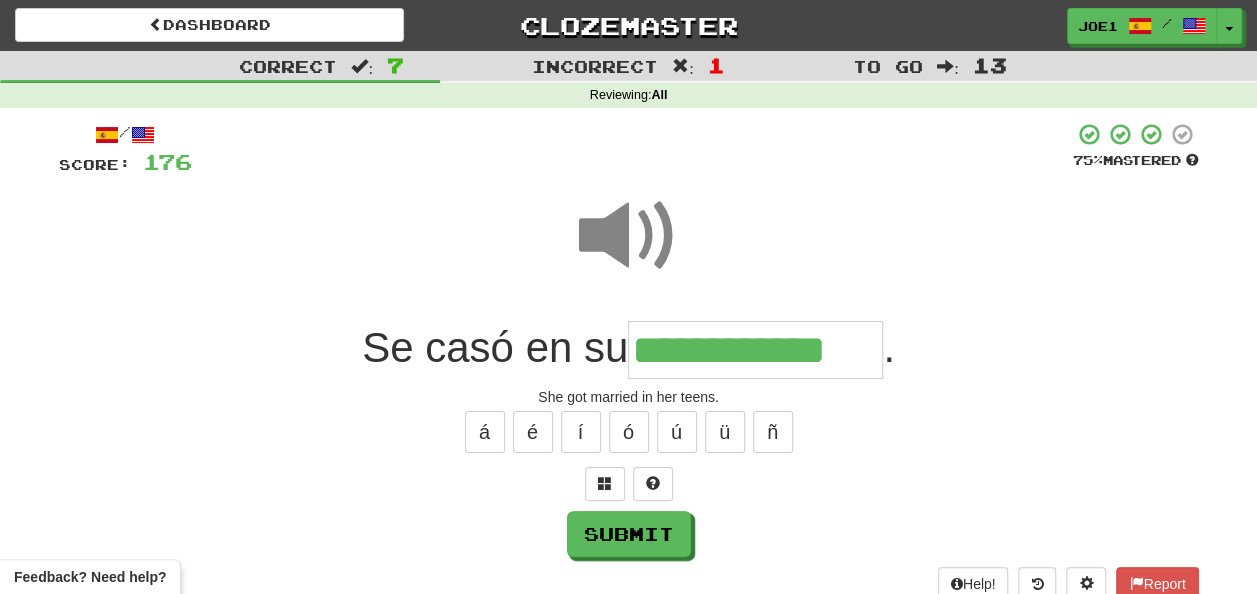 click at bounding box center [629, 236] 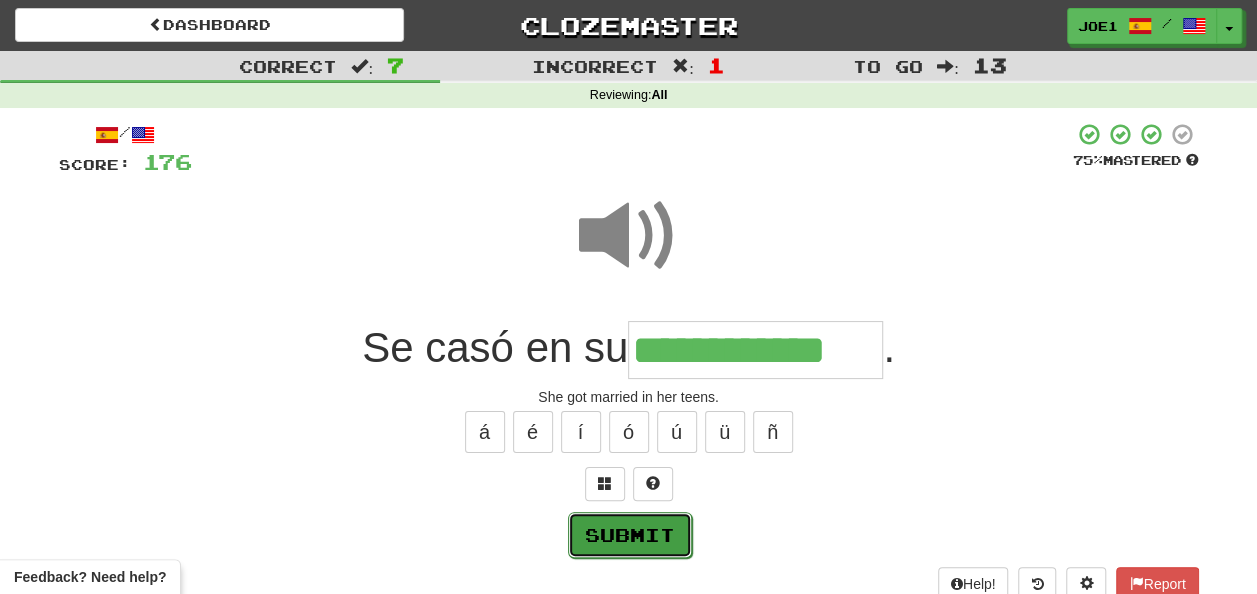 click on "Submit" at bounding box center [630, 535] 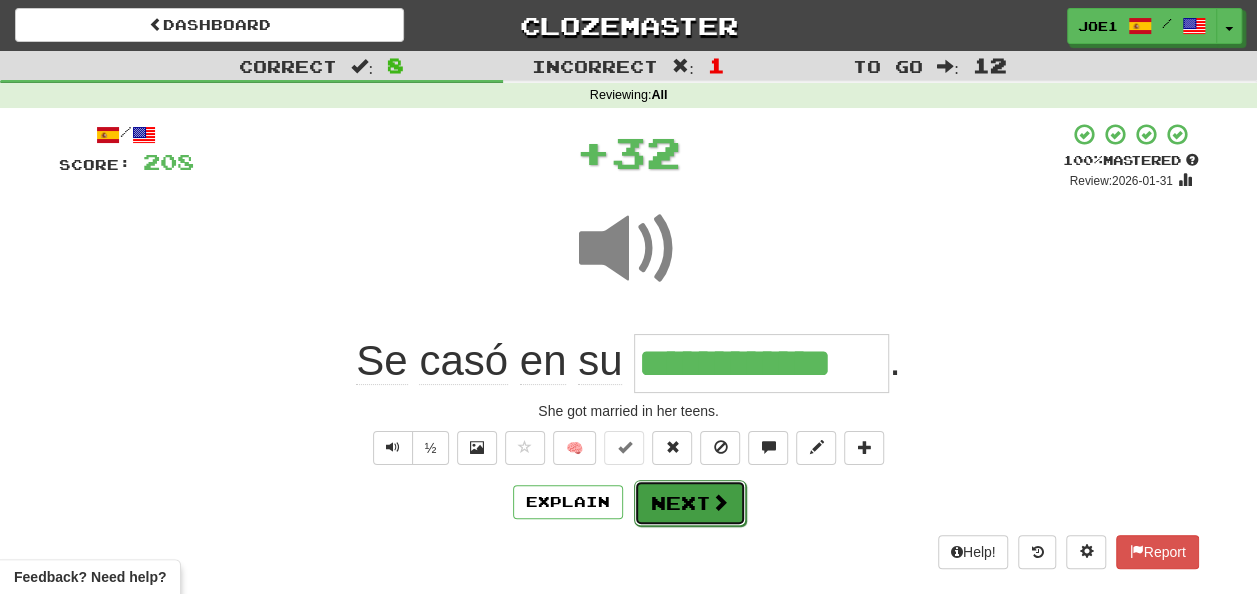 click on "Next" at bounding box center (690, 503) 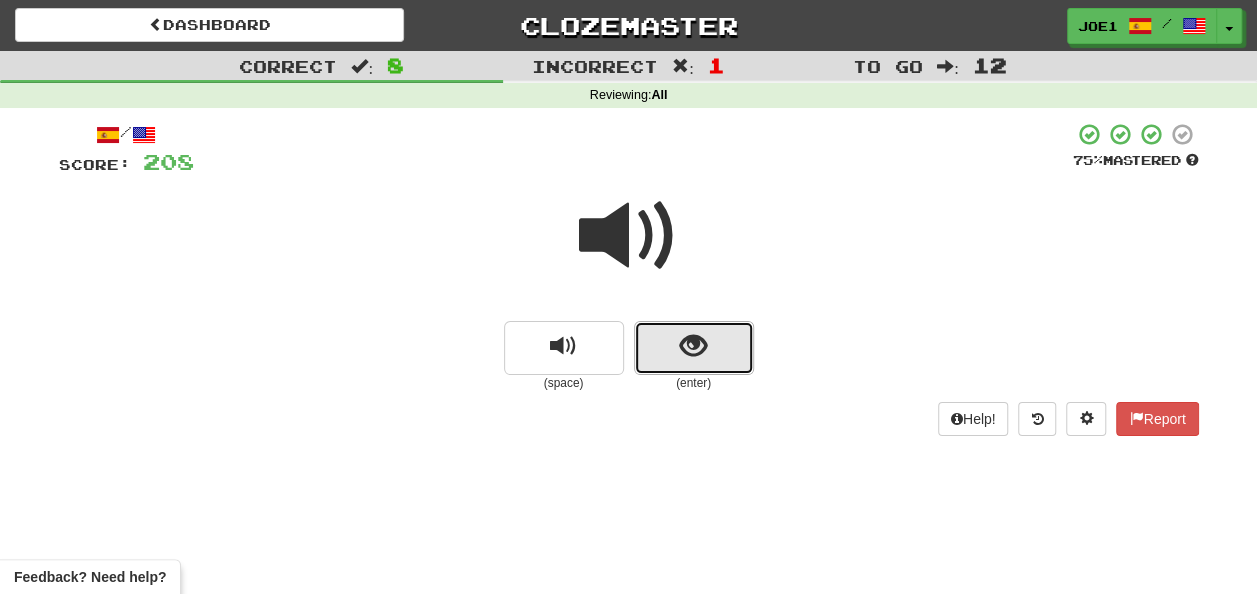 click at bounding box center (694, 348) 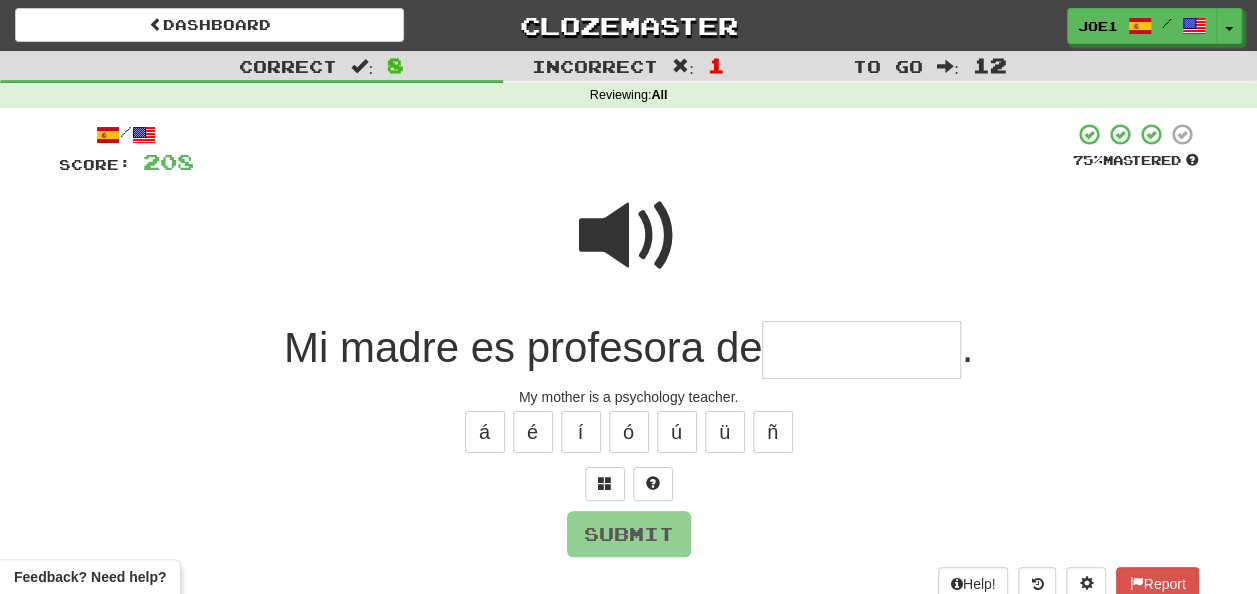 click at bounding box center [861, 350] 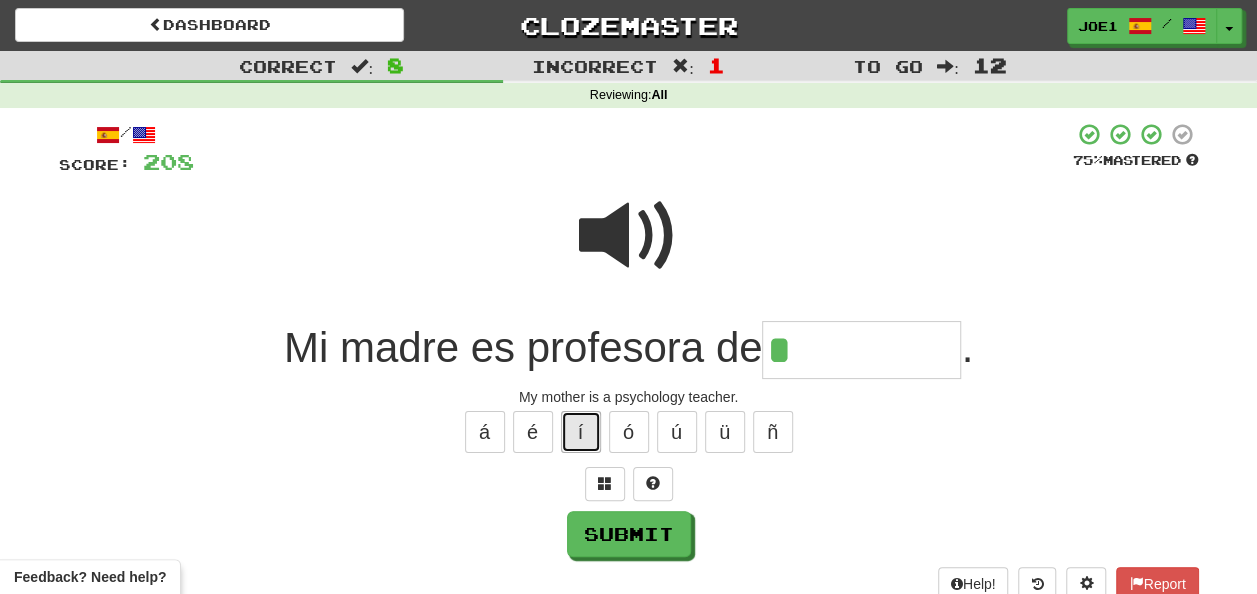click on "í" at bounding box center [581, 432] 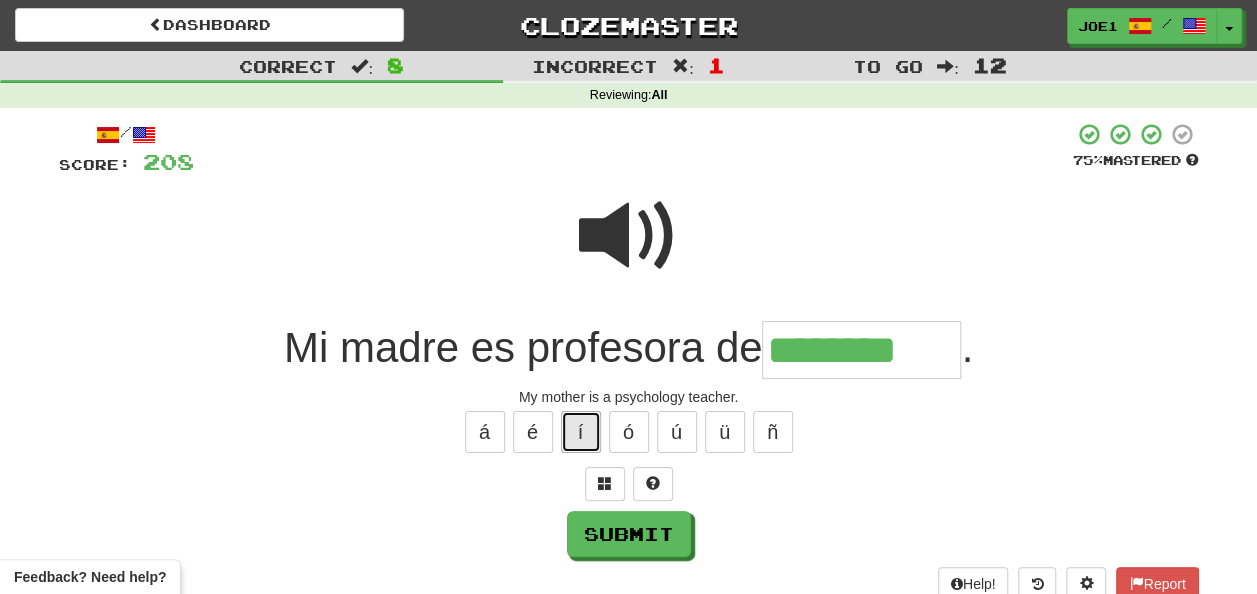 click on "í" at bounding box center [581, 432] 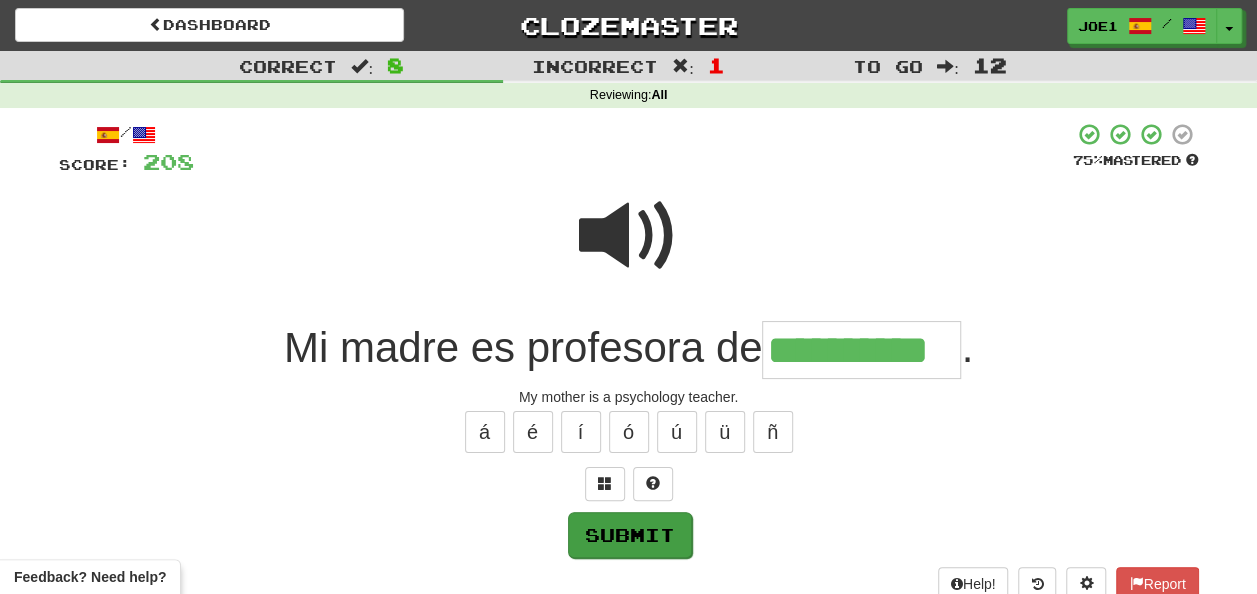 type on "**********" 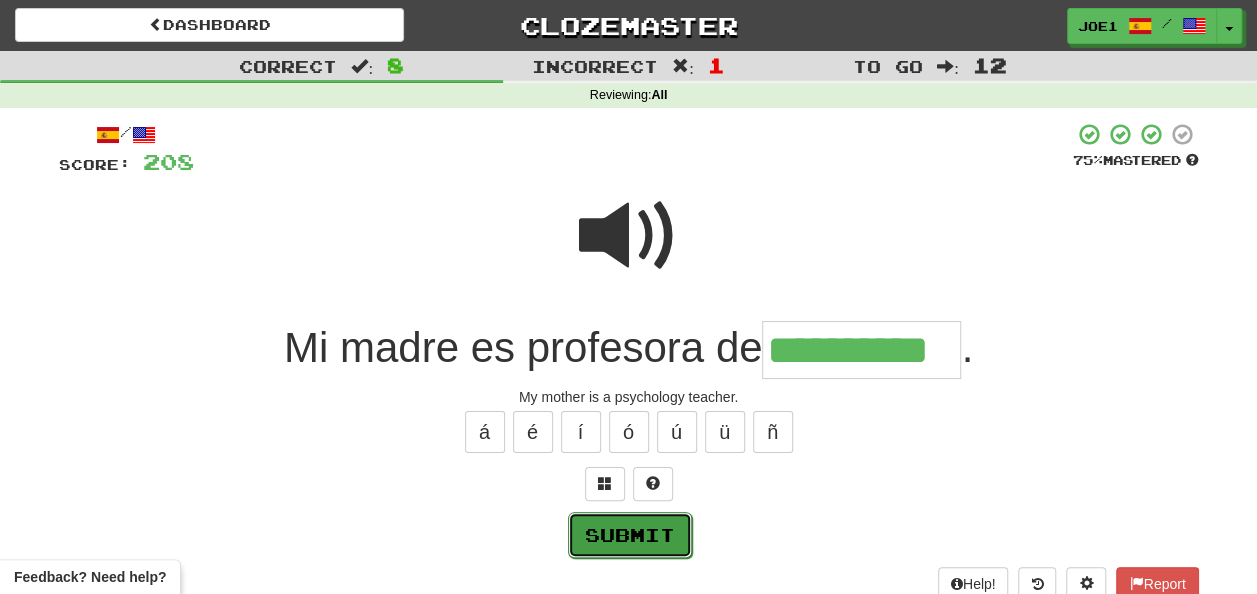 click on "Submit" at bounding box center (630, 535) 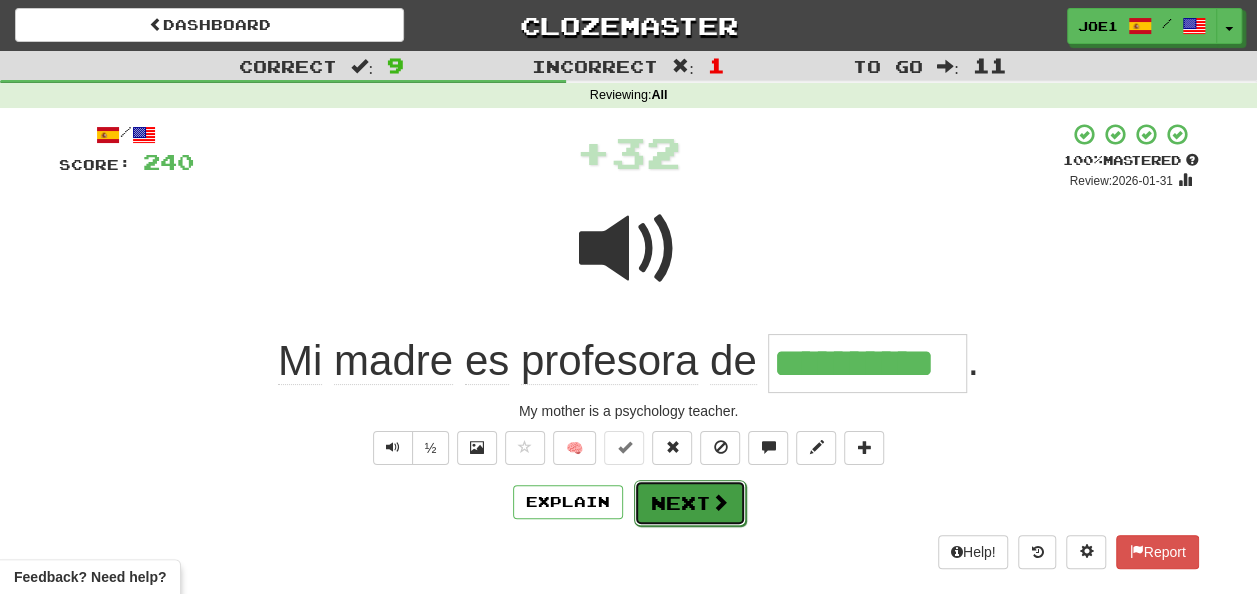 click on "Next" at bounding box center [690, 503] 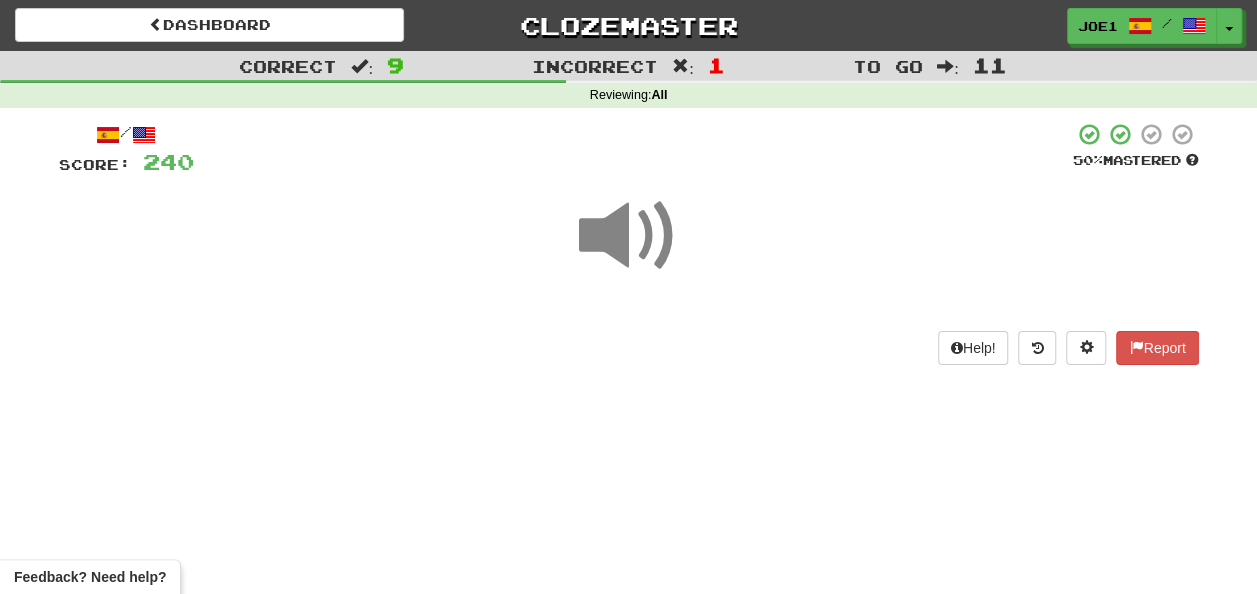 click at bounding box center [629, 236] 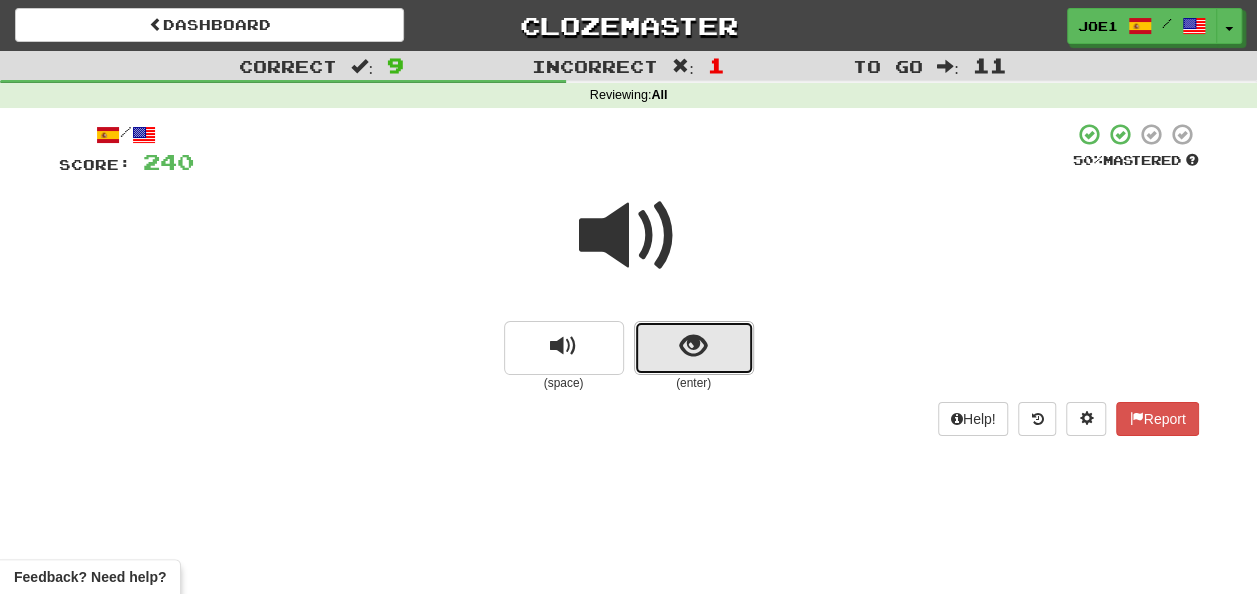 click at bounding box center [694, 348] 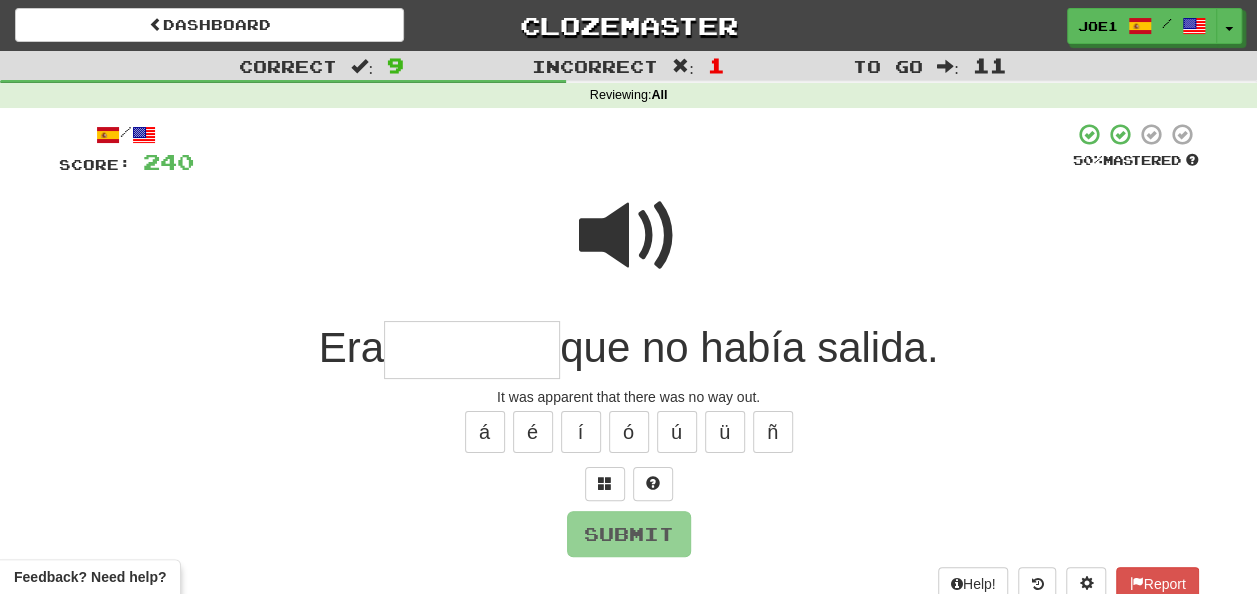 click at bounding box center [629, 236] 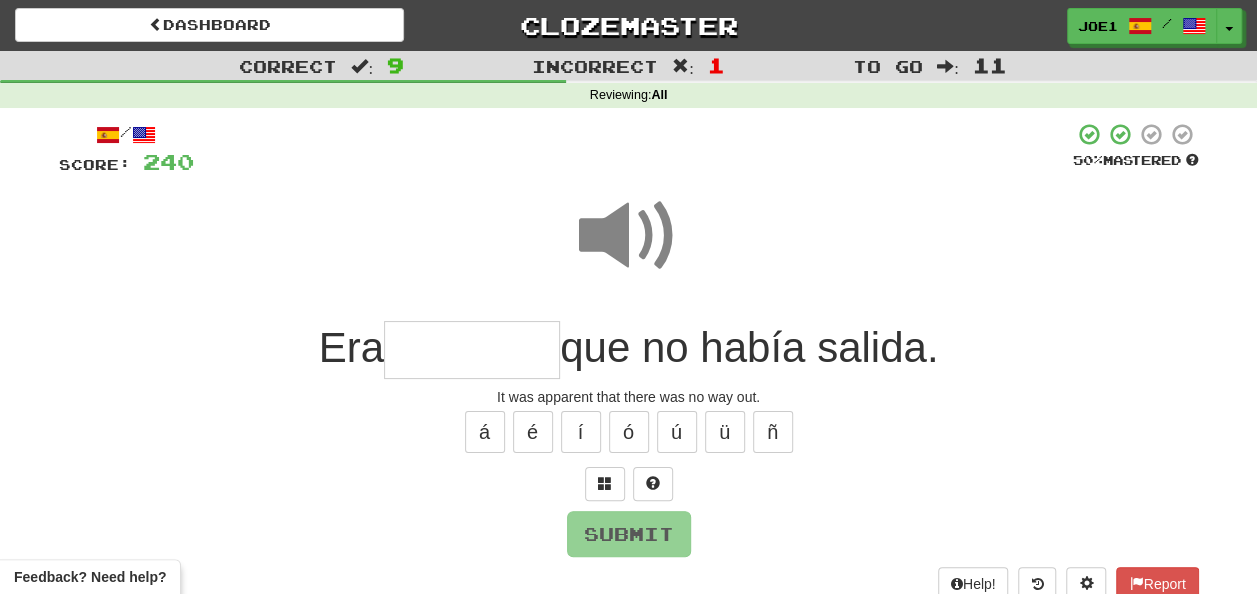 click at bounding box center [472, 350] 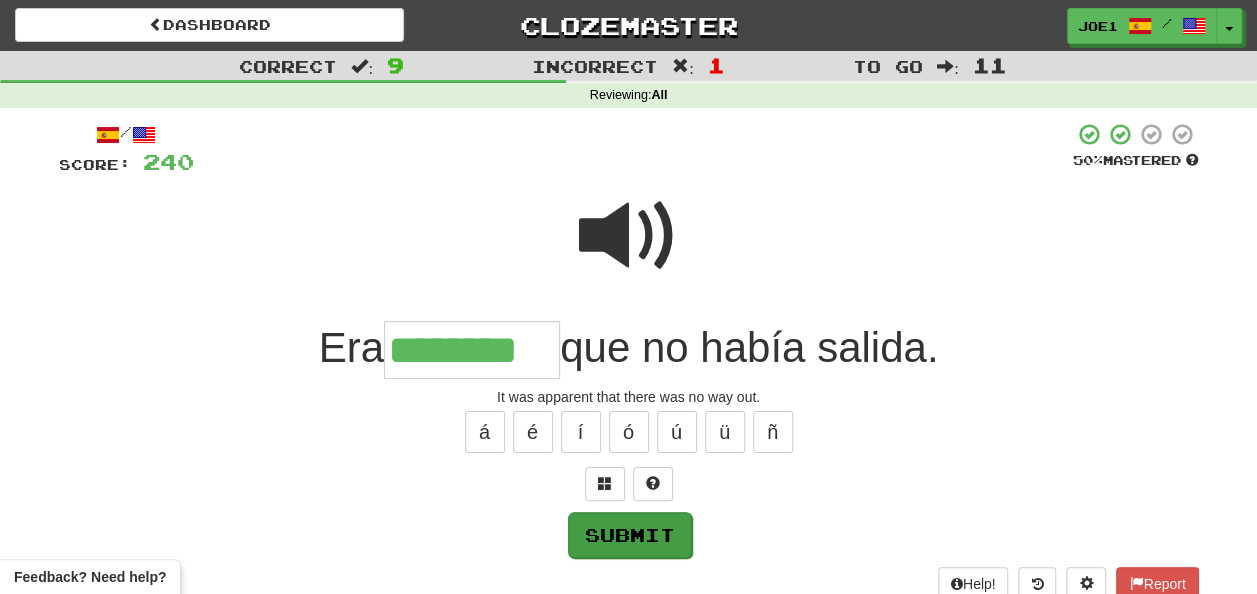 type on "********" 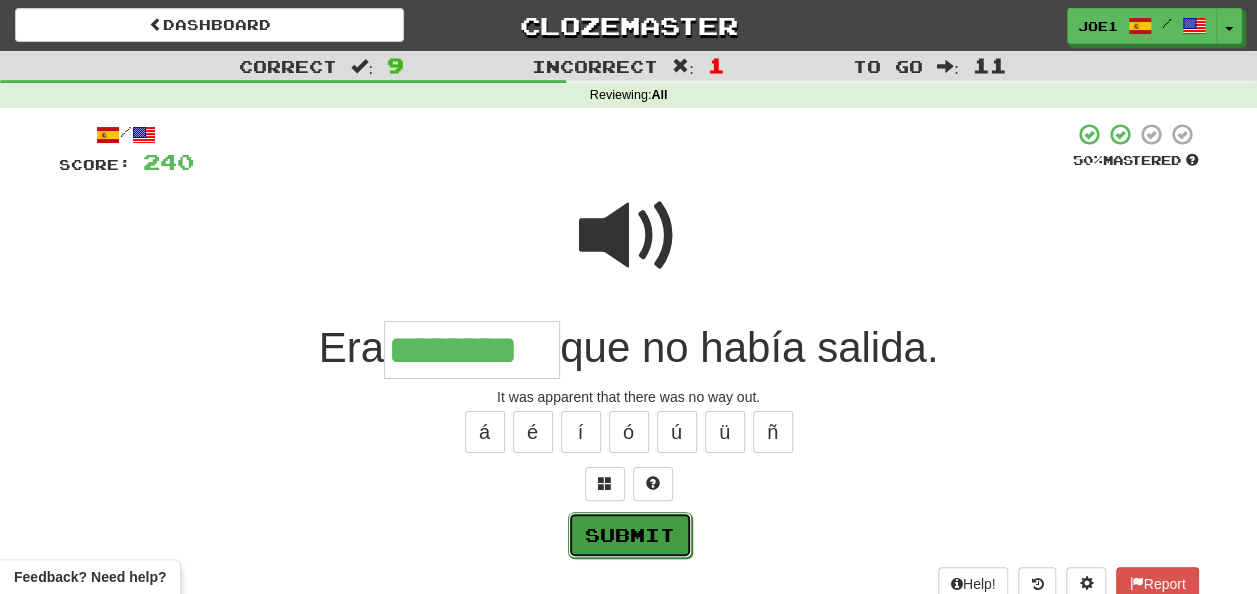 click on "Submit" at bounding box center (630, 535) 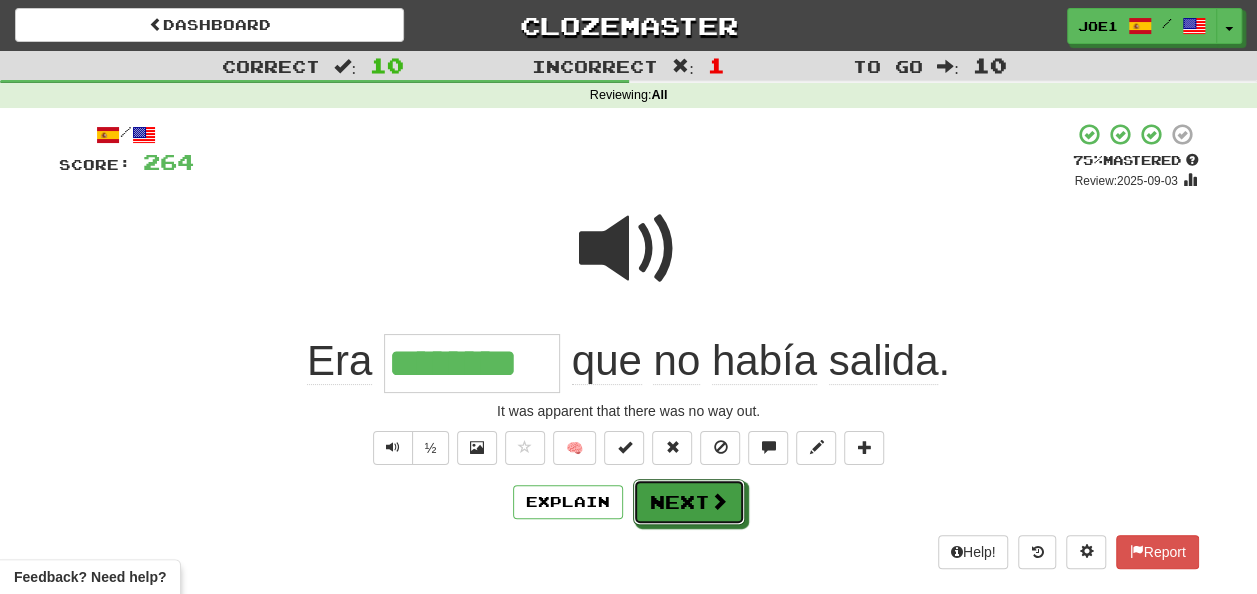 click on "Next" at bounding box center [689, 502] 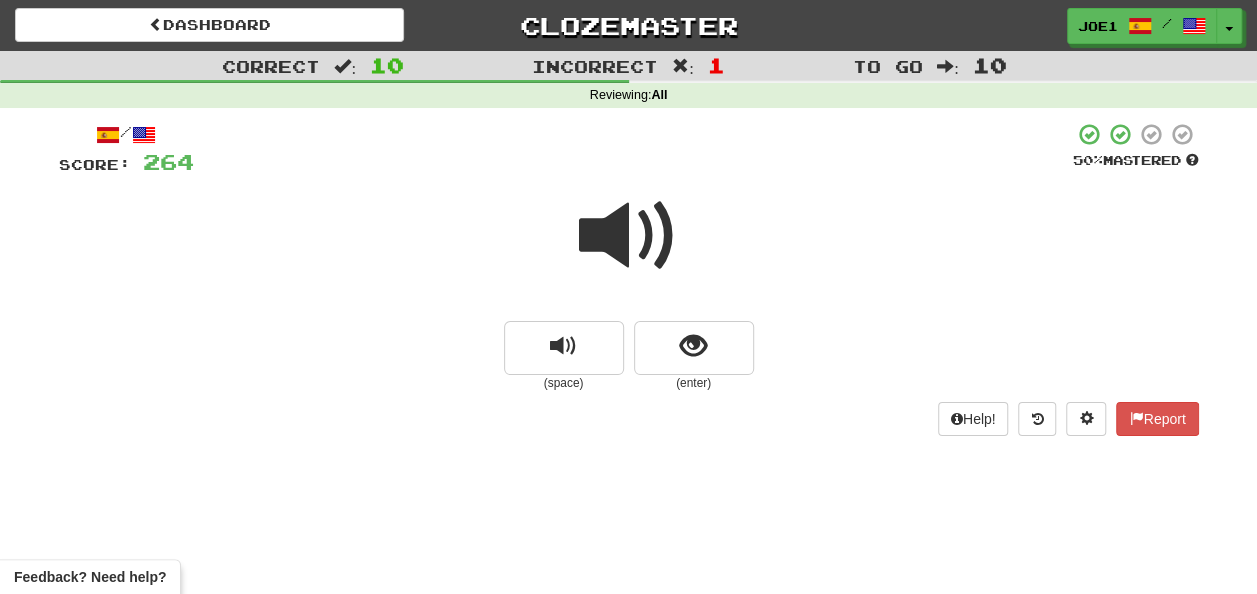 click at bounding box center (629, 236) 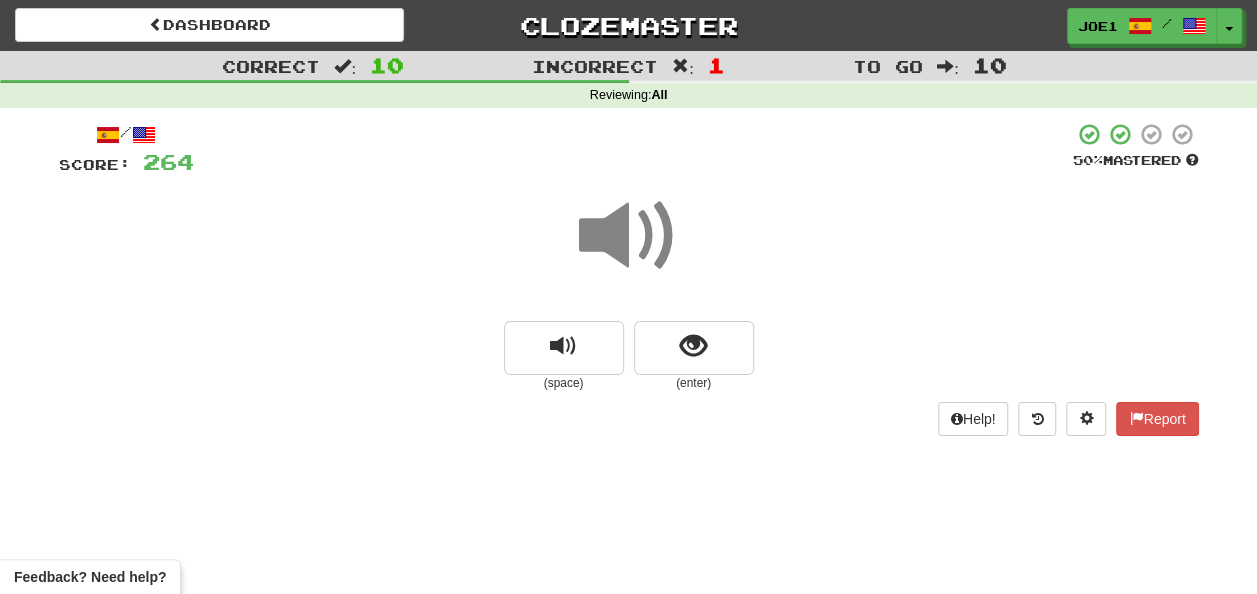 click at bounding box center (629, 236) 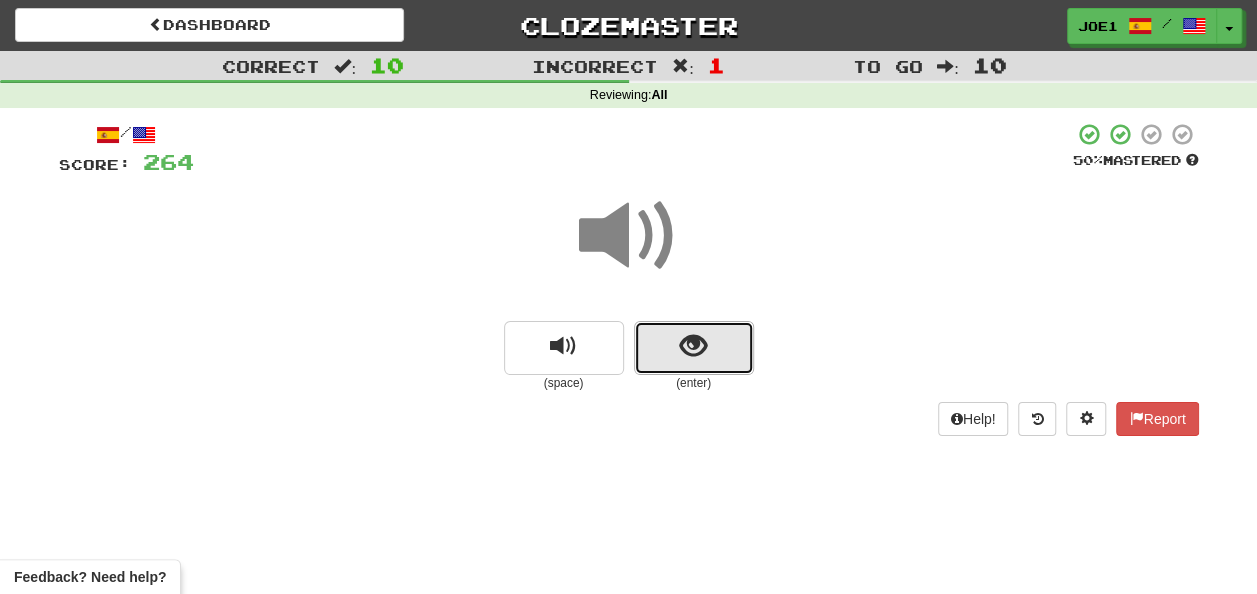 click at bounding box center [694, 348] 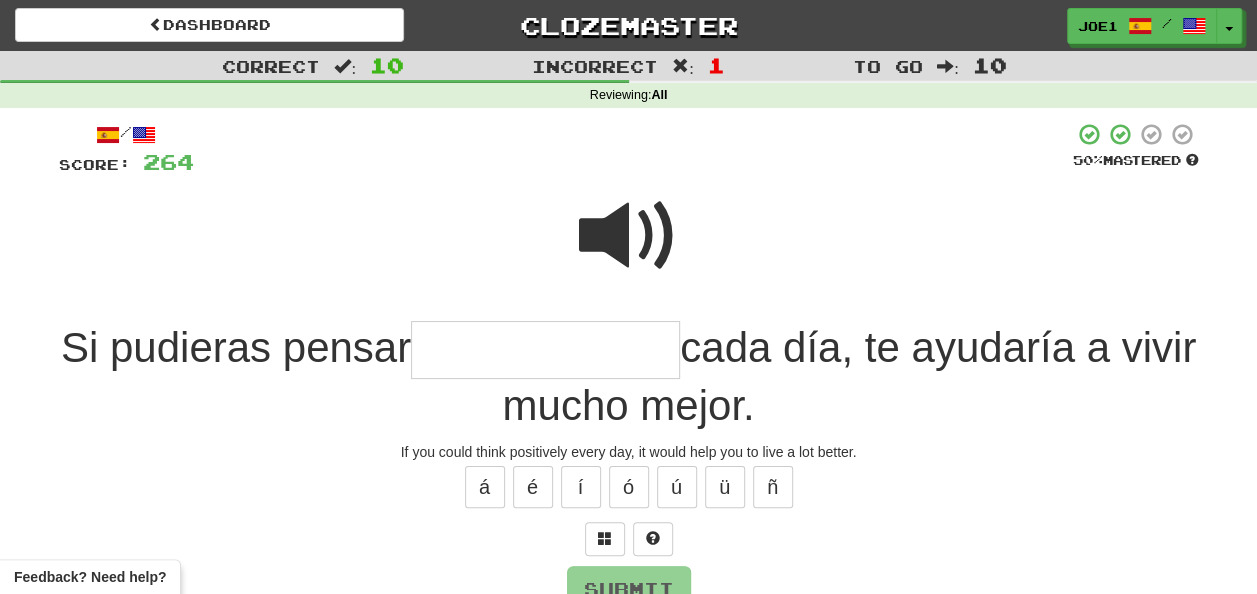 click at bounding box center (629, 236) 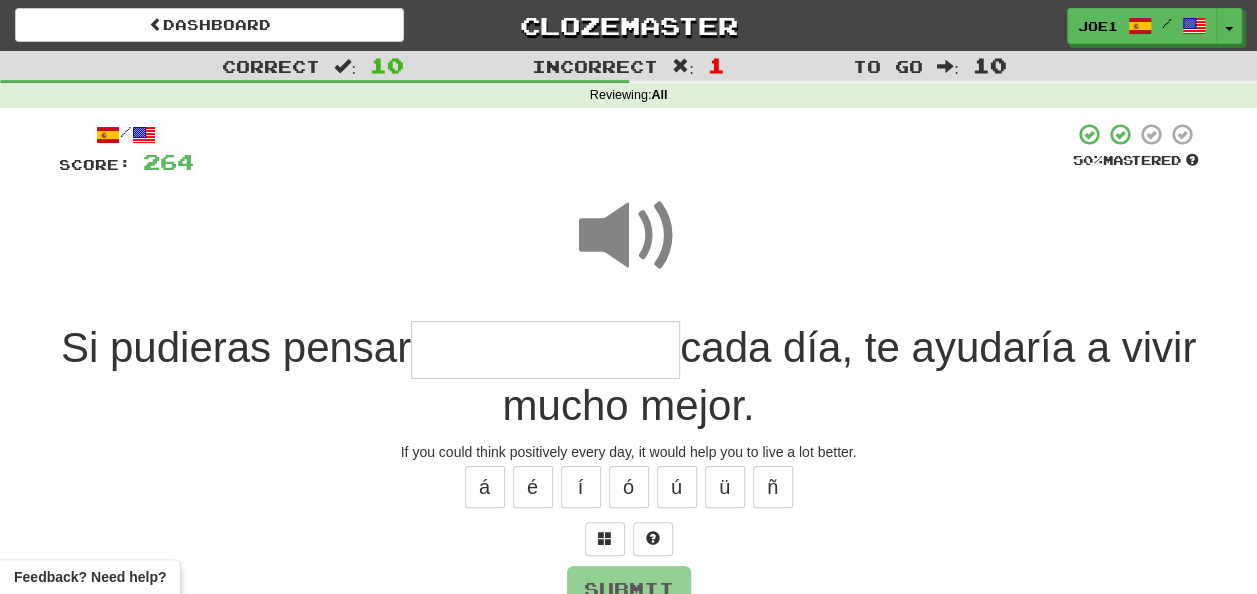 click at bounding box center [545, 350] 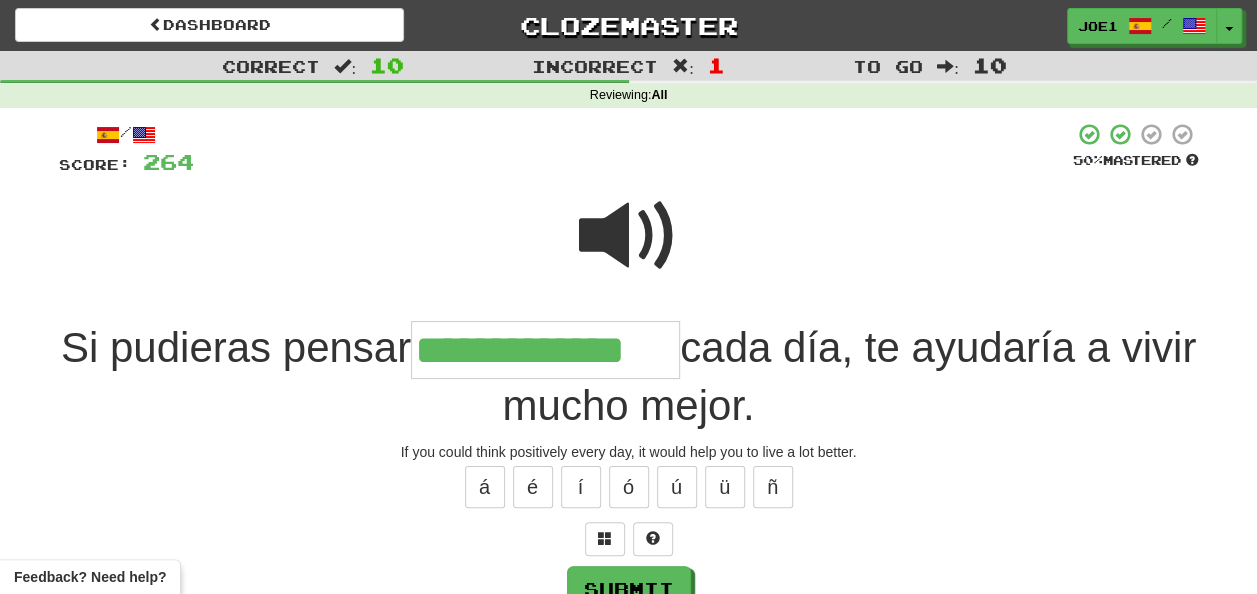 type on "**********" 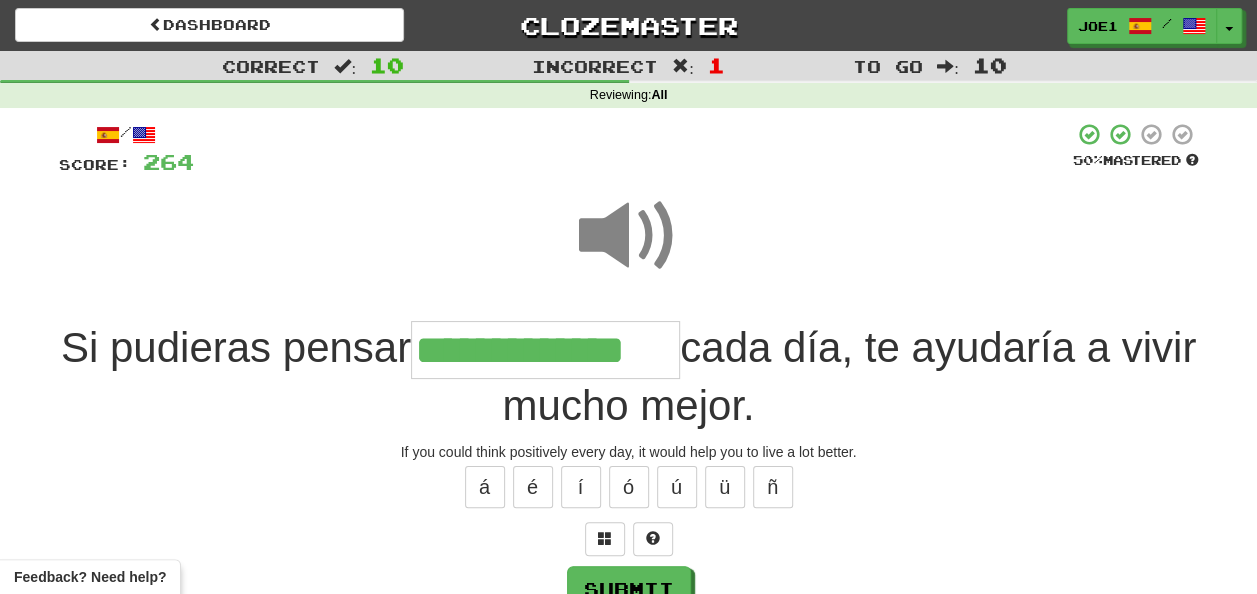 click at bounding box center (629, 236) 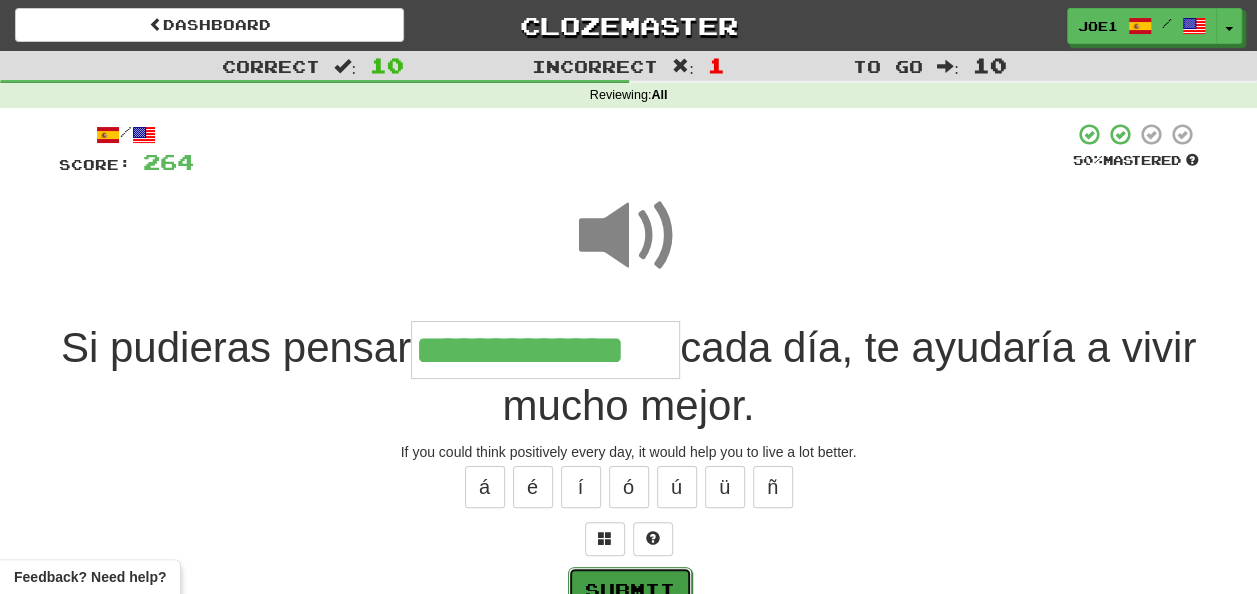 click on "Submit" at bounding box center [630, 590] 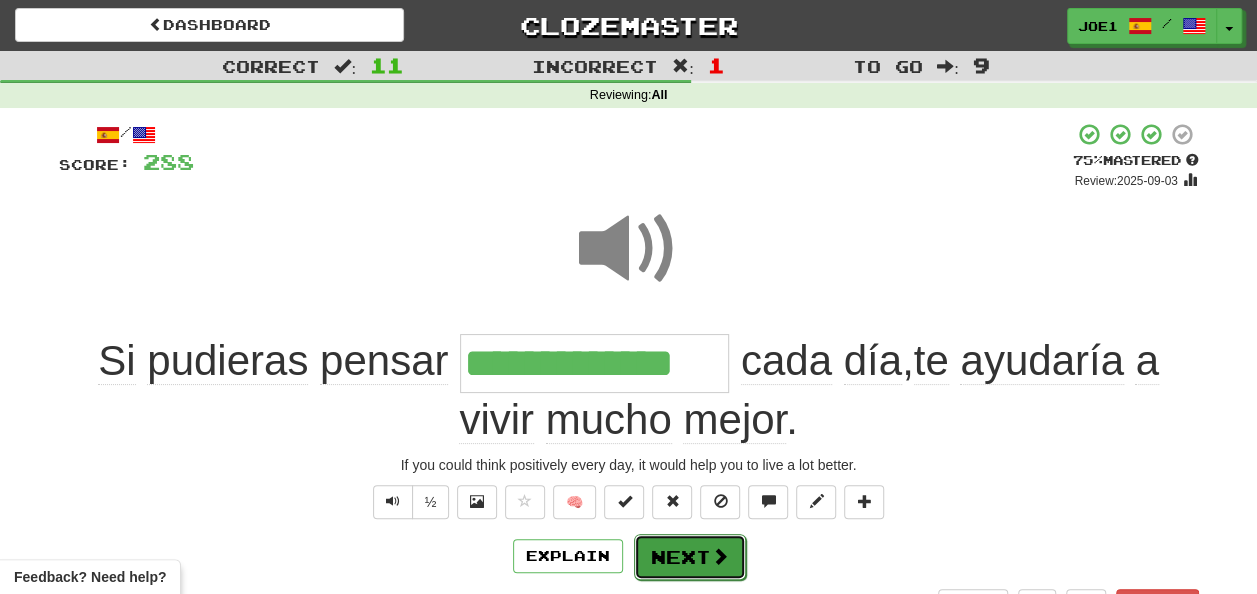 click on "Next" at bounding box center (690, 557) 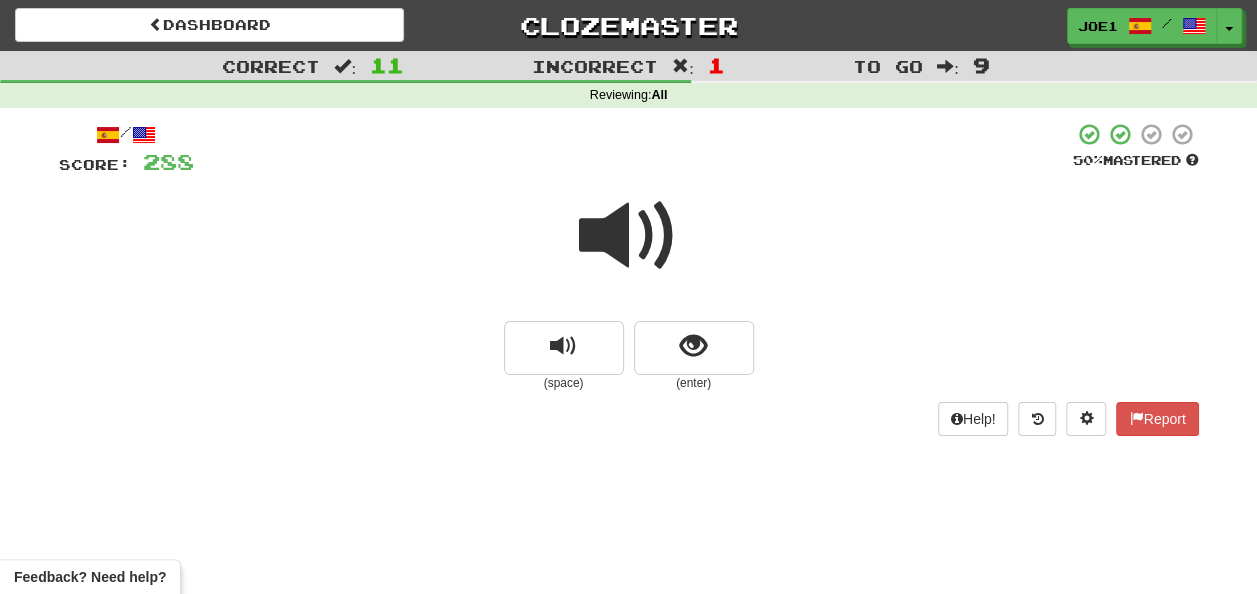click at bounding box center (629, 236) 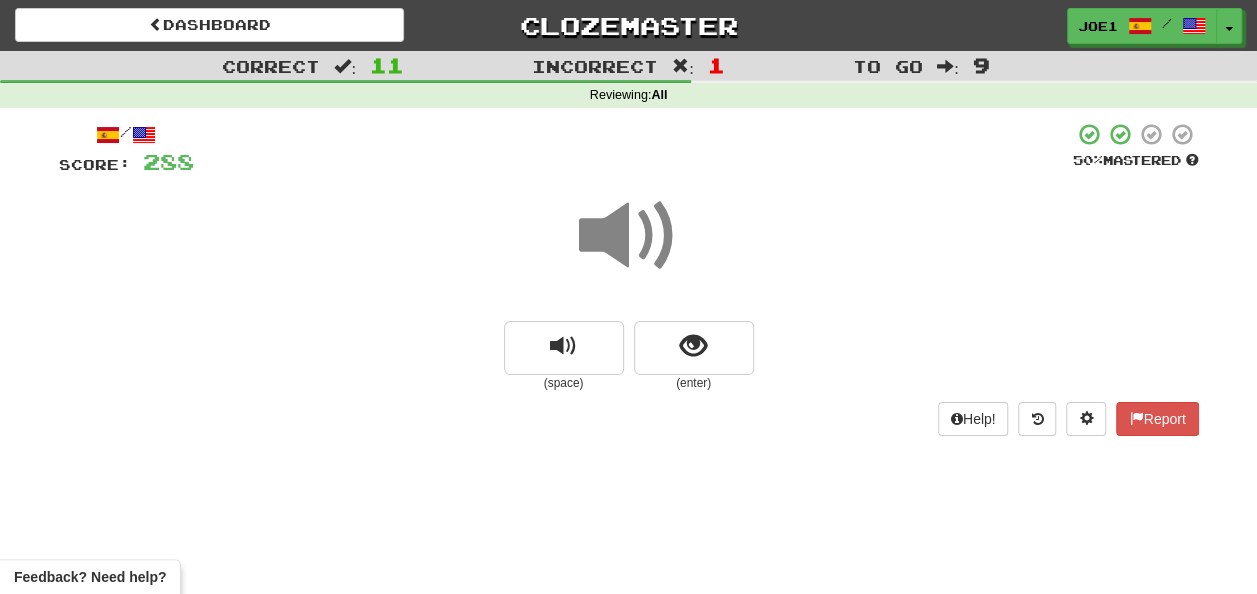 click at bounding box center [629, 236] 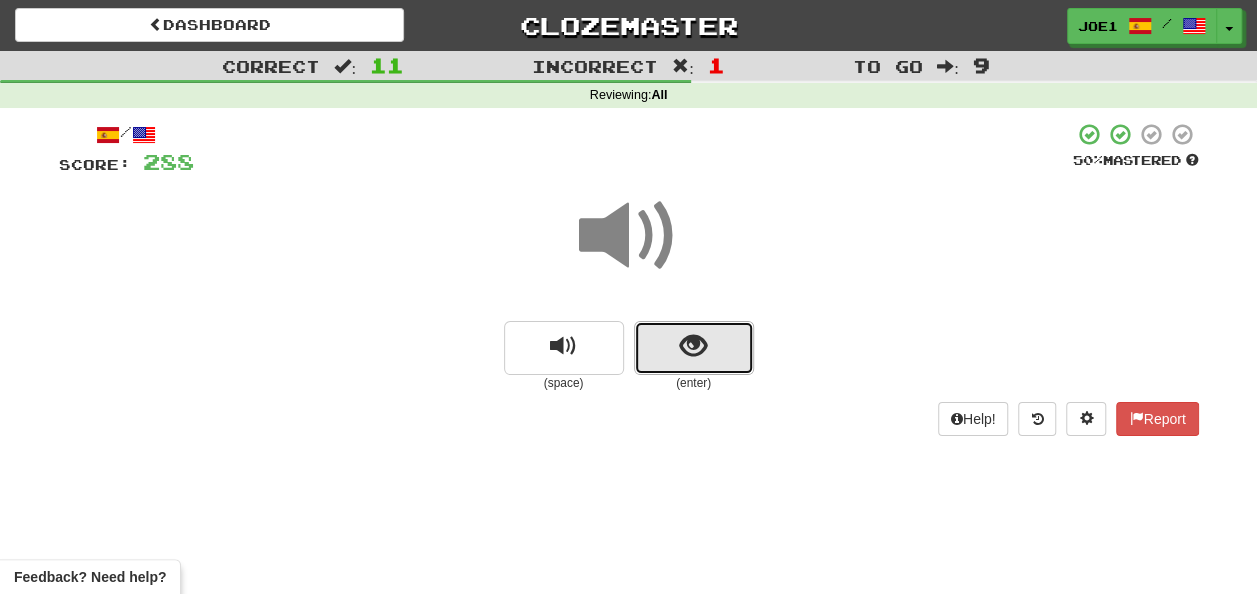 click at bounding box center [693, 346] 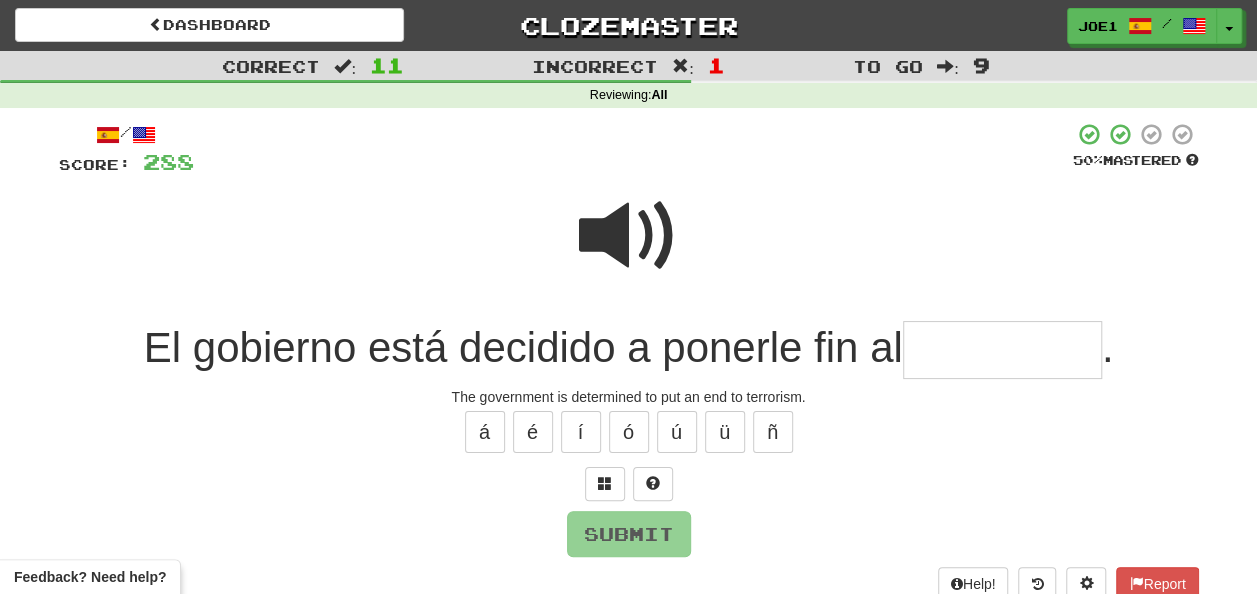 click at bounding box center [629, 236] 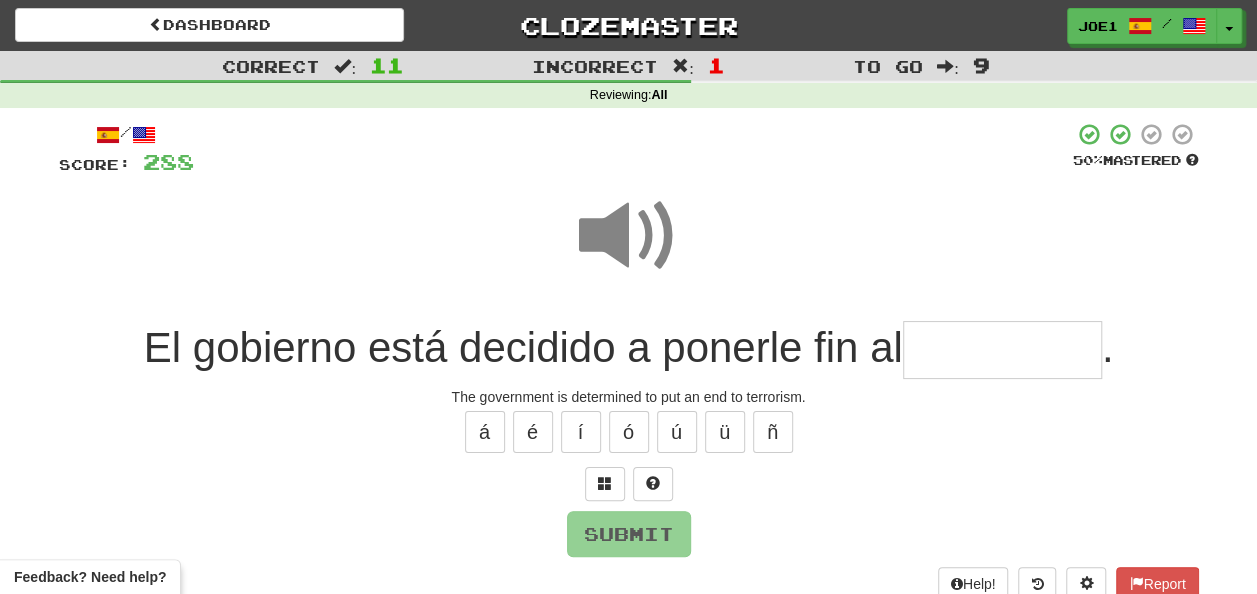 click at bounding box center [1002, 350] 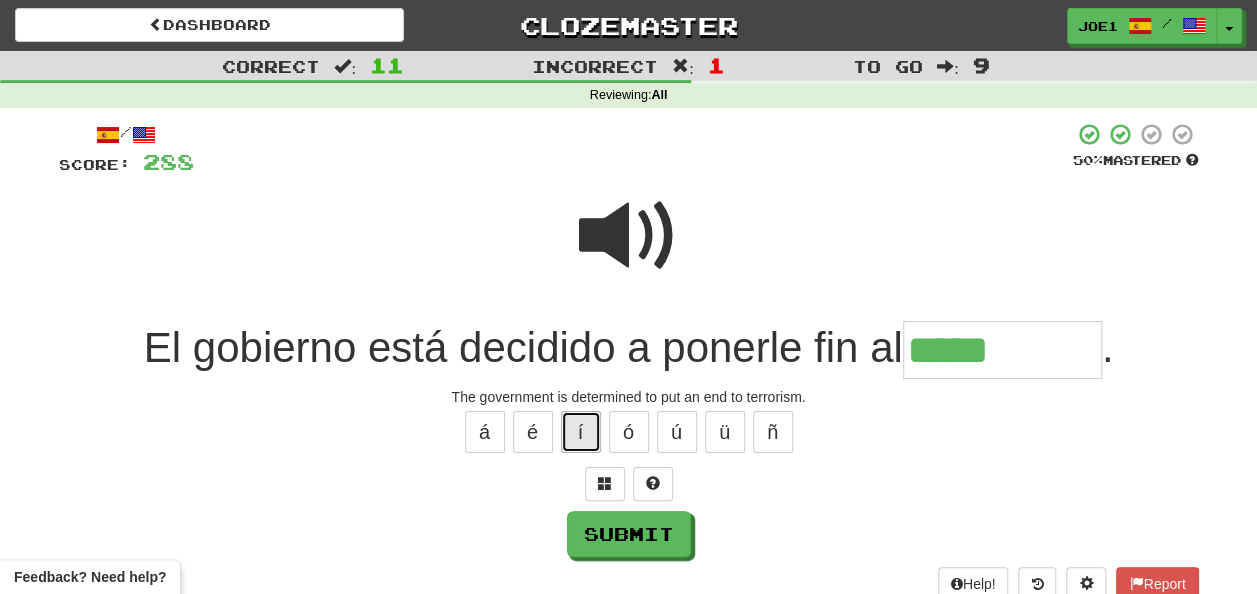 click on "í" at bounding box center [581, 432] 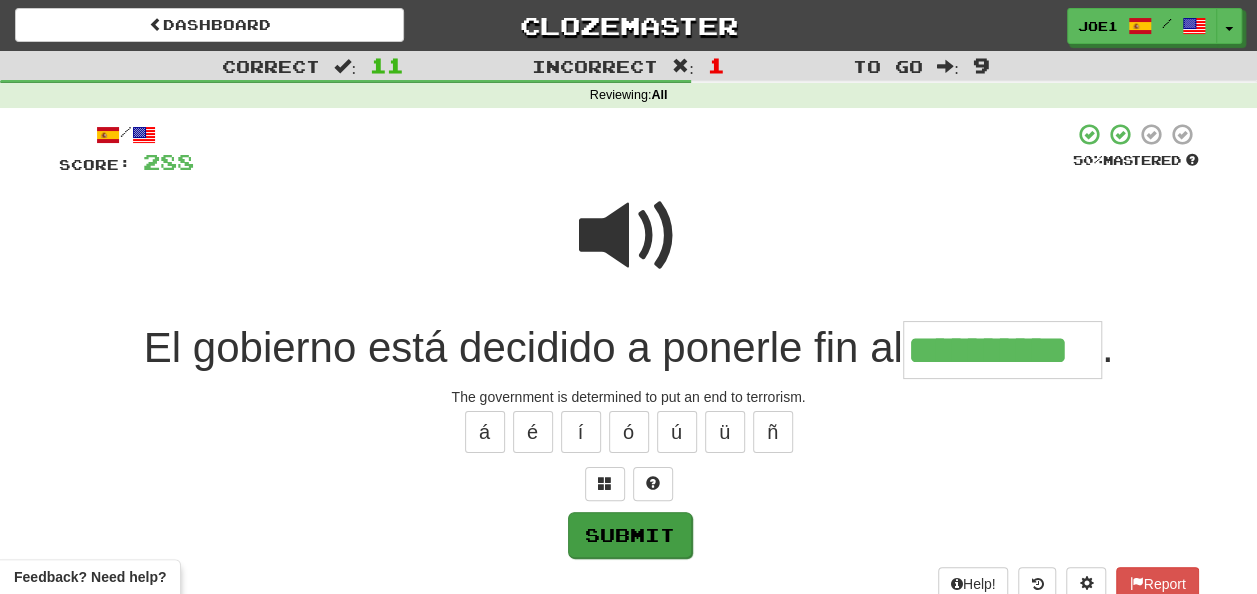 type on "**********" 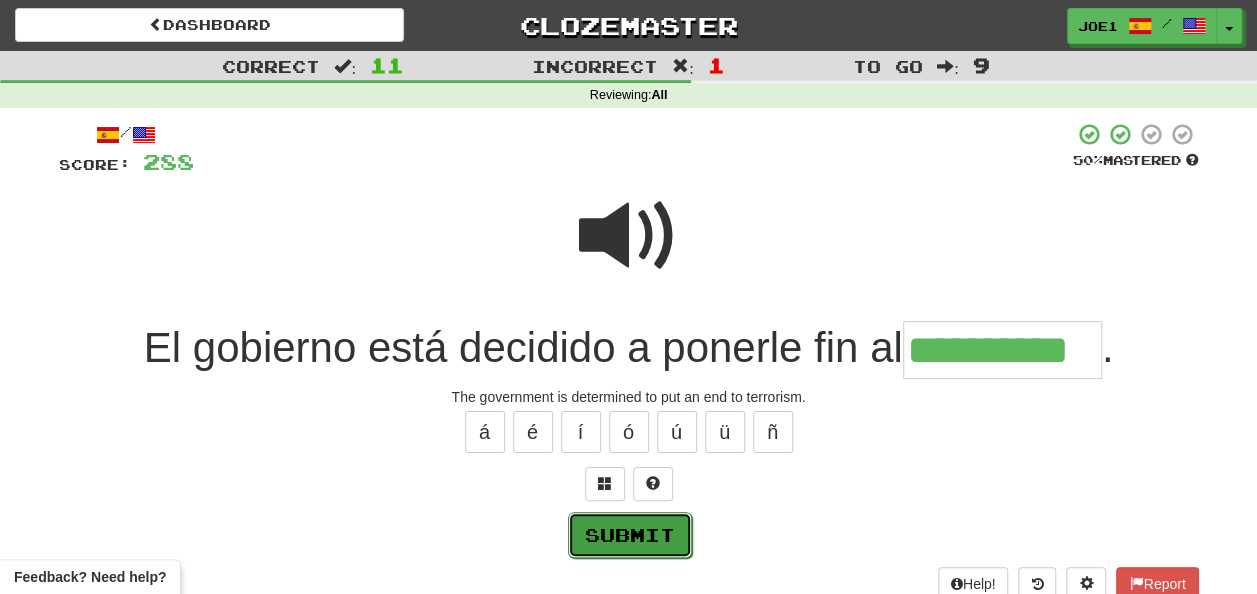 click on "Submit" at bounding box center (630, 535) 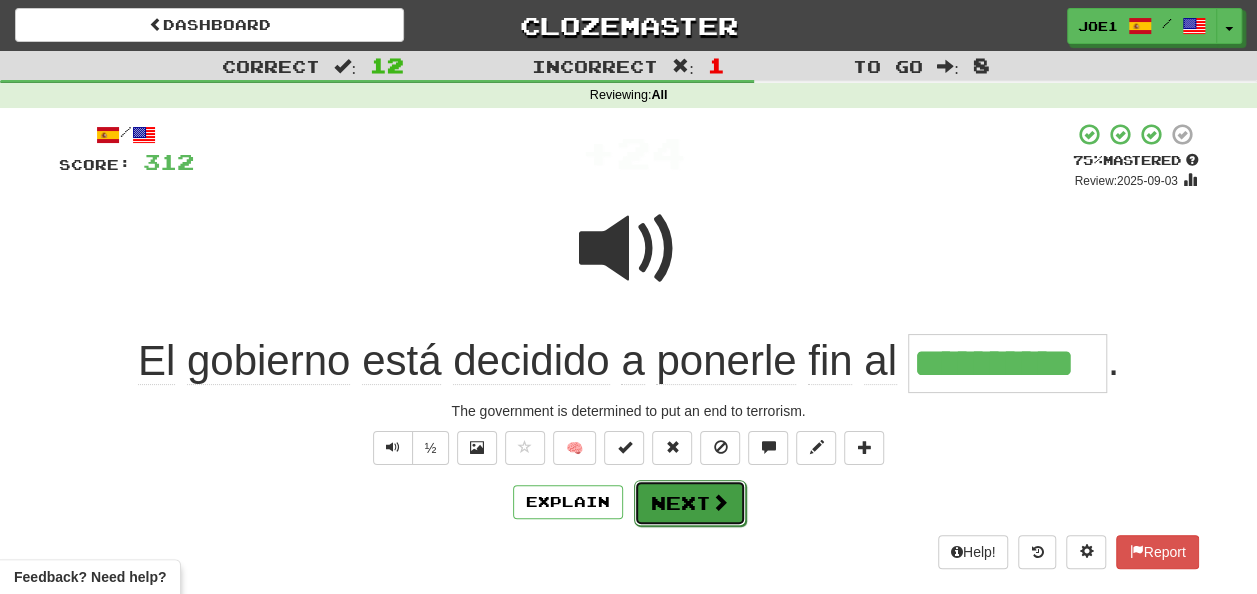 click on "Next" at bounding box center (690, 503) 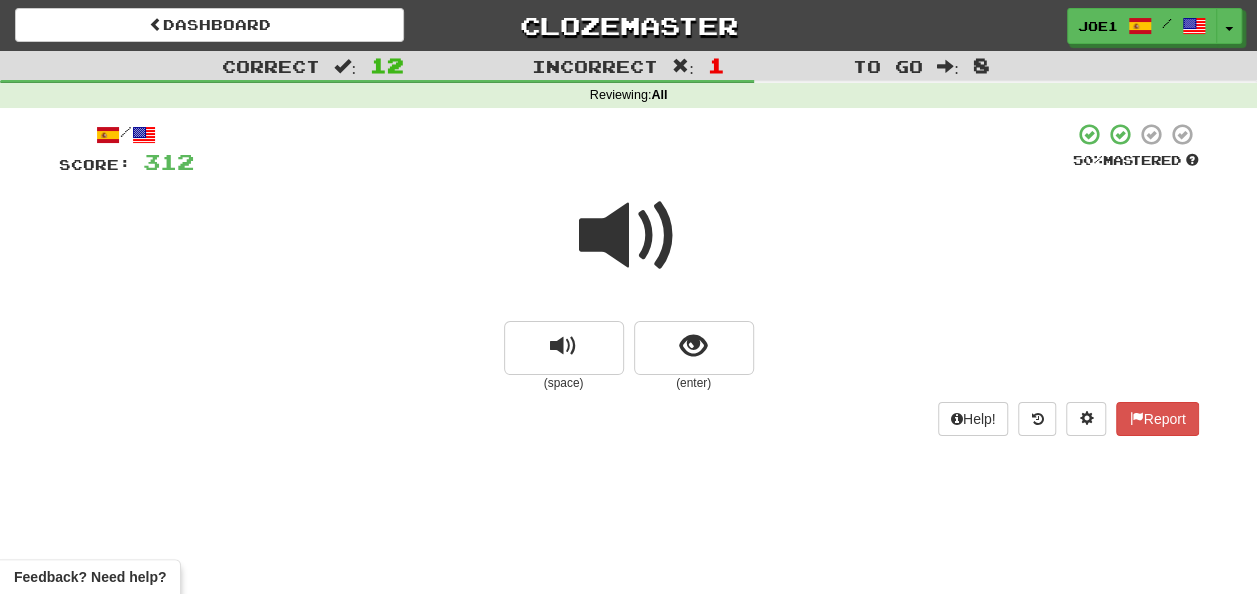 click at bounding box center [629, 236] 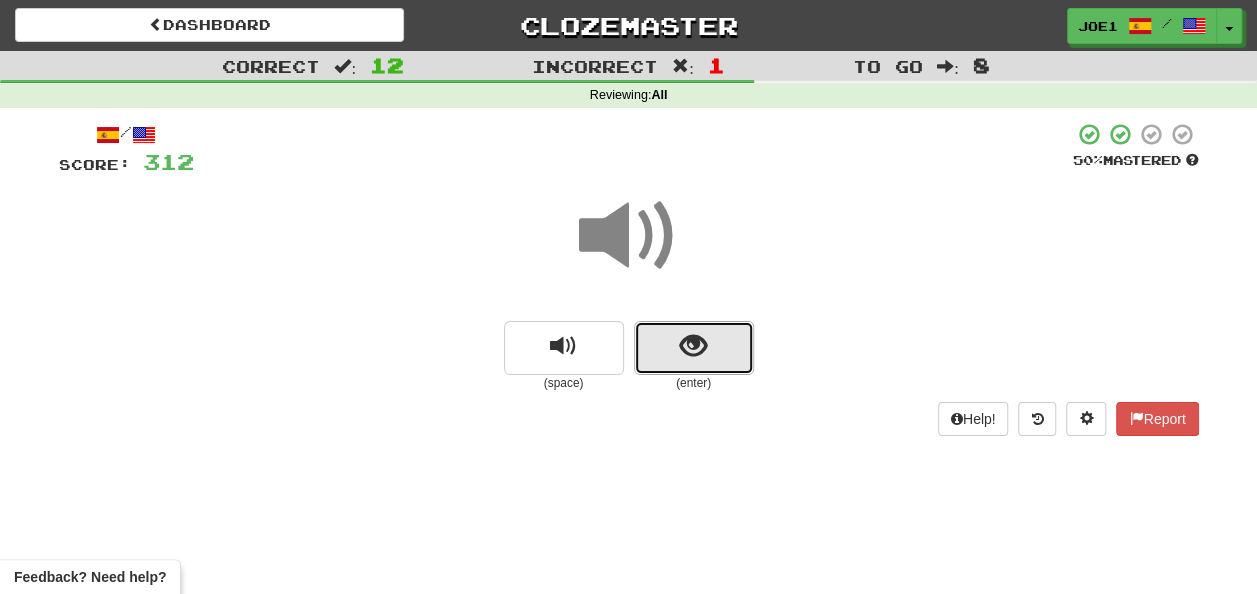 click at bounding box center (693, 346) 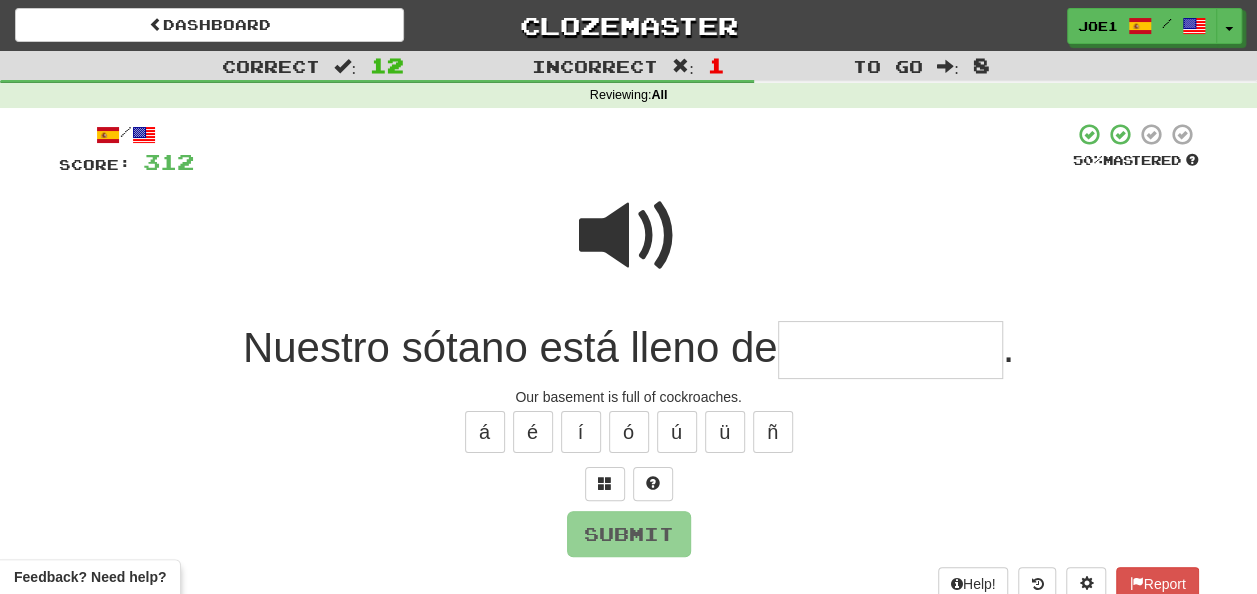 click at bounding box center (890, 350) 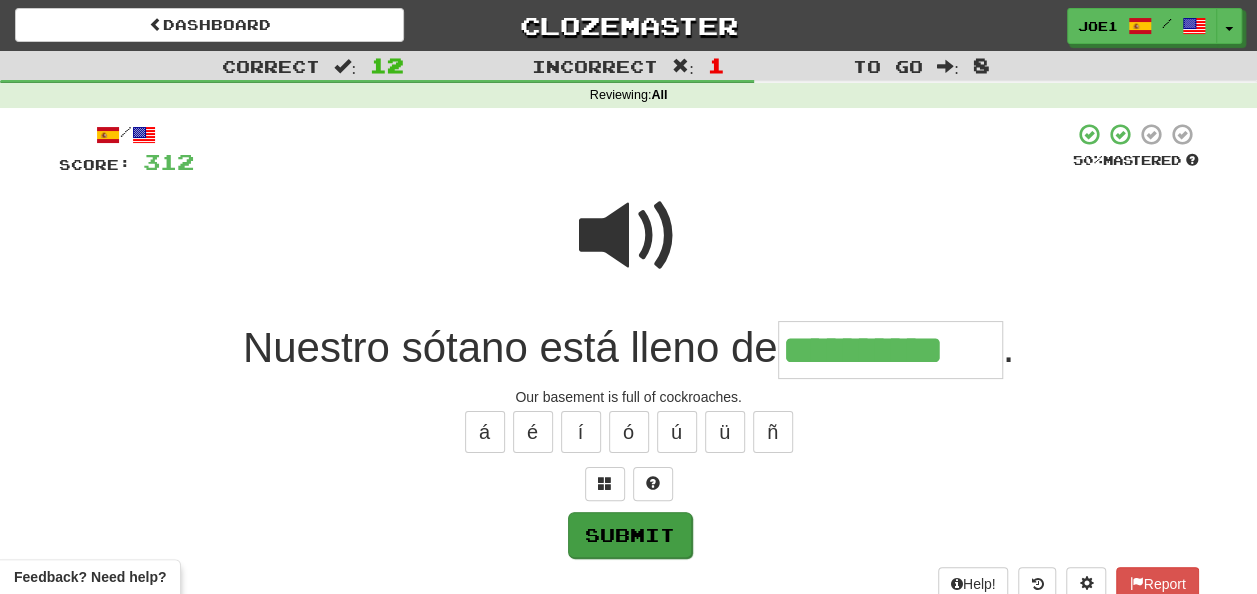 type on "**********" 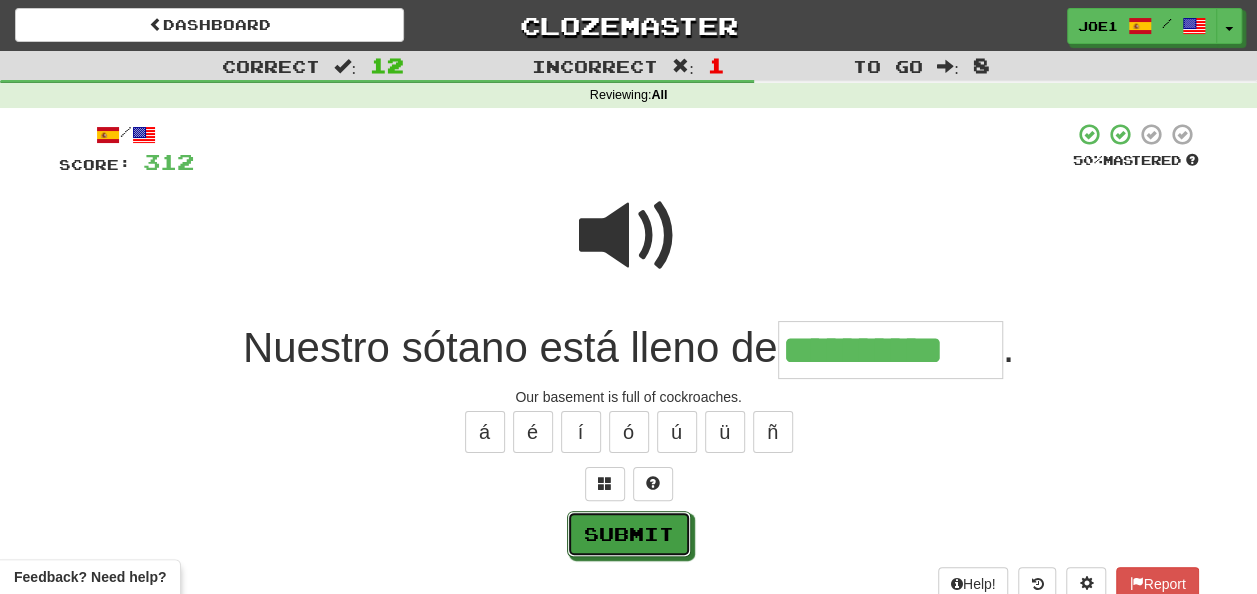click on "Submit" at bounding box center [629, 534] 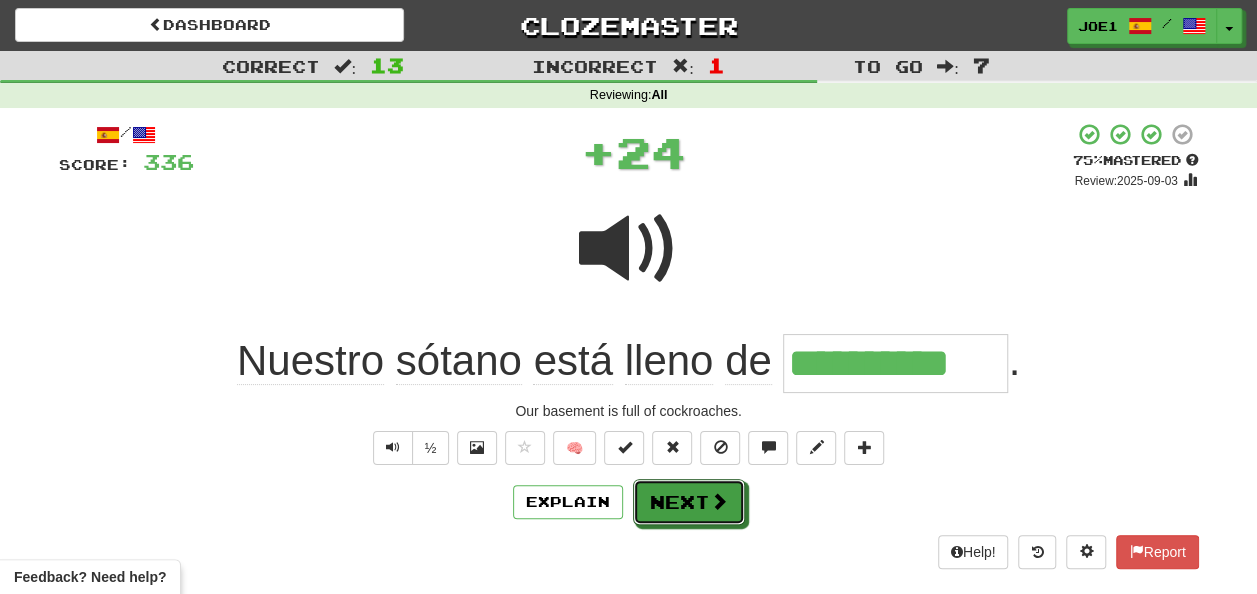 click on "Next" at bounding box center [689, 502] 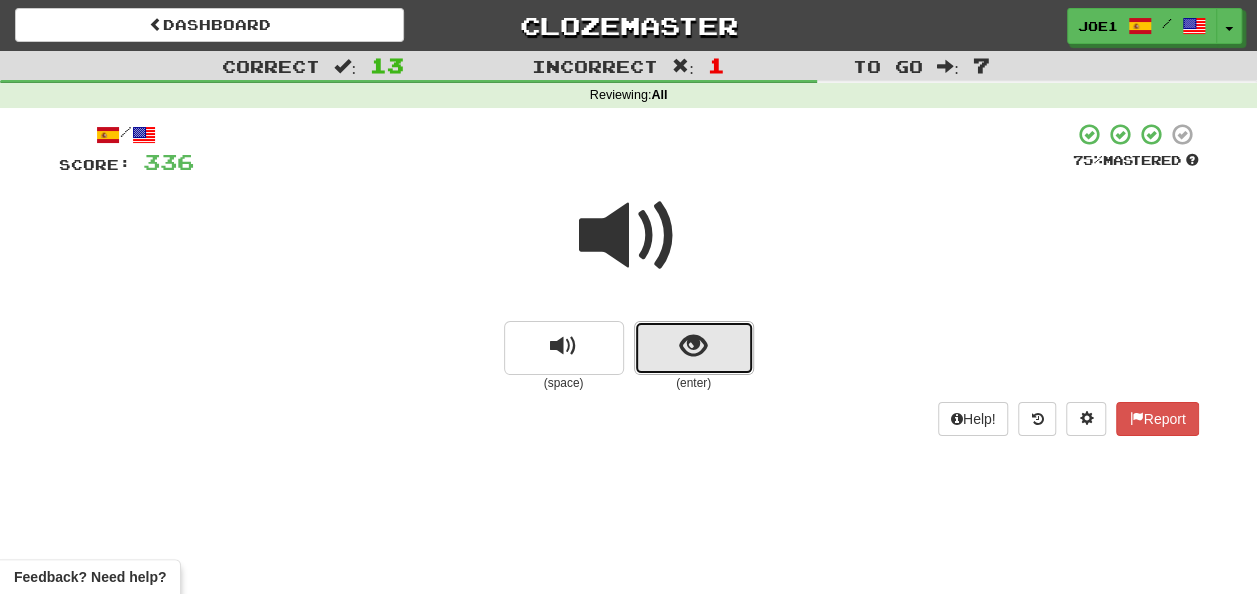 click at bounding box center (693, 346) 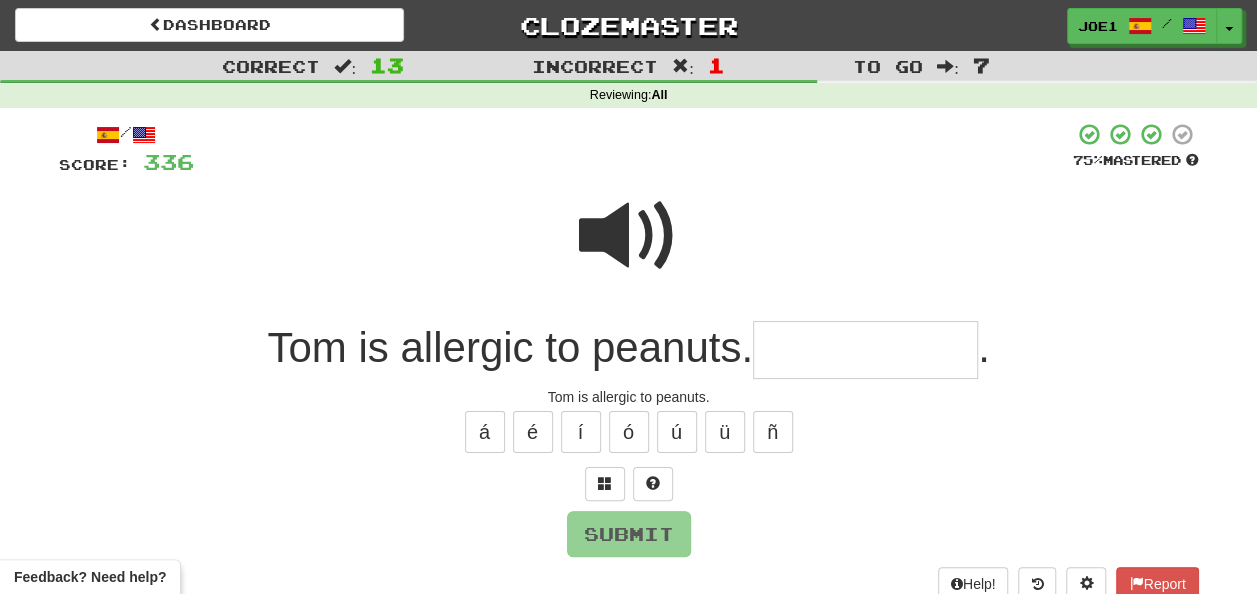 click at bounding box center [865, 350] 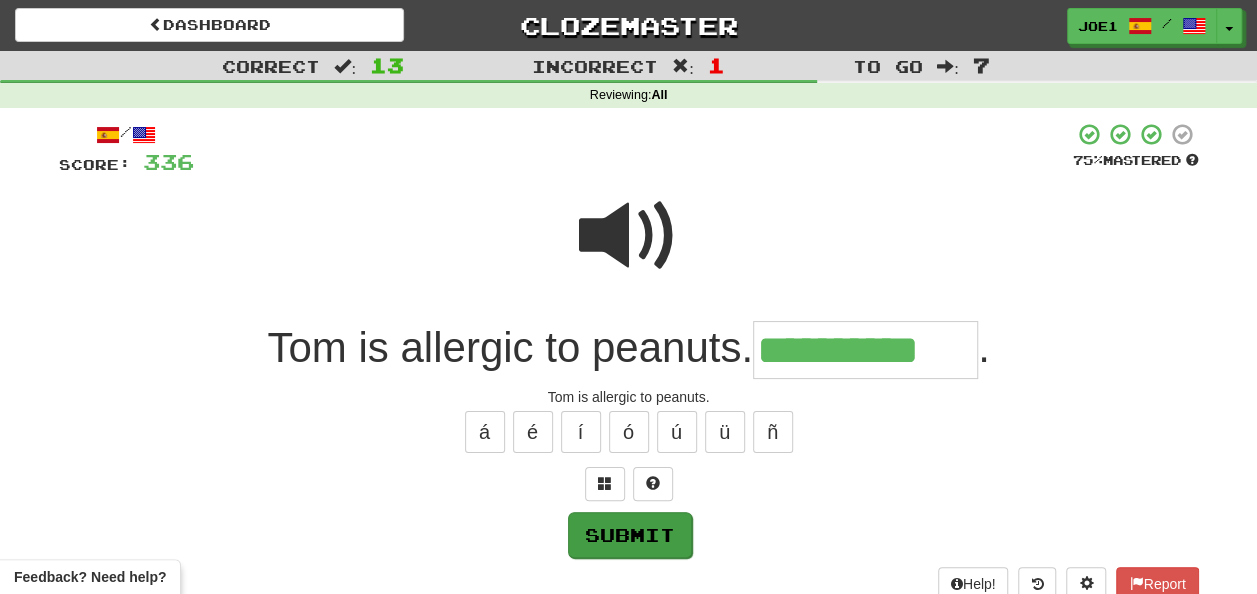 type on "**********" 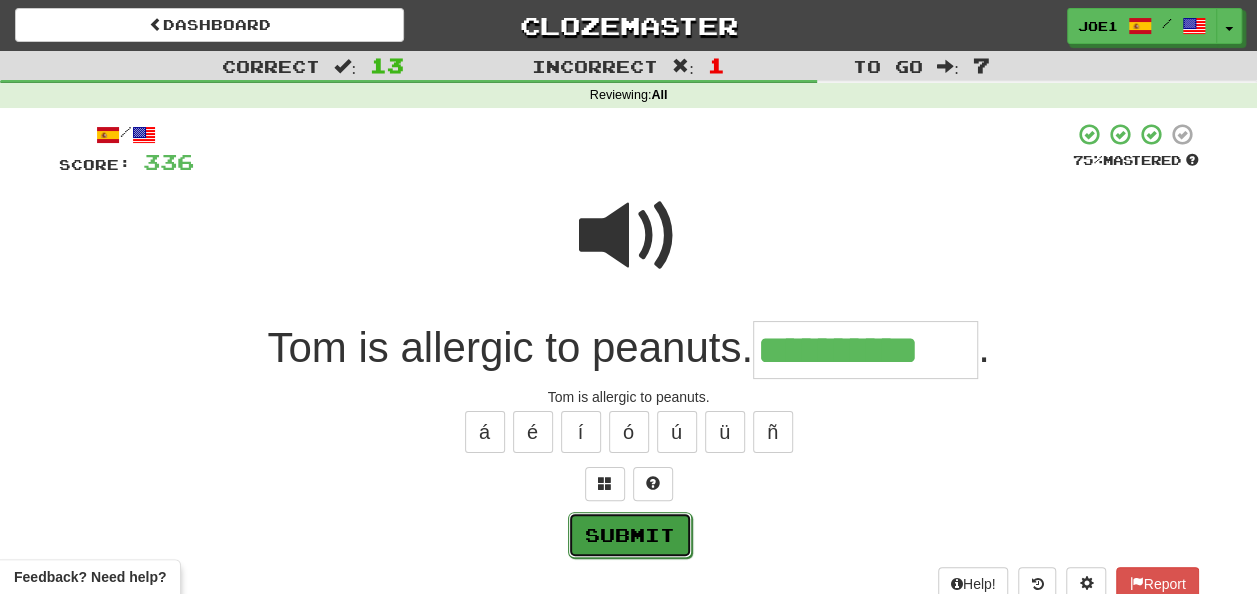 click on "Submit" at bounding box center [630, 535] 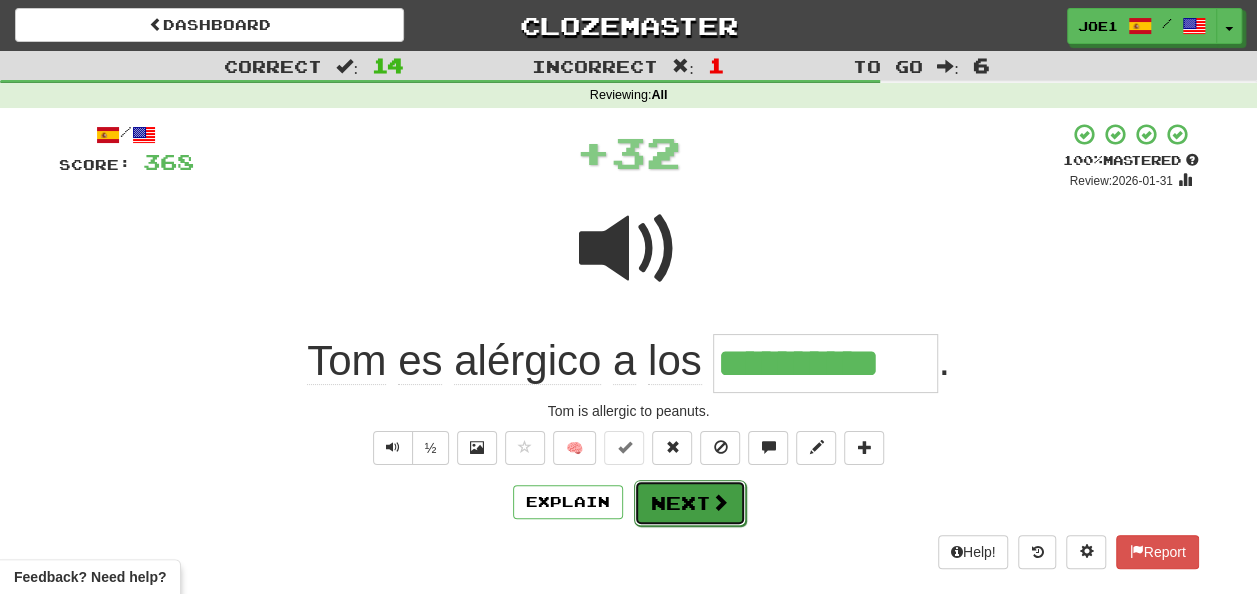 click on "Next" at bounding box center [690, 503] 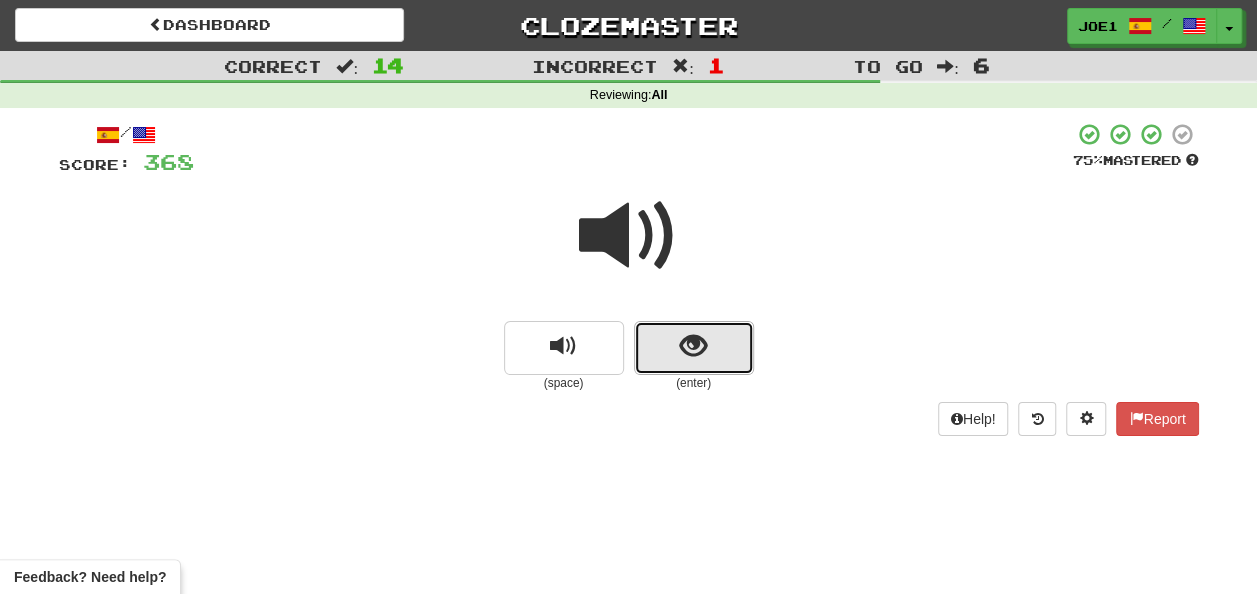 click at bounding box center [694, 348] 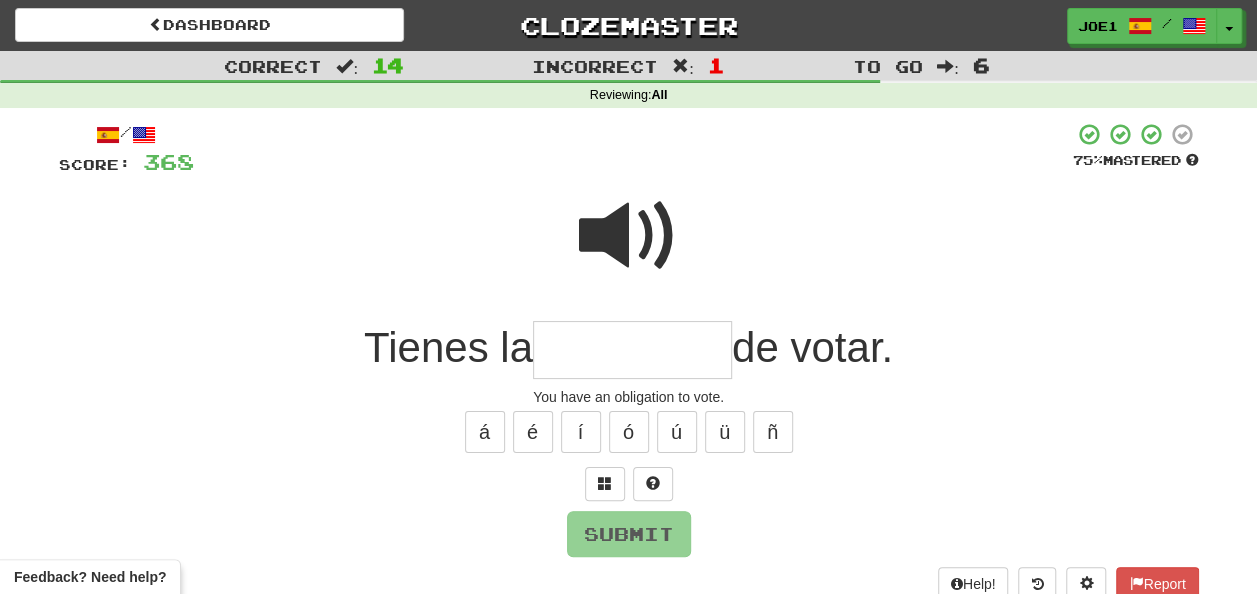 click at bounding box center (632, 350) 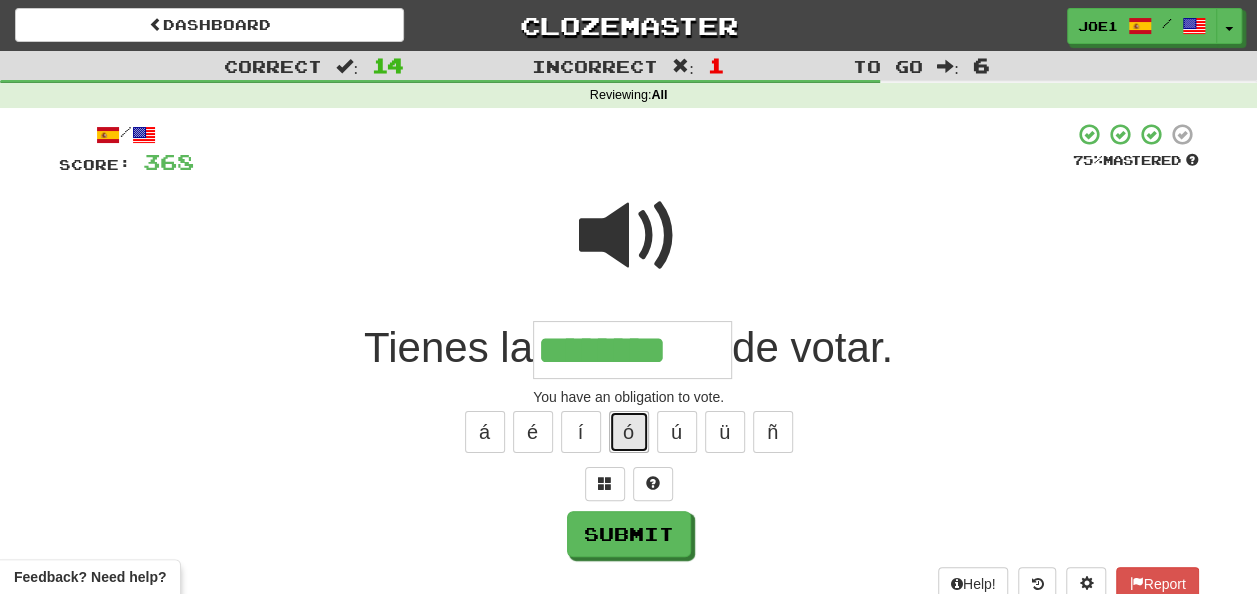 click on "ó" at bounding box center (629, 432) 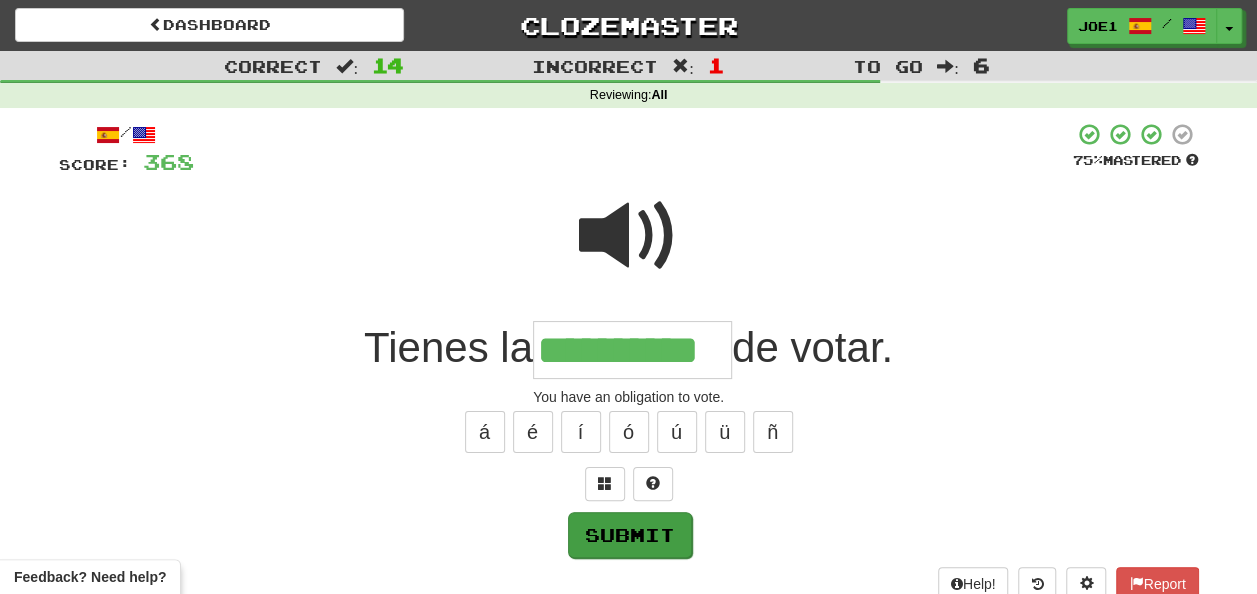 type on "**********" 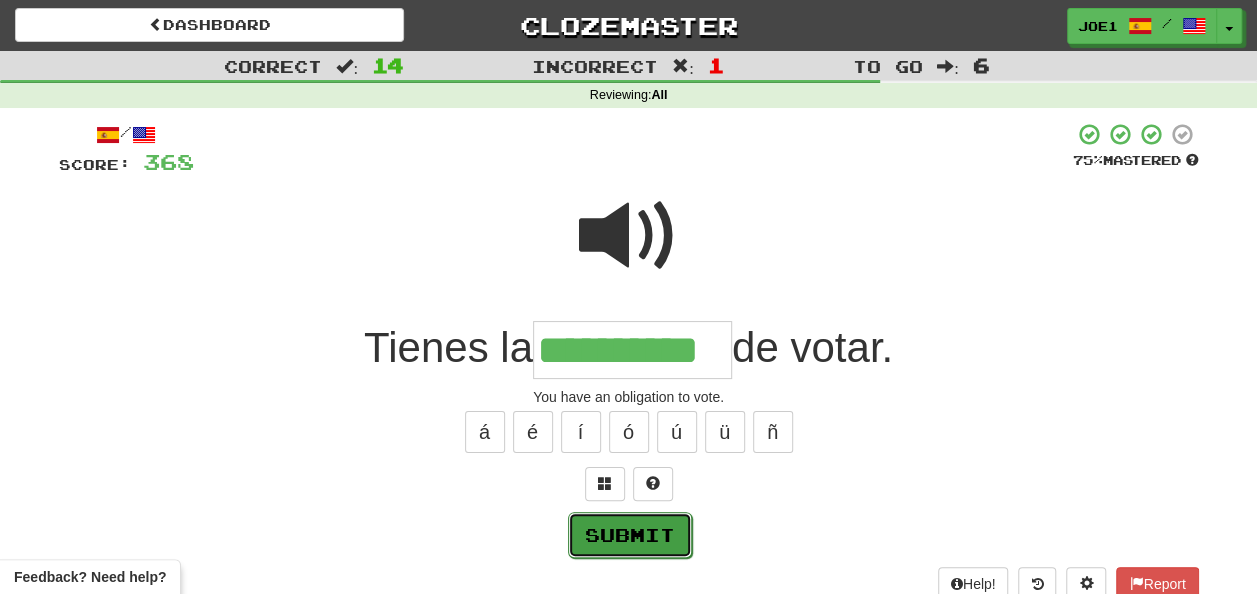 click on "Submit" at bounding box center (630, 535) 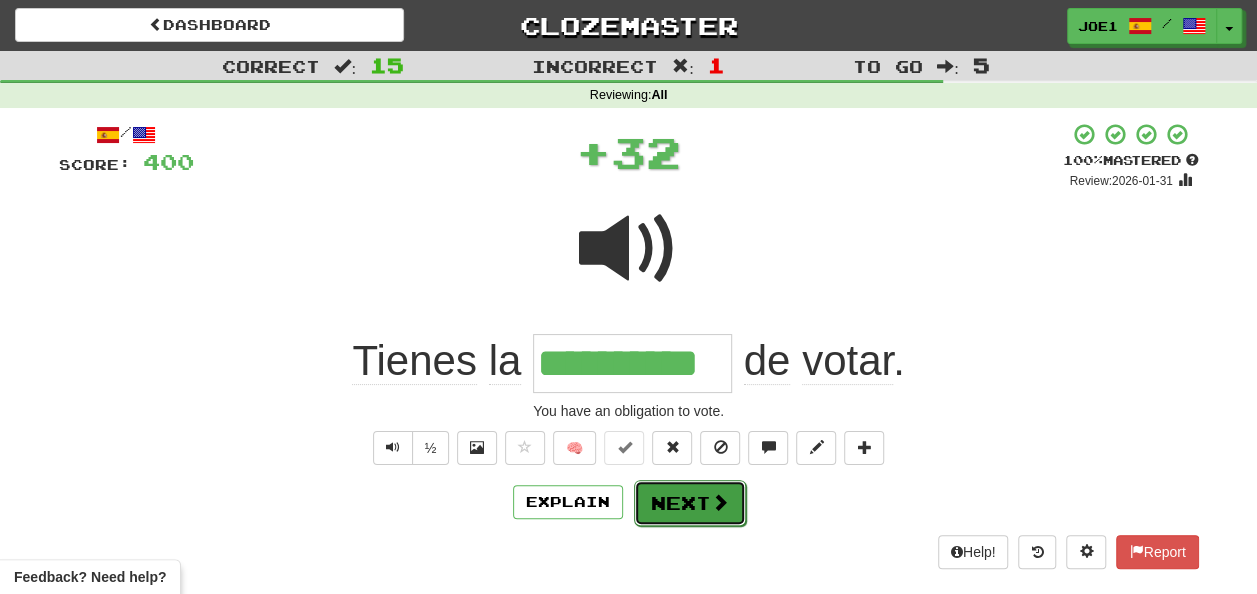 click on "Next" at bounding box center (690, 503) 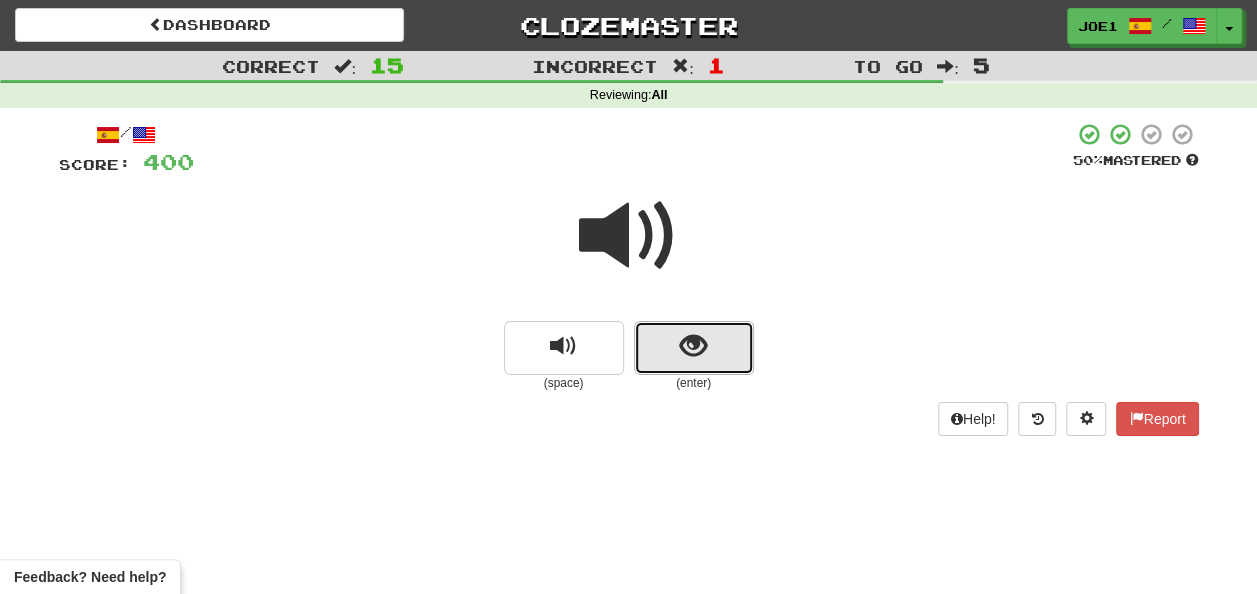 click at bounding box center (694, 348) 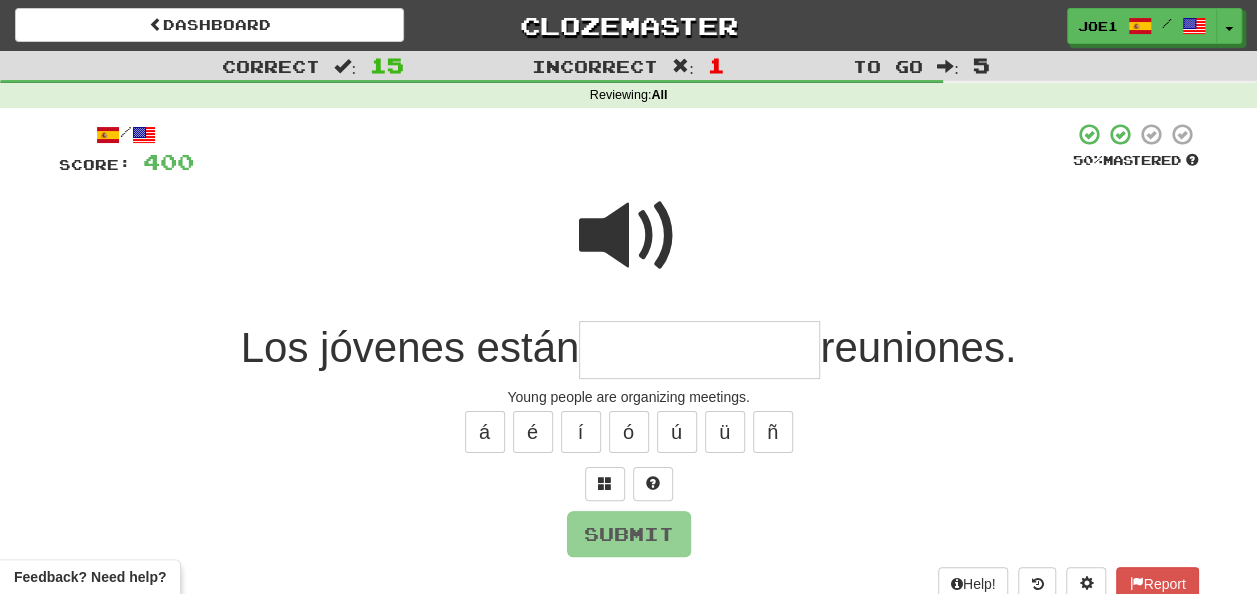 click at bounding box center (699, 350) 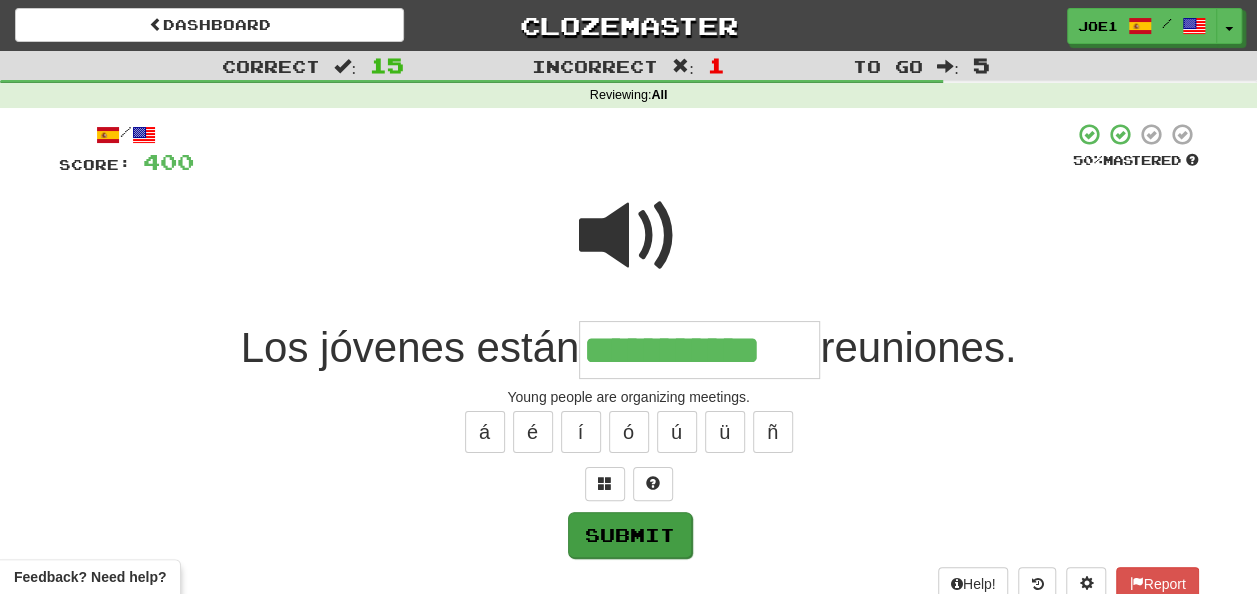 type on "**********" 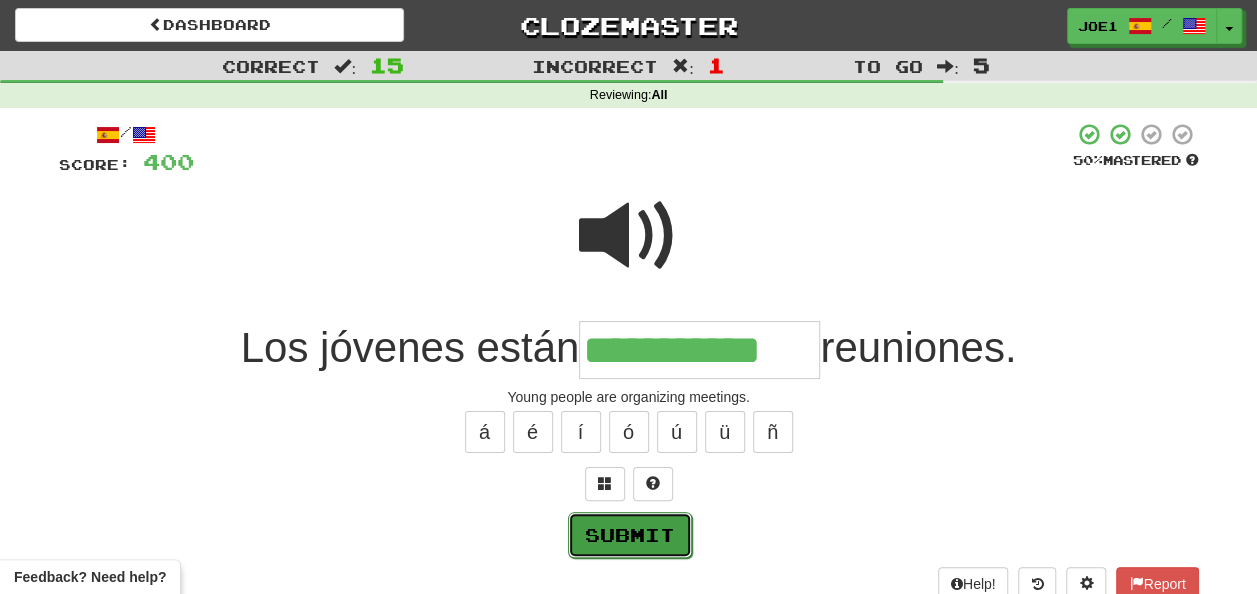click on "Submit" at bounding box center [630, 535] 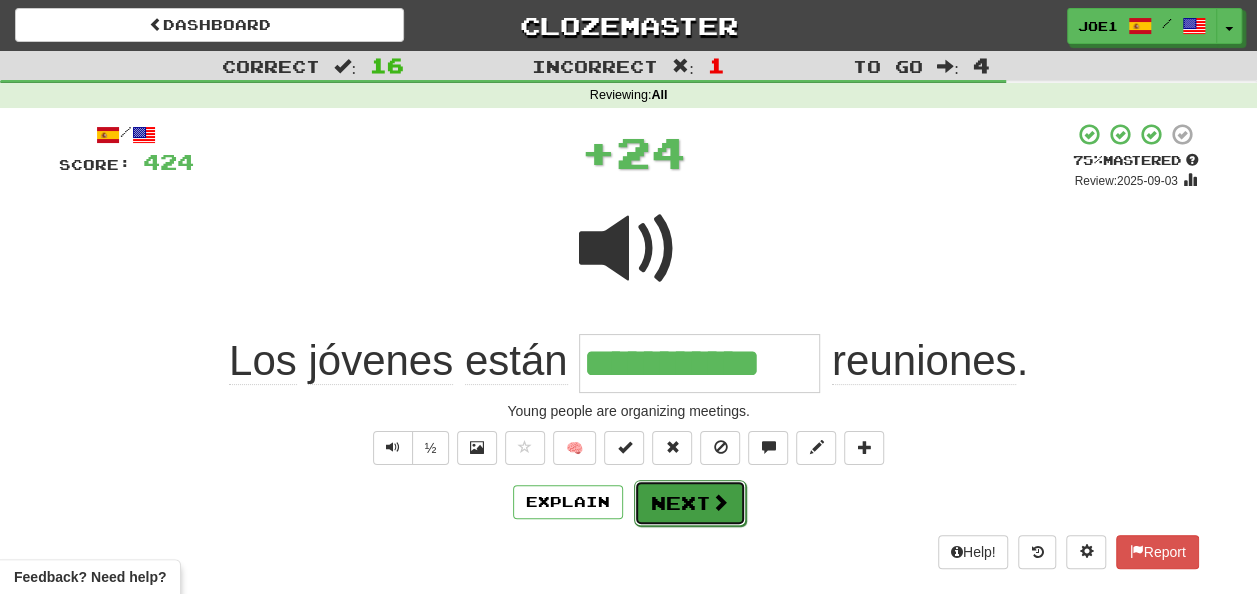 click on "Next" at bounding box center (690, 503) 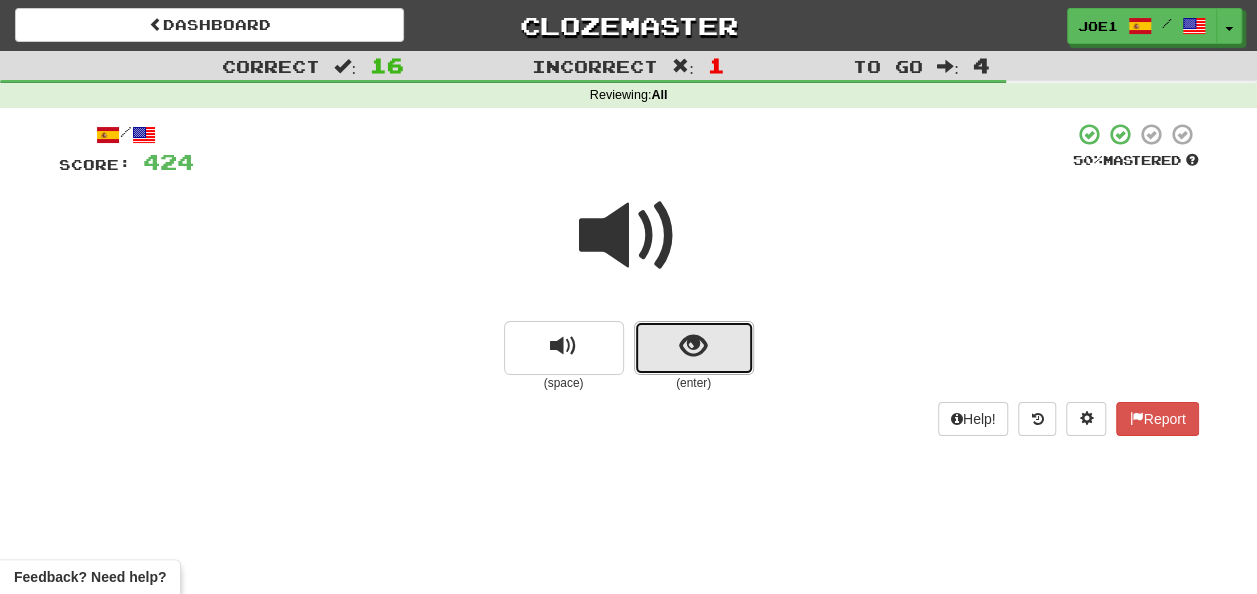 click at bounding box center [694, 348] 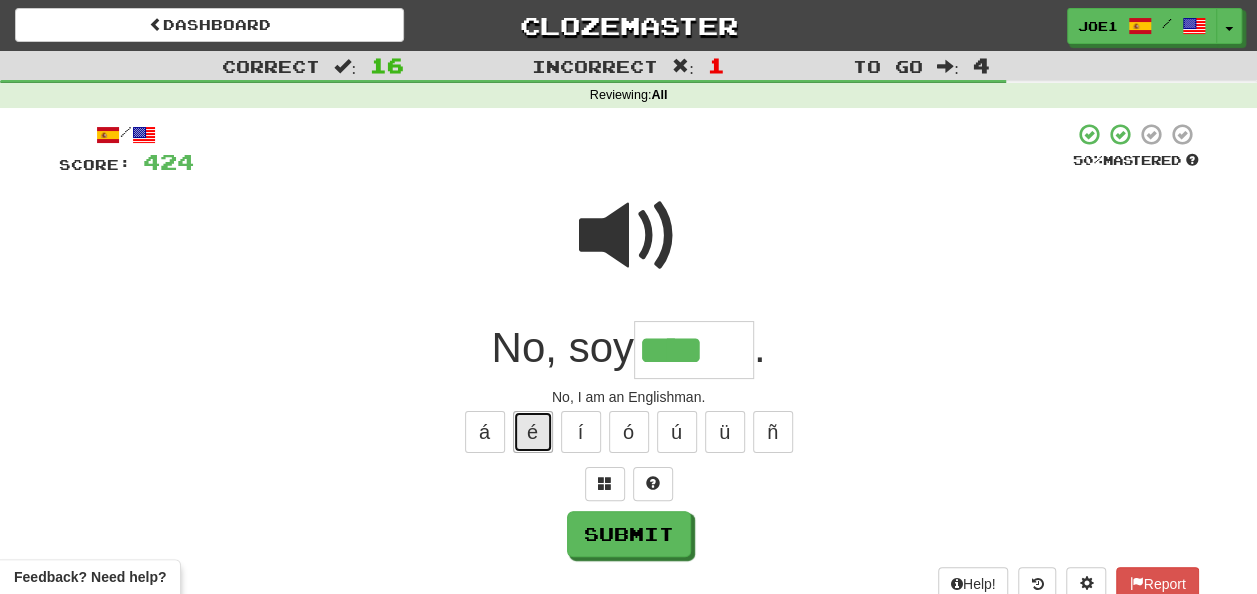 click on "é" at bounding box center [533, 432] 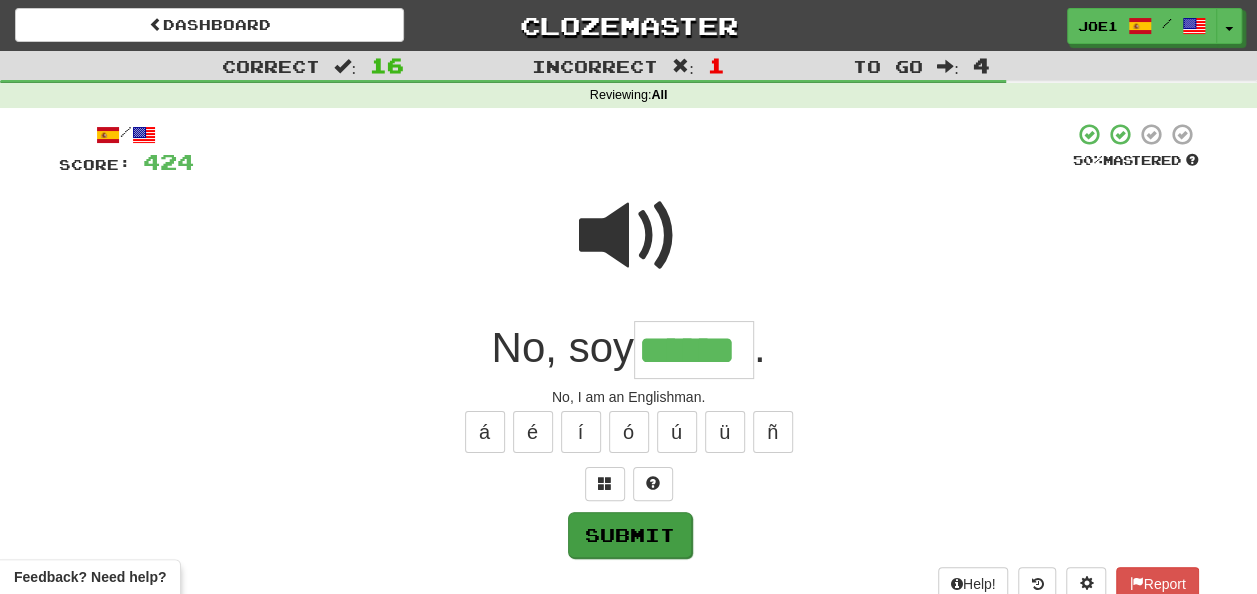 type on "******" 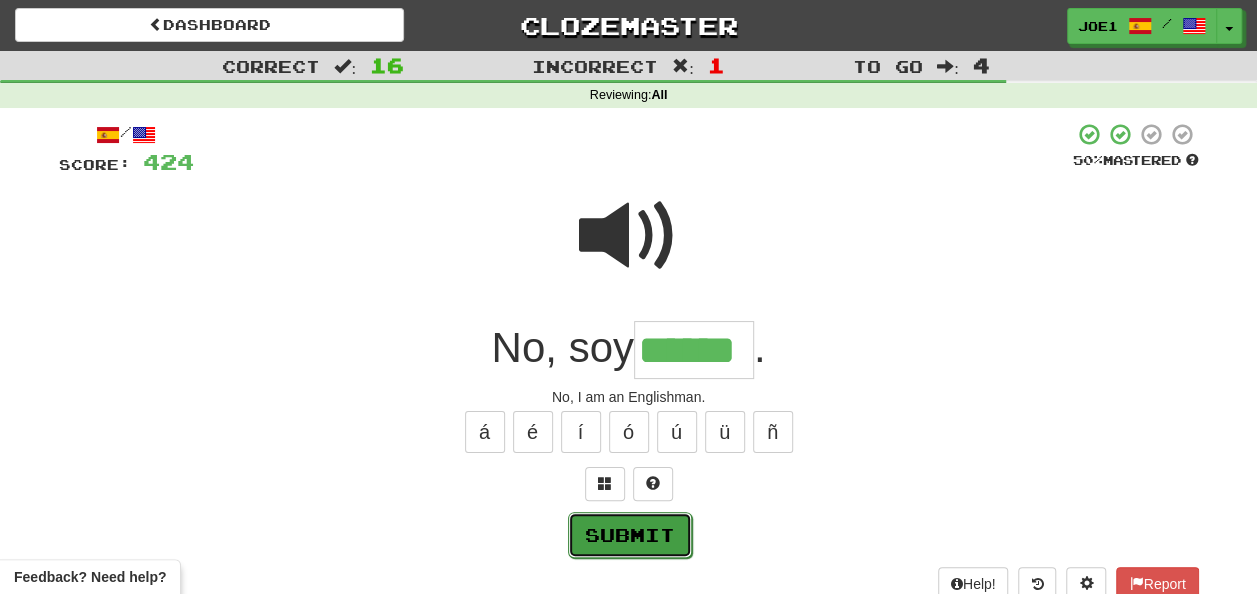 click on "Submit" at bounding box center (630, 535) 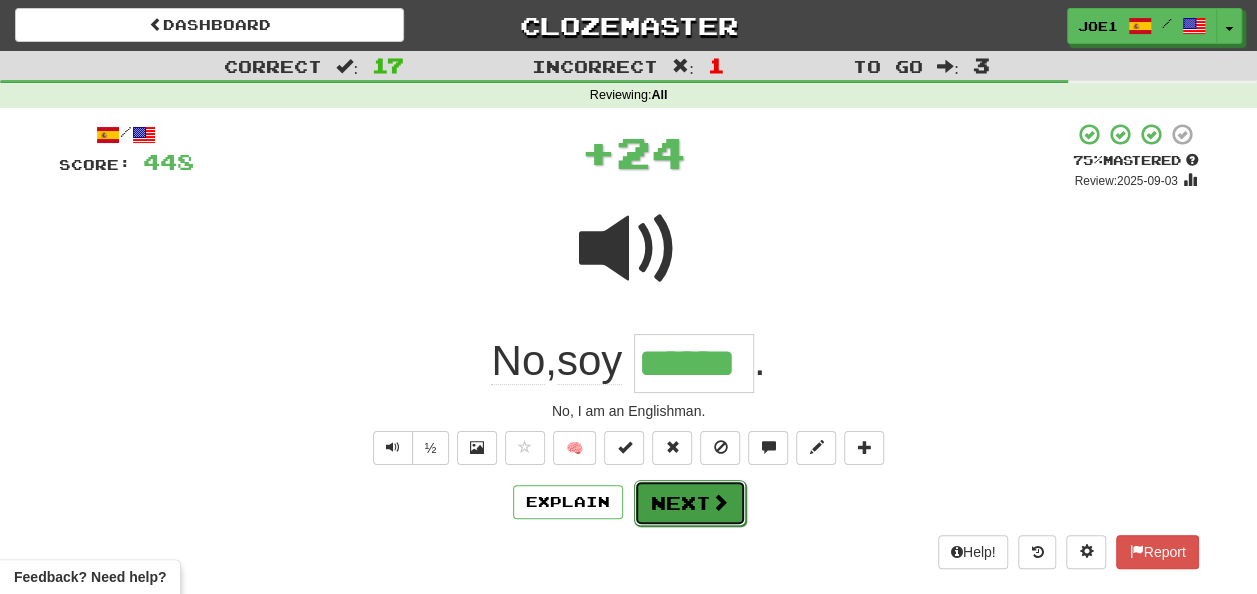 click on "Next" at bounding box center (690, 503) 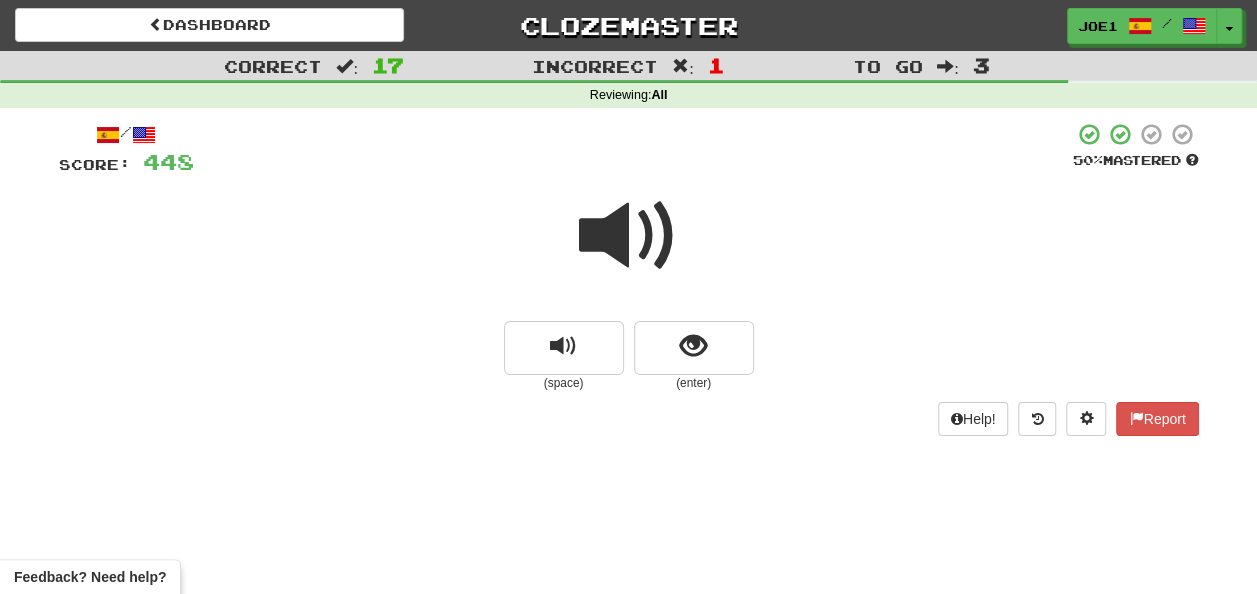 click at bounding box center [629, 236] 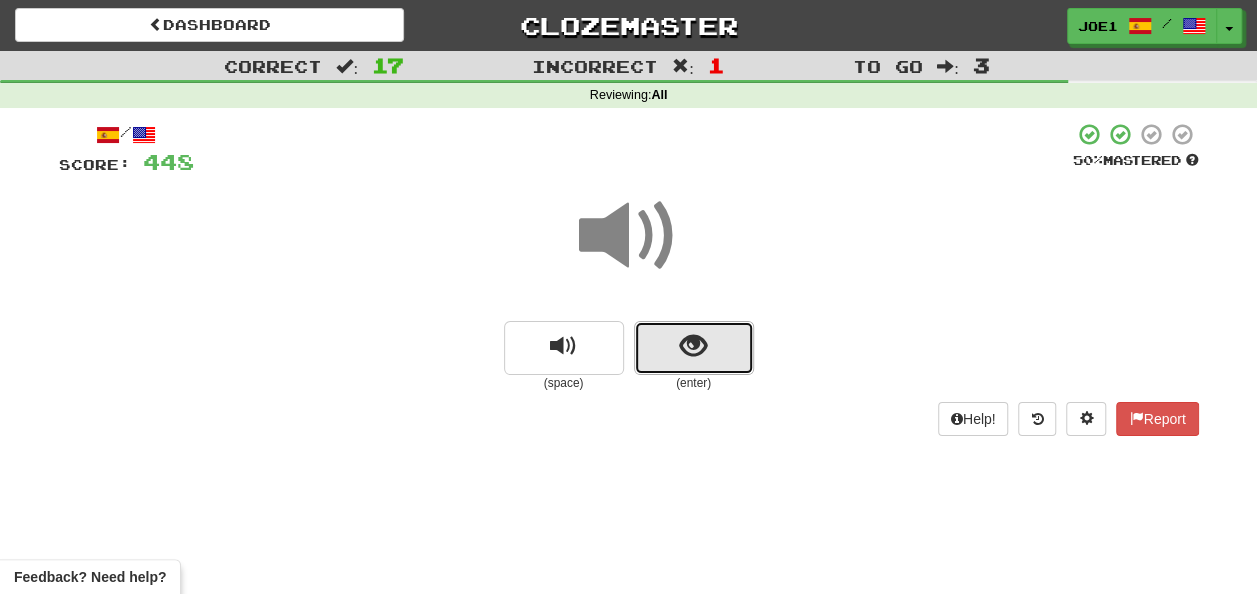 click at bounding box center [693, 346] 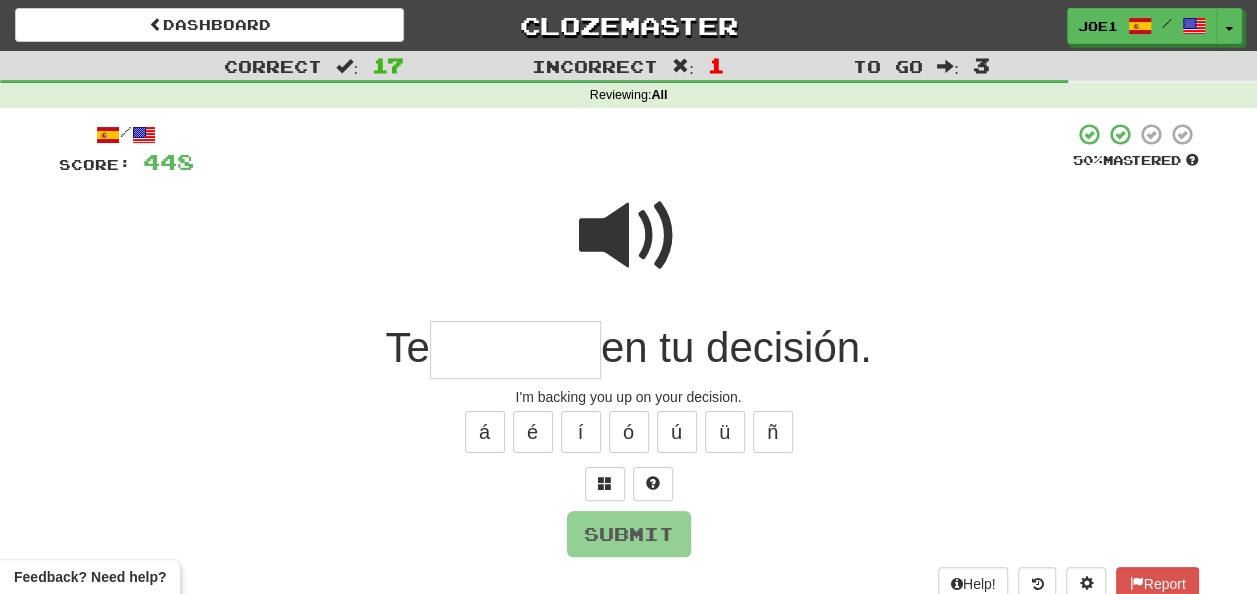 click at bounding box center [515, 350] 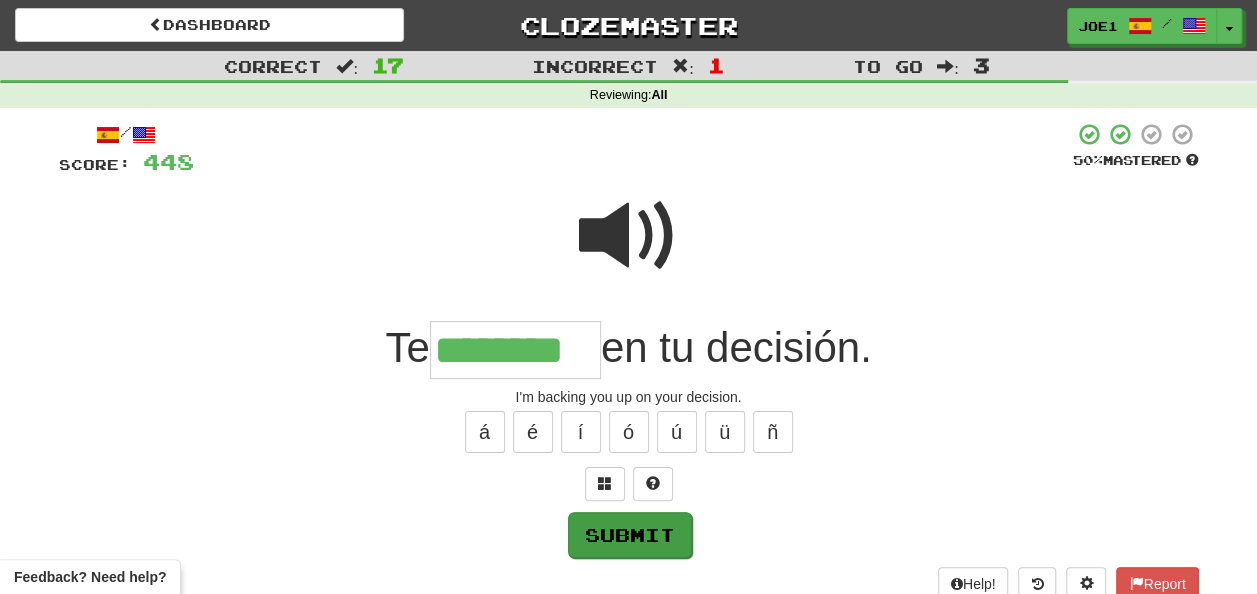 type on "********" 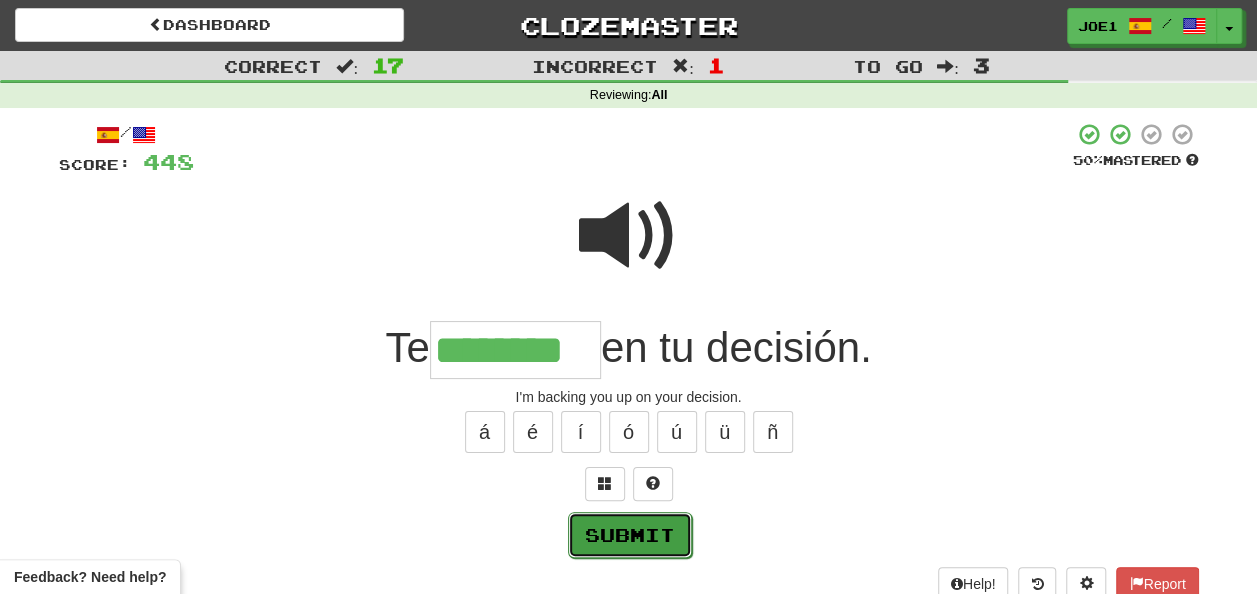 click on "Submit" at bounding box center [630, 535] 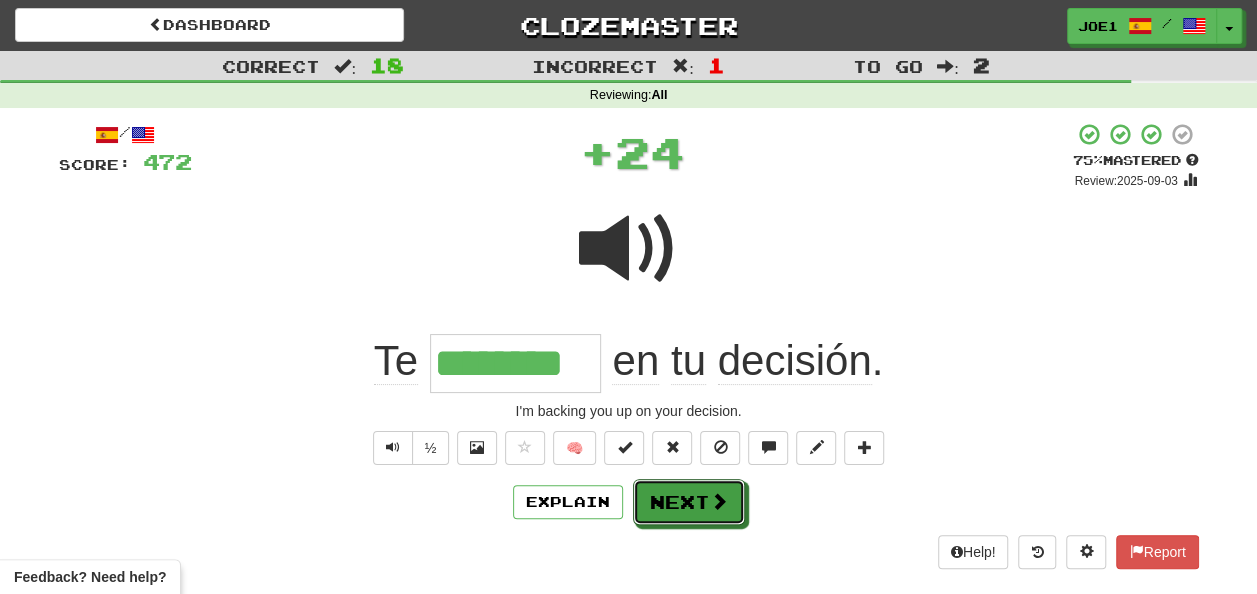 click on "Next" at bounding box center [689, 502] 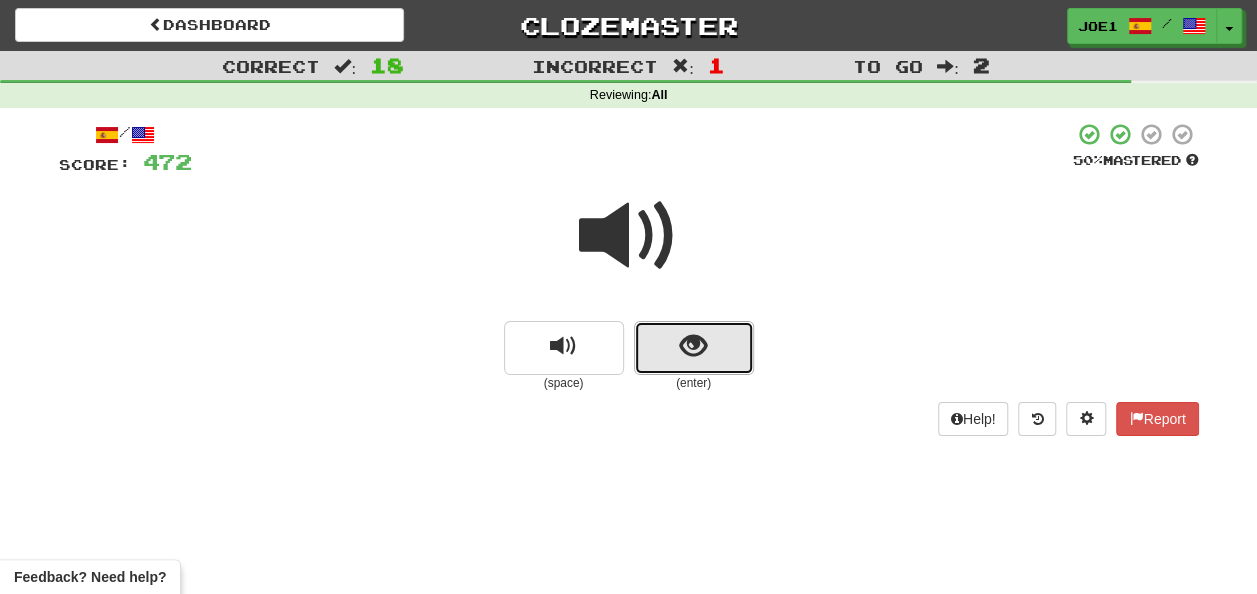 click at bounding box center (693, 346) 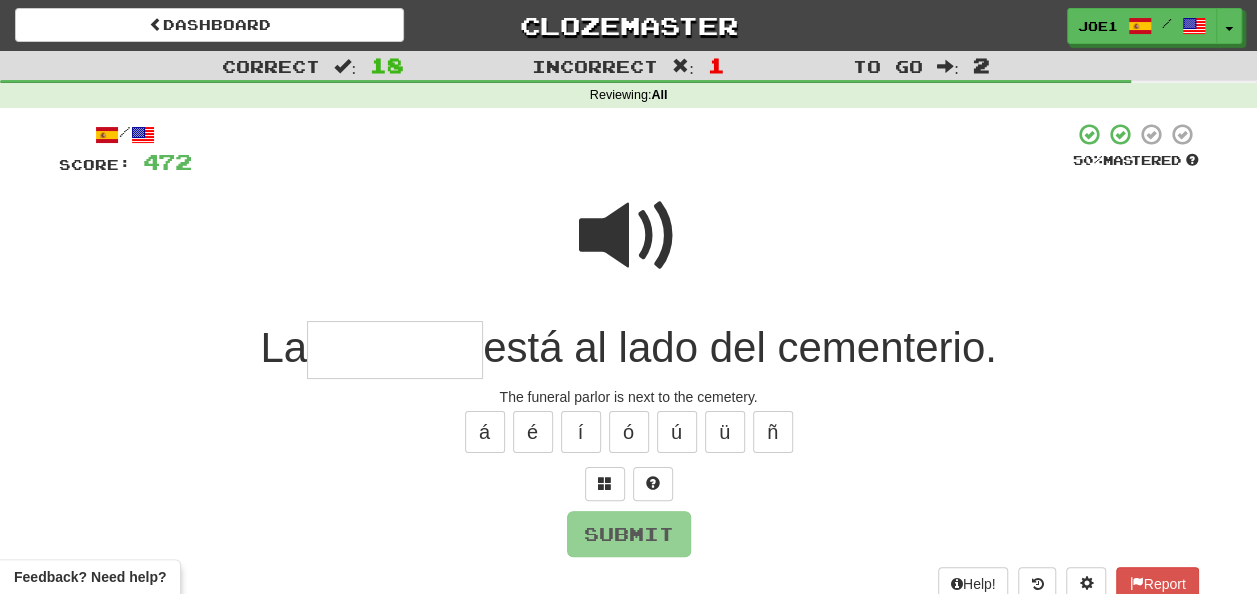 click at bounding box center (395, 350) 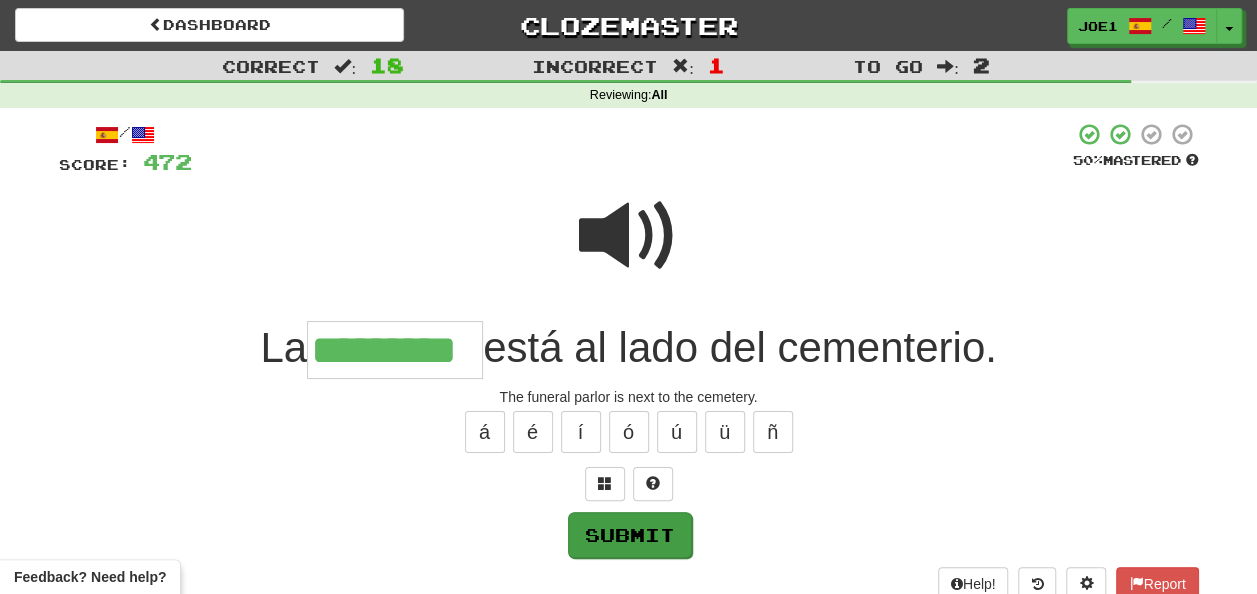 type on "*********" 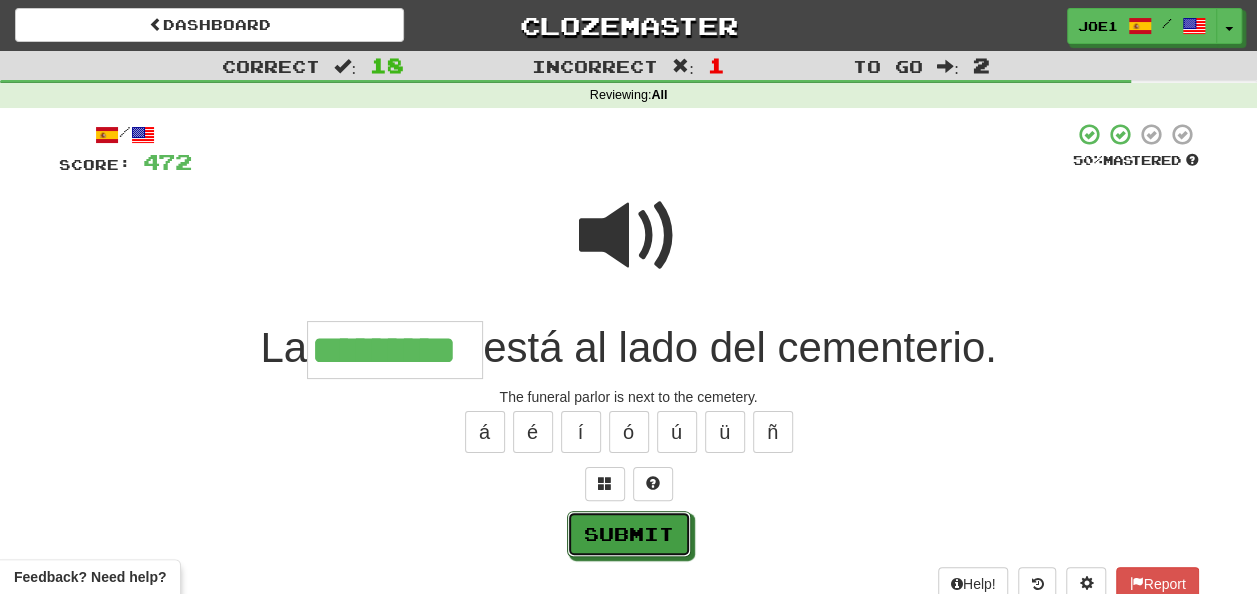click on "Submit" at bounding box center [629, 534] 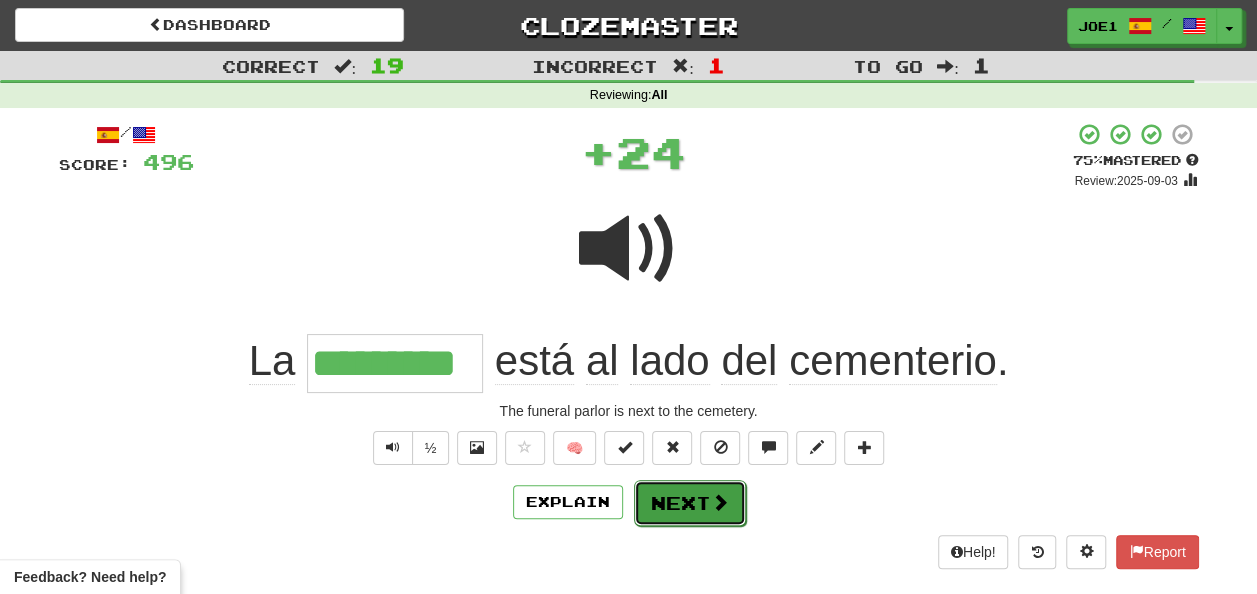 click on "Next" at bounding box center (690, 503) 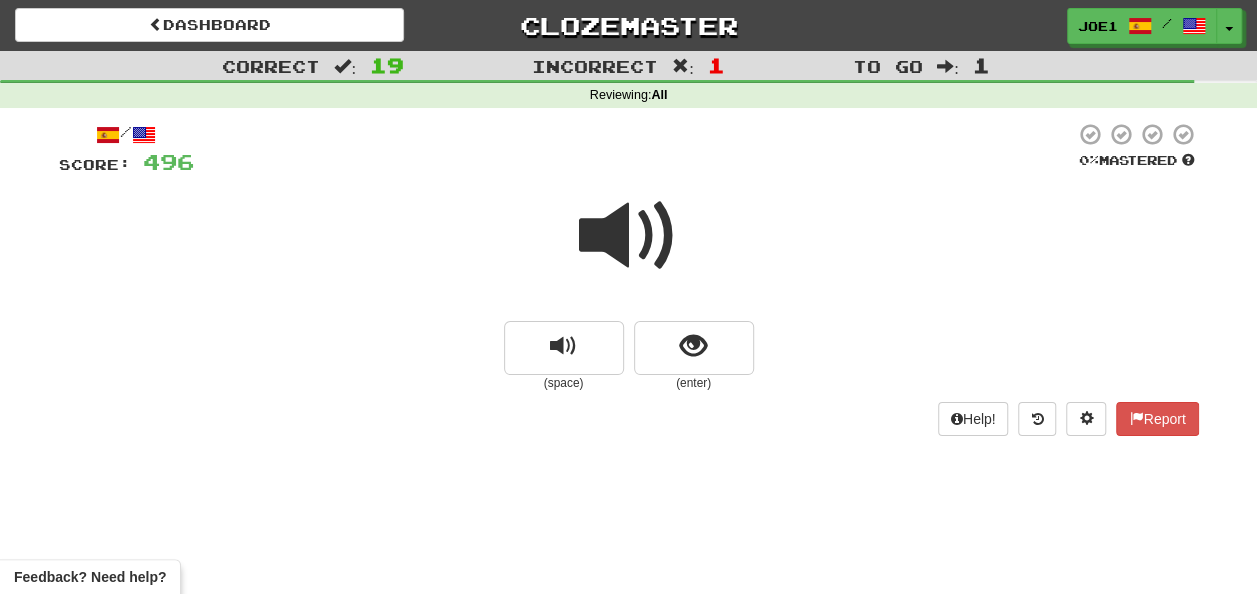 click at bounding box center [629, 236] 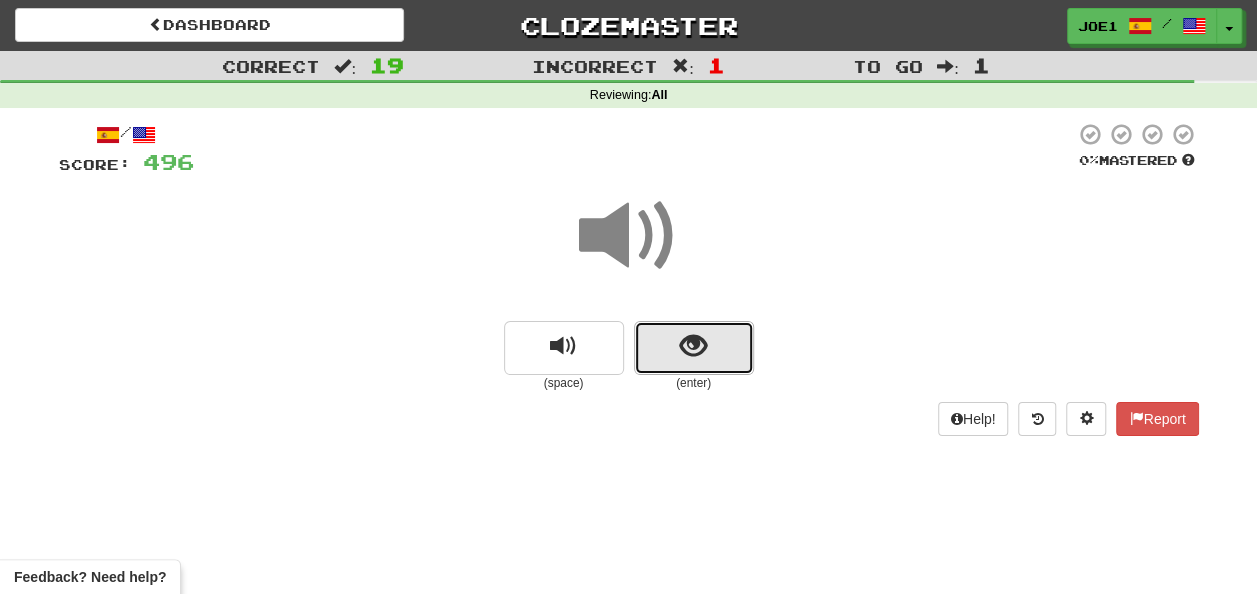 click at bounding box center [693, 346] 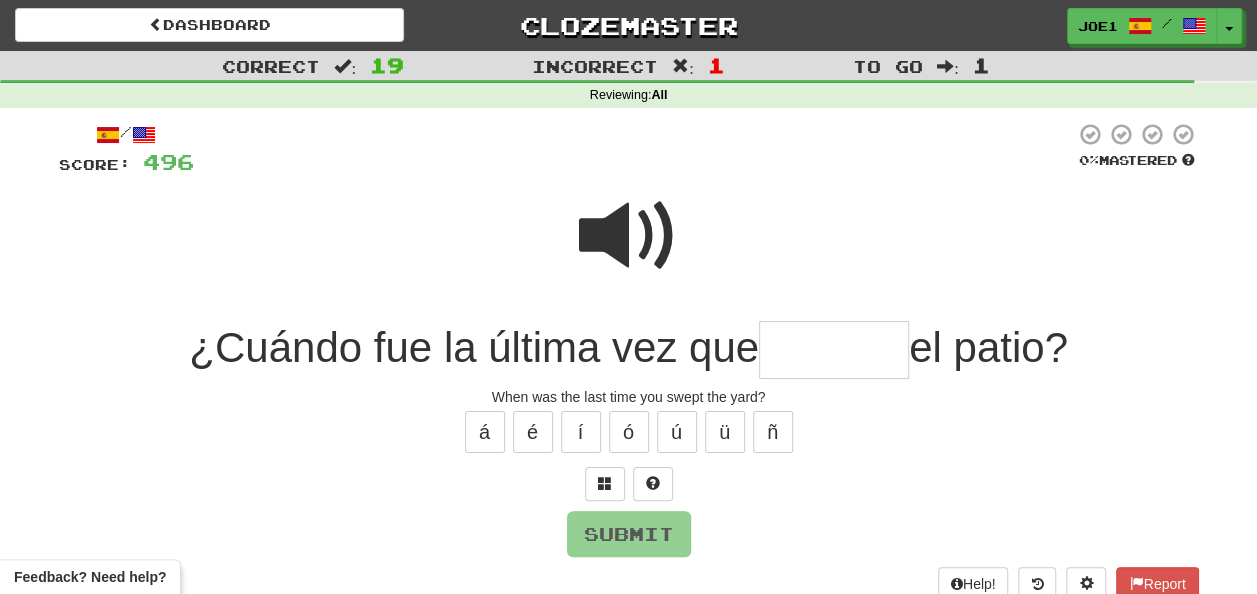 click at bounding box center [834, 350] 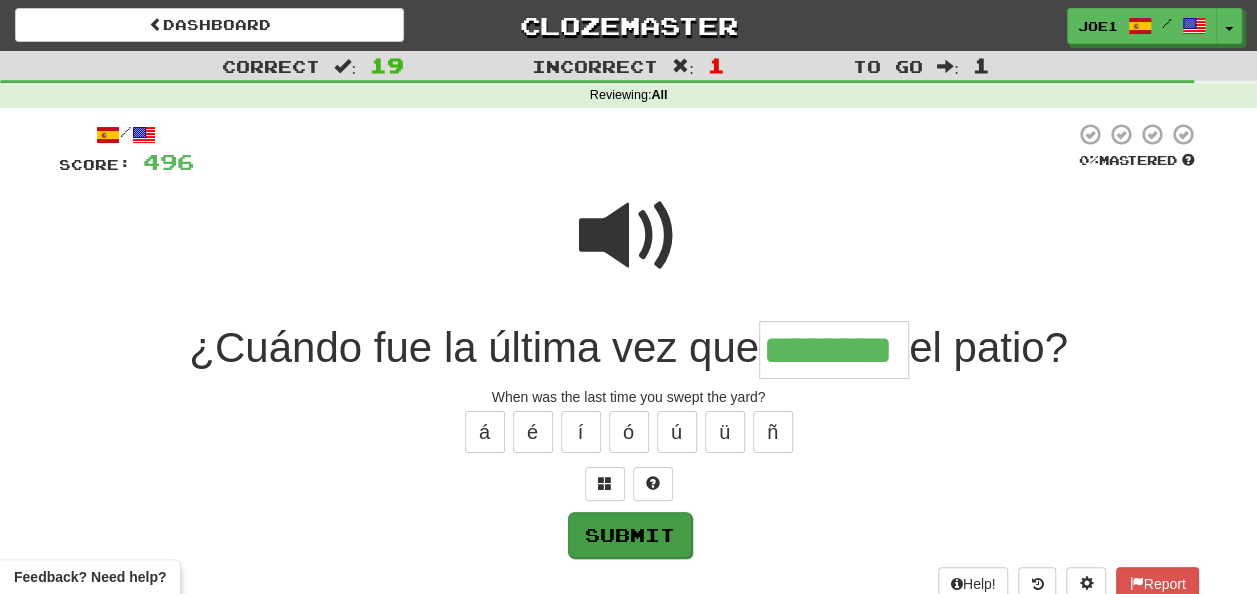 type on "********" 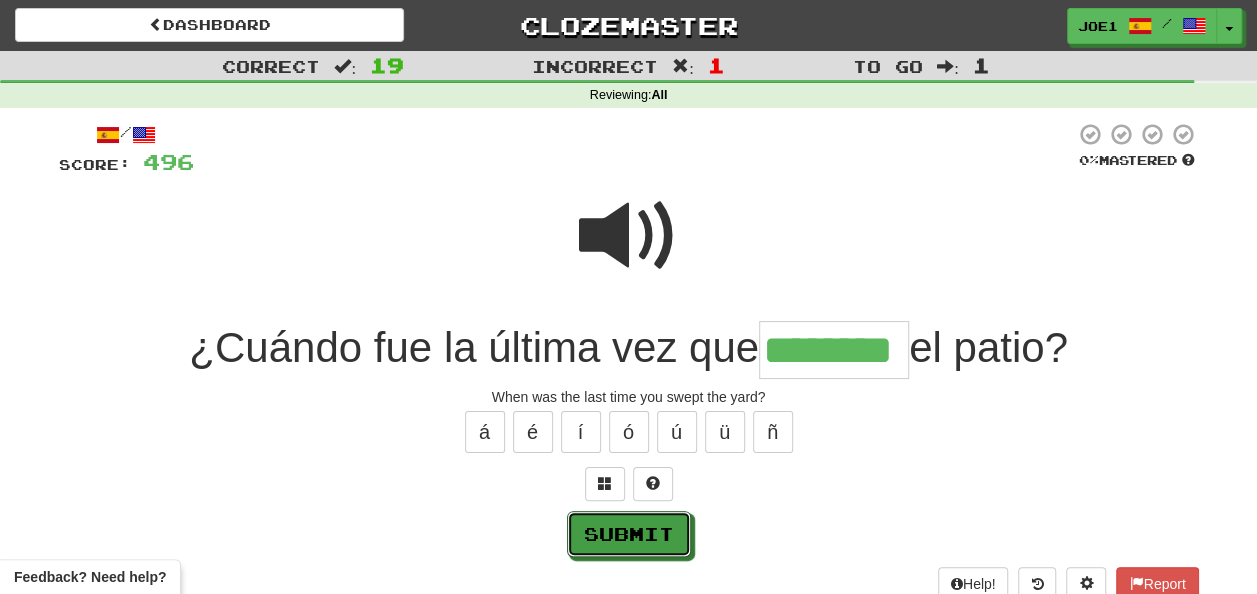 click on "Submit" at bounding box center [629, 534] 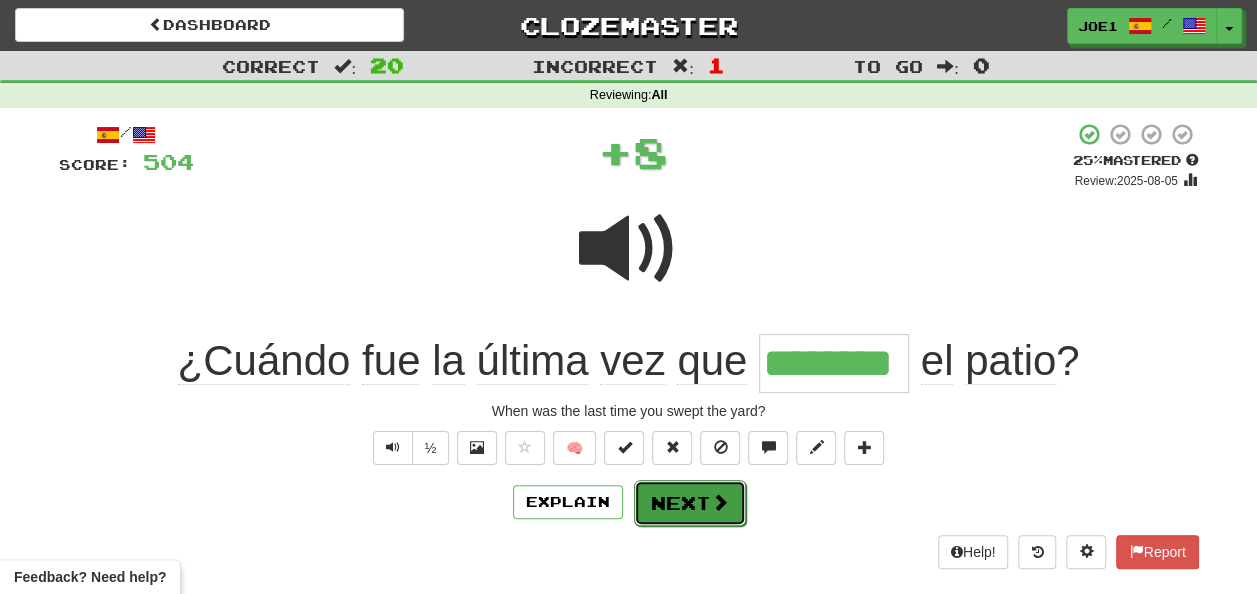 click on "Next" at bounding box center (690, 503) 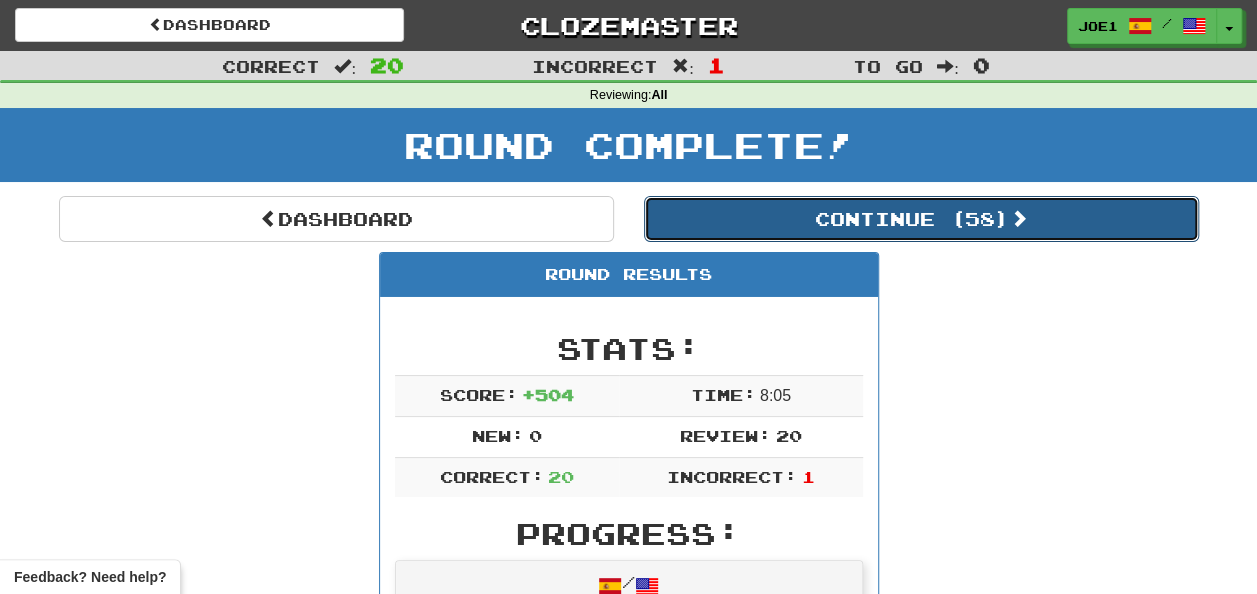 click on "Continue ( 58 )" at bounding box center [921, 219] 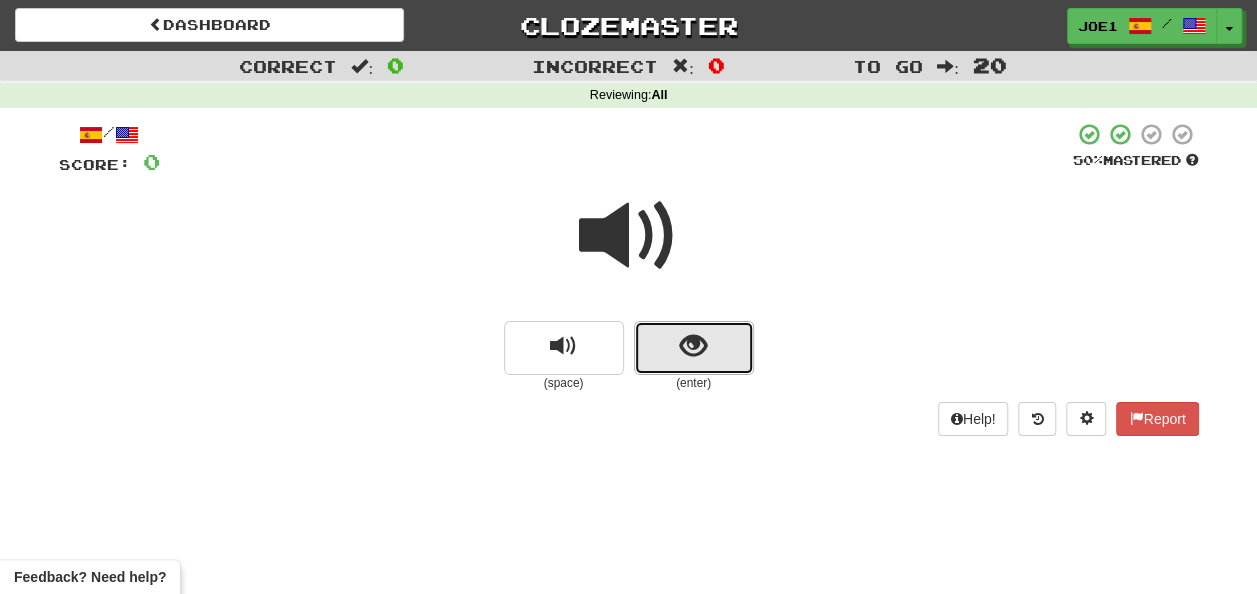 click at bounding box center (693, 346) 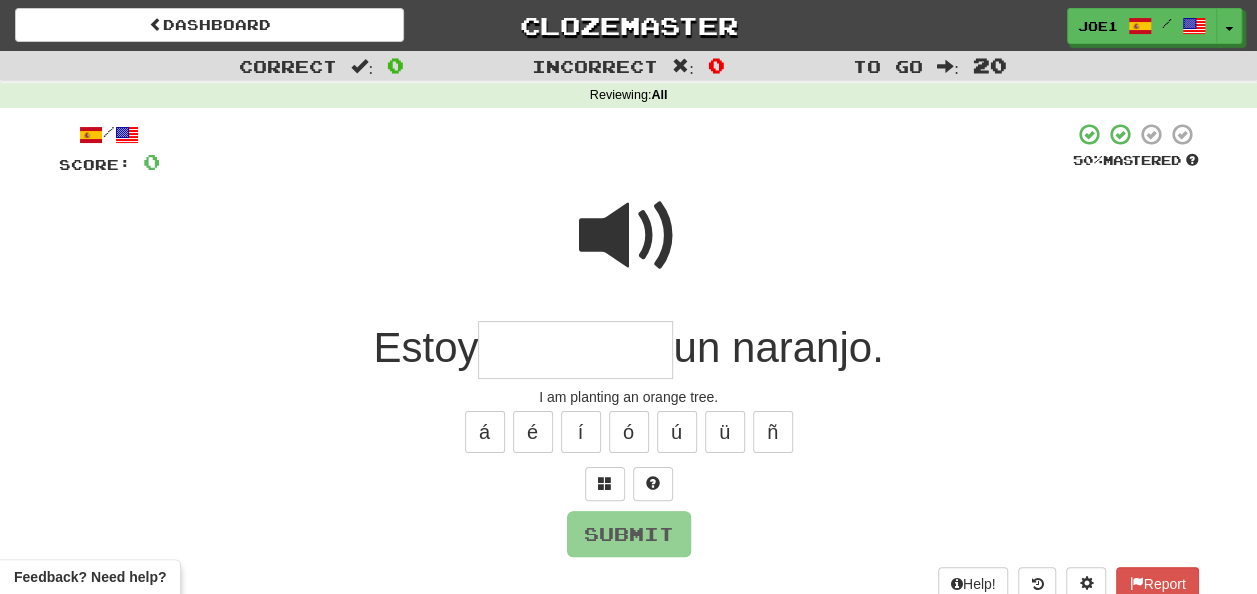 click at bounding box center (575, 350) 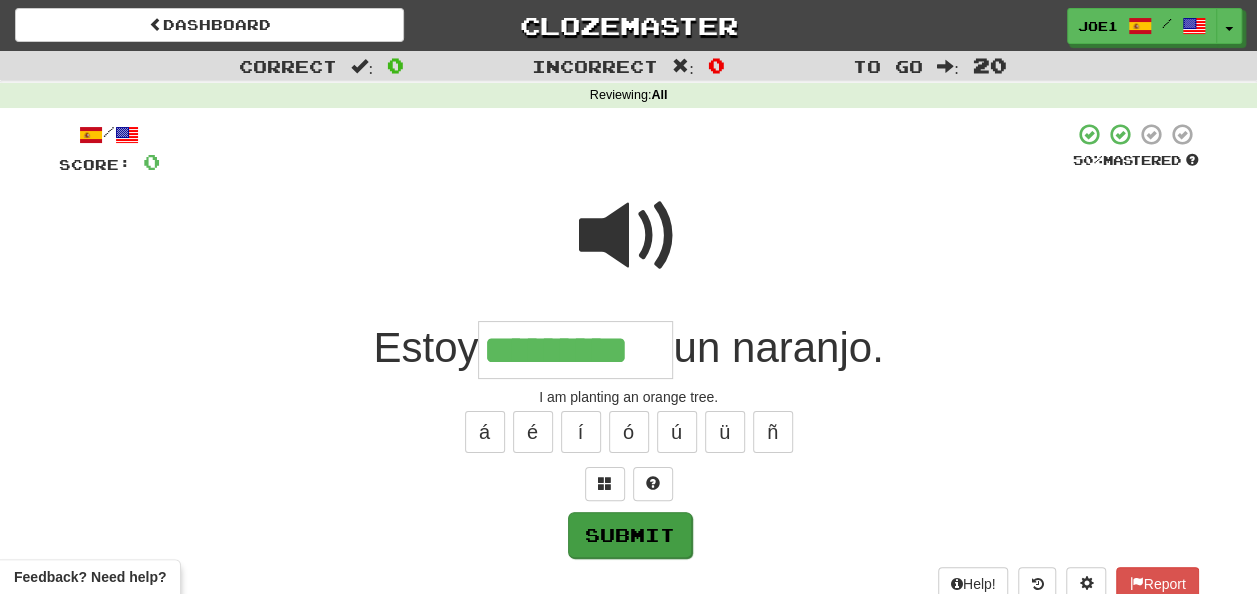 type on "*********" 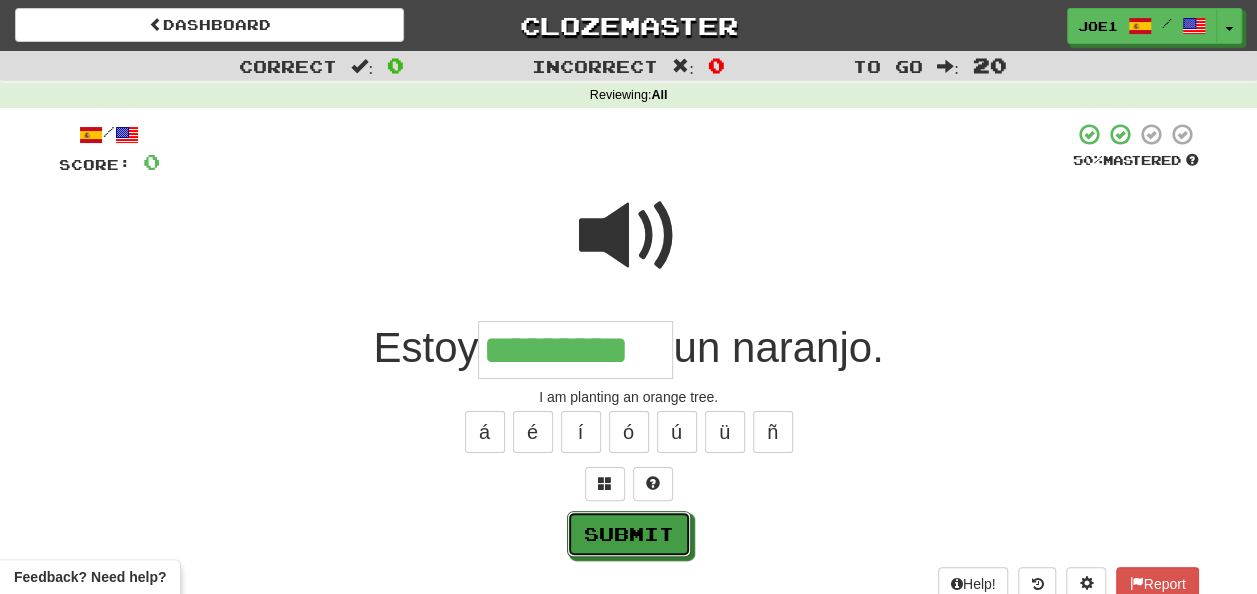click on "Submit" at bounding box center (629, 534) 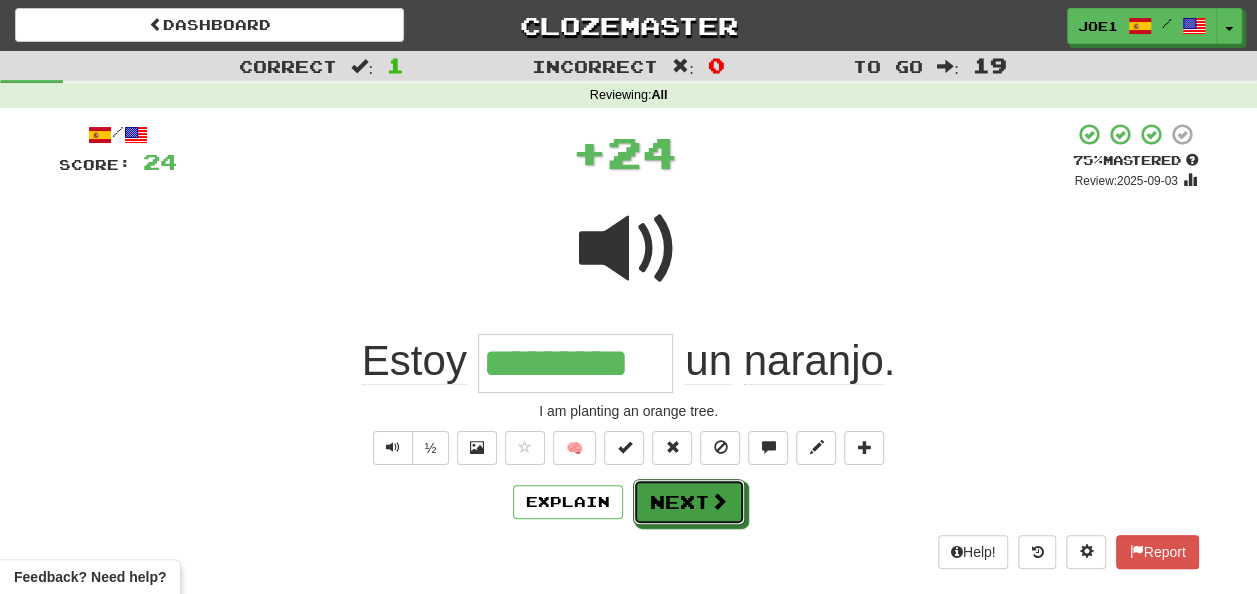 click on "Next" at bounding box center [689, 502] 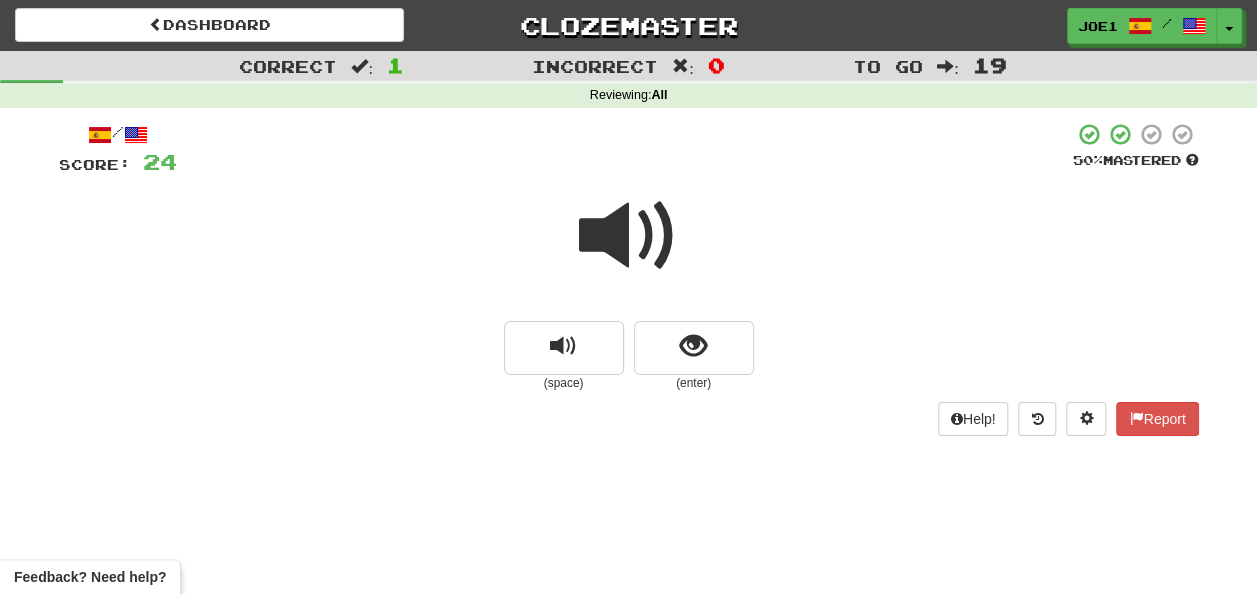 click at bounding box center (629, 236) 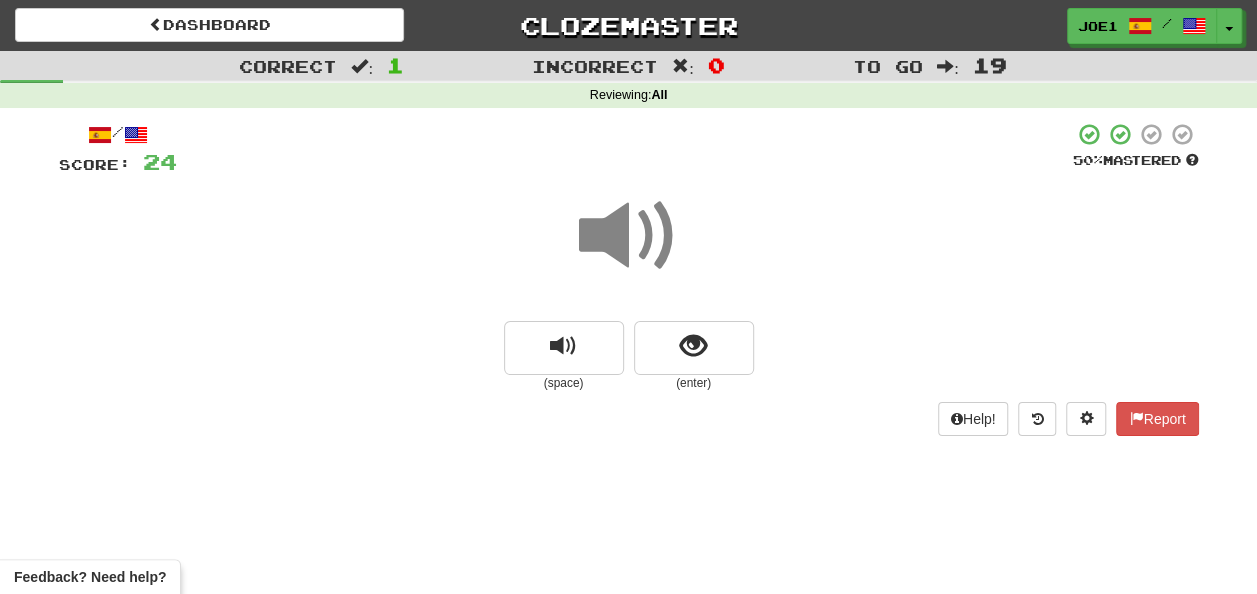 click at bounding box center [629, 236] 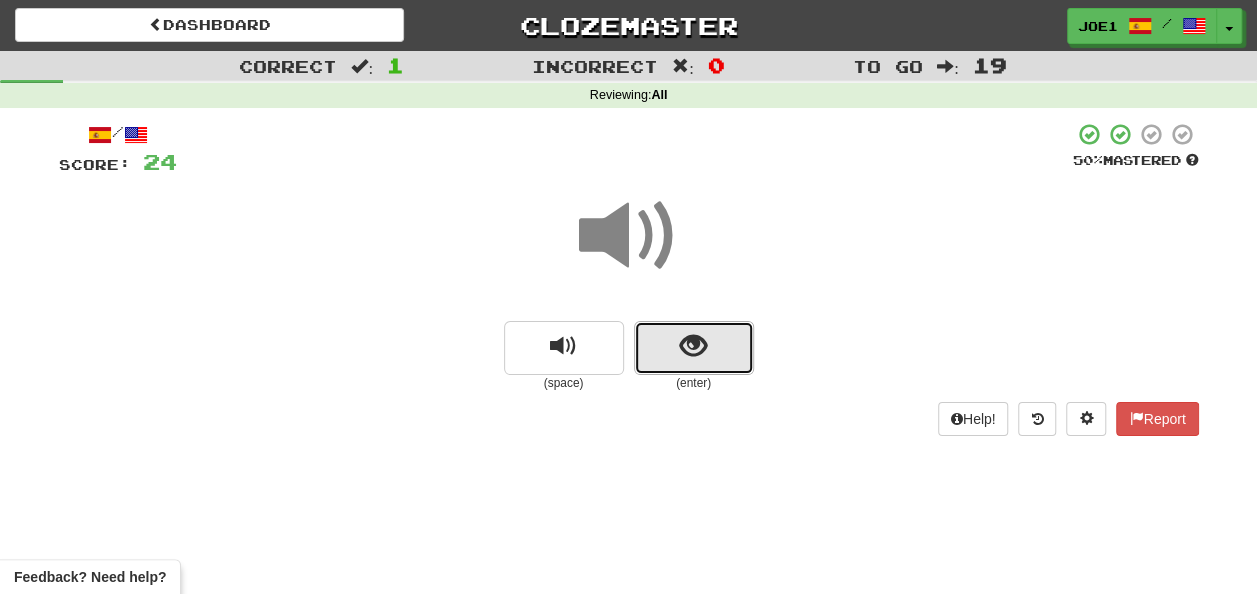 click at bounding box center (693, 346) 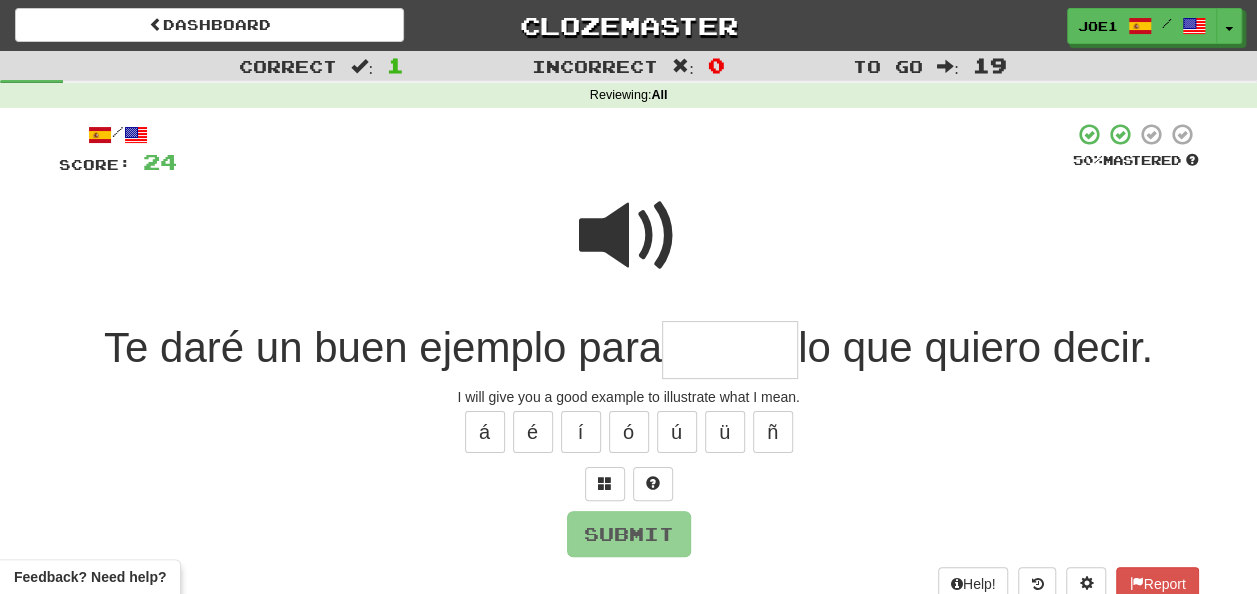 click at bounding box center (629, 236) 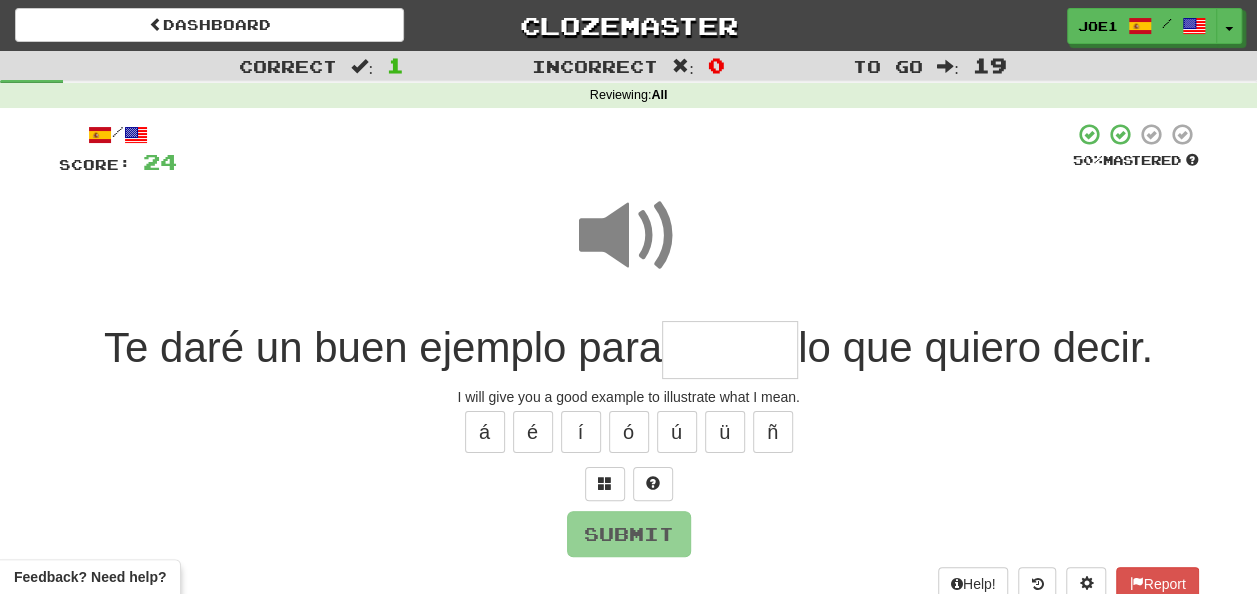 click at bounding box center [730, 350] 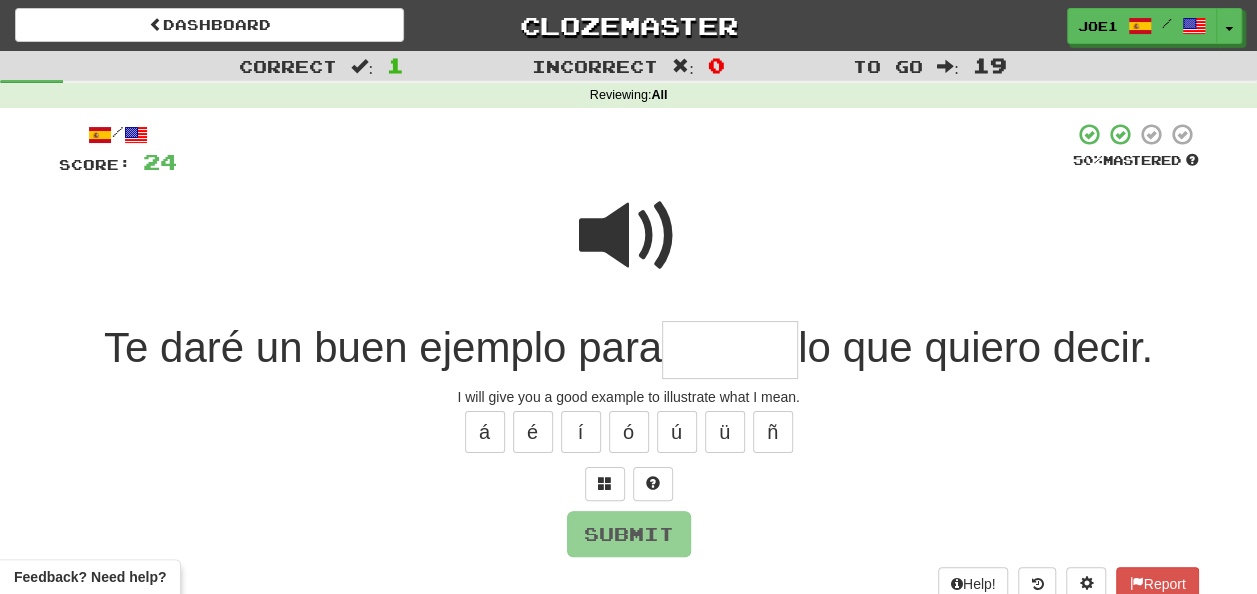 click at bounding box center [629, 236] 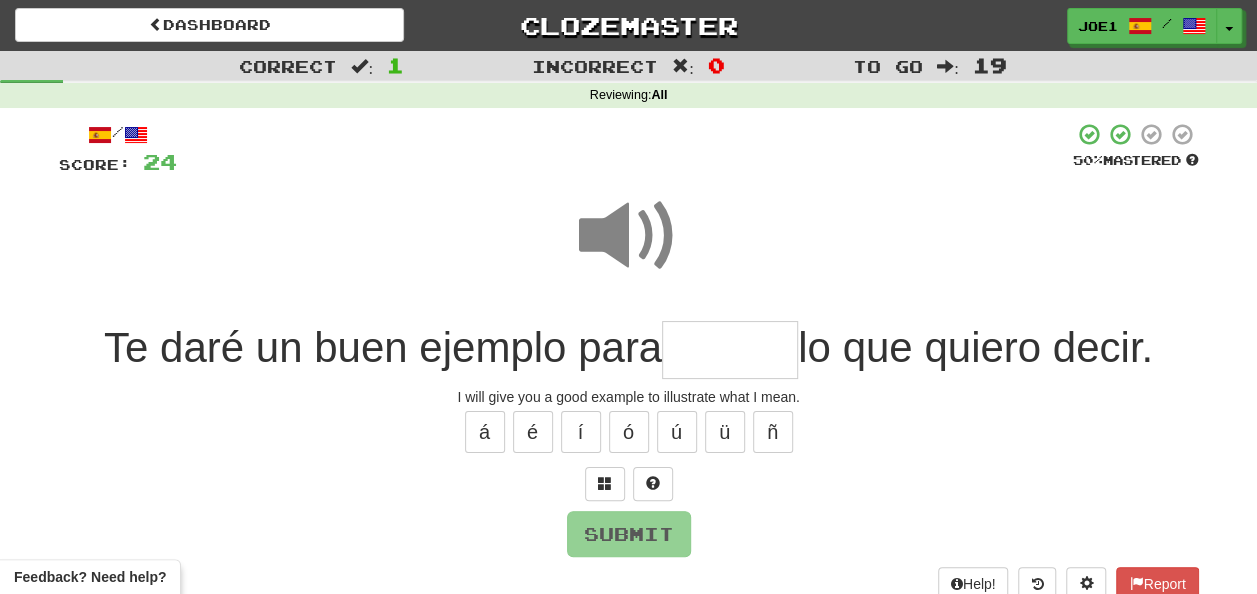 click at bounding box center [730, 350] 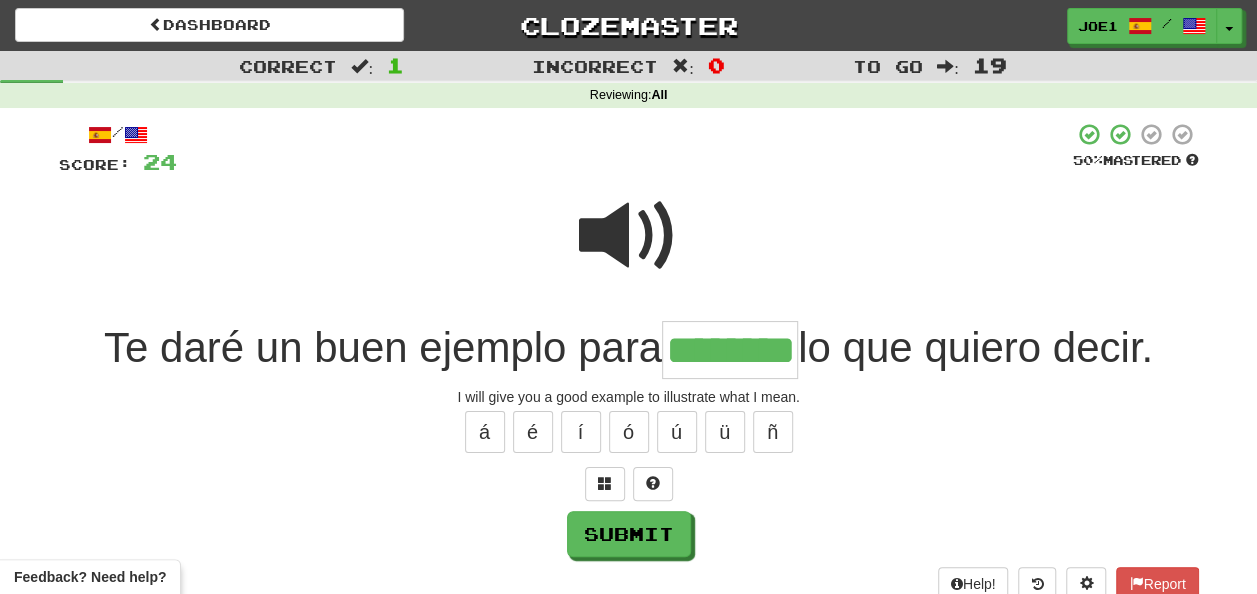 type on "********" 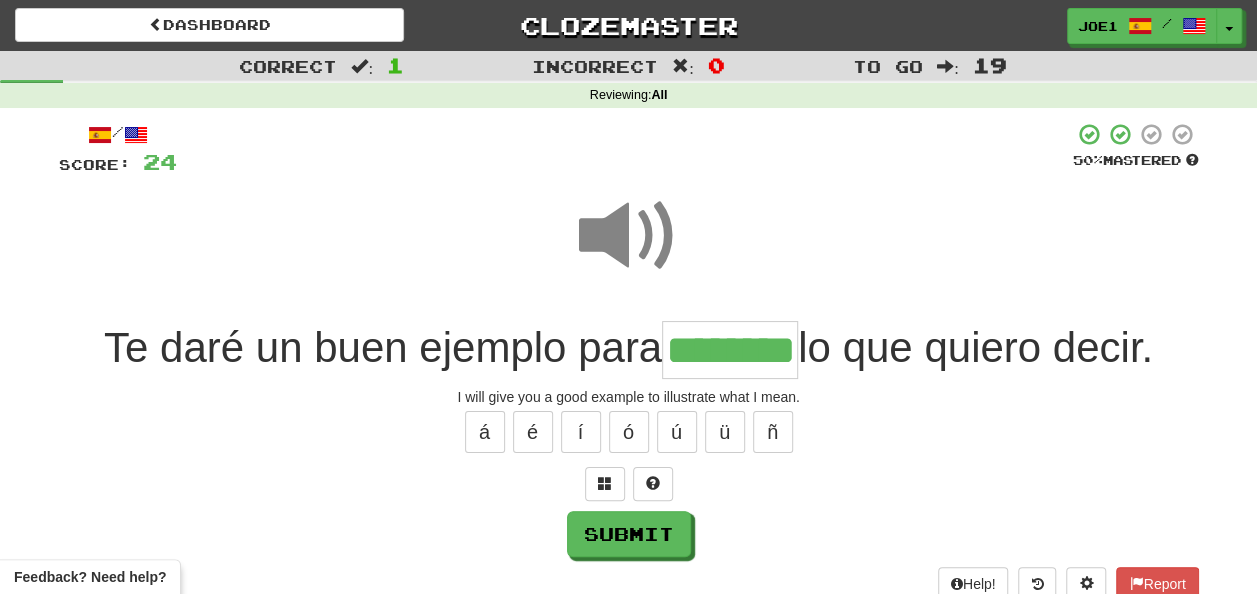 click at bounding box center (629, 236) 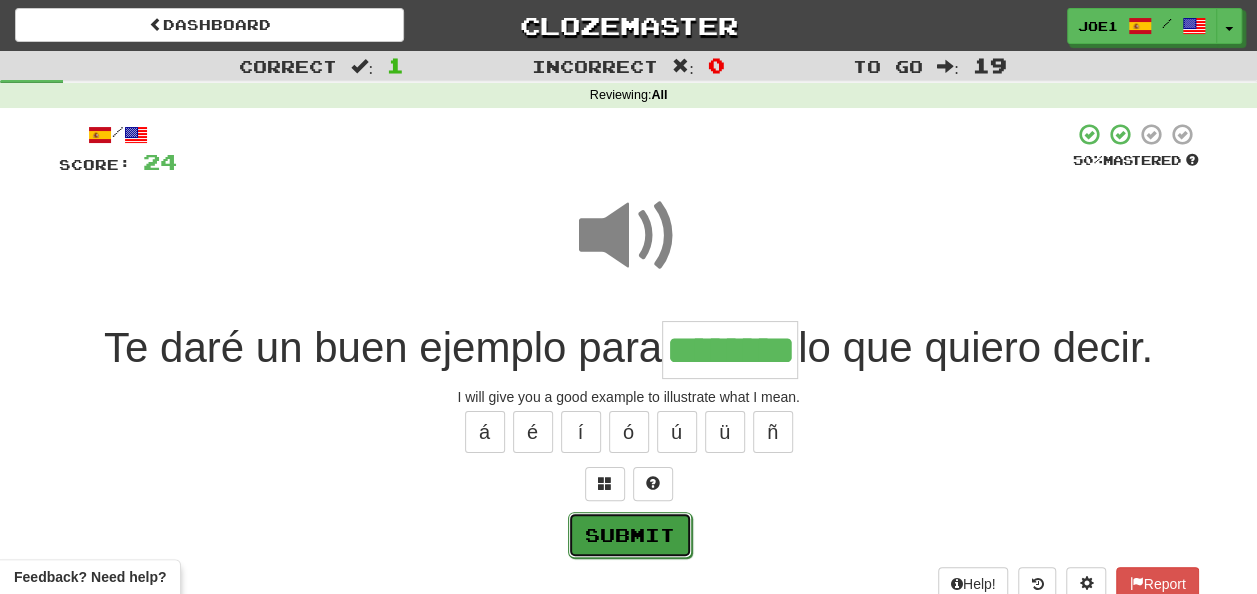 click on "Submit" at bounding box center (630, 535) 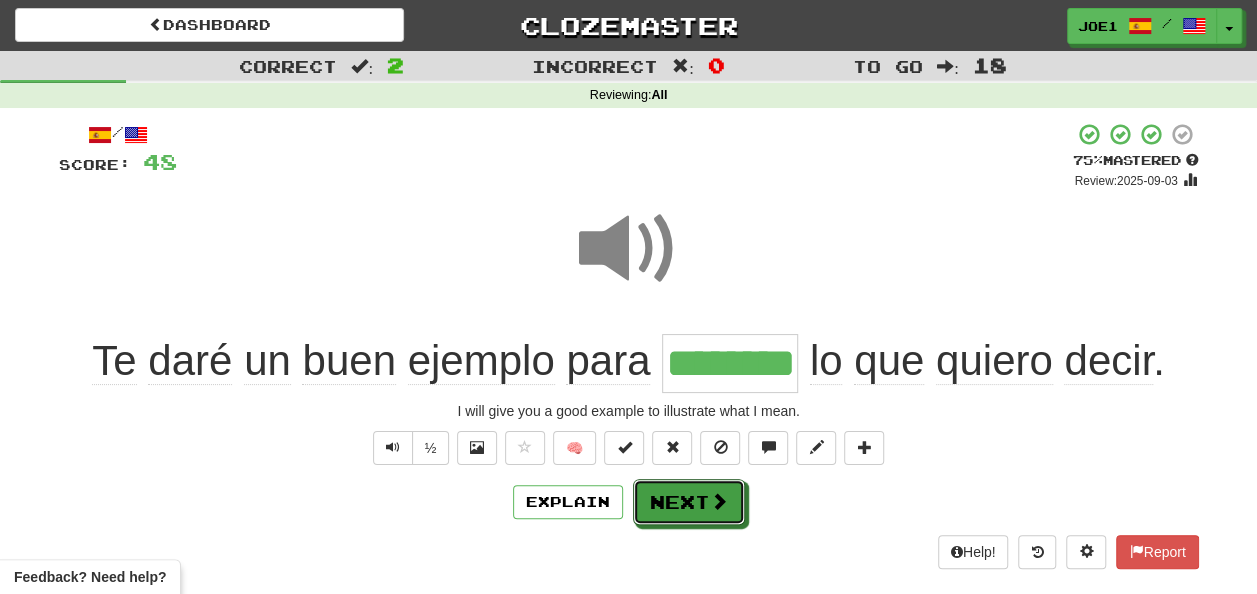 click on "Next" at bounding box center (689, 502) 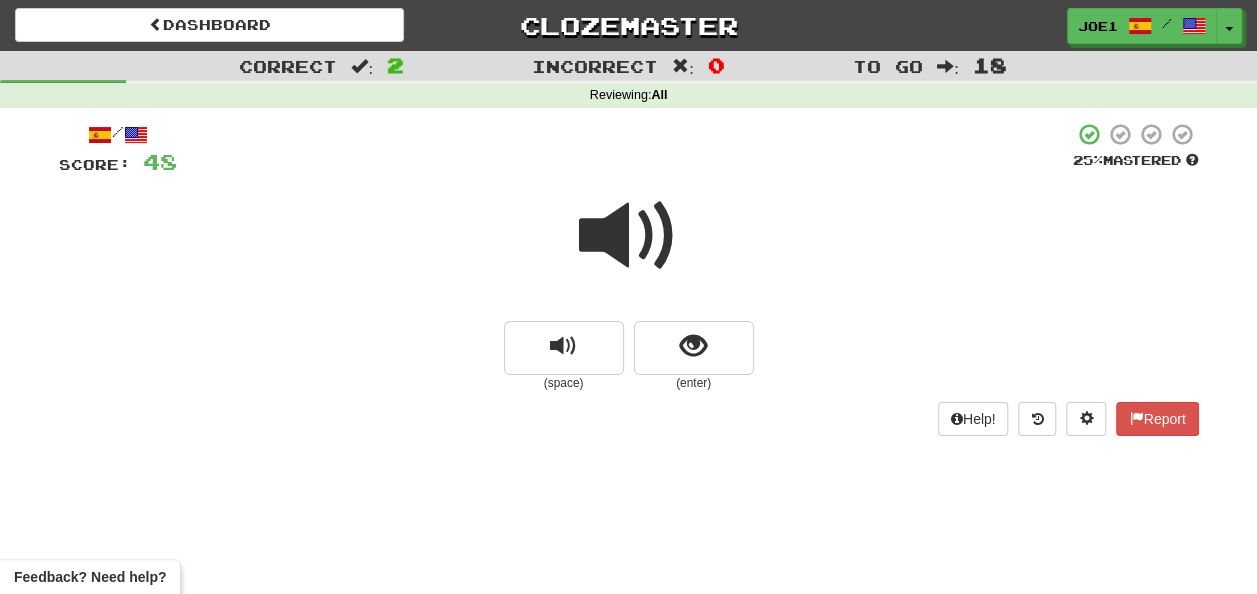 click at bounding box center (629, 236) 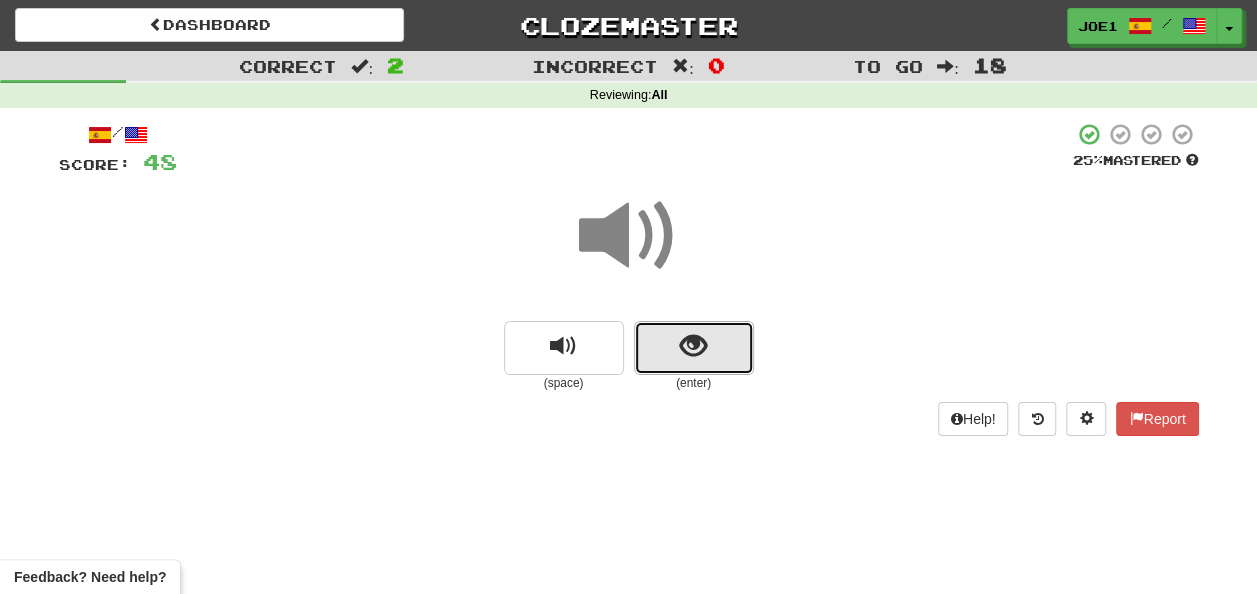 click at bounding box center (693, 346) 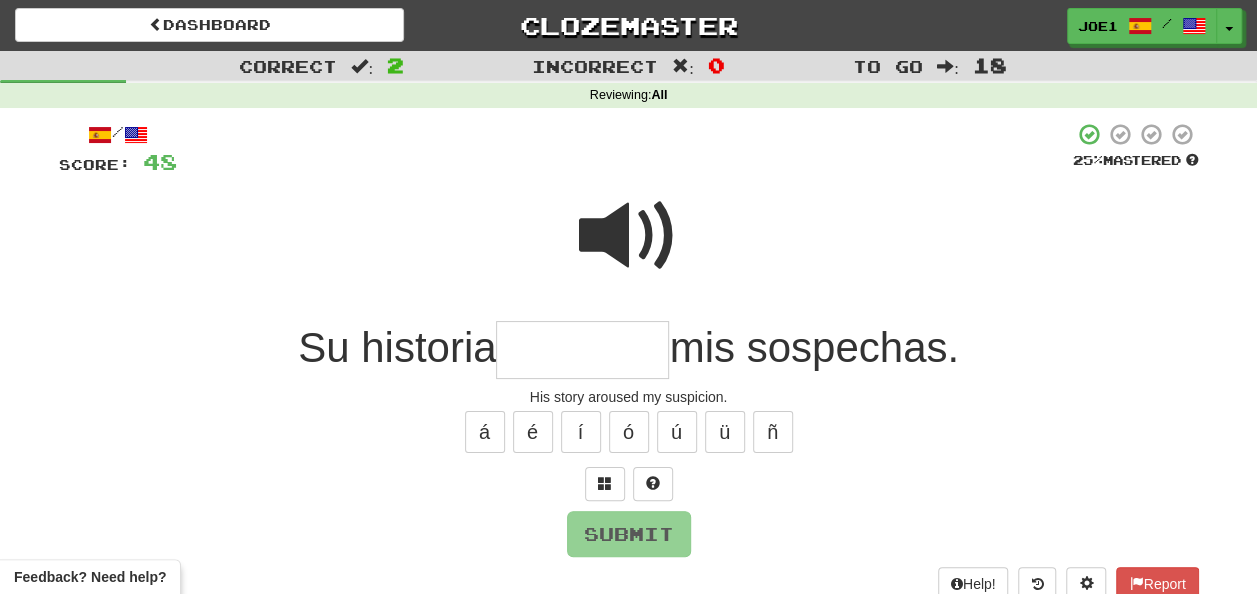 click at bounding box center [629, 236] 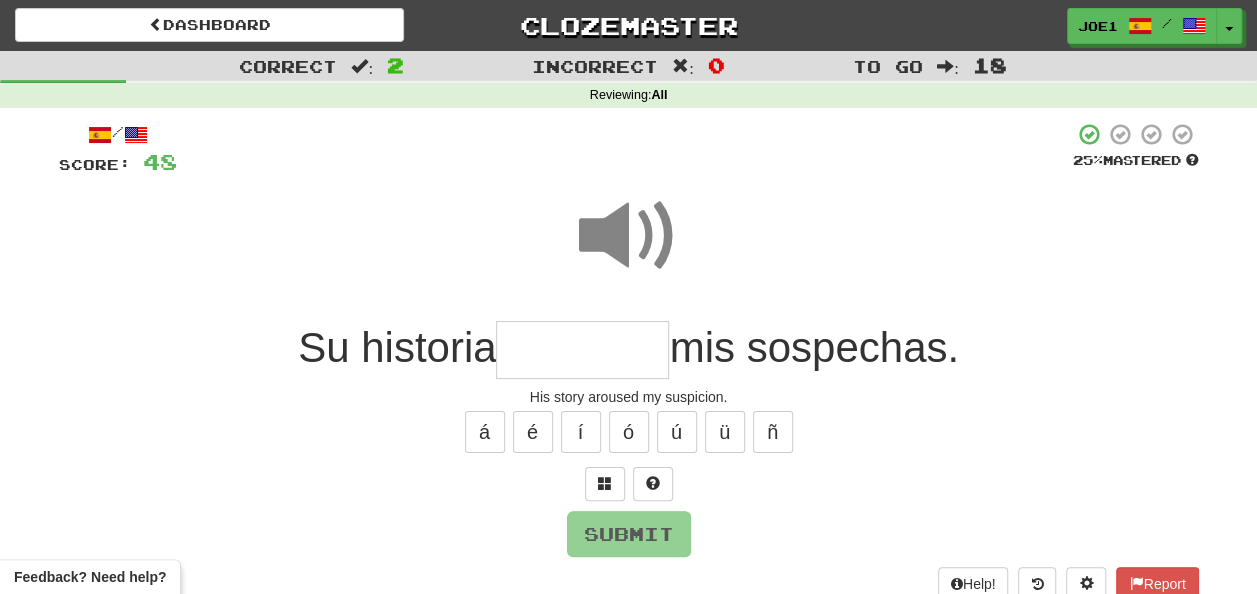 click at bounding box center [582, 350] 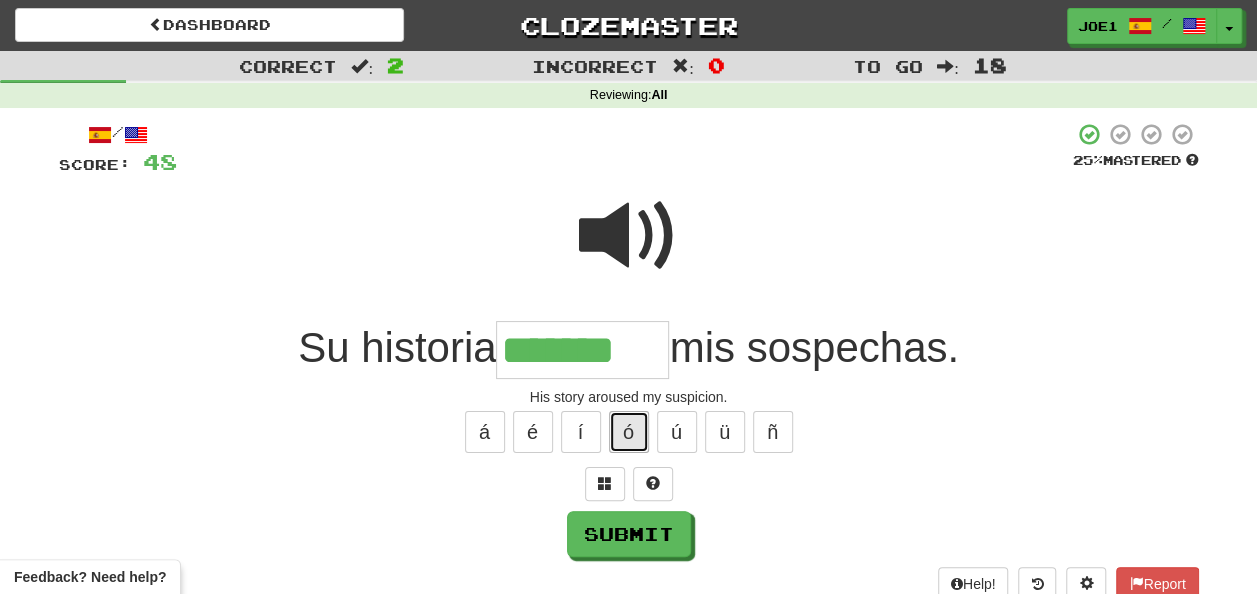 click on "ó" at bounding box center (629, 432) 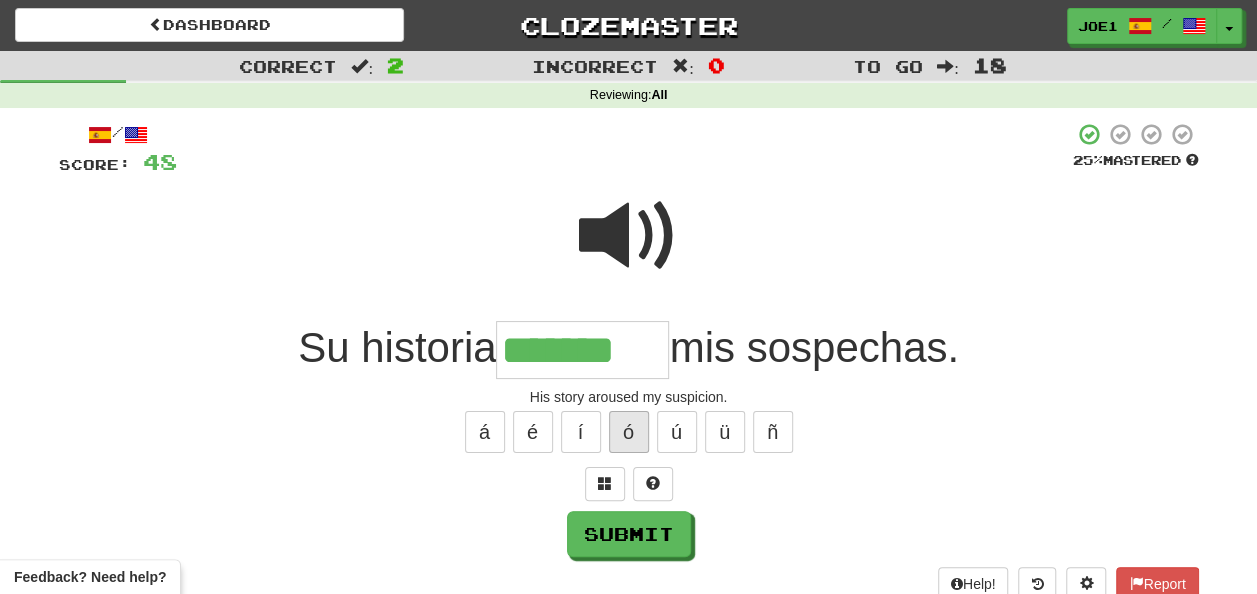 type on "********" 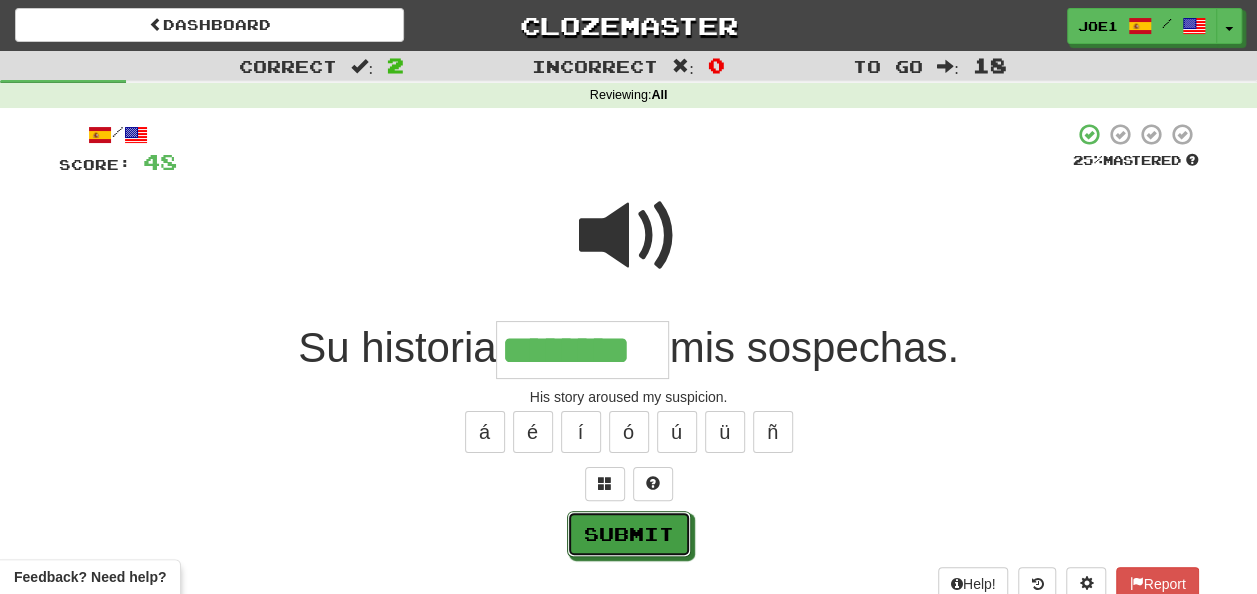 click on "Submit" at bounding box center [629, 534] 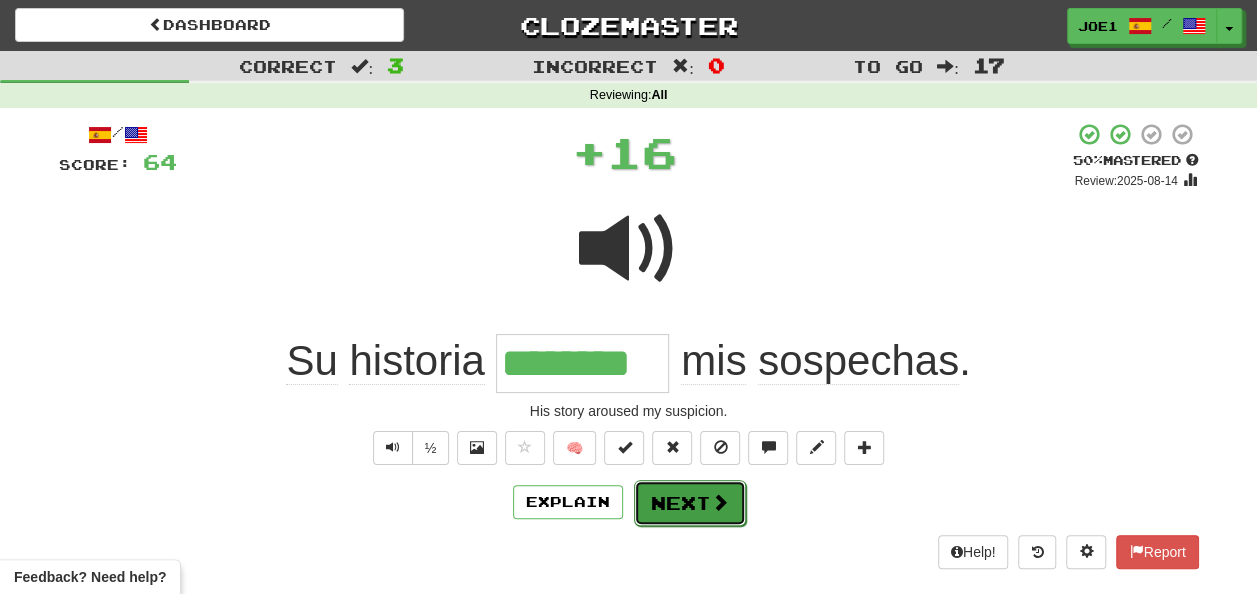 click on "Next" at bounding box center [690, 503] 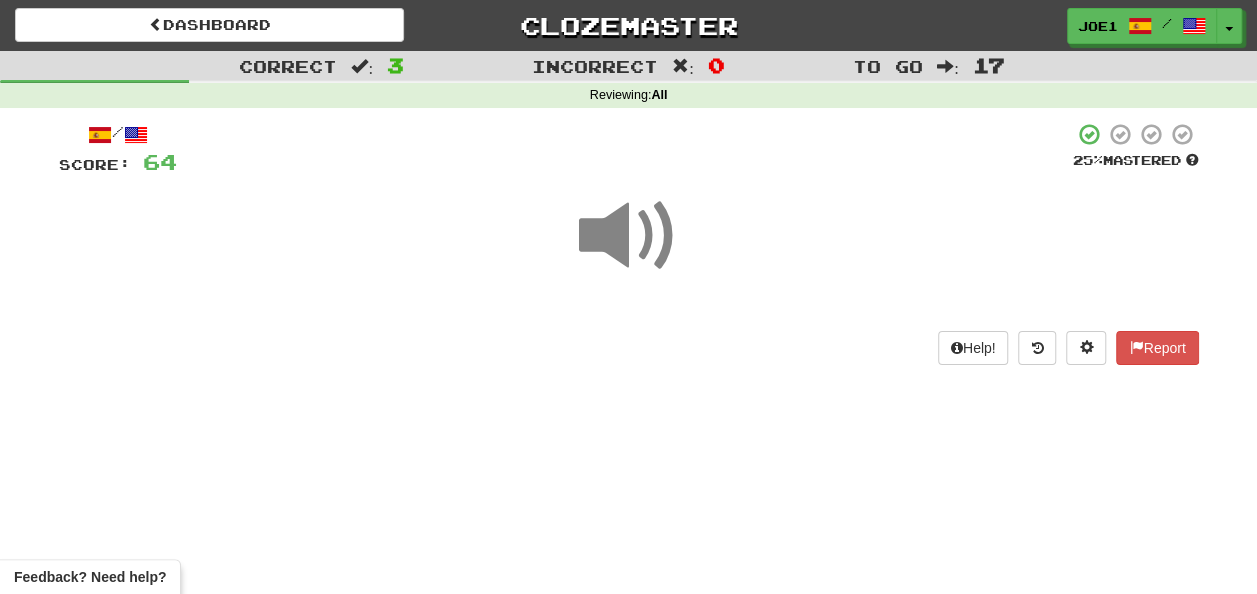 click at bounding box center (629, 236) 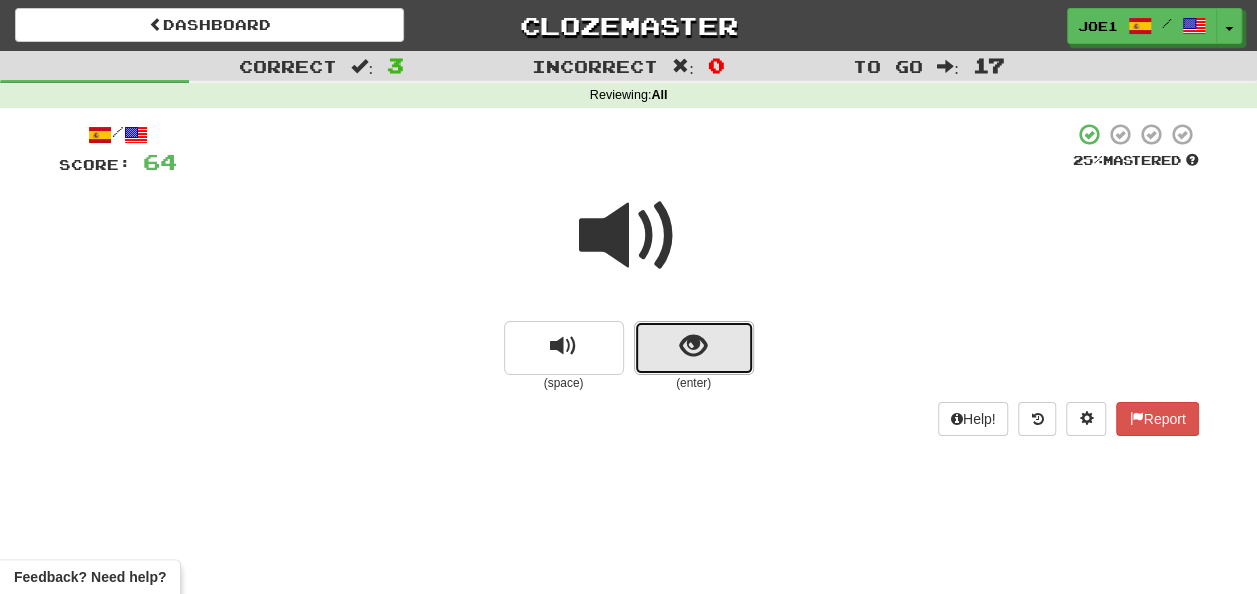 click at bounding box center [693, 346] 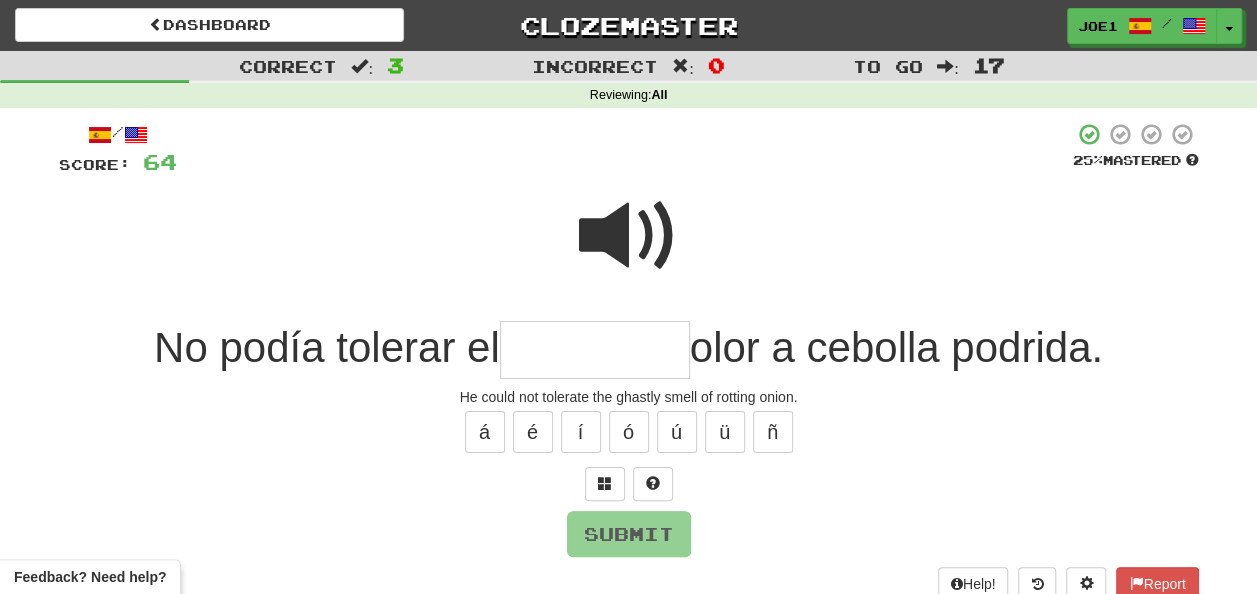click at bounding box center [629, 236] 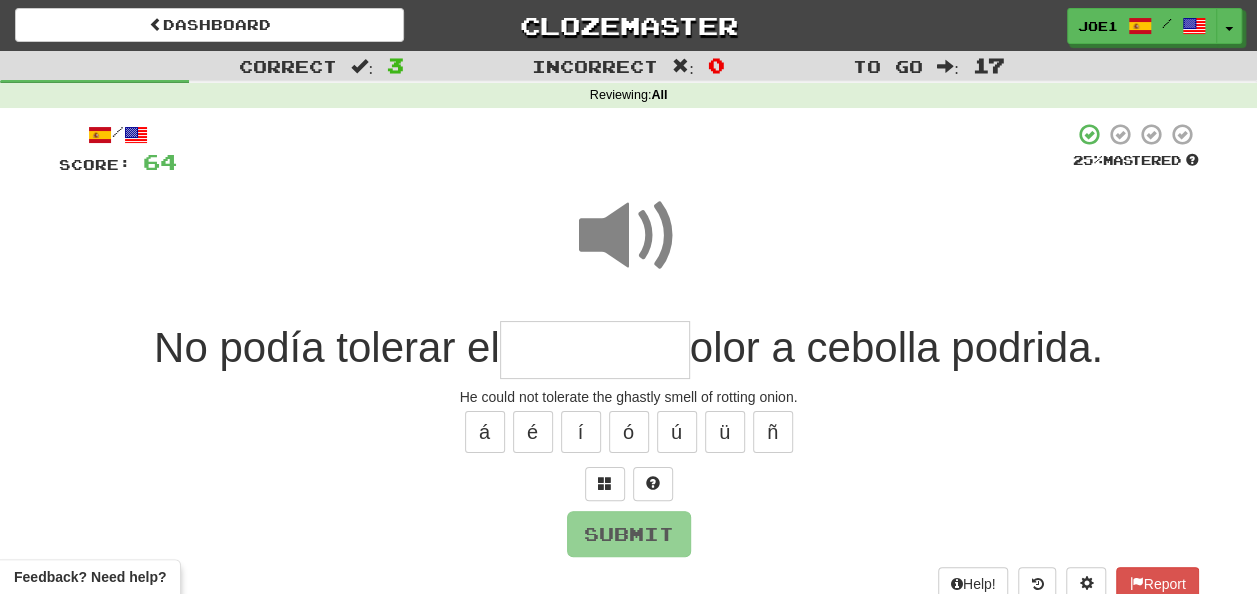 click at bounding box center [595, 350] 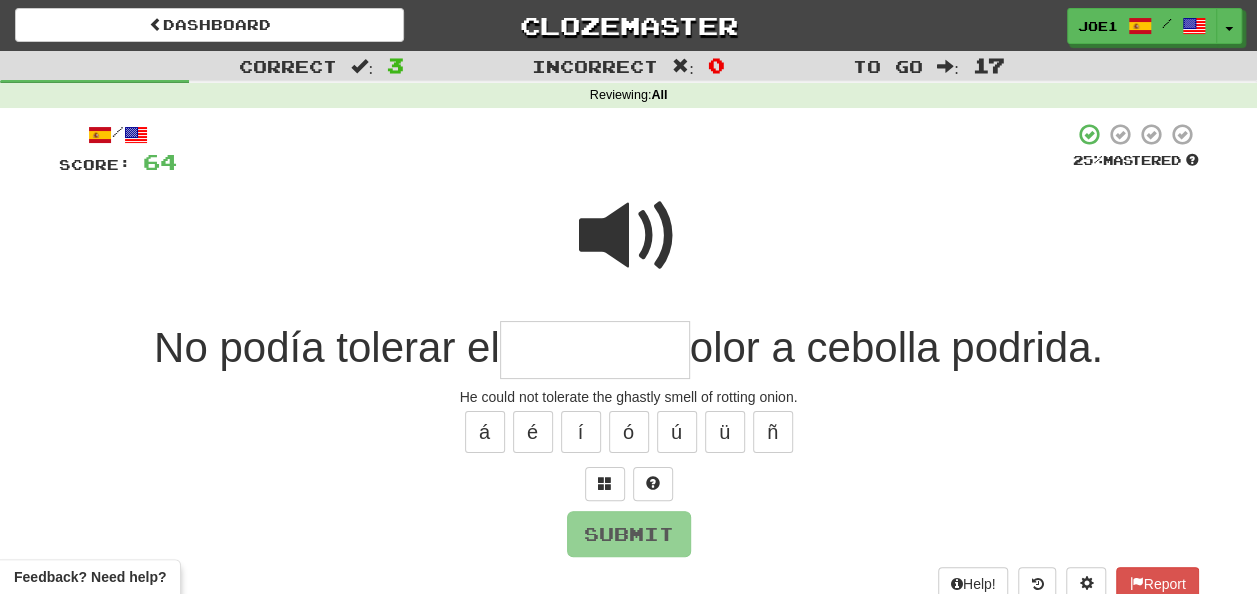 type on "*" 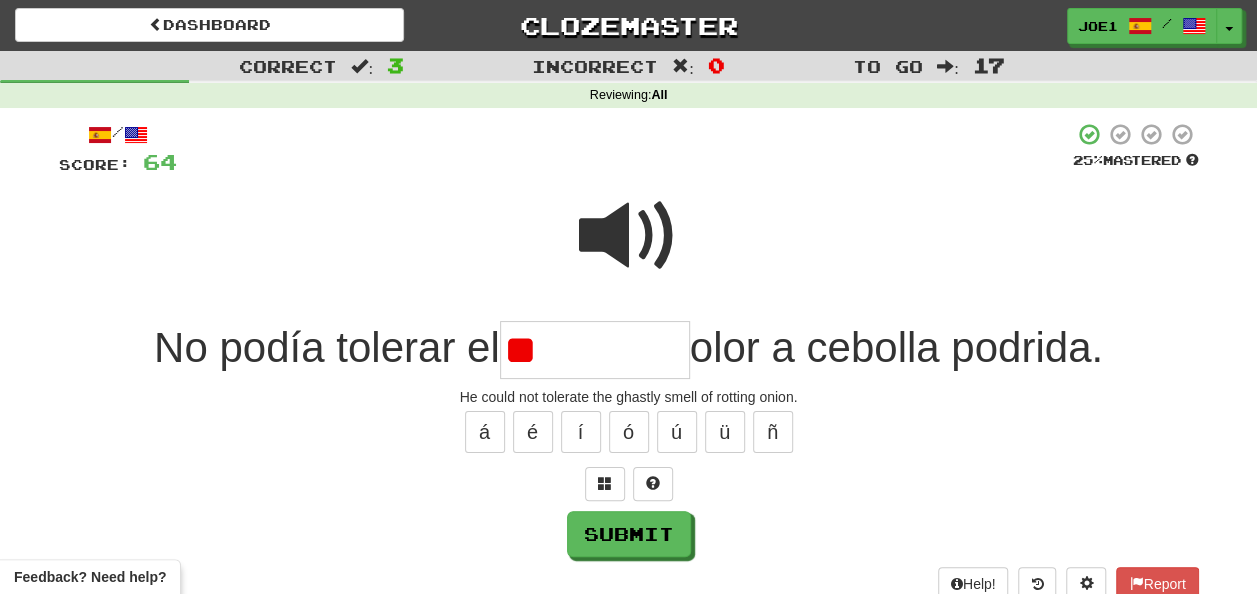 type on "*" 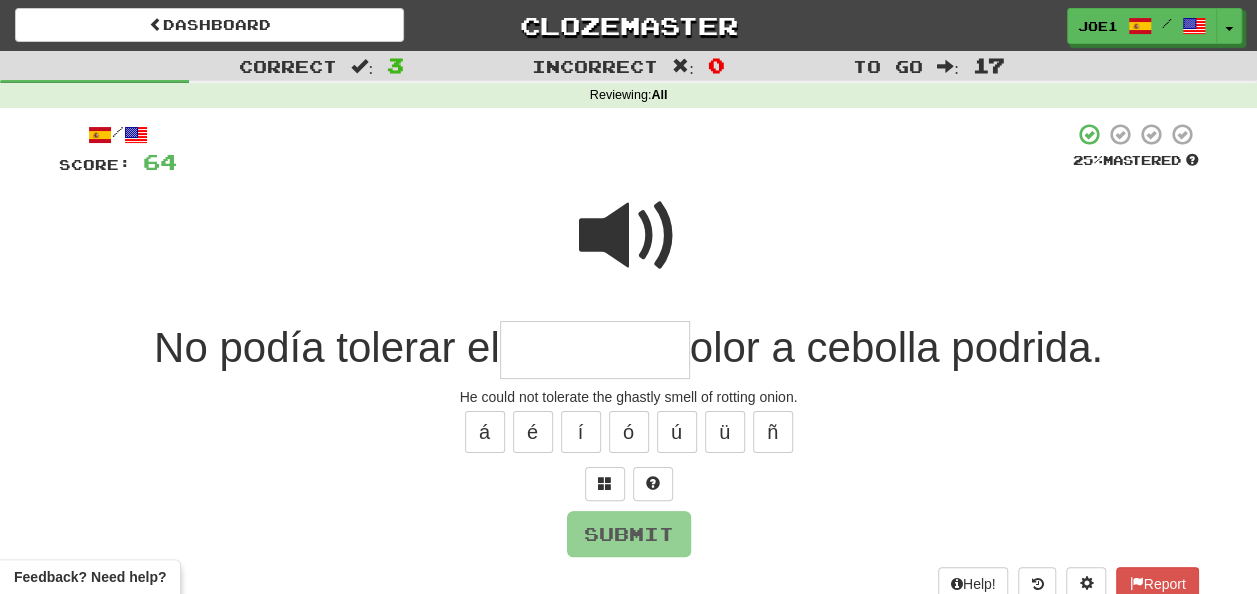 click at bounding box center (629, 236) 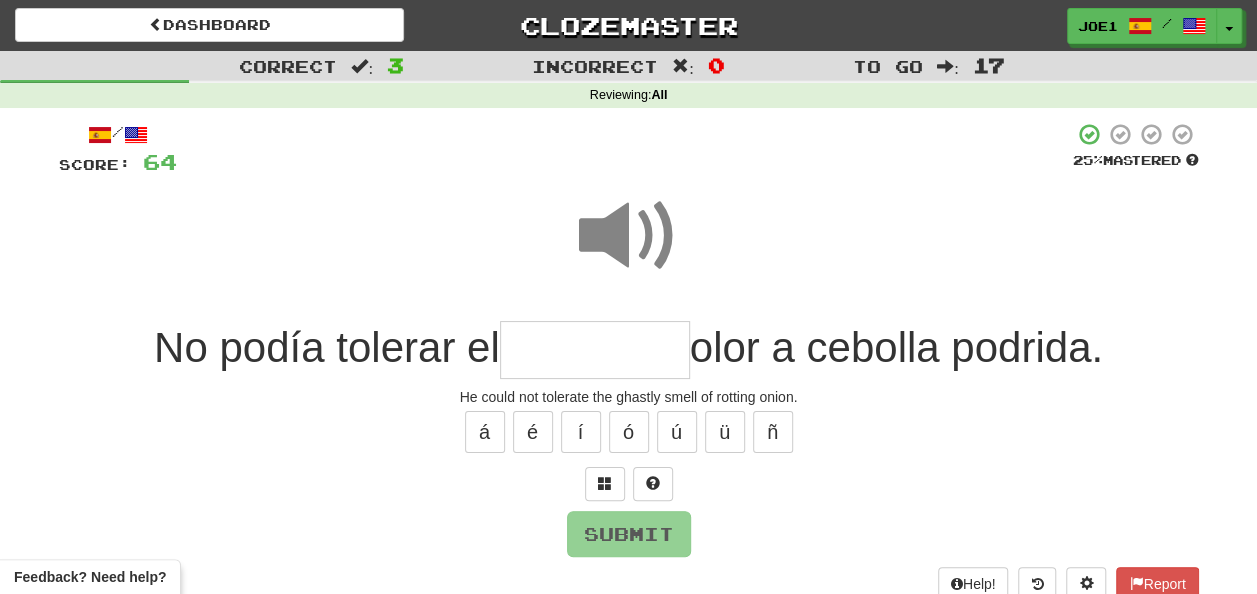 click at bounding box center [595, 350] 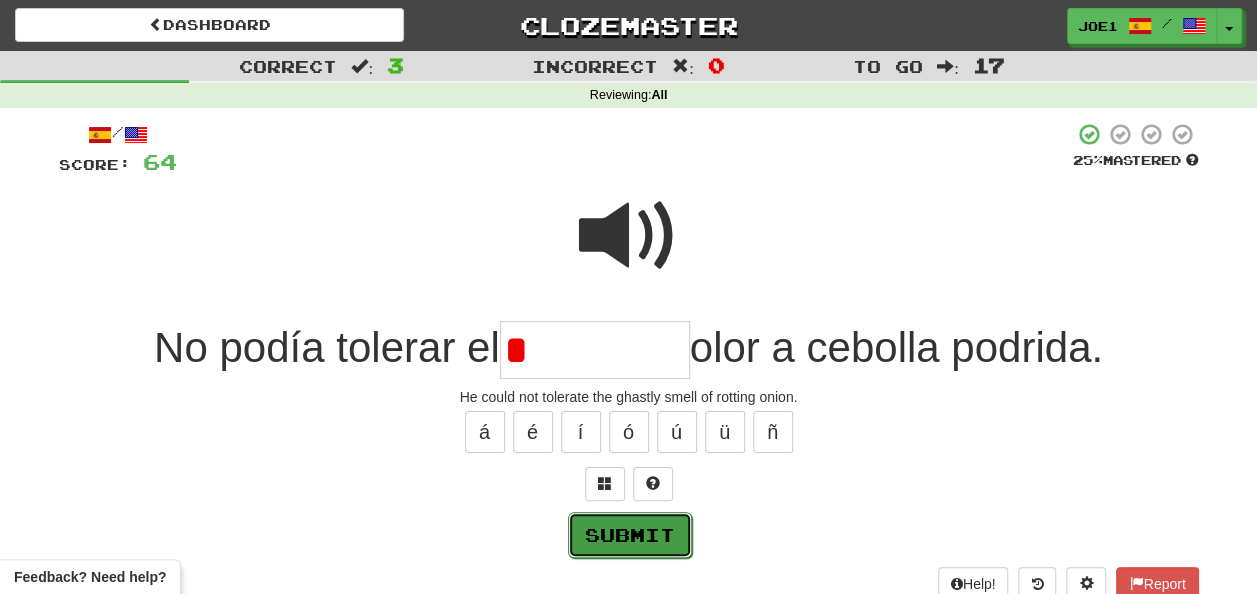 click on "Submit" at bounding box center (630, 535) 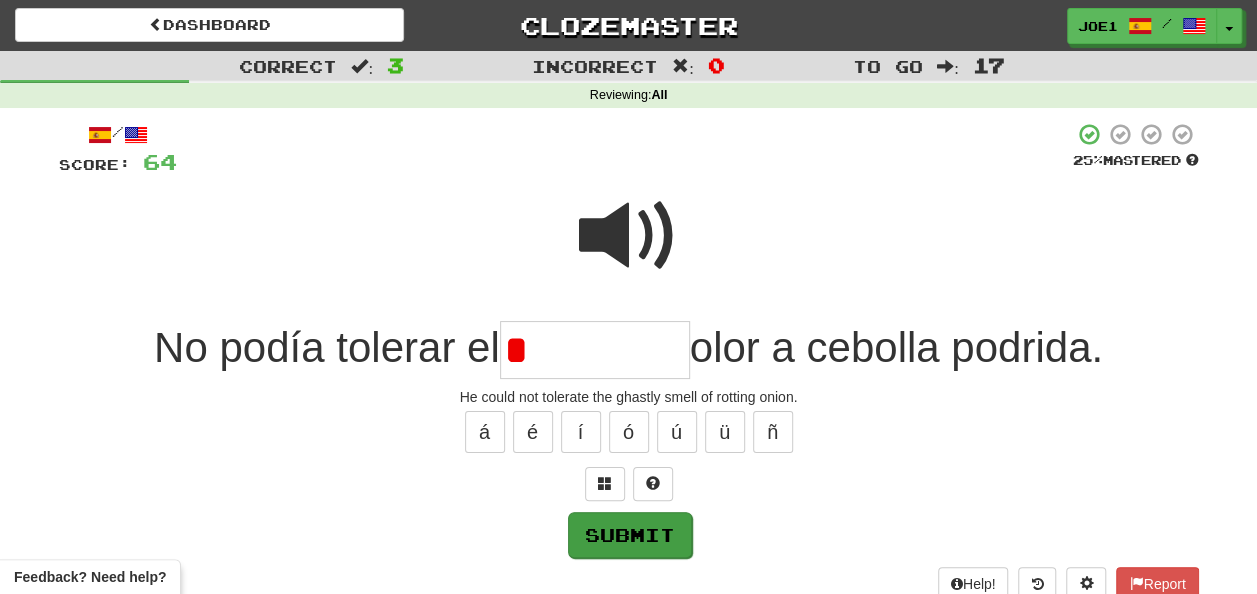 type on "*********" 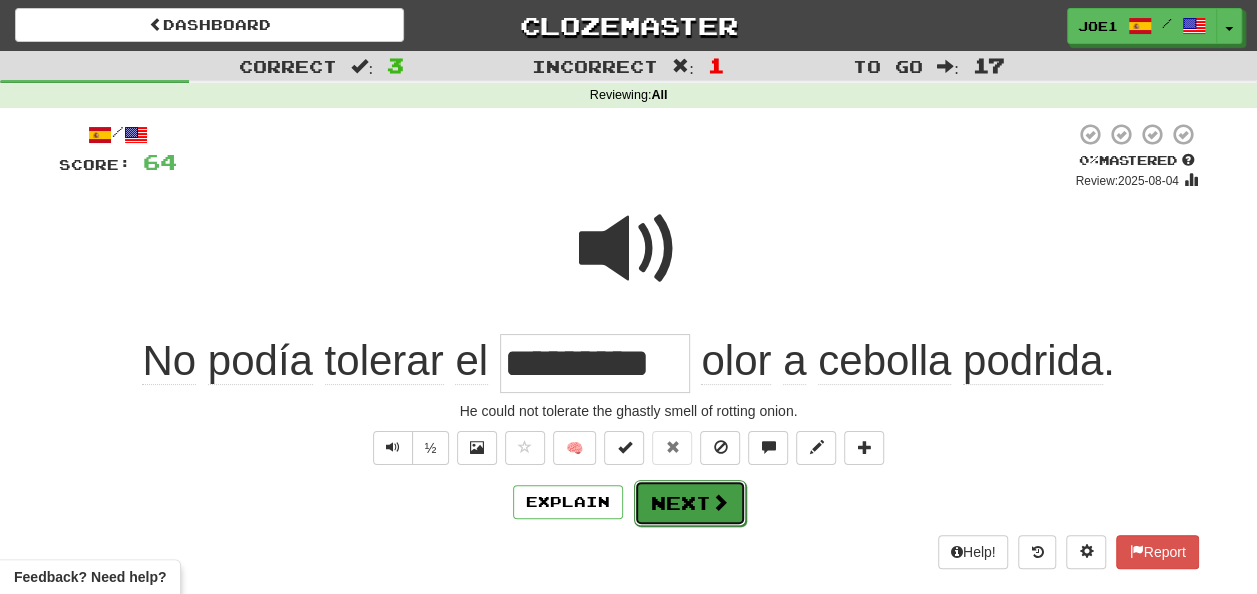 click on "Next" at bounding box center [690, 503] 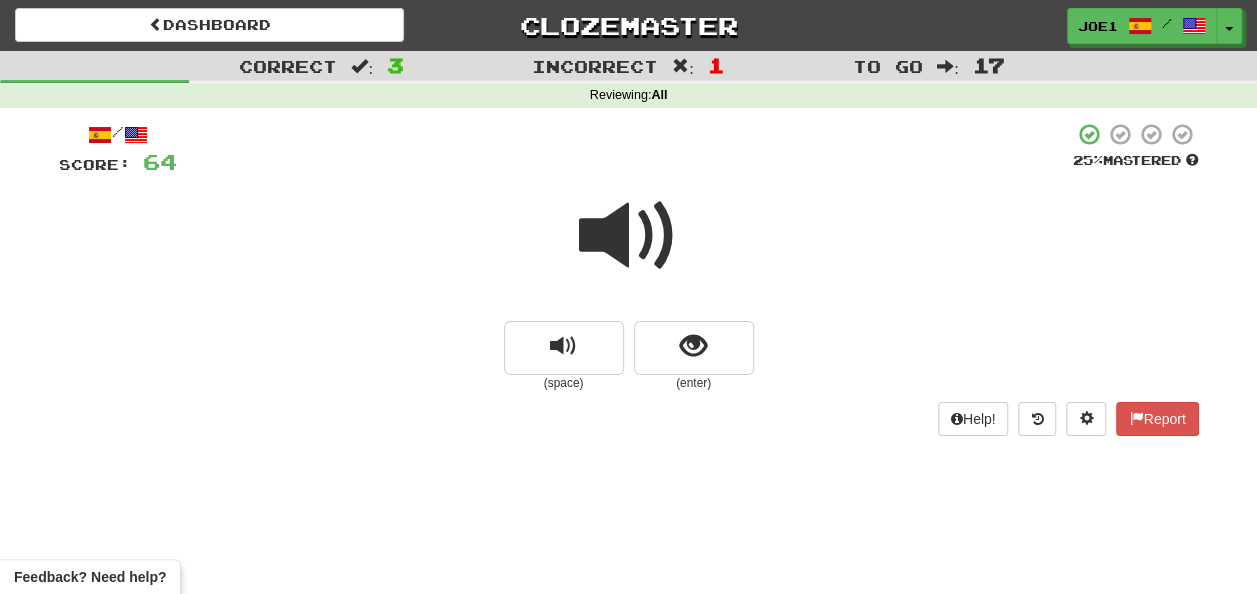 click at bounding box center (629, 236) 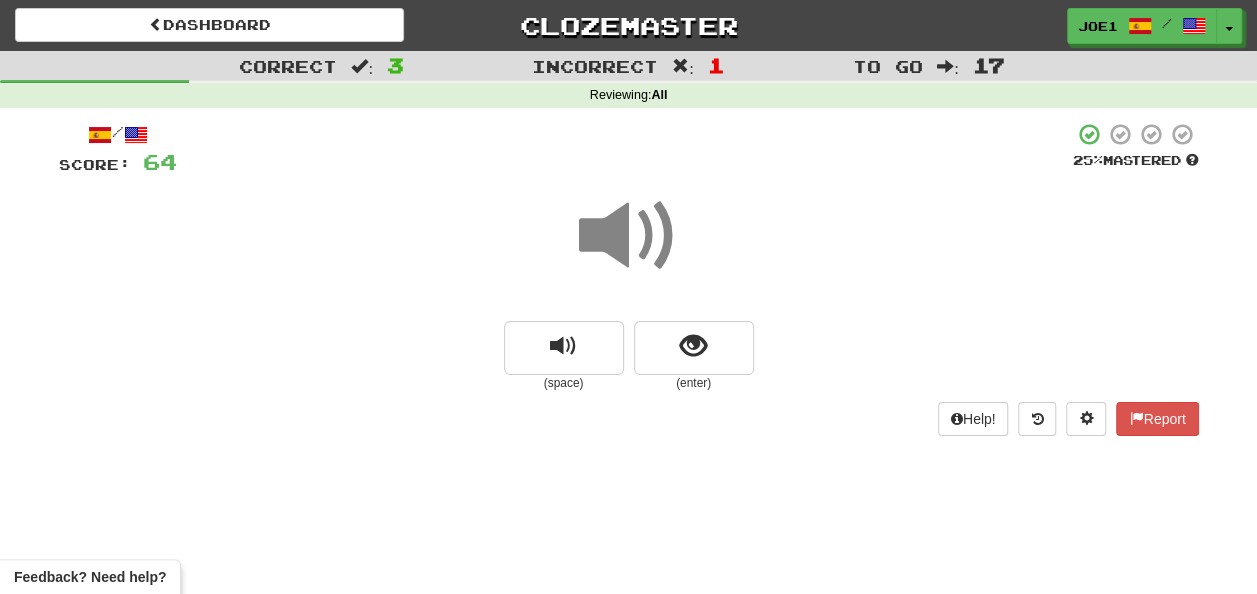 click at bounding box center [629, 236] 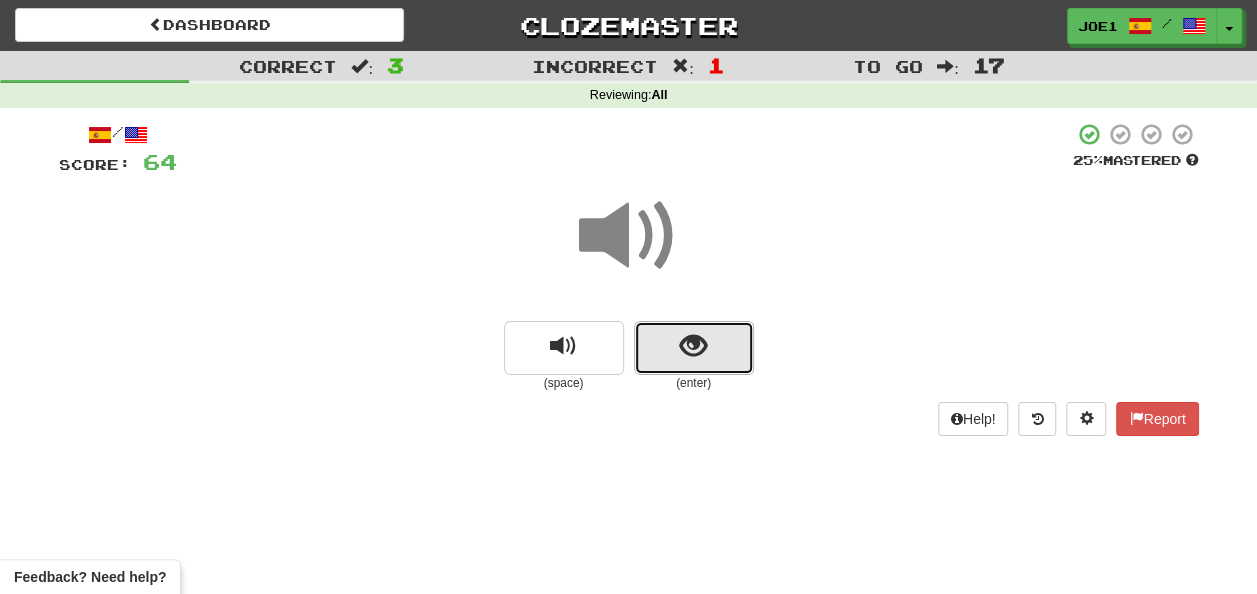 click at bounding box center [694, 348] 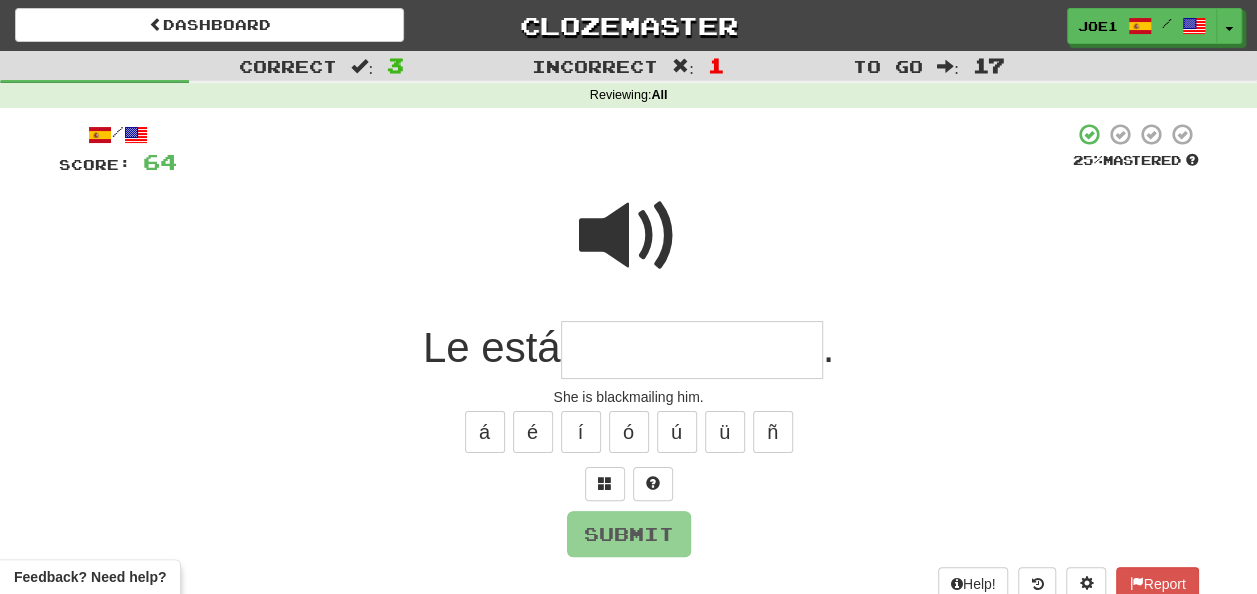 click at bounding box center (692, 350) 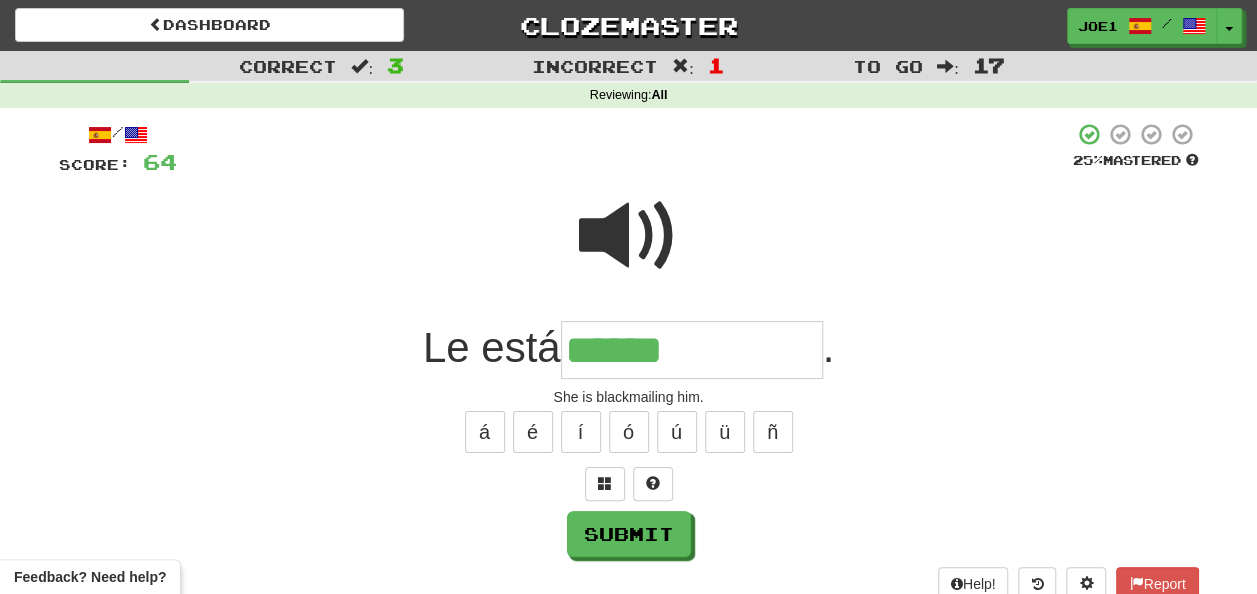 click at bounding box center [629, 236] 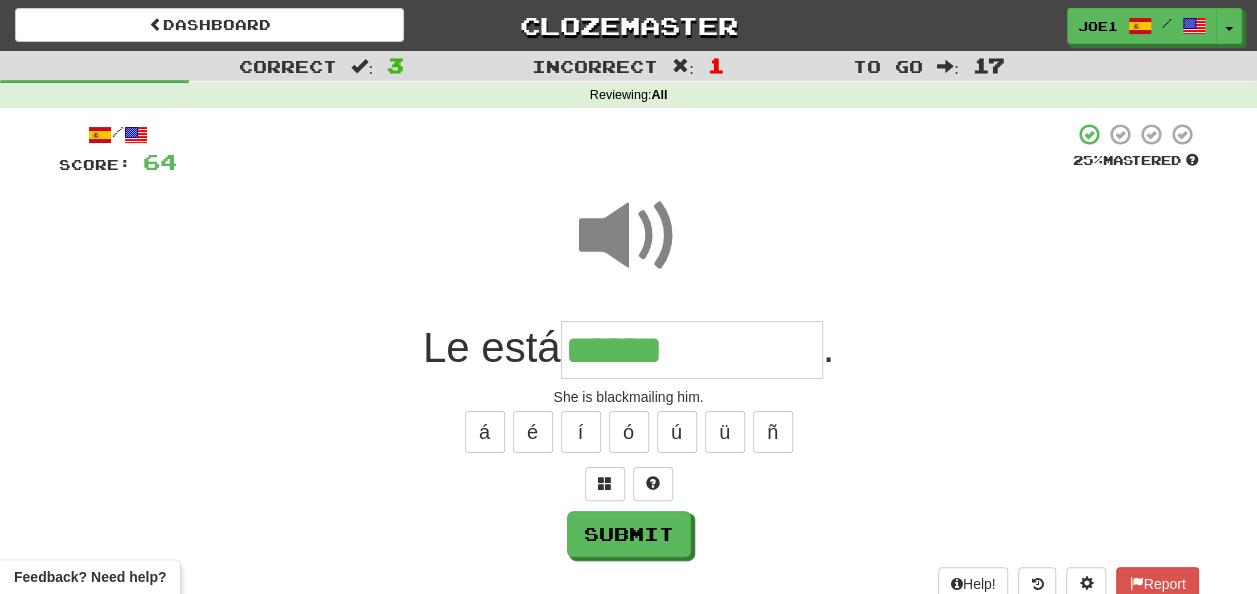click on "******" at bounding box center [692, 350] 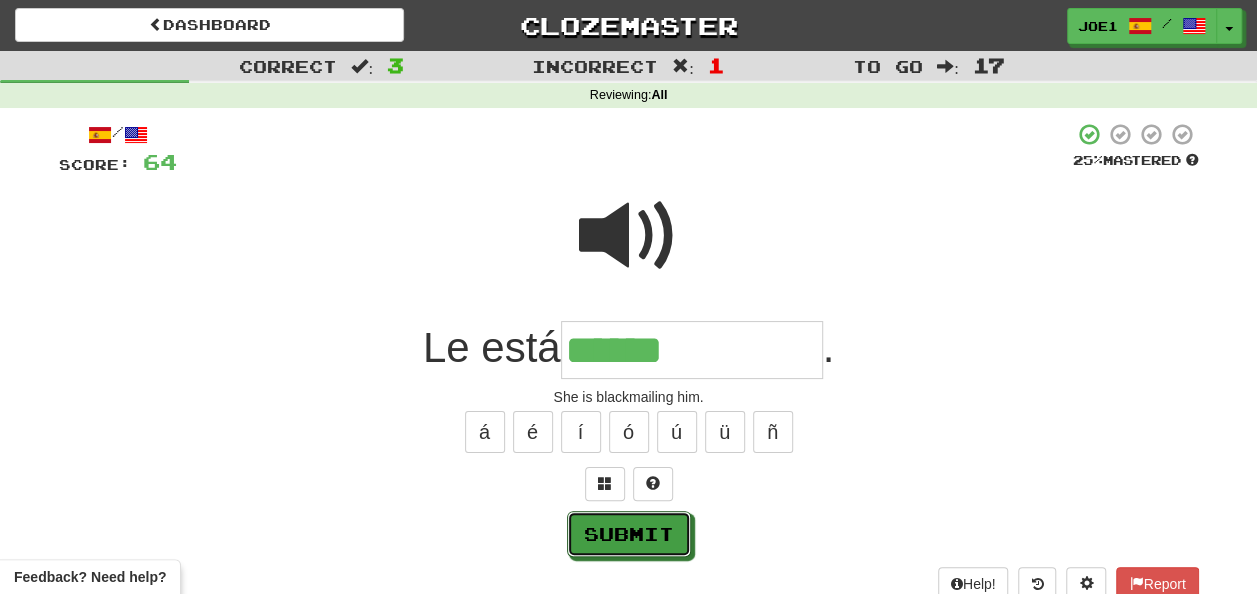 click on "Submit" at bounding box center [629, 534] 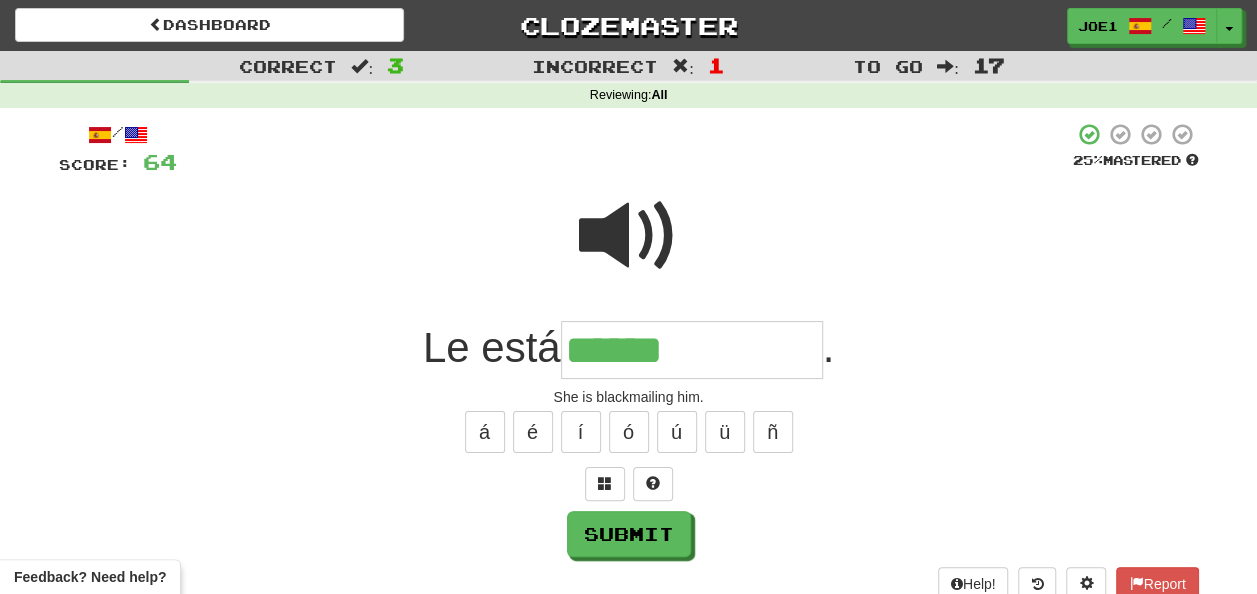 type on "**********" 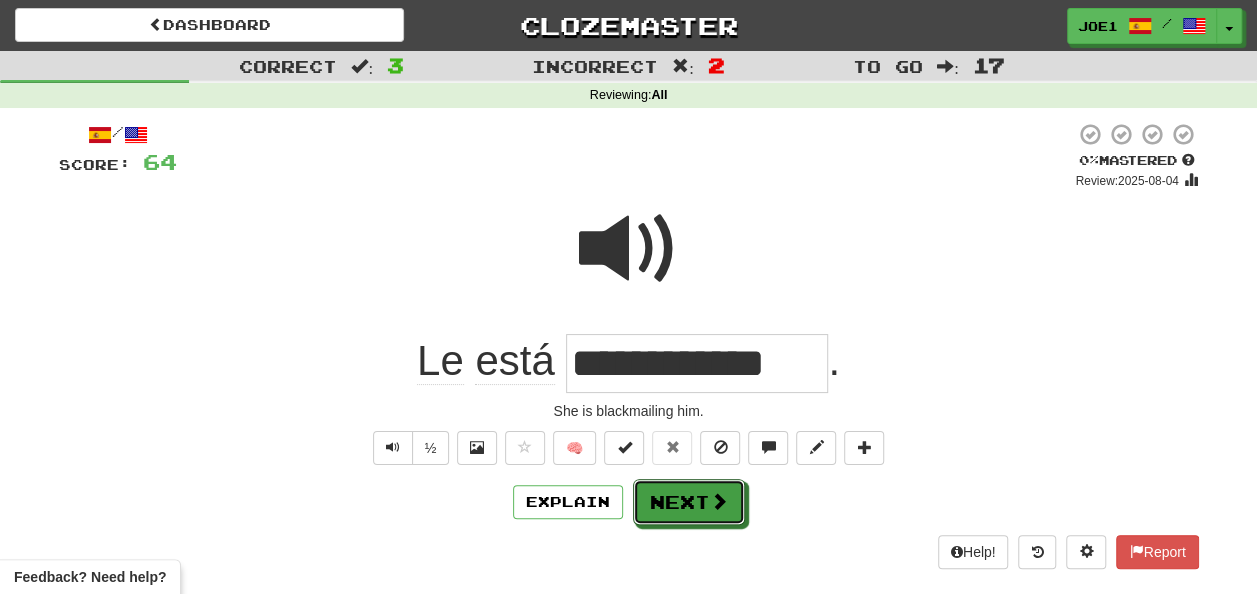 click on "**********" at bounding box center (629, 345) 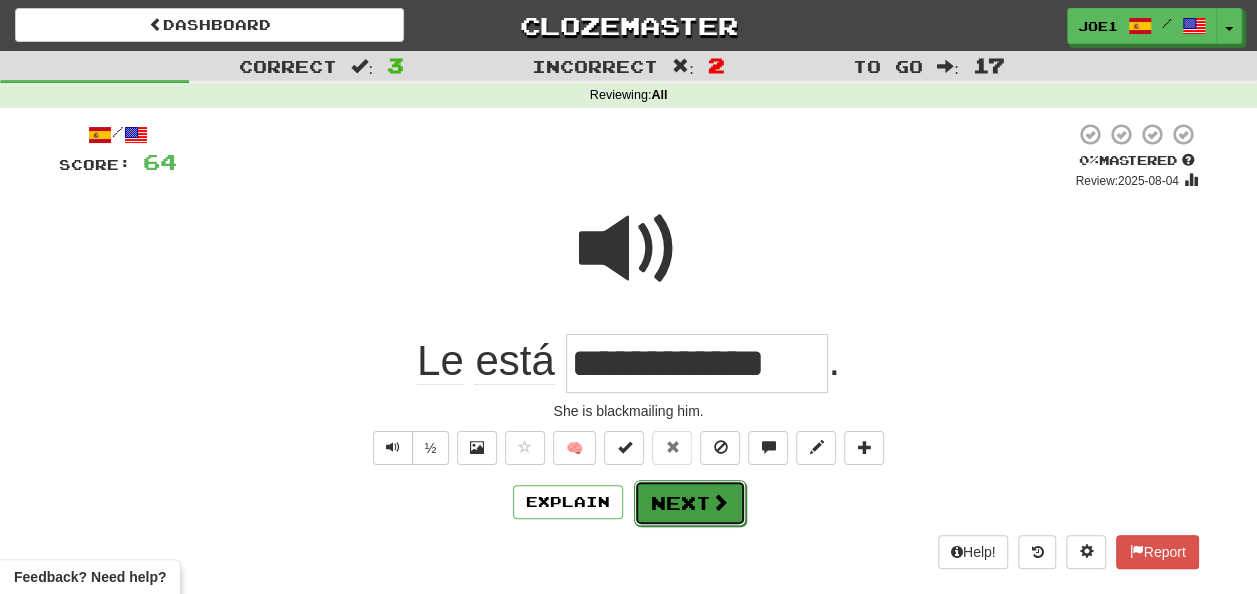click on "Next" at bounding box center (690, 503) 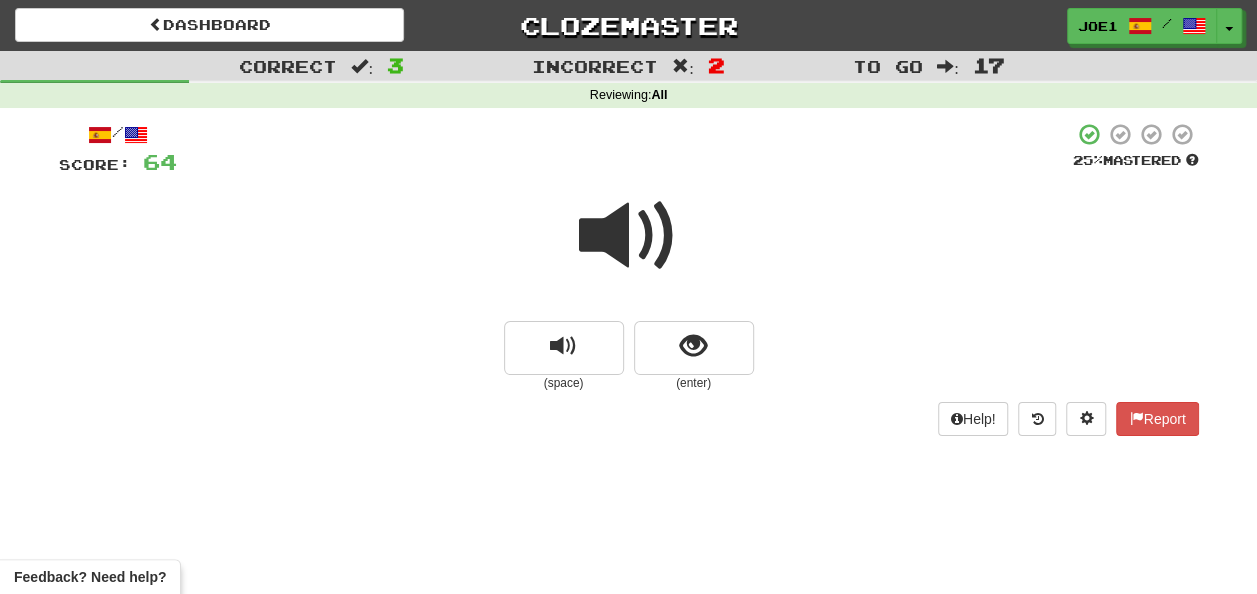 click at bounding box center (629, 236) 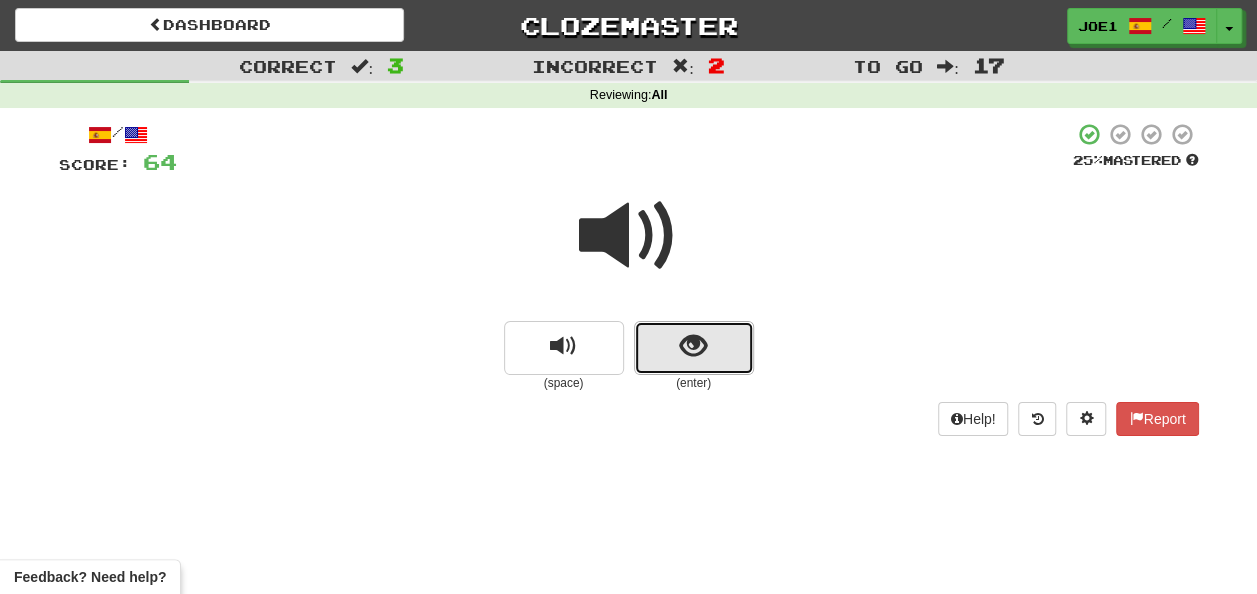 click at bounding box center (693, 346) 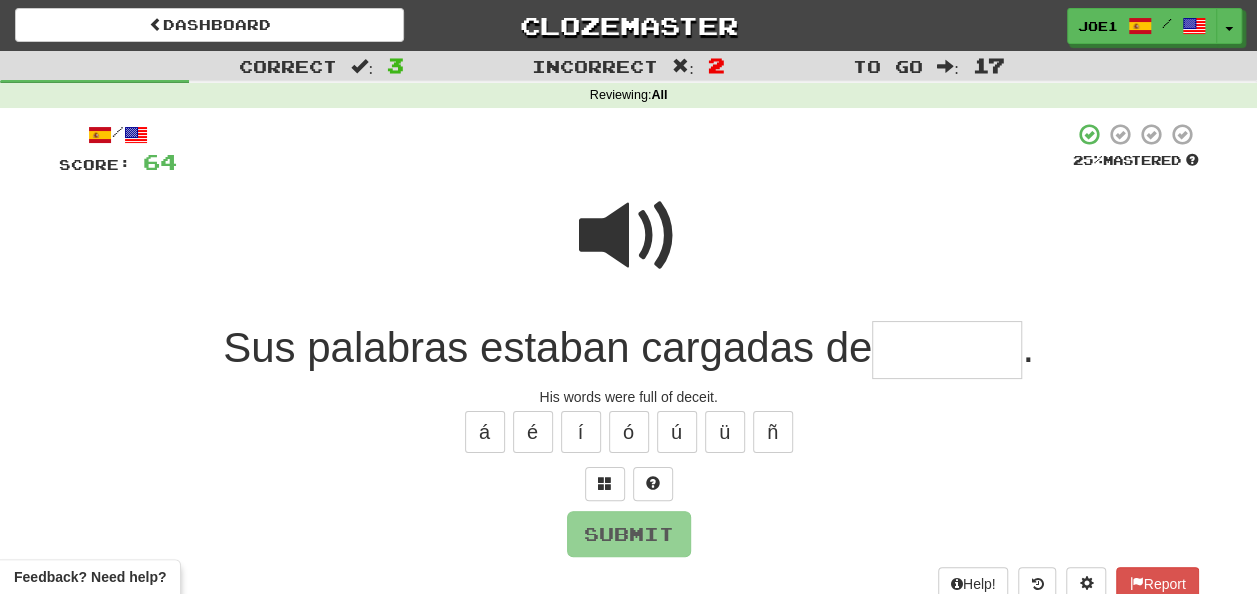 click at bounding box center [947, 350] 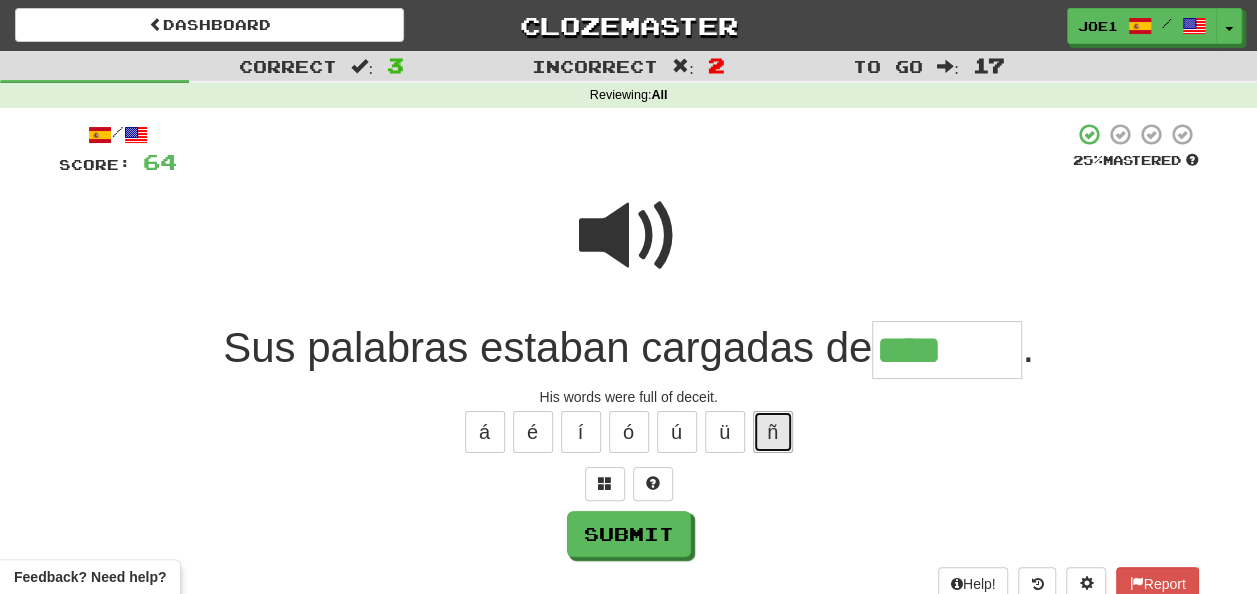click on "ñ" at bounding box center (773, 432) 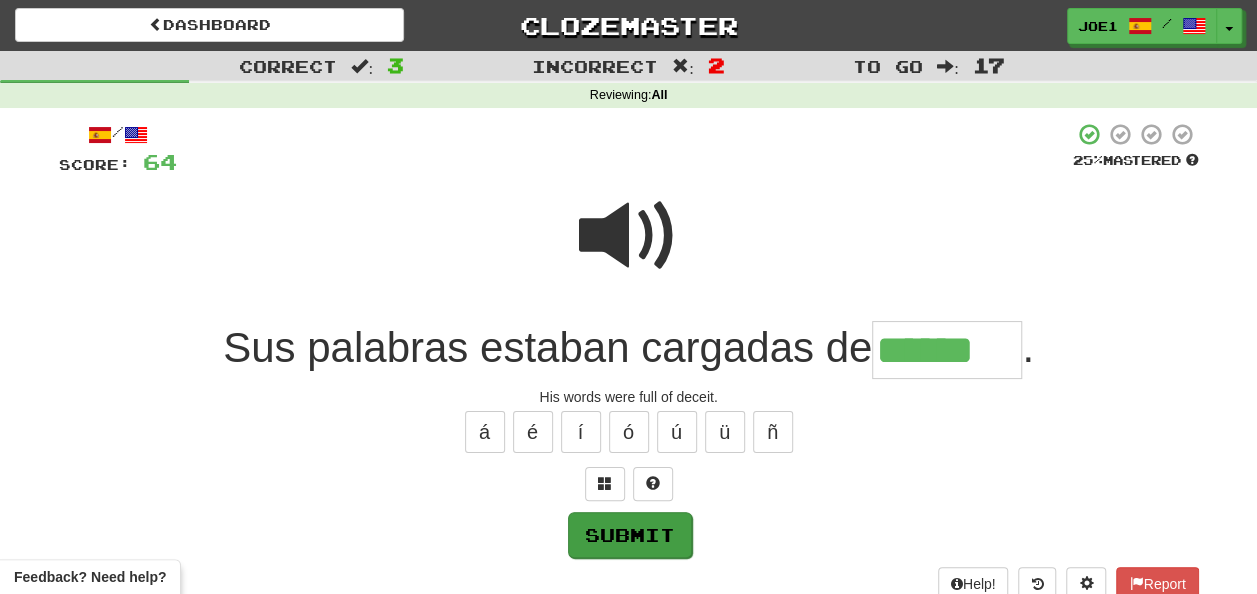 type on "******" 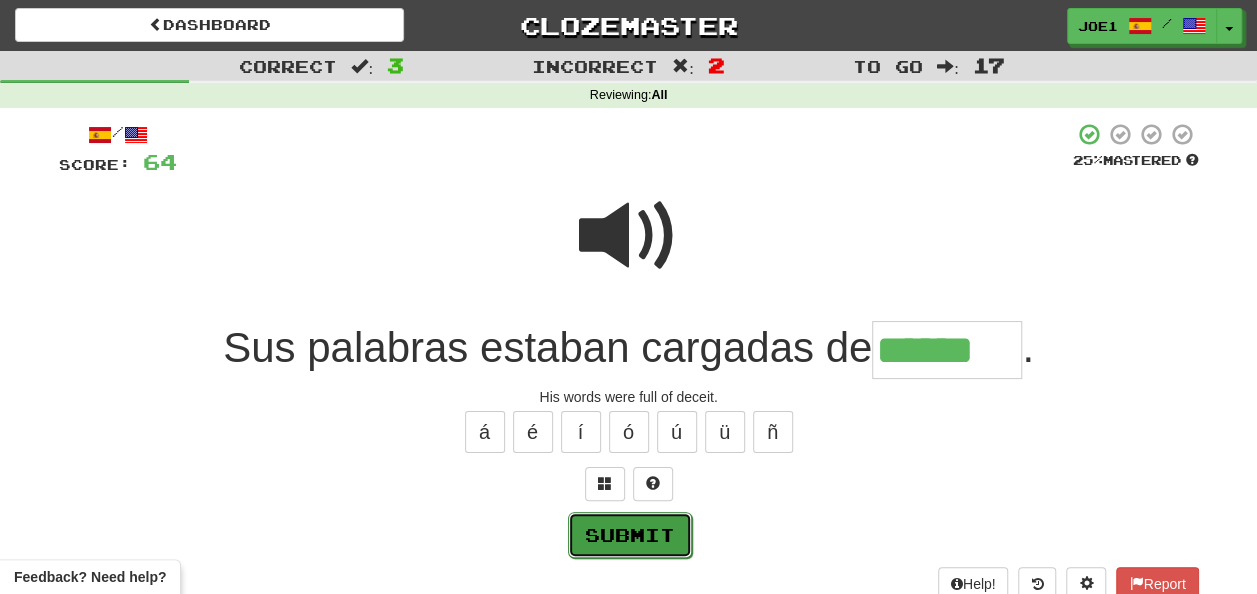 click on "Submit" at bounding box center [630, 535] 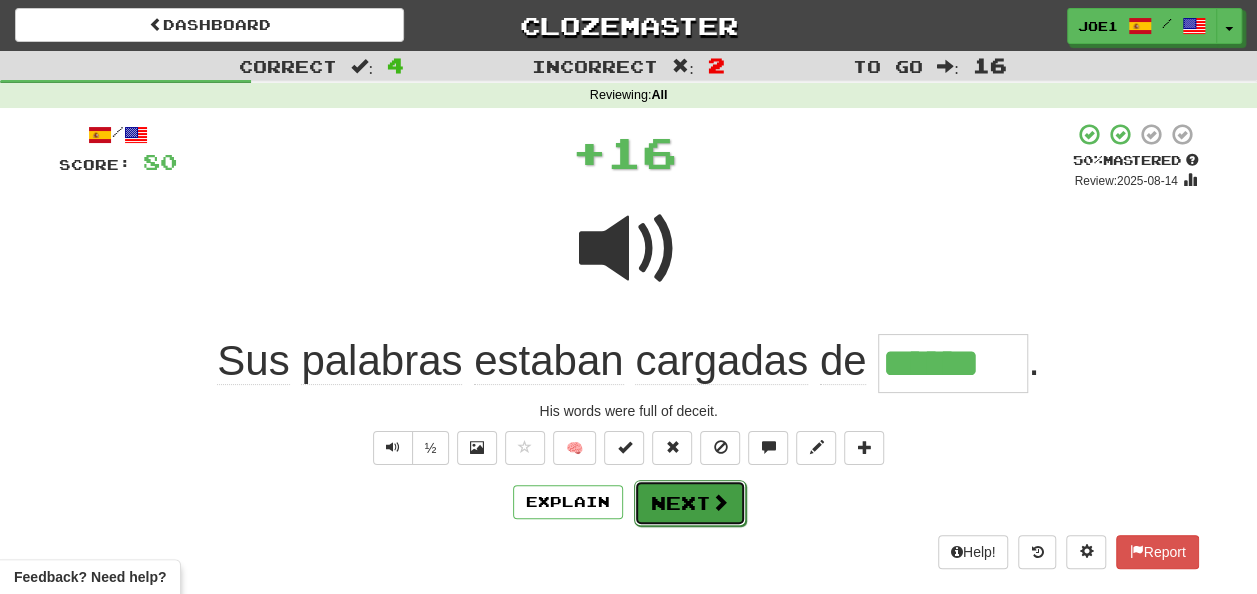 click on "Next" at bounding box center [690, 503] 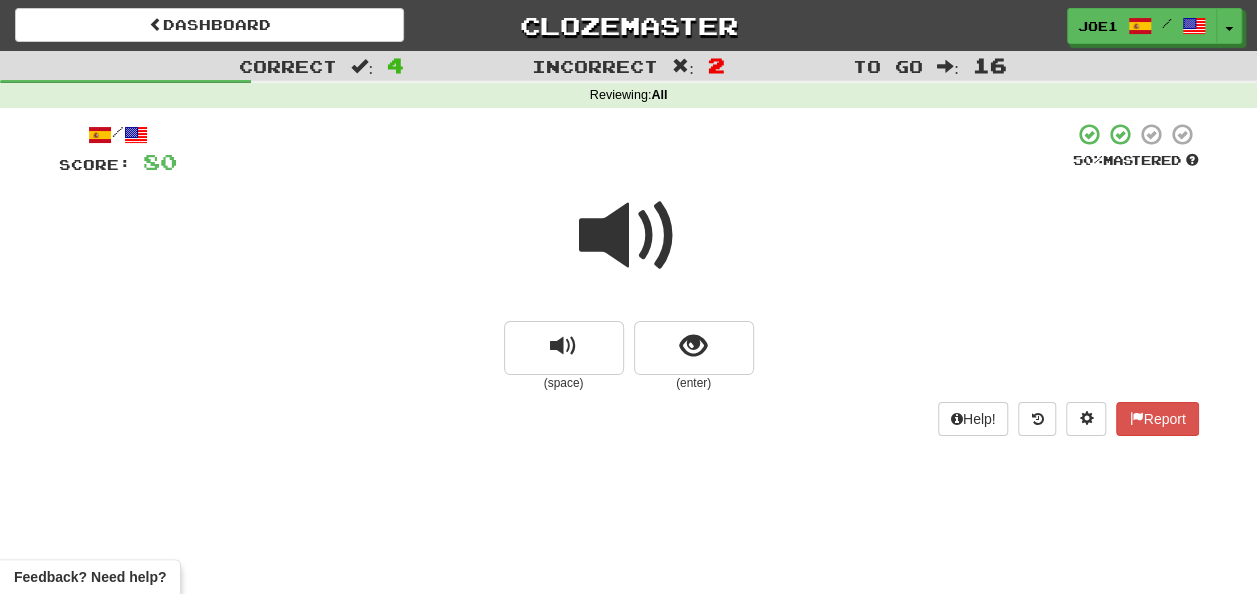 click at bounding box center [629, 236] 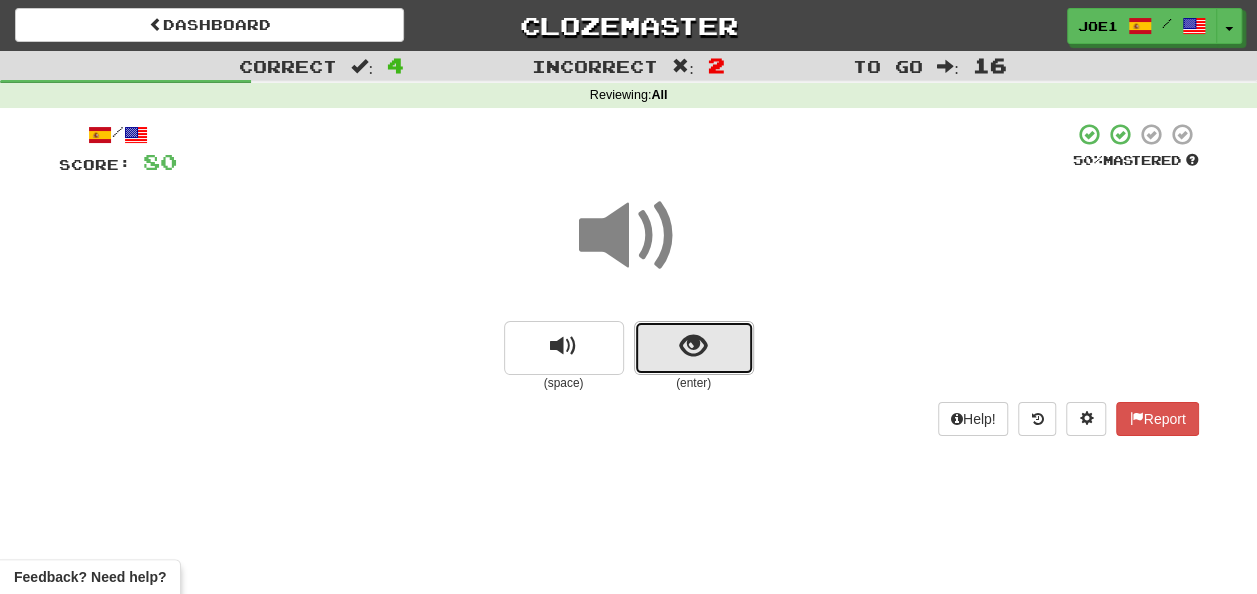 click at bounding box center (693, 346) 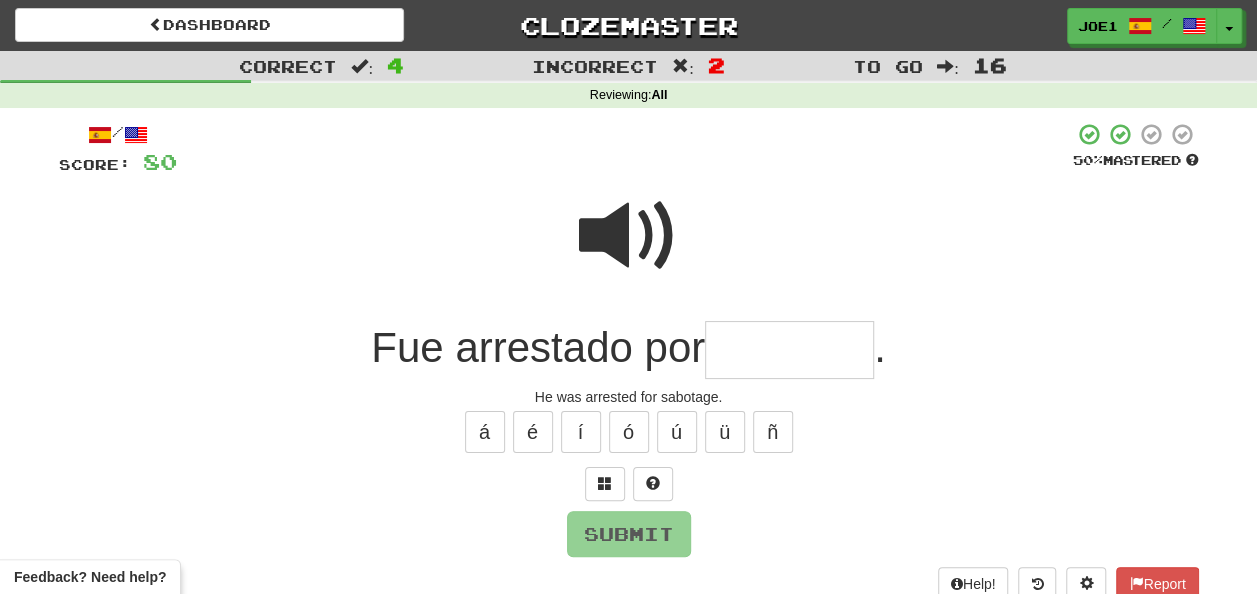 click at bounding box center (789, 350) 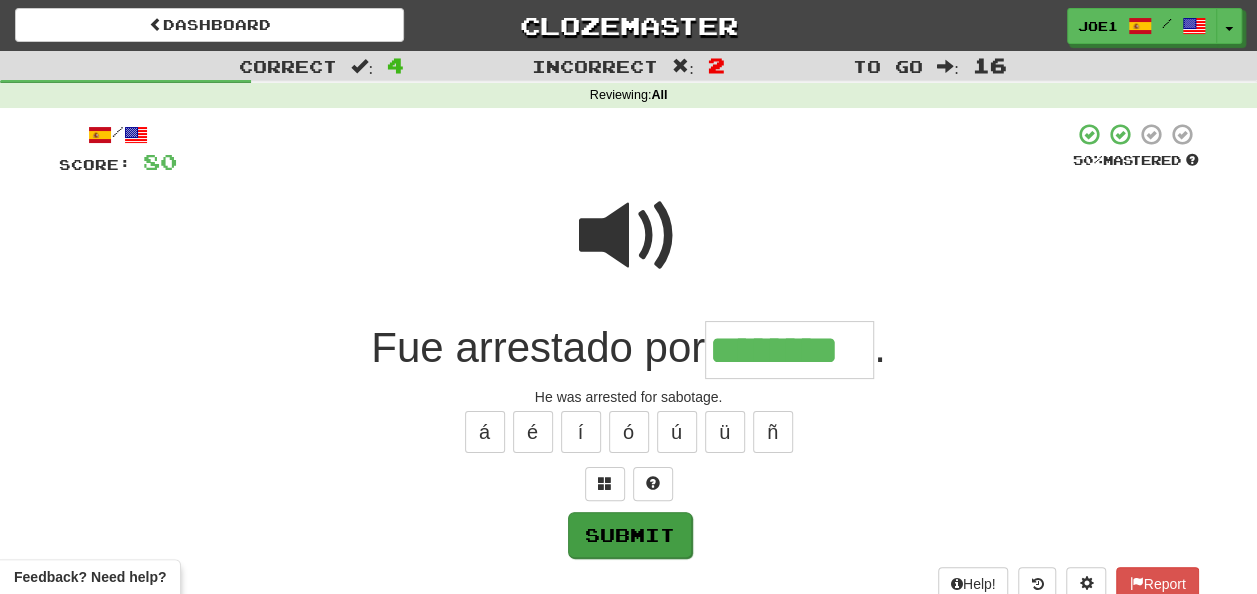 type on "********" 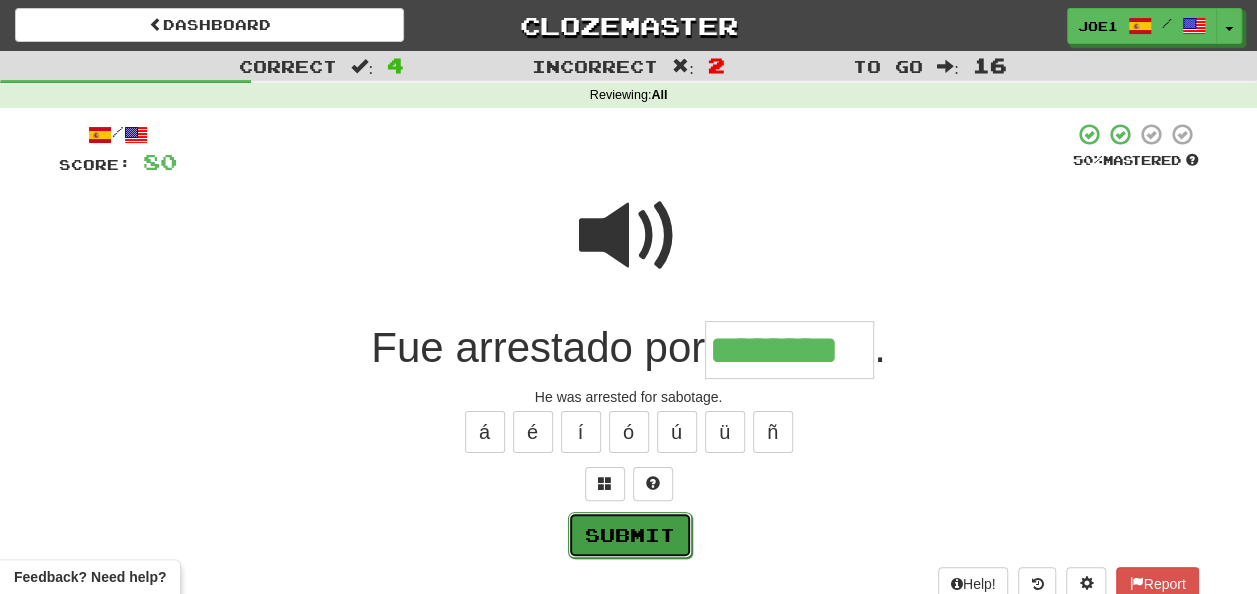 click on "Submit" at bounding box center [630, 535] 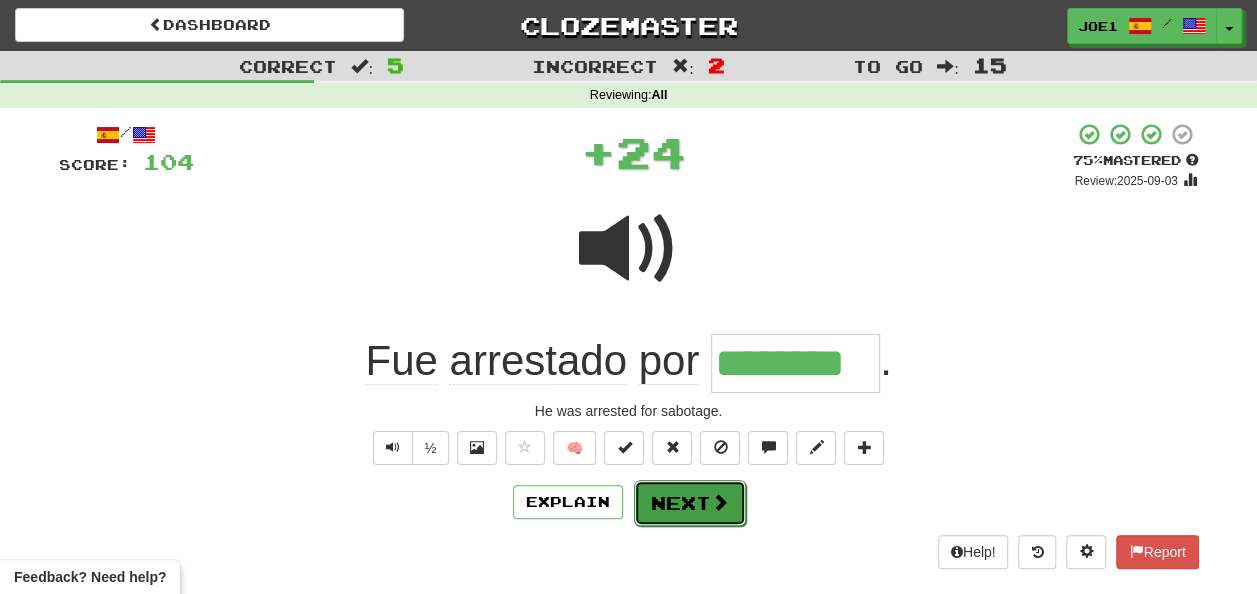 click on "Next" at bounding box center (690, 503) 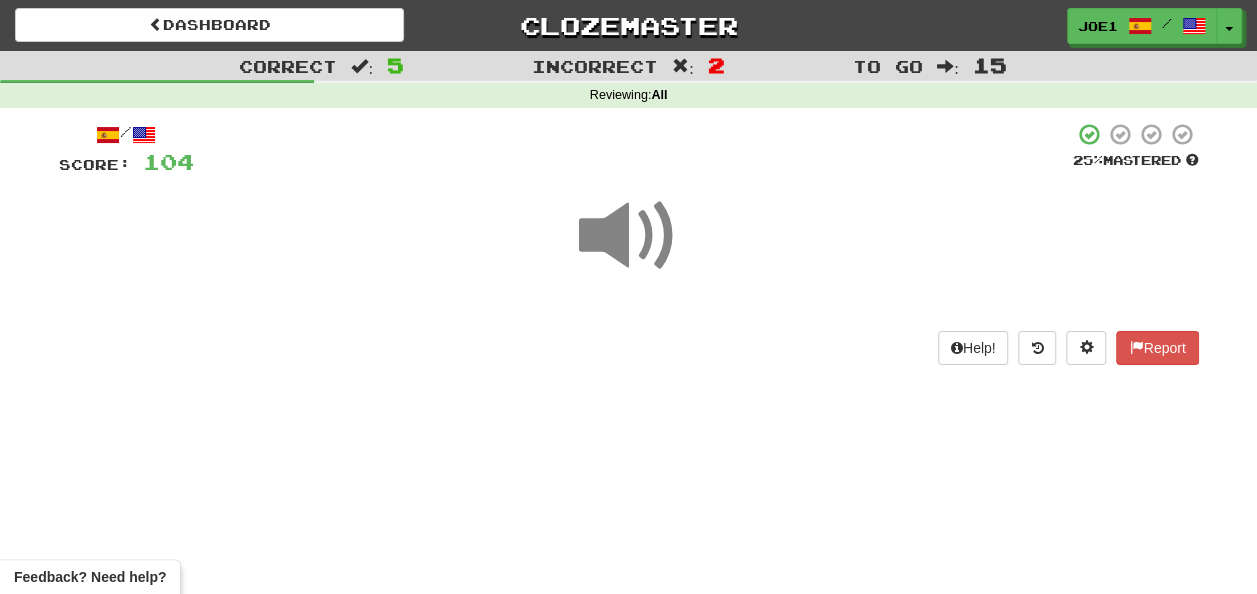 click at bounding box center (629, 236) 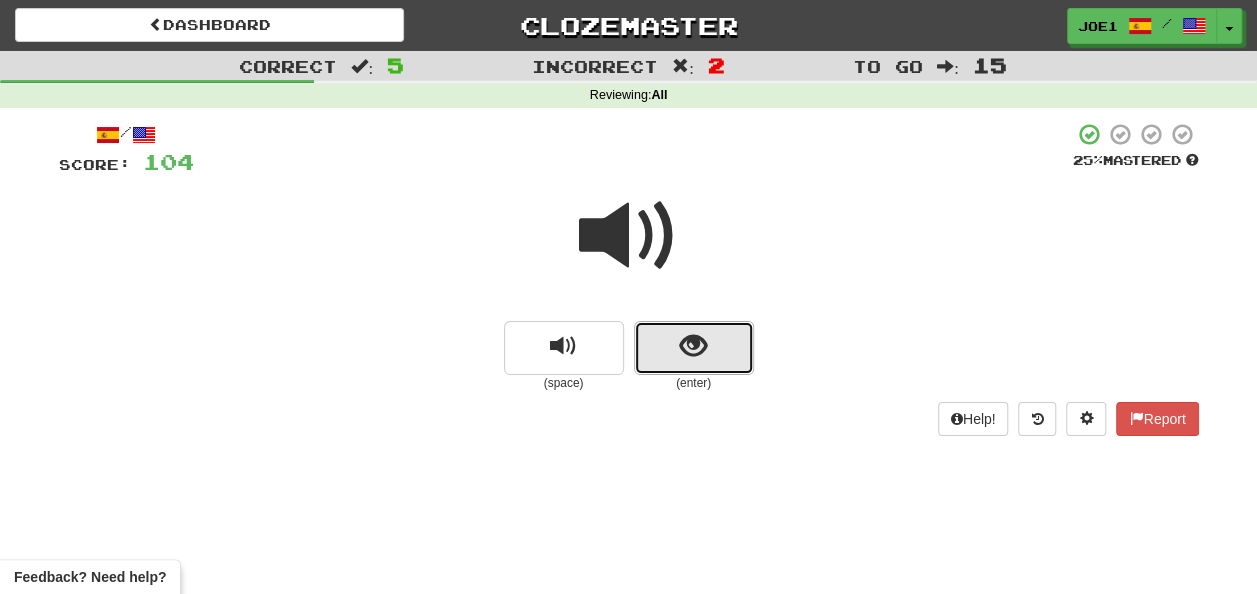 click at bounding box center [693, 346] 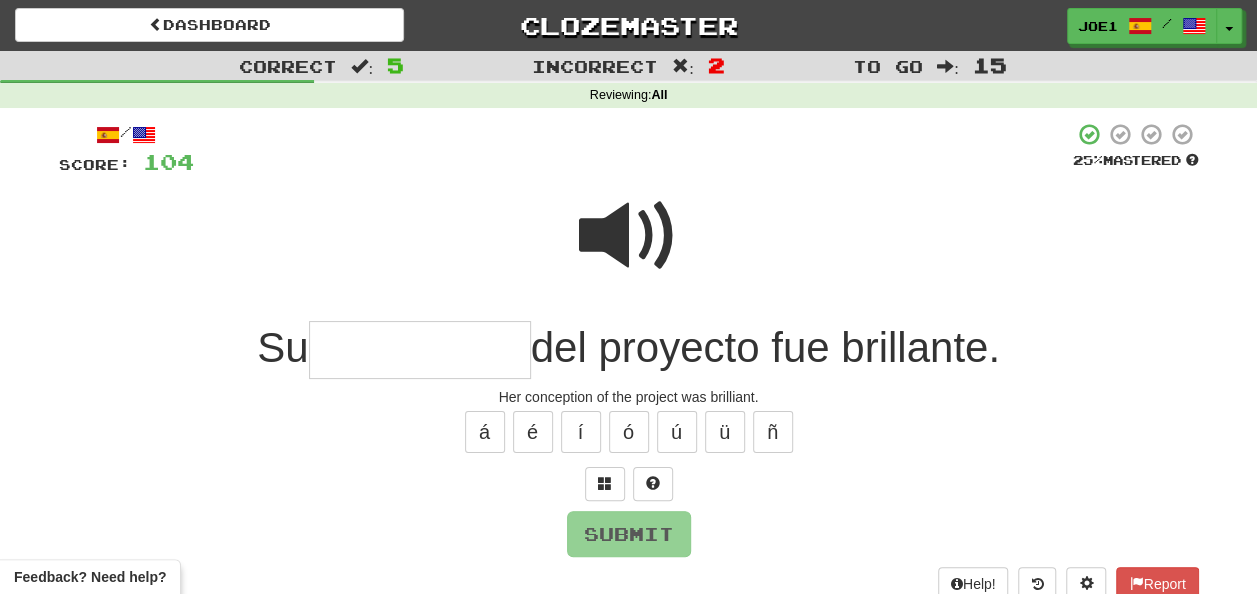 click at bounding box center (420, 350) 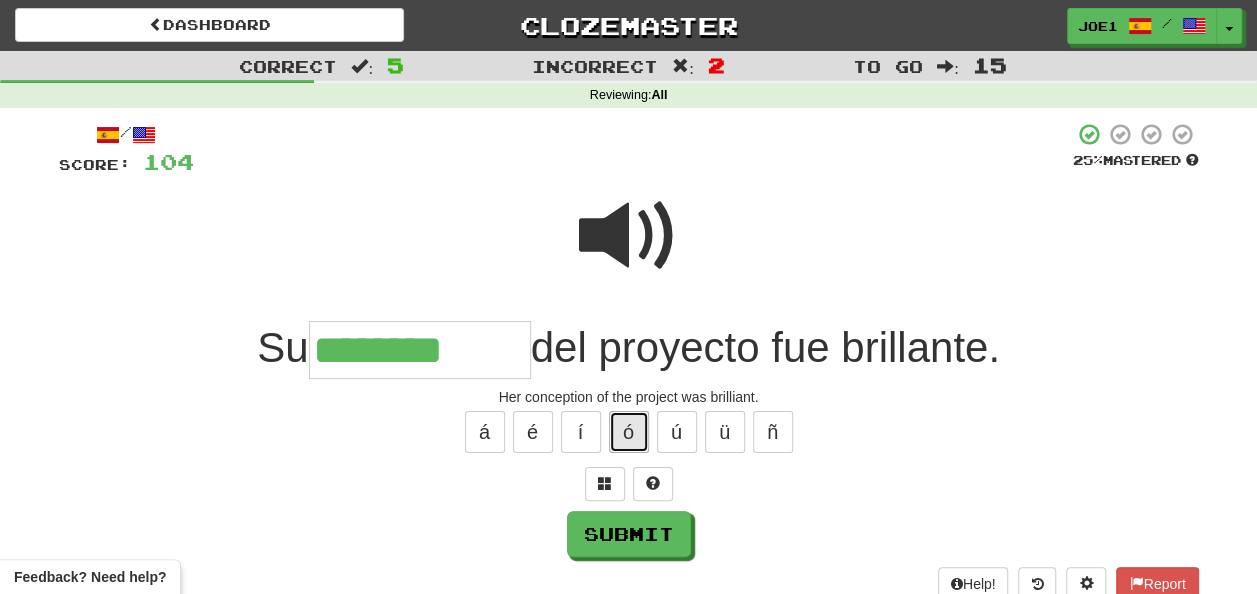 click on "ó" at bounding box center (629, 432) 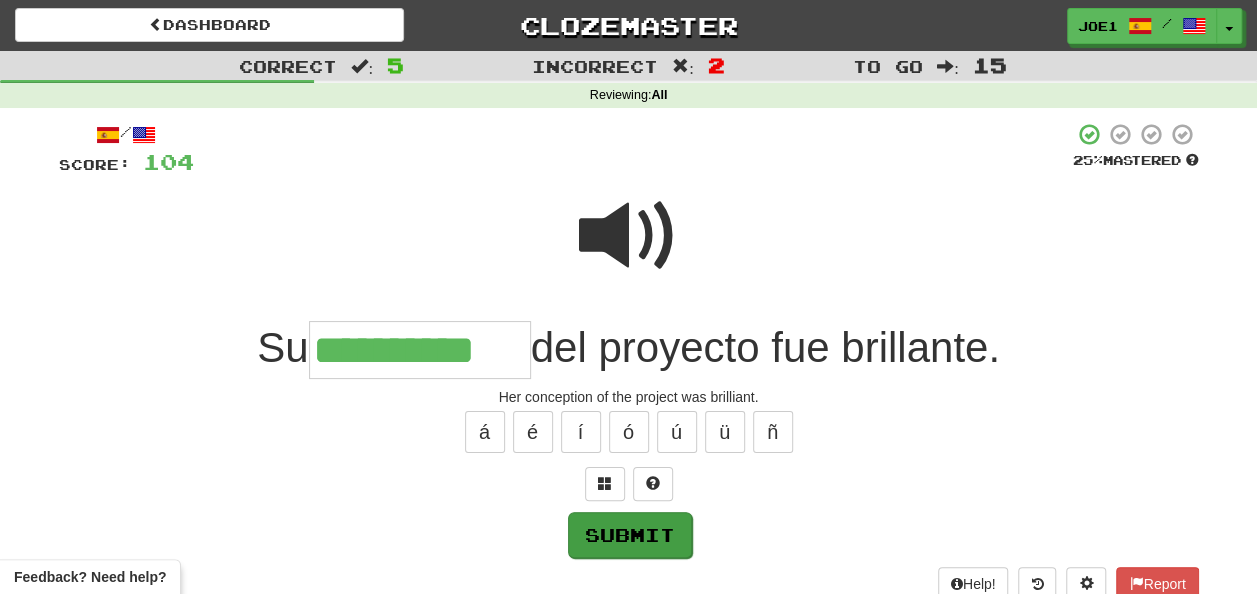 type on "**********" 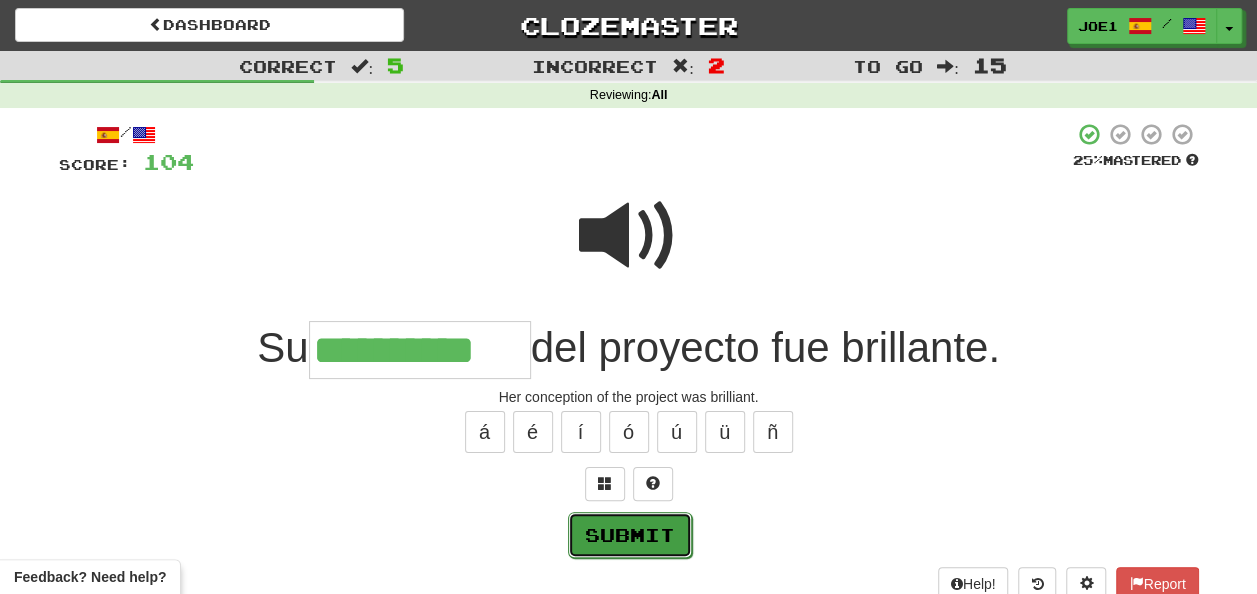 click on "Submit" at bounding box center (630, 535) 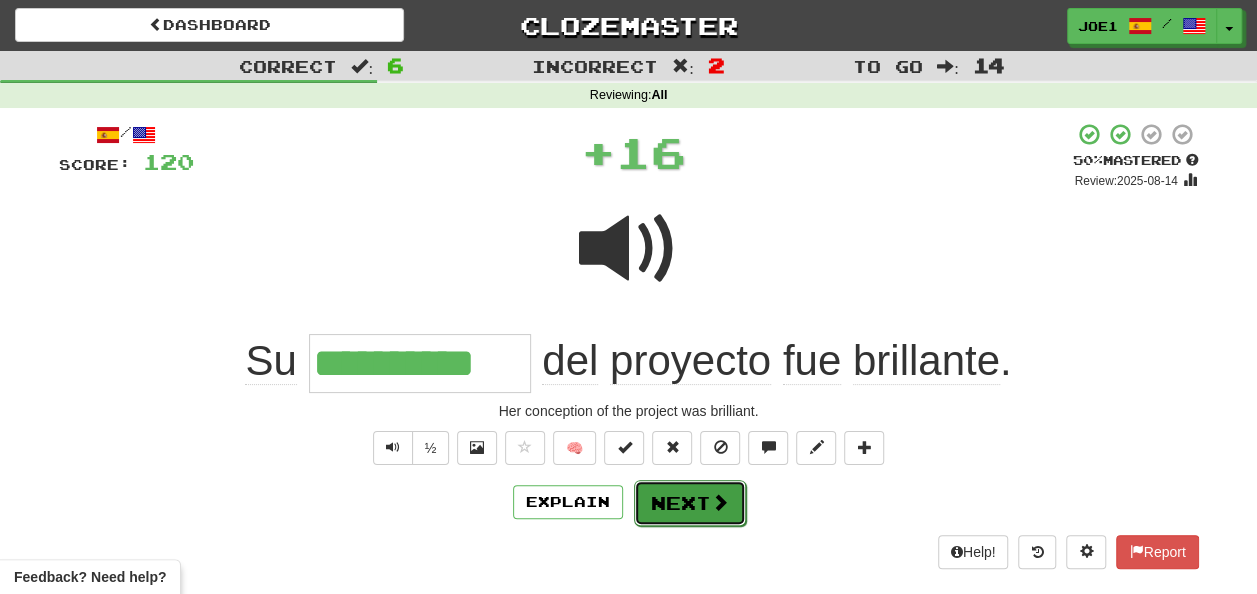 click on "Next" at bounding box center [690, 503] 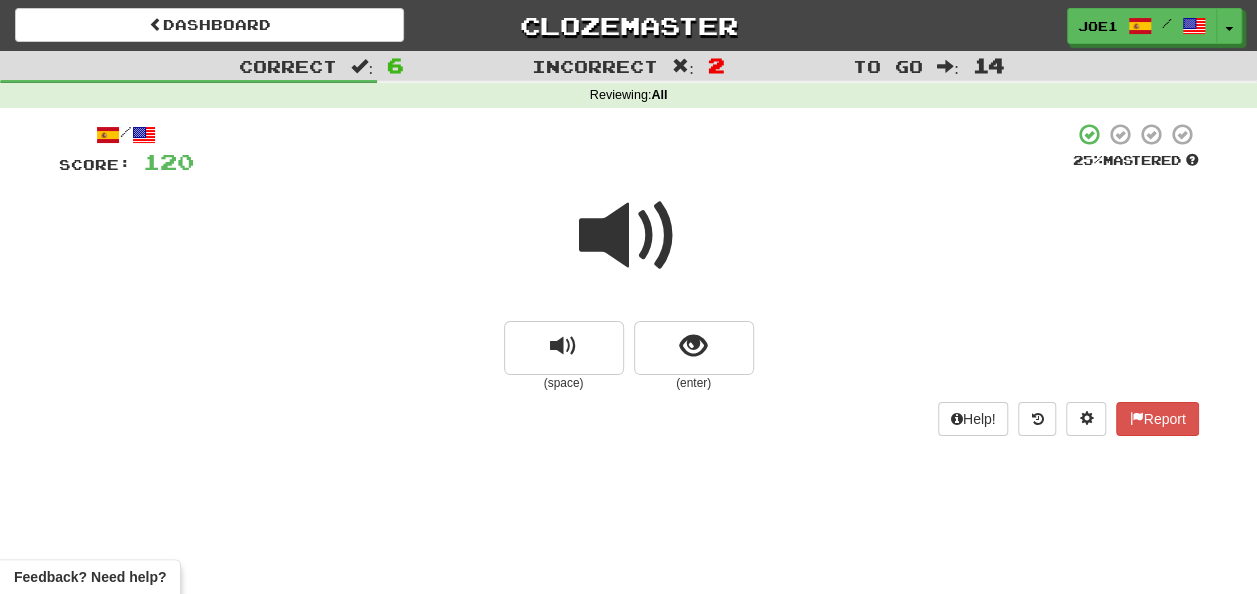 click at bounding box center [629, 236] 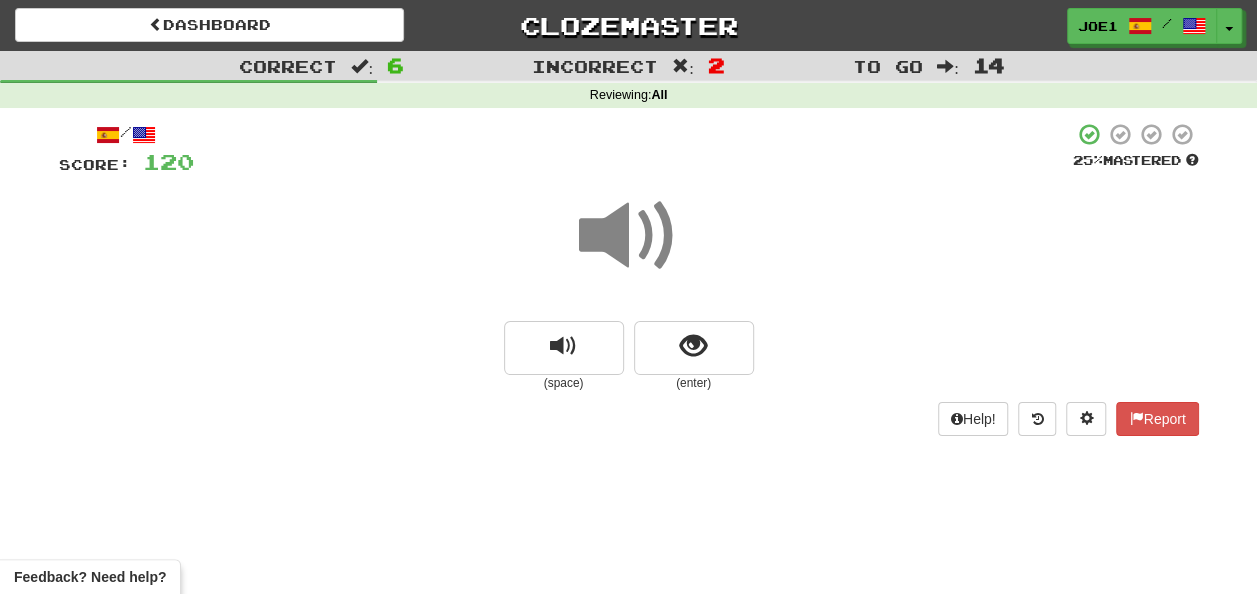 click at bounding box center [629, 236] 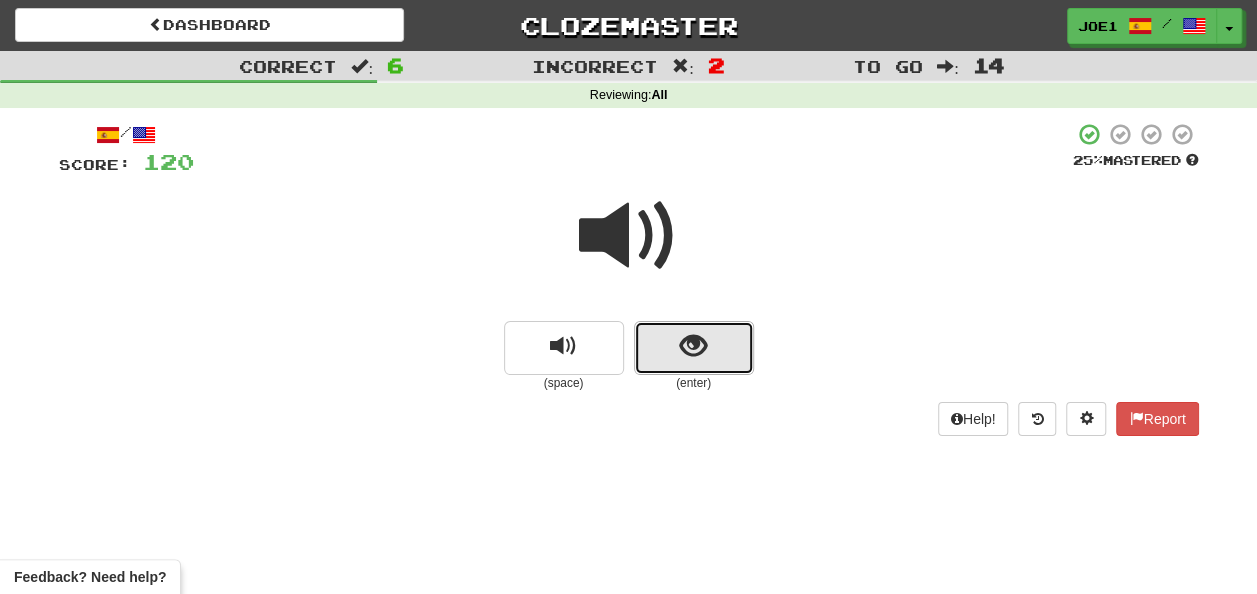 click at bounding box center (693, 346) 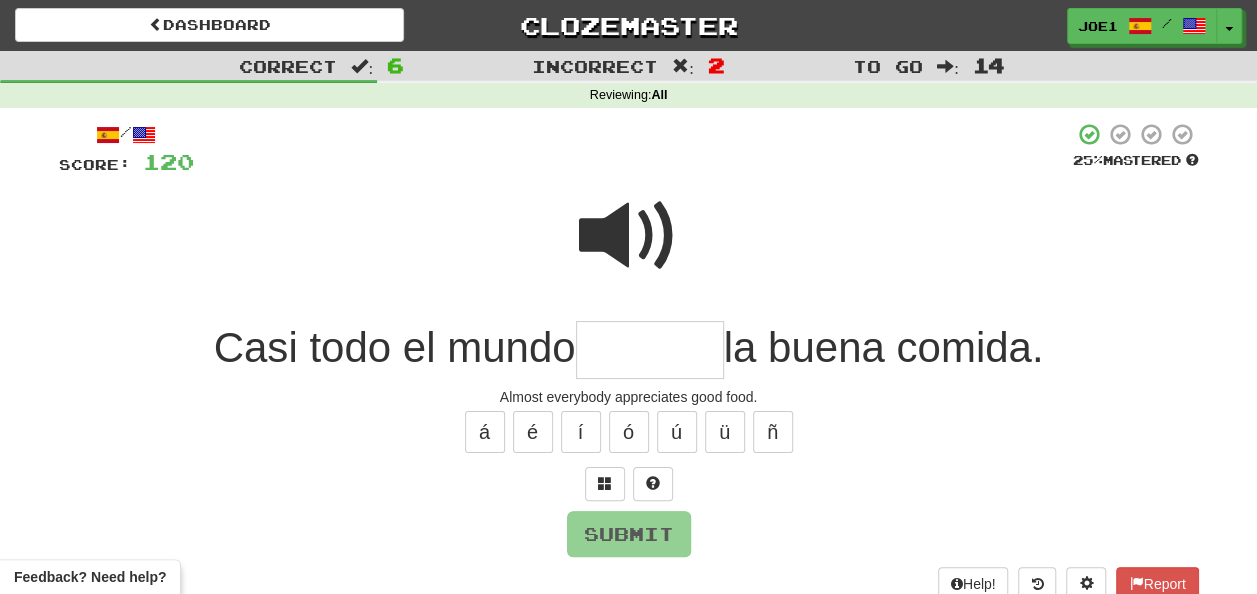 click at bounding box center (629, 236) 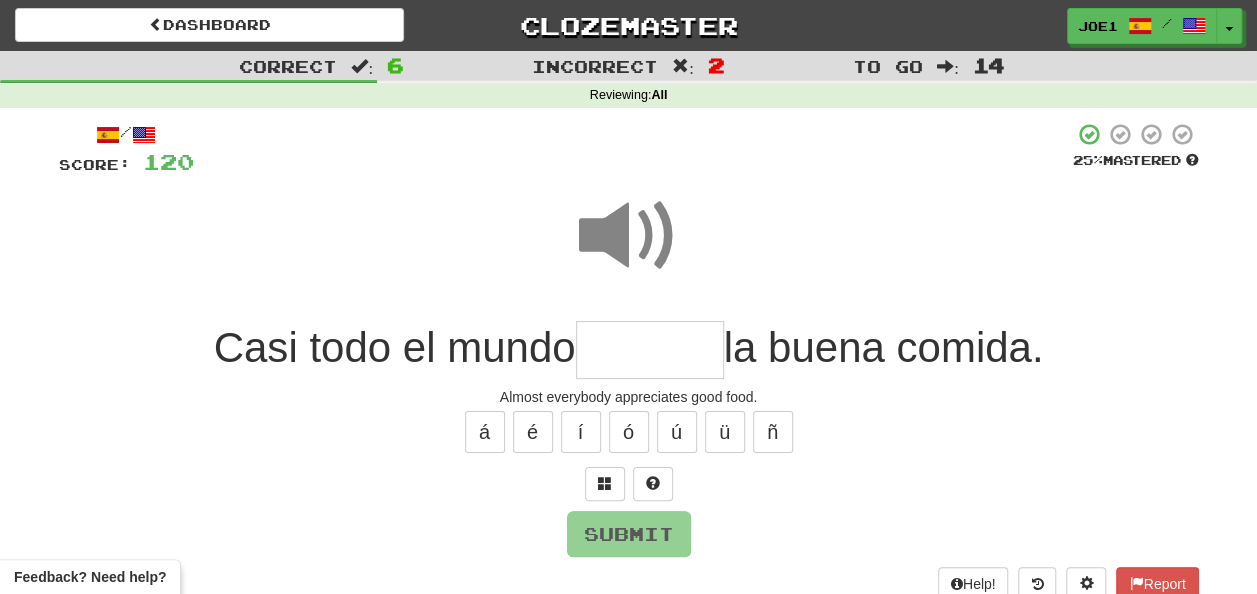 click at bounding box center [650, 350] 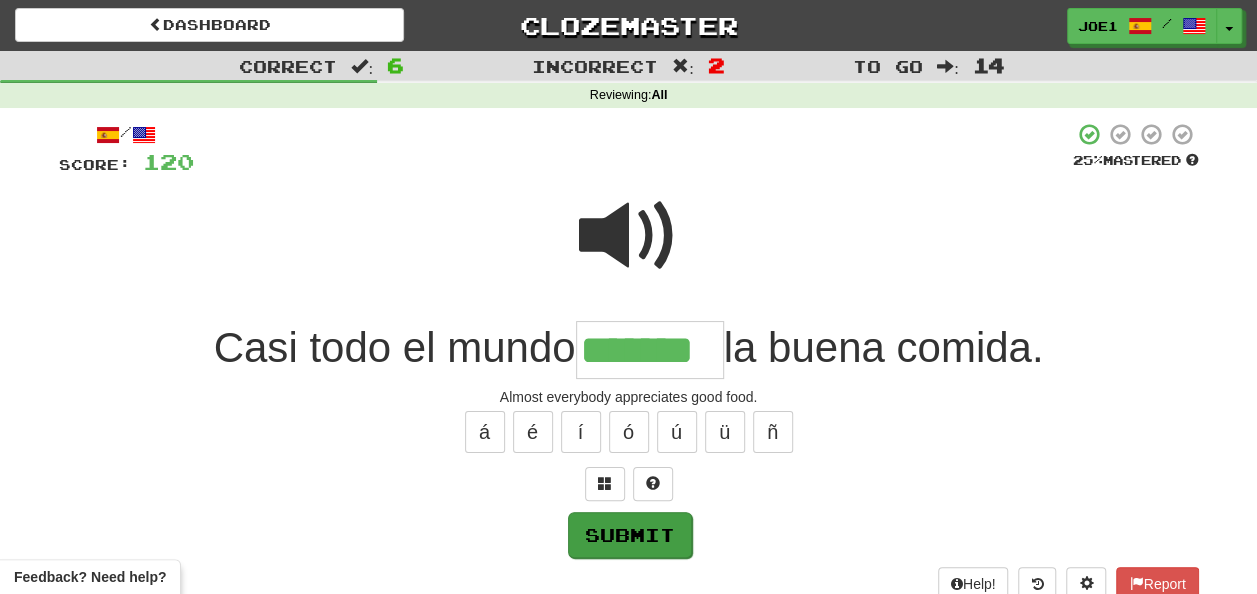 type on "*******" 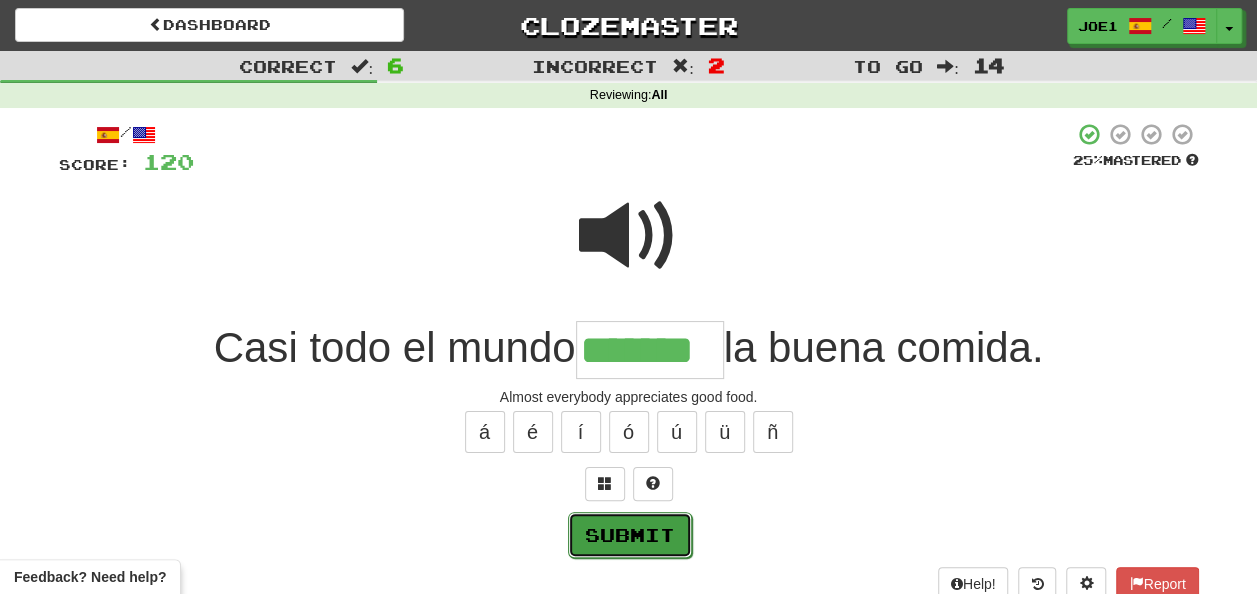 click on "Submit" at bounding box center (630, 535) 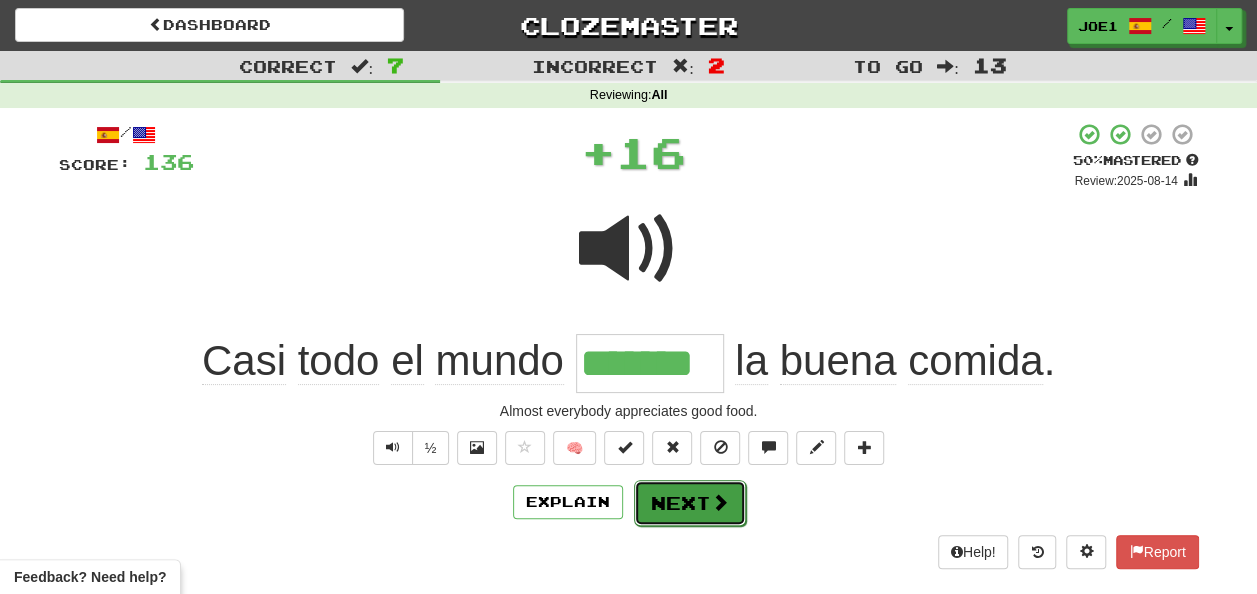 click on "Next" at bounding box center (690, 503) 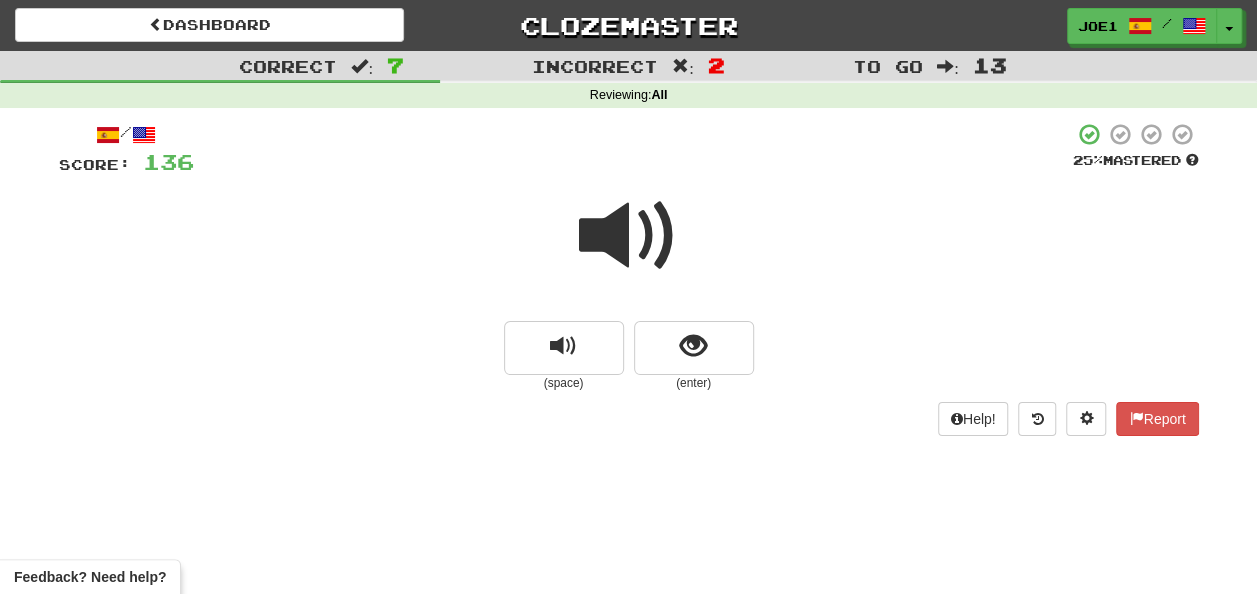 click at bounding box center [629, 236] 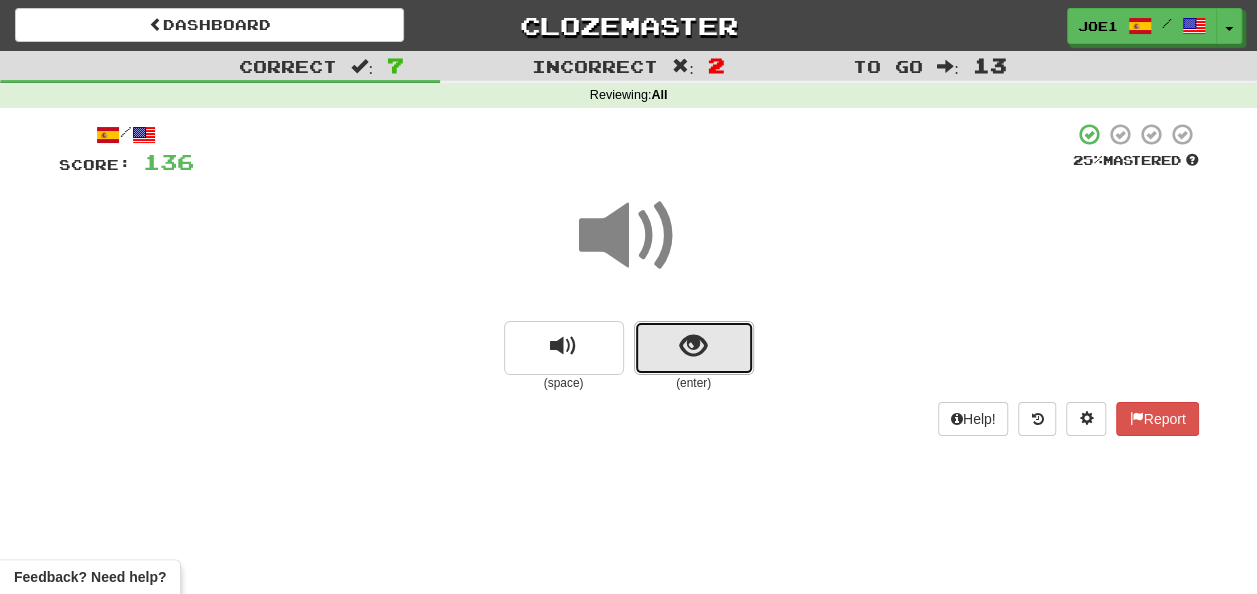 click at bounding box center (693, 346) 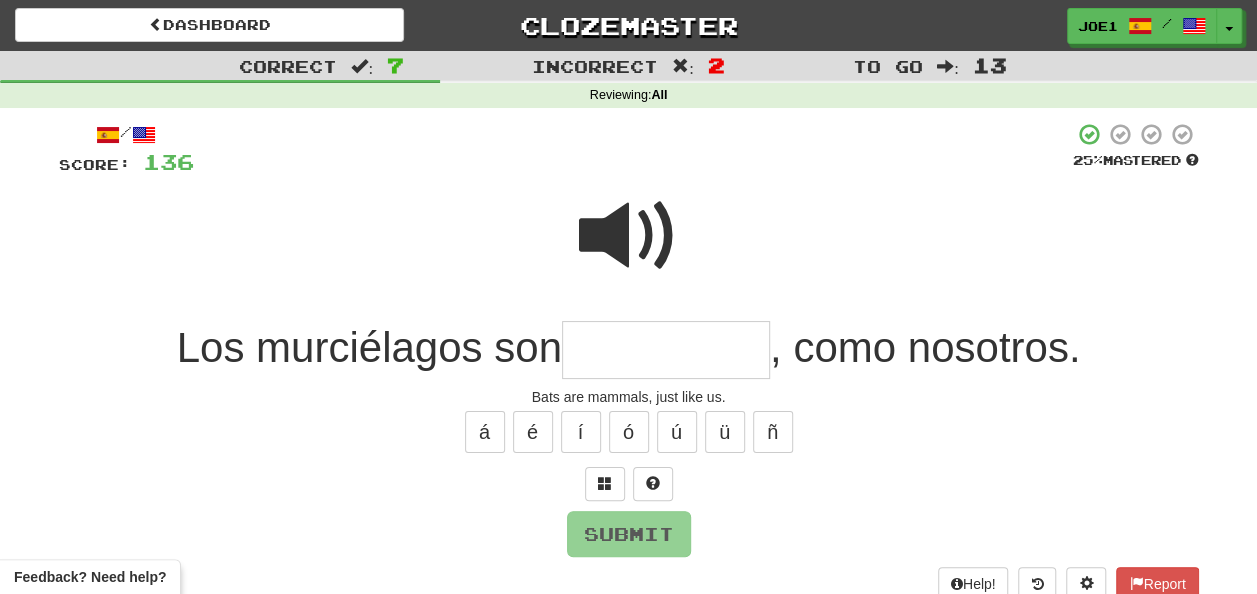 click at bounding box center (629, 236) 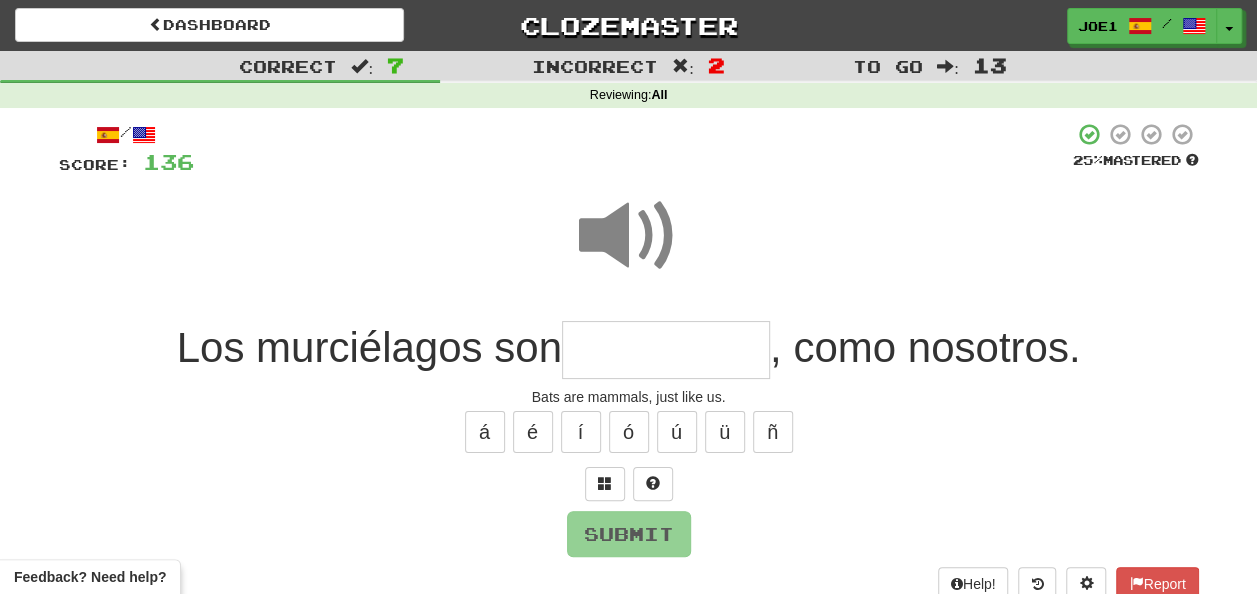 click at bounding box center [666, 350] 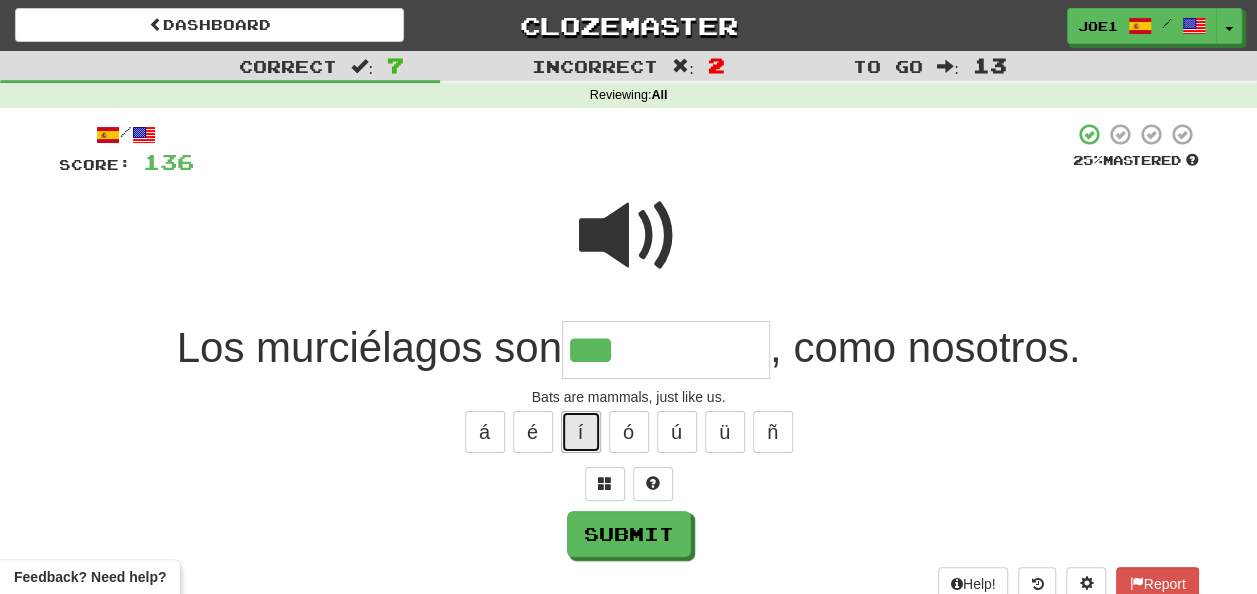 click on "í" at bounding box center (581, 432) 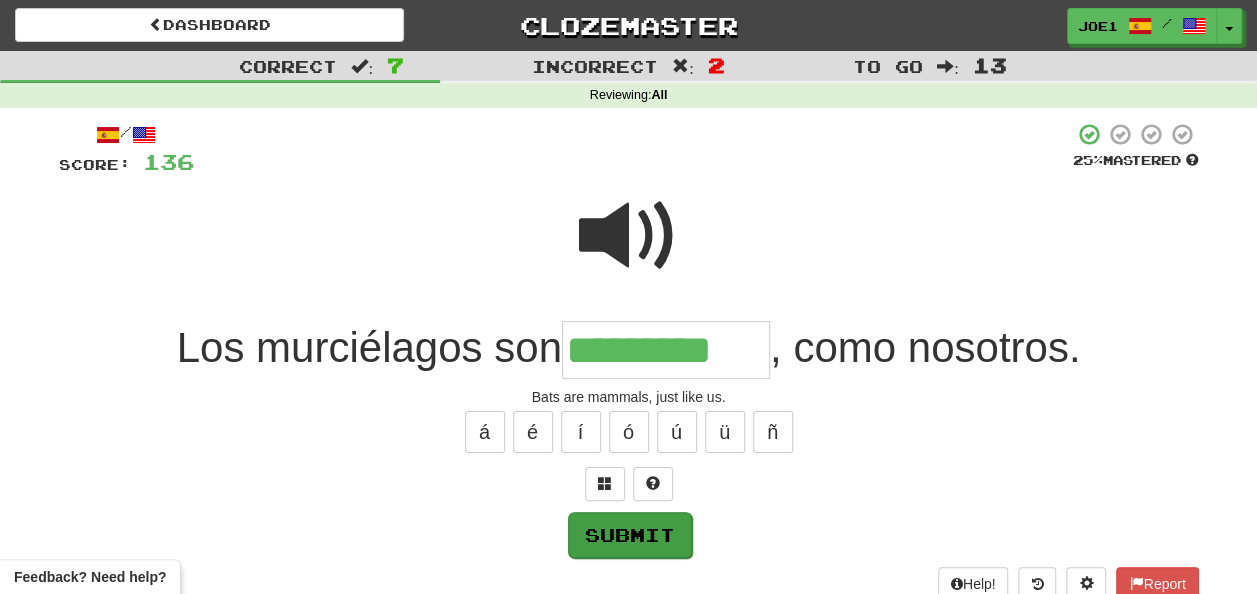 type on "*********" 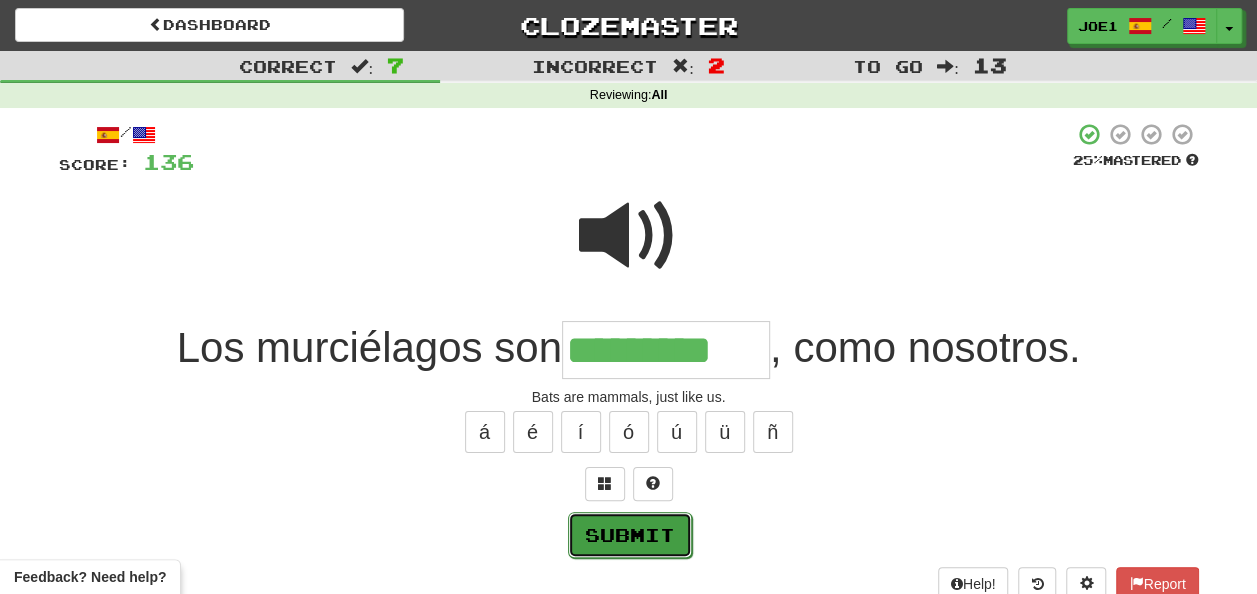 click on "Submit" at bounding box center (630, 535) 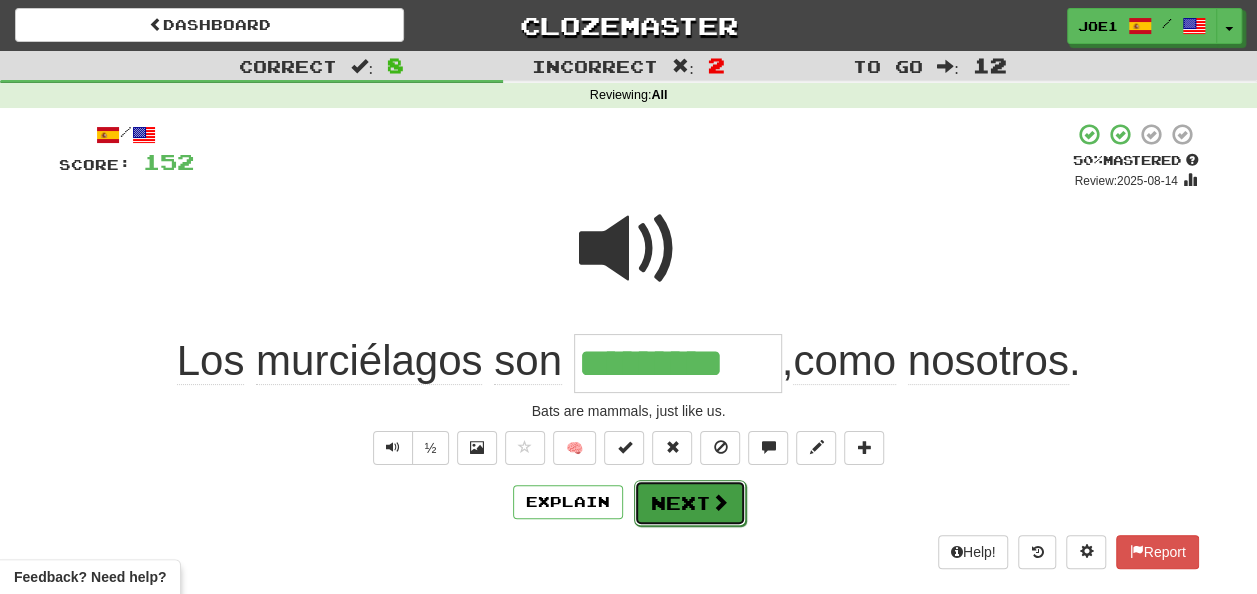 click on "Next" at bounding box center [690, 503] 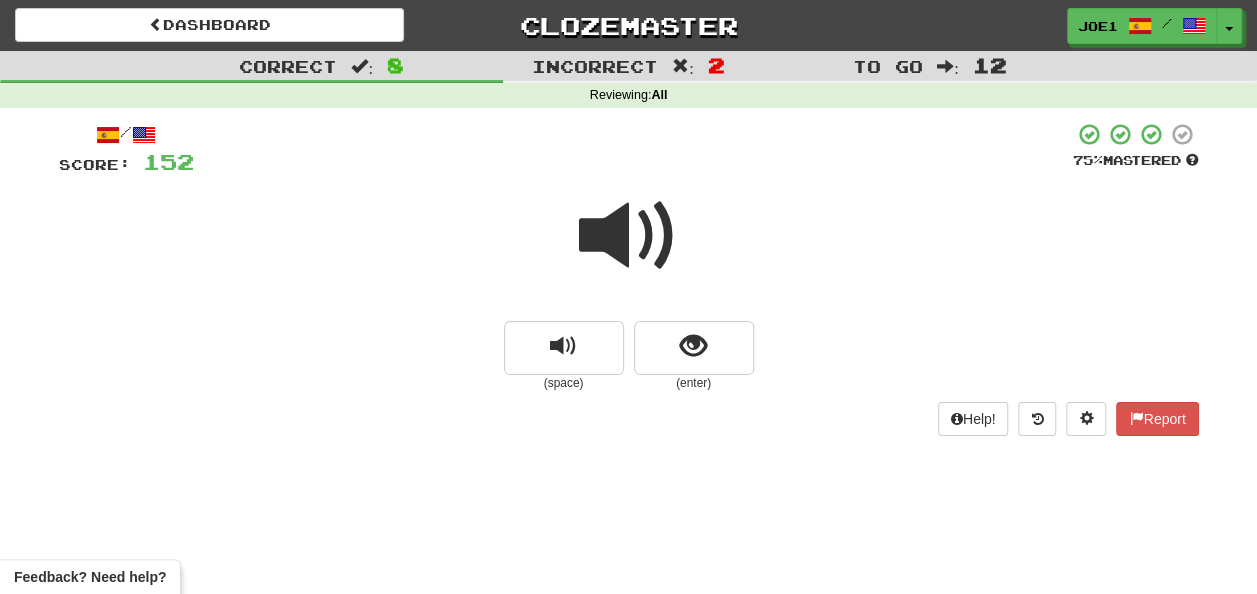 click at bounding box center [629, 236] 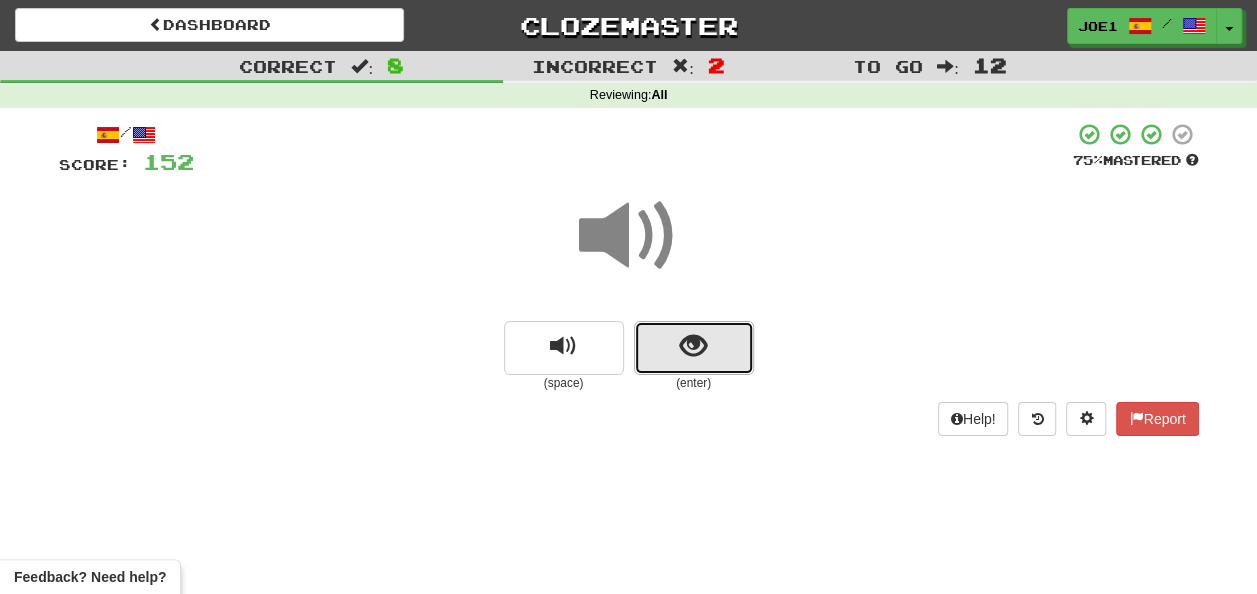 click at bounding box center [693, 346] 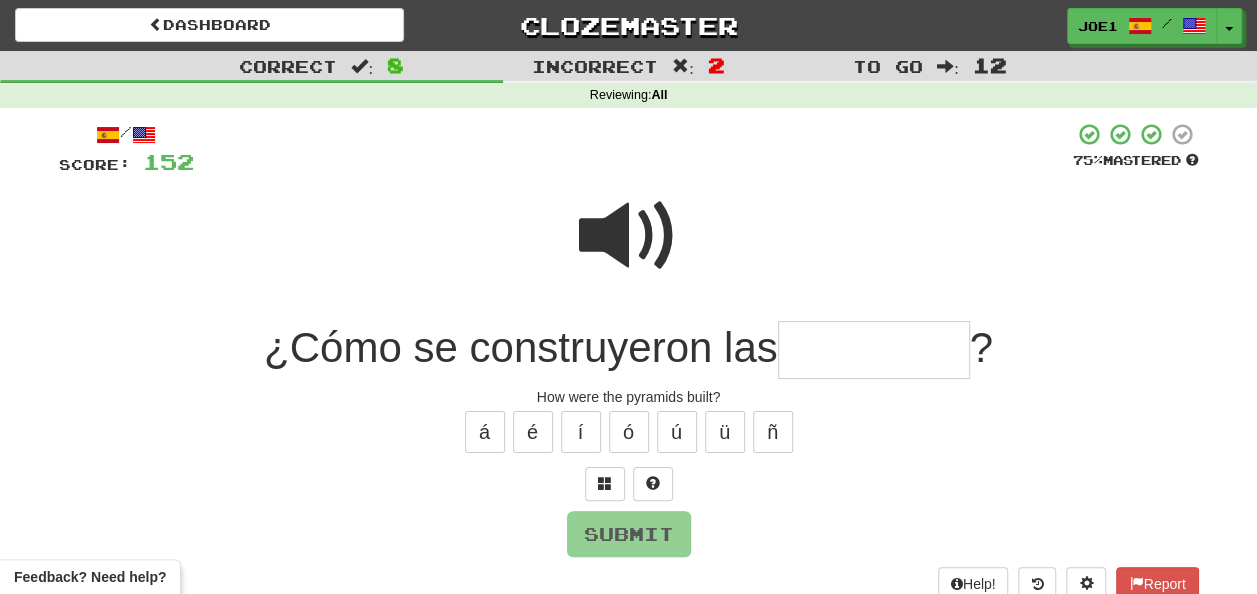 click at bounding box center [629, 236] 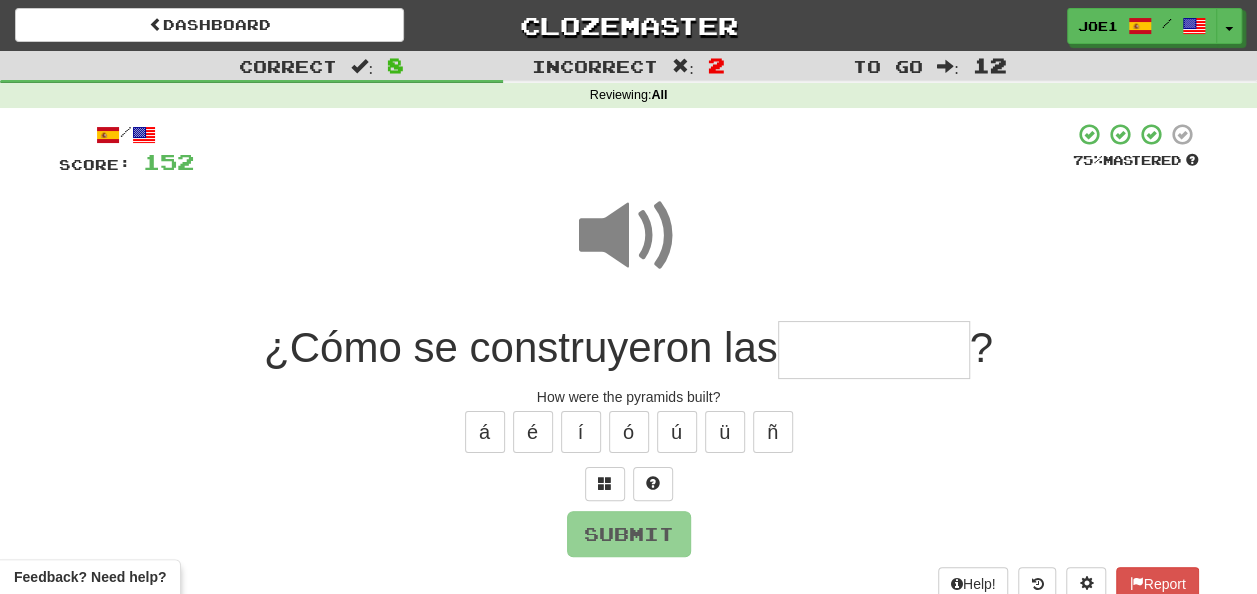 click at bounding box center (874, 350) 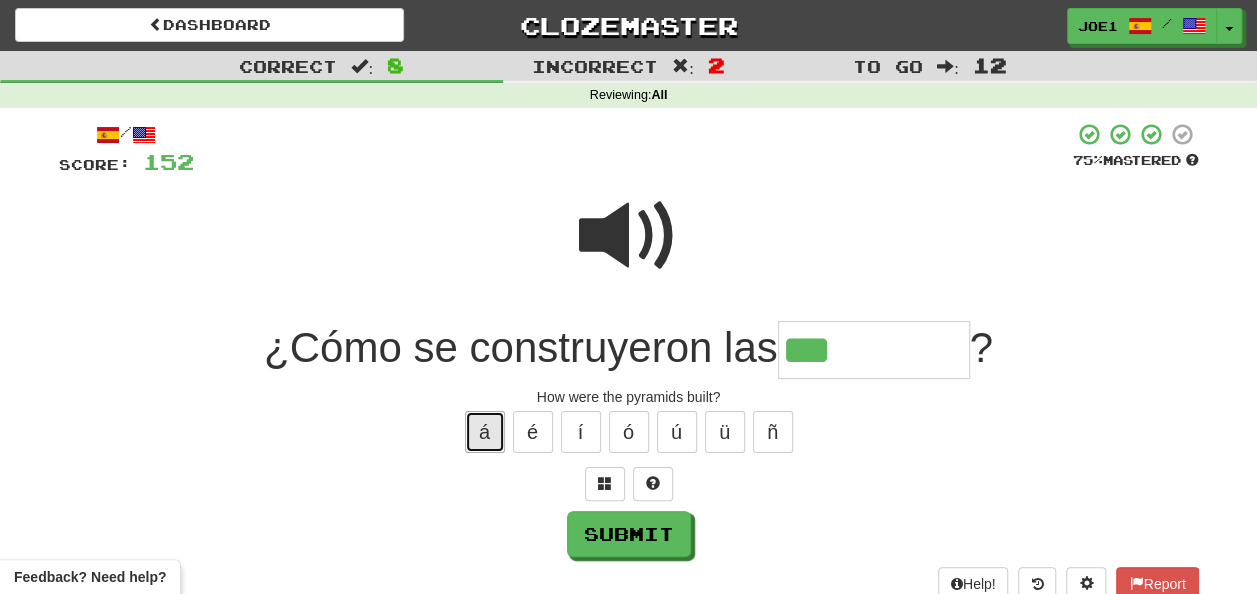 click on "á" at bounding box center (485, 432) 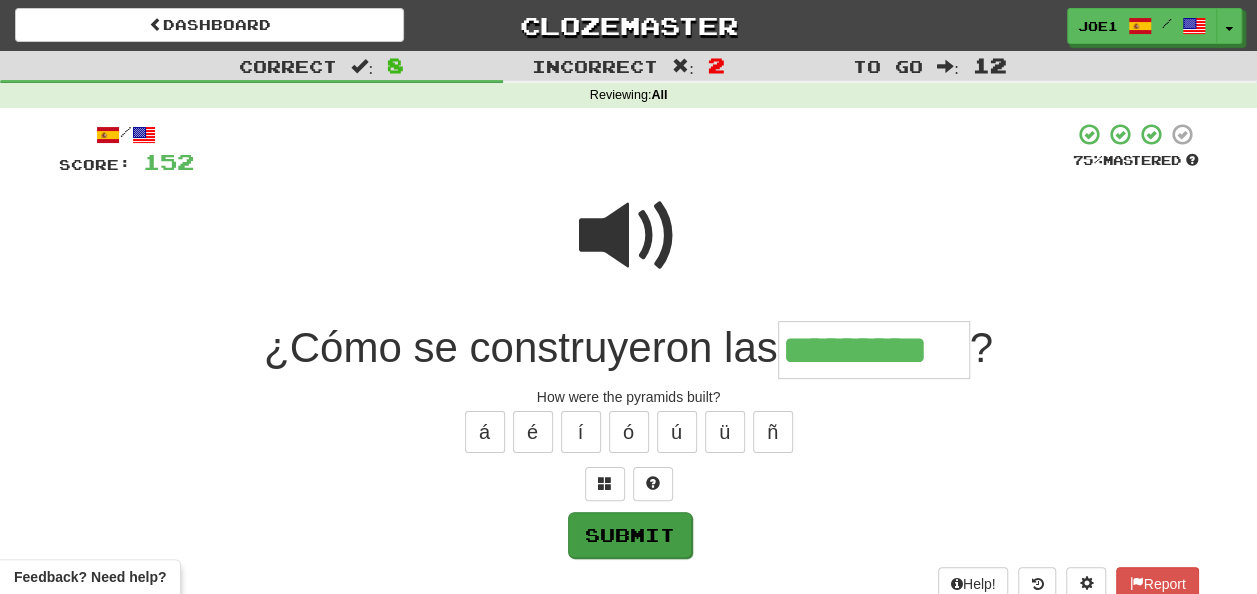 type on "*********" 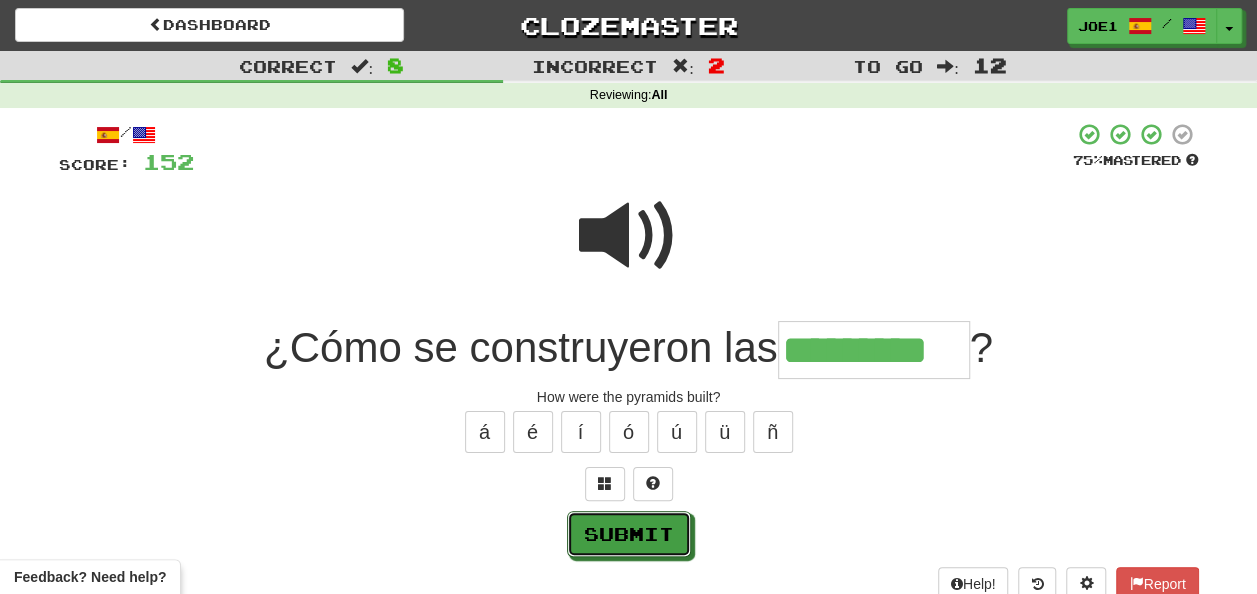click on "Submit" at bounding box center (629, 534) 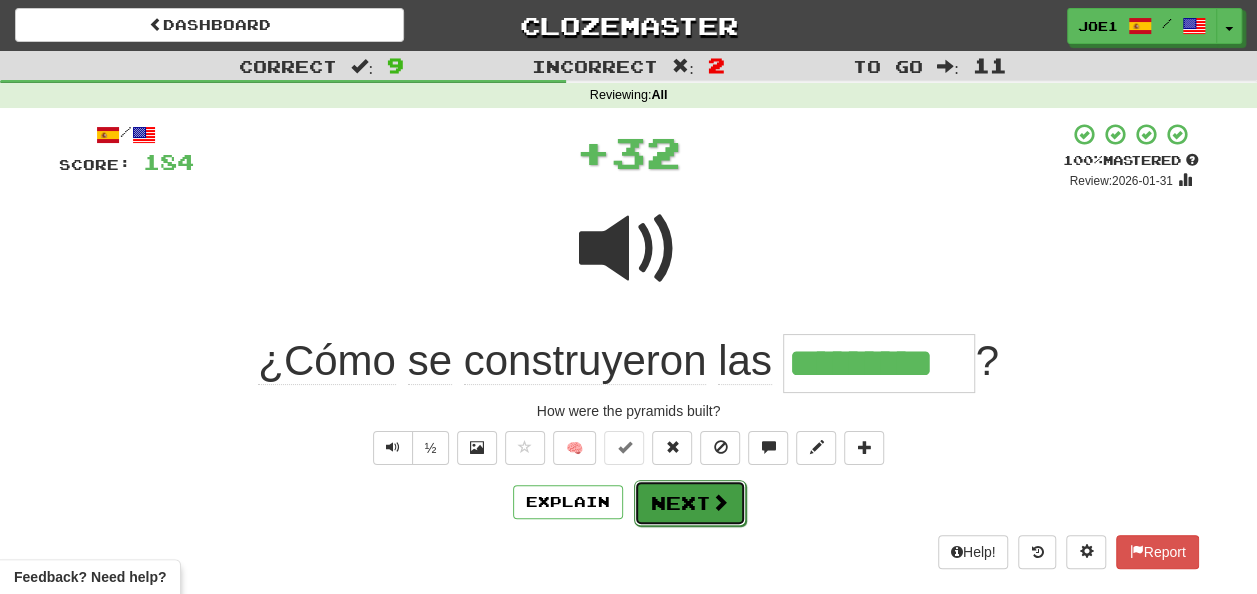 click on "Next" at bounding box center (690, 503) 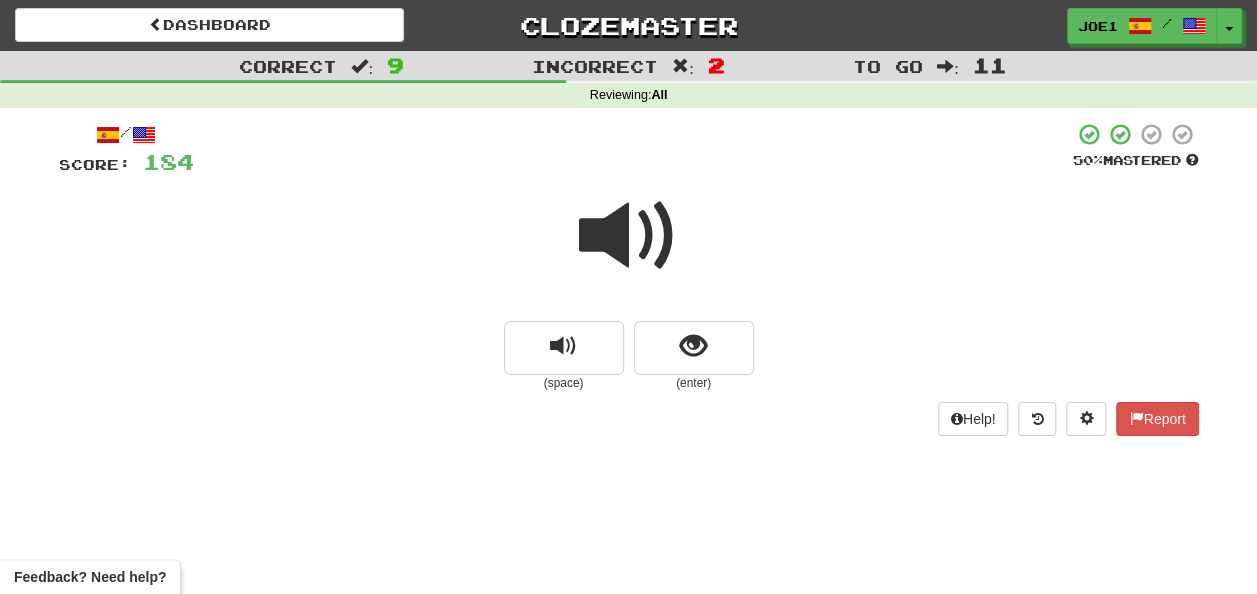 click at bounding box center (629, 236) 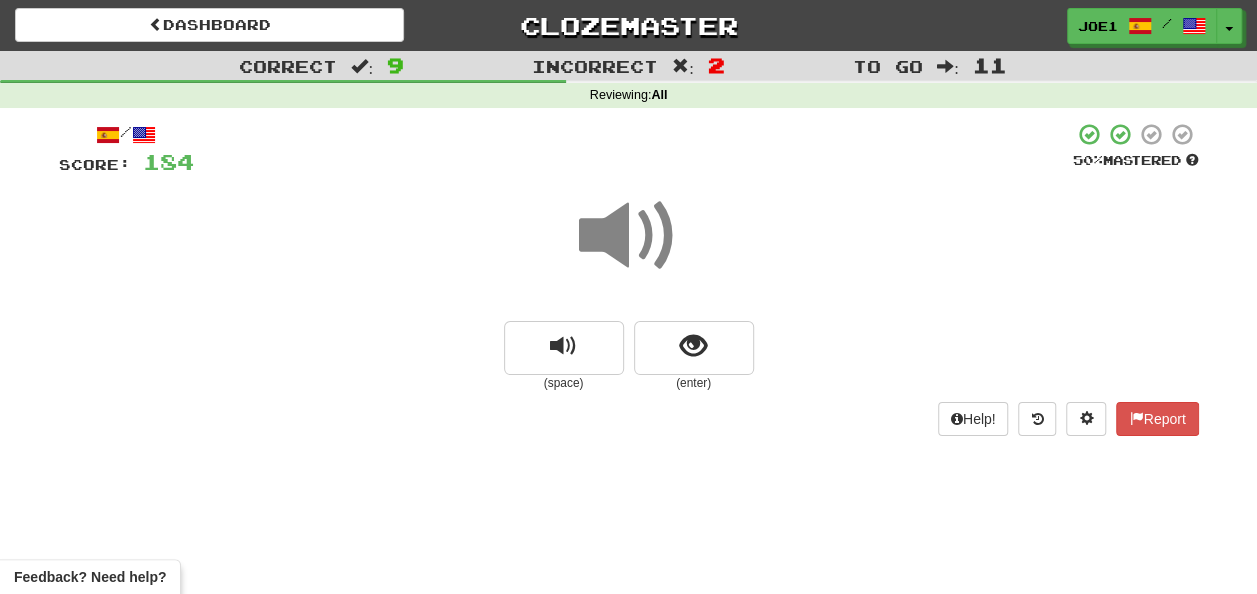 click at bounding box center [629, 236] 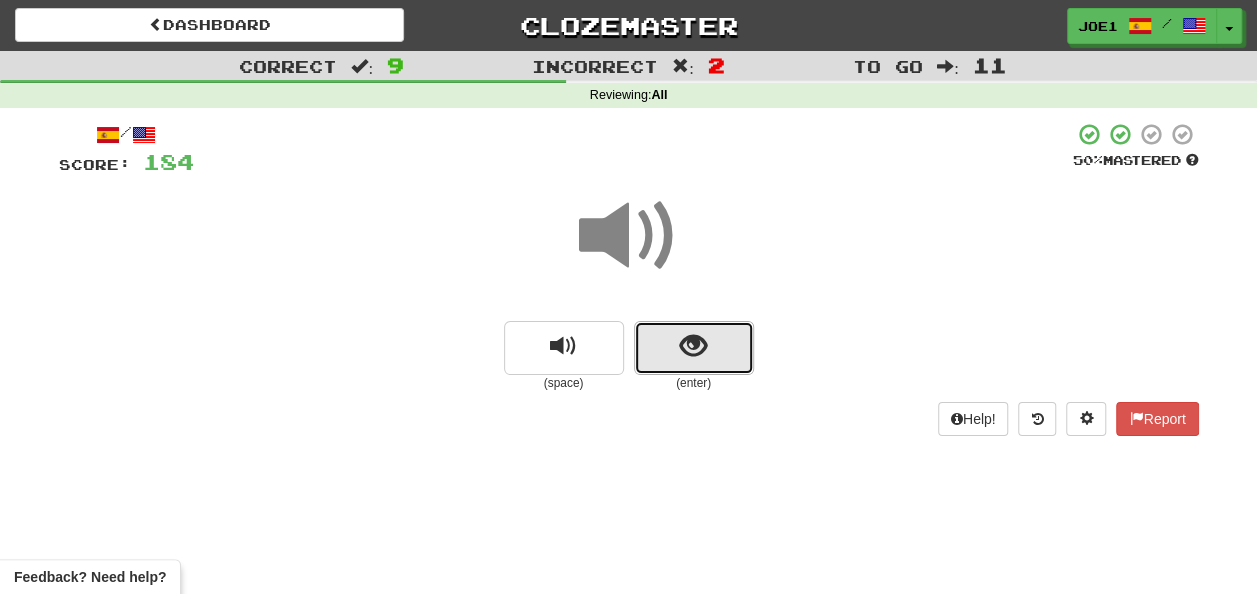 click at bounding box center [694, 348] 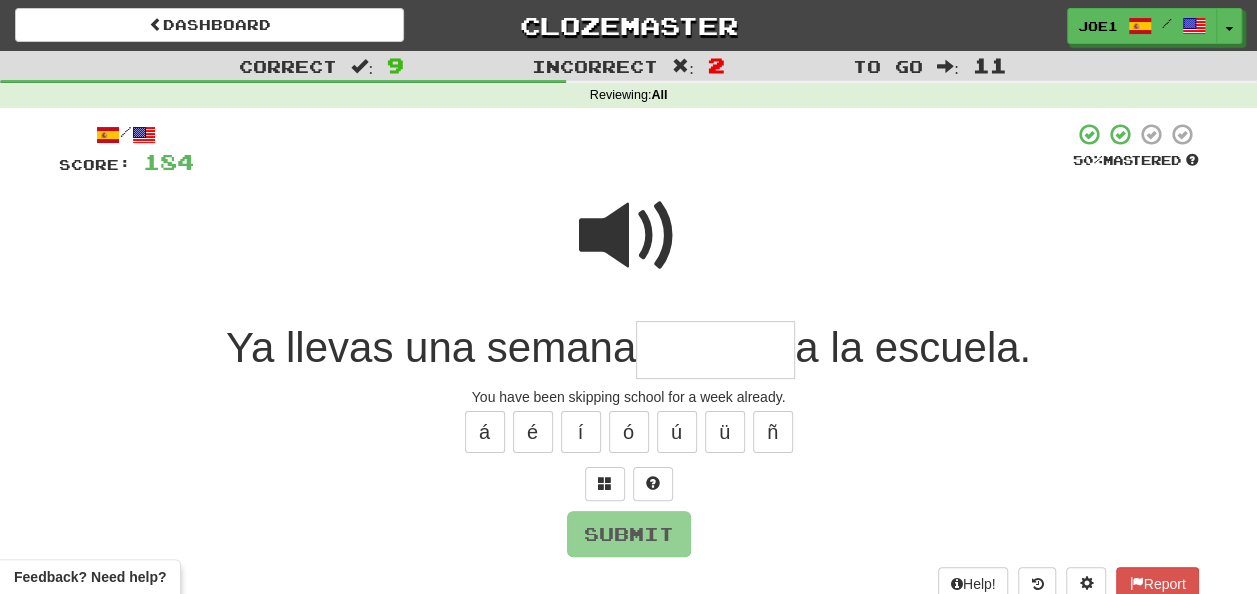 click at bounding box center [715, 350] 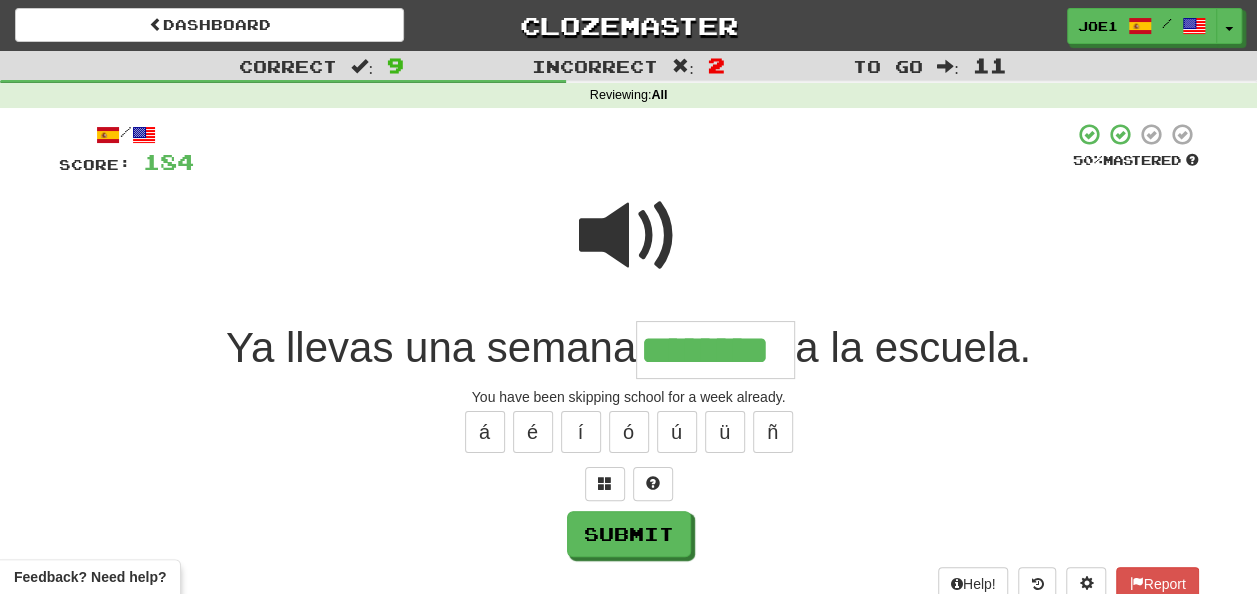 type on "********" 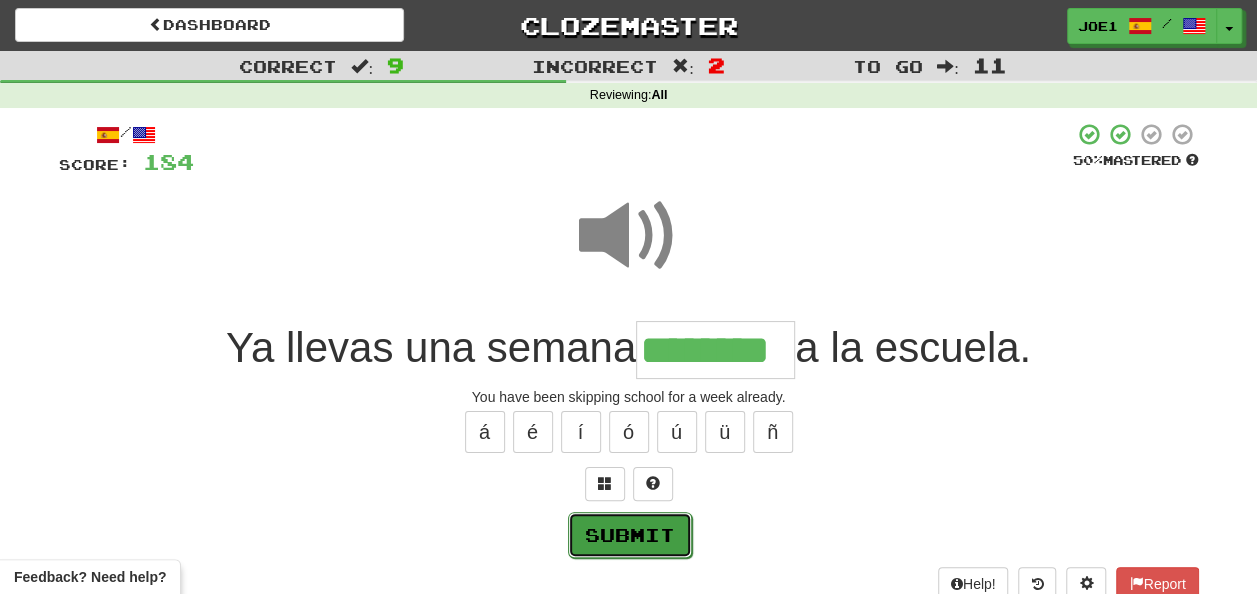 click on "Submit" at bounding box center [630, 535] 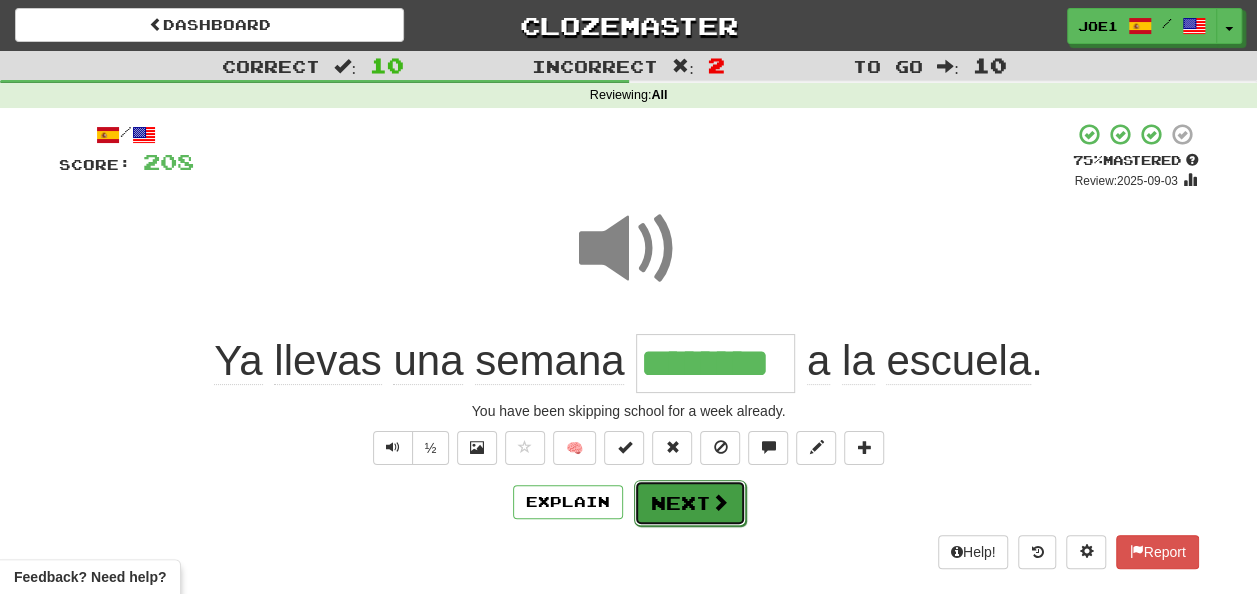 click on "Next" at bounding box center [690, 503] 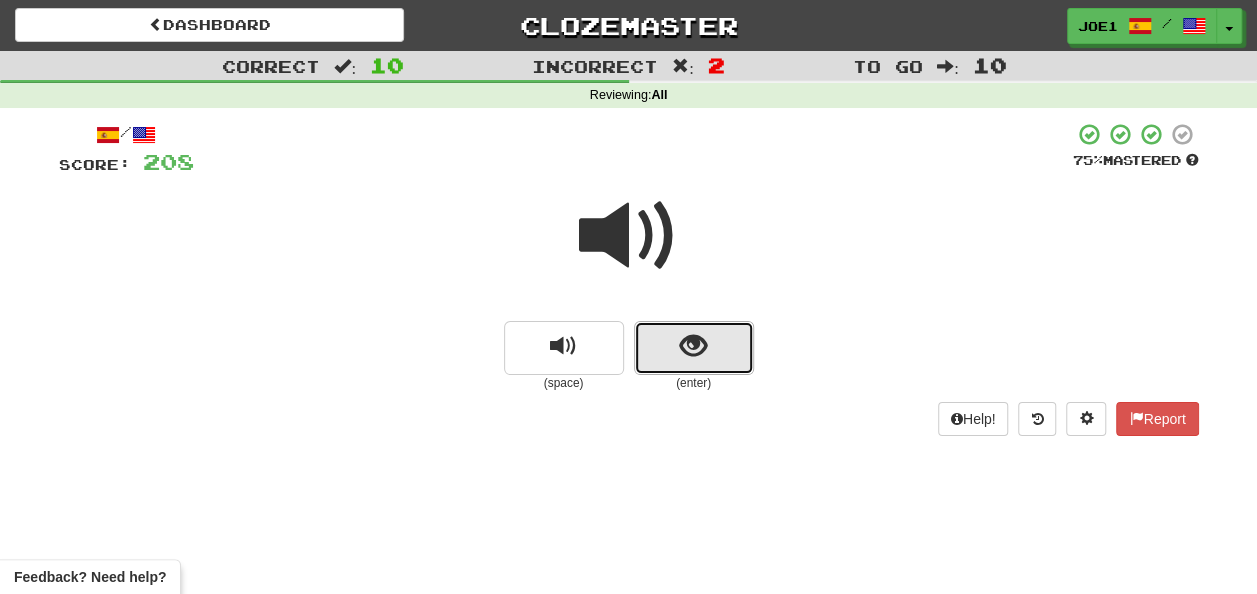 click at bounding box center (694, 348) 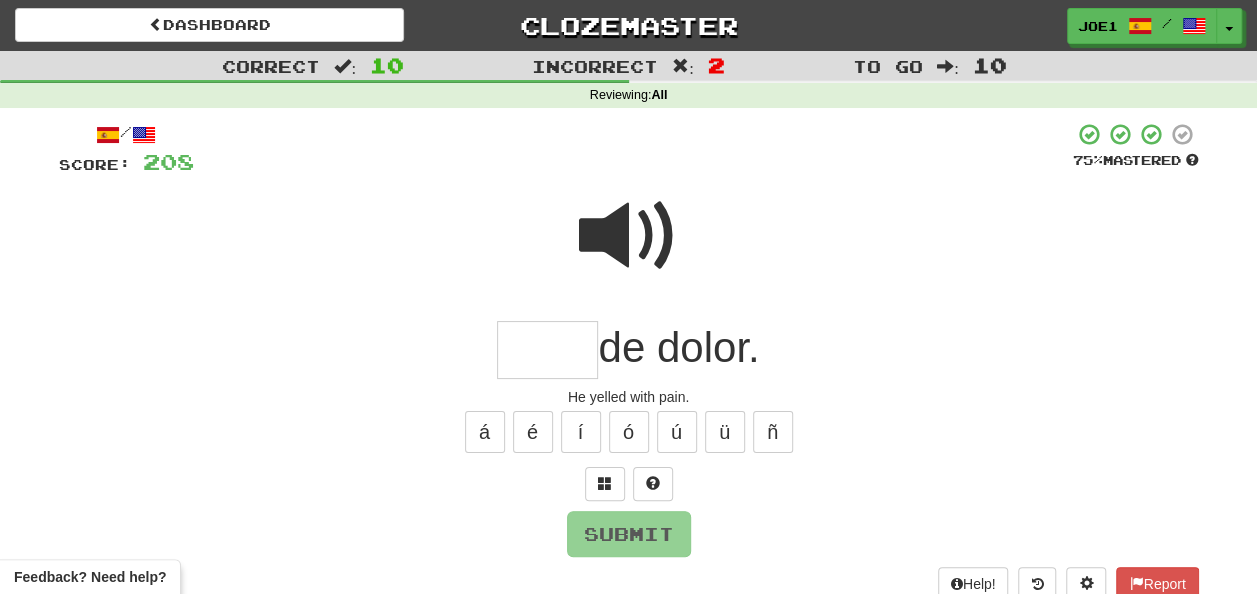 click at bounding box center (547, 350) 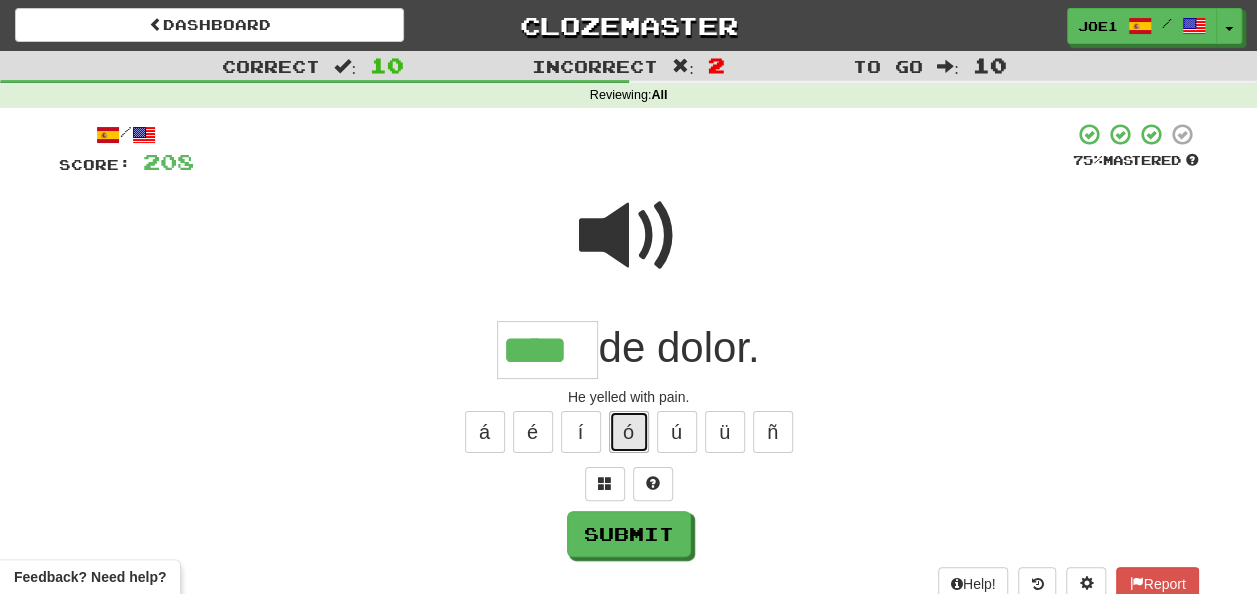 click on "ó" at bounding box center [629, 432] 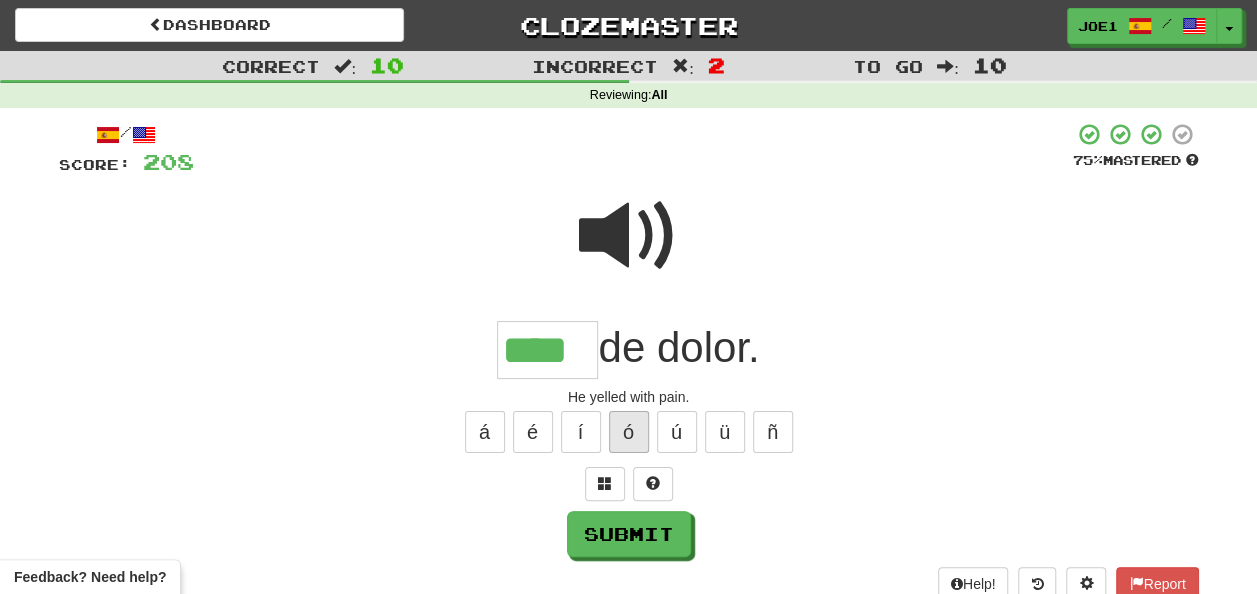 type on "*****" 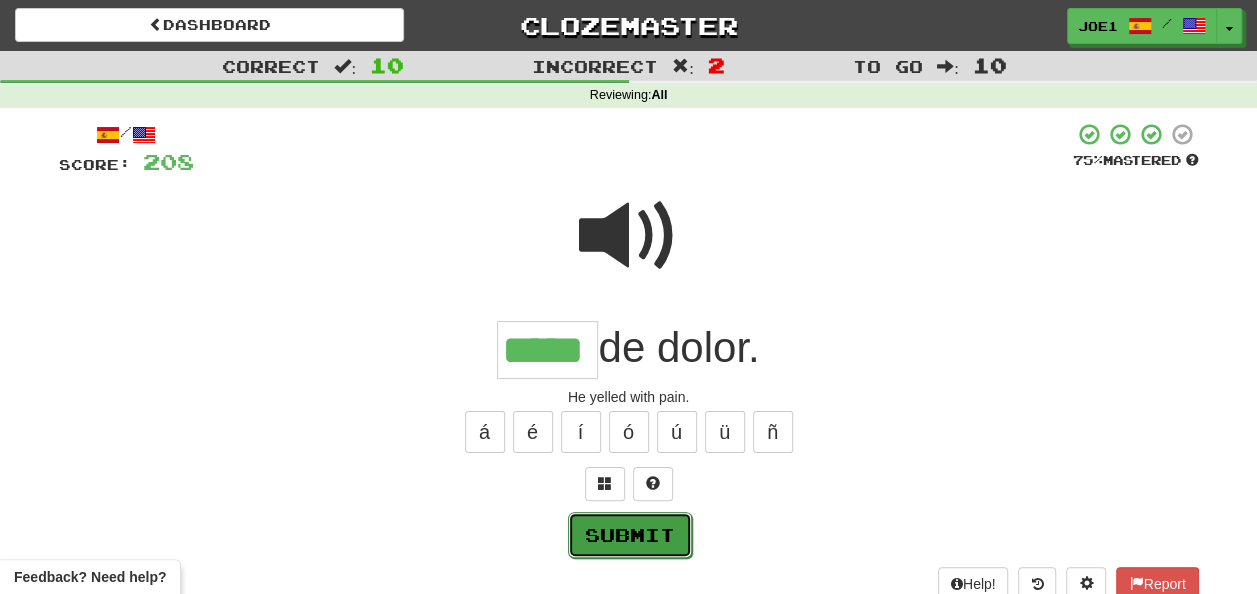 click on "Submit" at bounding box center (630, 535) 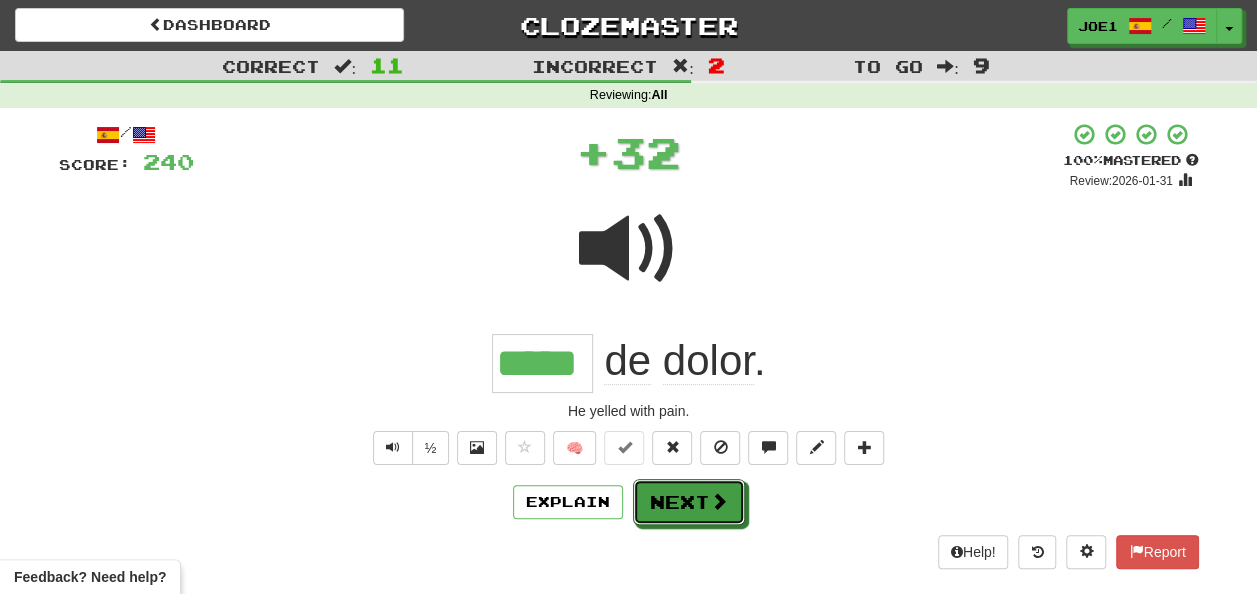 click on "Next" at bounding box center (689, 502) 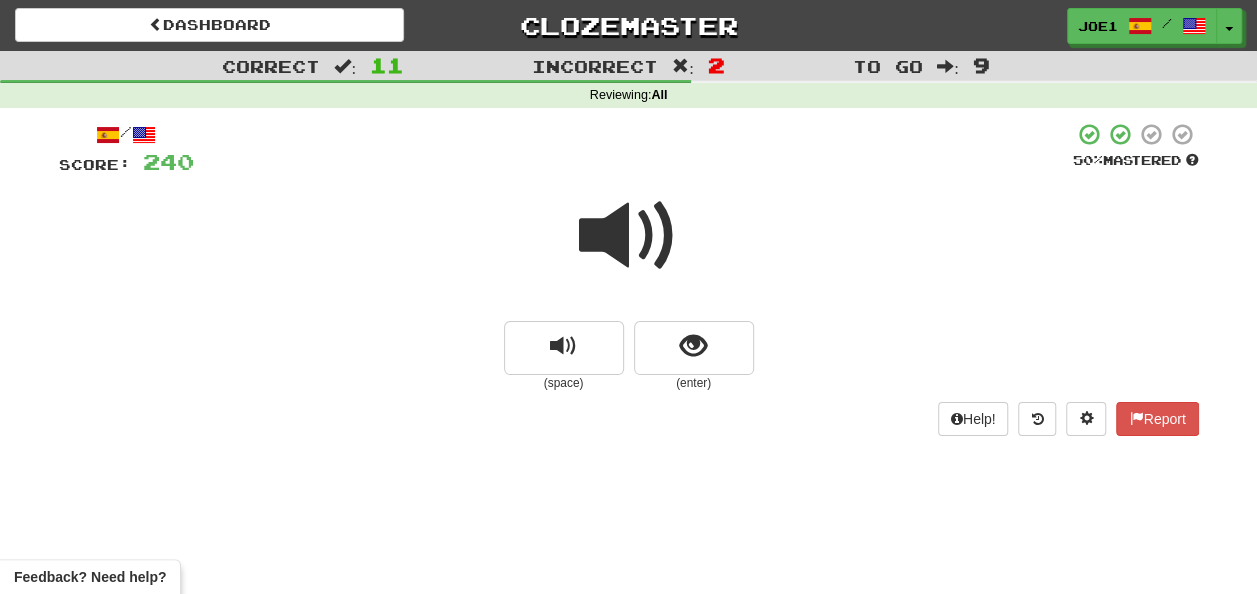 click at bounding box center [629, 236] 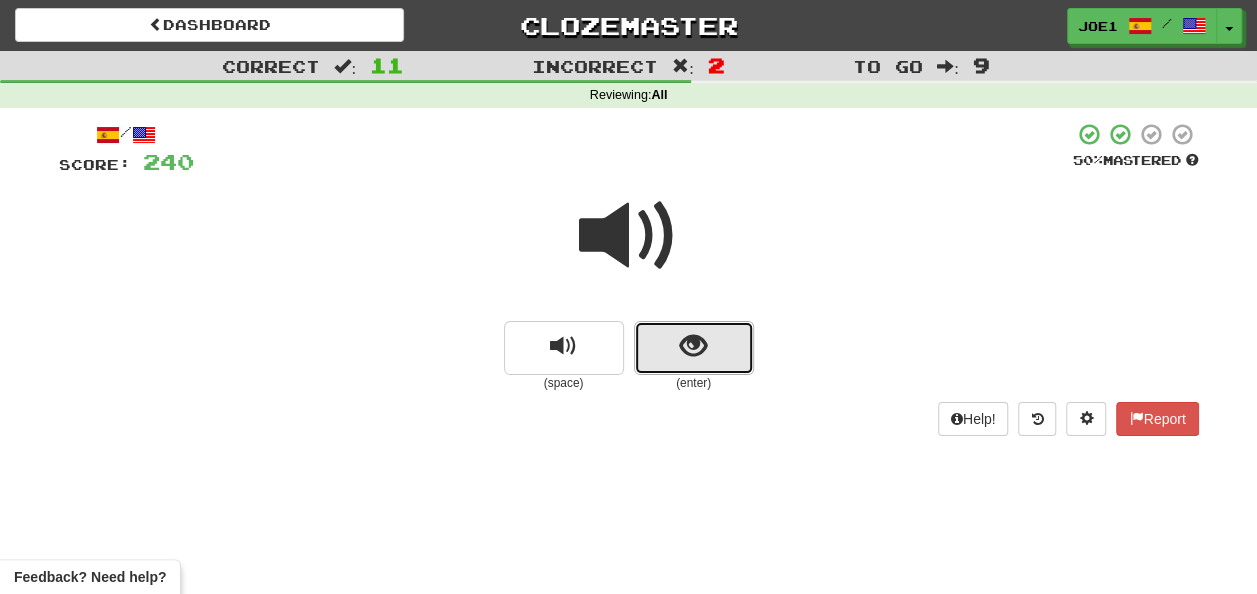 click at bounding box center [693, 346] 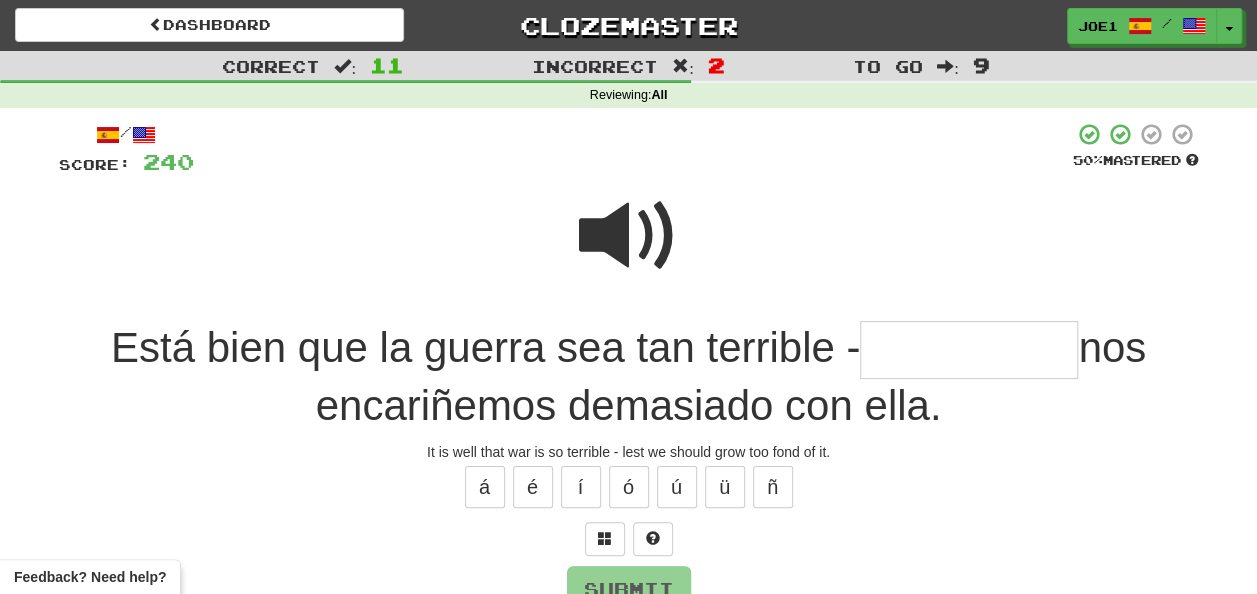 click at bounding box center (629, 236) 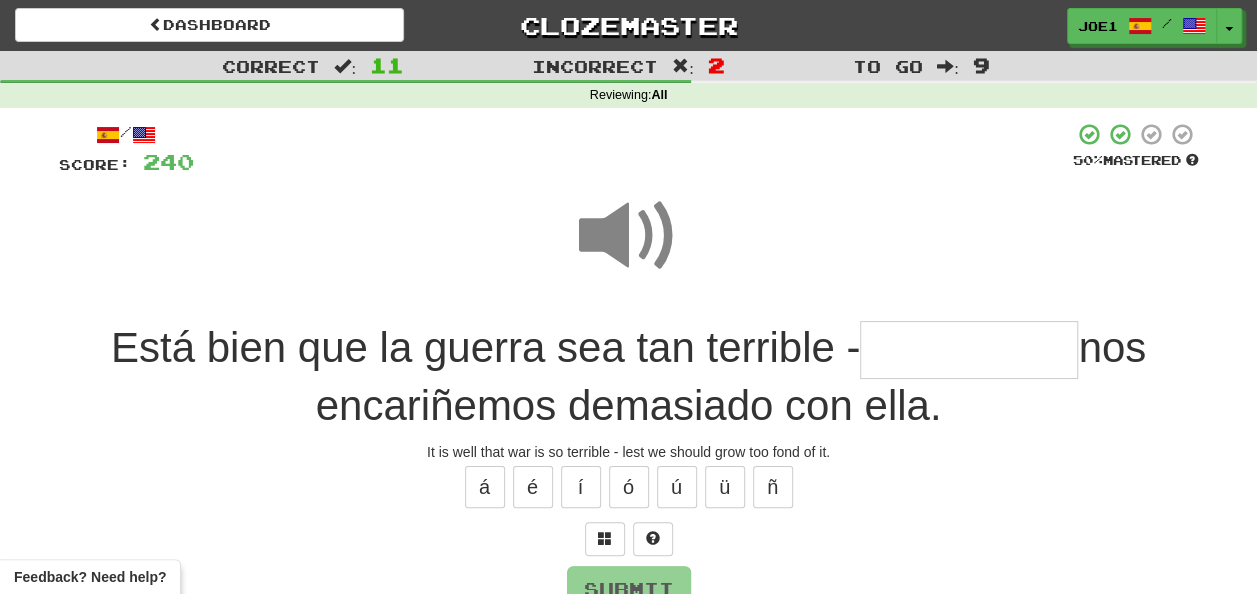 click at bounding box center (969, 350) 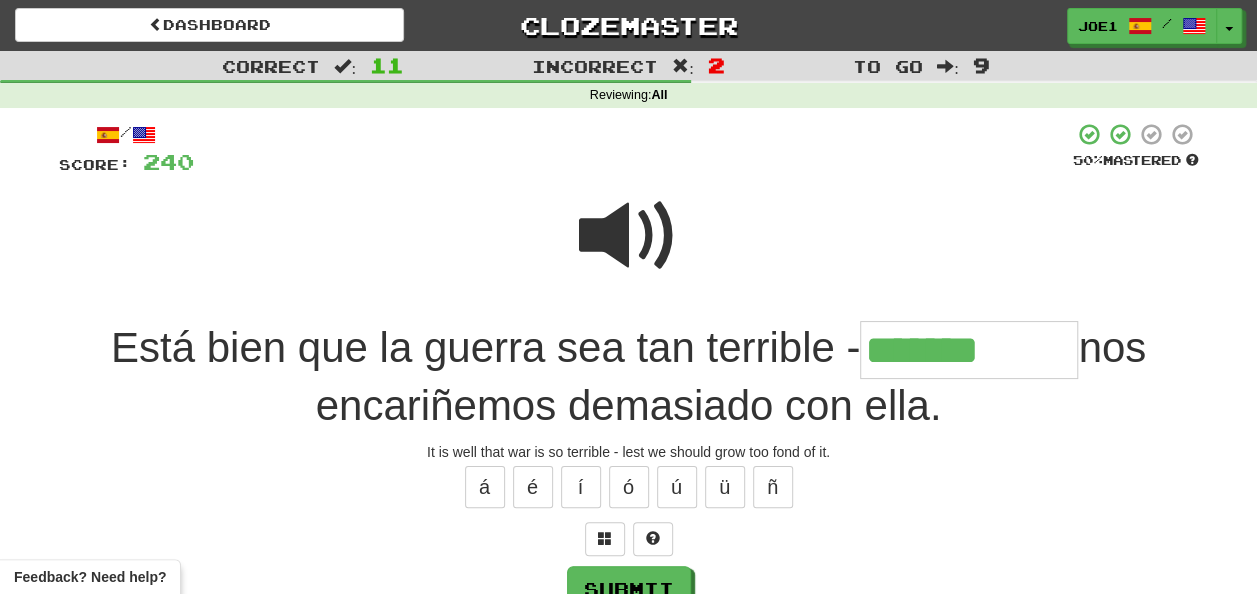 click at bounding box center [629, 236] 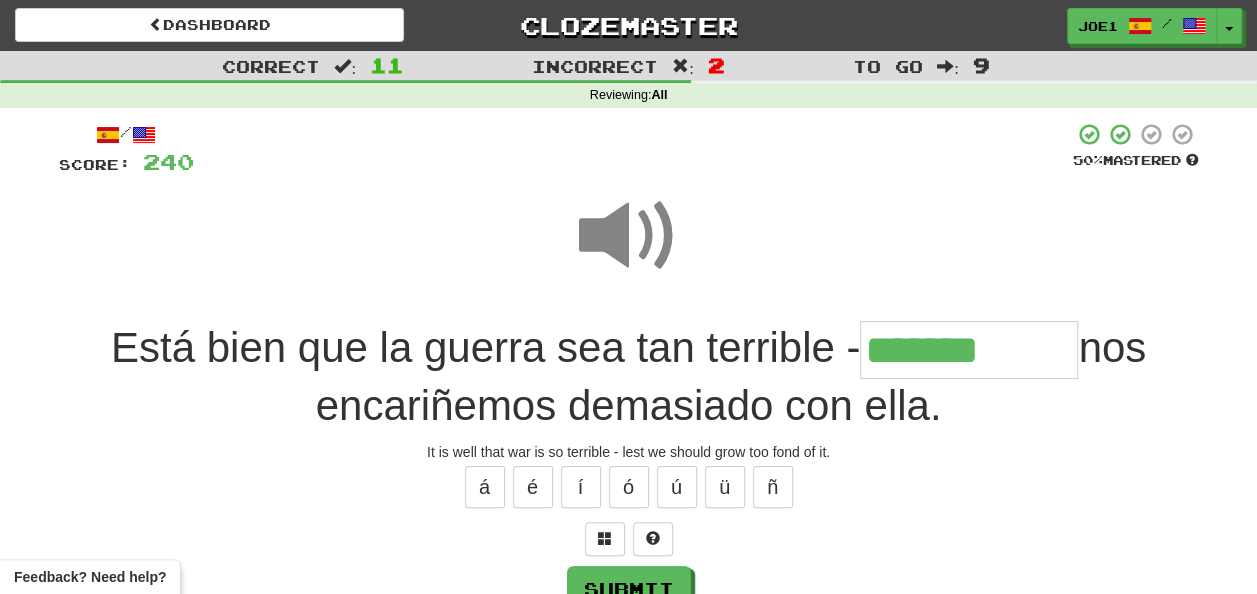 click on "******" at bounding box center [969, 350] 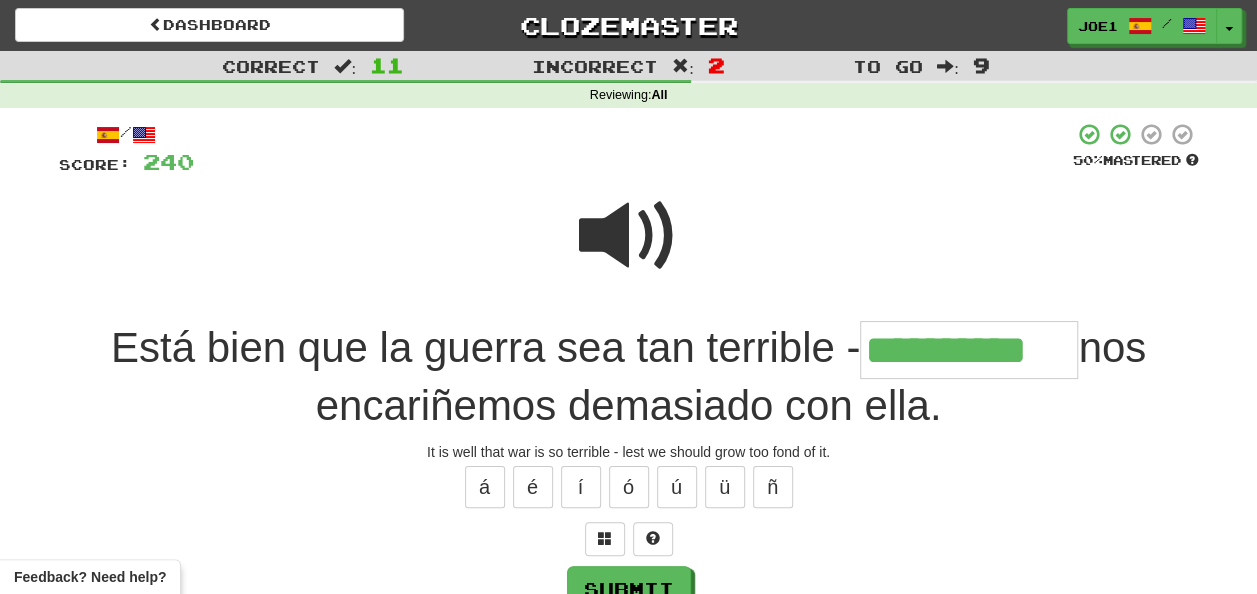 type on "**********" 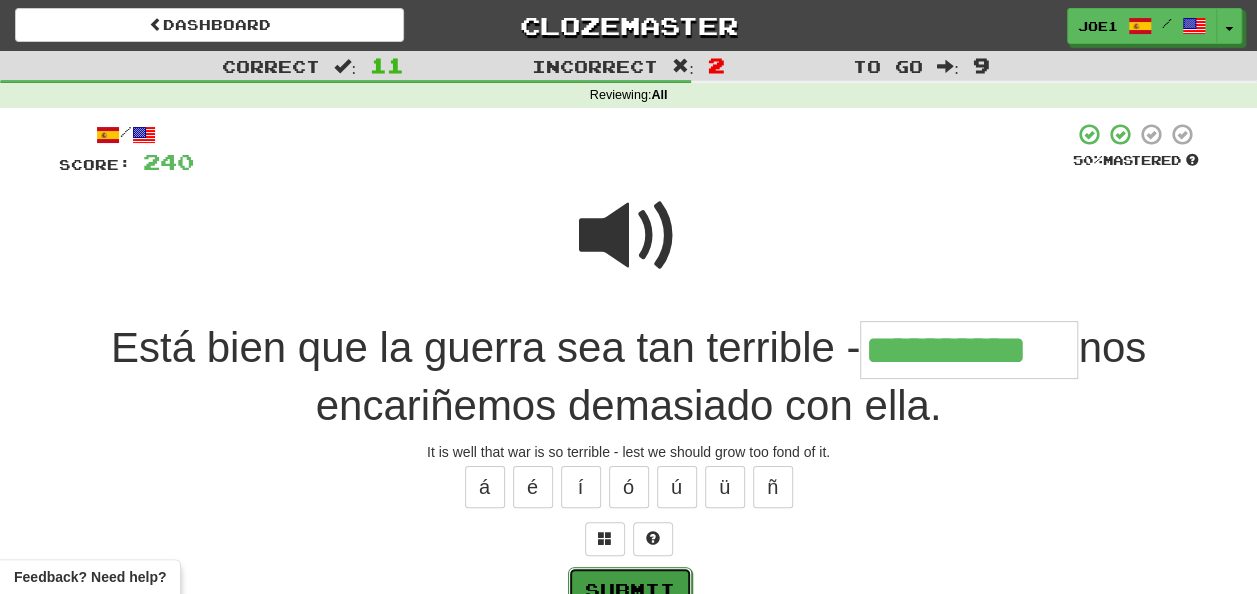 click on "Submit" at bounding box center (630, 590) 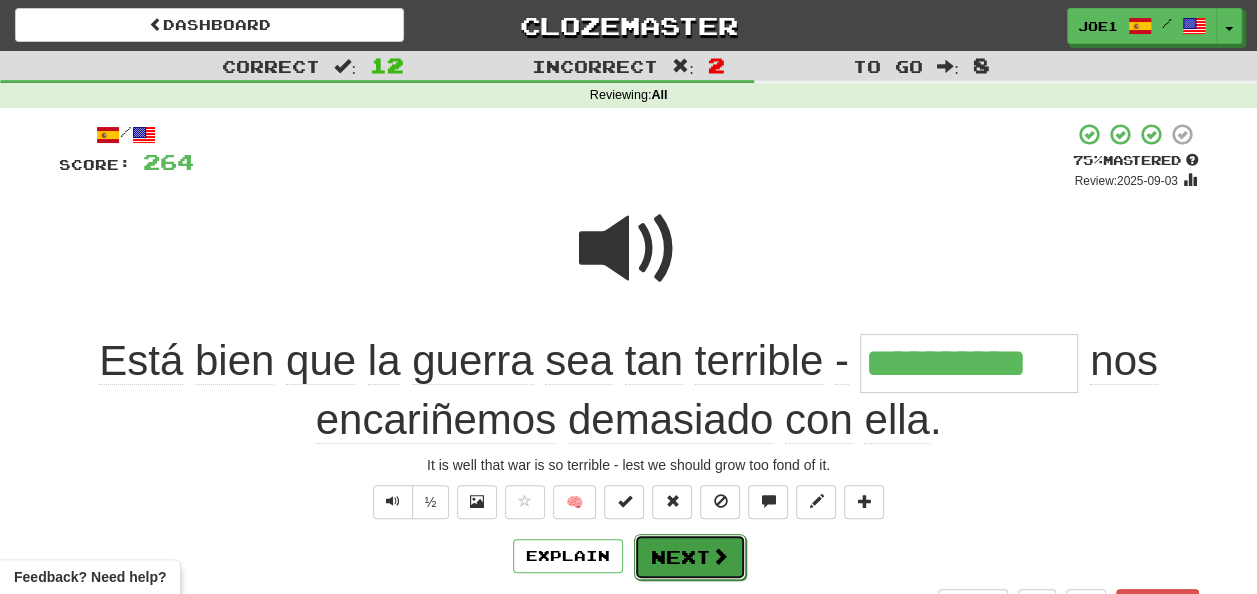 click on "Next" at bounding box center [690, 557] 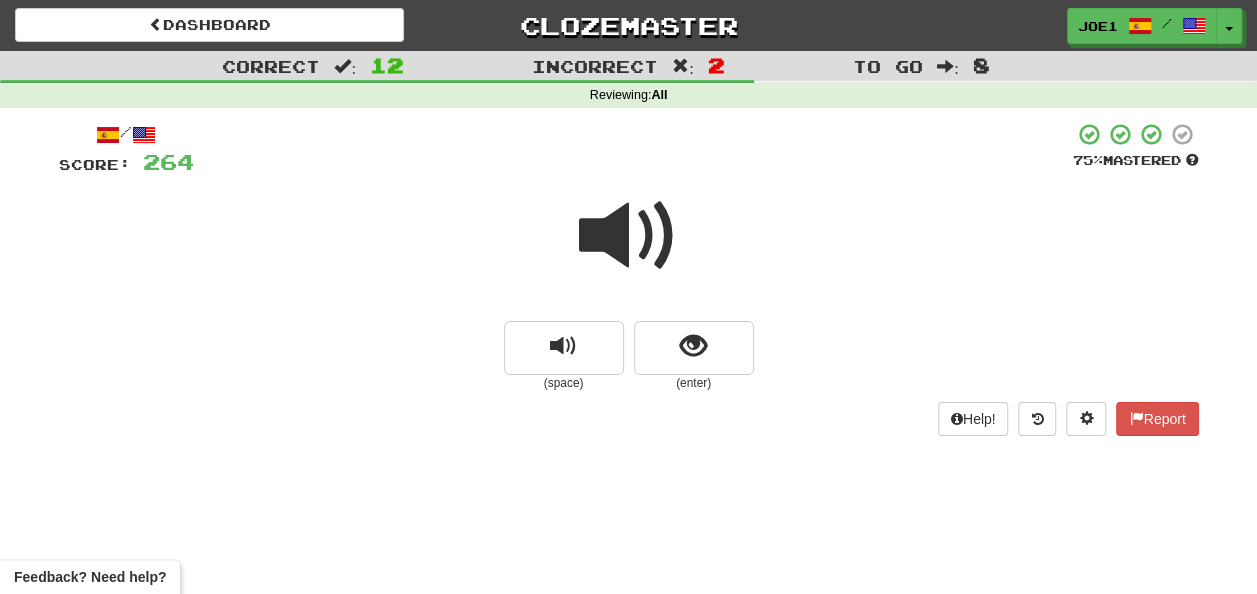 click at bounding box center [629, 236] 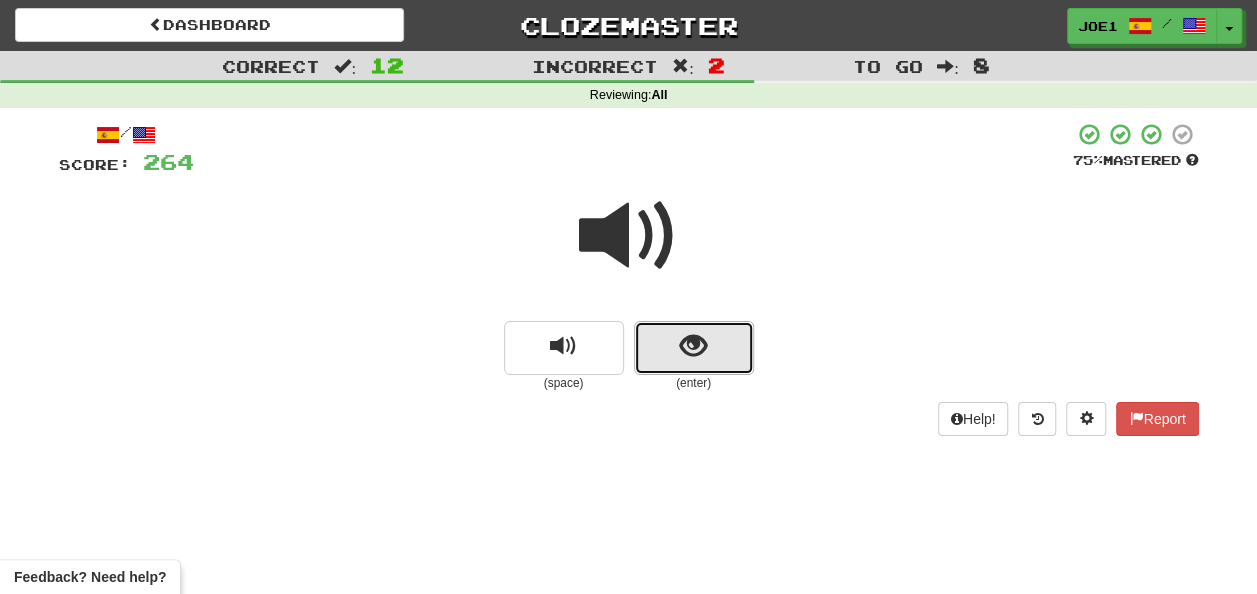click at bounding box center (693, 346) 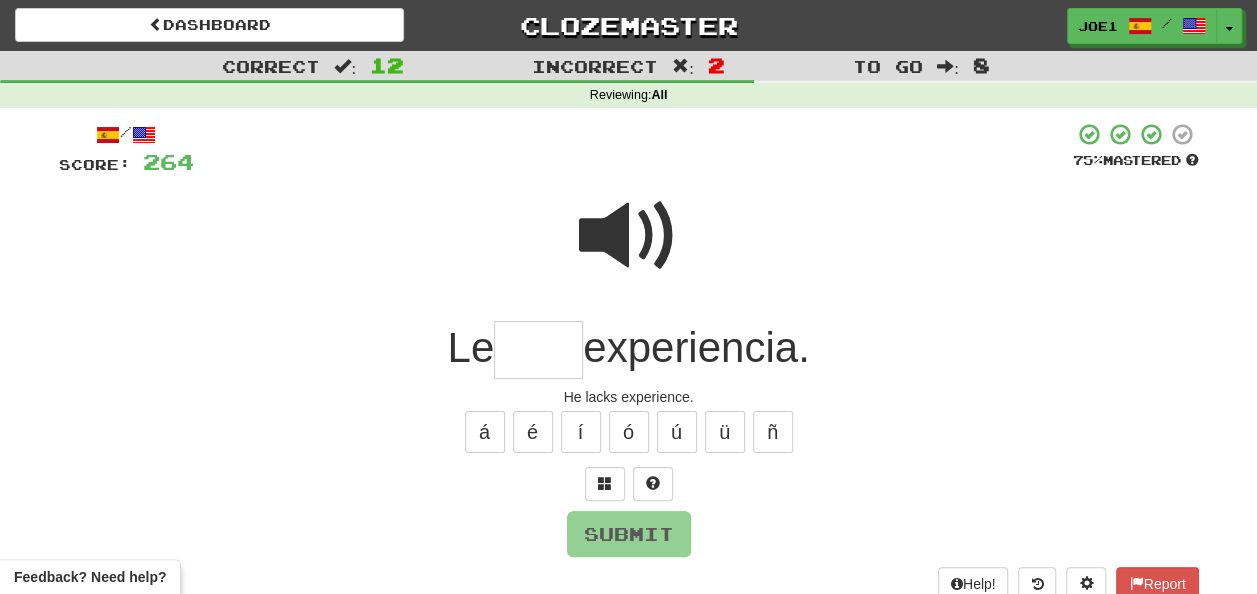 click at bounding box center [538, 350] 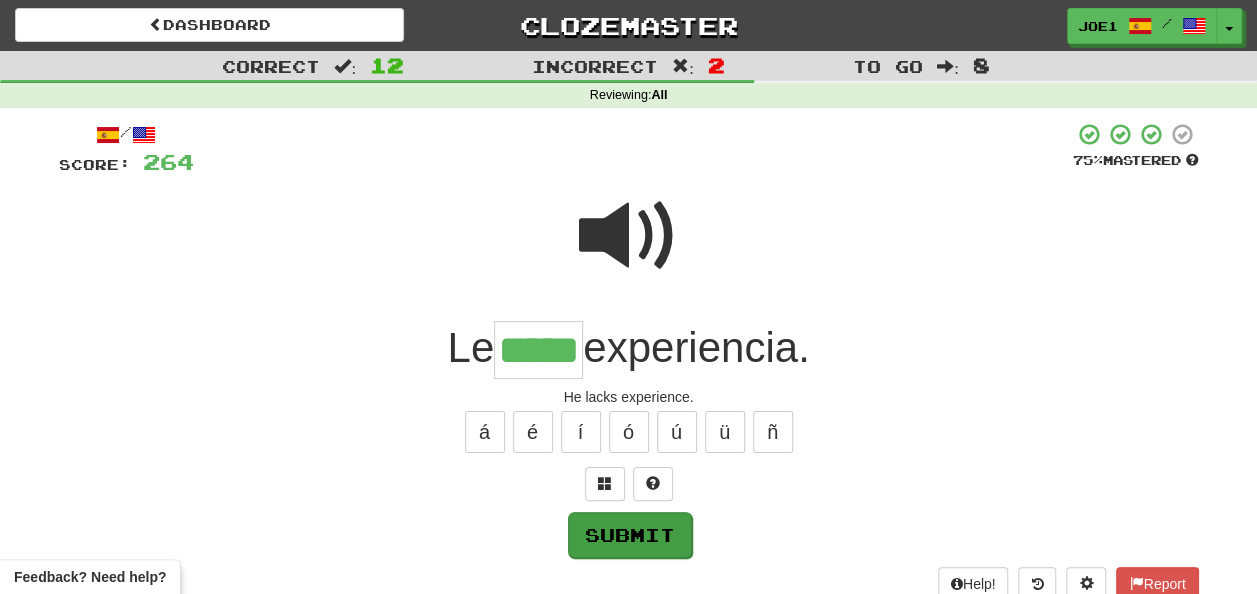 type on "*****" 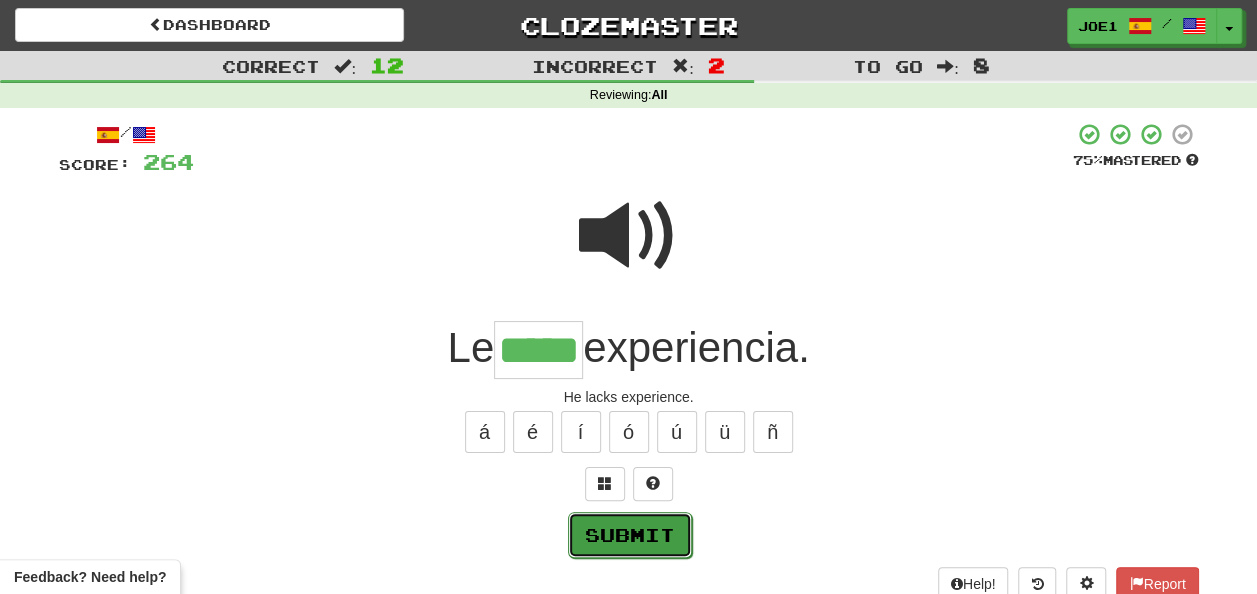 click on "Submit" at bounding box center (630, 535) 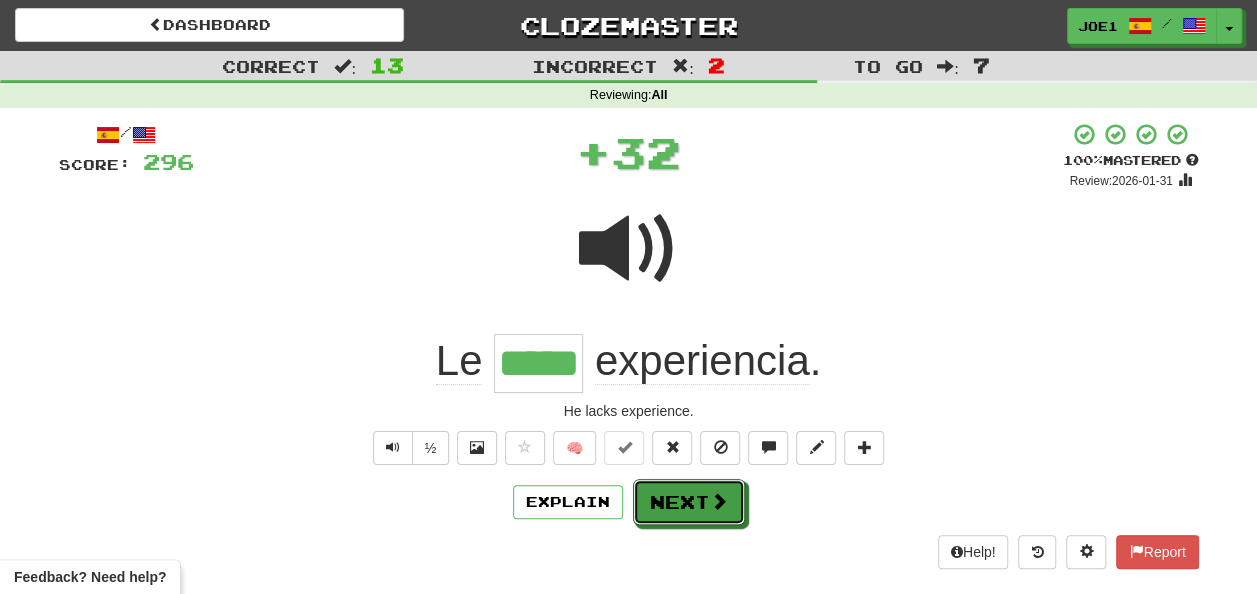 click on "Next" at bounding box center [689, 502] 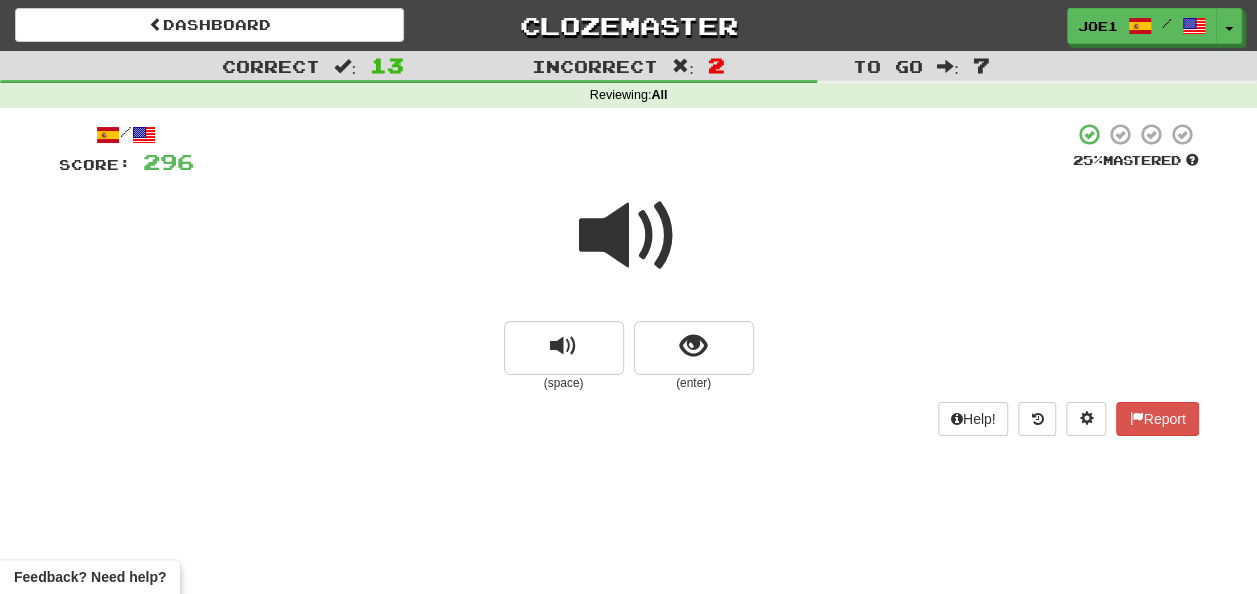 click at bounding box center (629, 236) 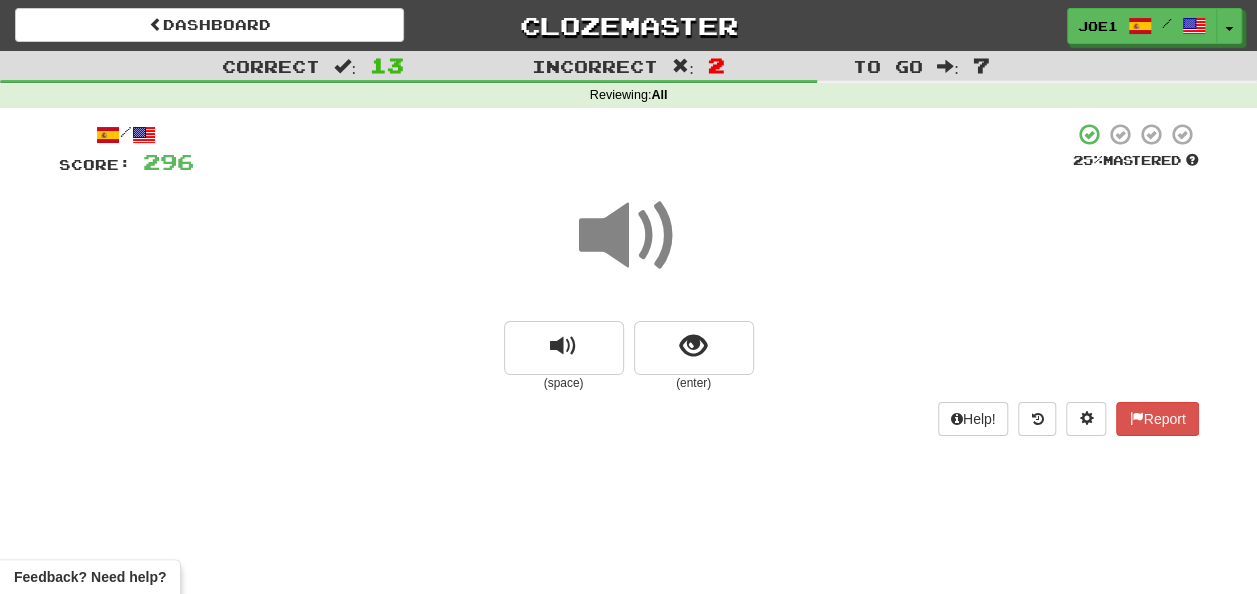 click at bounding box center (629, 236) 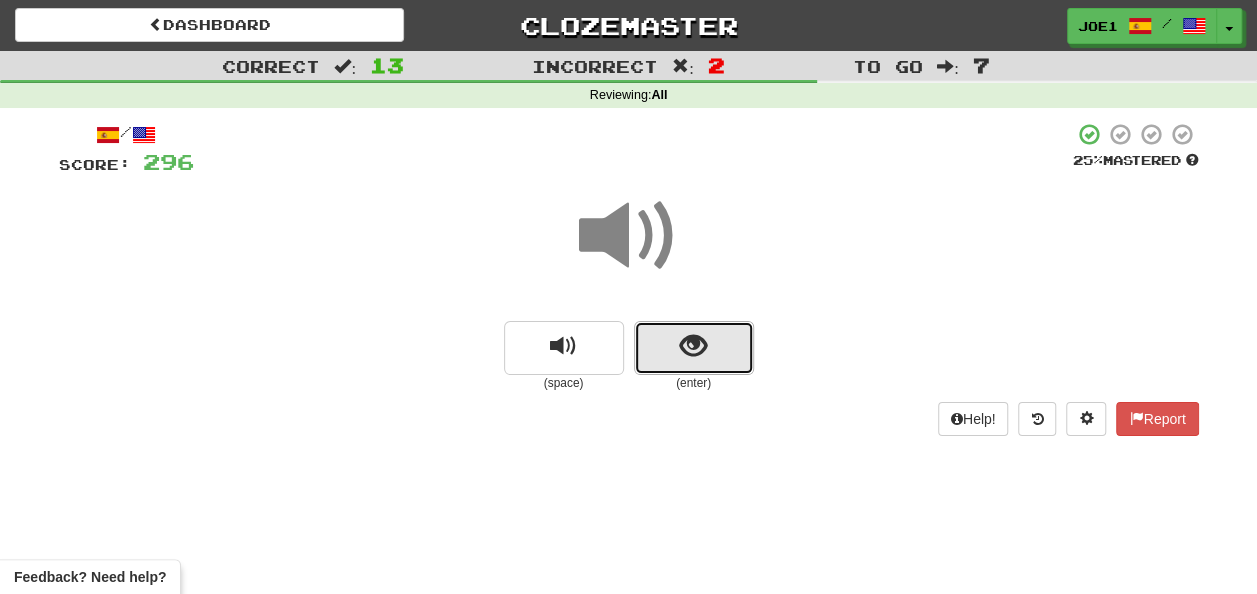 click at bounding box center [693, 346] 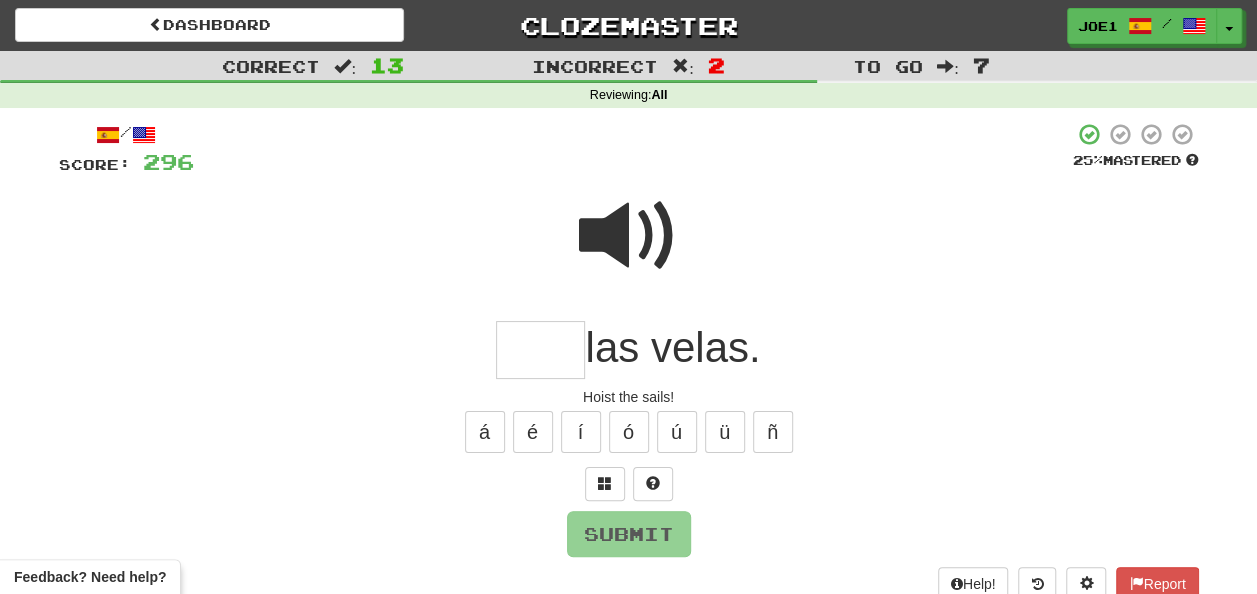 click at bounding box center (629, 236) 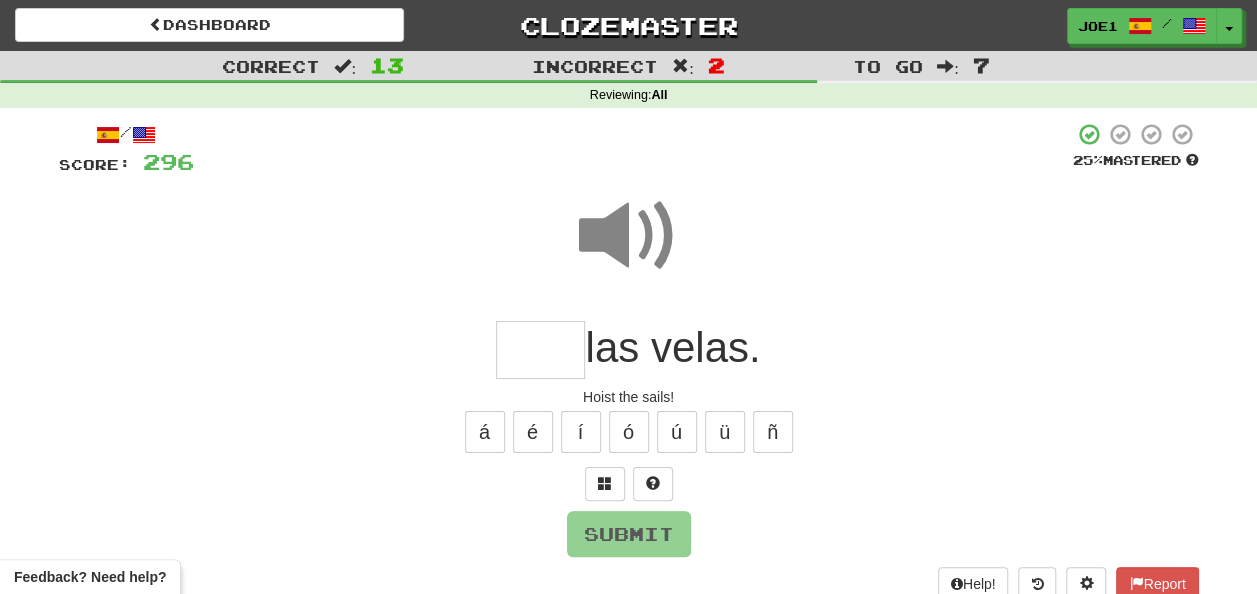 click at bounding box center [540, 350] 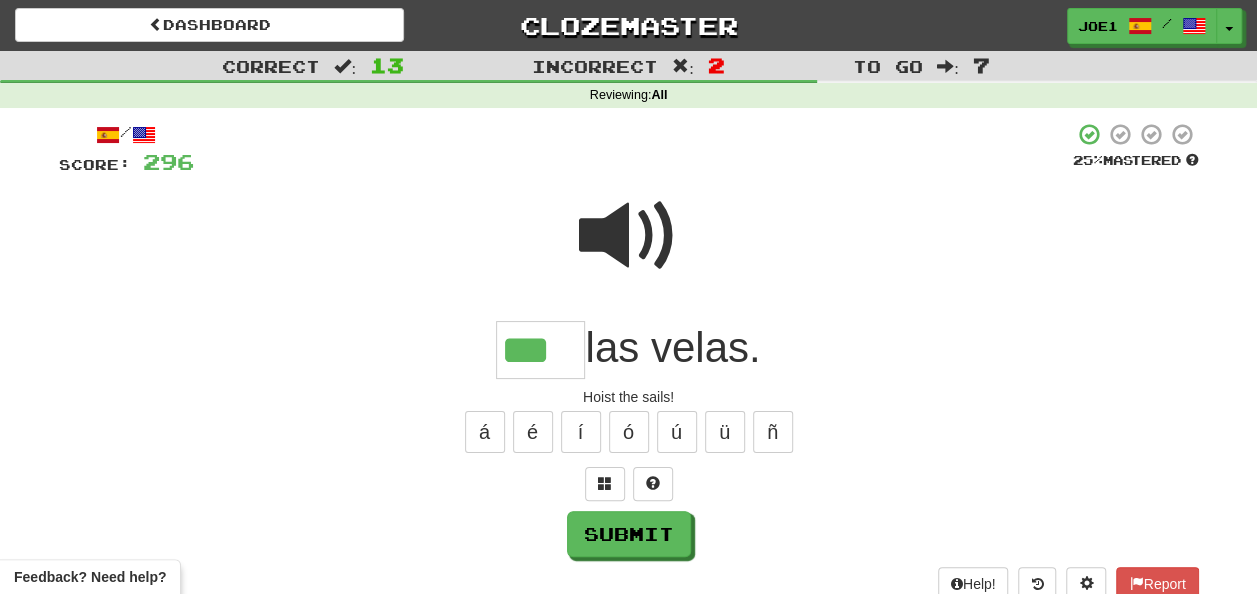 click at bounding box center (629, 236) 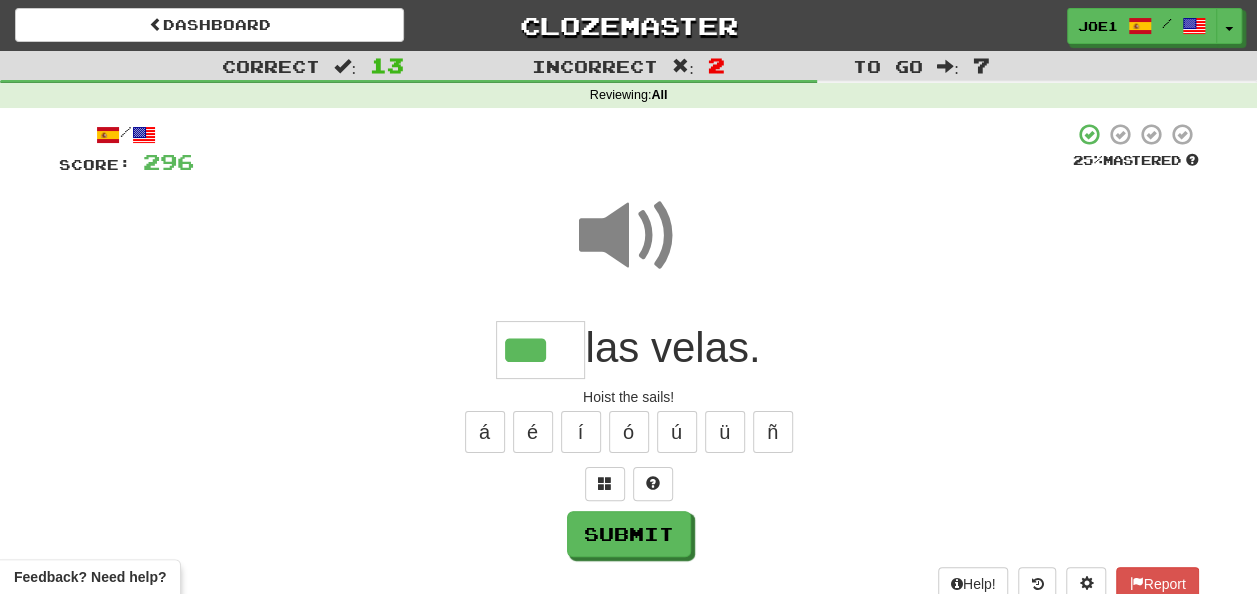 click on "***" at bounding box center (540, 350) 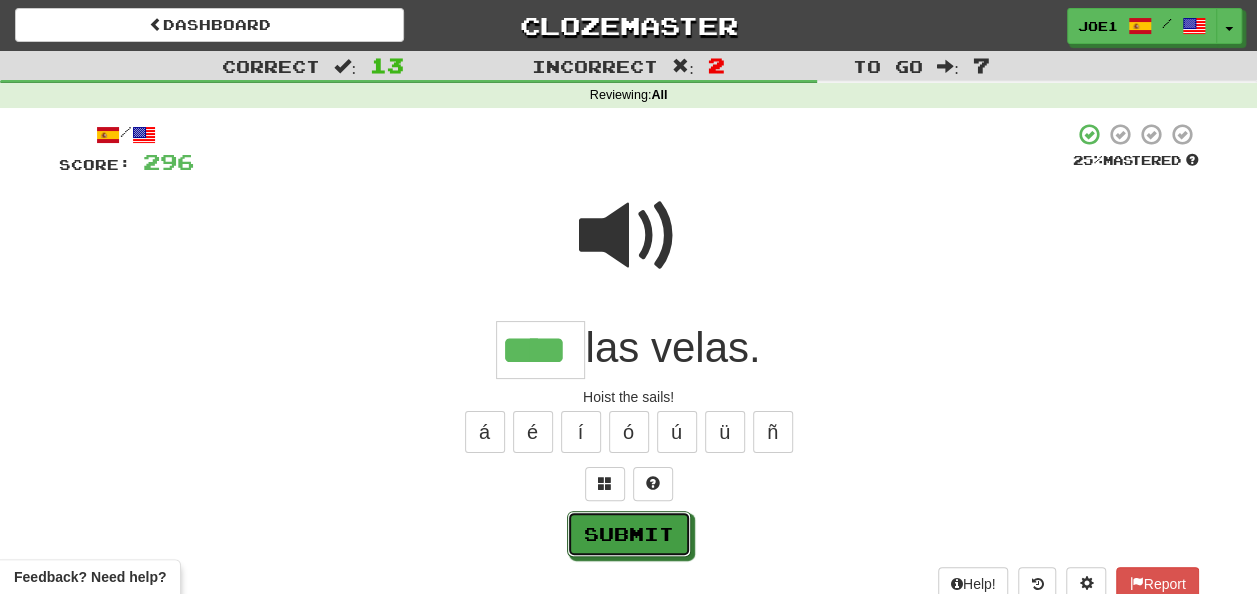 click on "Submit" at bounding box center [629, 534] 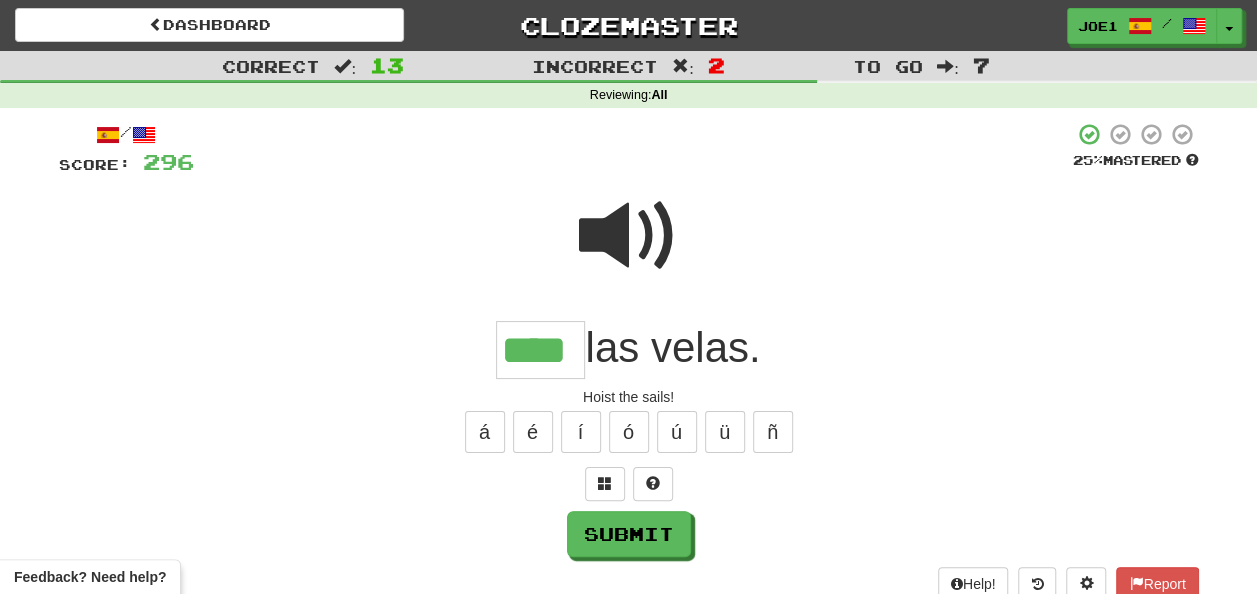 type on "****" 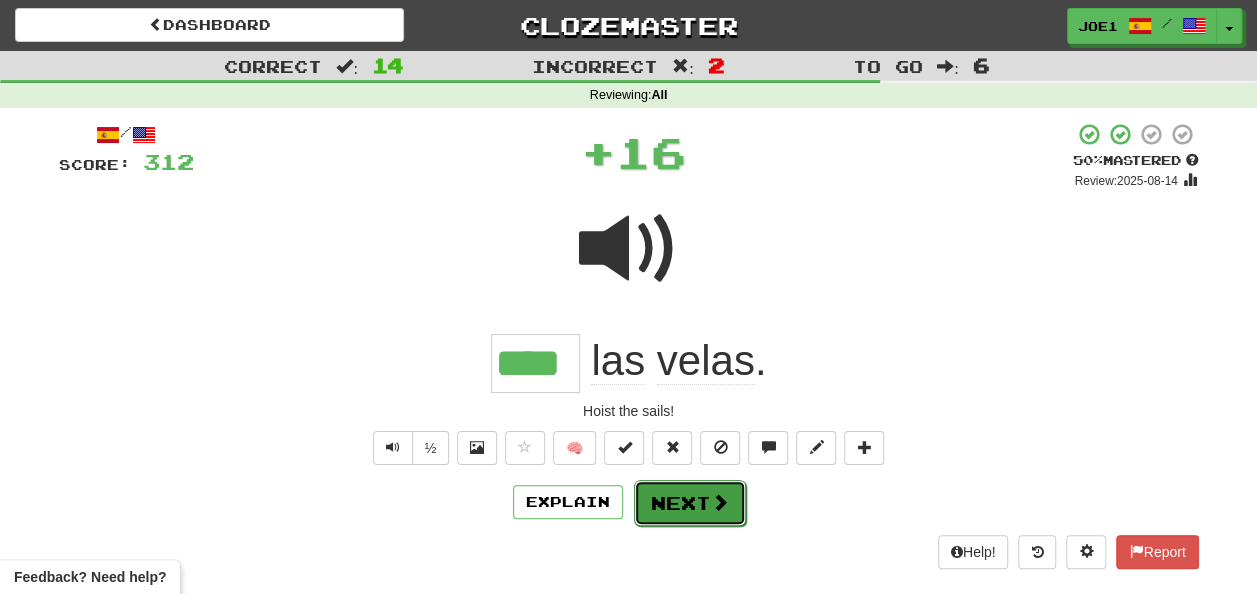 click on "Next" at bounding box center (690, 503) 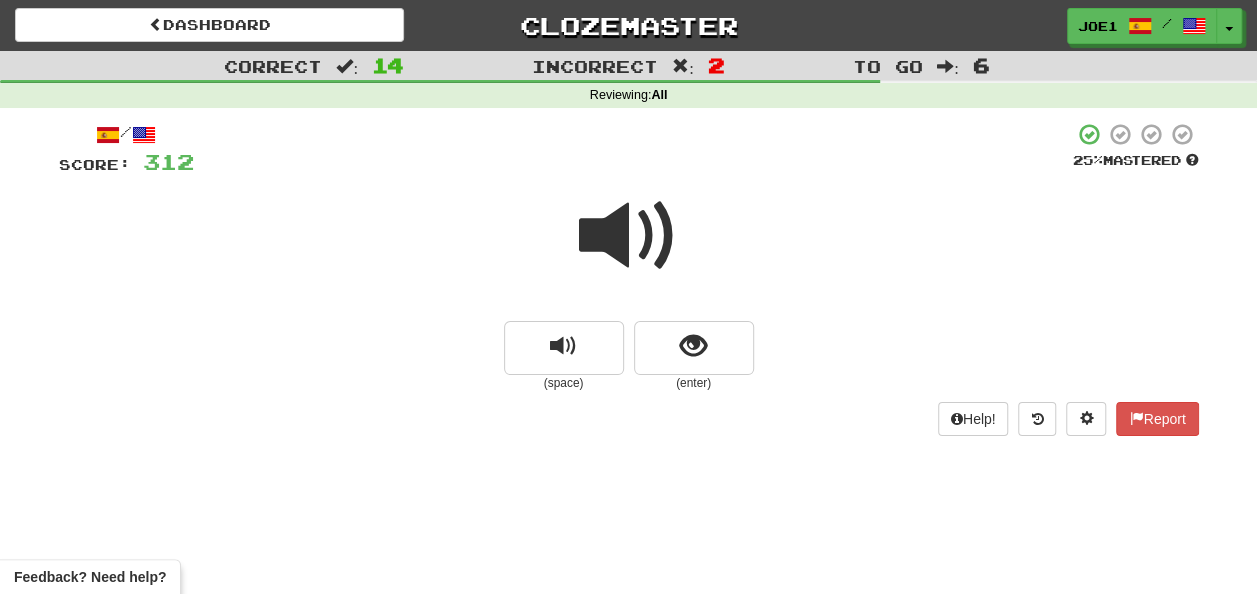 click at bounding box center [629, 236] 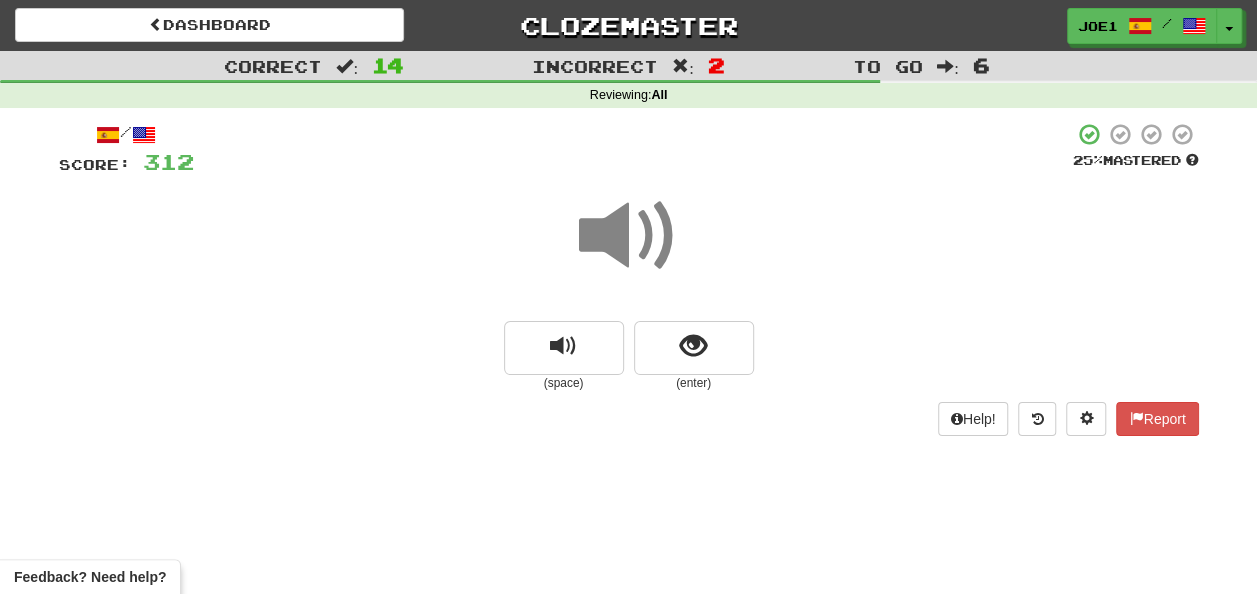 click at bounding box center (629, 236) 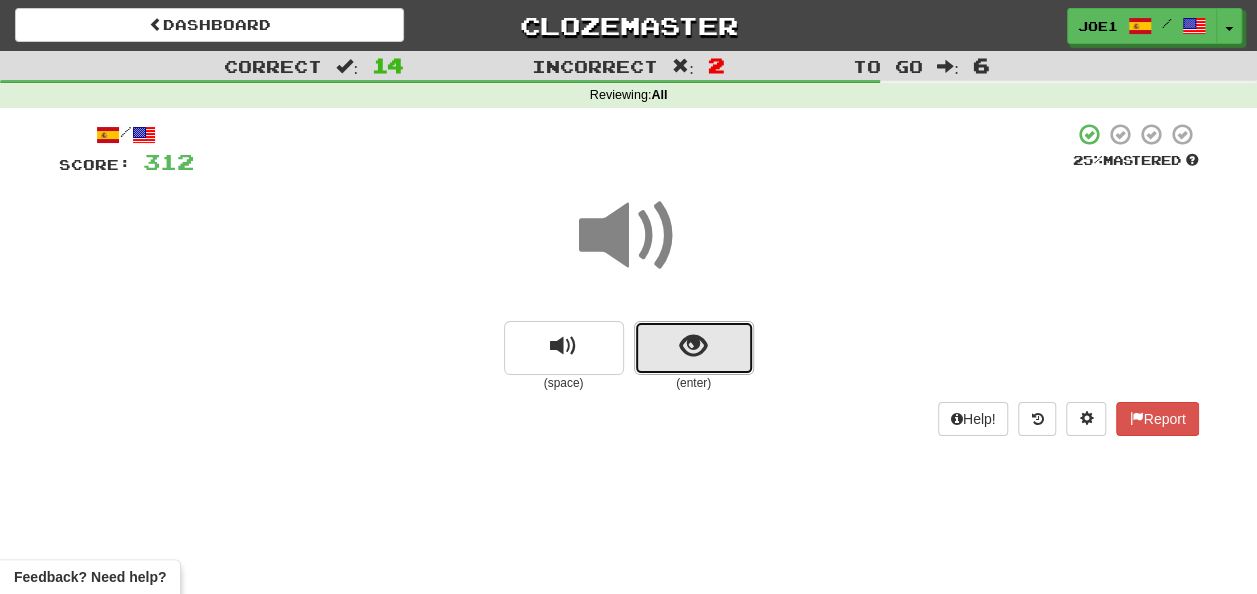 click at bounding box center [693, 346] 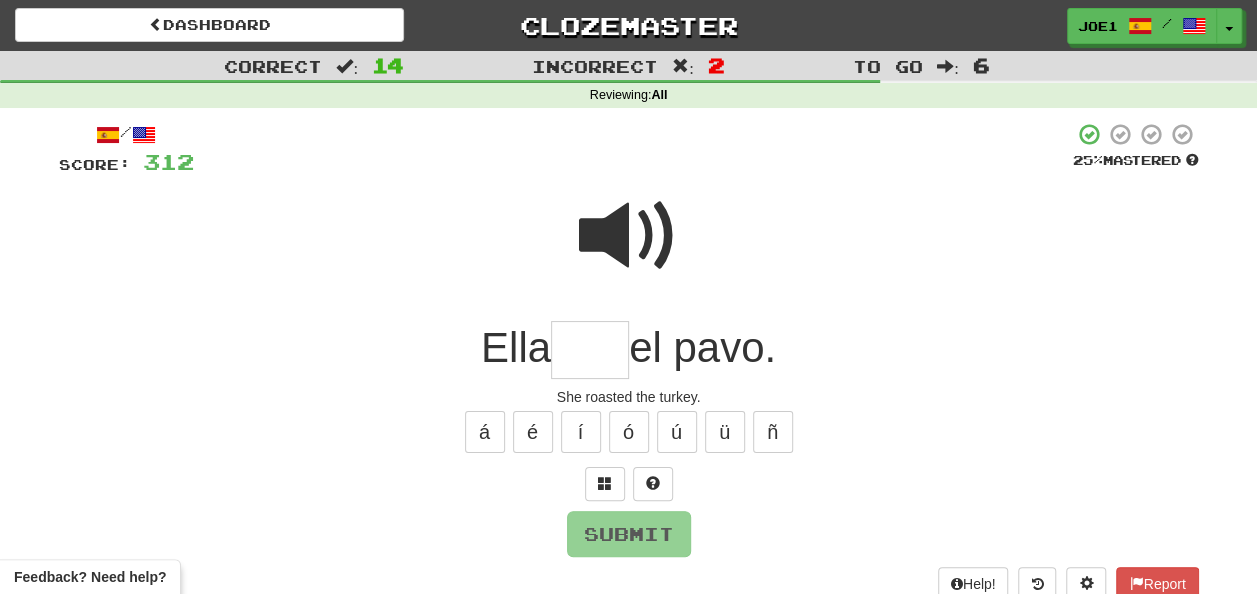 click at bounding box center (590, 350) 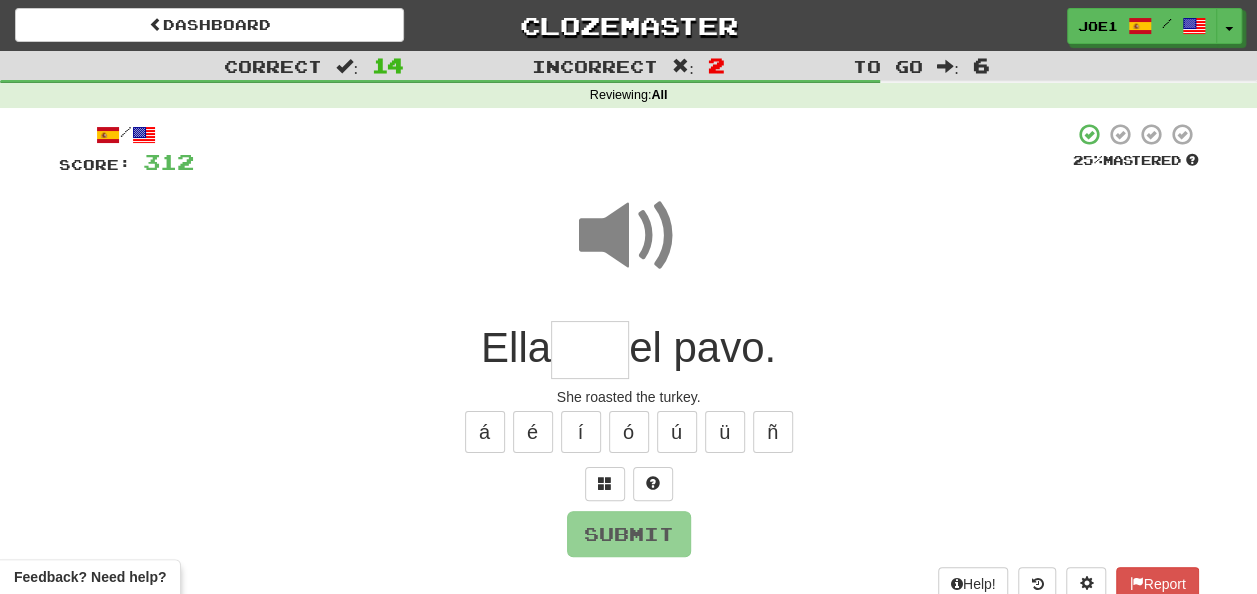 click at bounding box center [590, 350] 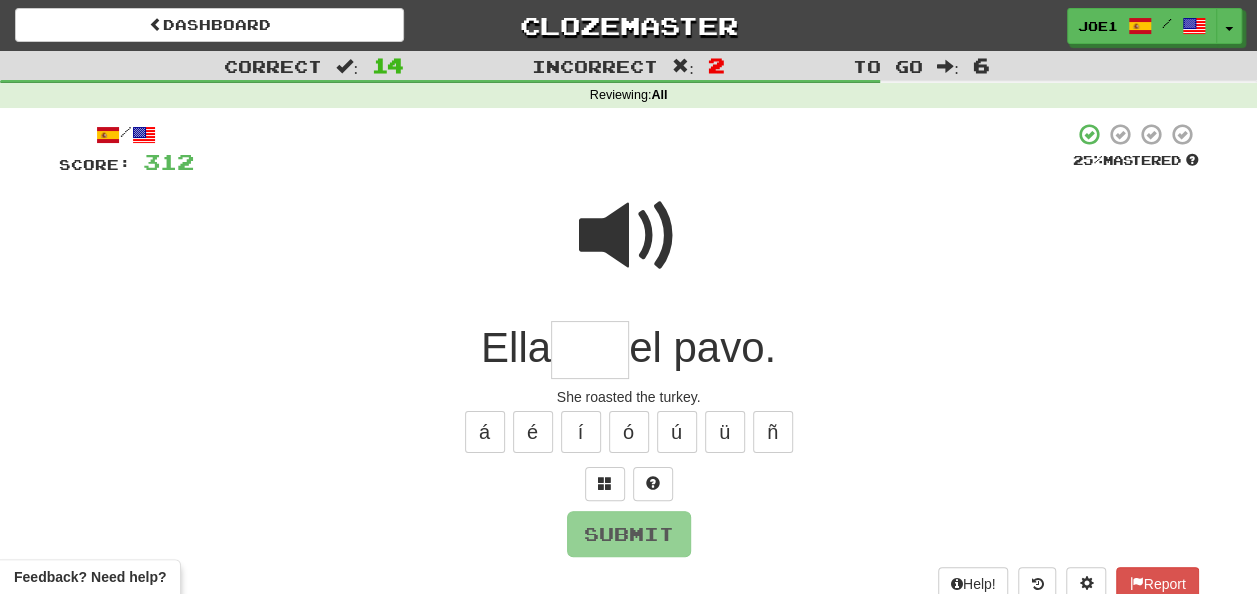 type on "*" 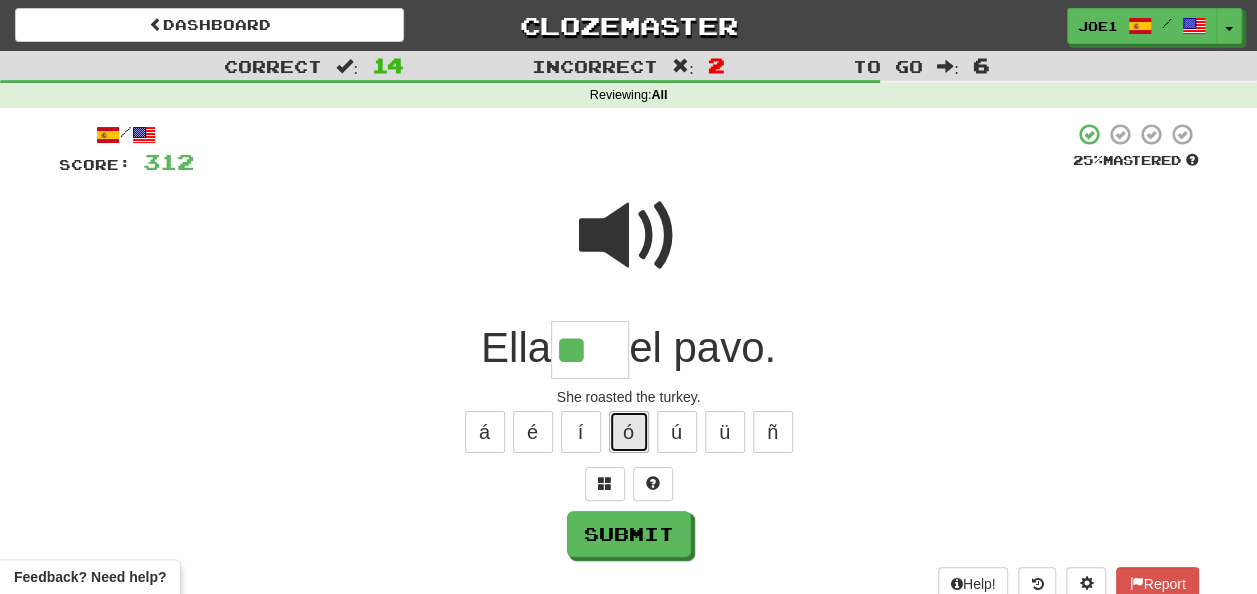 click on "ó" at bounding box center [629, 432] 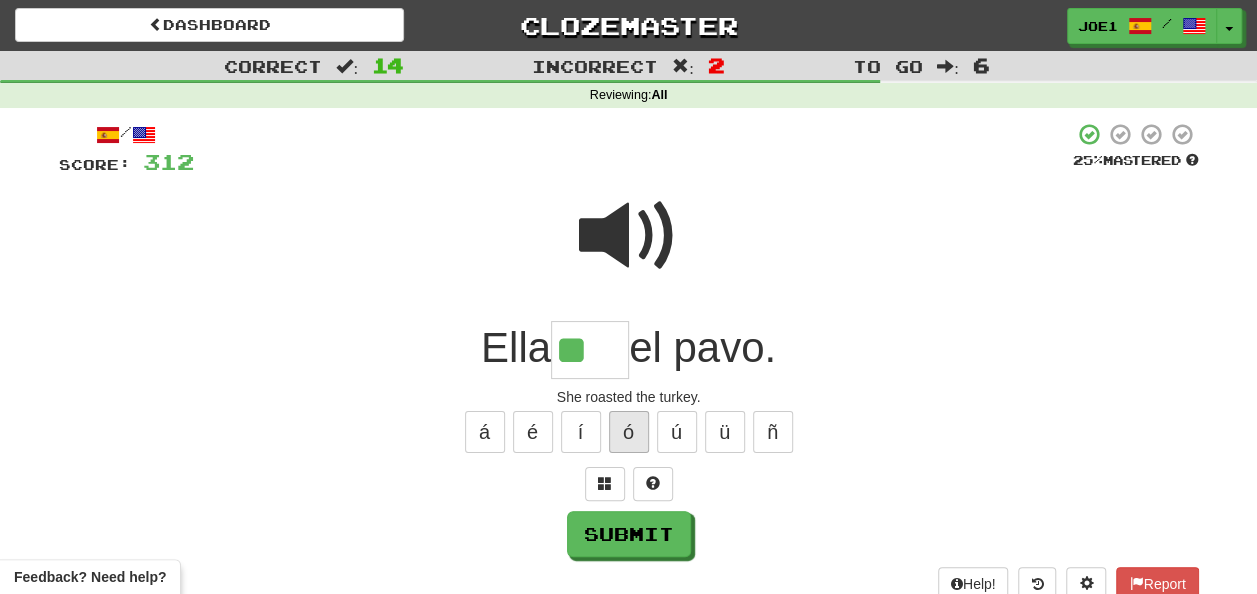 type on "***" 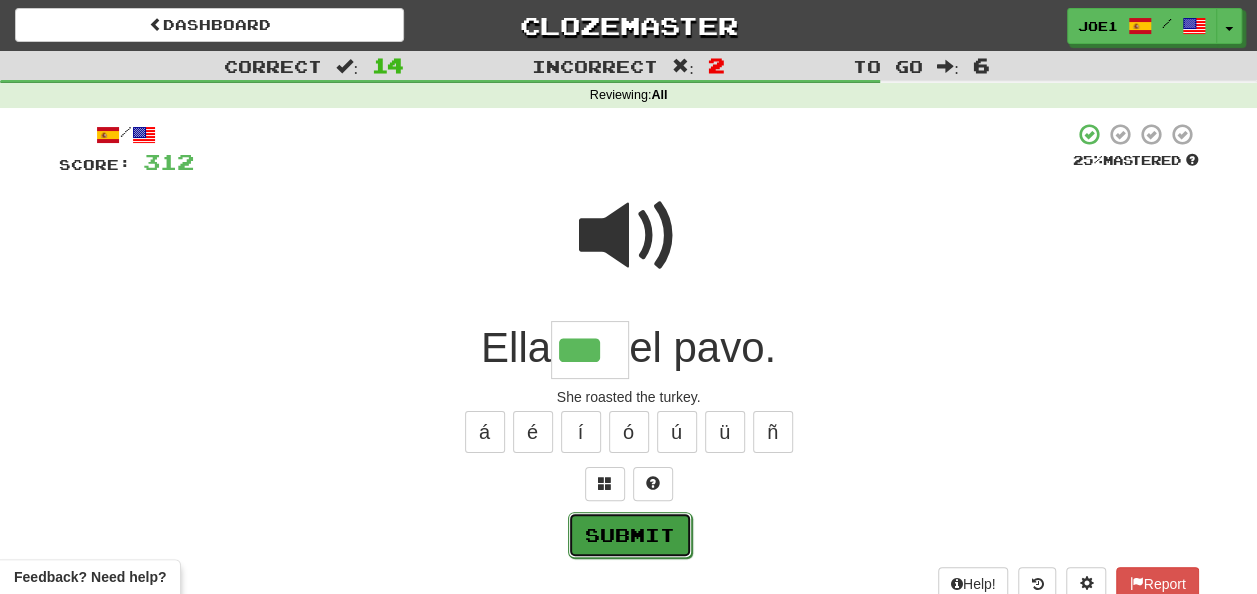 click on "Submit" at bounding box center [630, 535] 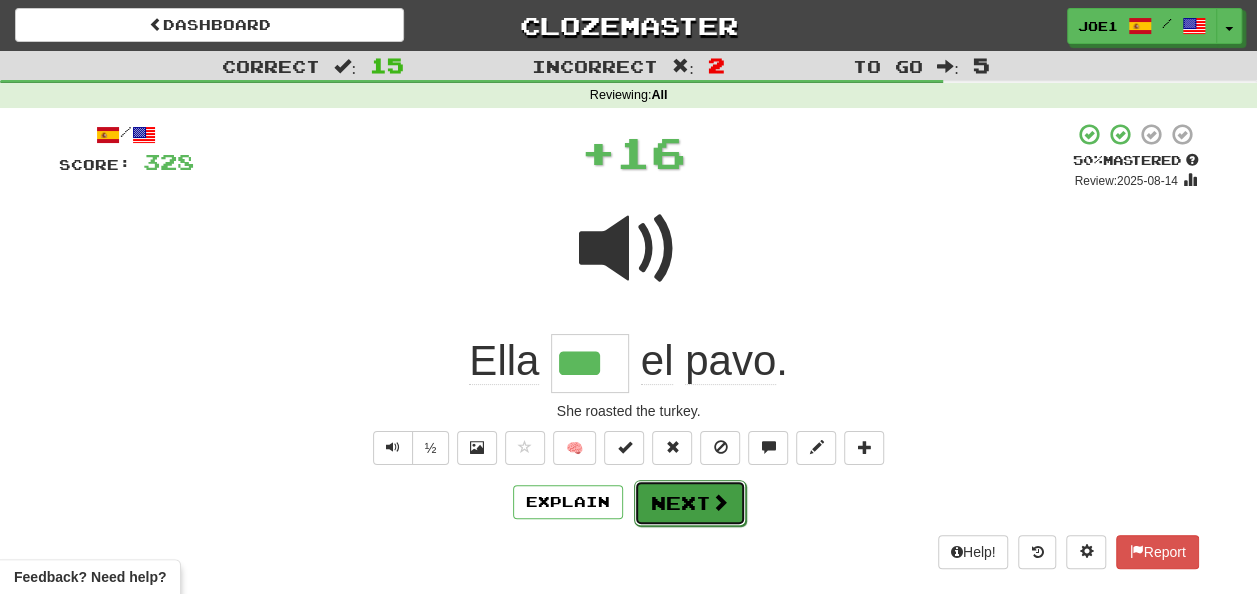click on "Next" at bounding box center [690, 503] 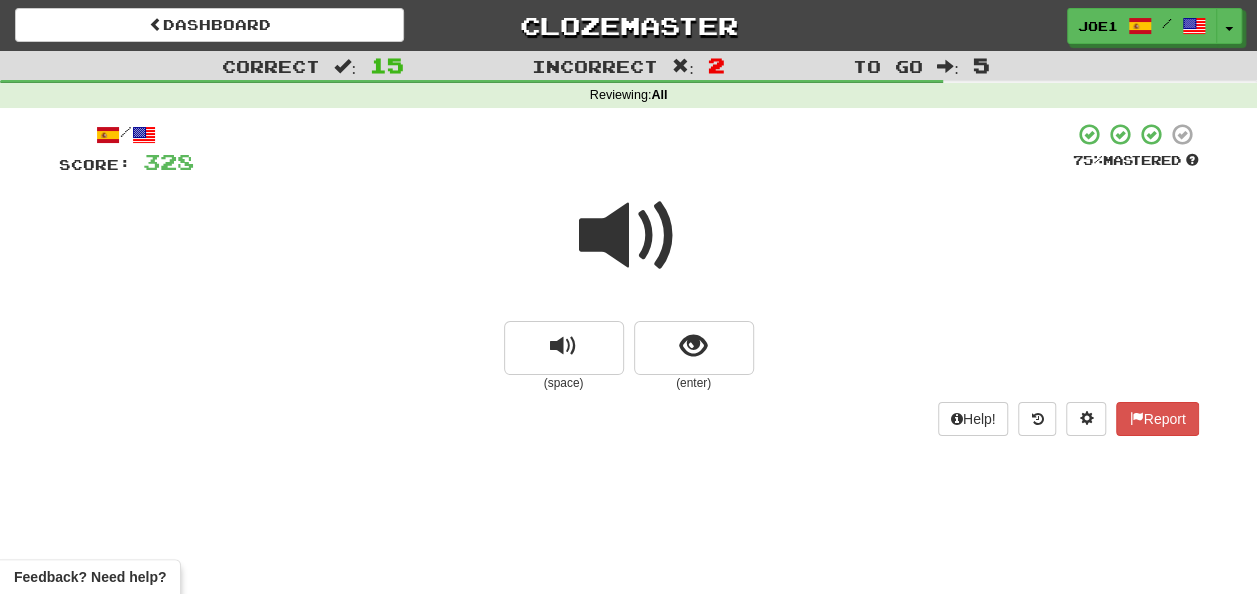 click at bounding box center [629, 236] 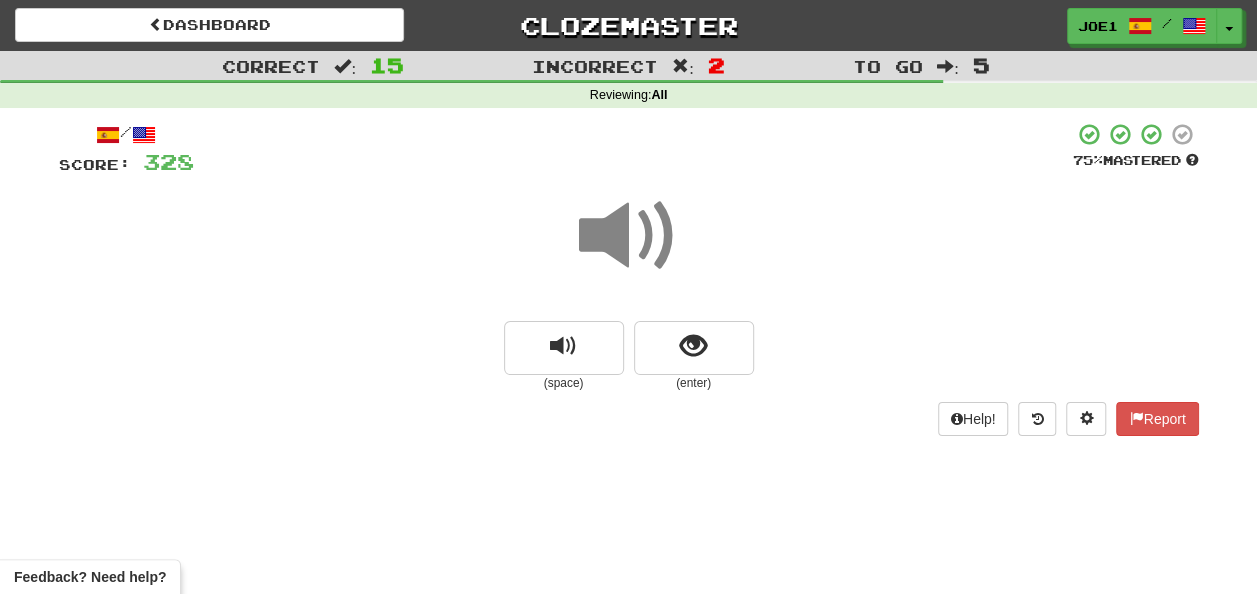 click at bounding box center (629, 236) 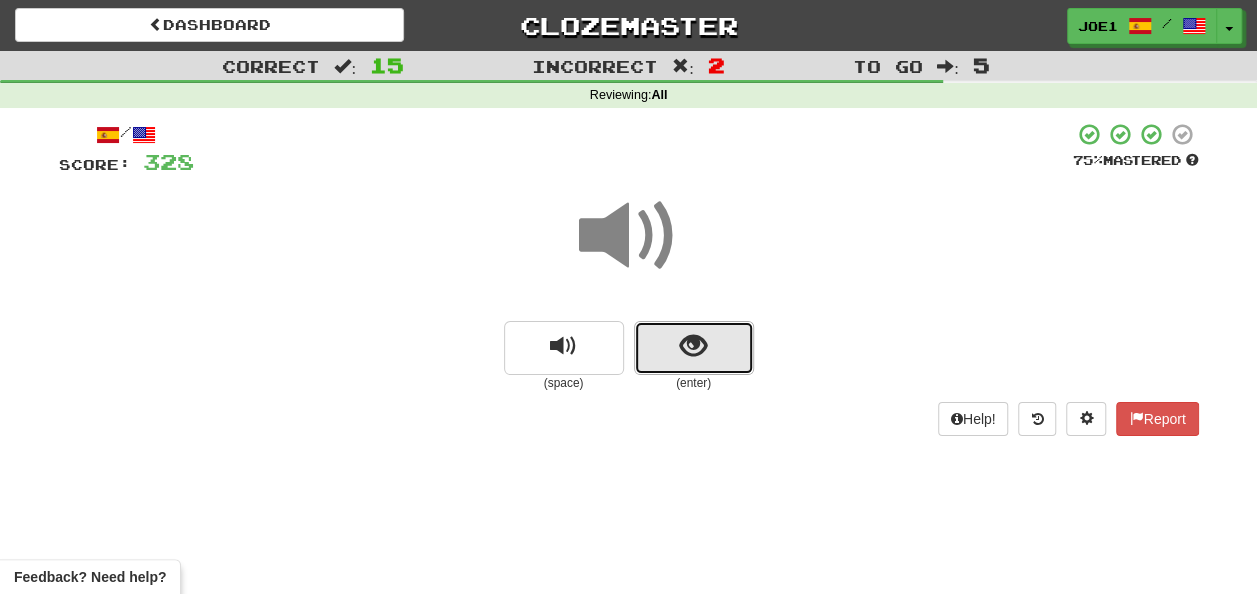 click at bounding box center [694, 348] 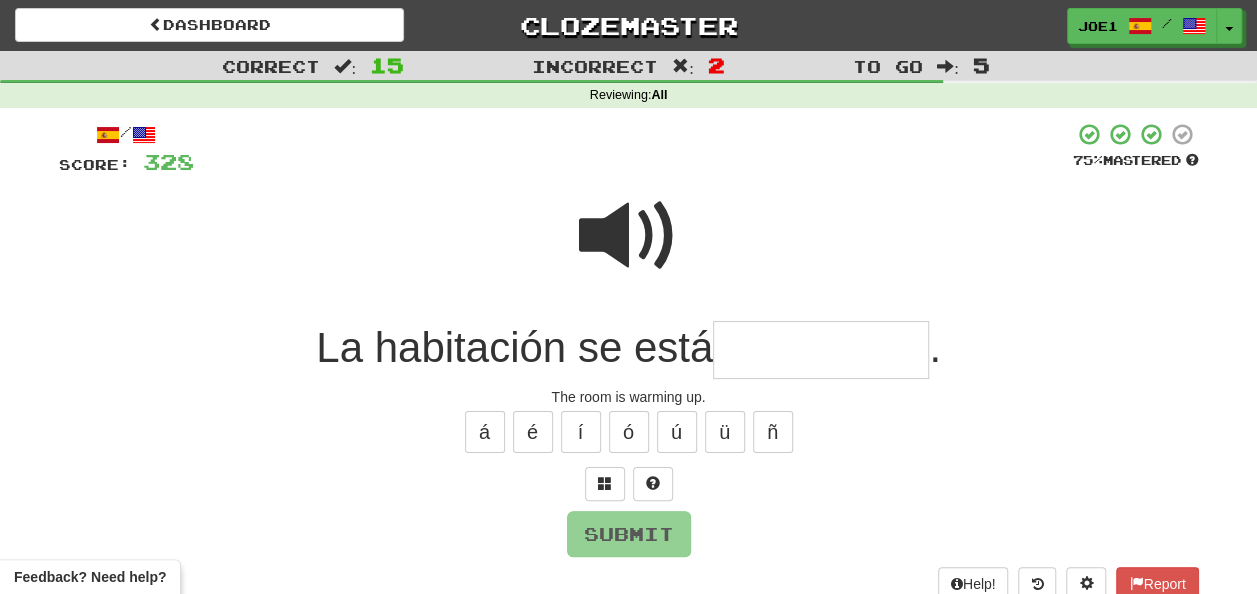 click at bounding box center (629, 236) 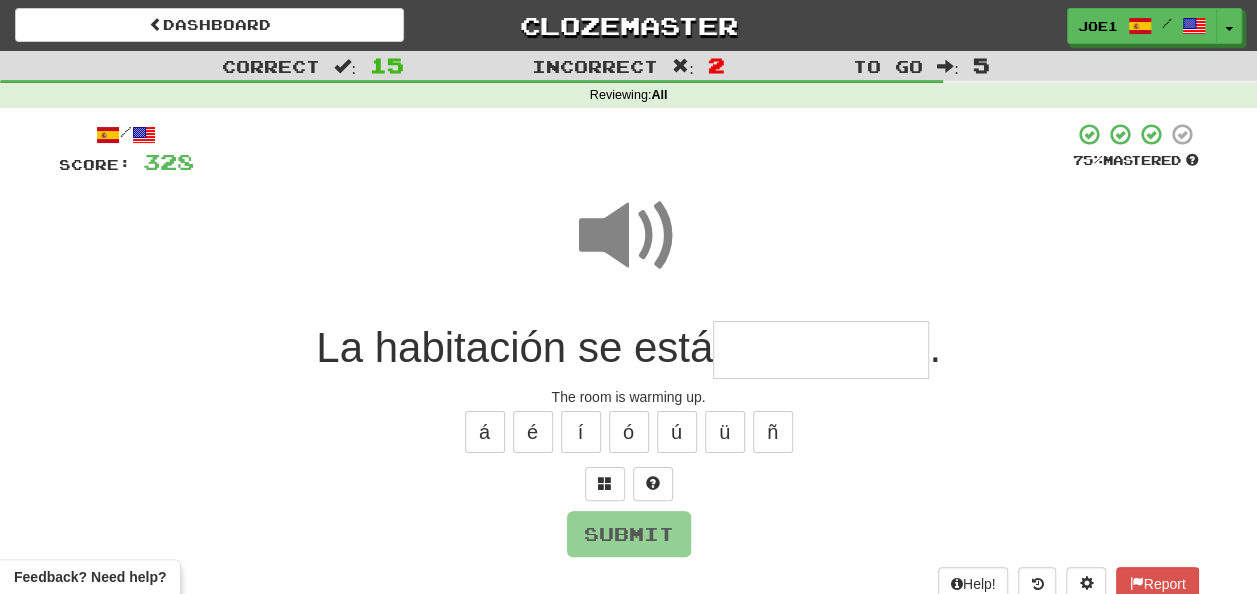 click at bounding box center [821, 350] 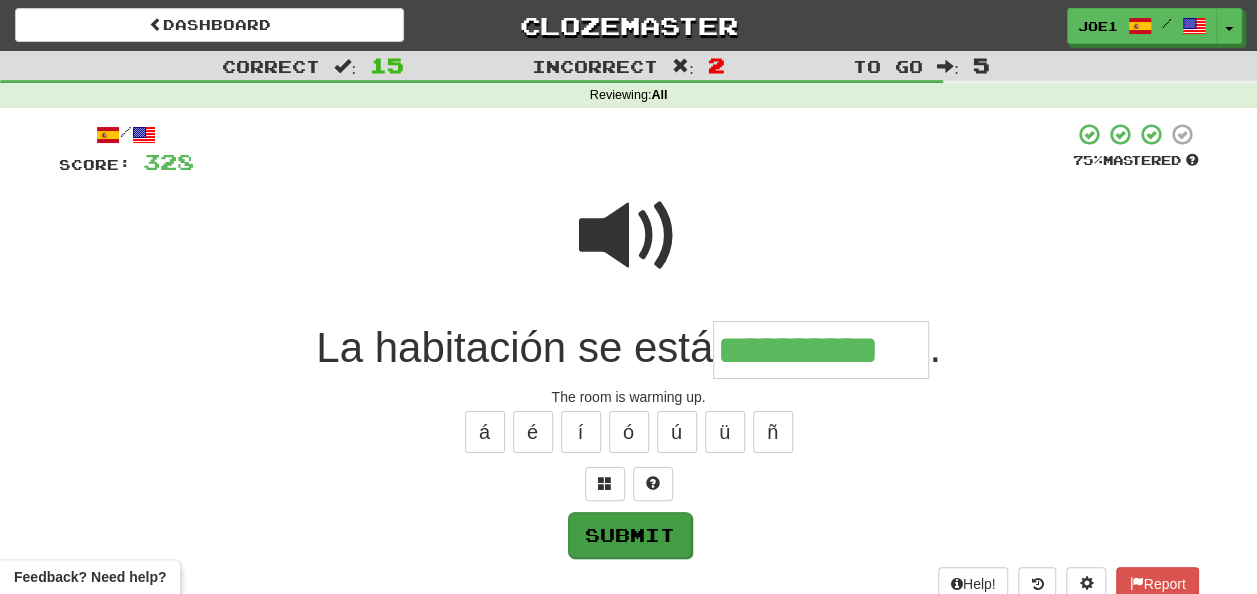 type on "**********" 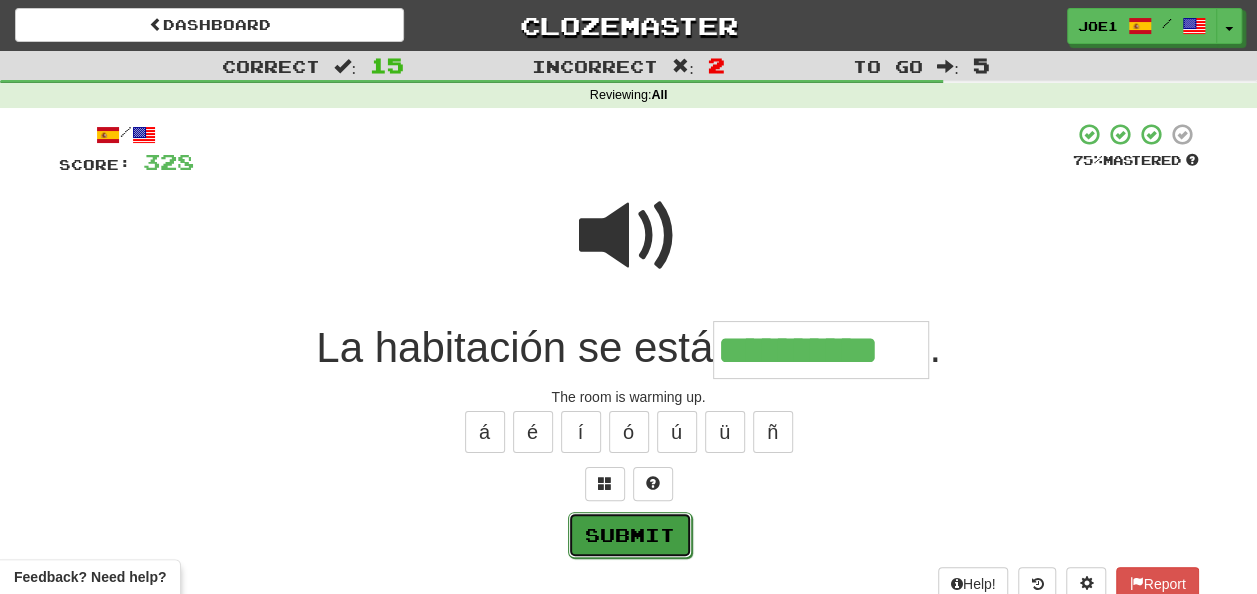 click on "Submit" at bounding box center [630, 535] 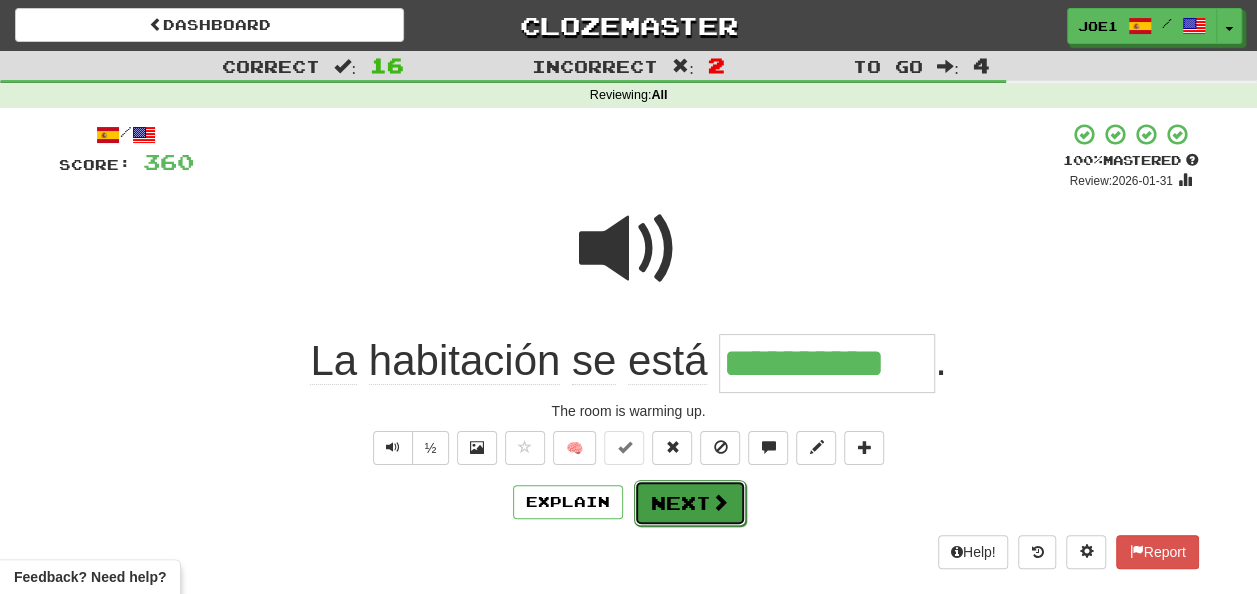 click on "Next" at bounding box center [690, 503] 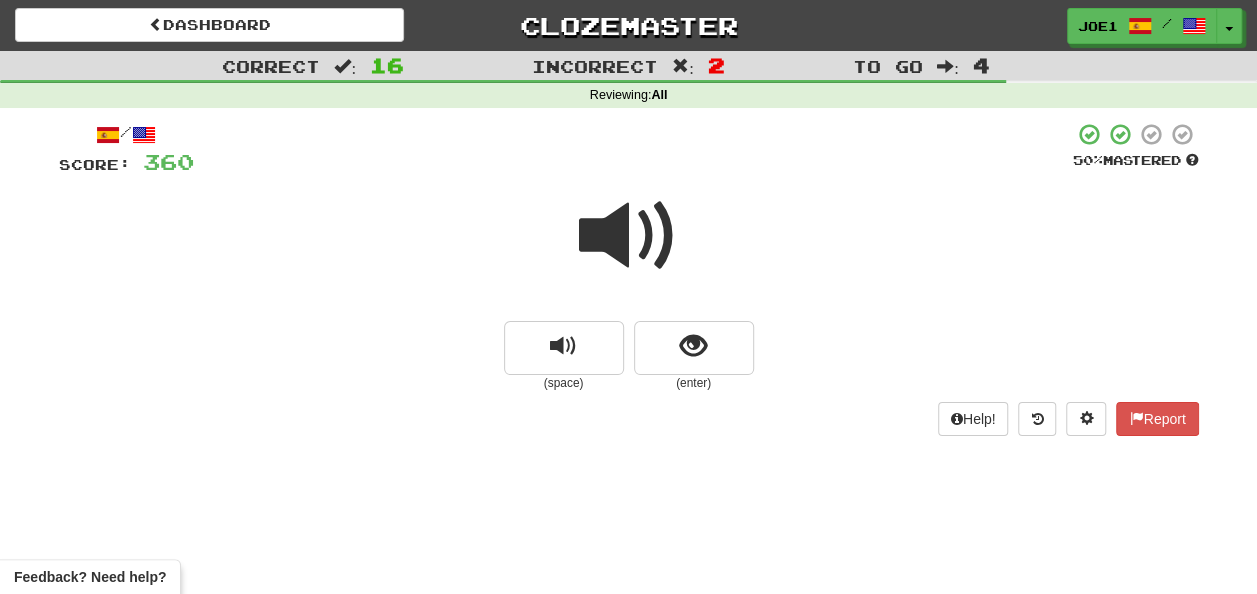click at bounding box center (629, 236) 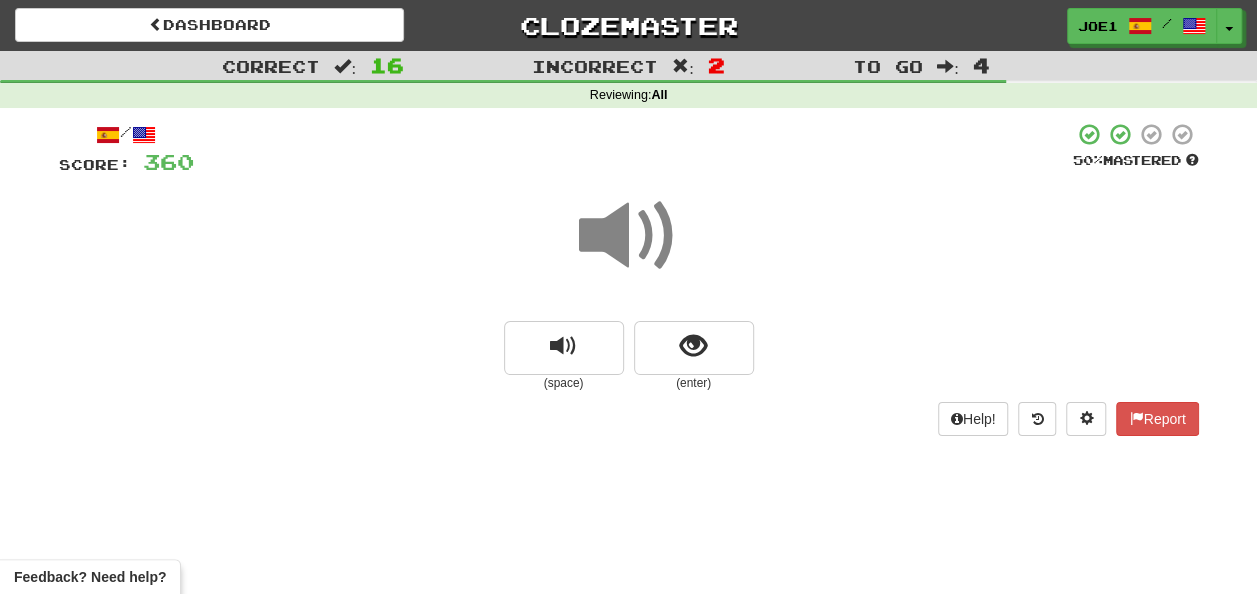 click at bounding box center [629, 236] 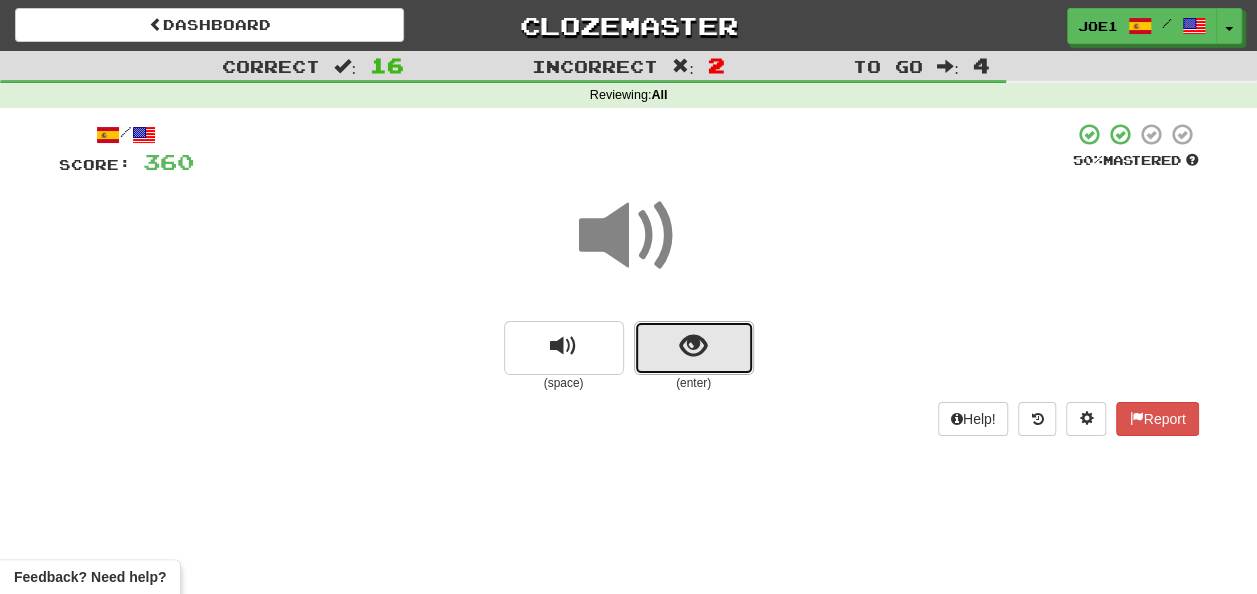 click at bounding box center [693, 346] 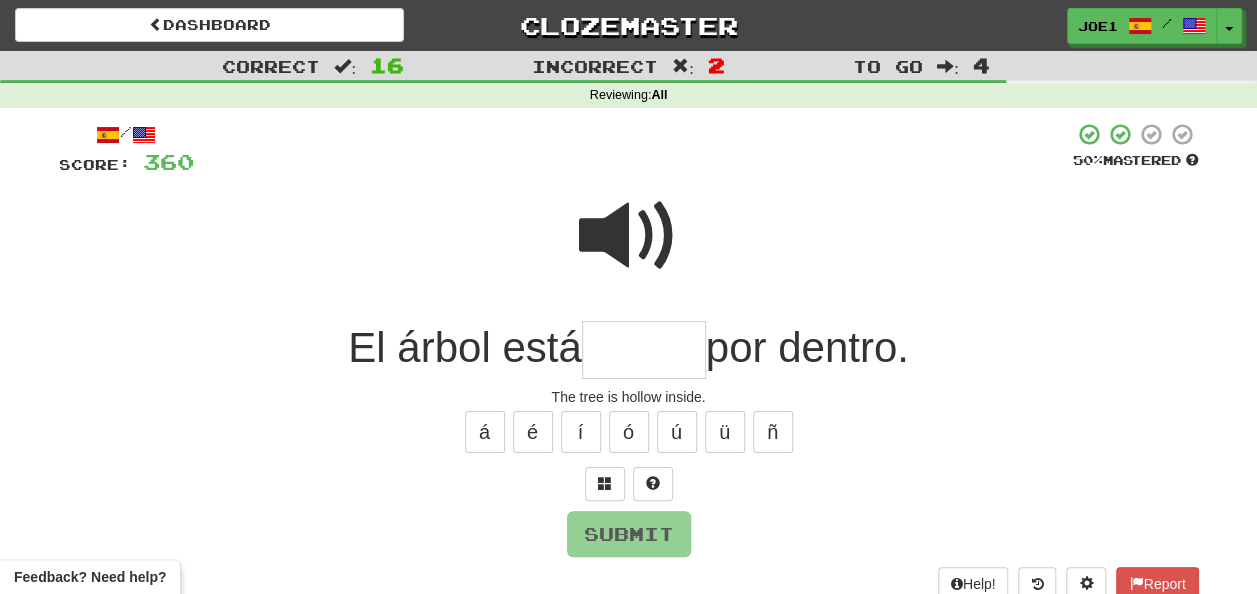click at bounding box center [629, 236] 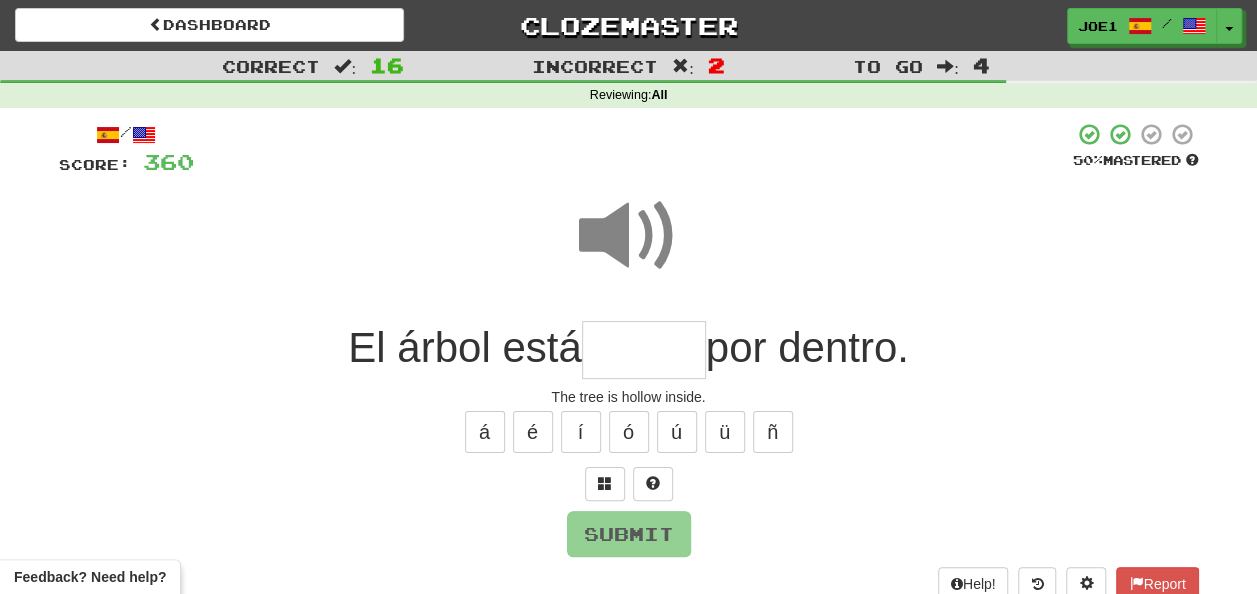 click at bounding box center [644, 350] 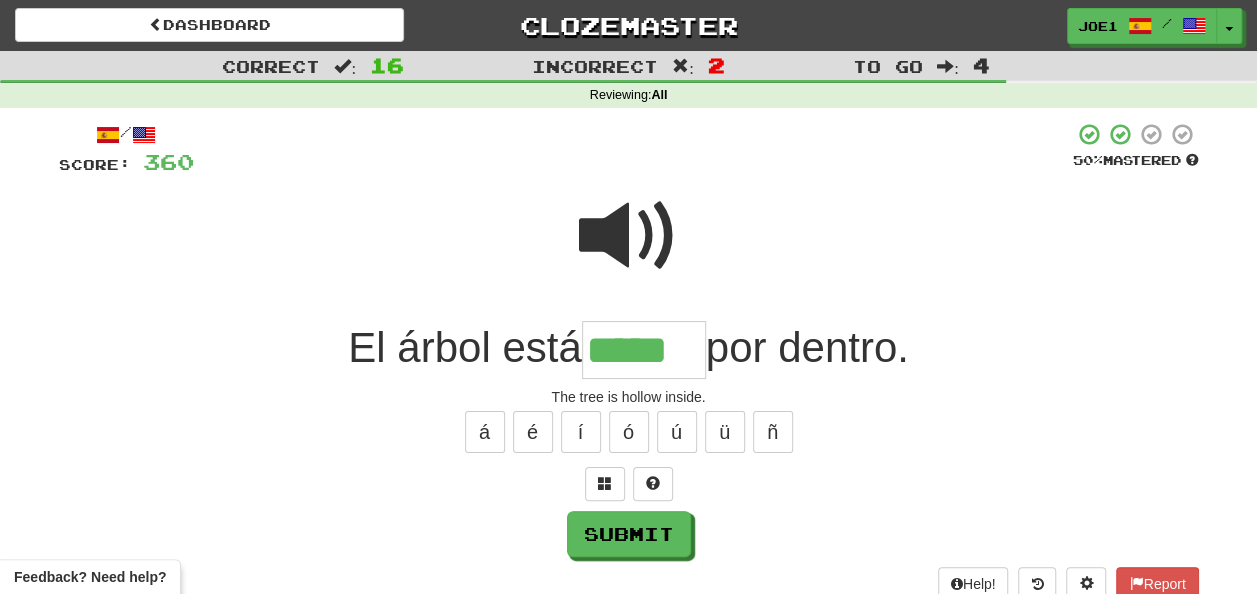 type on "*****" 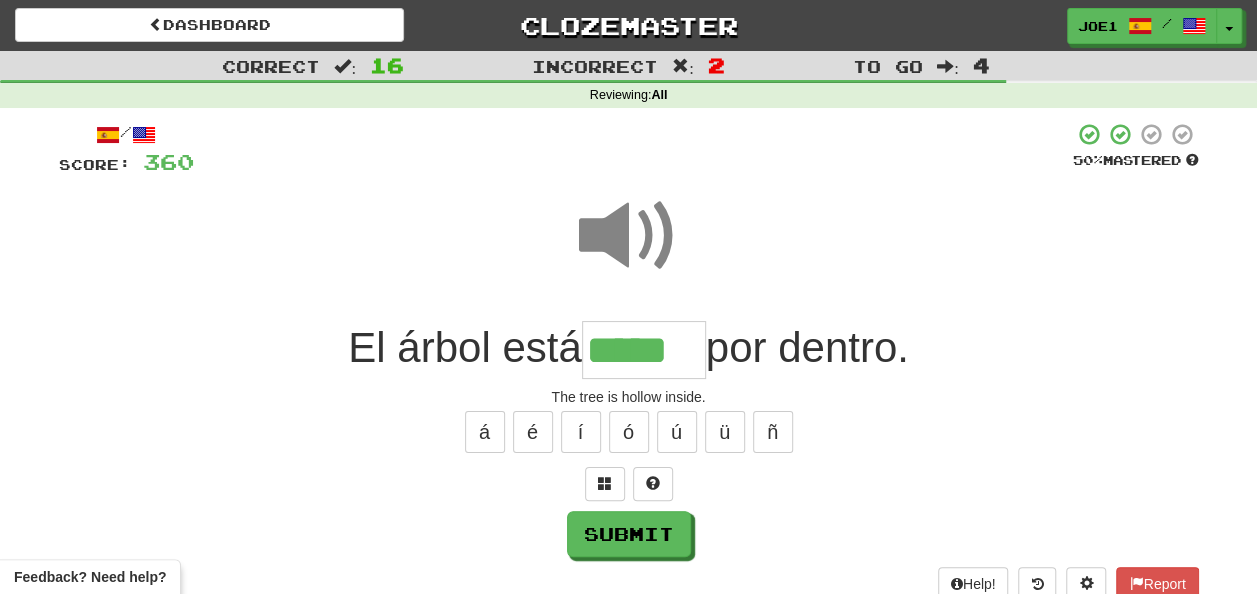 click at bounding box center [629, 236] 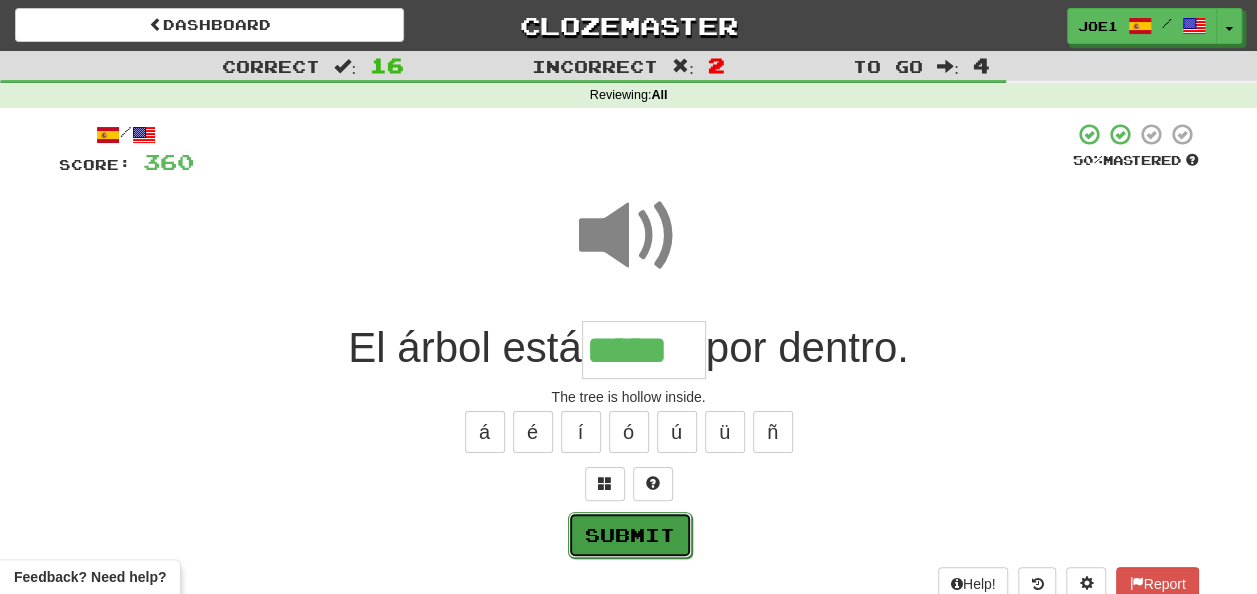 click on "Submit" at bounding box center (630, 535) 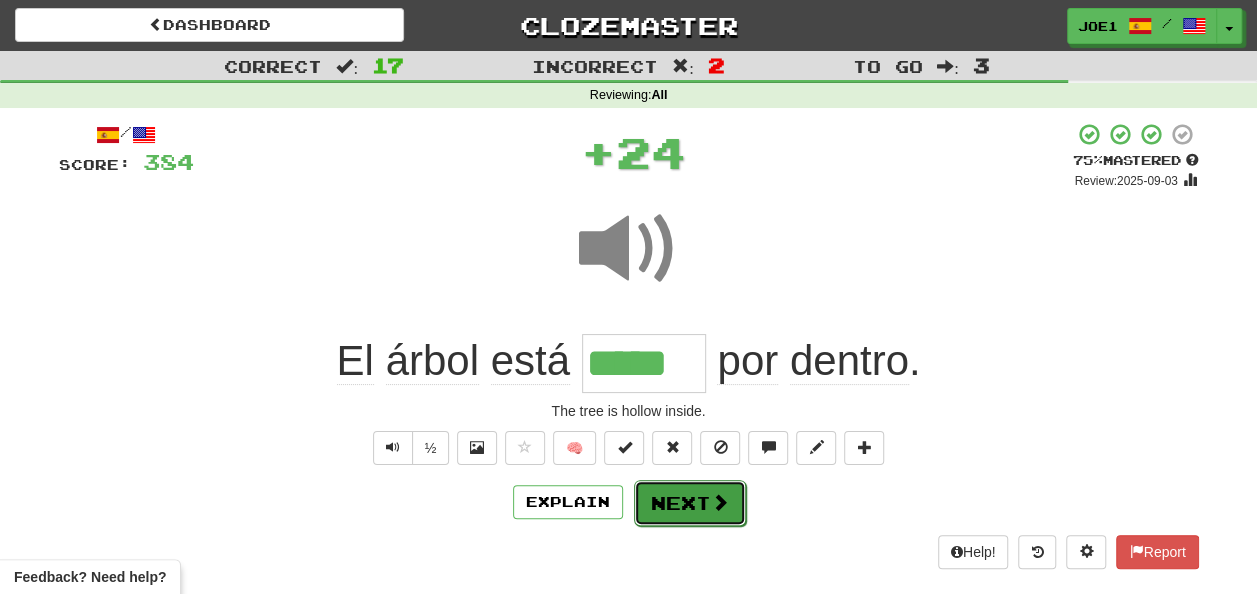 click on "Next" at bounding box center [690, 503] 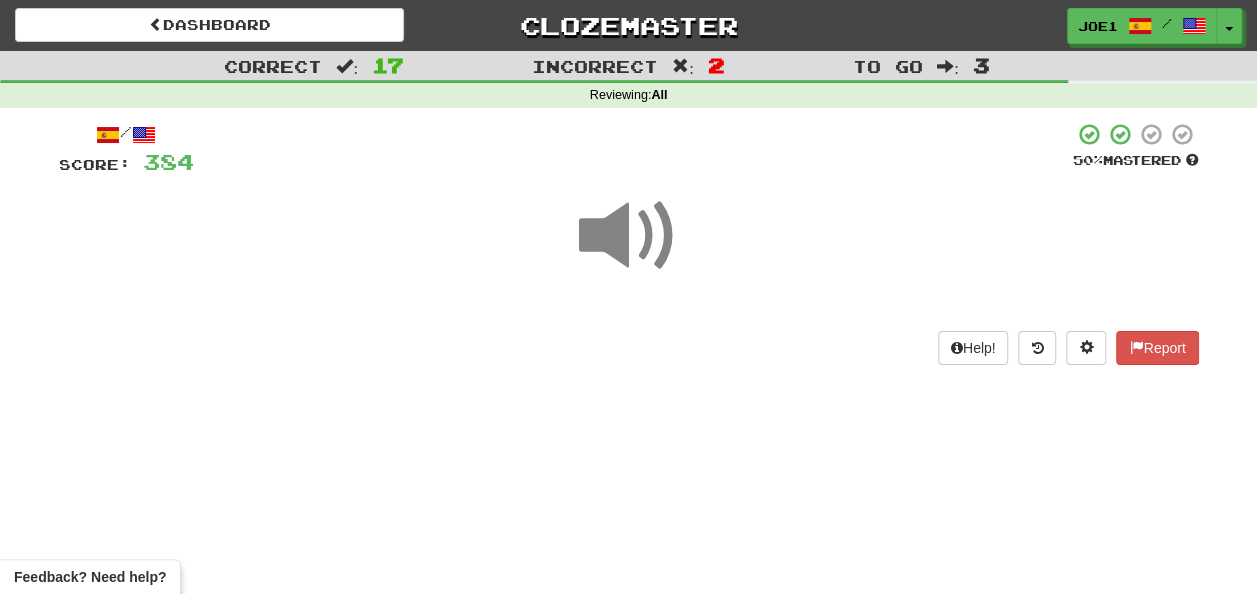 click at bounding box center [629, 236] 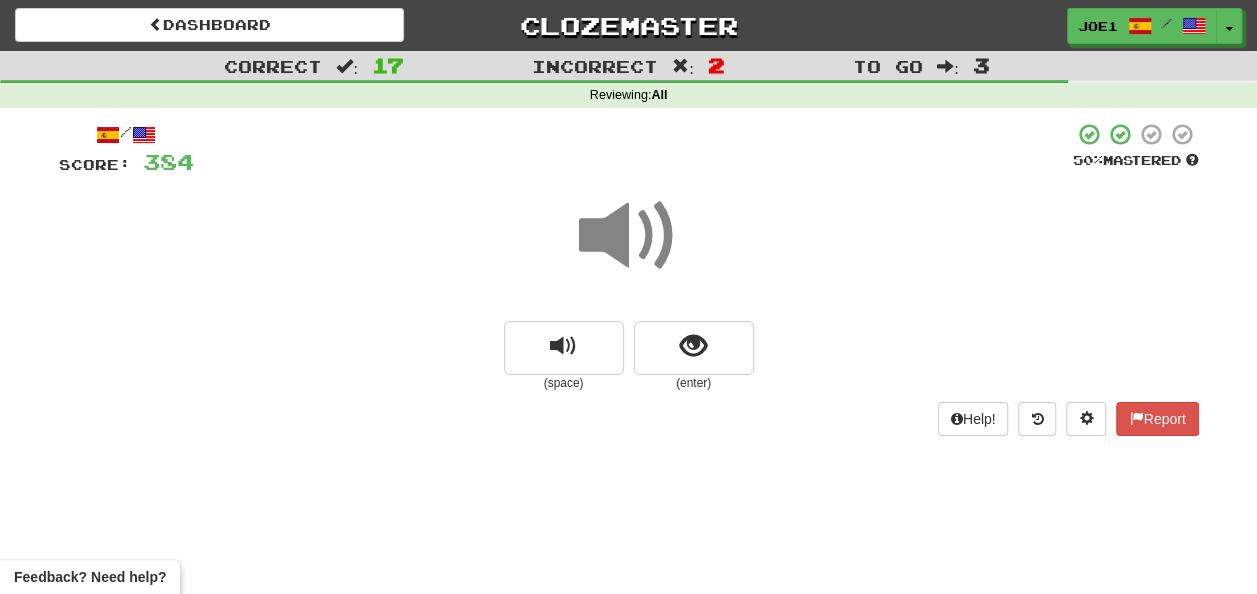 click at bounding box center (629, 236) 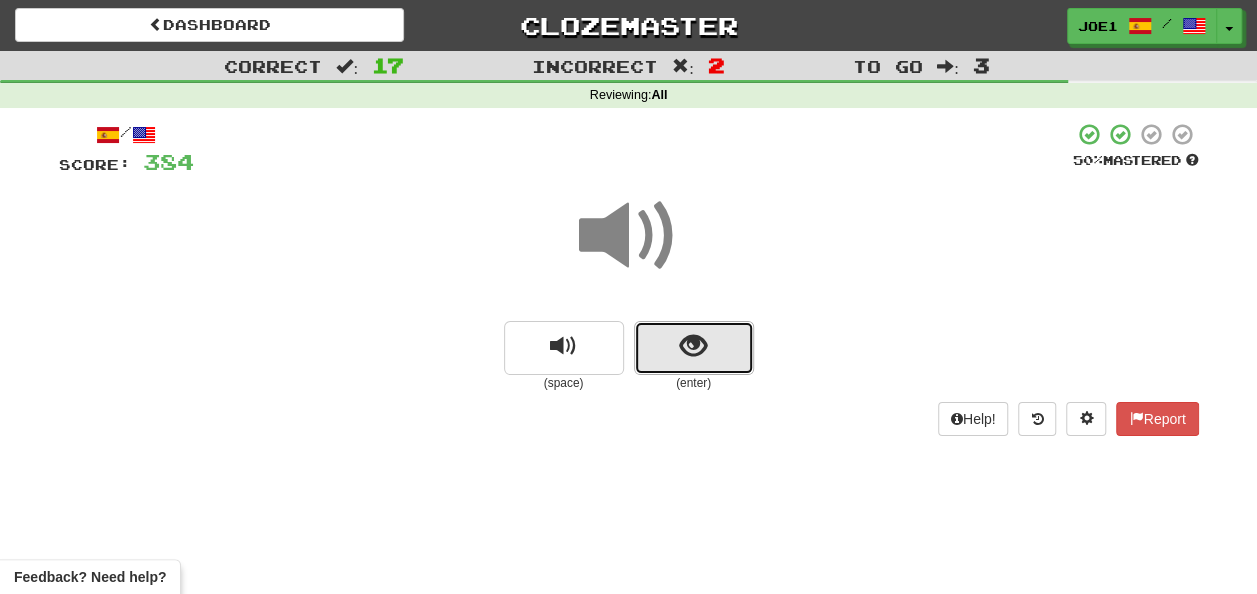 click at bounding box center (693, 346) 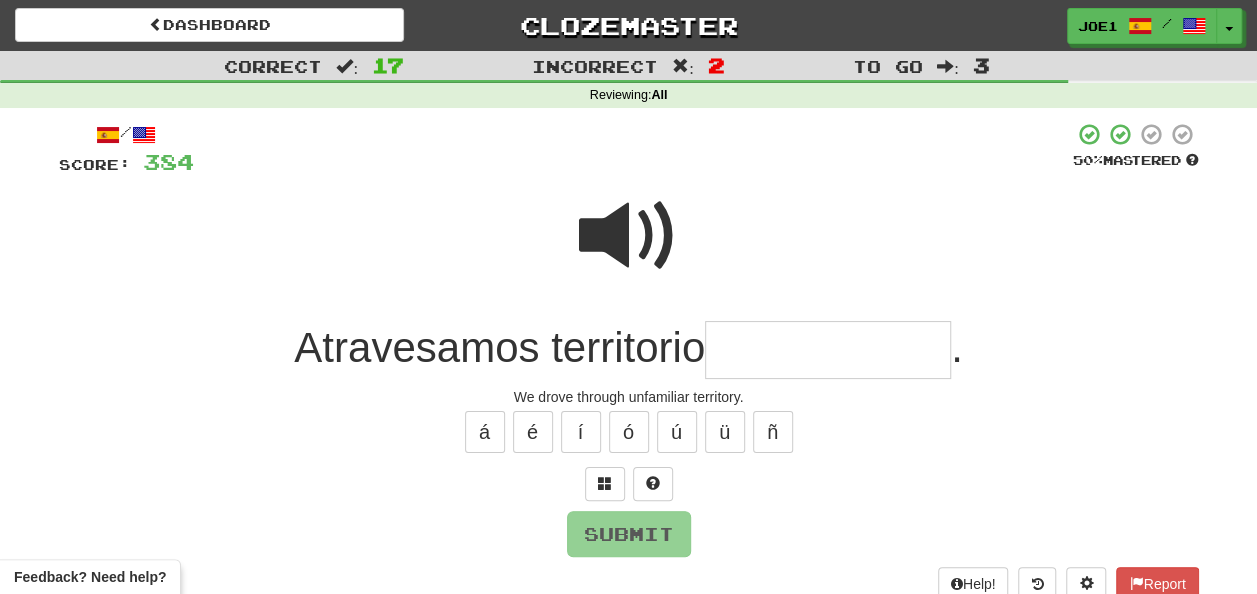 click at bounding box center (828, 350) 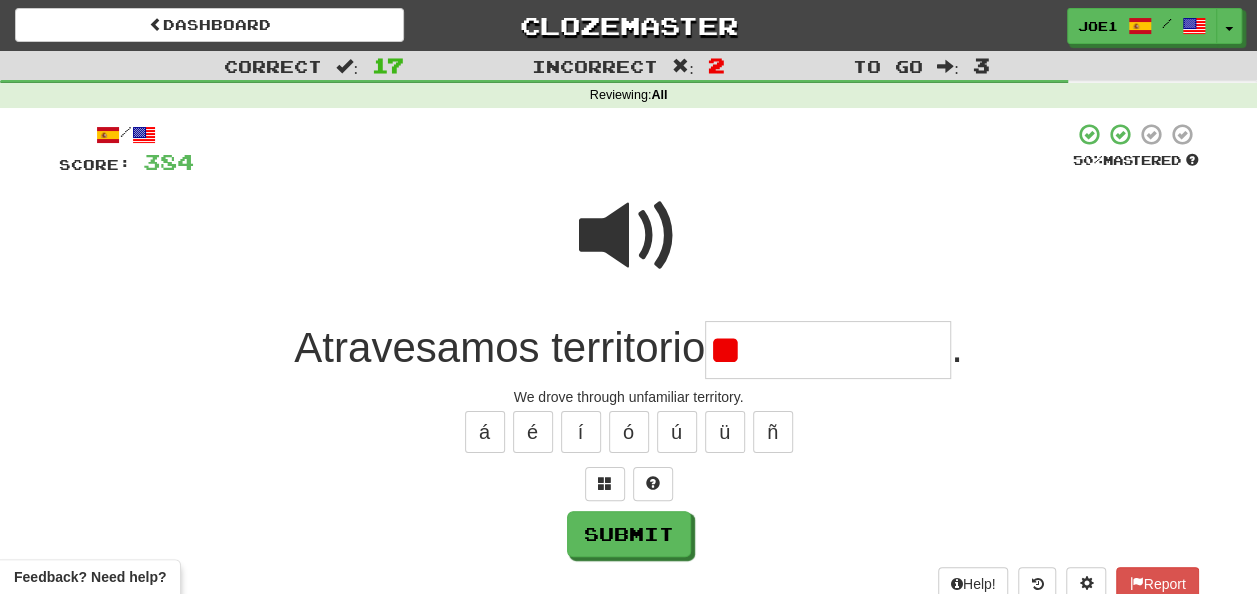type on "*" 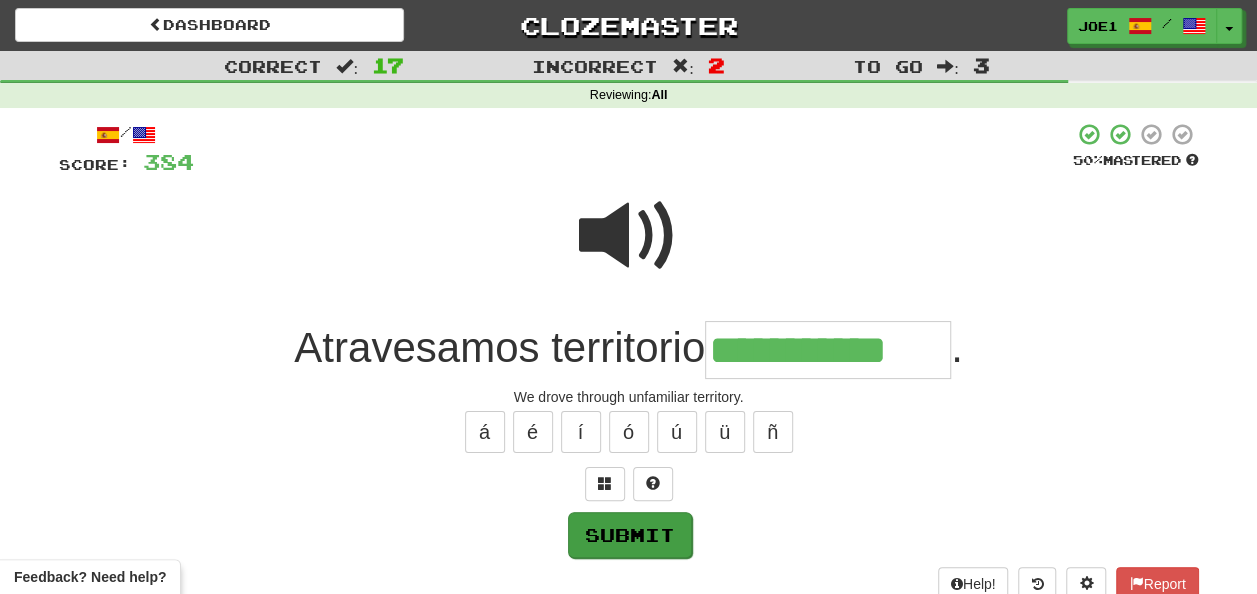 type on "**********" 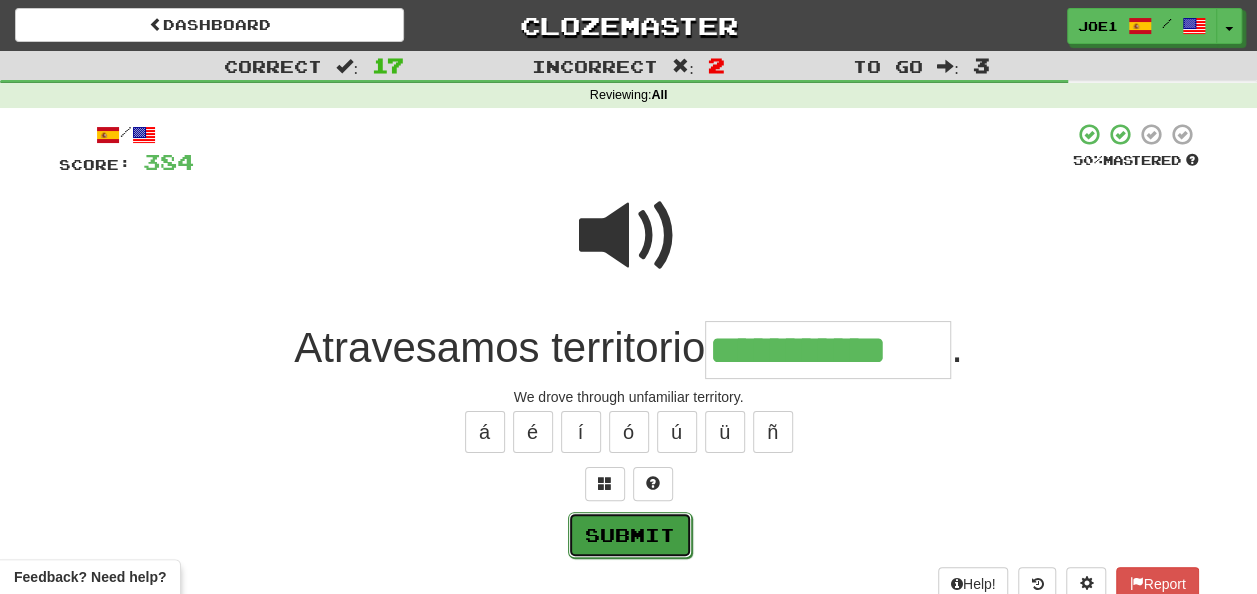 click on "Submit" at bounding box center (630, 535) 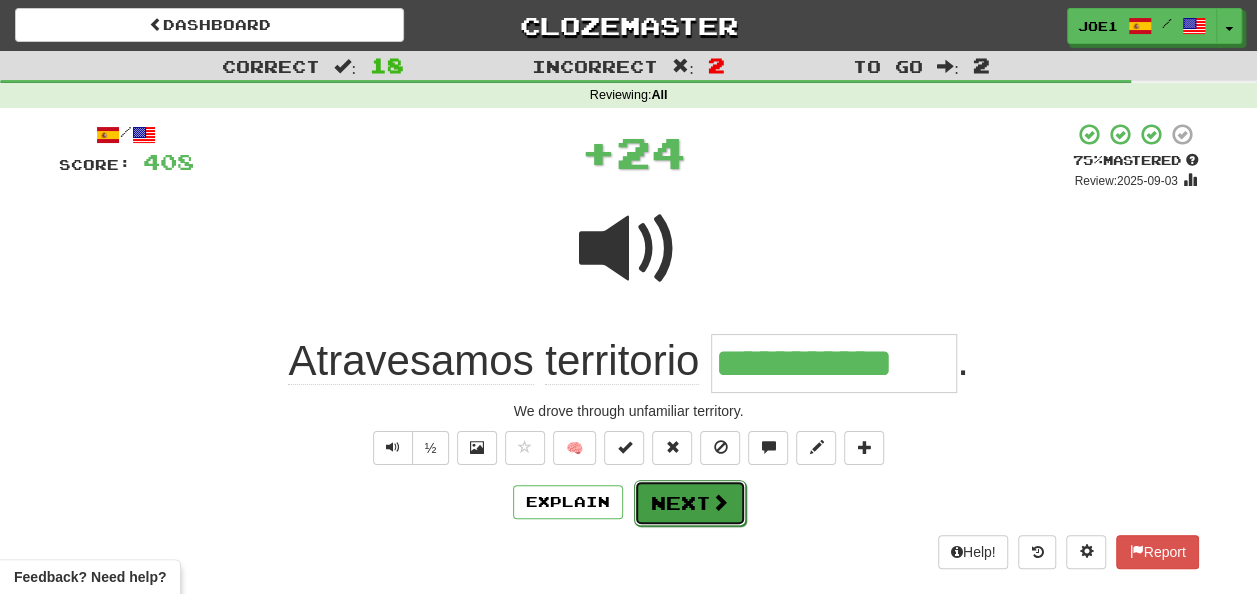 click on "Next" at bounding box center [690, 503] 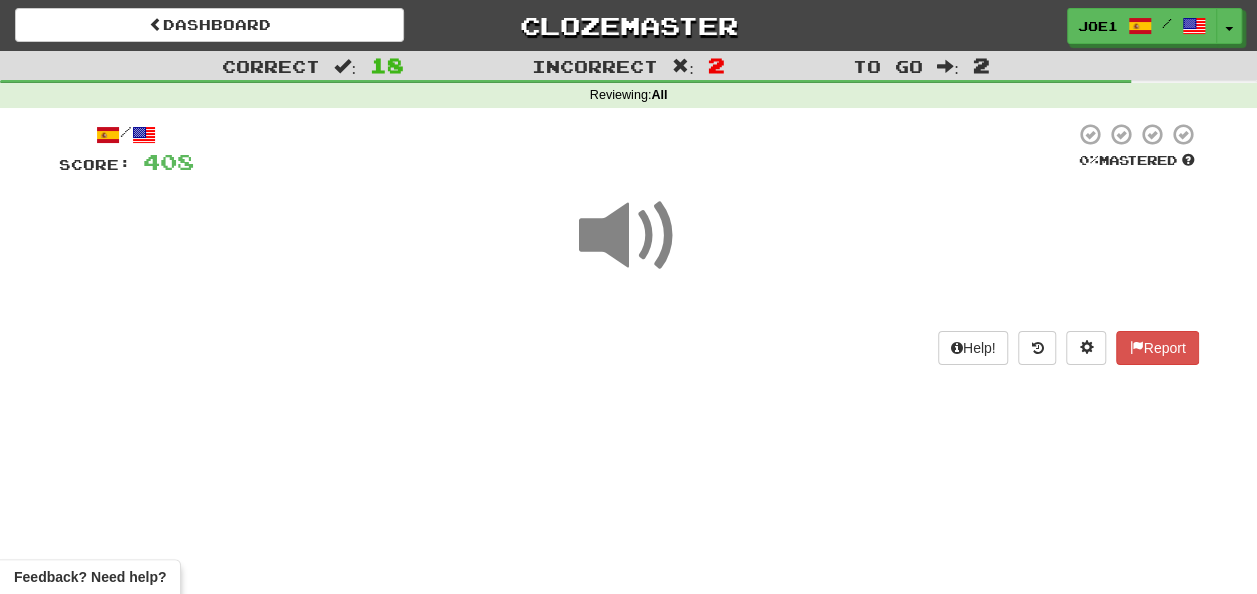 click at bounding box center (629, 236) 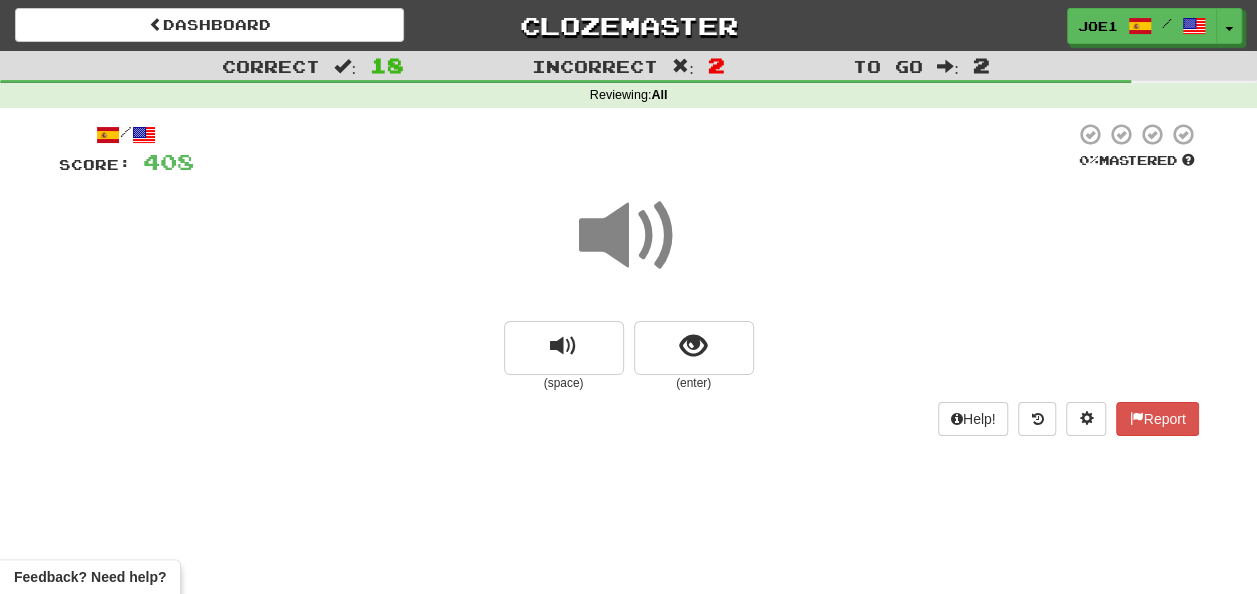 click at bounding box center [629, 236] 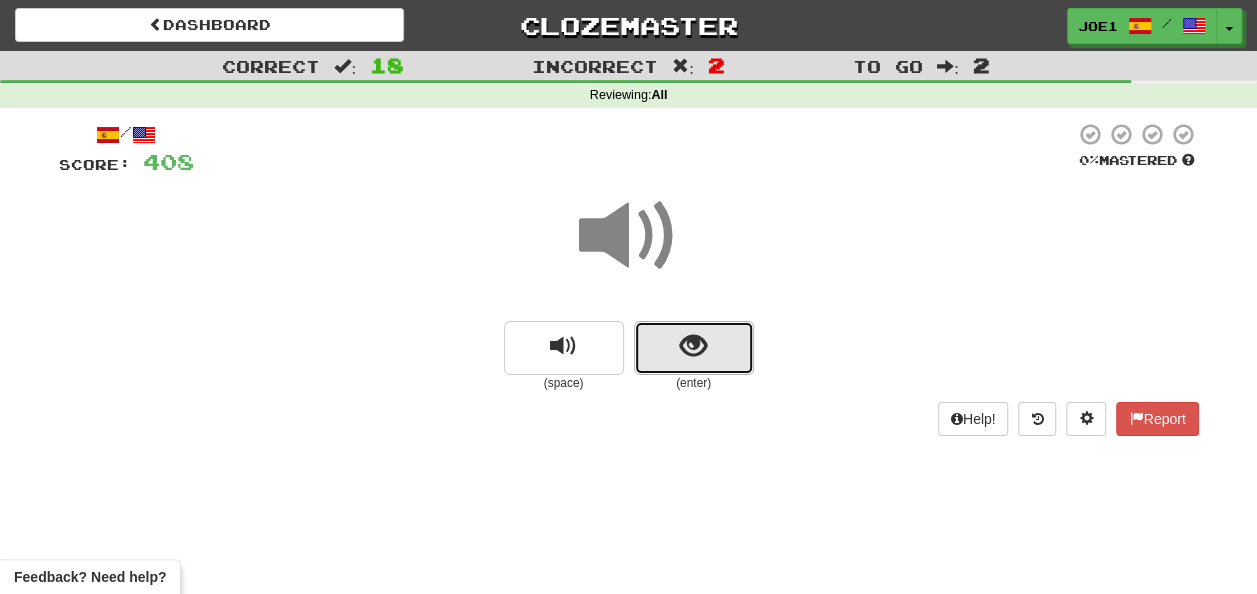 click at bounding box center (694, 348) 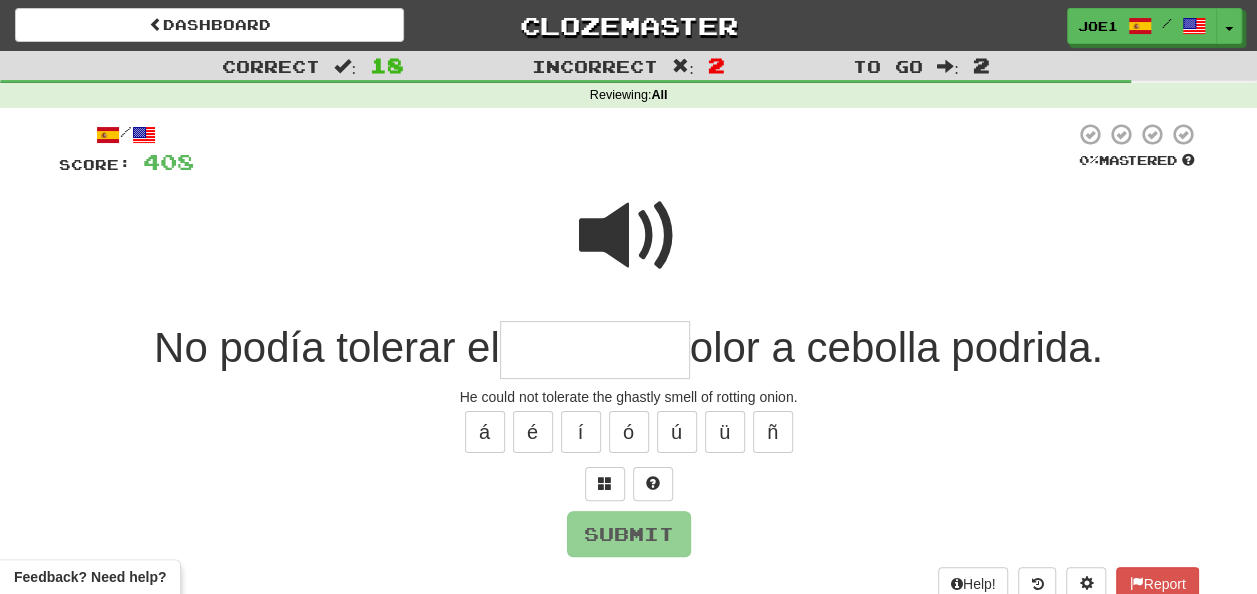 click at bounding box center (629, 236) 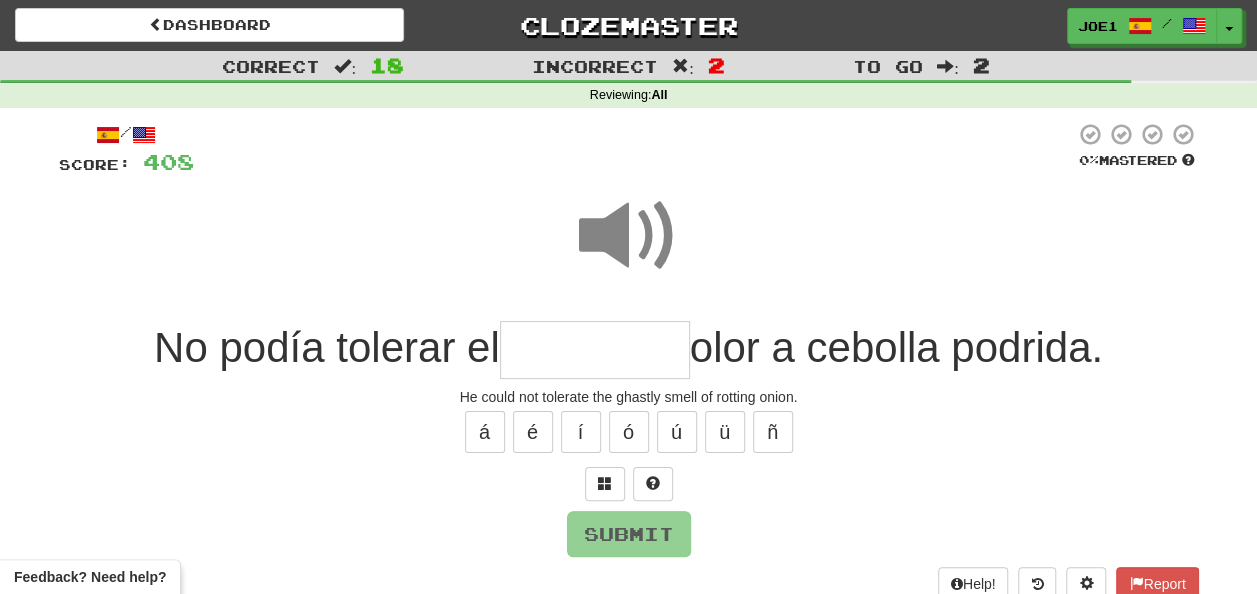 click at bounding box center (595, 350) 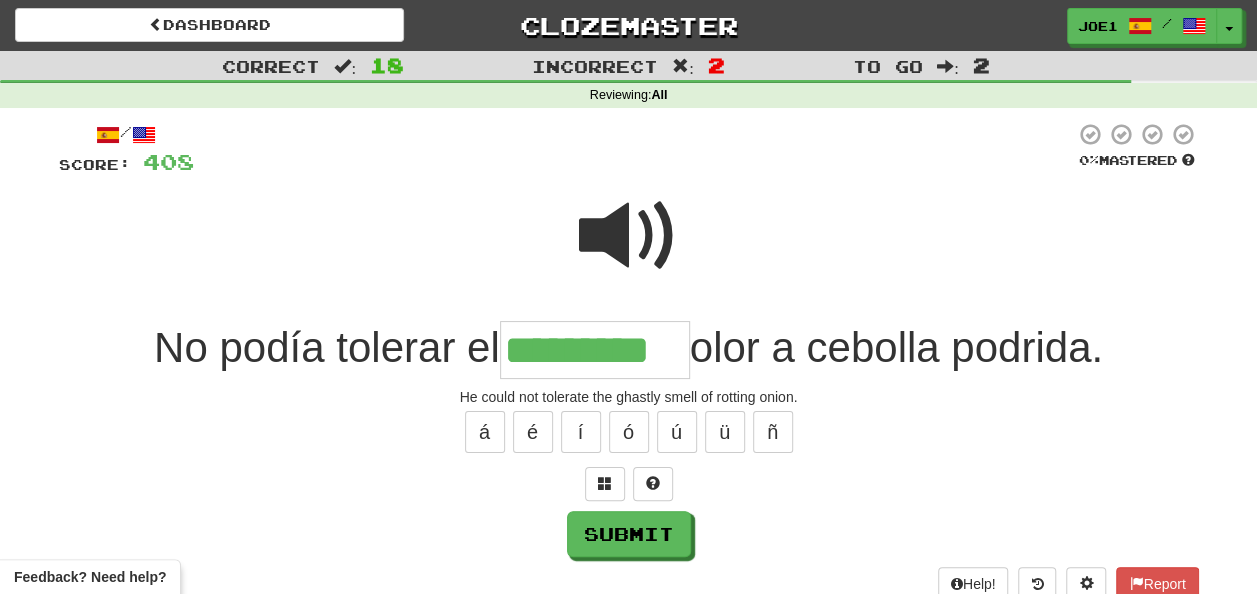 type on "*********" 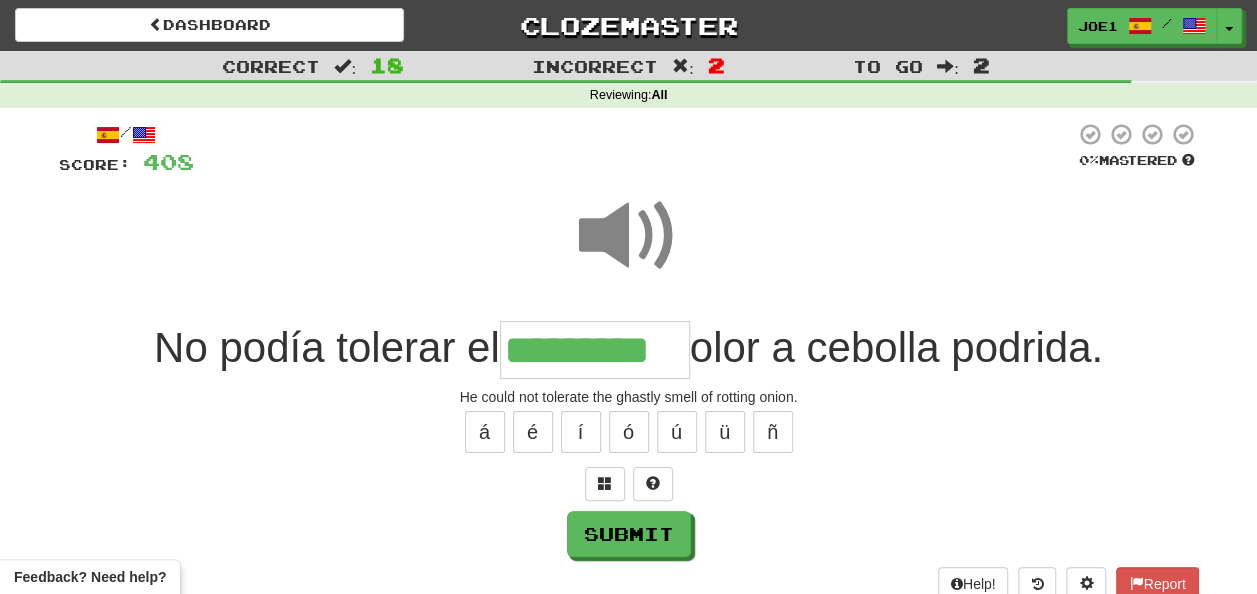 click at bounding box center (629, 236) 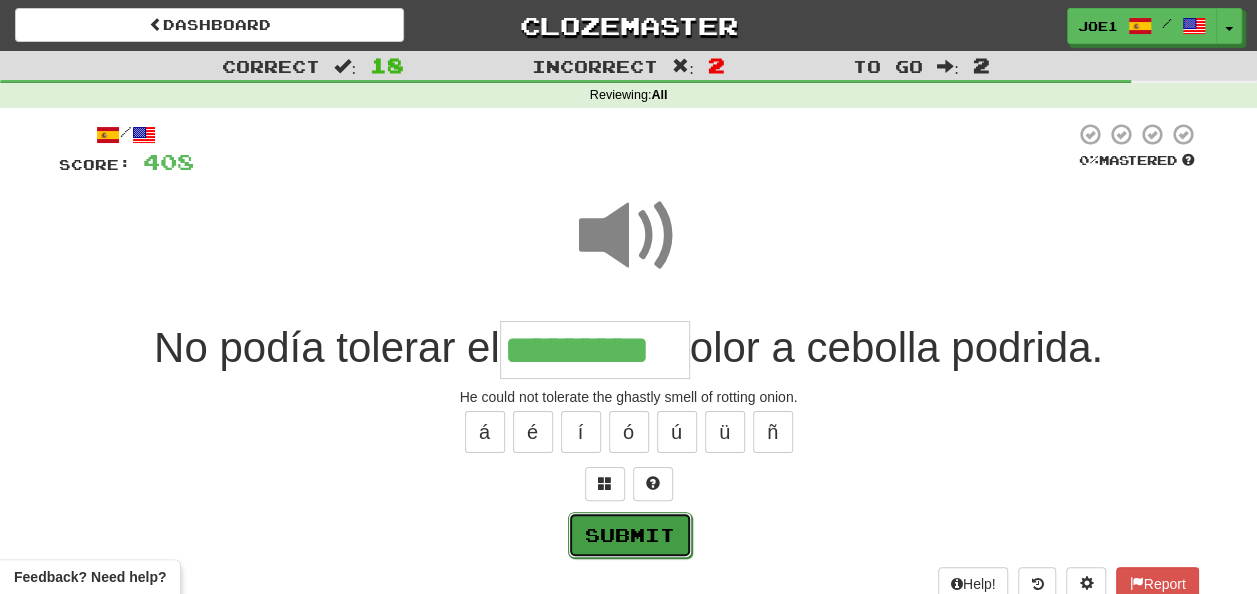 click on "Submit" at bounding box center [630, 535] 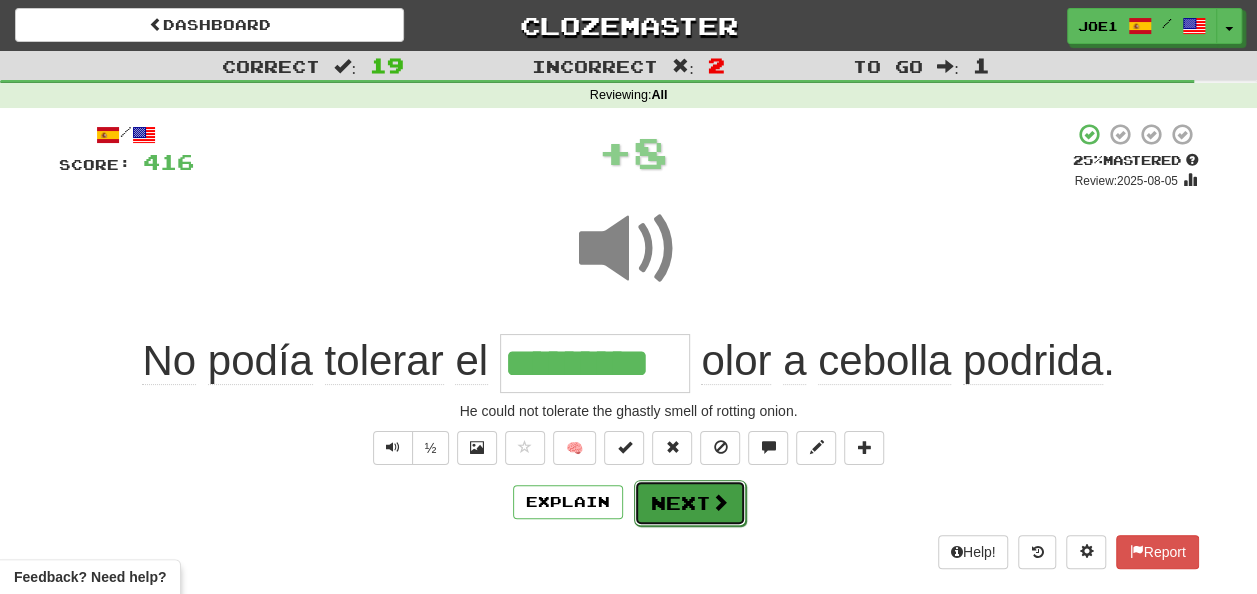 click on "Next" at bounding box center [690, 503] 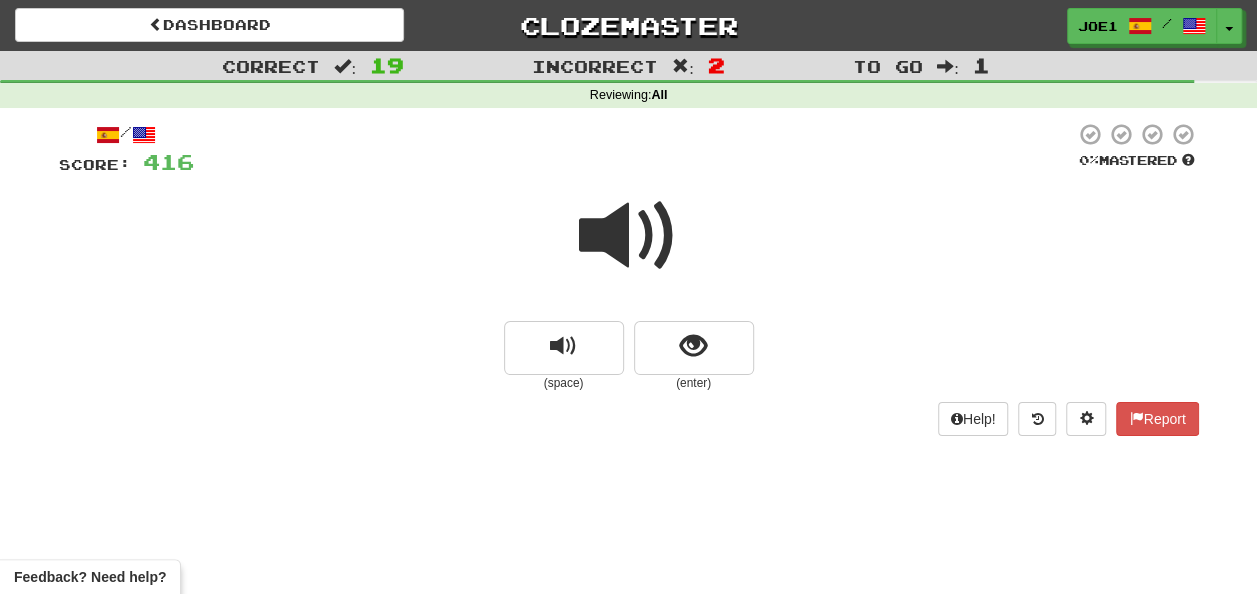 click at bounding box center [629, 236] 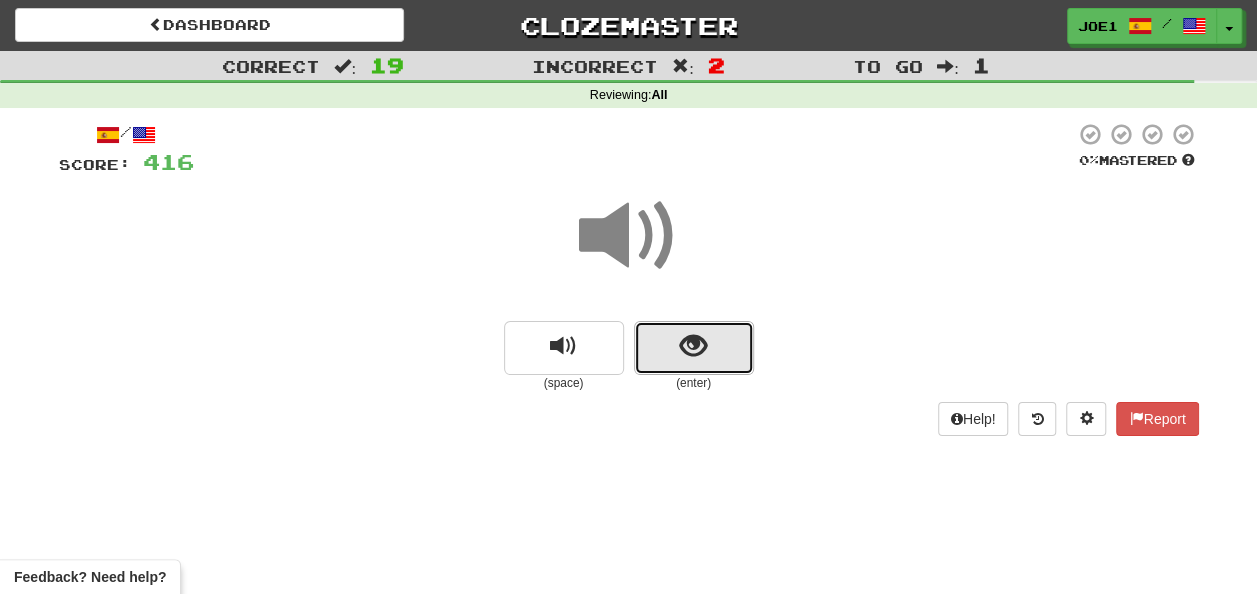 click at bounding box center (694, 348) 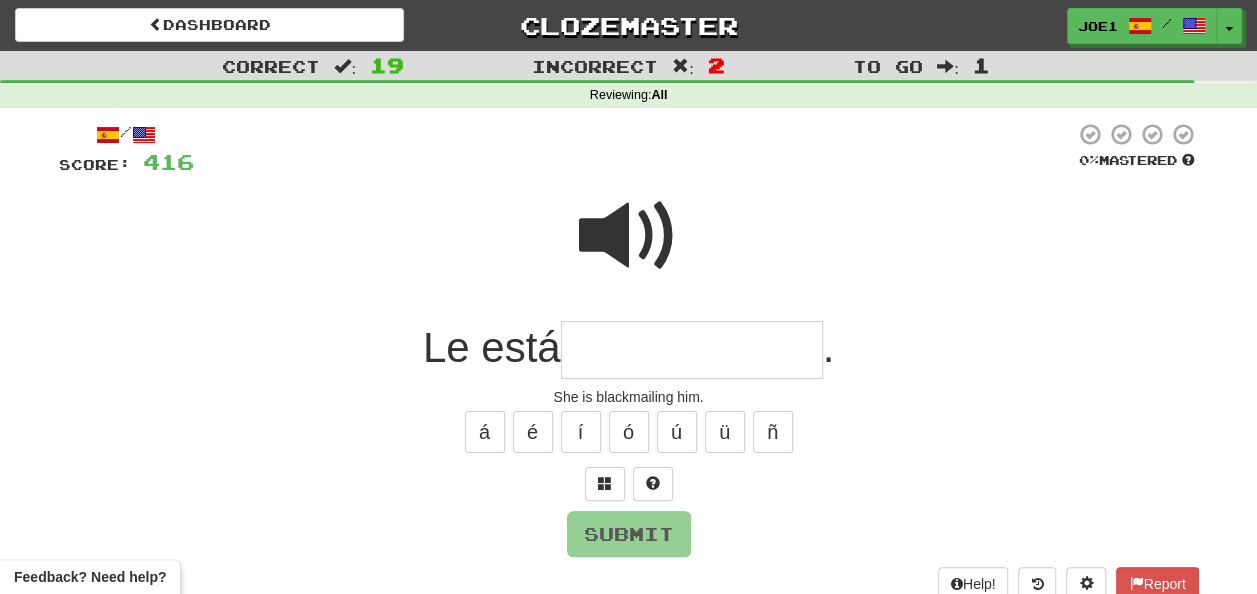 click at bounding box center (692, 350) 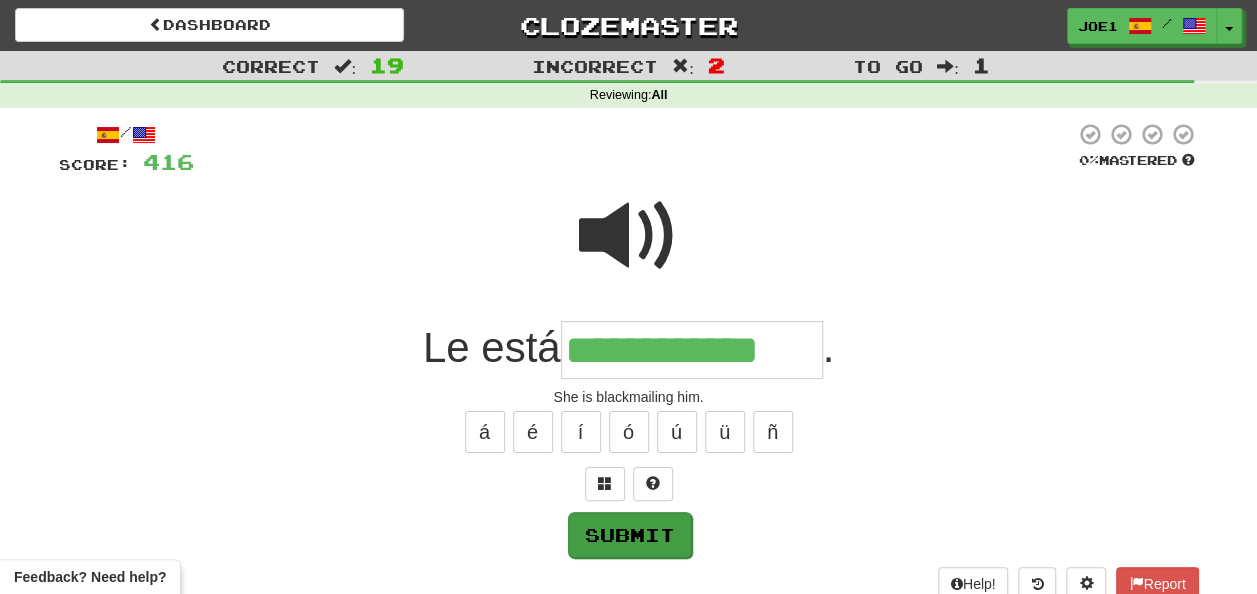 type on "**********" 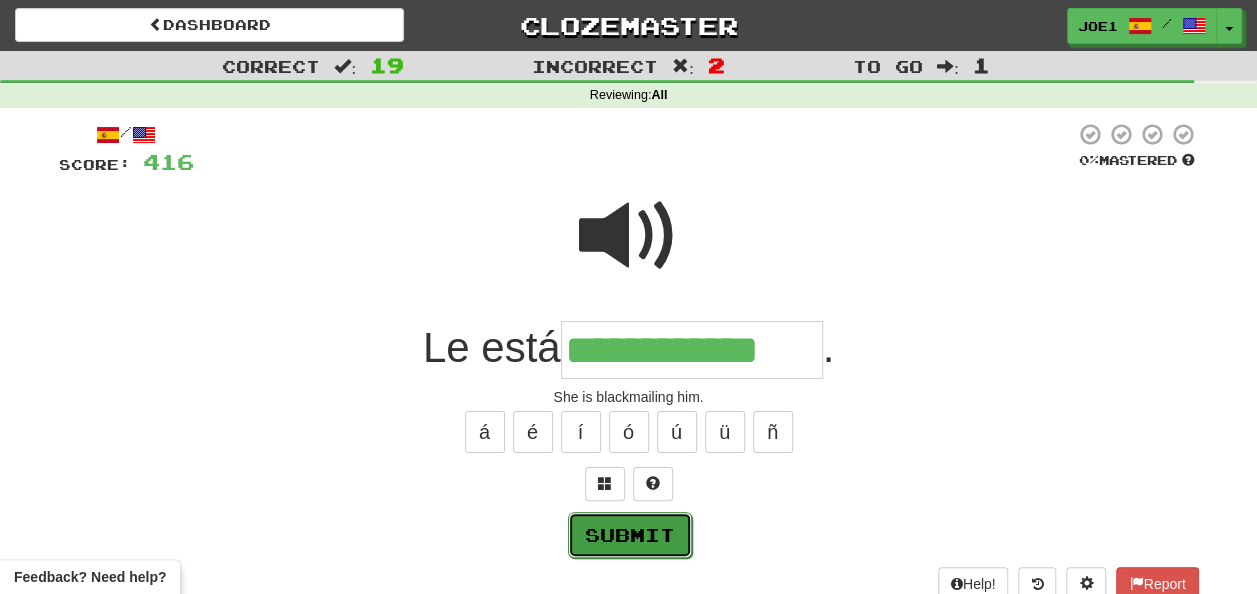 click on "Submit" at bounding box center (630, 535) 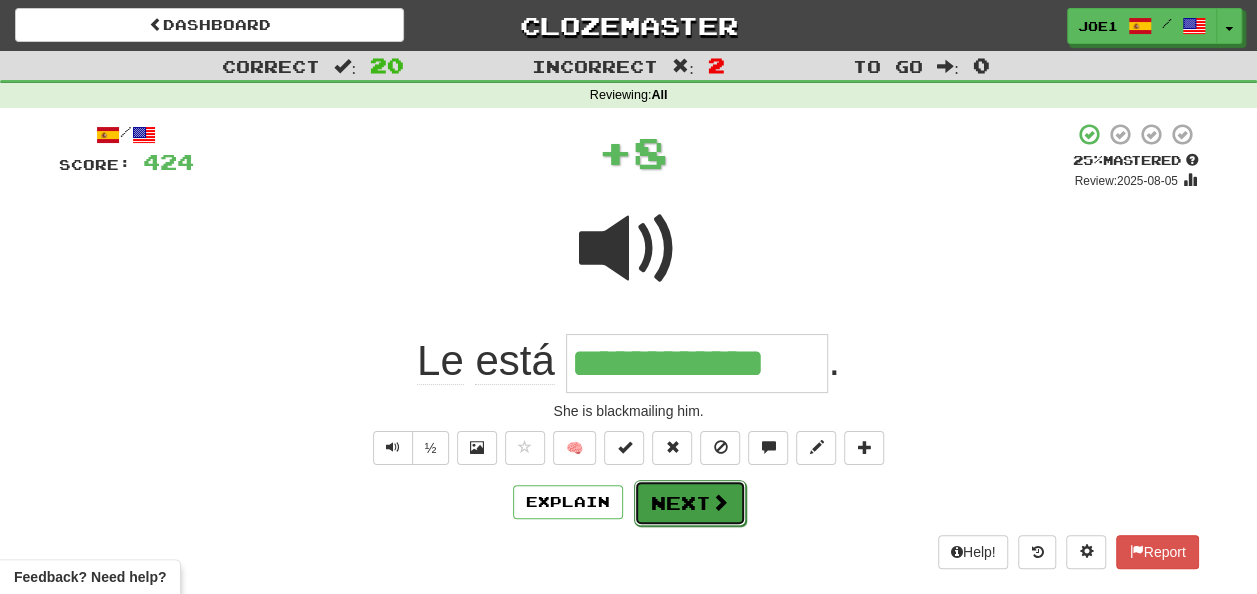 click on "Next" at bounding box center [690, 503] 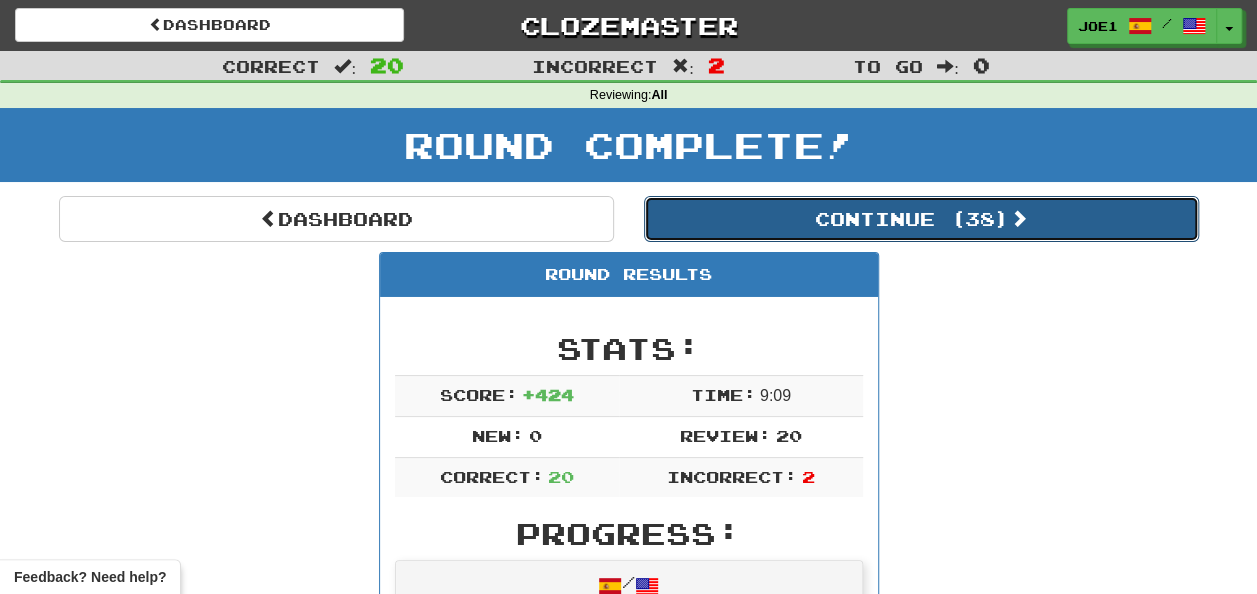 click on "Continue ( 38 )" at bounding box center [921, 219] 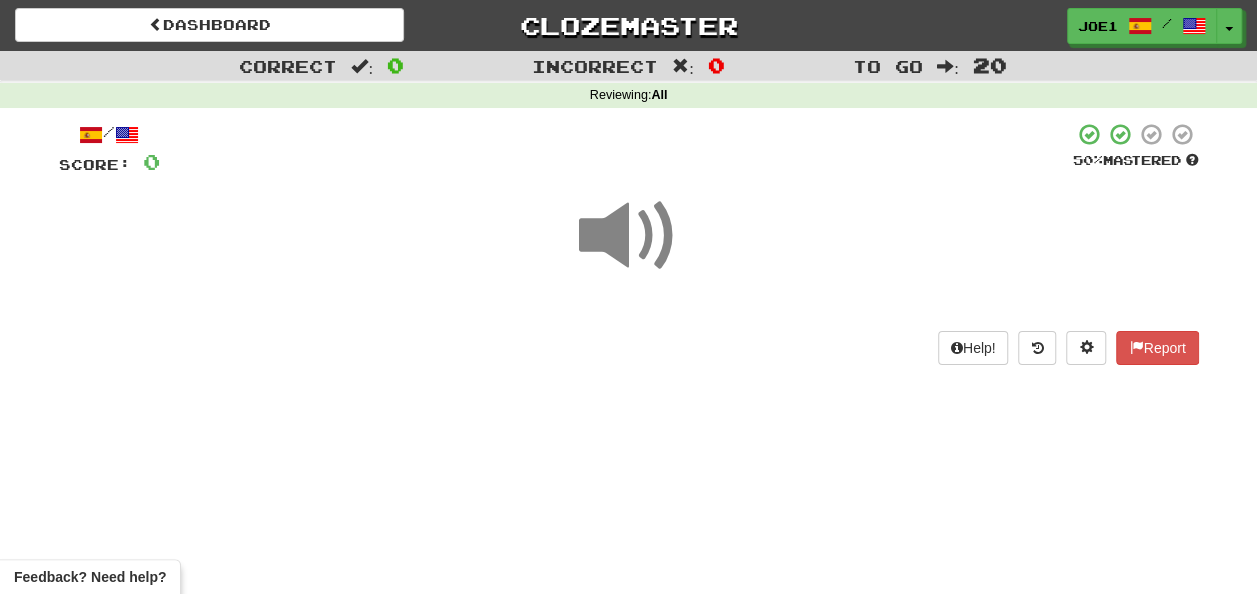 click at bounding box center (629, 236) 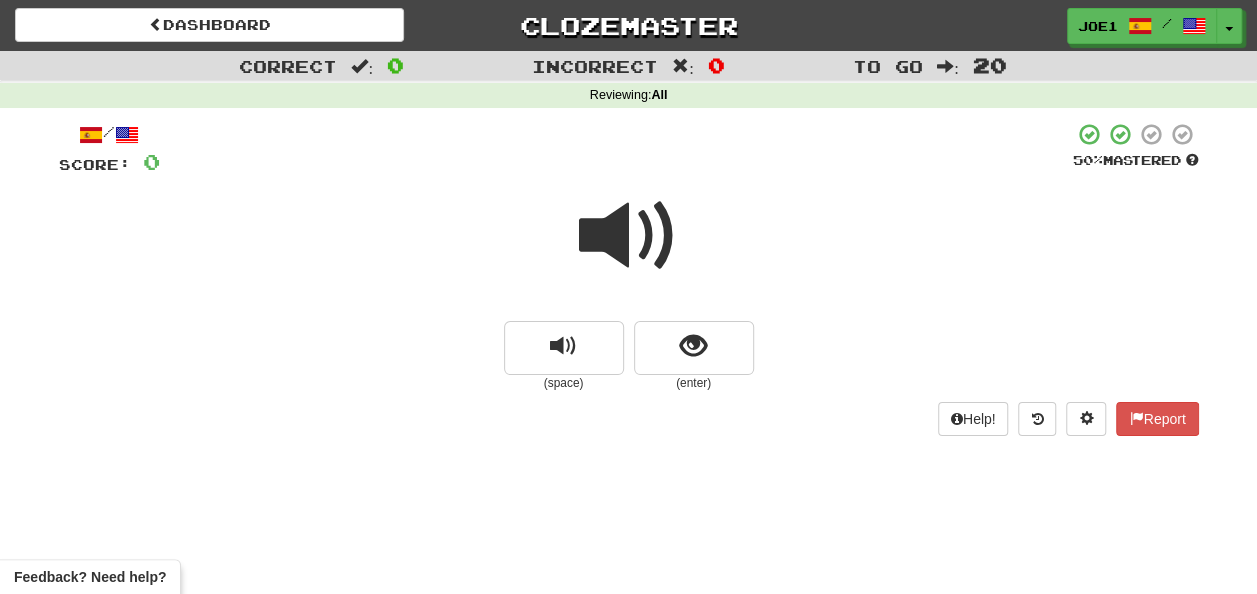 click at bounding box center (629, 236) 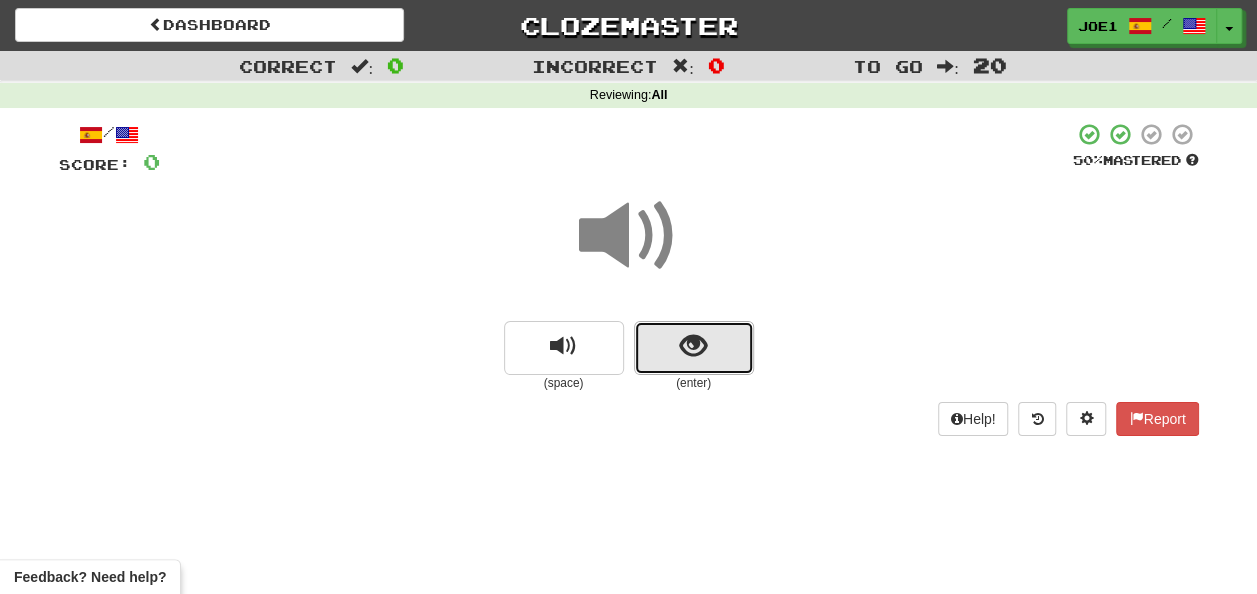 click at bounding box center (694, 348) 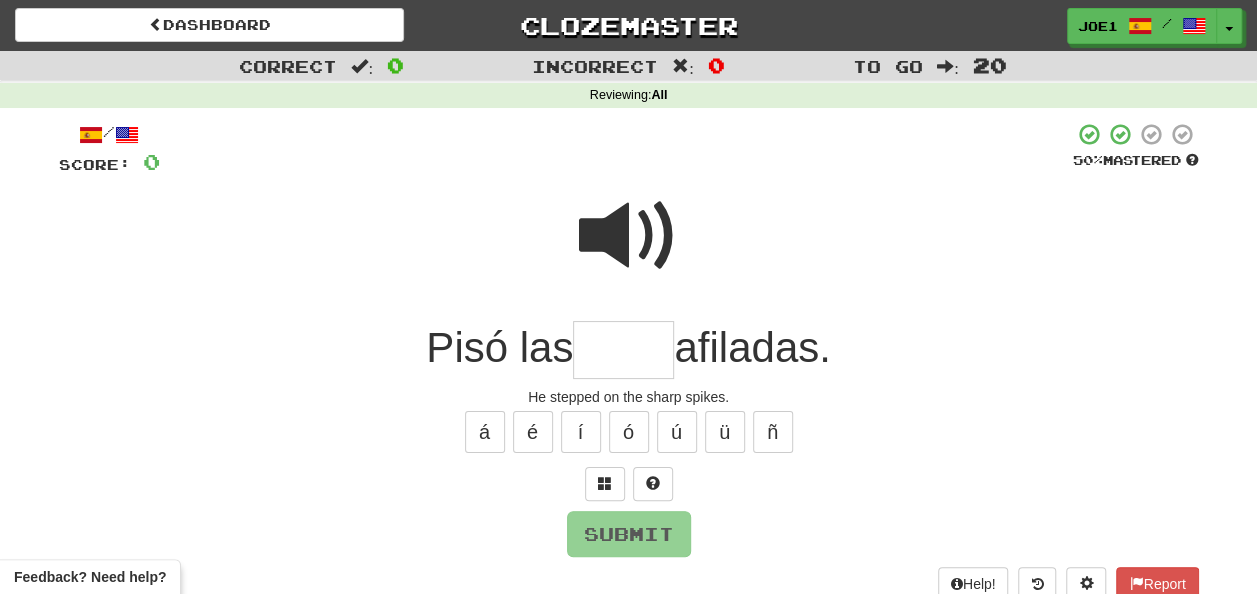 click at bounding box center (623, 350) 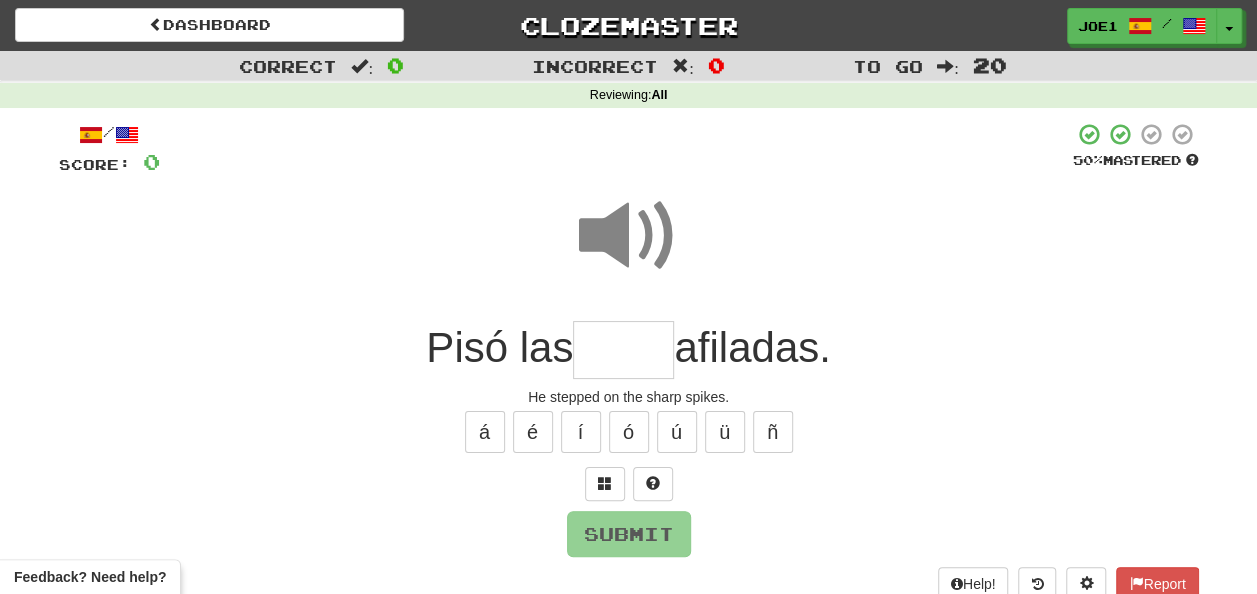 click at bounding box center (623, 350) 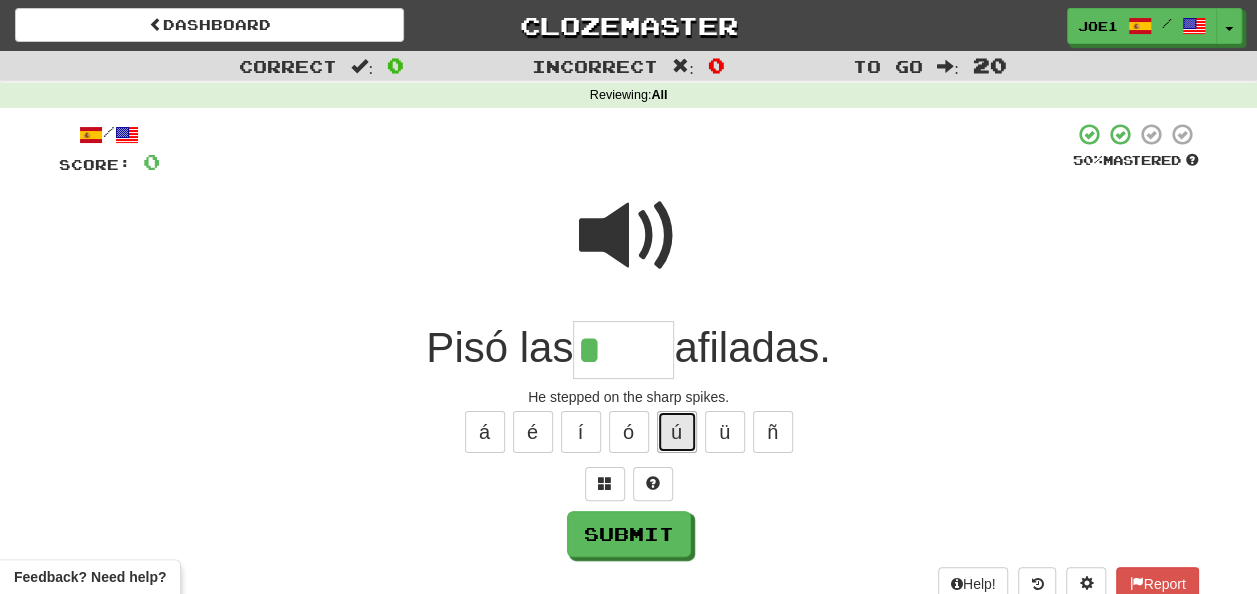 click on "ú" at bounding box center (677, 432) 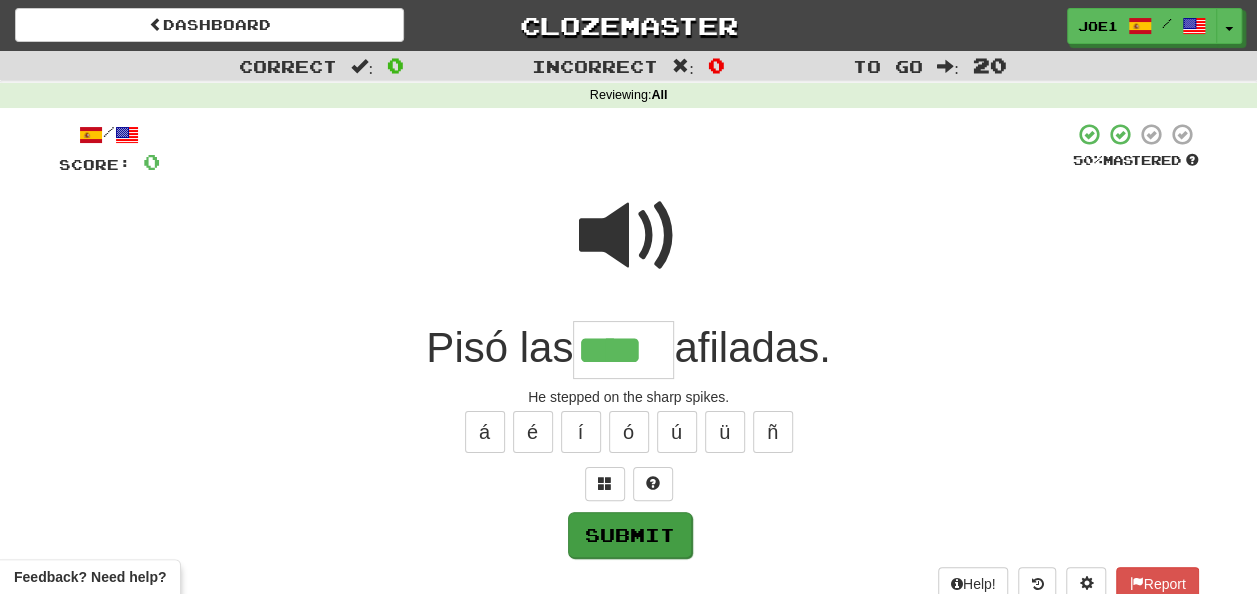 type on "****" 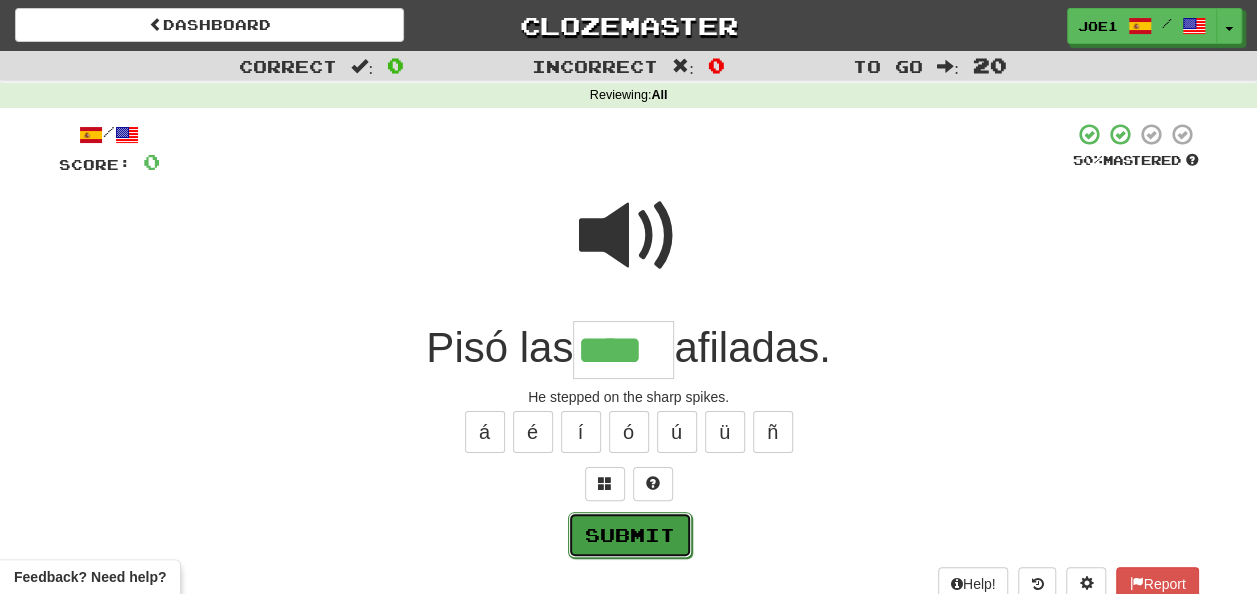click on "Submit" at bounding box center [630, 535] 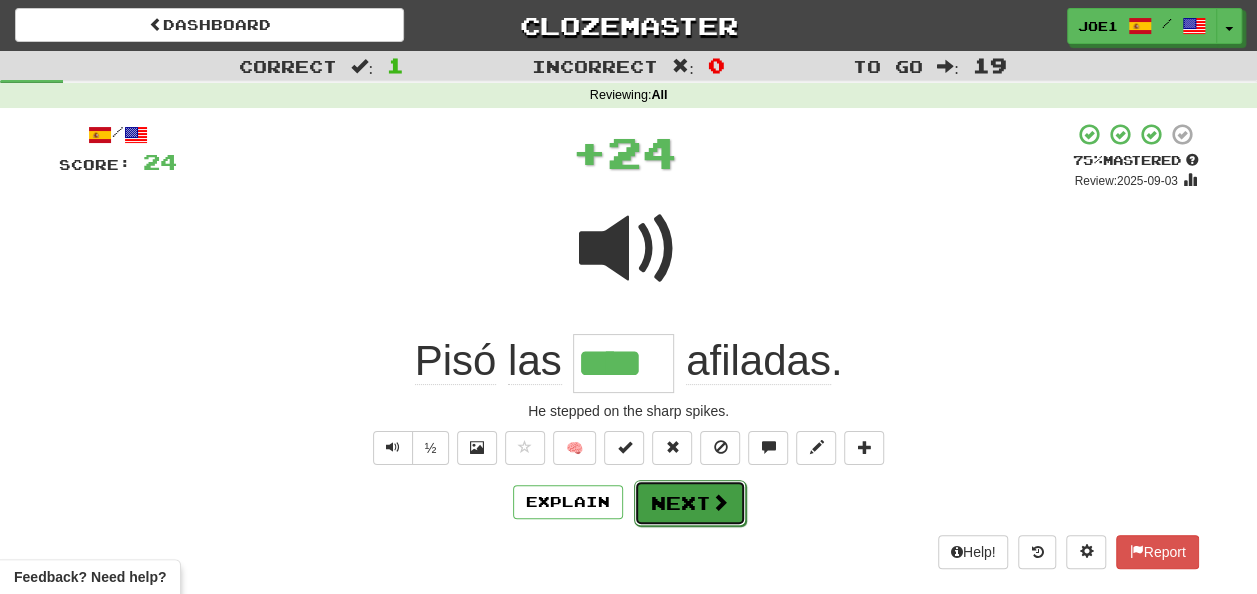 click on "Next" at bounding box center (690, 503) 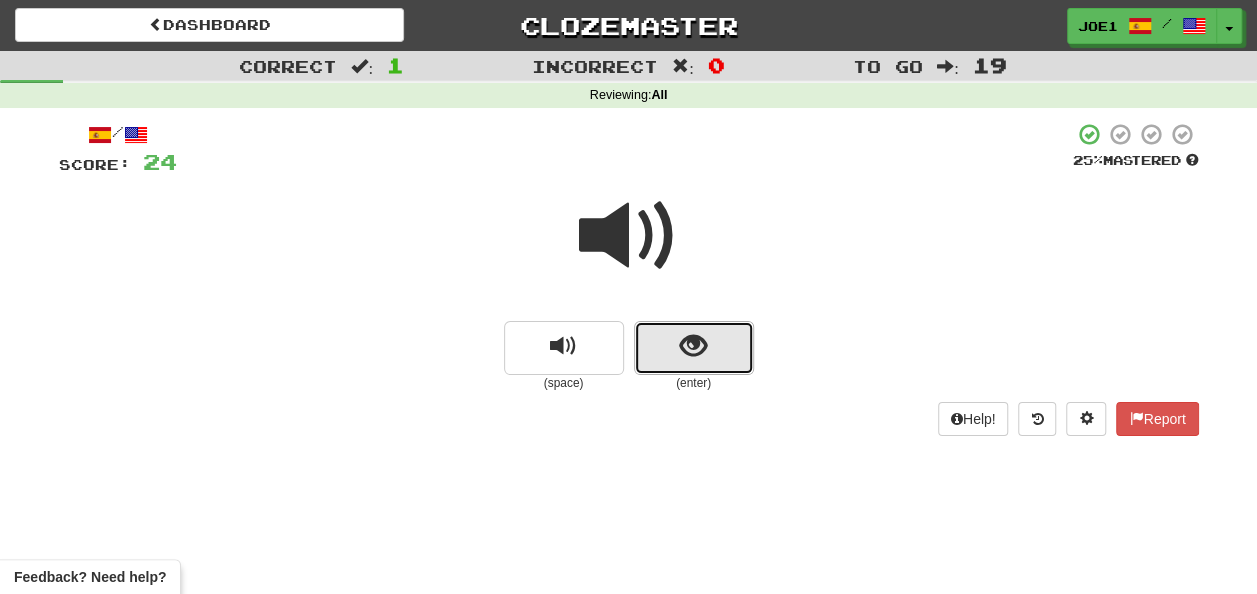 click at bounding box center (694, 348) 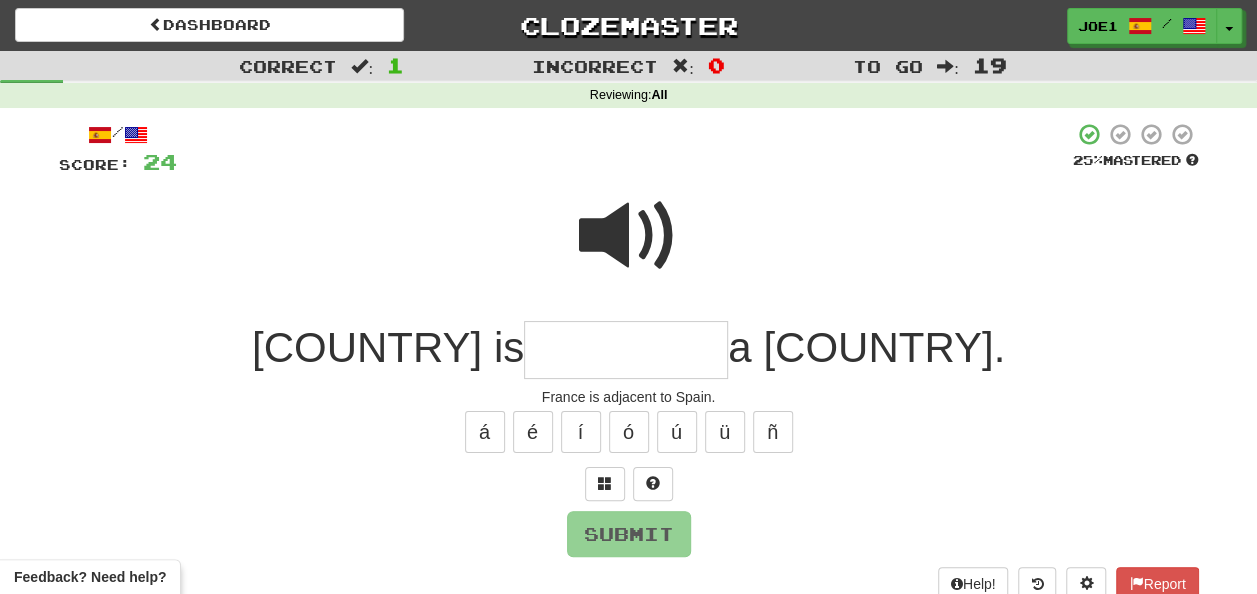 drag, startPoint x: 581, startPoint y: 346, endPoint x: 567, endPoint y: 370, distance: 27.784887 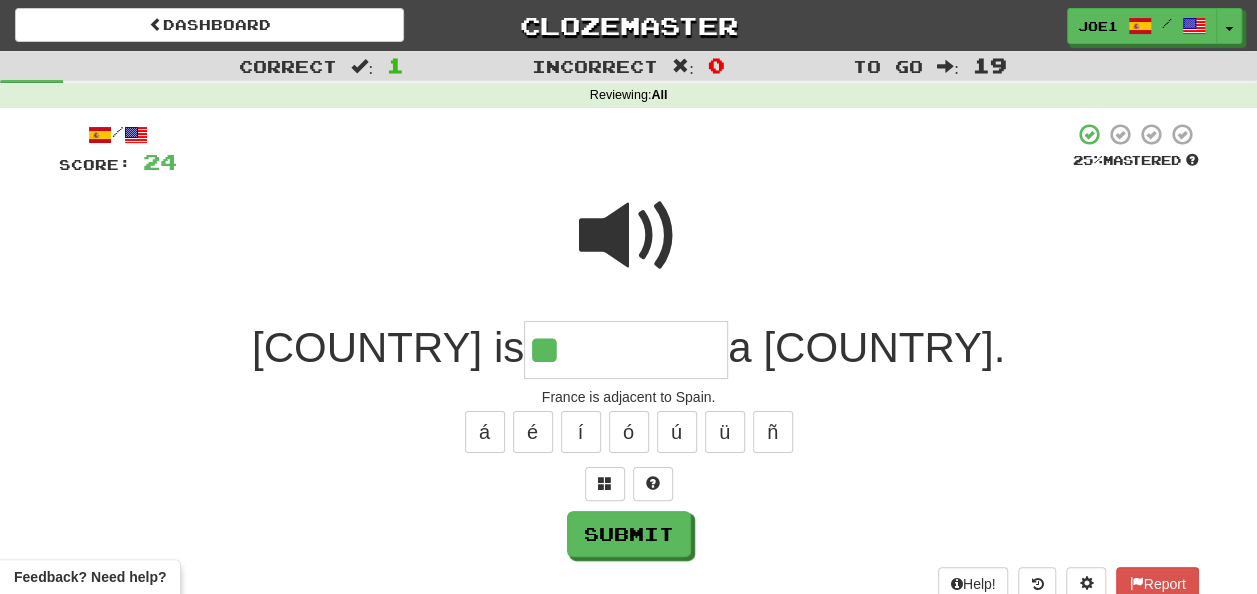click at bounding box center [629, 236] 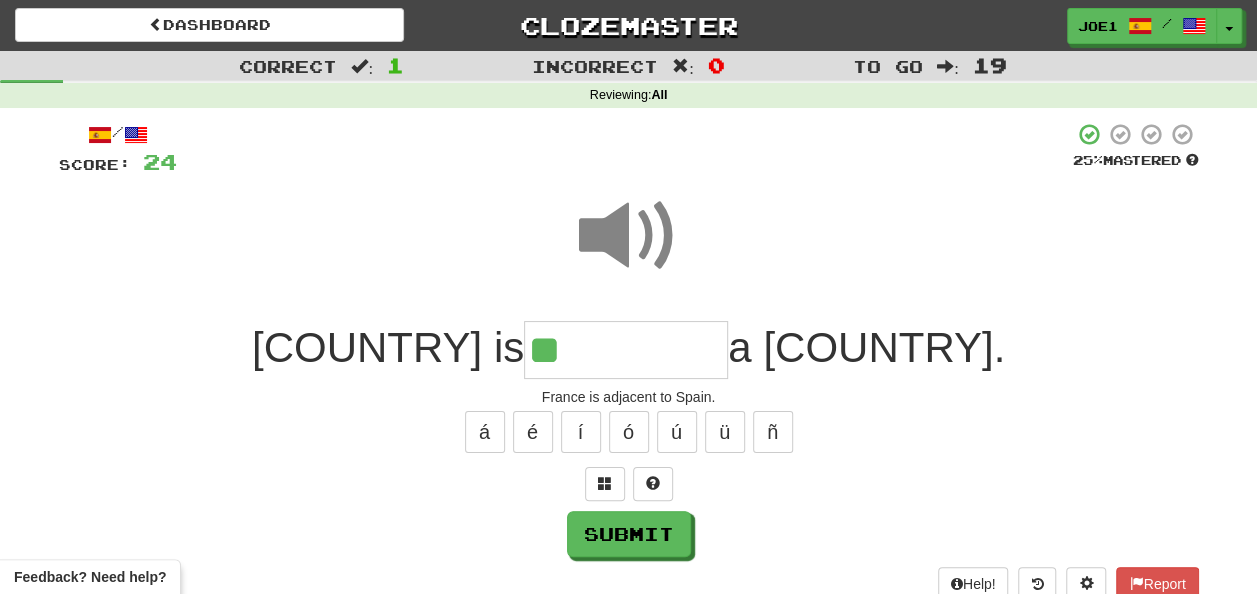 click on "**" at bounding box center [626, 350] 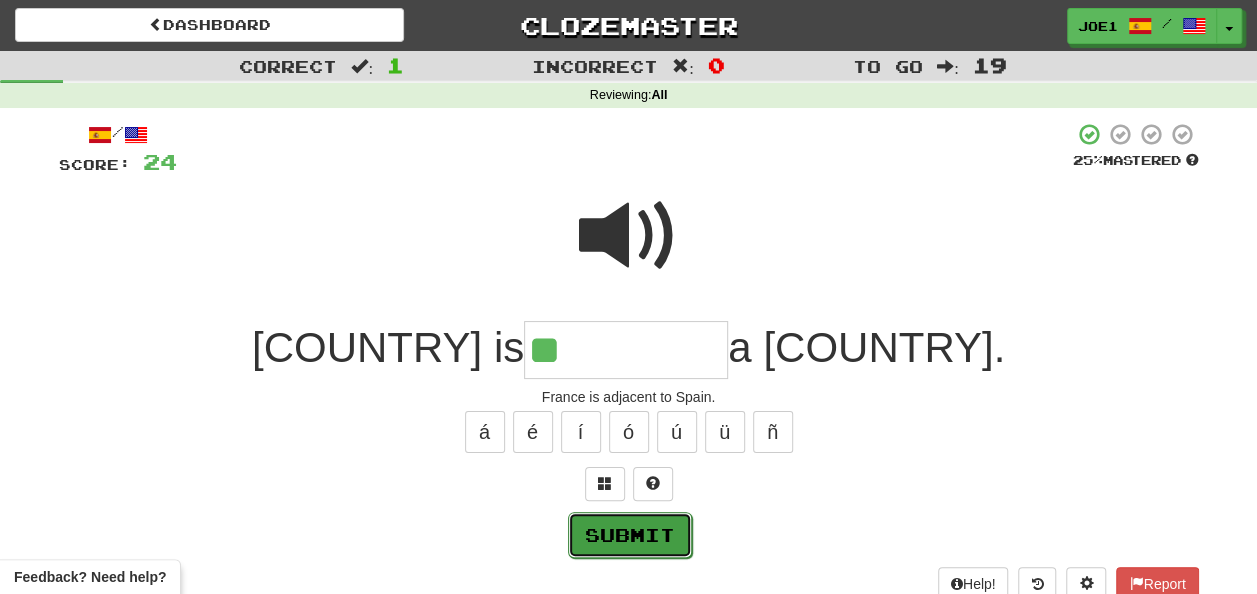 click on "Submit" at bounding box center (630, 535) 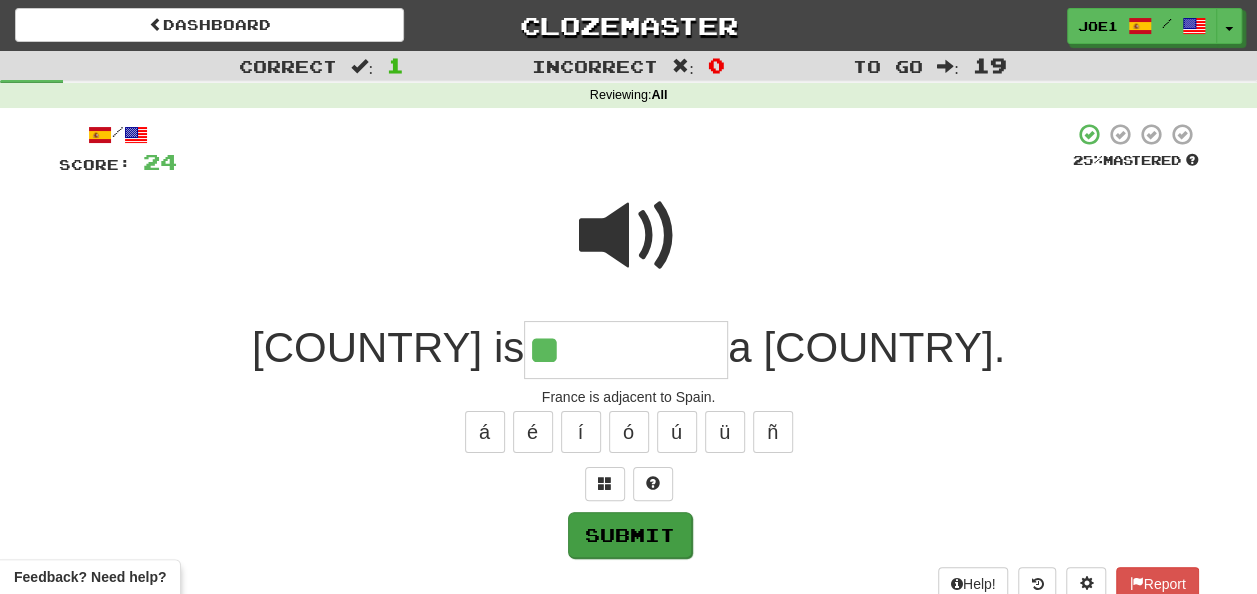 type on "*********" 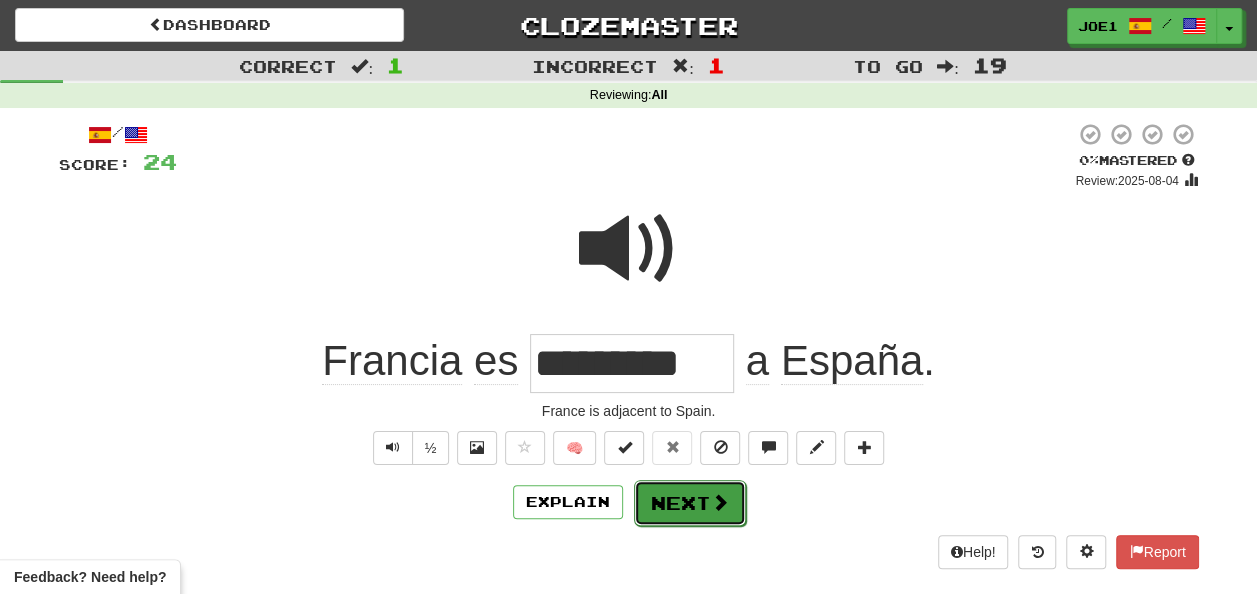 click on "Next" at bounding box center (690, 503) 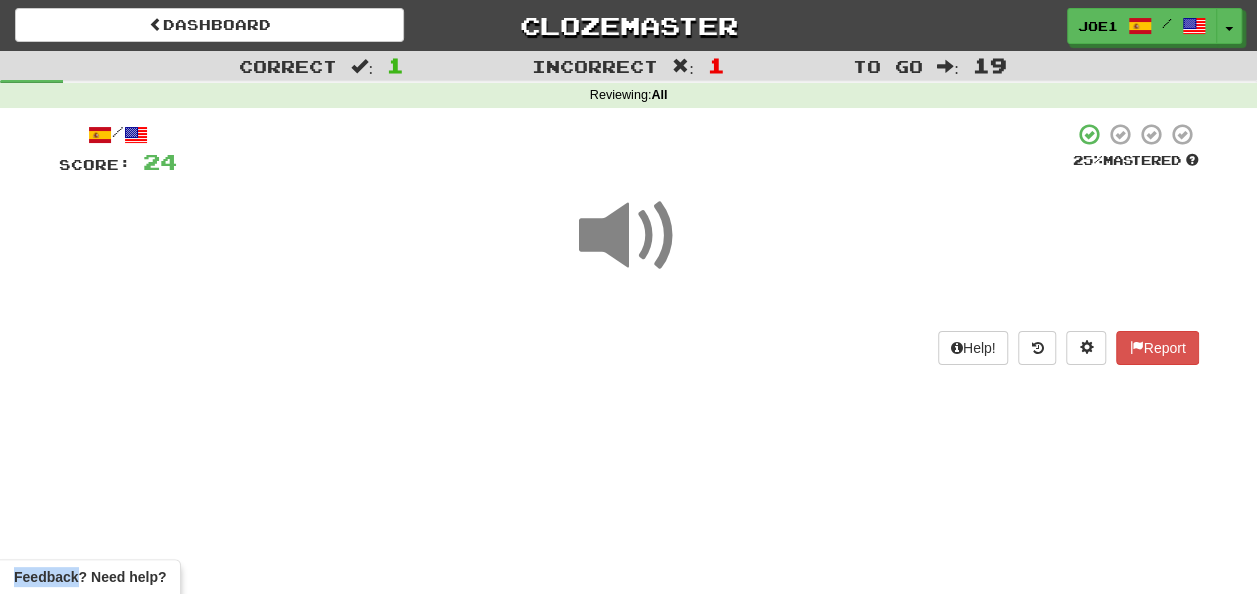 click on "Dashboard
Clozemaster
[NAME]
/
Toggle Dropdown
Dashboard
Leaderboard
Activity Feed
Notifications
1
Profile
Discussions
Español
/
English
Streak:
2
Review:
79
Points Today: 0
Languages
Account
Logout
[NAME]
/
Toggle Dropdown
Dashboard
Leaderboard
Activity Feed
Notifications
1
Profile
Discussions
Español
/
English
Streak:
2
Review:
79
Points Today: 0
Languages
Account
Logout
clozemaster
Correct   :   1 Incorrect   :   1 To go   :   19 Reviewing :  All  /  Score:   24 25 %  Mastered  Help!  Report
Feedback? Need help?" at bounding box center (628, 297) 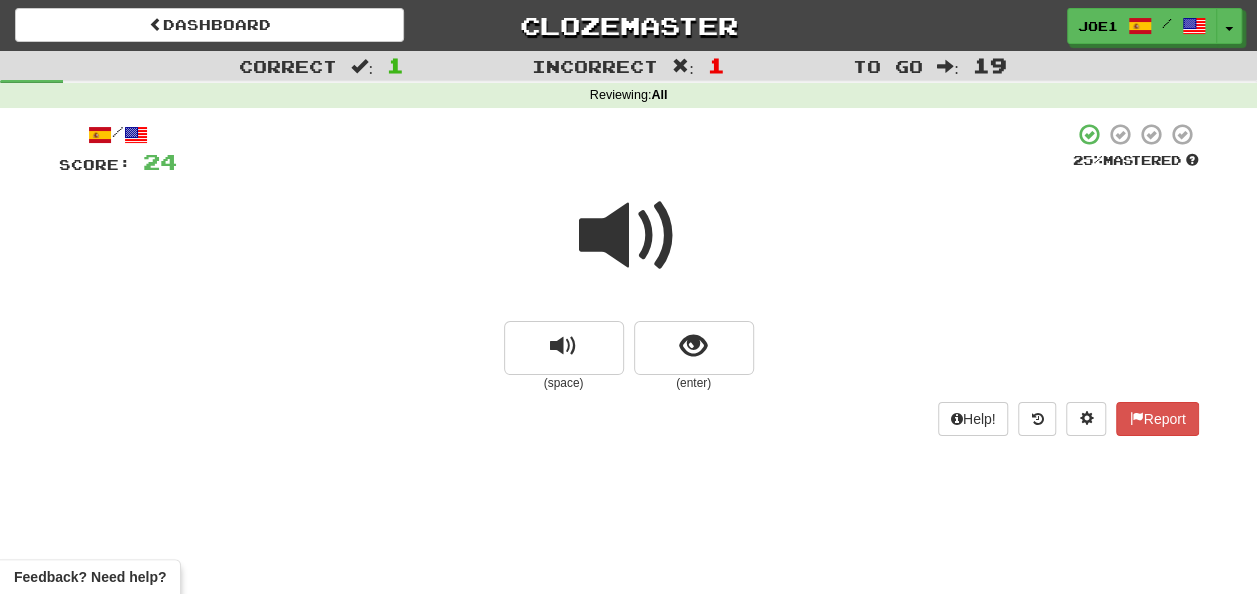 drag, startPoint x: 678, startPoint y: 488, endPoint x: 624, endPoint y: 236, distance: 257.72076 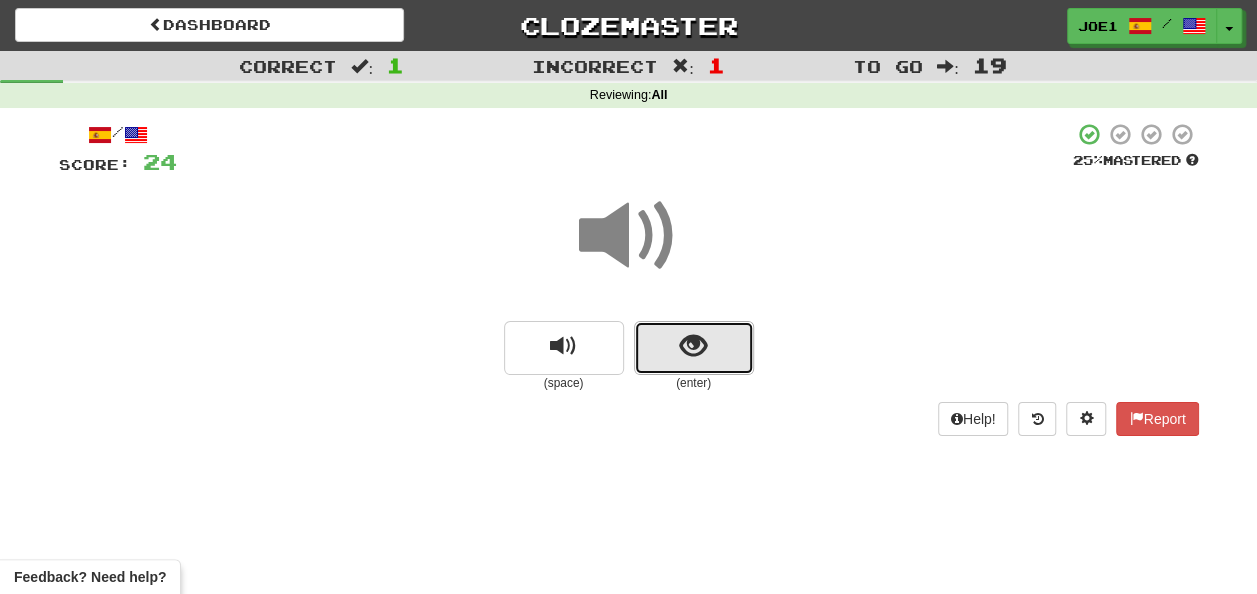 click at bounding box center (694, 348) 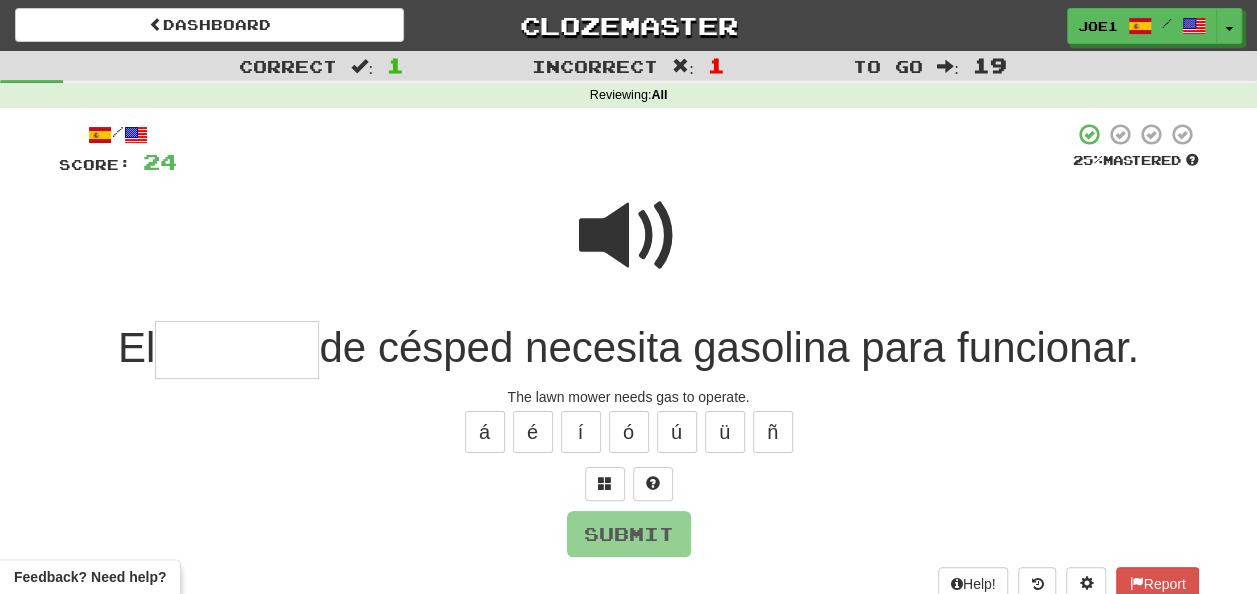 click at bounding box center (237, 350) 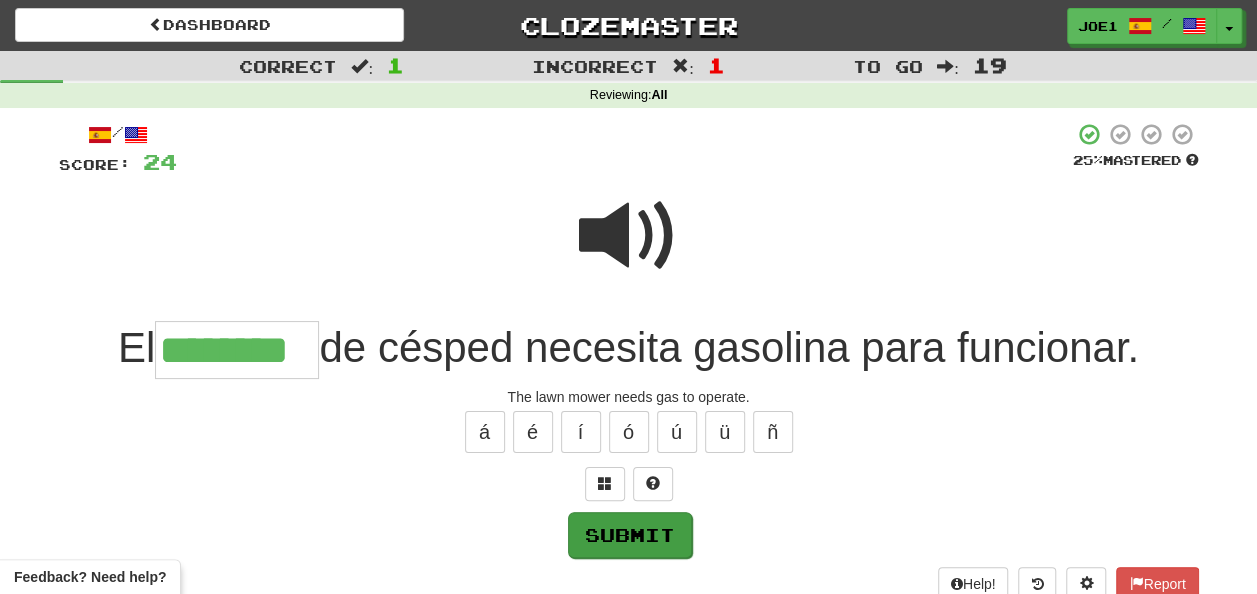 type on "********" 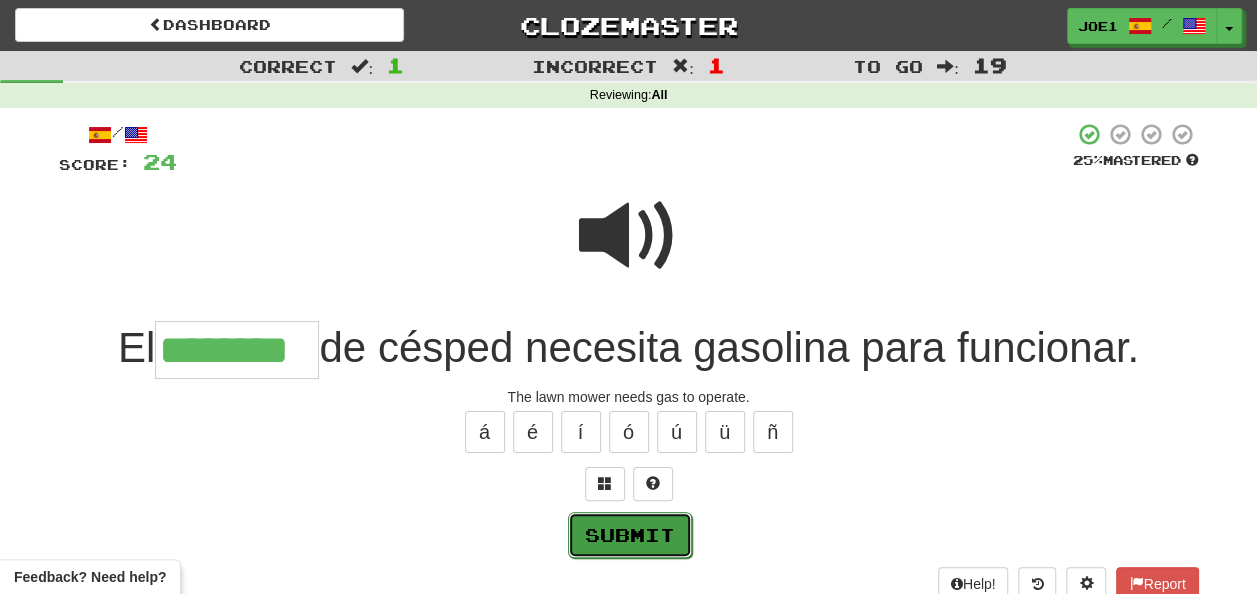 click on "Submit" at bounding box center (630, 535) 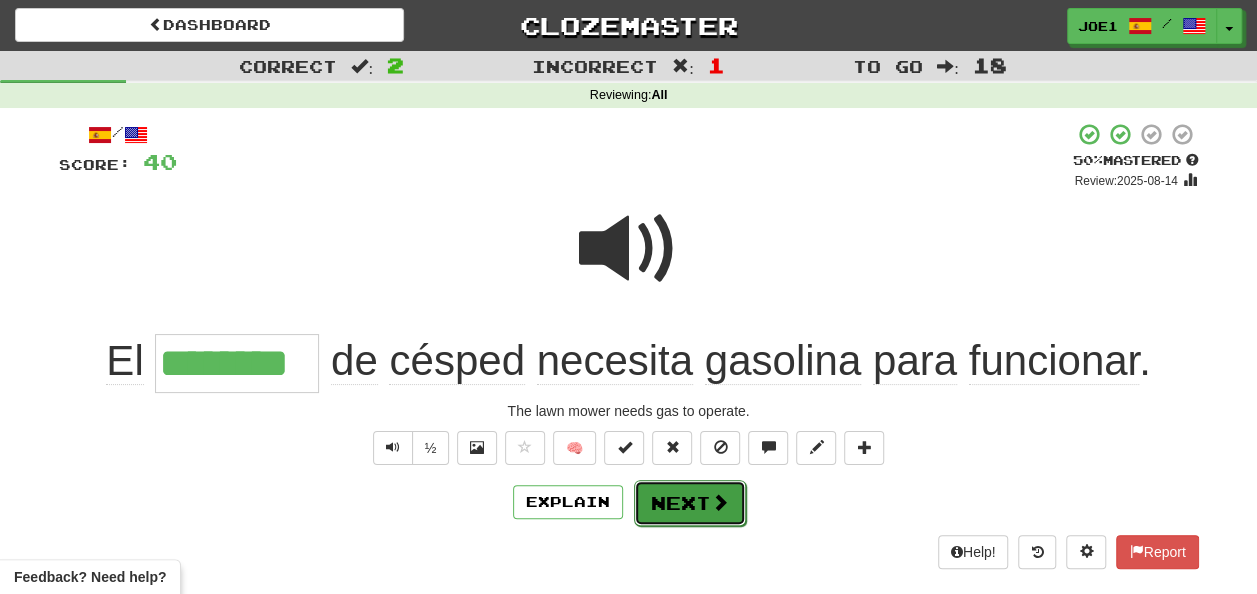 click on "Next" at bounding box center [690, 503] 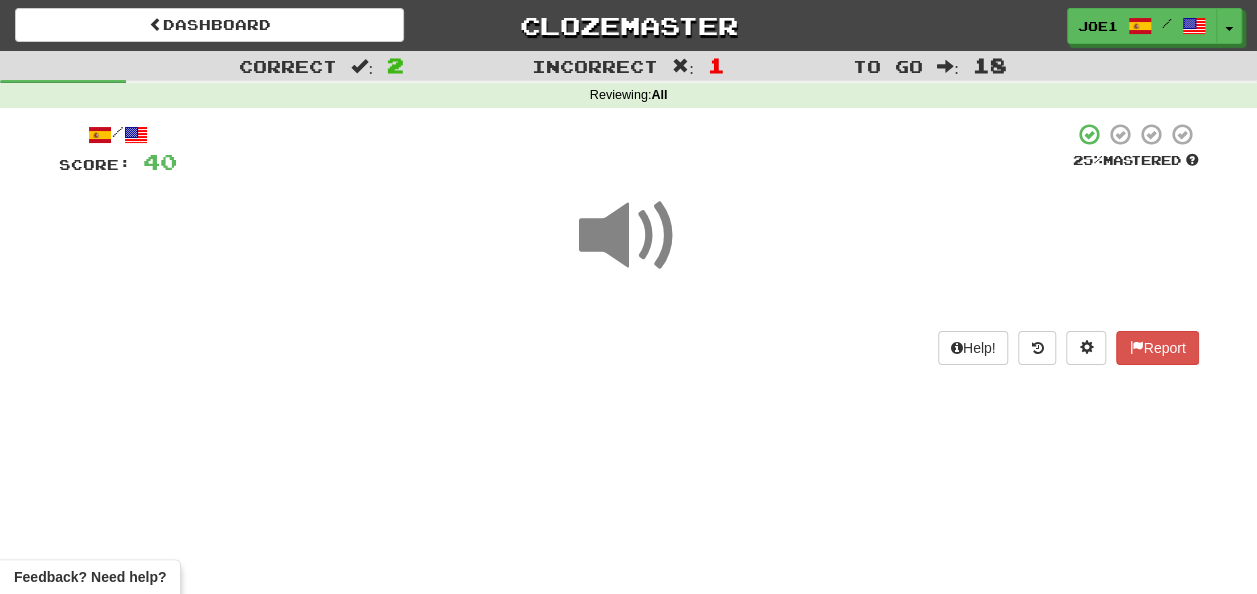 click at bounding box center [629, 236] 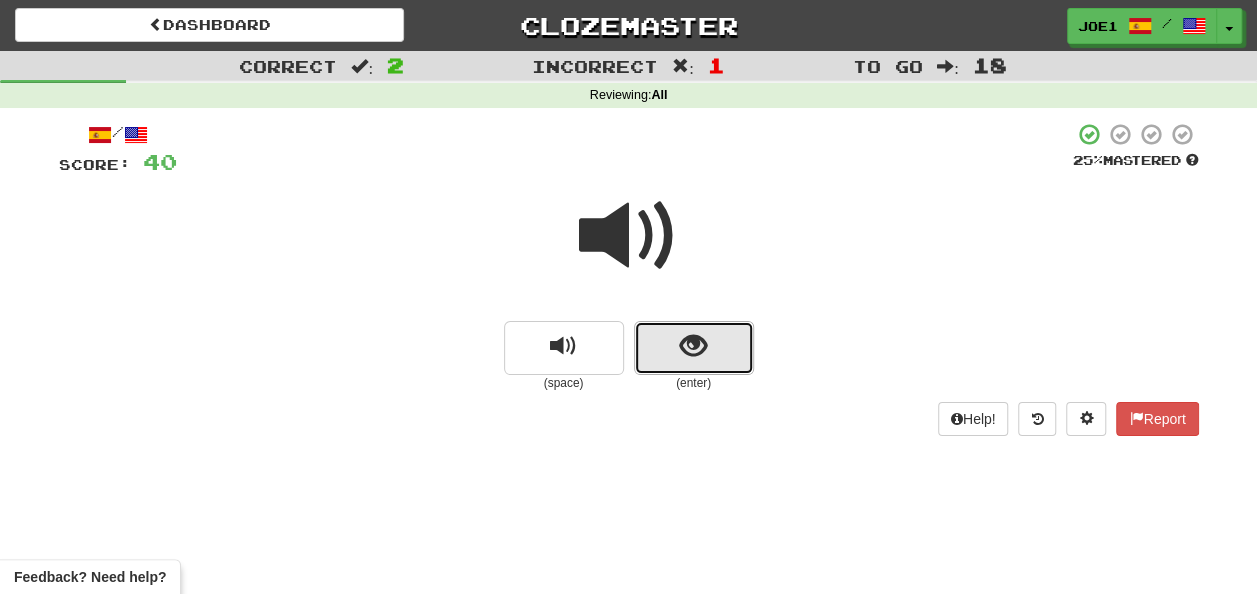 click at bounding box center (694, 348) 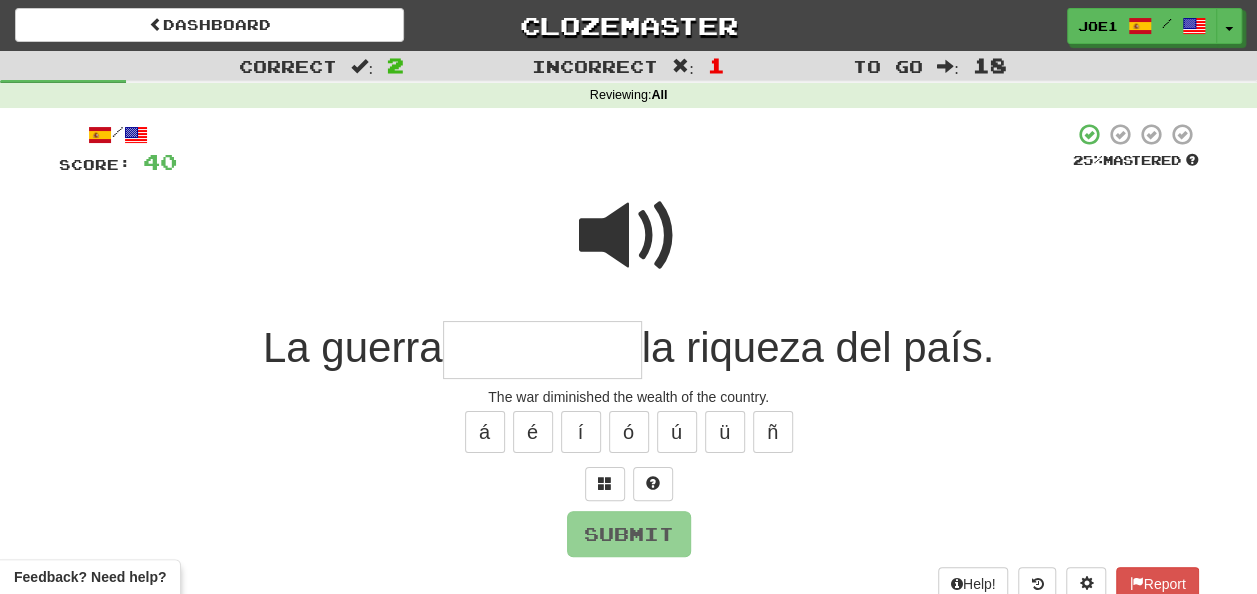 click at bounding box center [629, 236] 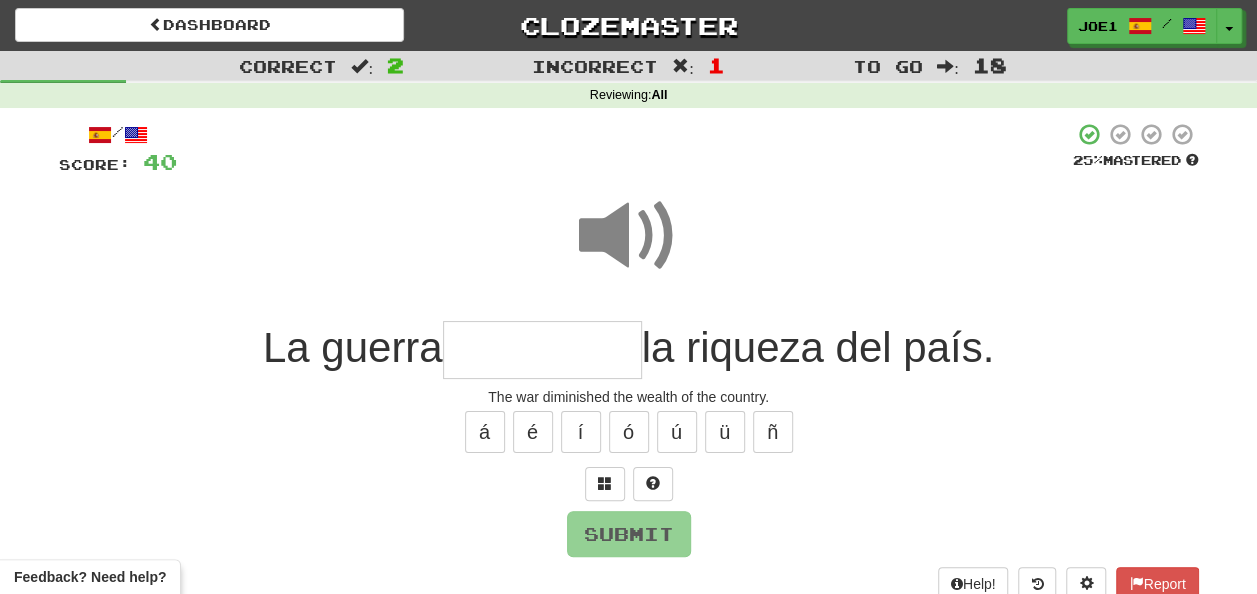 click at bounding box center (542, 350) 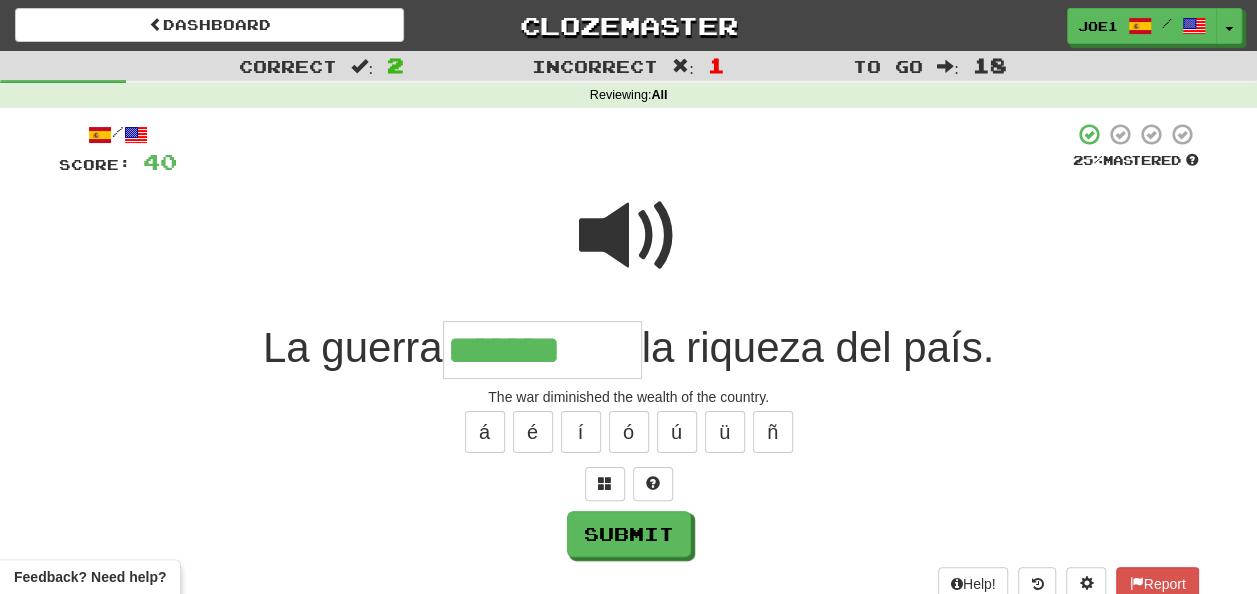 click at bounding box center [629, 236] 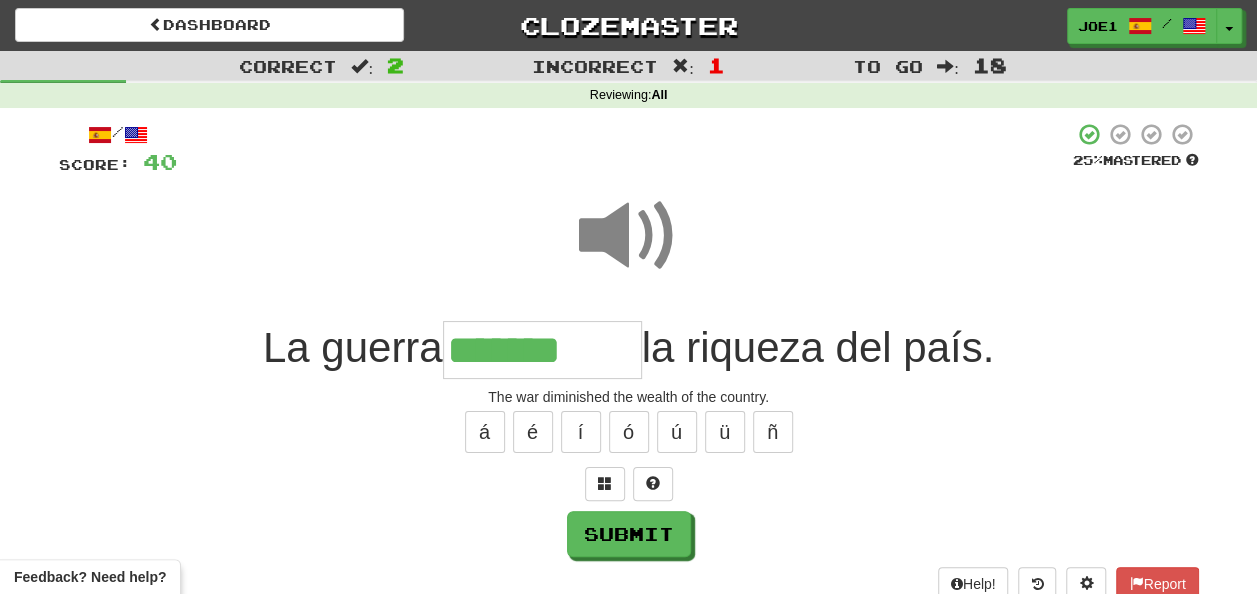 click on "*******" at bounding box center (542, 350) 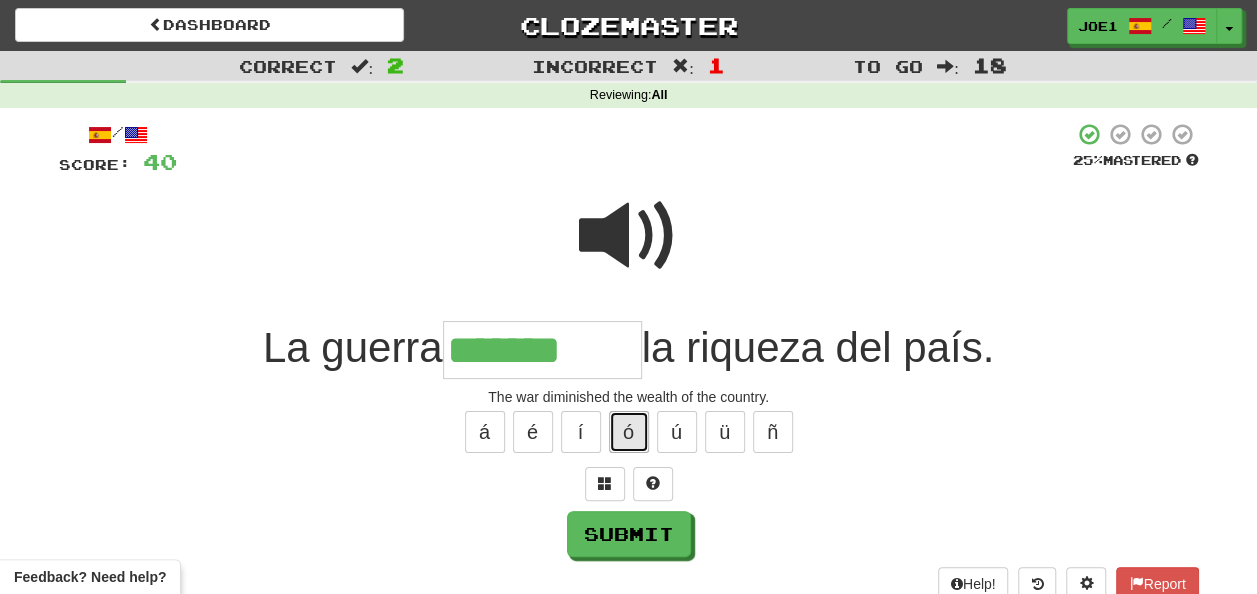 click on "ó" at bounding box center (629, 432) 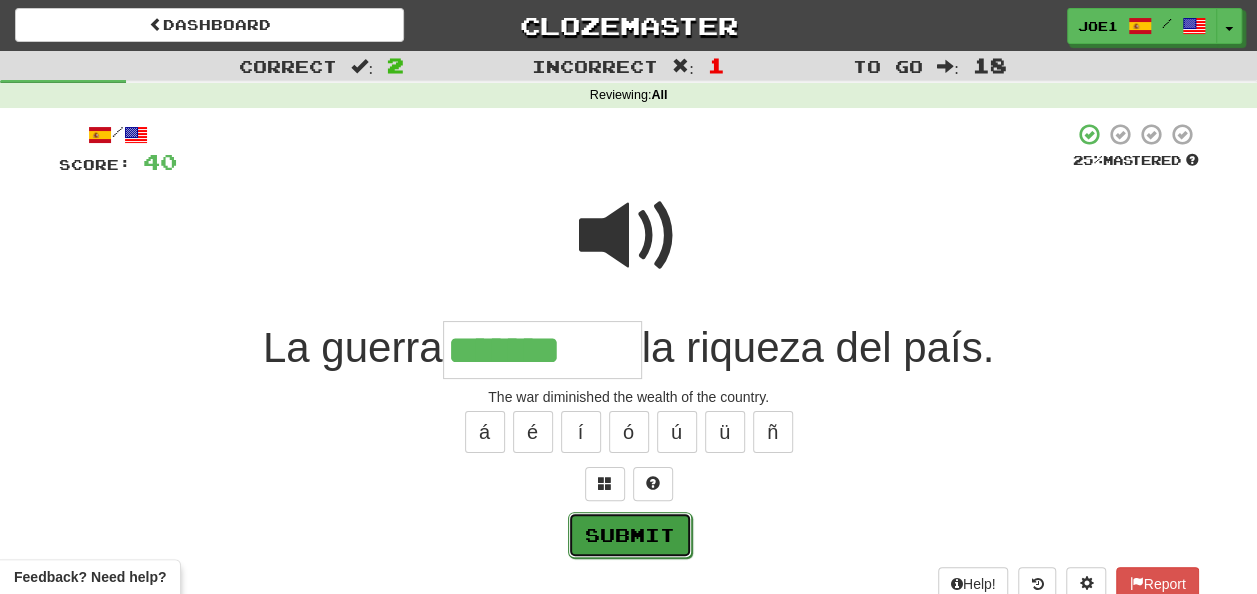 click on "Submit" at bounding box center [630, 535] 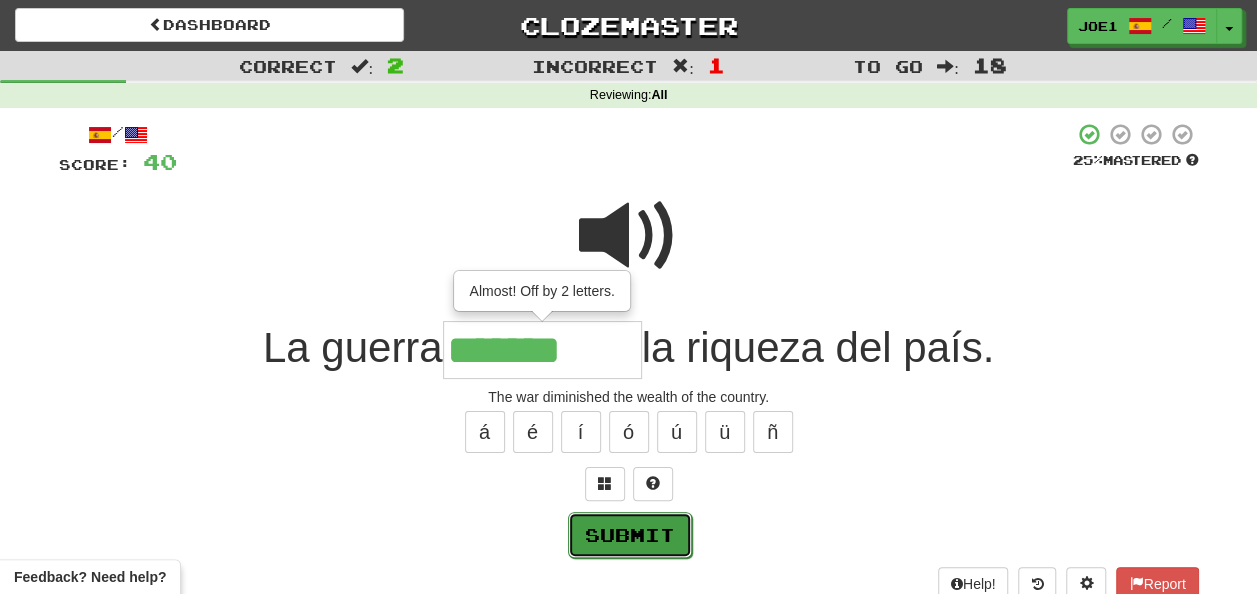 click on "Submit" at bounding box center (630, 535) 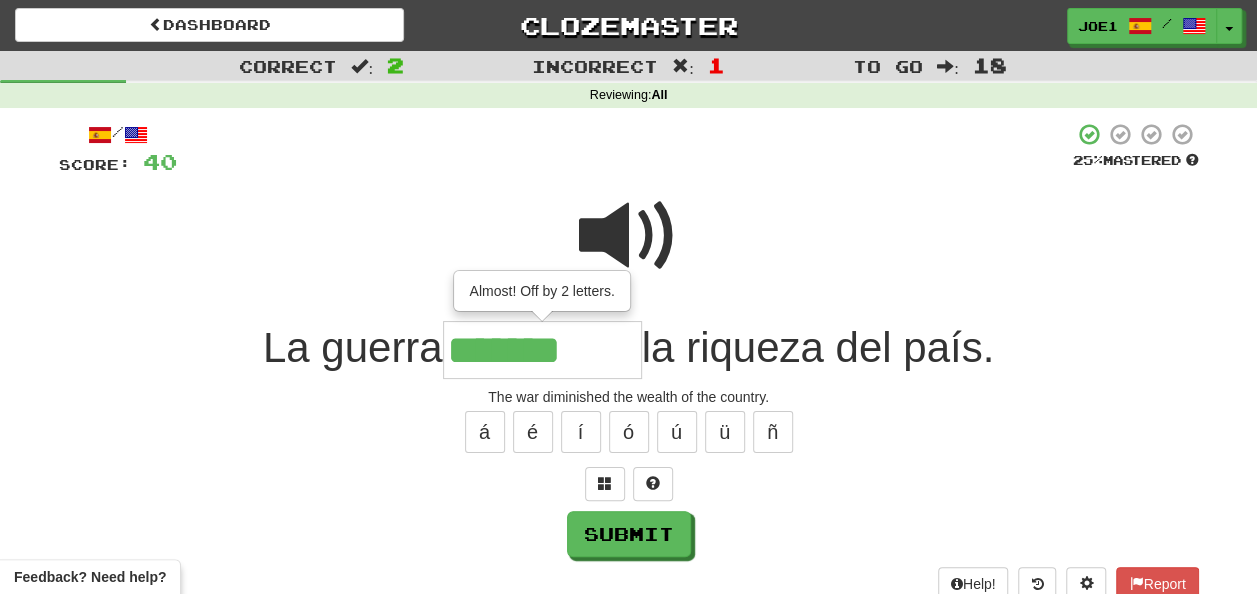 type on "*********" 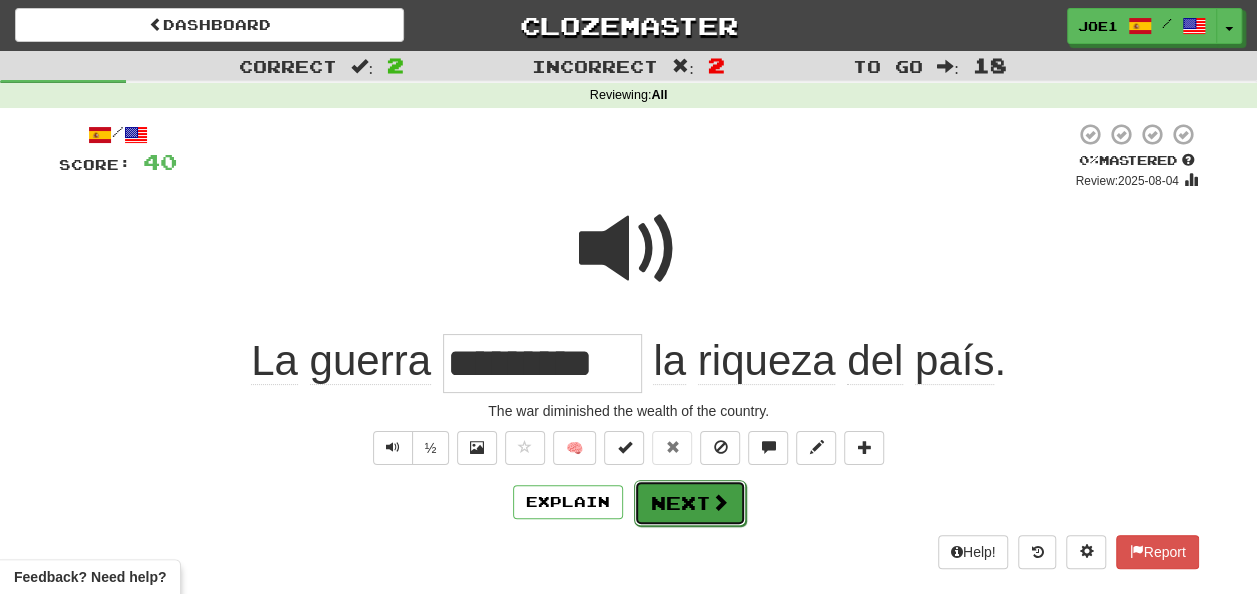 click on "Next" at bounding box center [690, 503] 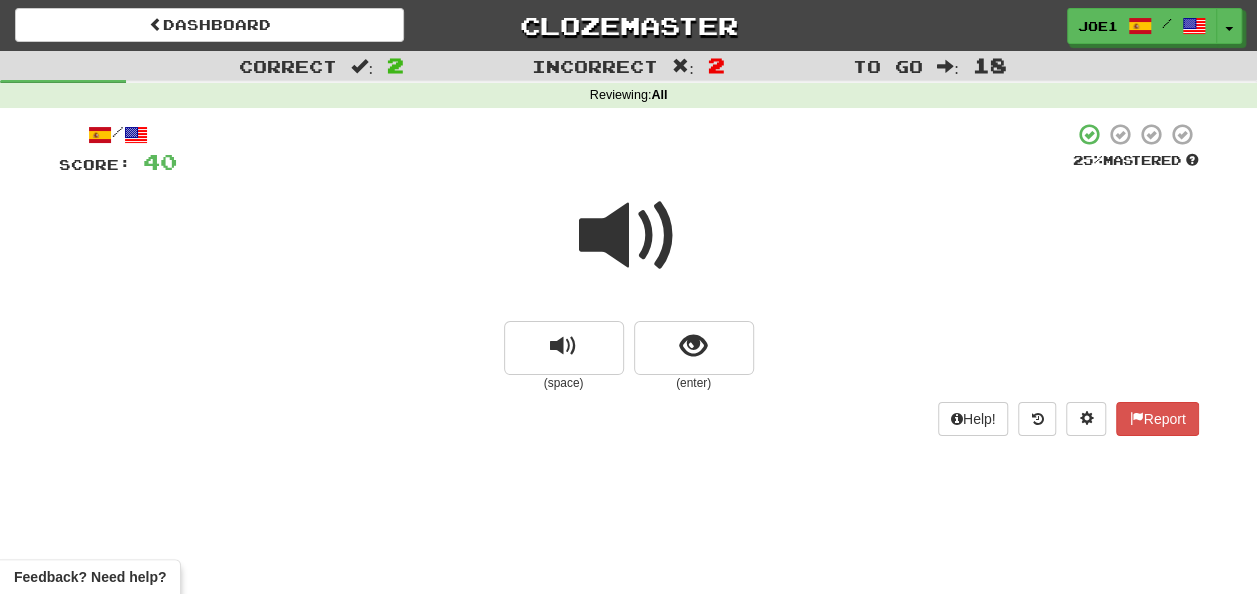 click at bounding box center [629, 236] 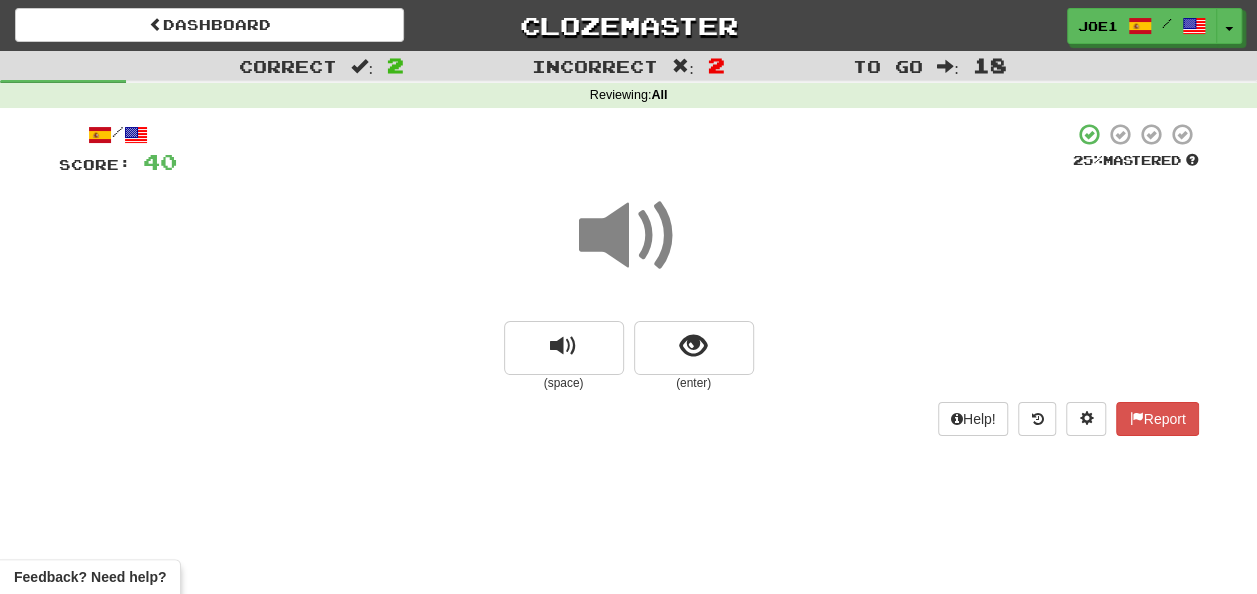 click at bounding box center [629, 236] 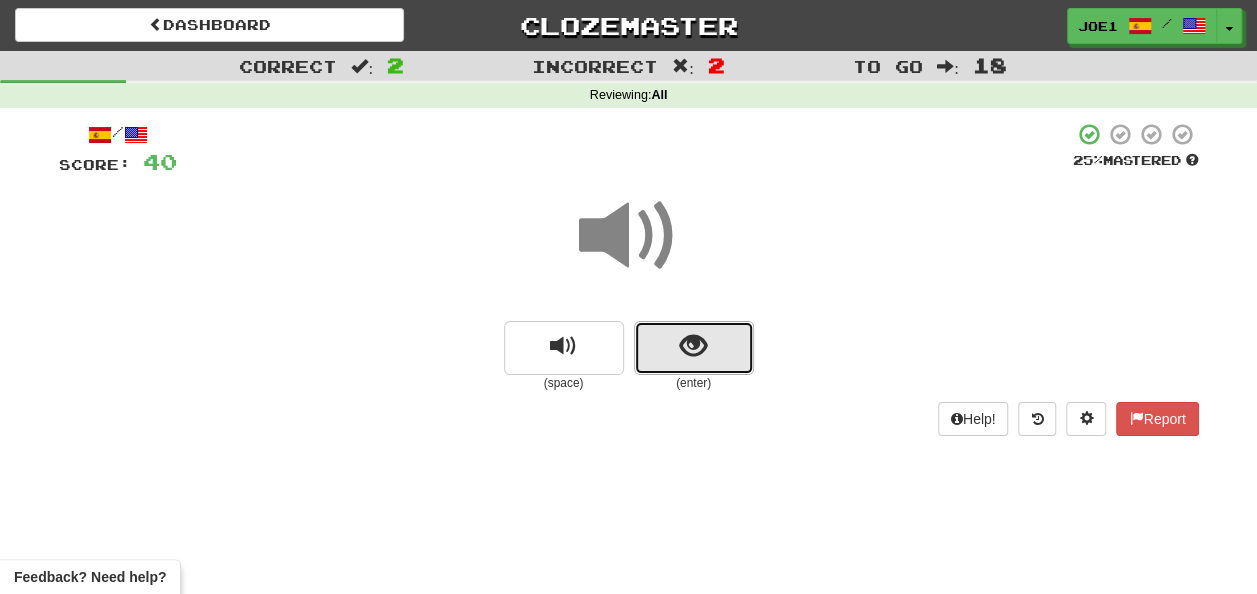 click at bounding box center (694, 348) 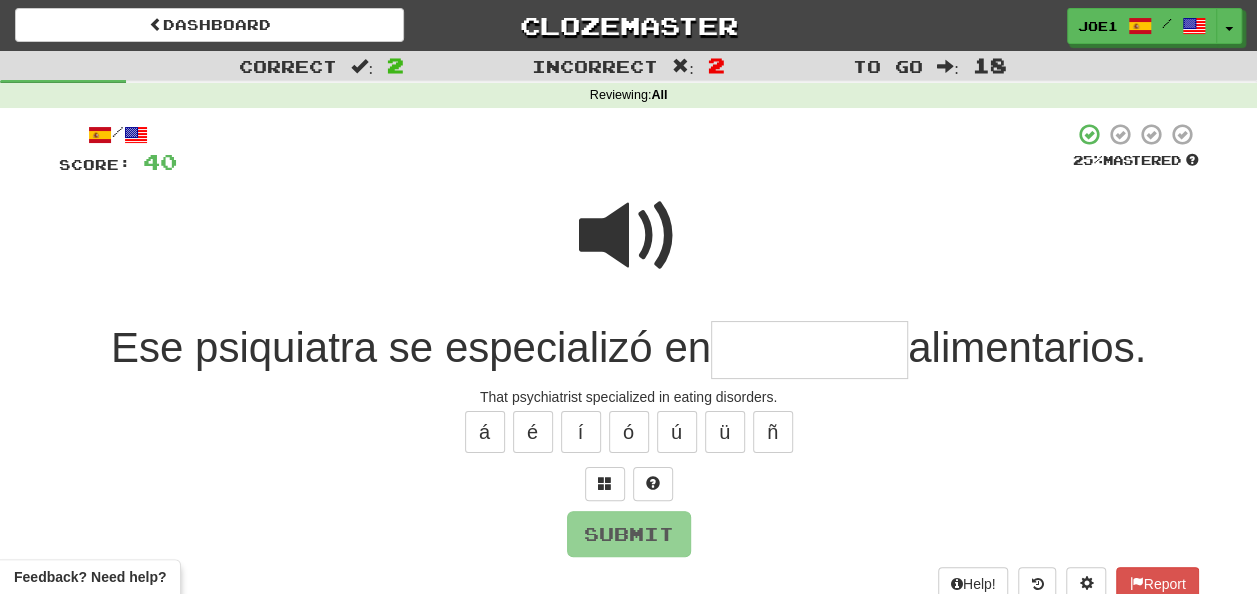click at bounding box center (629, 236) 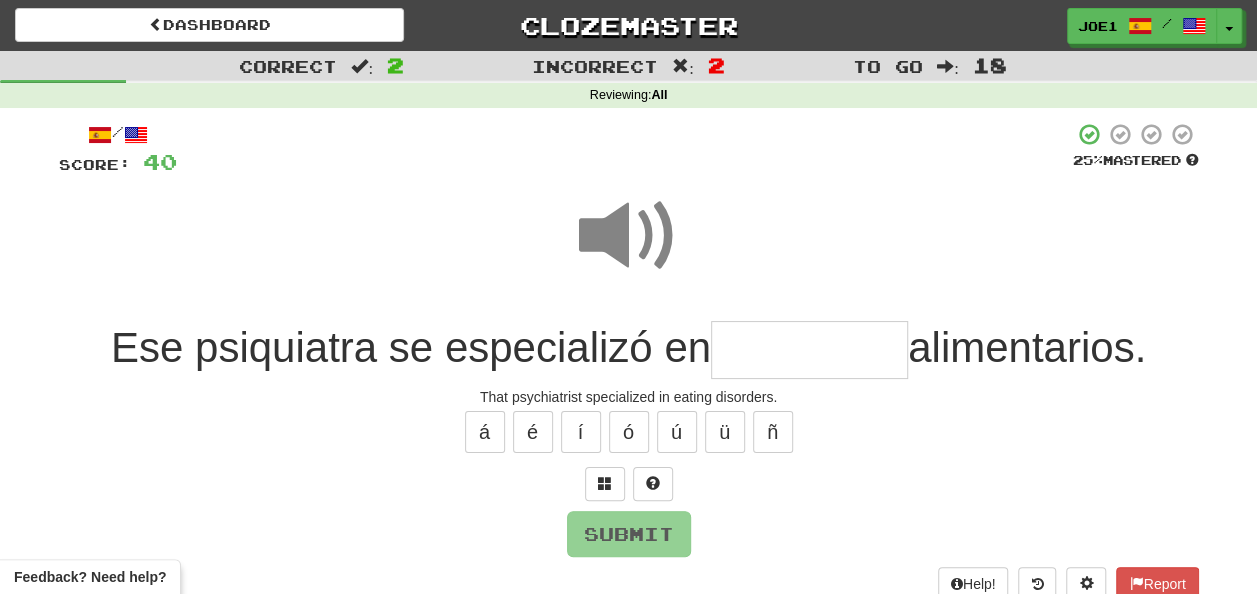 click at bounding box center (809, 350) 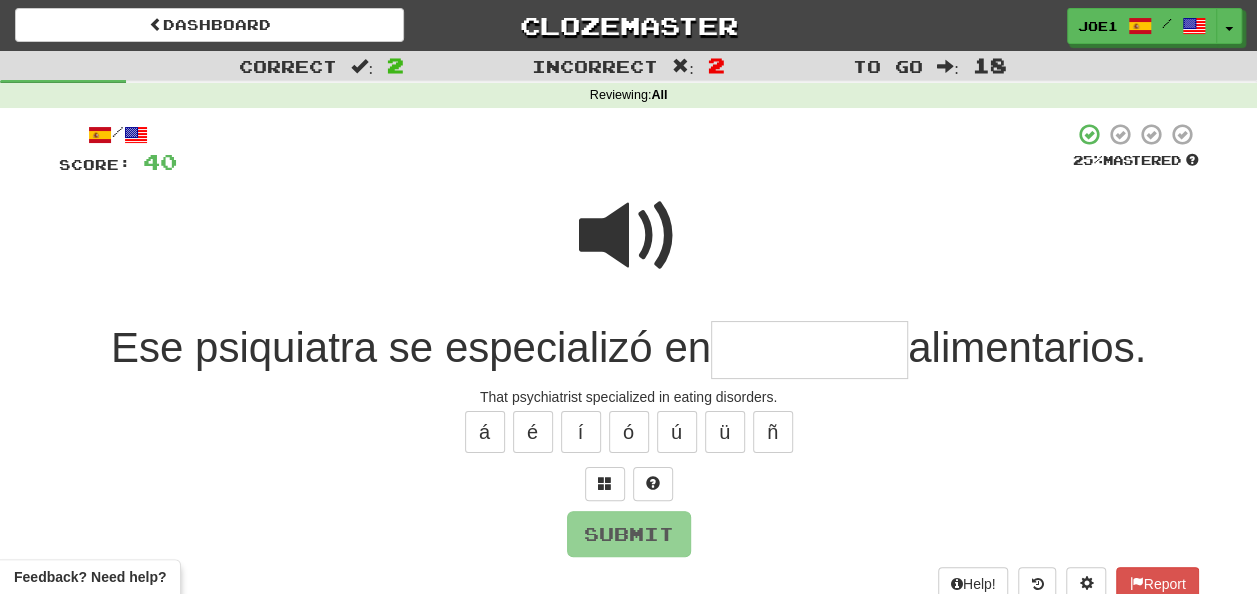 type on "*" 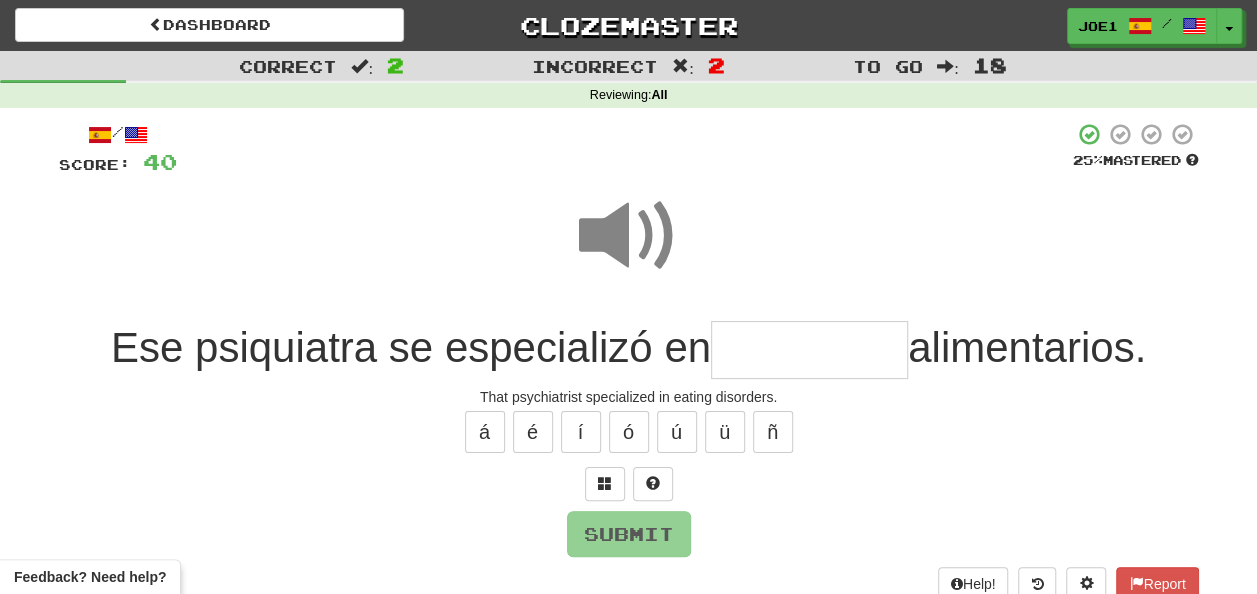 click at bounding box center (809, 350) 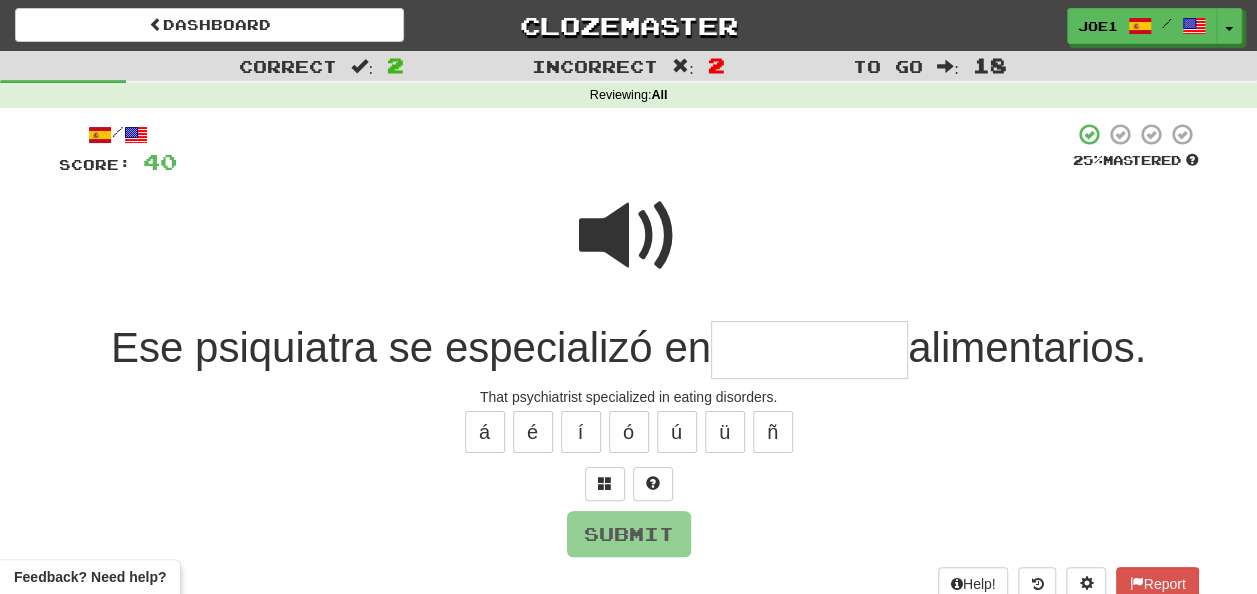 type on "*" 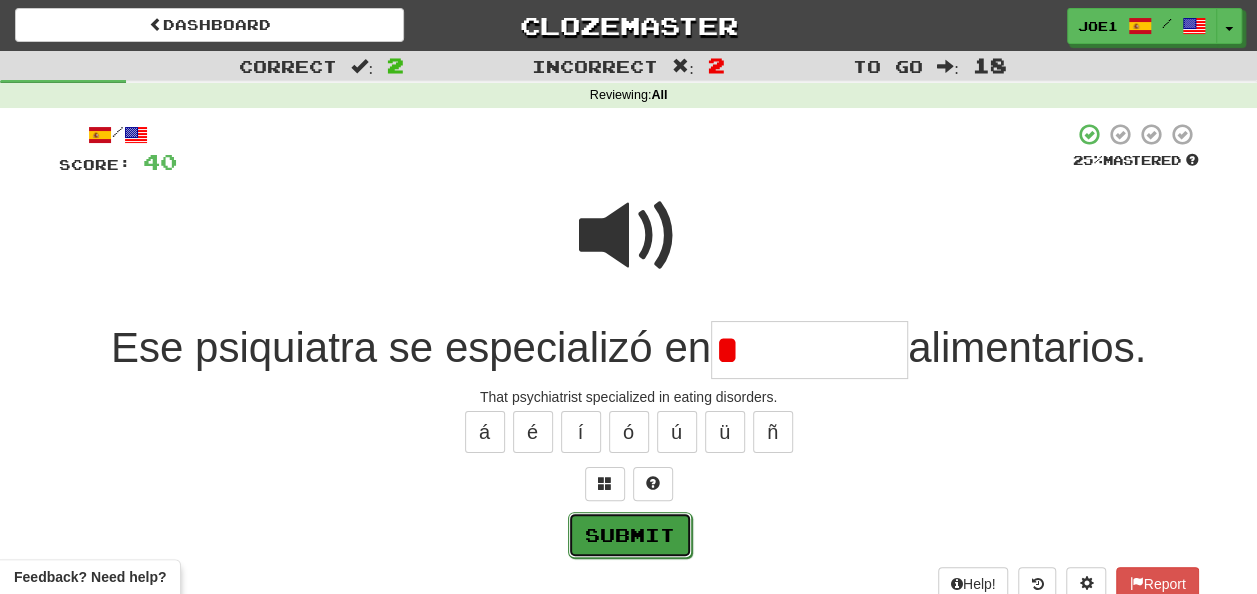 click on "Submit" at bounding box center (630, 535) 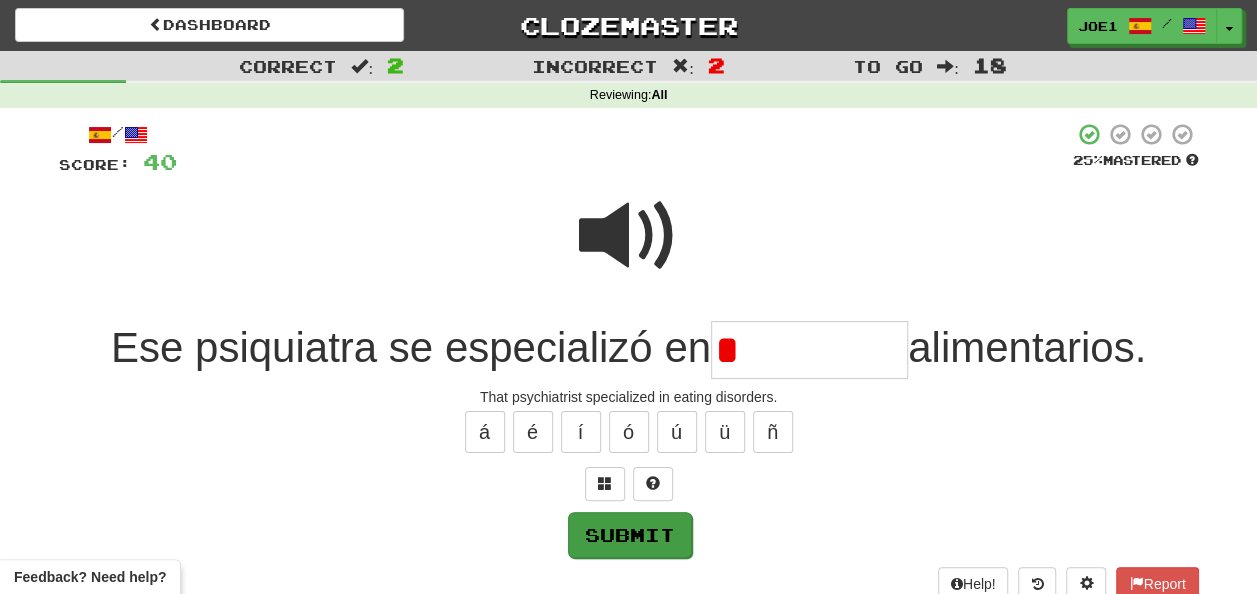 type on "**********" 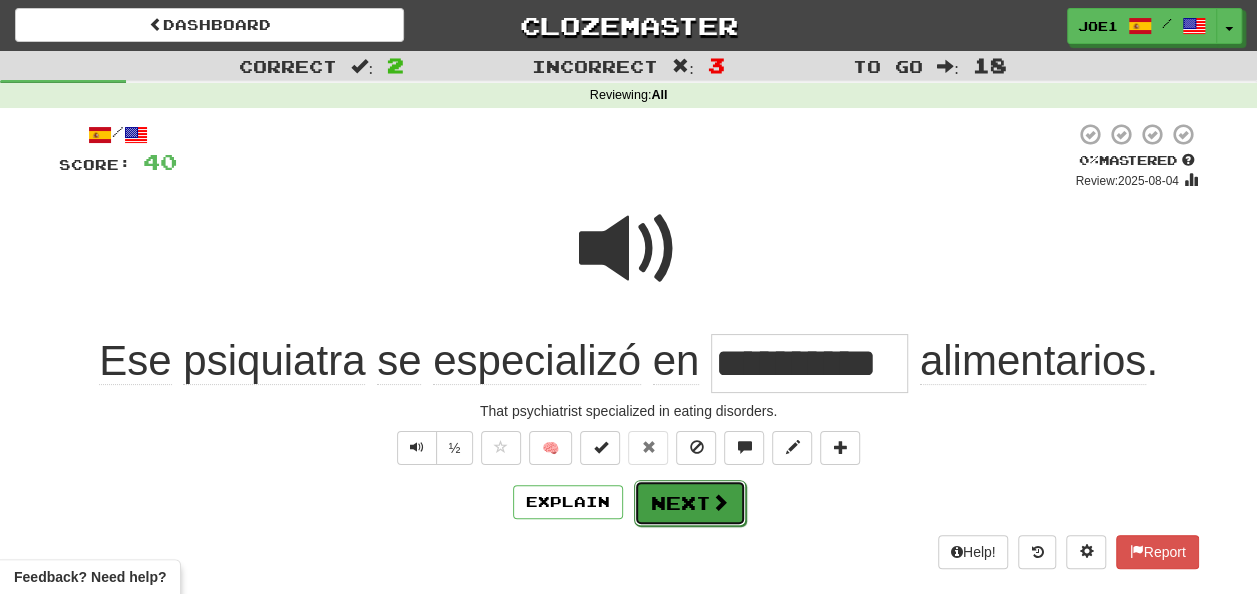 click on "Next" at bounding box center [690, 503] 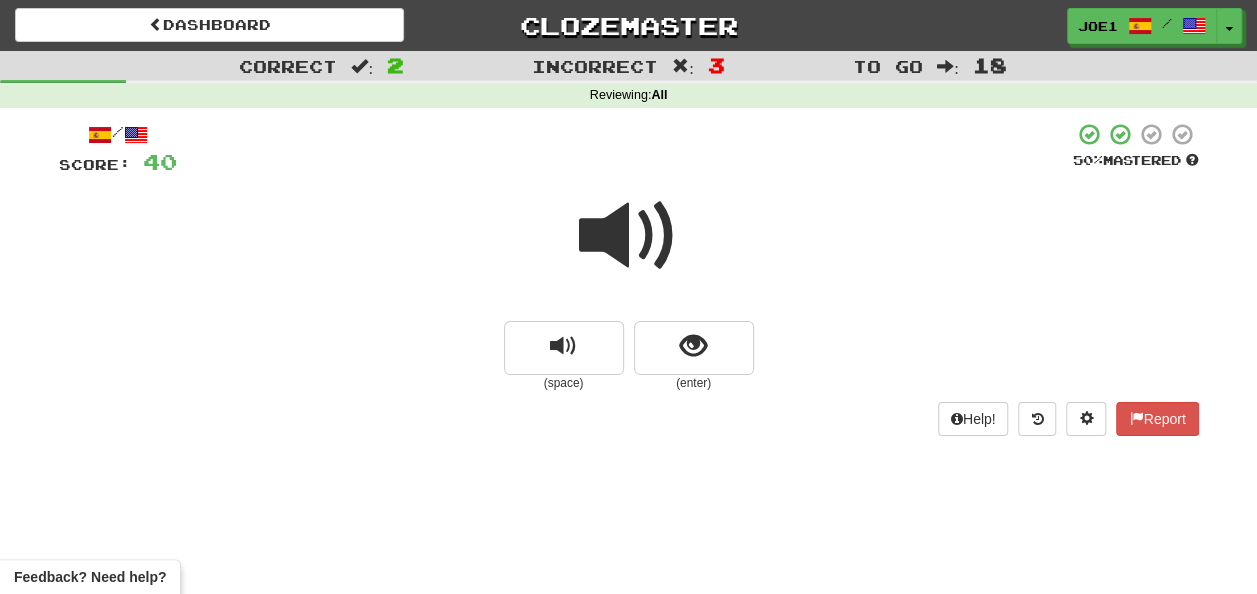 click at bounding box center [629, 236] 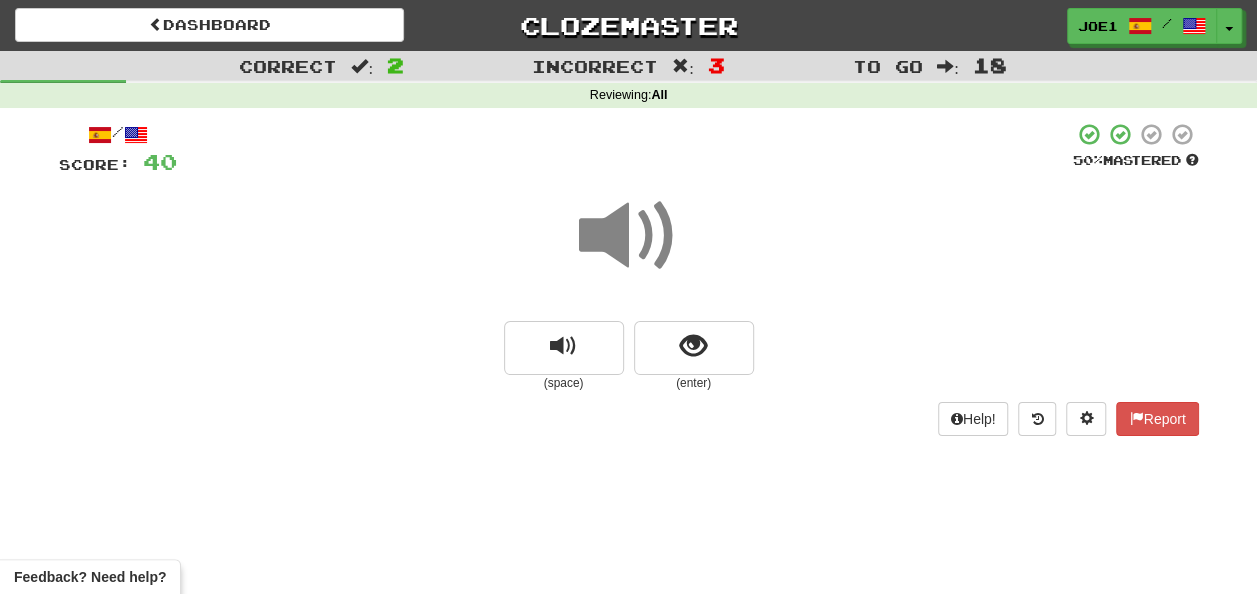 click at bounding box center [629, 236] 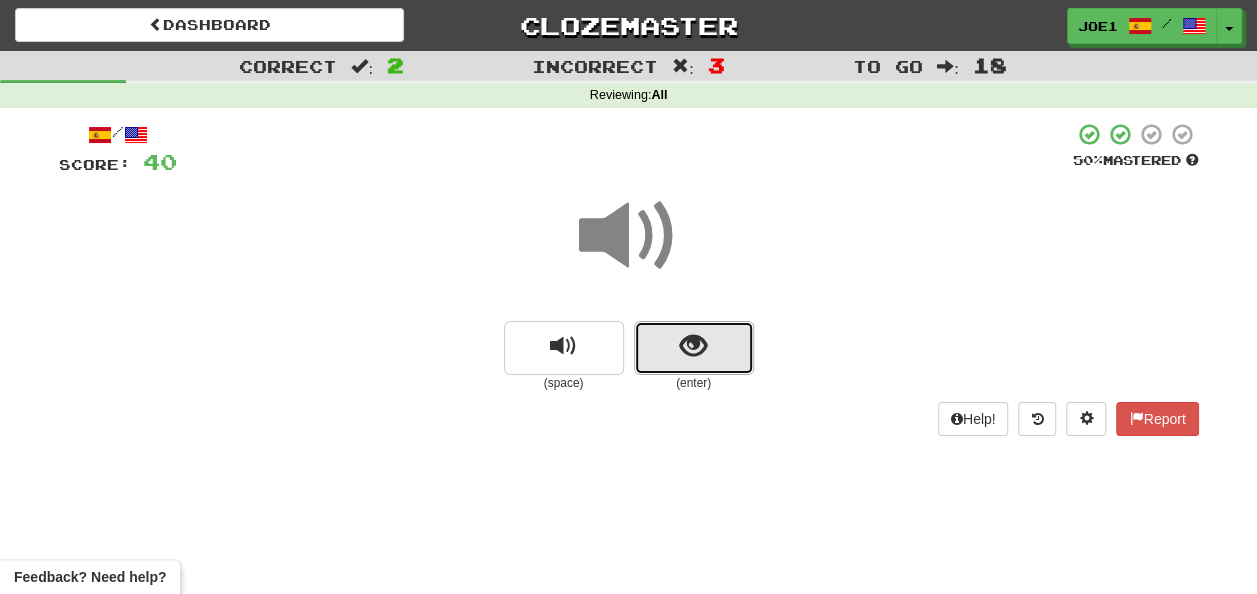click at bounding box center (693, 346) 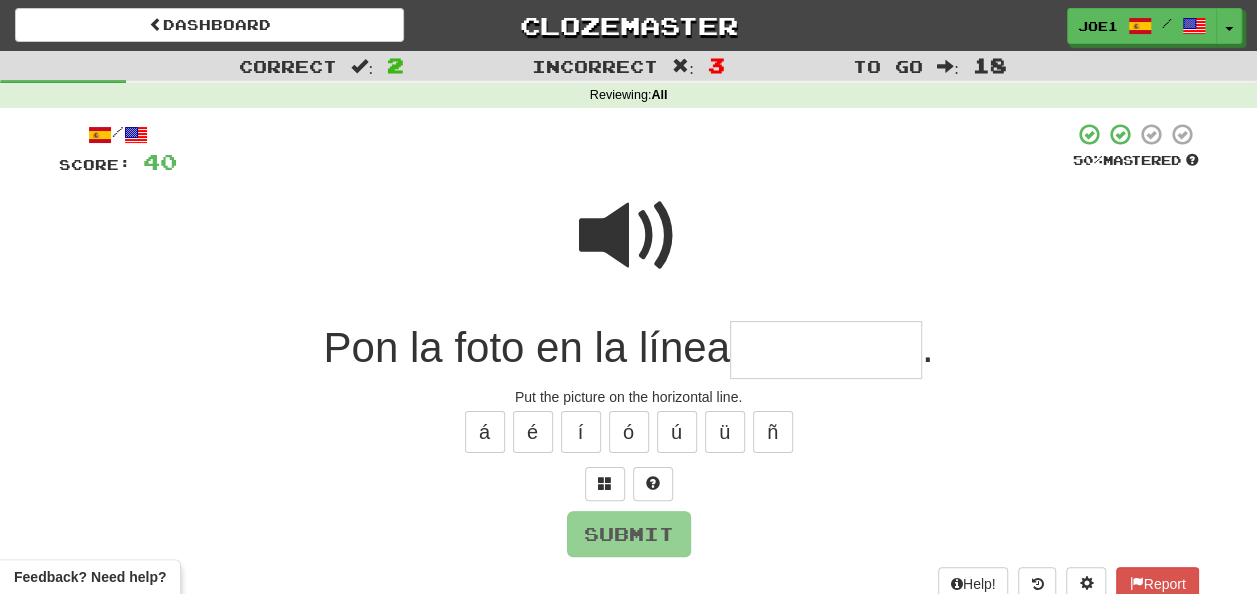 click at bounding box center (629, 236) 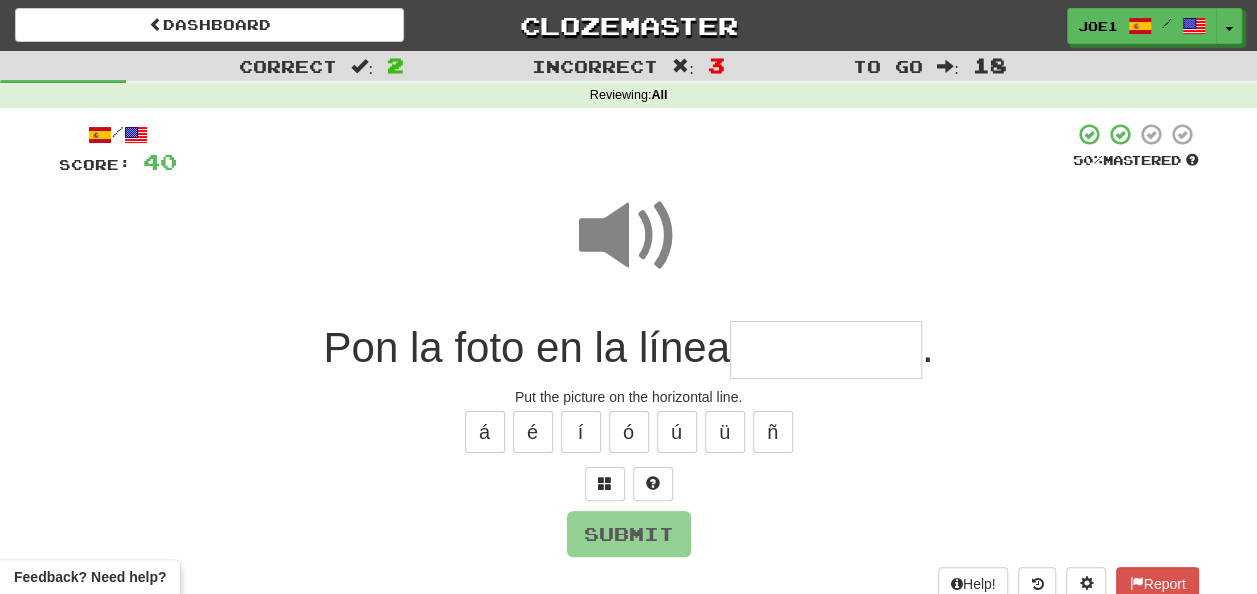 click at bounding box center (826, 350) 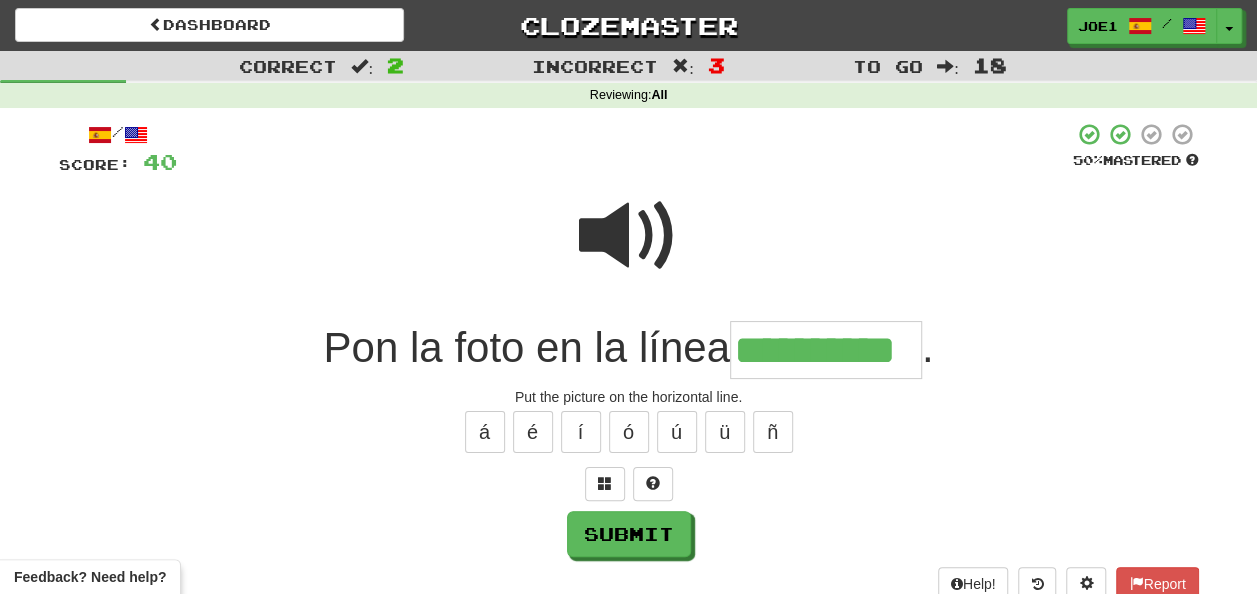 type on "**********" 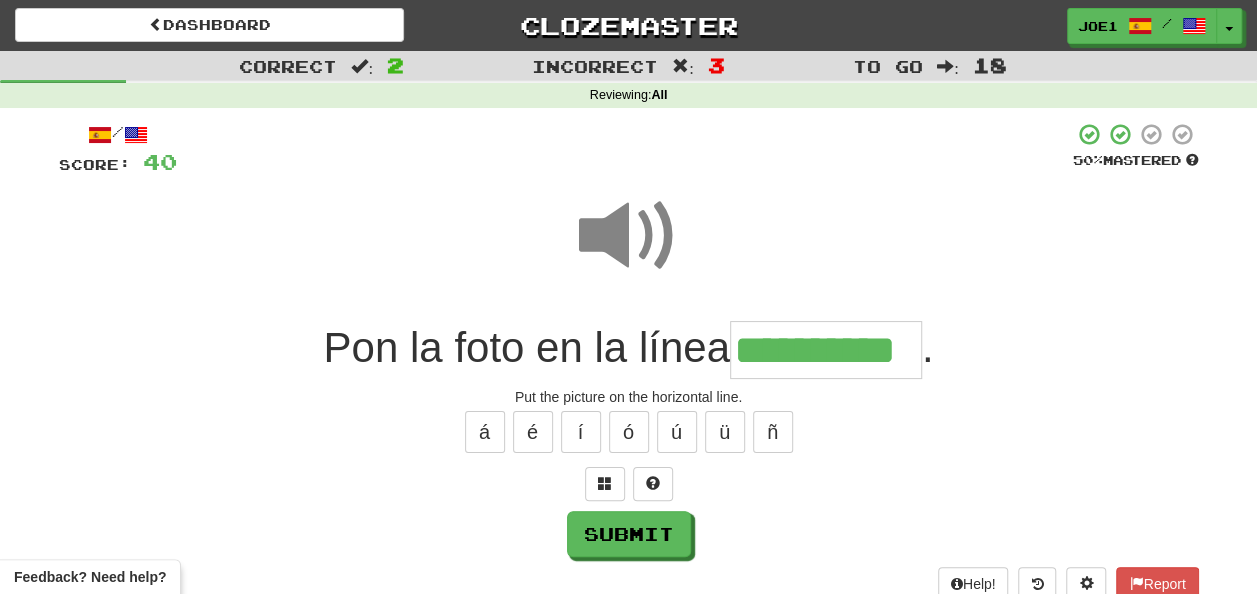 click at bounding box center [629, 236] 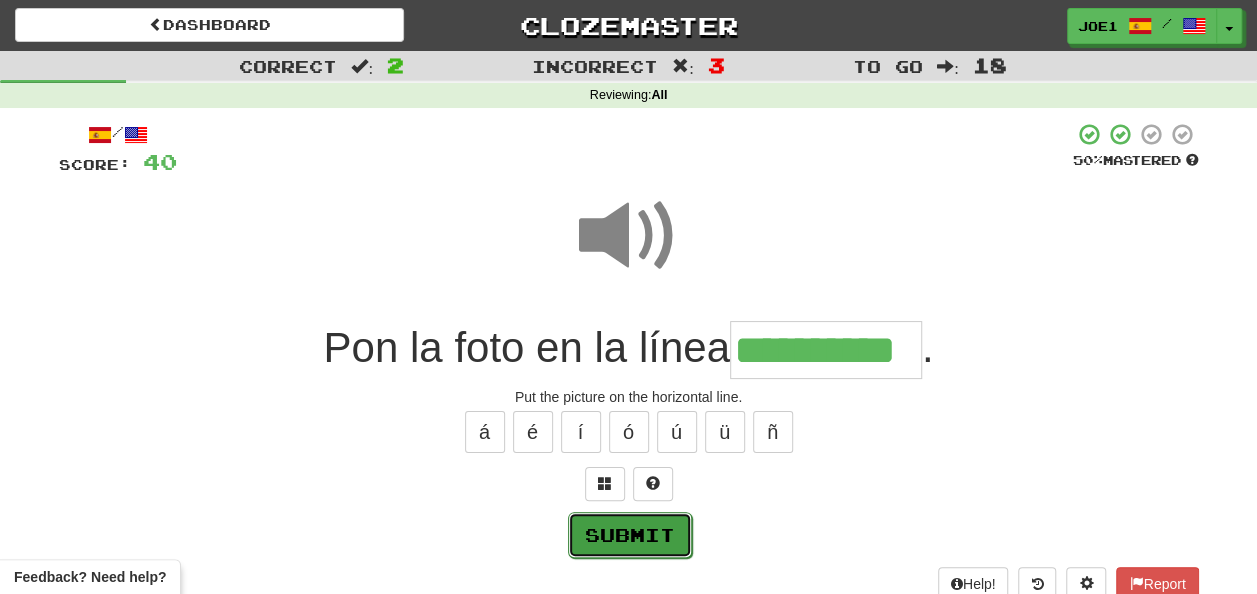 click on "Submit" at bounding box center [630, 535] 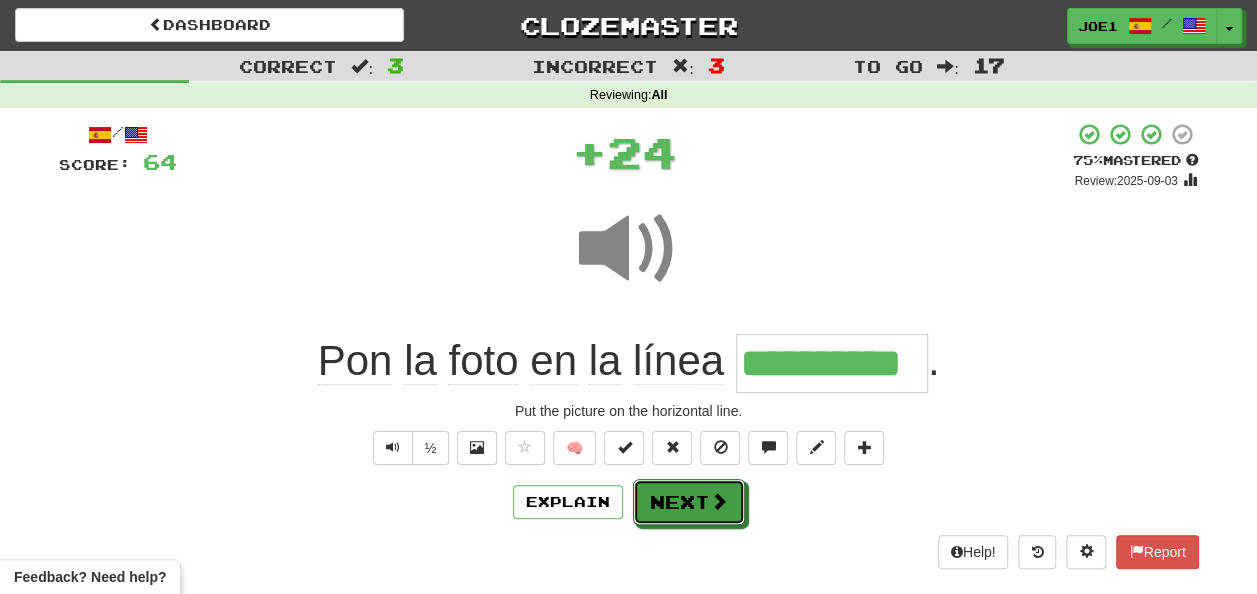 click on "Next" at bounding box center [689, 502] 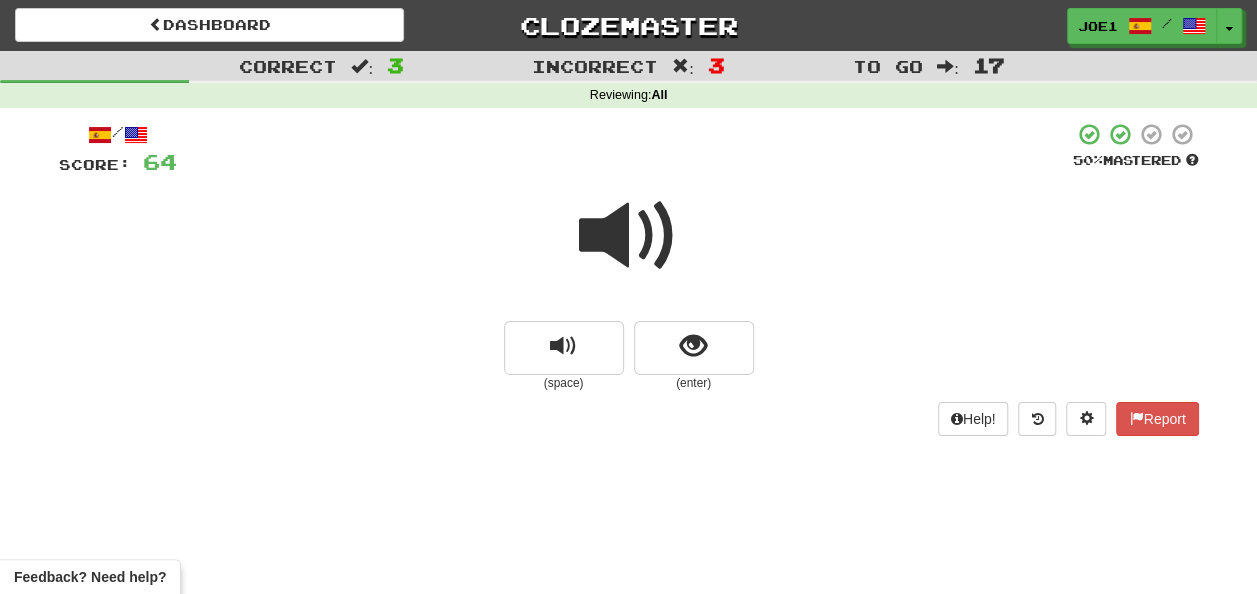 click at bounding box center [629, 236] 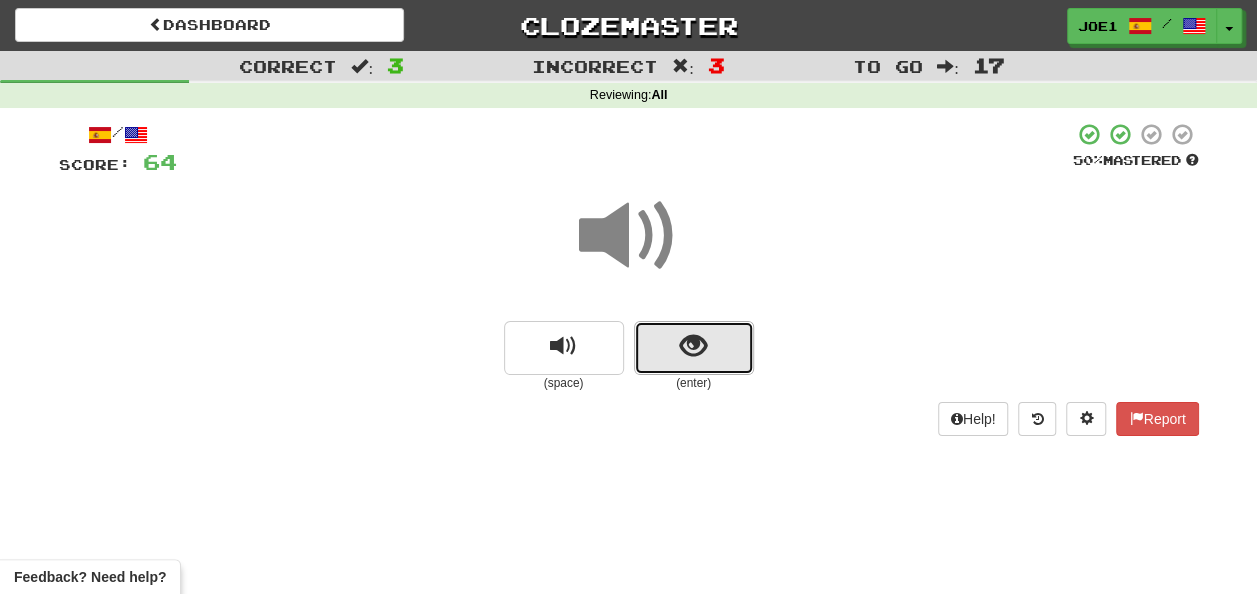 click at bounding box center (694, 348) 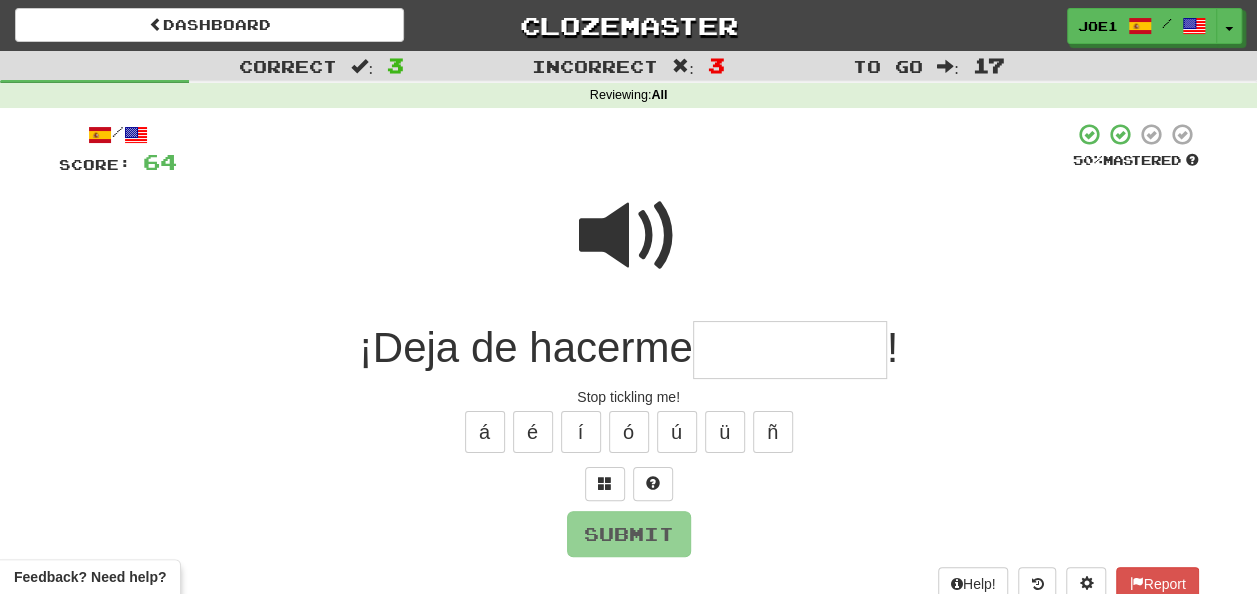 click at bounding box center [629, 236] 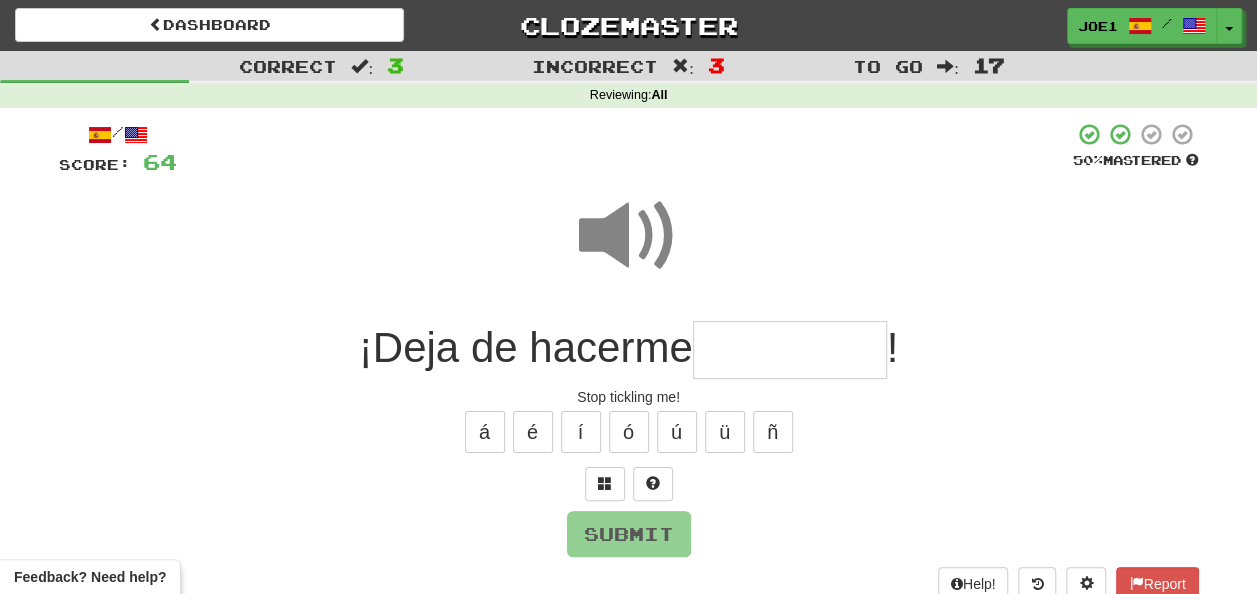 click at bounding box center [790, 350] 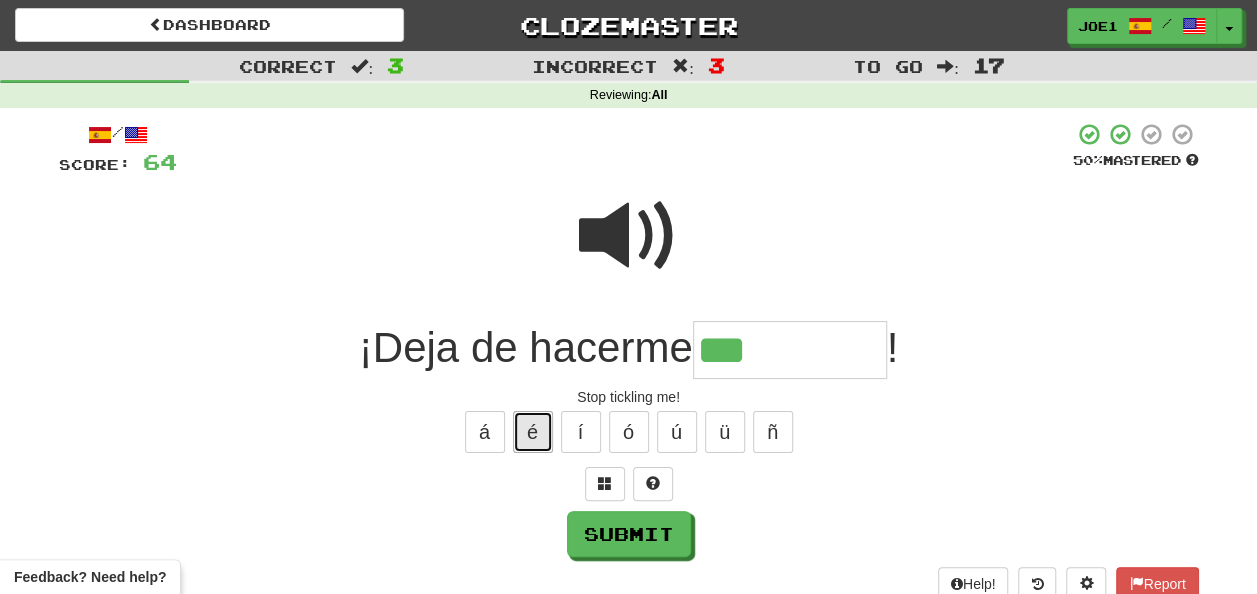 click on "é" at bounding box center [533, 432] 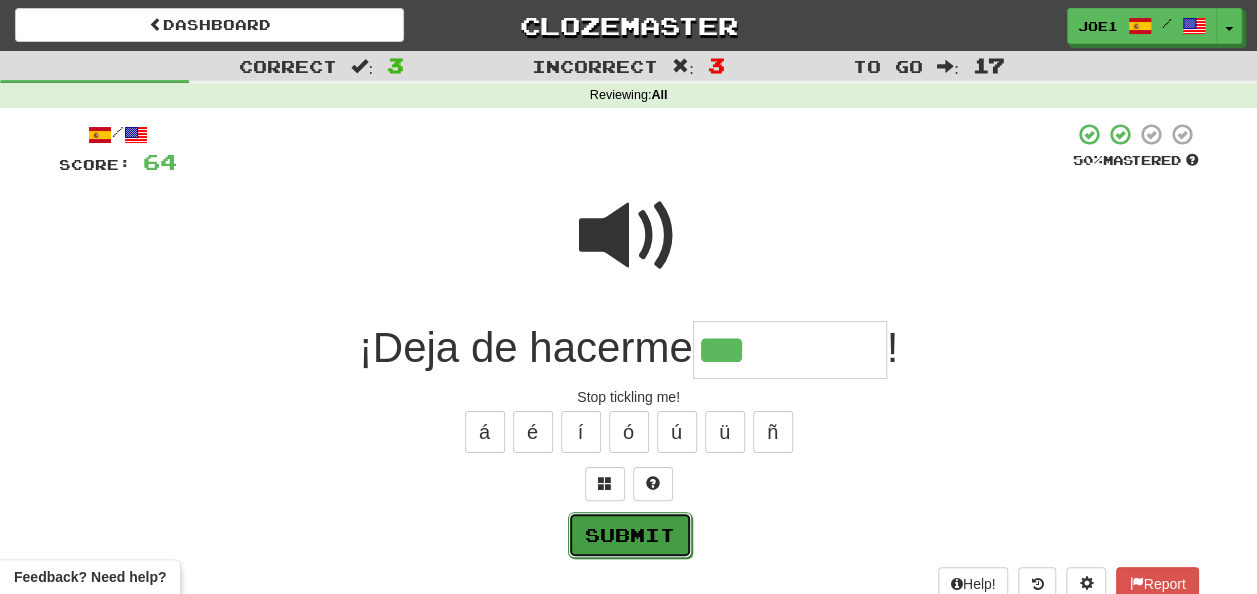 click on "Submit" at bounding box center (630, 535) 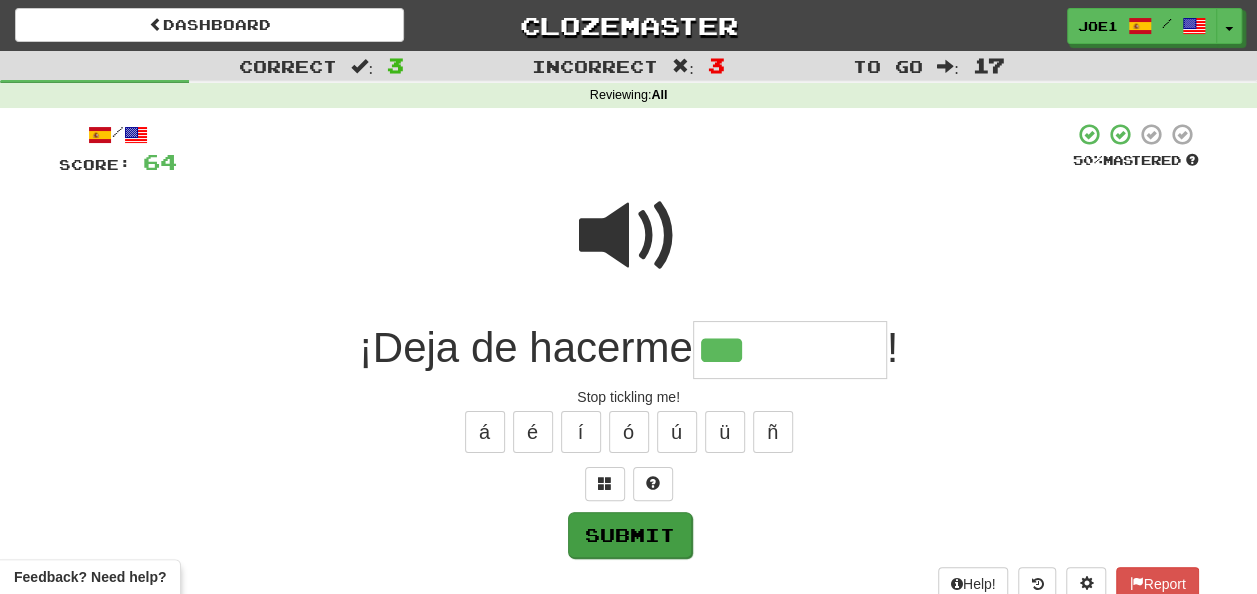 type on "**********" 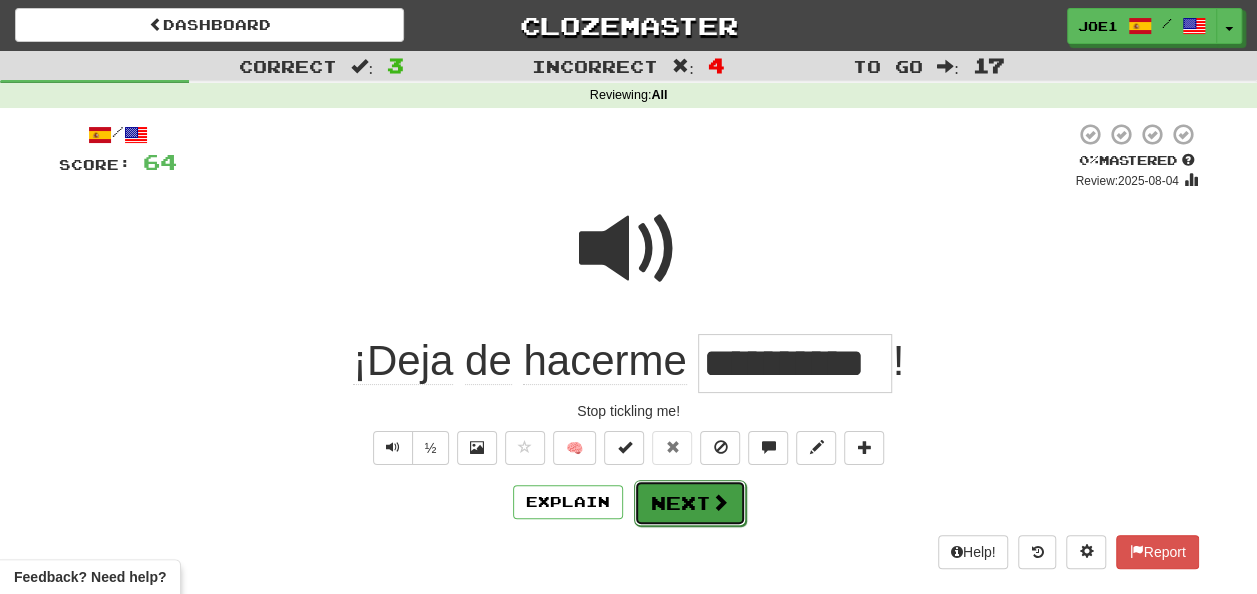 click on "Next" at bounding box center [690, 503] 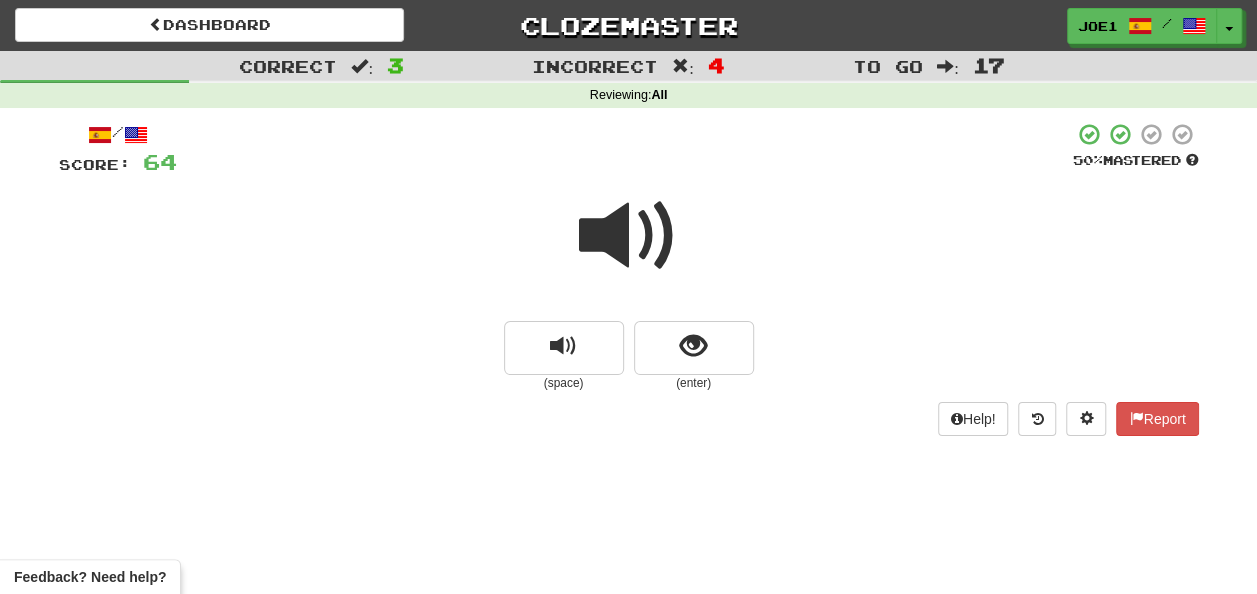 click at bounding box center [629, 236] 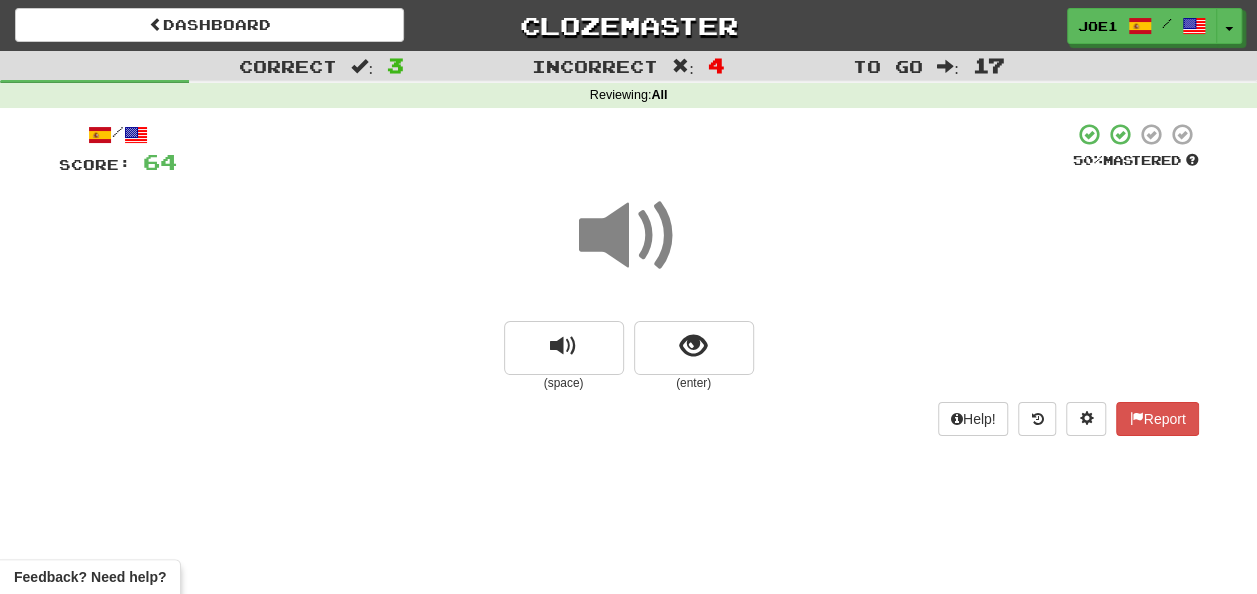 click at bounding box center (629, 236) 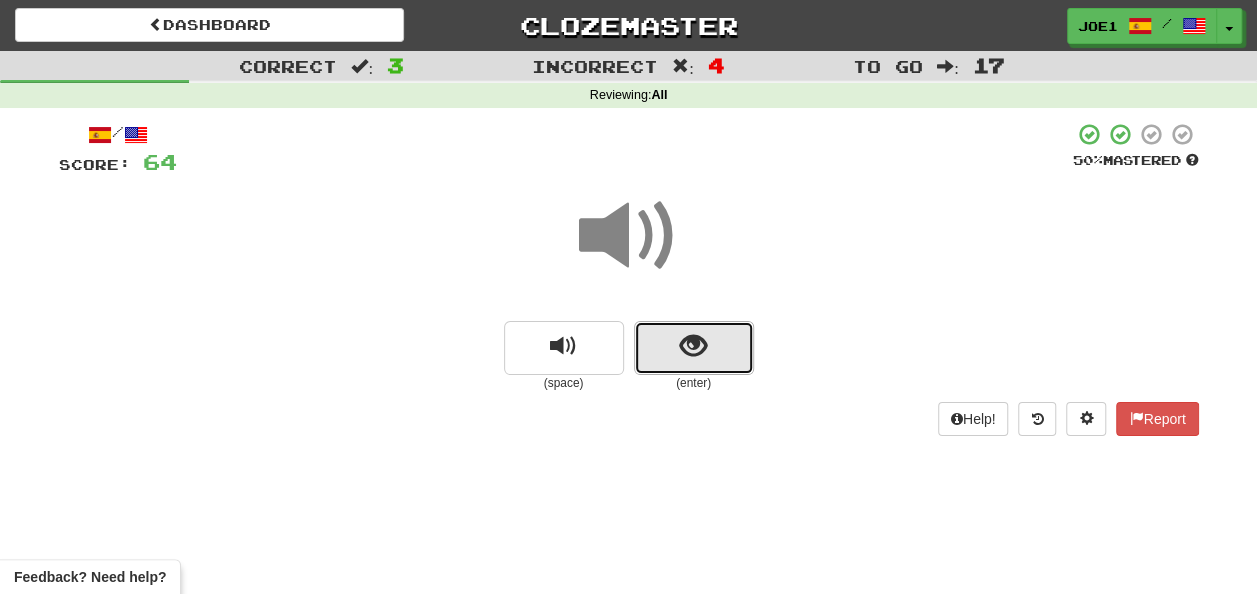 click at bounding box center [693, 346] 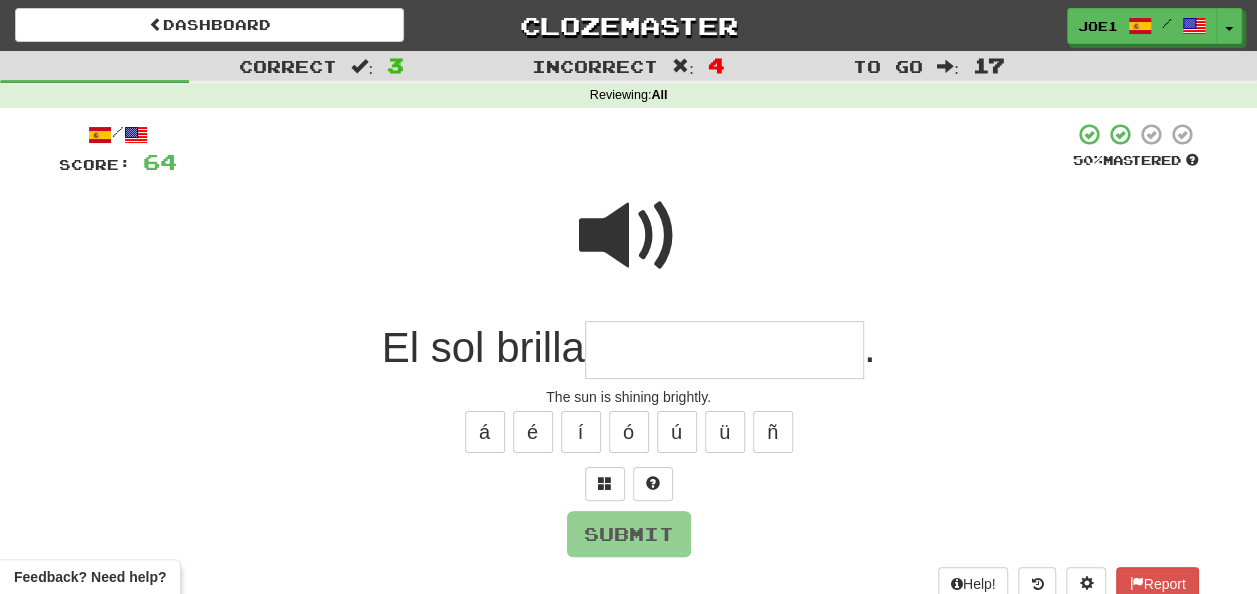click at bounding box center (629, 236) 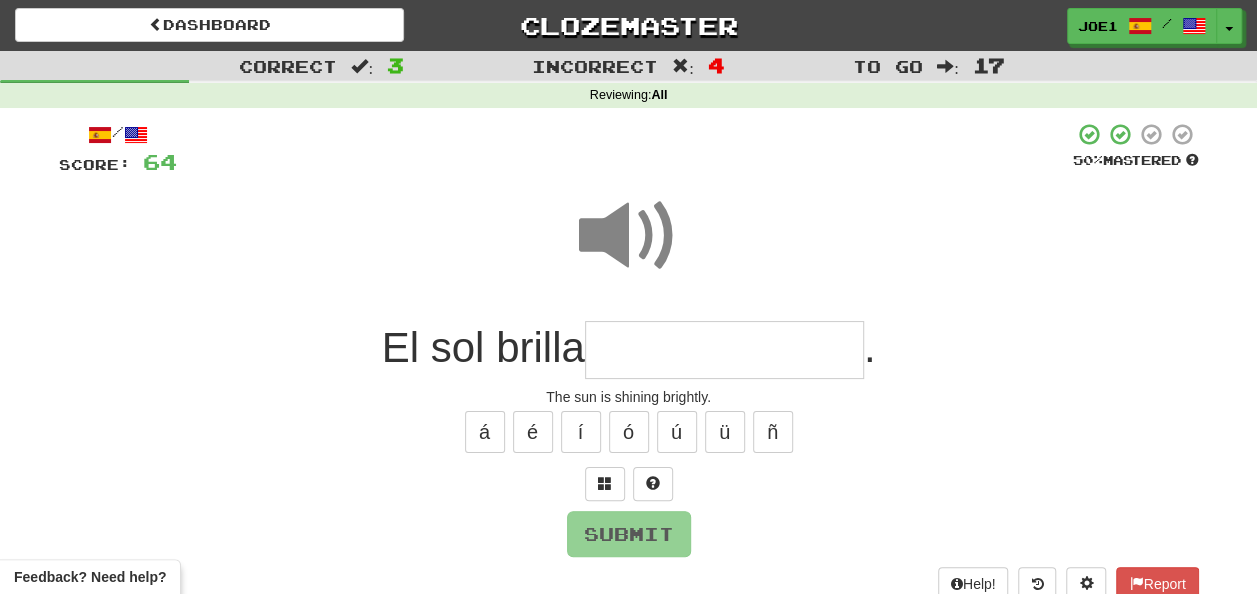 click at bounding box center [724, 350] 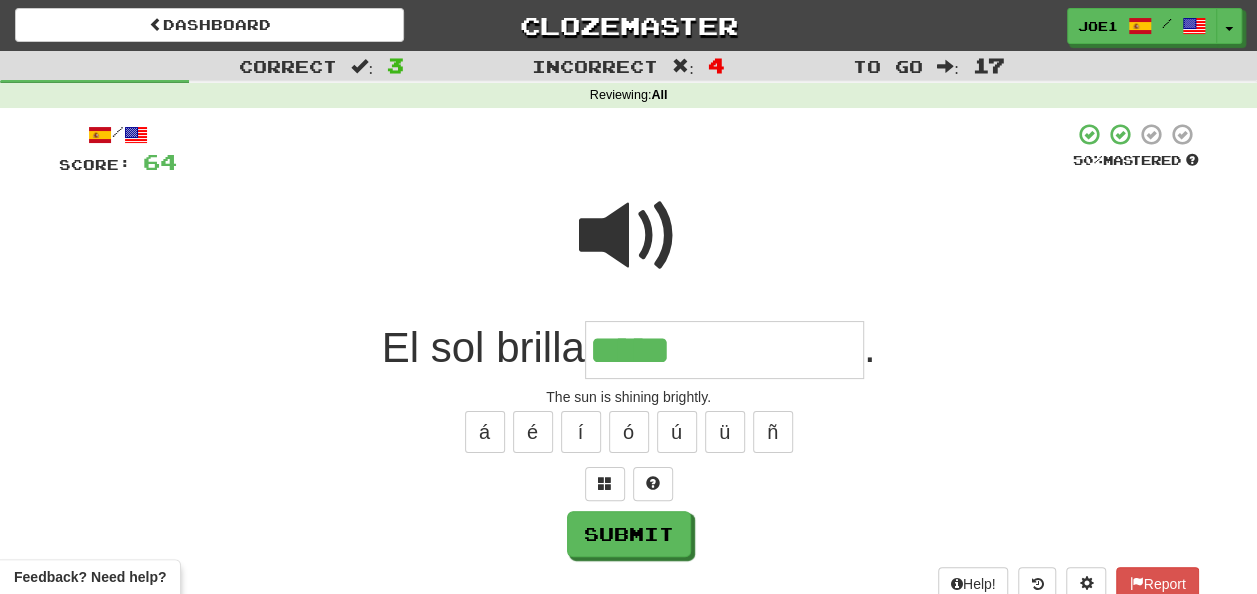 click at bounding box center (629, 236) 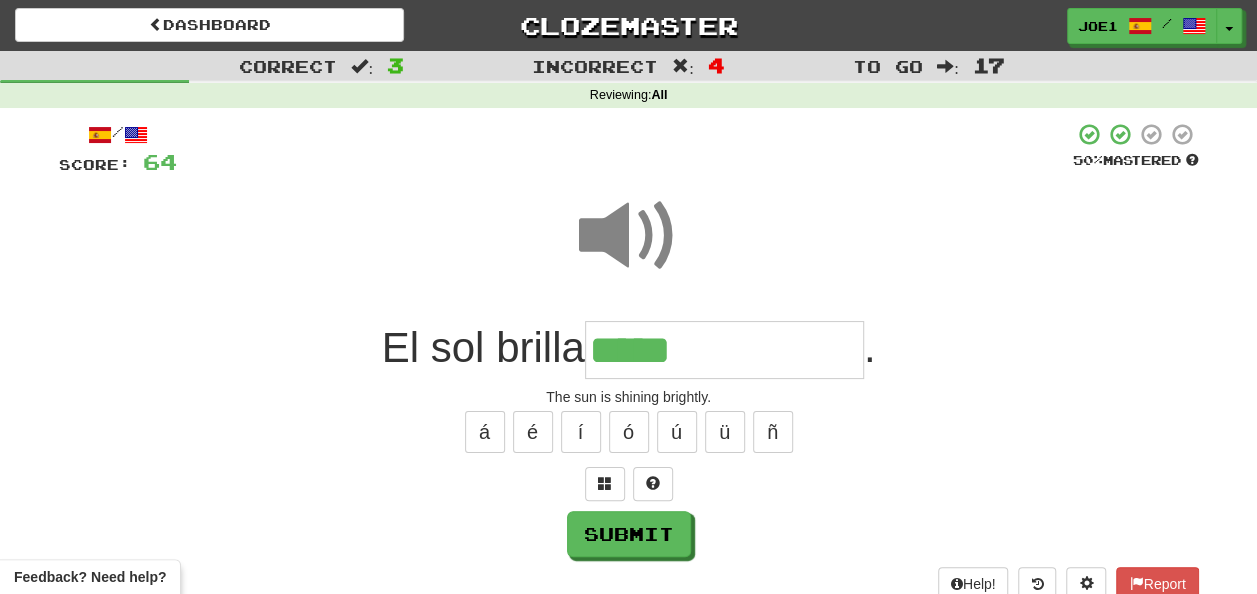 click on "*****" at bounding box center [724, 350] 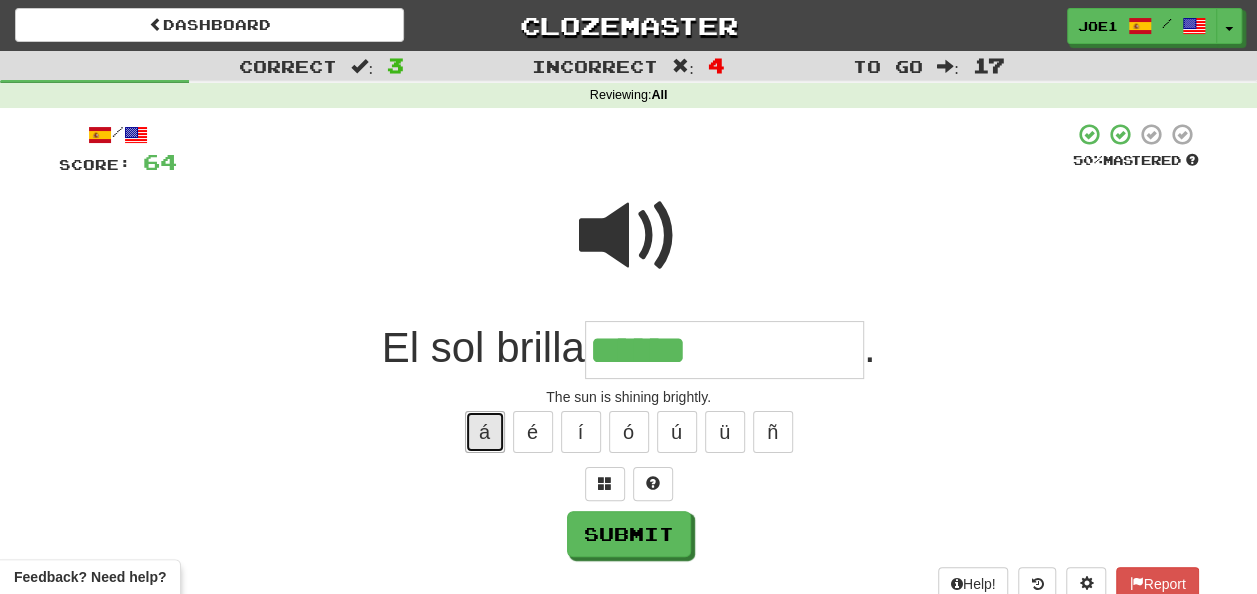 click on "á" at bounding box center (485, 432) 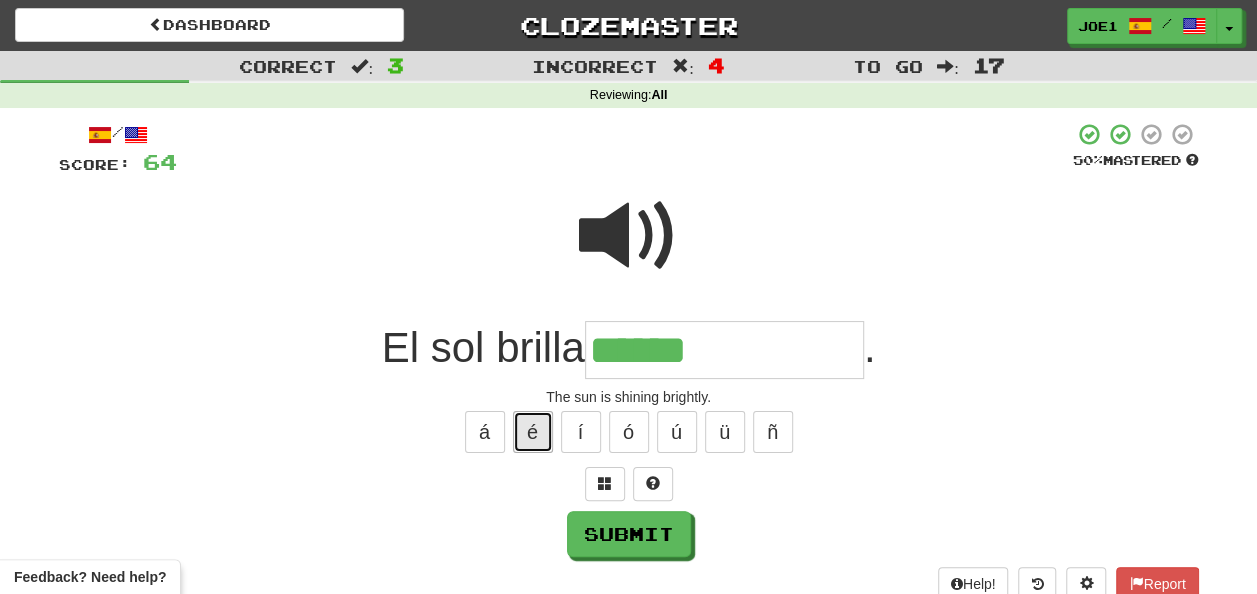 click on "é" at bounding box center (533, 432) 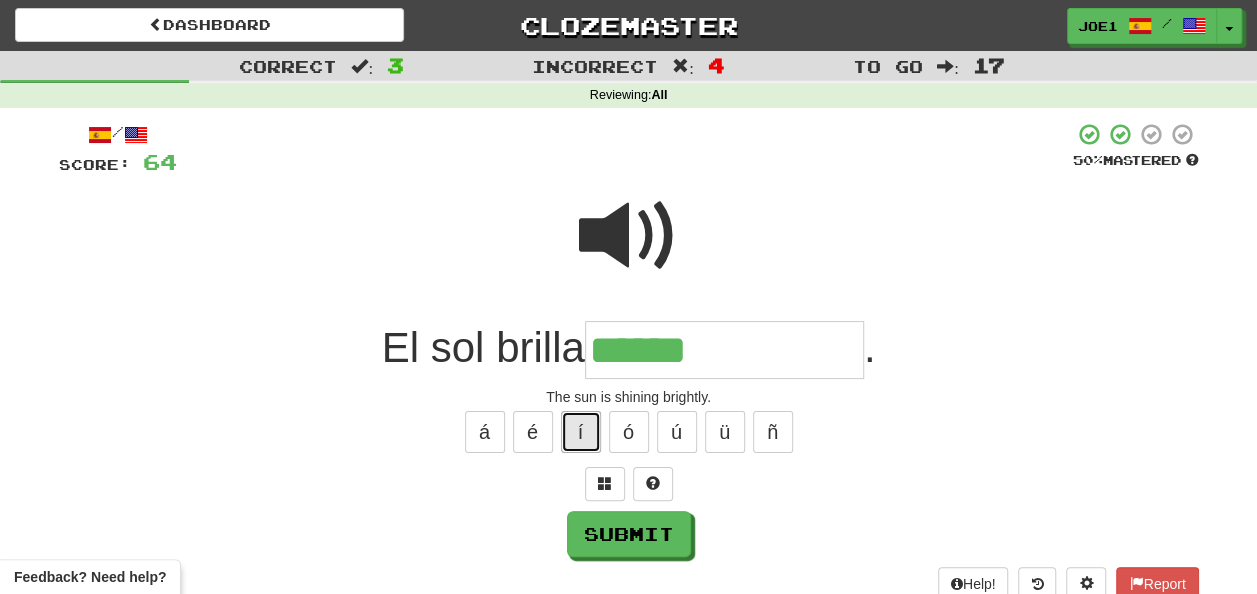 click on "í" at bounding box center [581, 432] 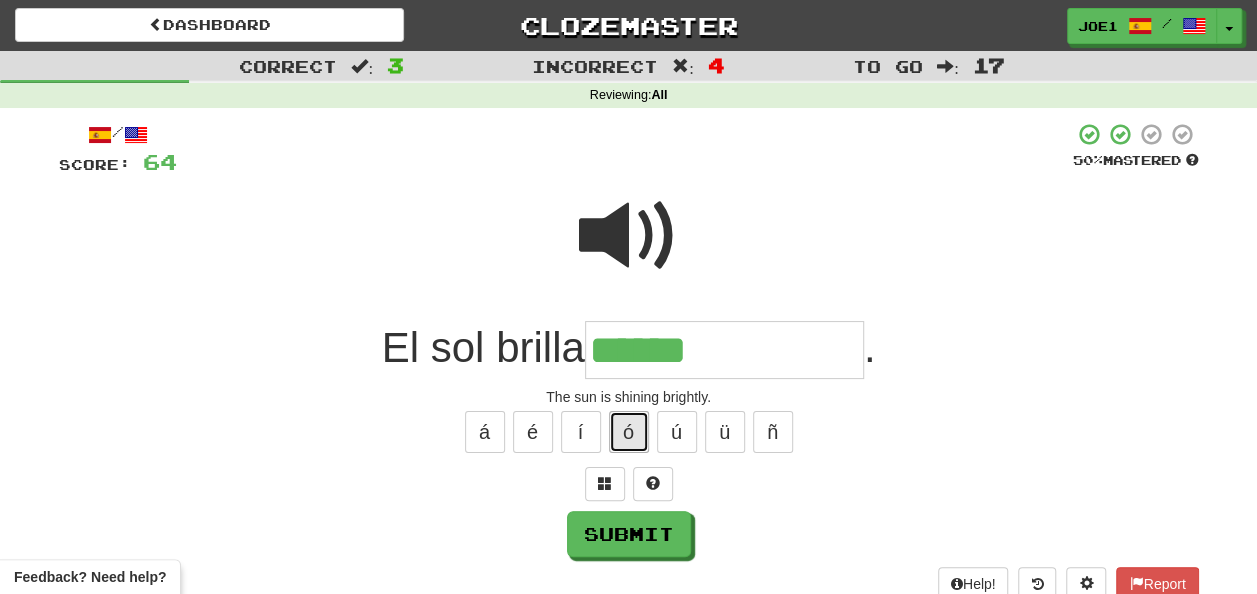 click on "ó" at bounding box center (629, 432) 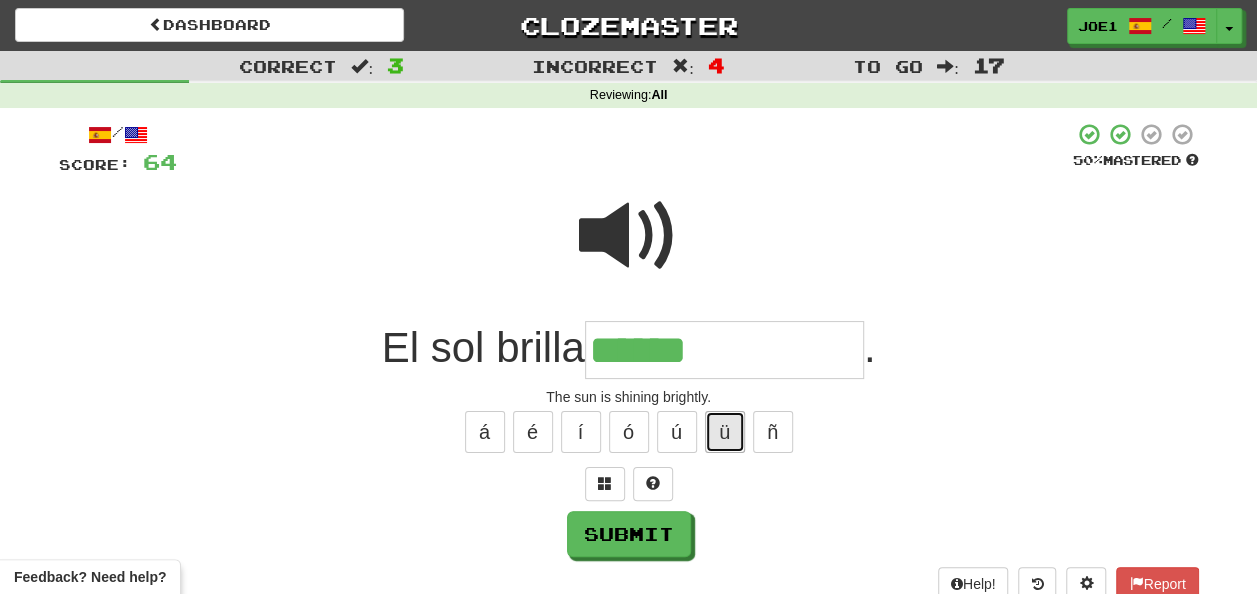 click on "ü" at bounding box center [725, 432] 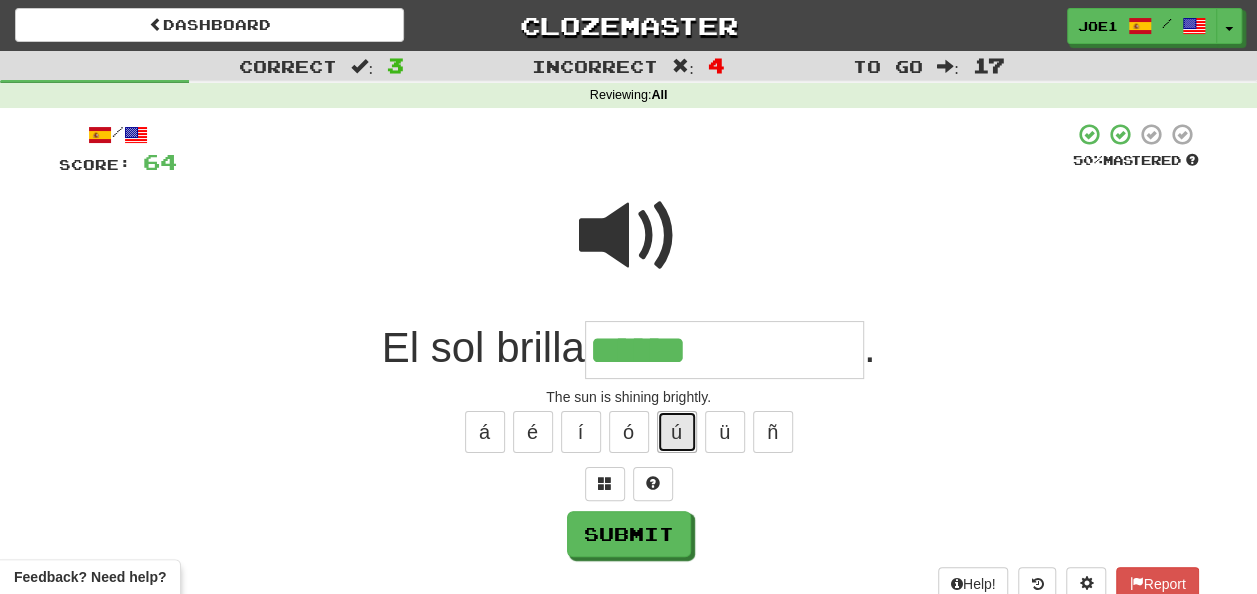 click on "ú" at bounding box center (677, 432) 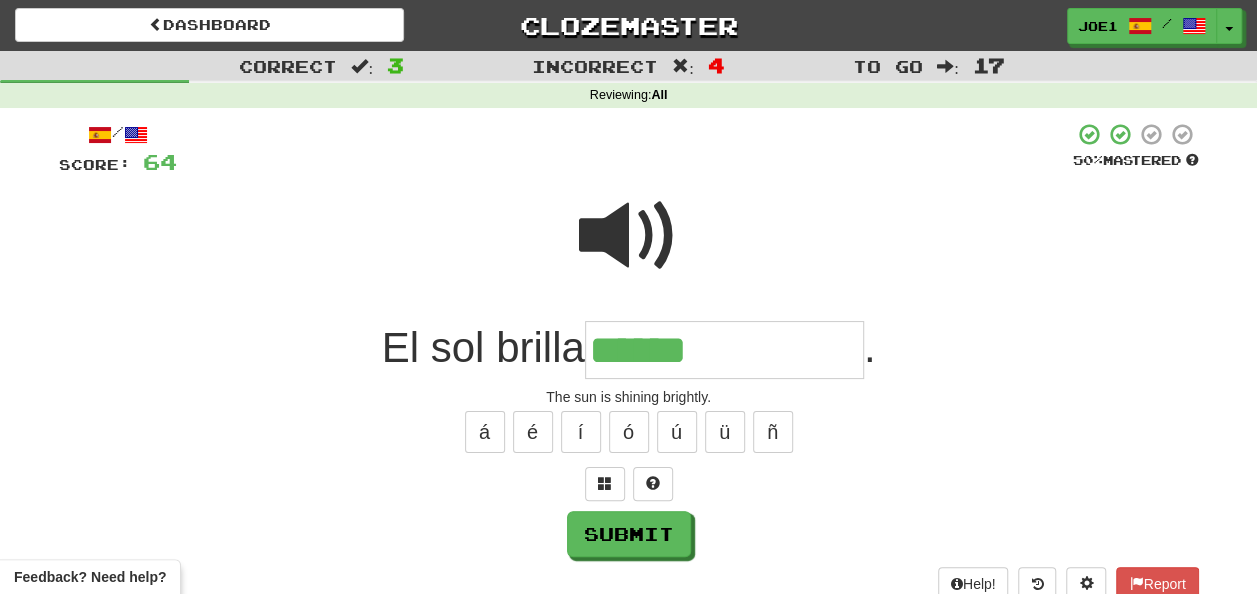click at bounding box center [629, 236] 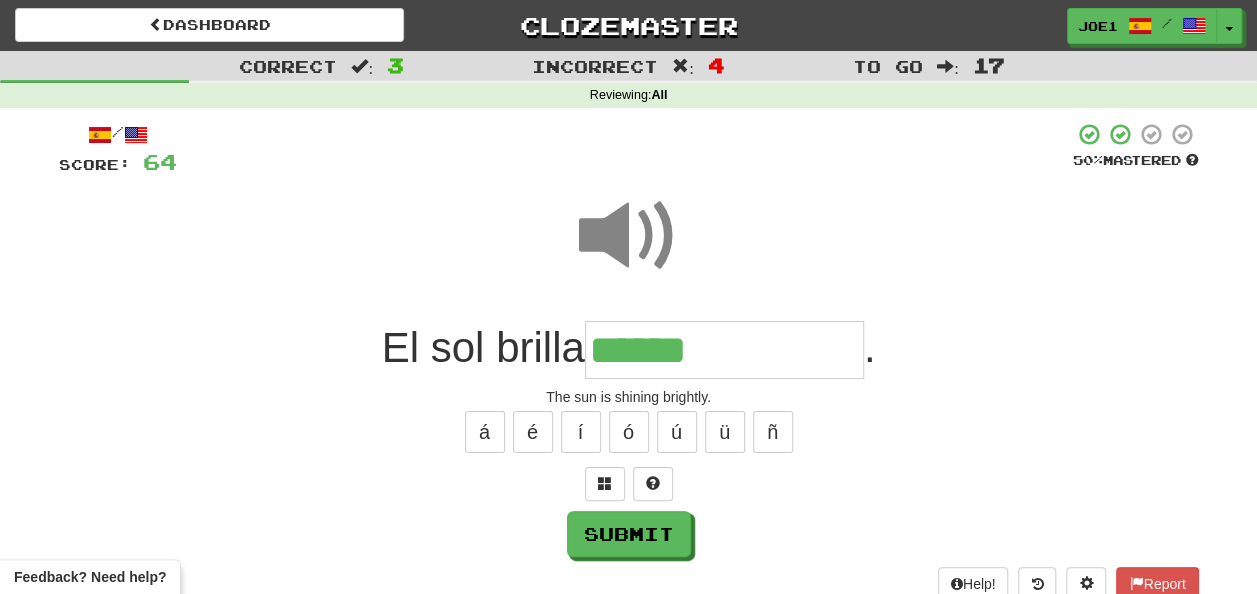 click on "******" at bounding box center (724, 350) 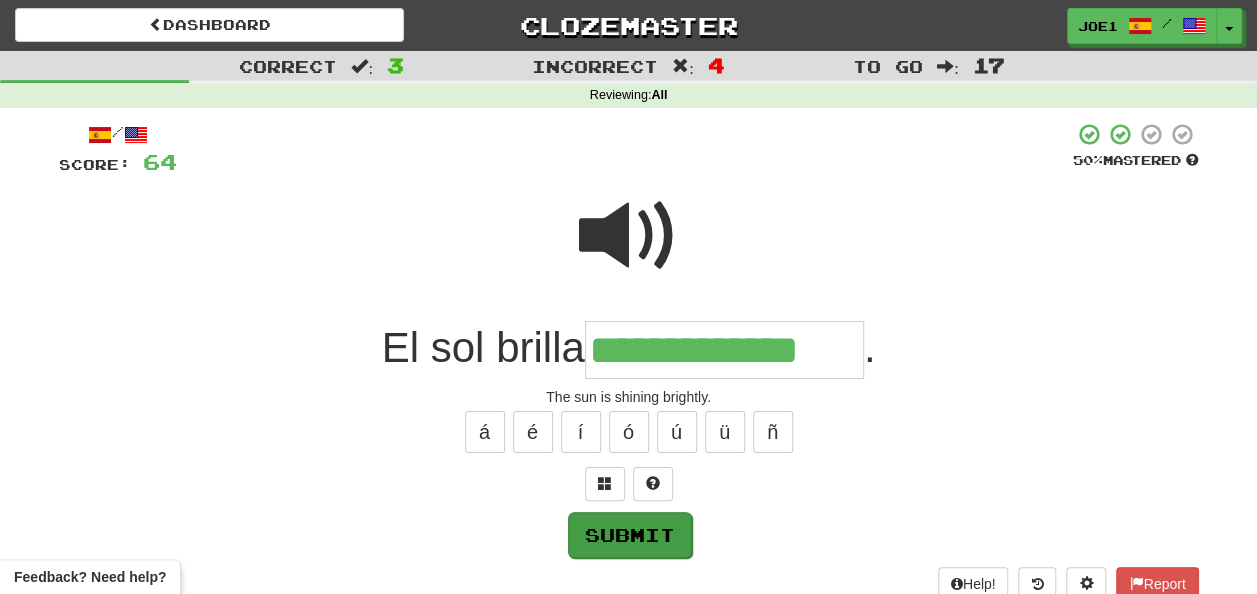 type on "**********" 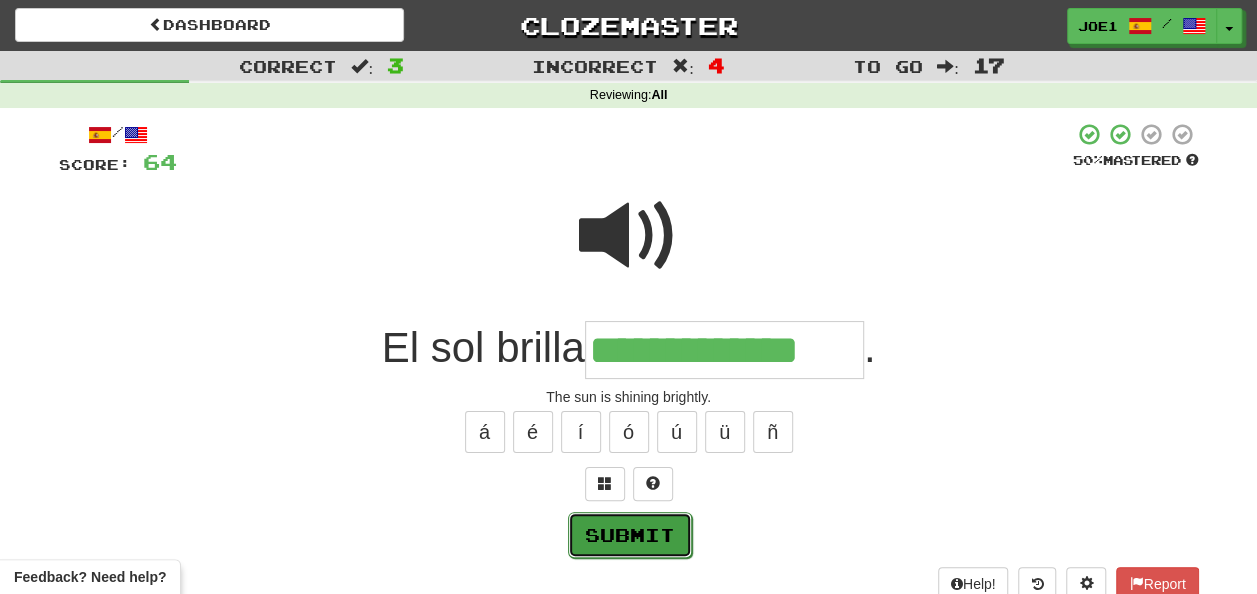 click on "Submit" at bounding box center (630, 535) 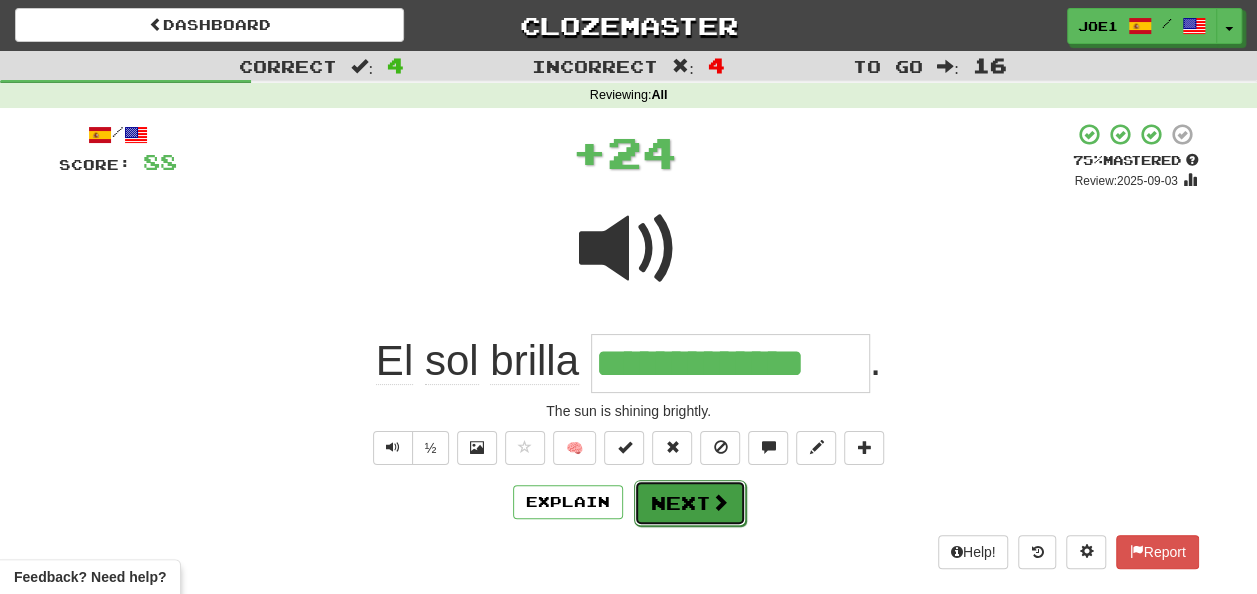 click on "Next" at bounding box center (690, 503) 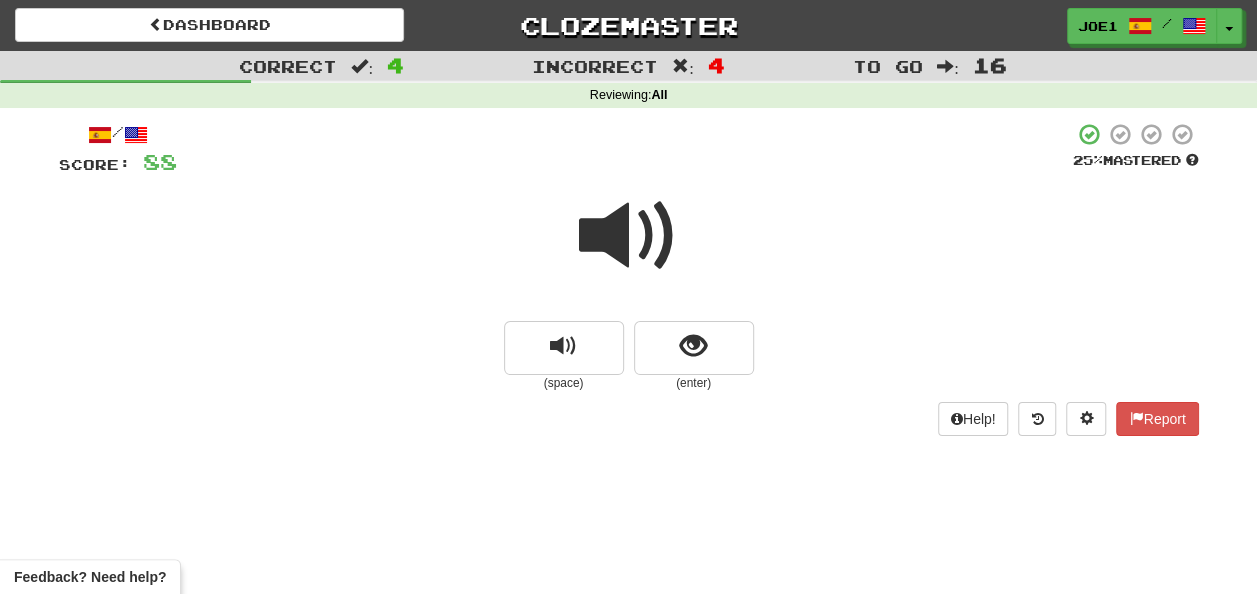 click at bounding box center (629, 236) 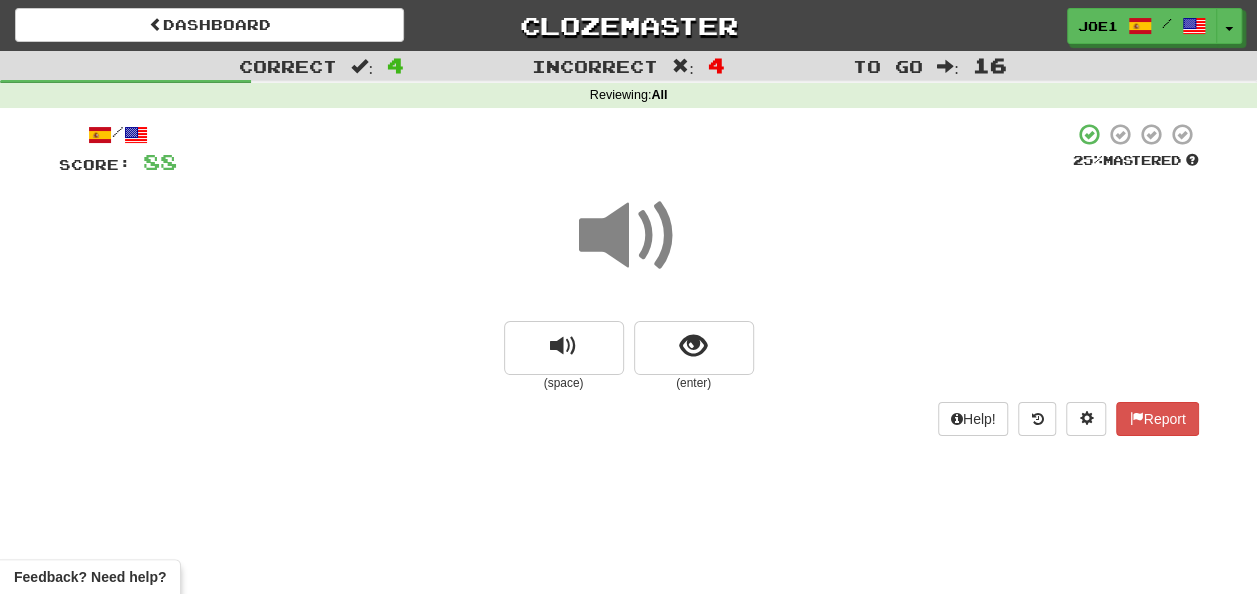 click at bounding box center (629, 236) 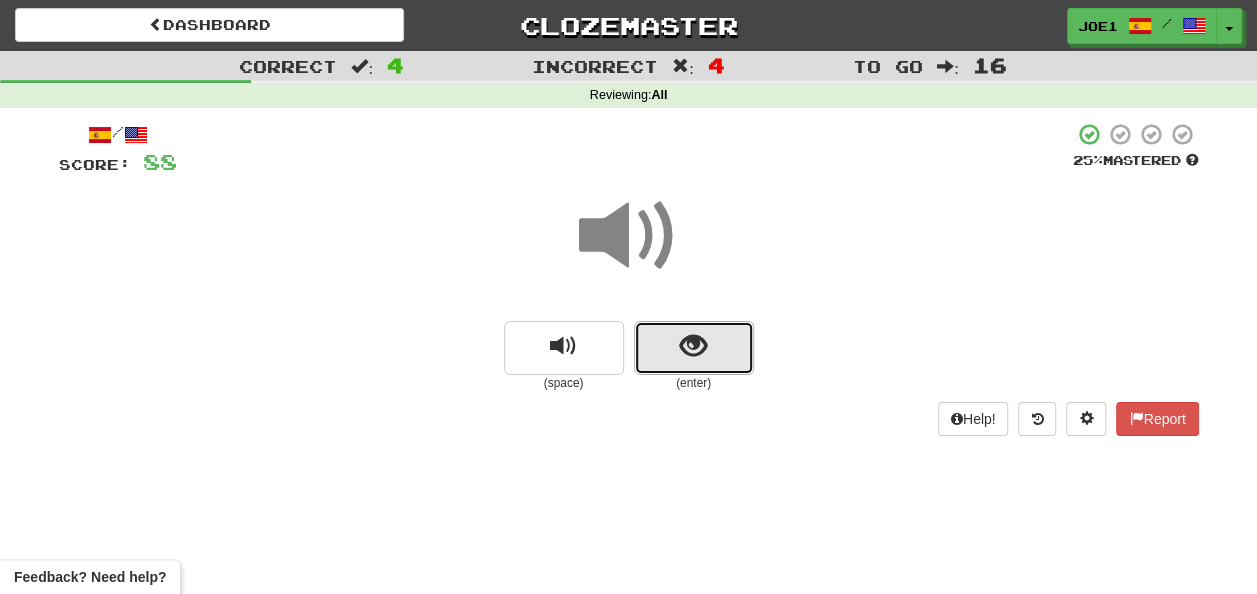 click at bounding box center [693, 346] 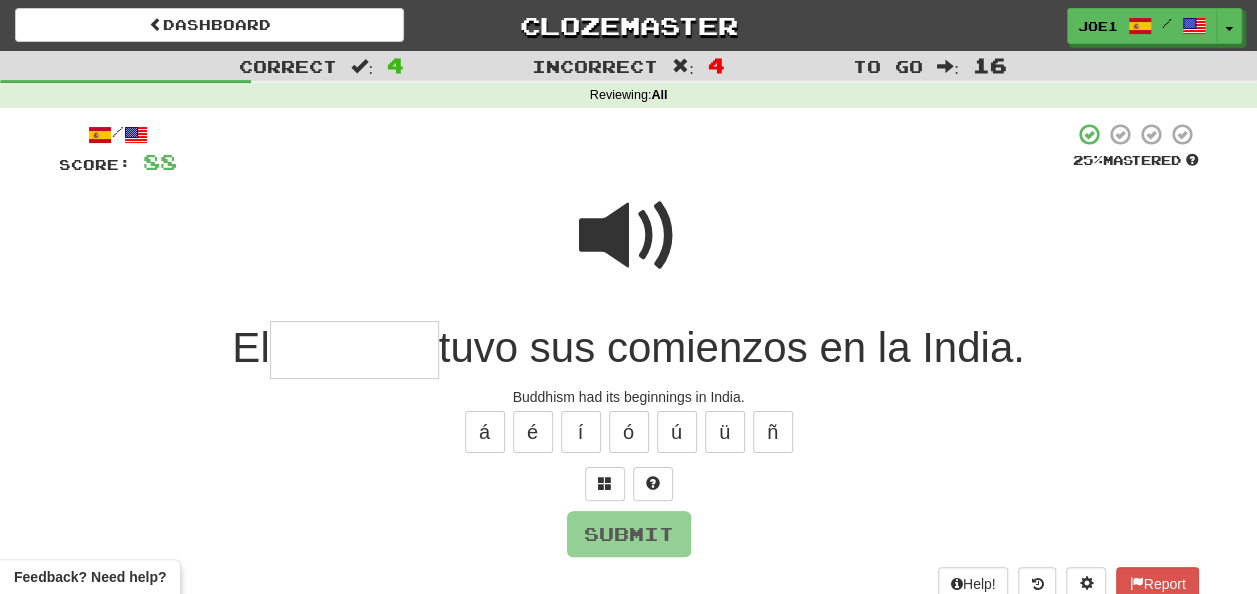 click at bounding box center [354, 350] 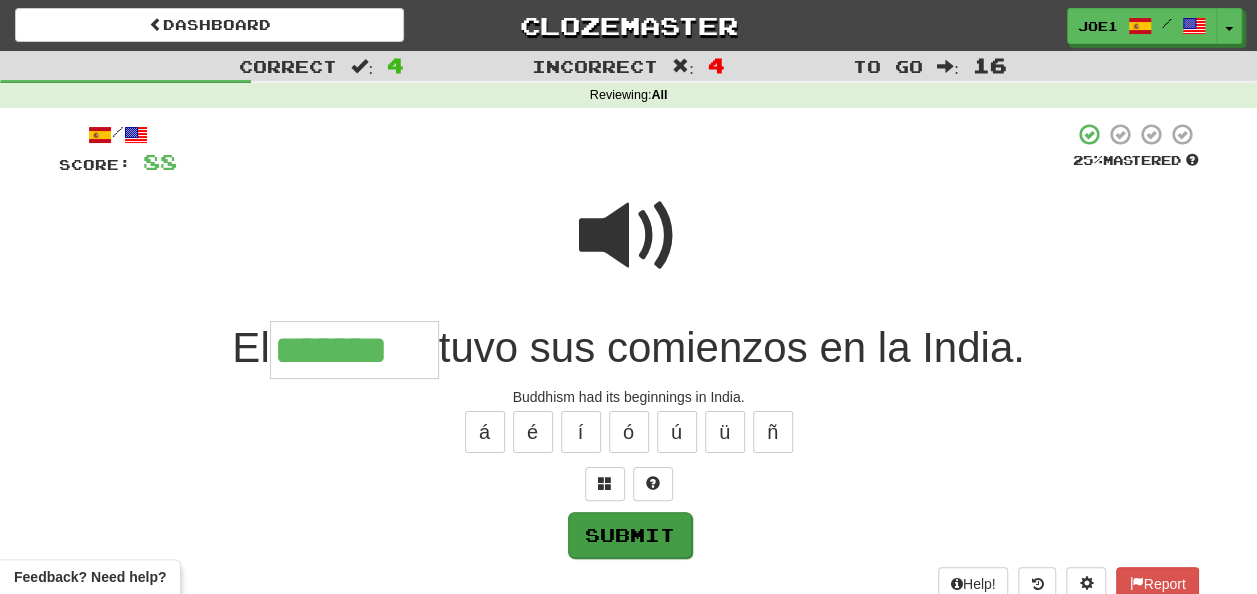 type on "*******" 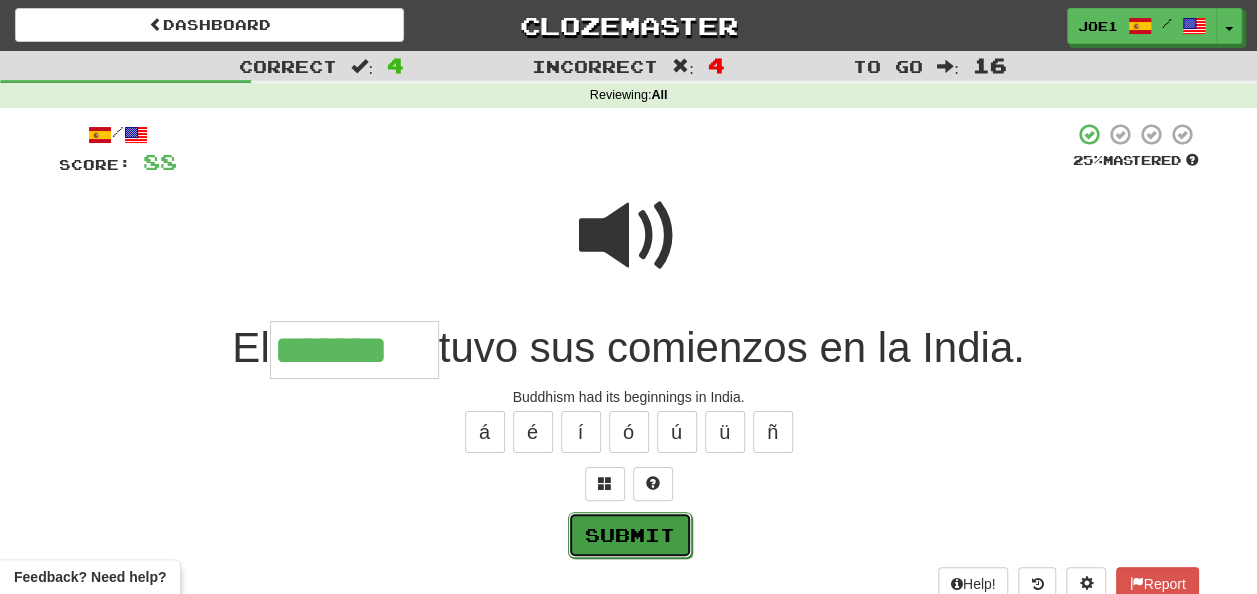 click on "Submit" at bounding box center [630, 535] 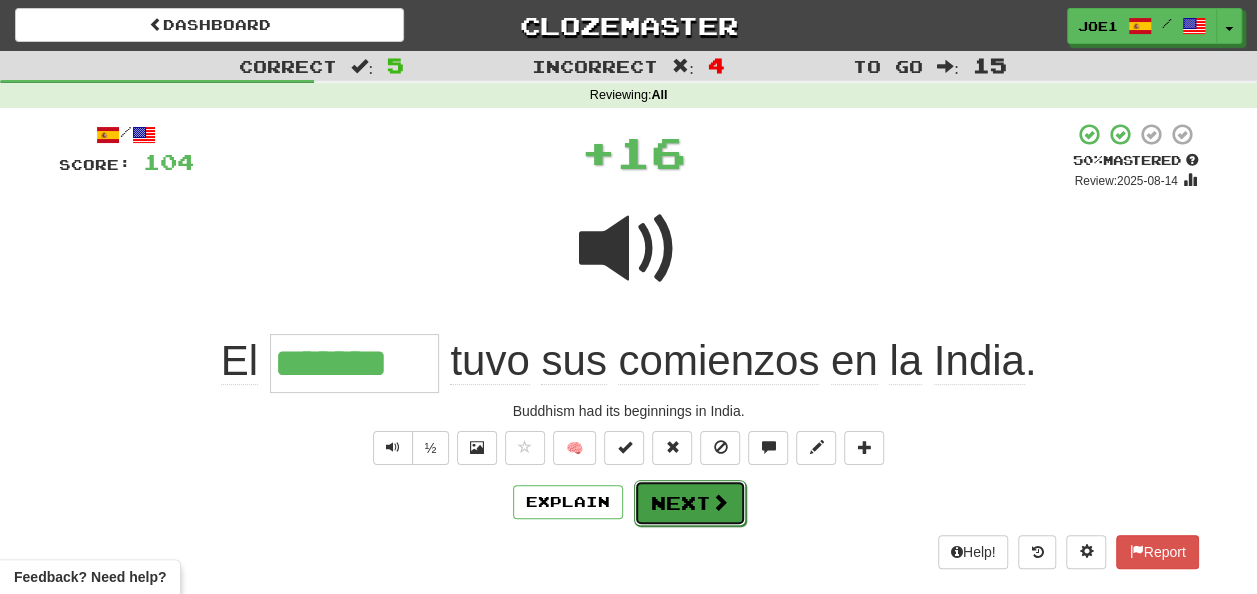 click on "Next" at bounding box center (690, 503) 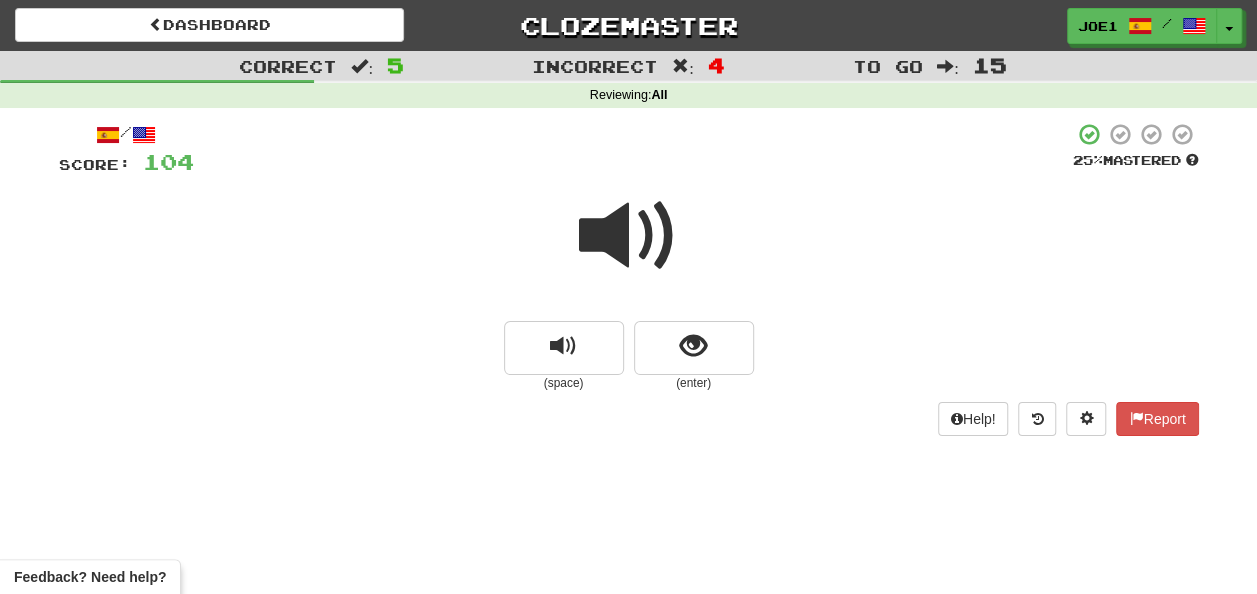 click at bounding box center (629, 236) 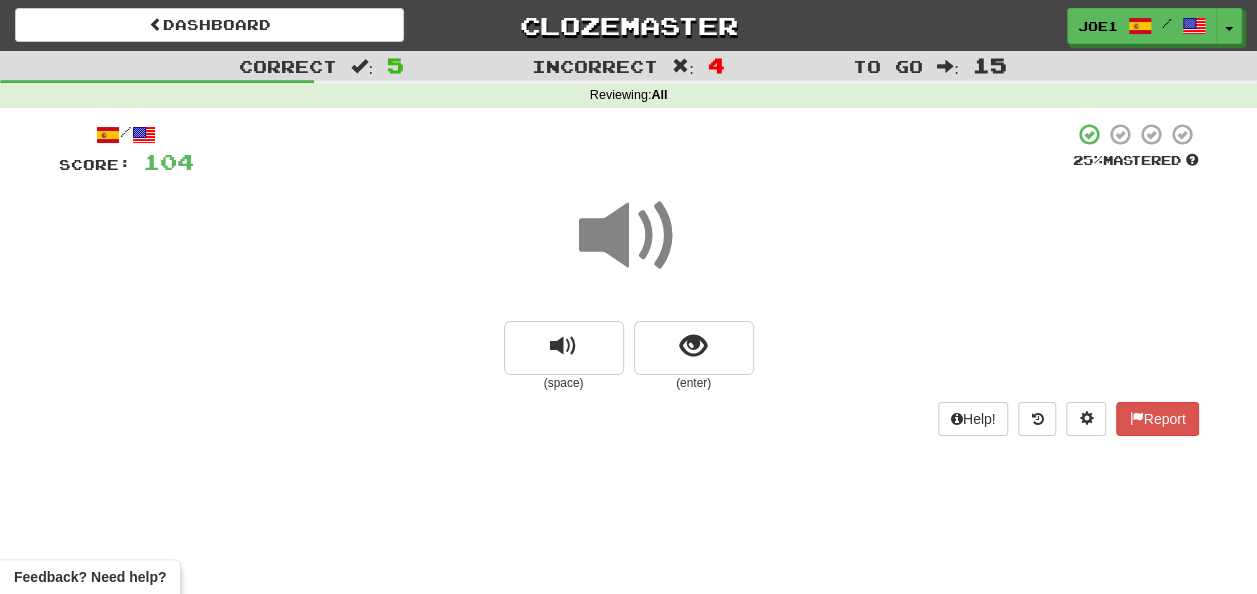 click at bounding box center [629, 236] 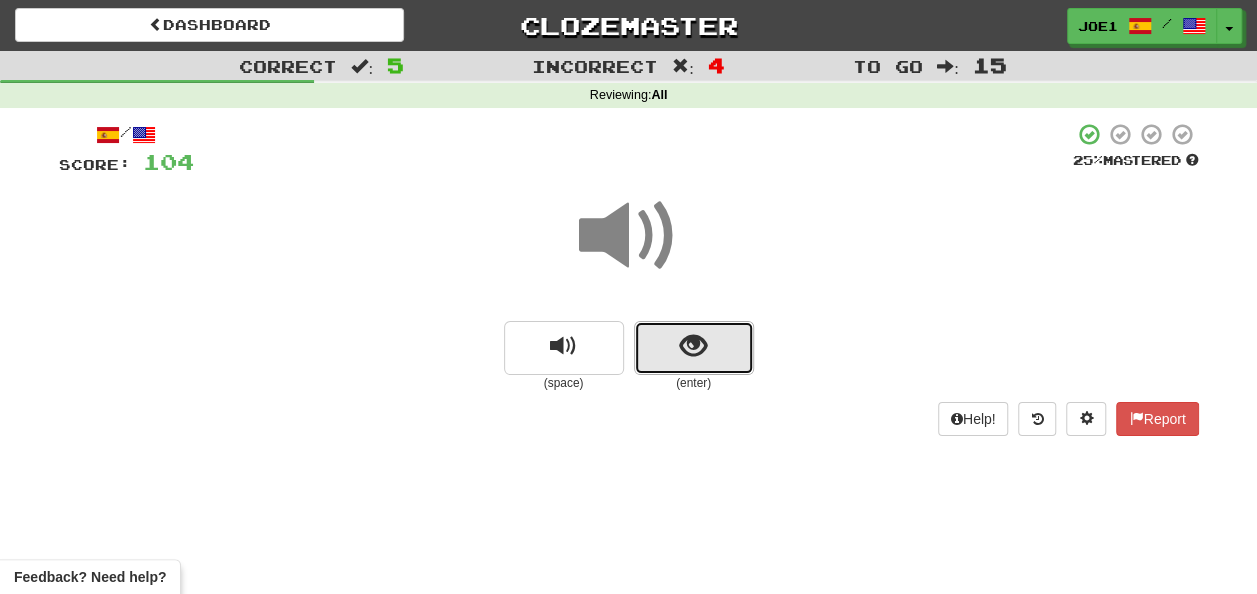 click at bounding box center [694, 348] 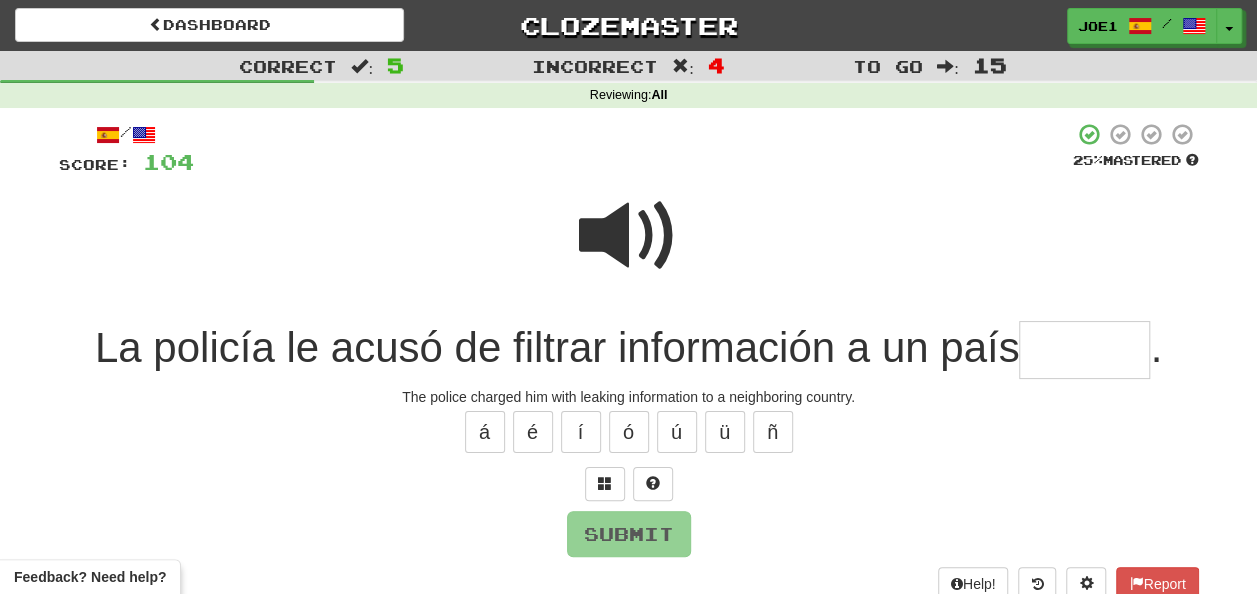 click at bounding box center [1084, 350] 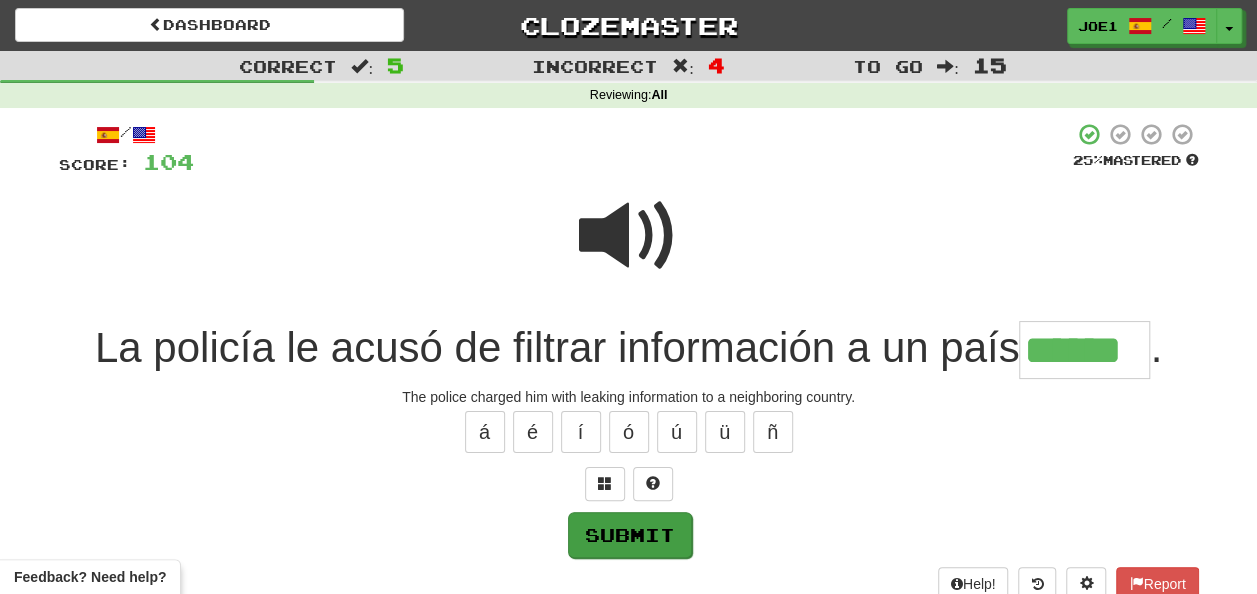 type on "******" 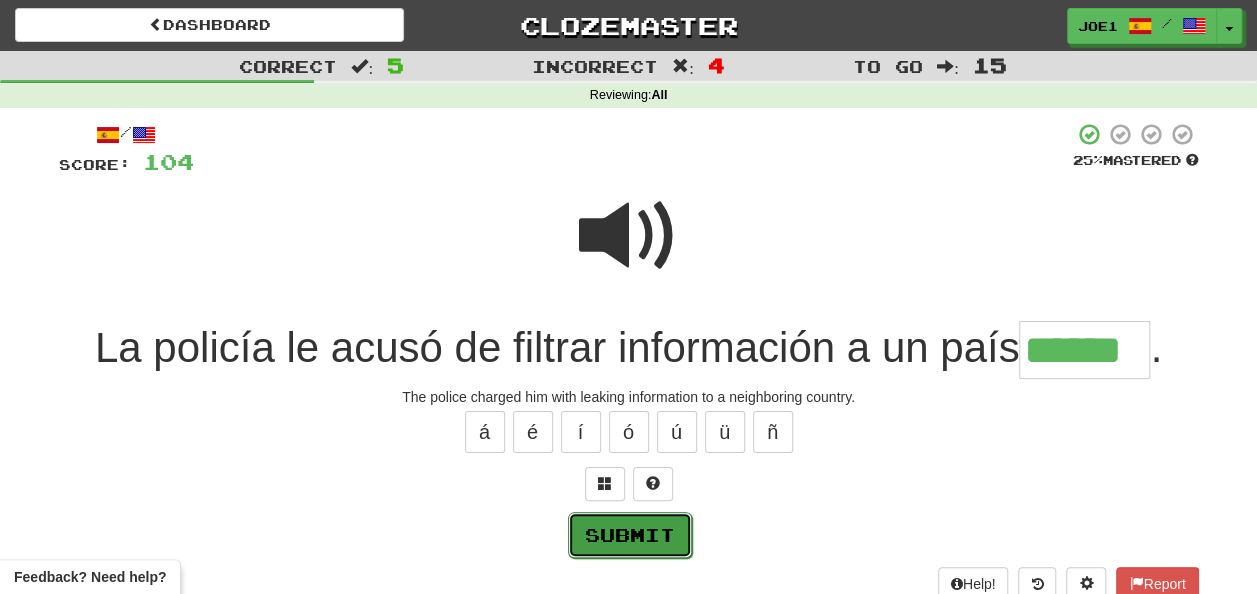 click on "Submit" at bounding box center (630, 535) 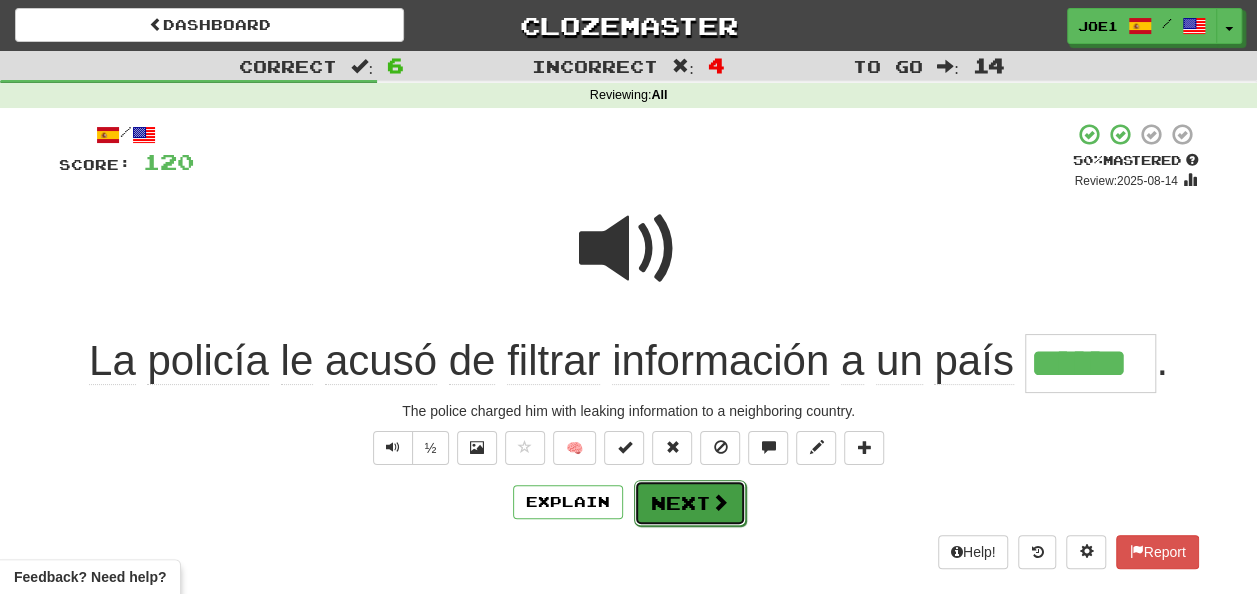 click on "Next" at bounding box center (690, 503) 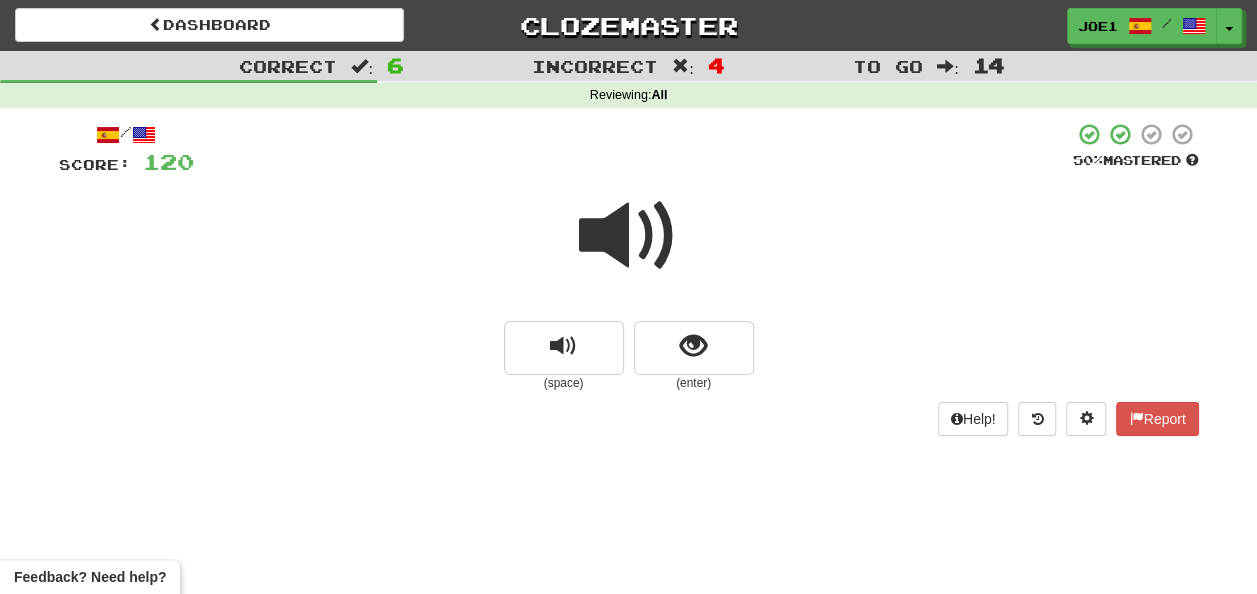click at bounding box center [629, 236] 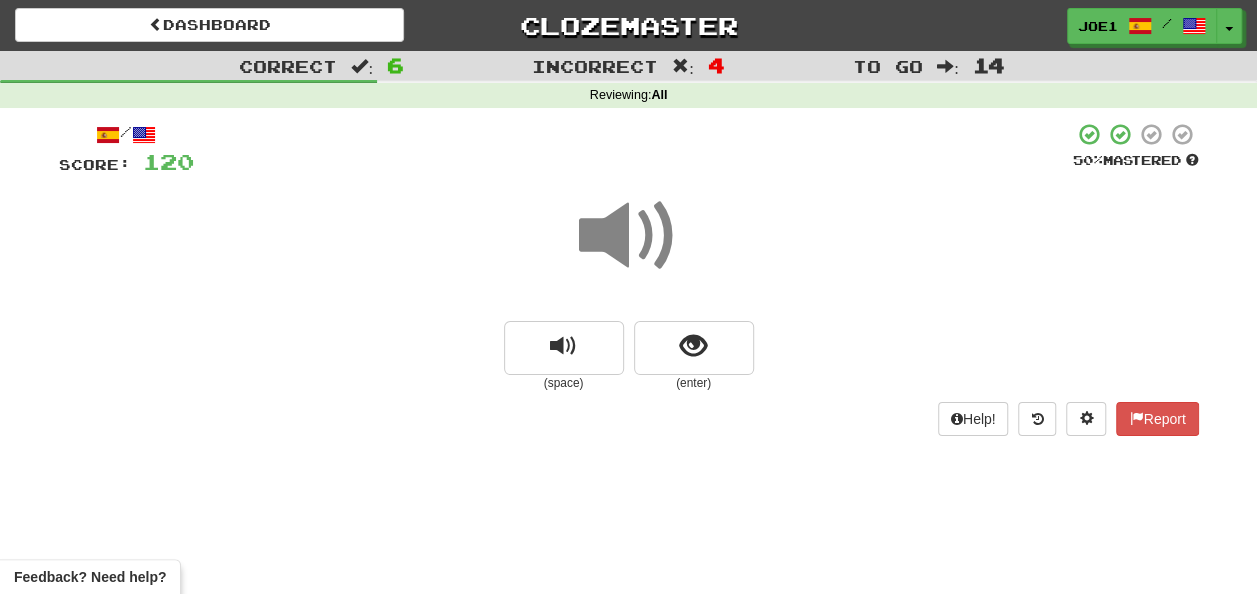 click at bounding box center (629, 236) 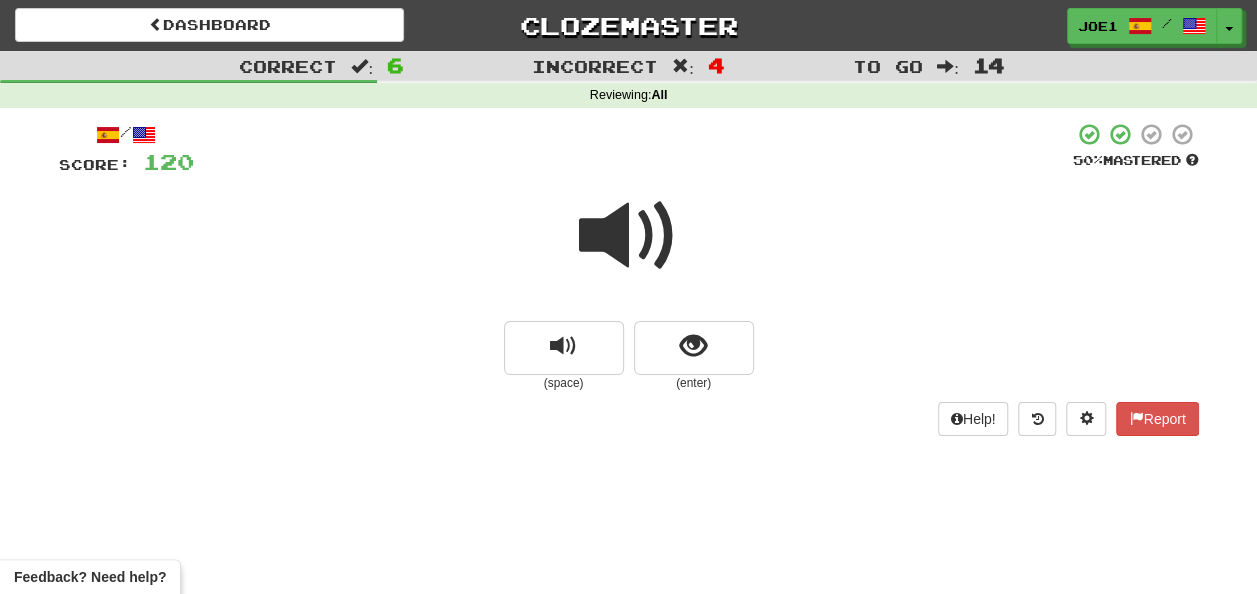 click at bounding box center [629, 236] 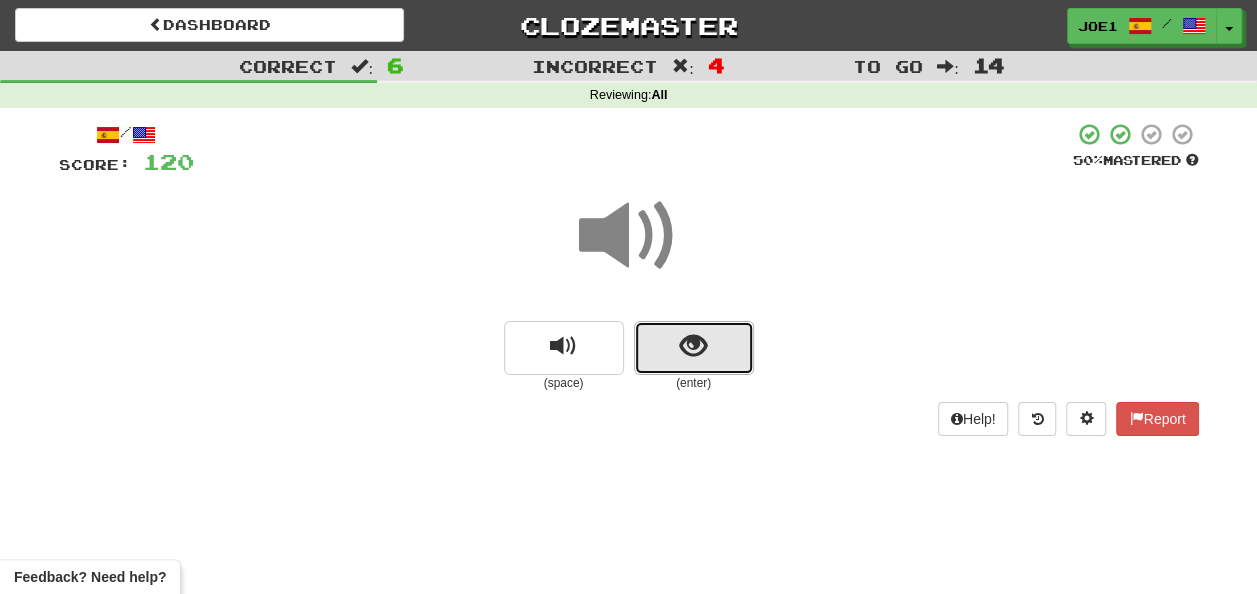 click at bounding box center (694, 348) 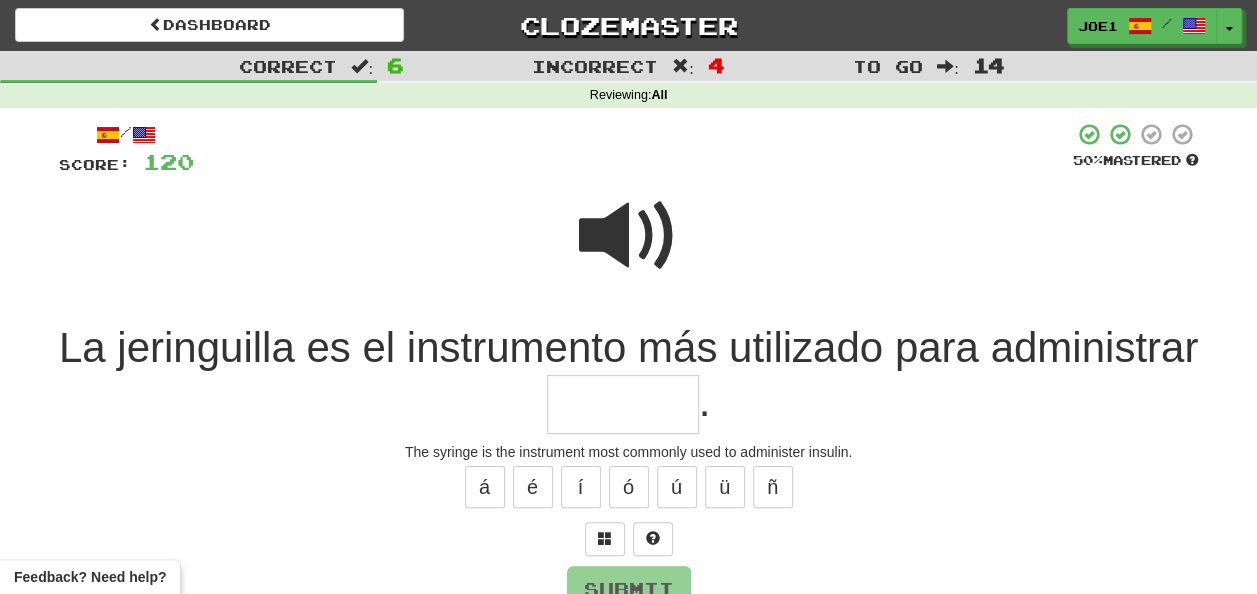 click at bounding box center [623, 404] 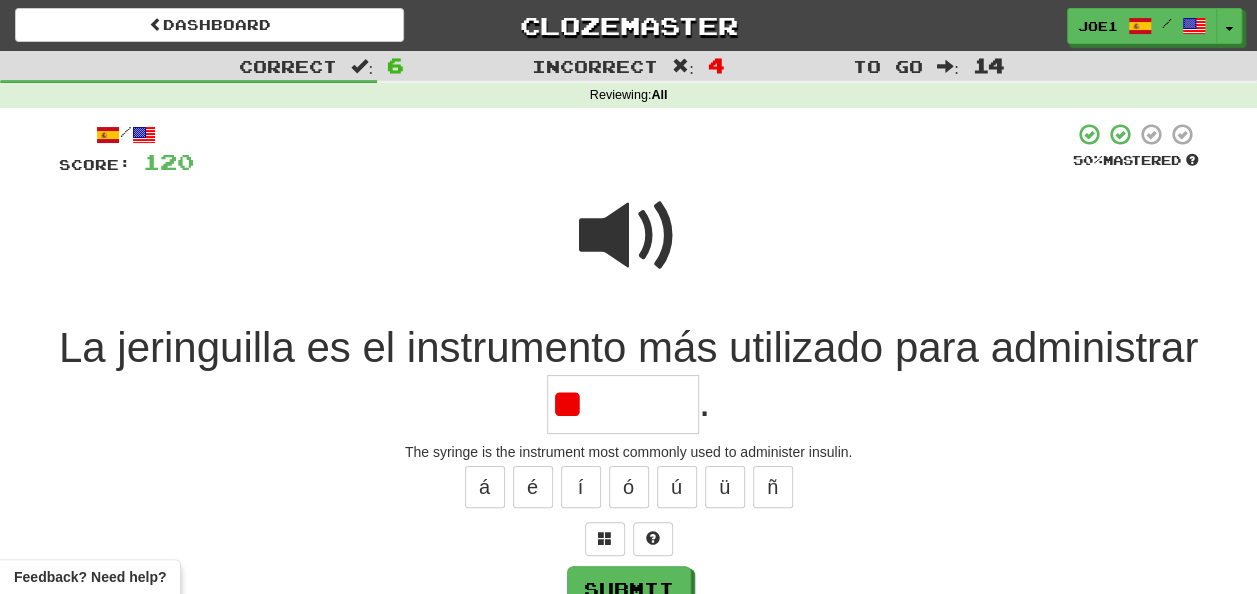 type on "*" 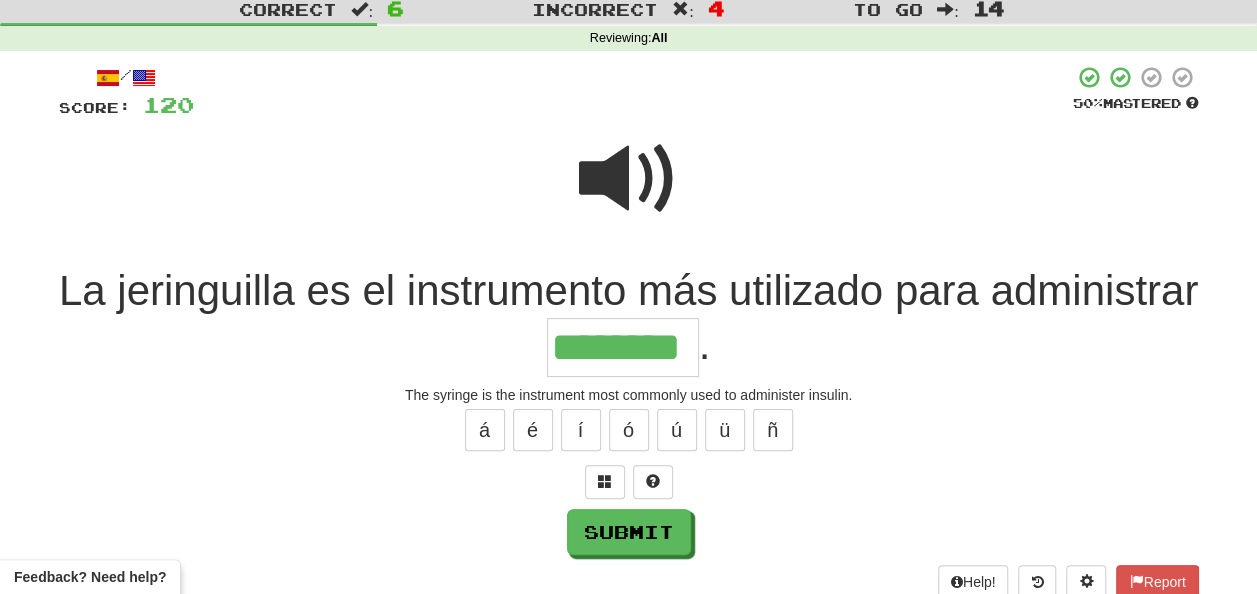 scroll, scrollTop: 100, scrollLeft: 0, axis: vertical 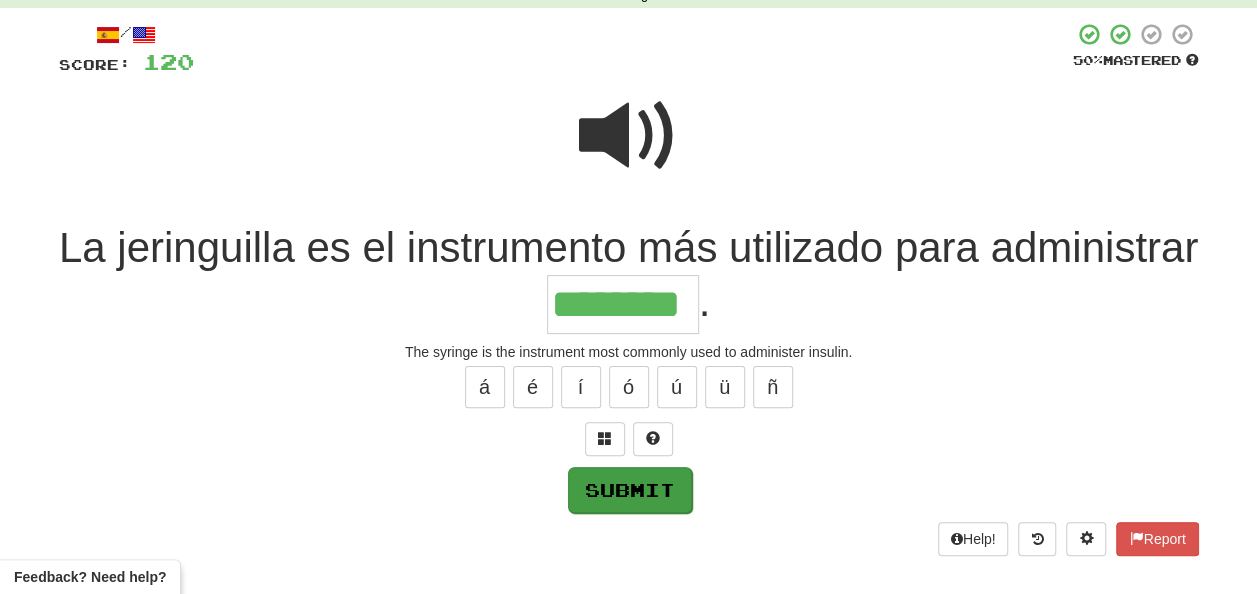 type on "********" 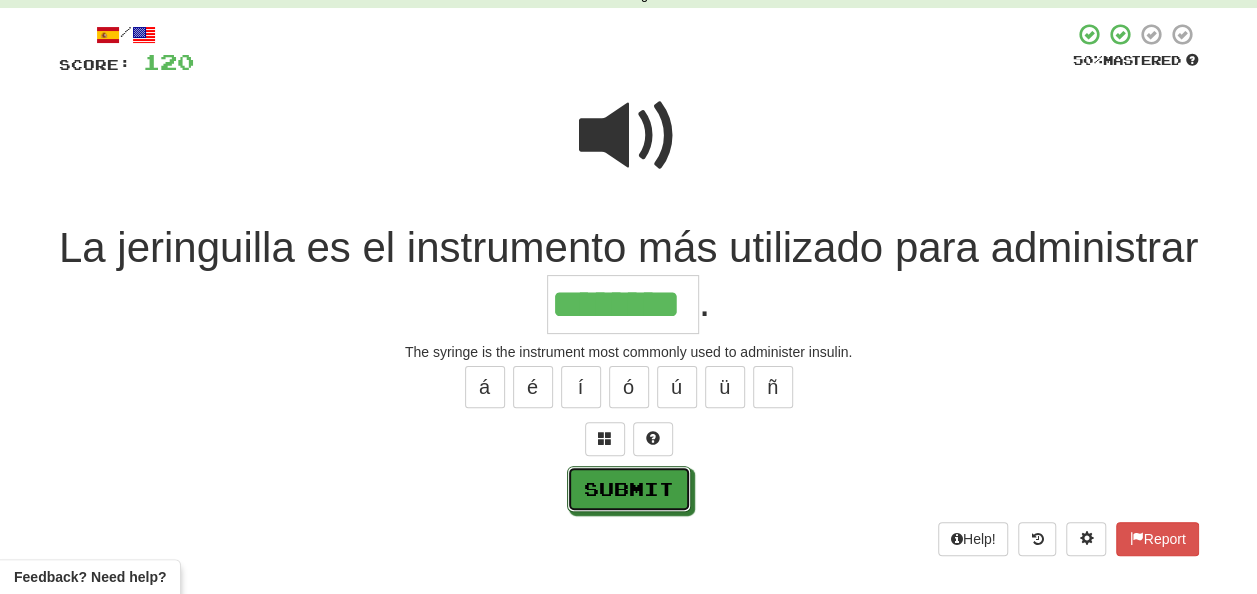 click on "Submit" at bounding box center (629, 489) 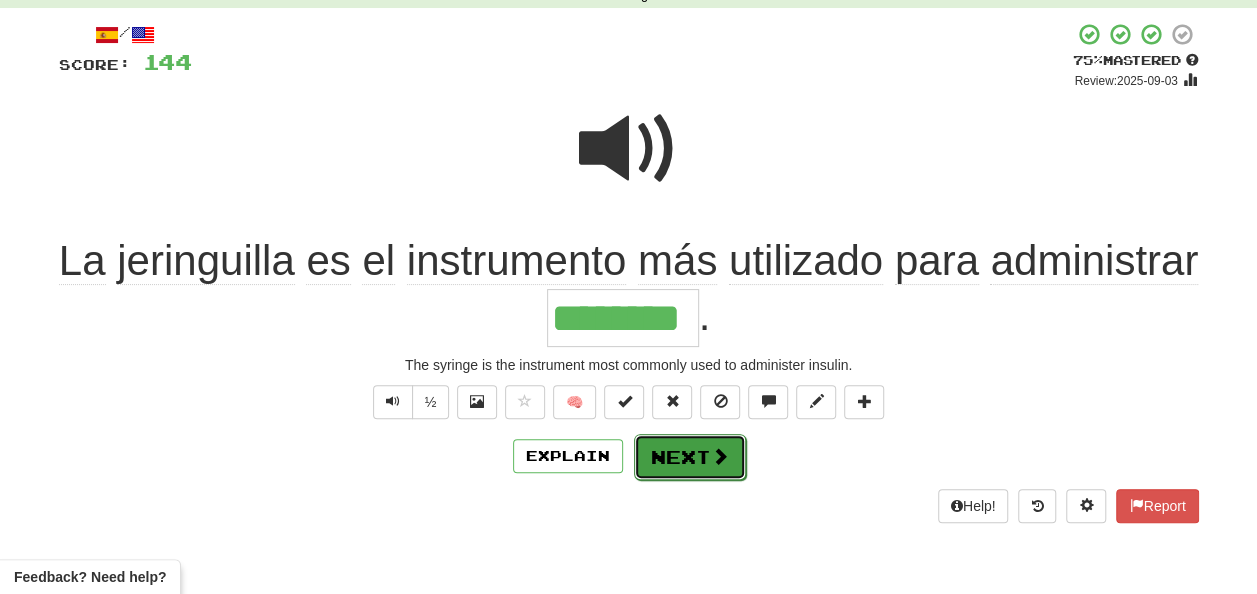 click on "Next" at bounding box center [690, 457] 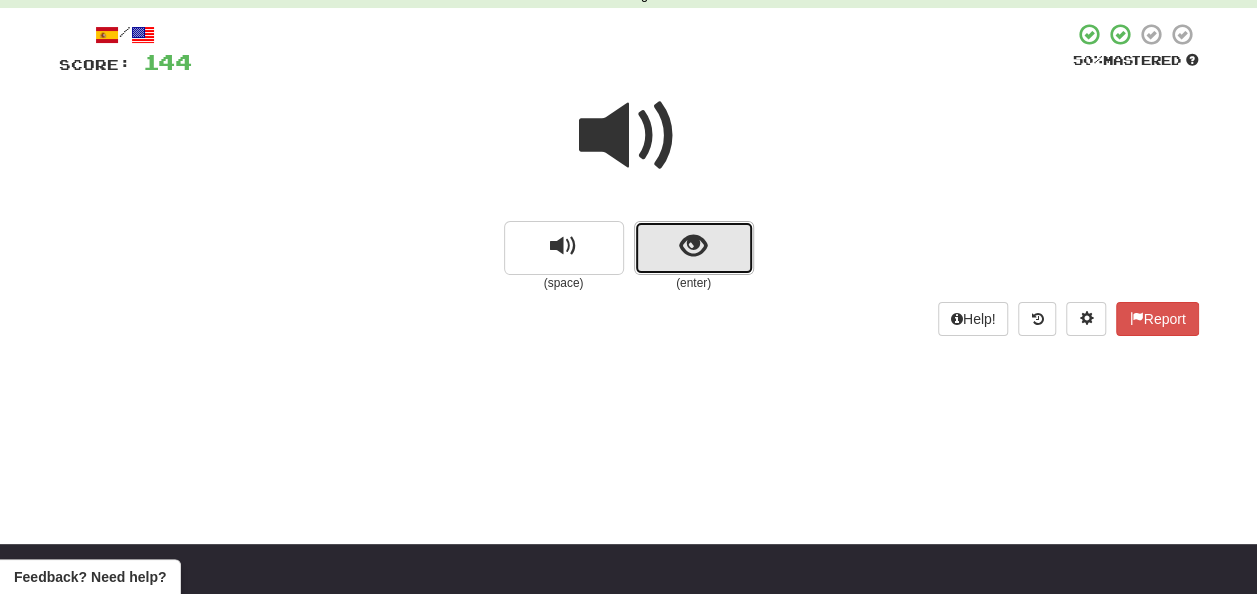 click at bounding box center [694, 248] 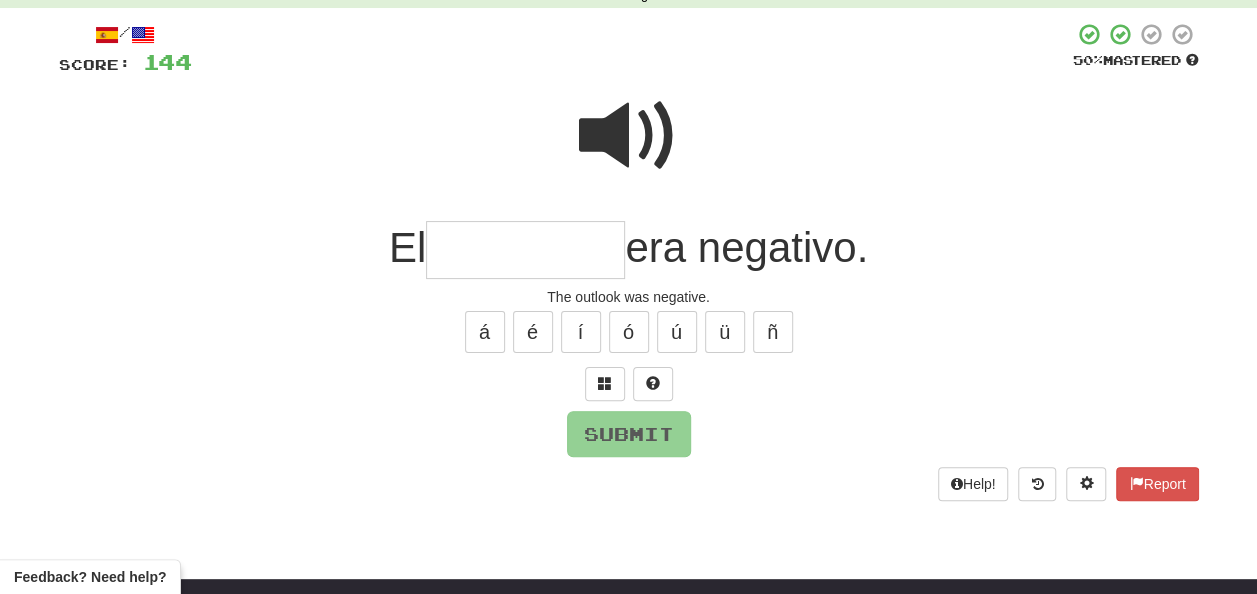 drag, startPoint x: 454, startPoint y: 250, endPoint x: 444, endPoint y: 252, distance: 10.198039 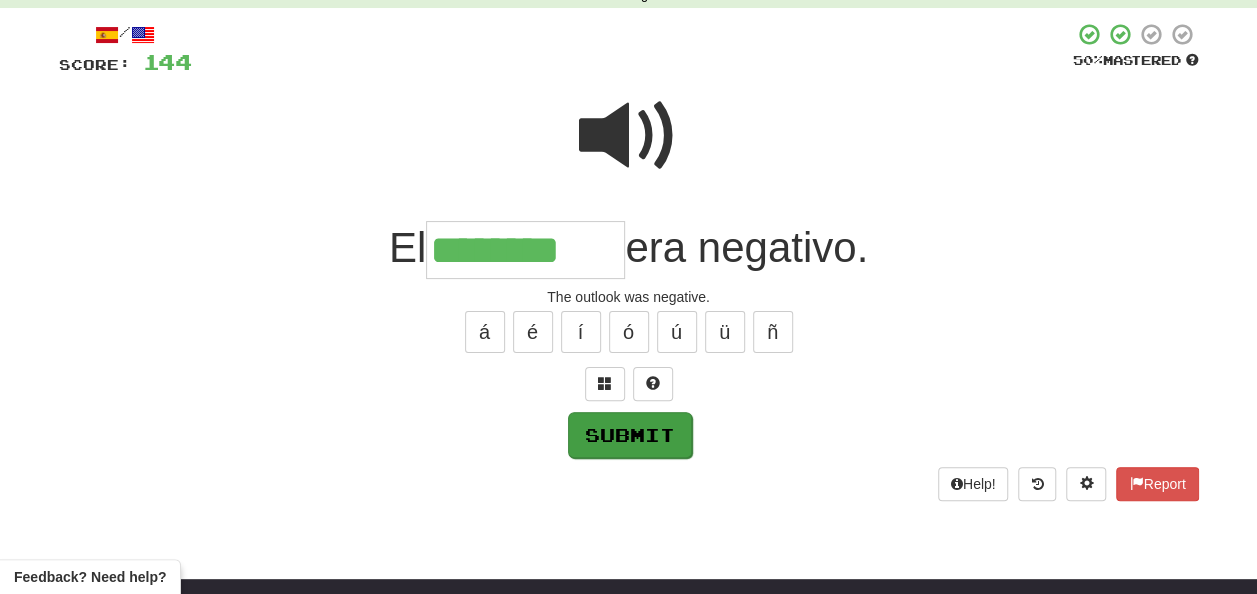 type on "********" 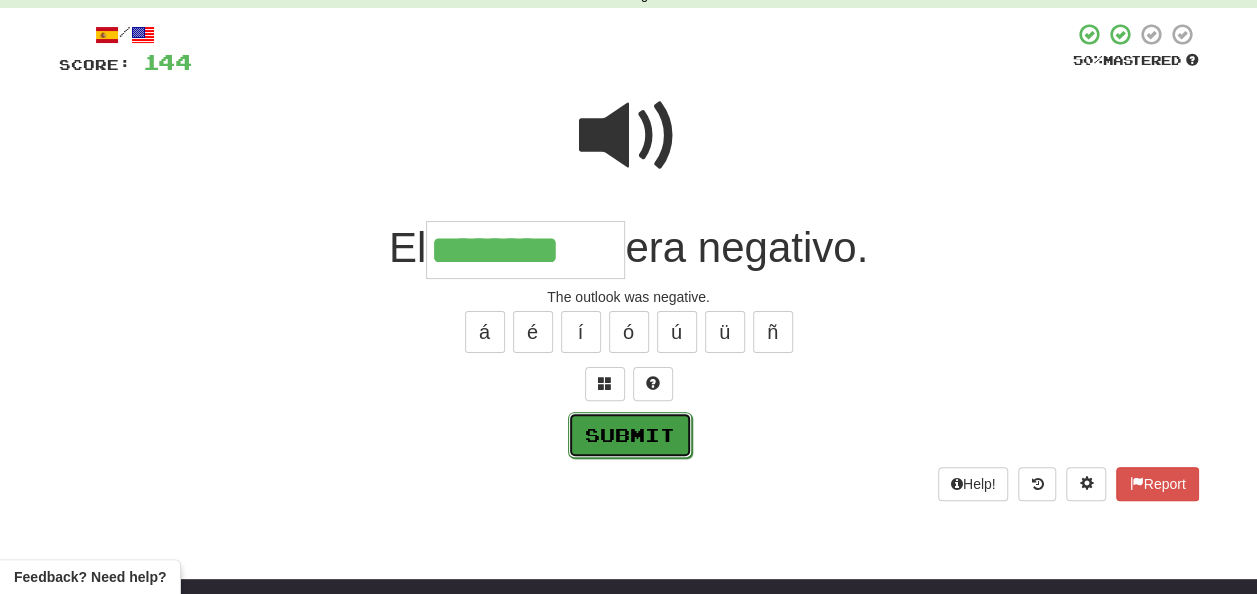 click on "Submit" at bounding box center [630, 435] 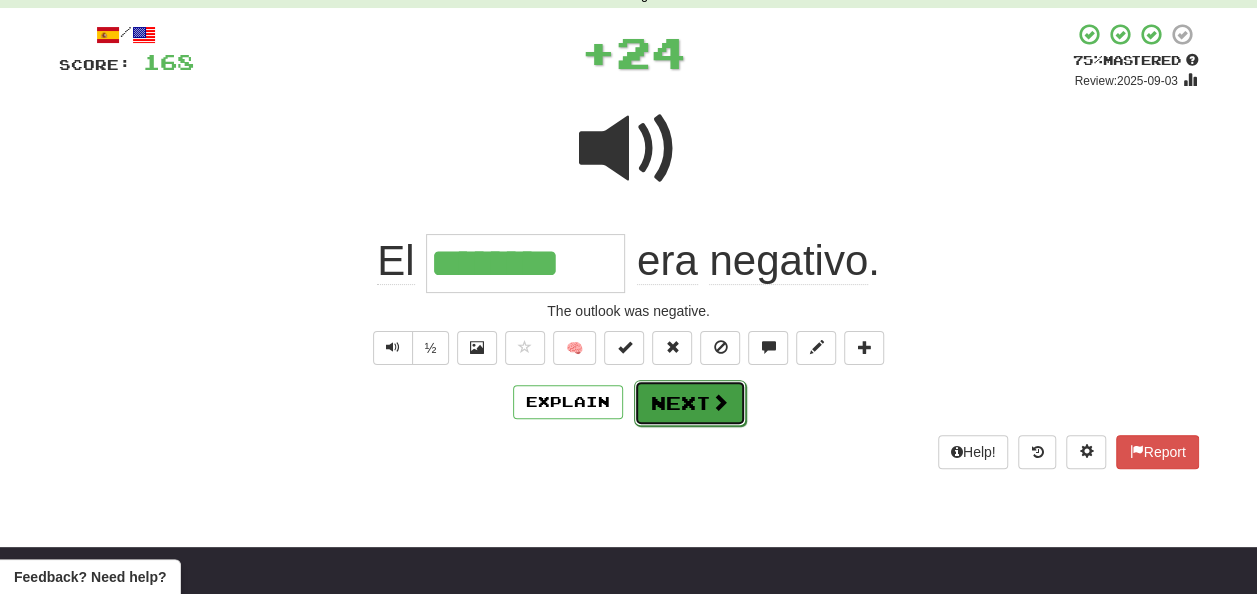 click on "Next" at bounding box center [690, 403] 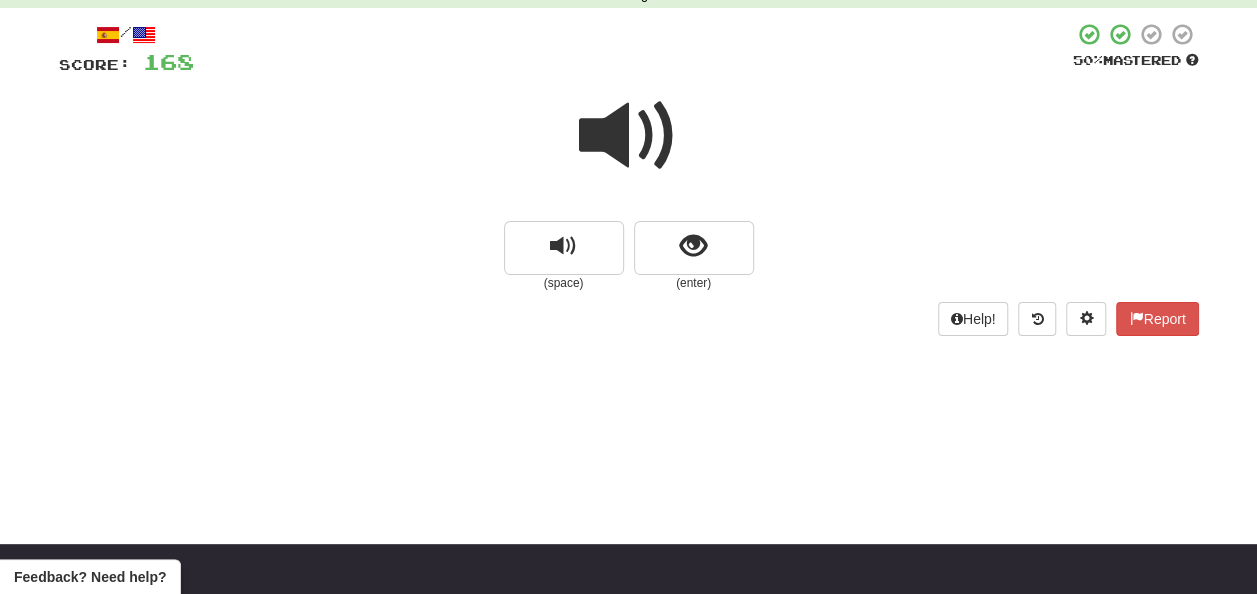 click at bounding box center (629, 136) 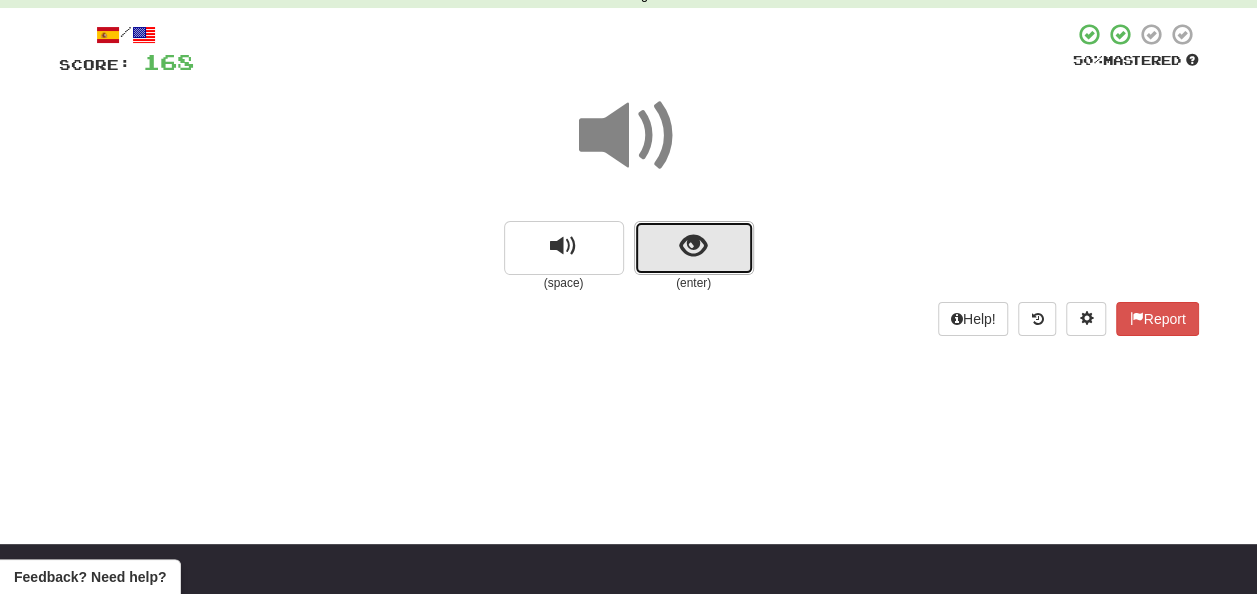 click at bounding box center [693, 246] 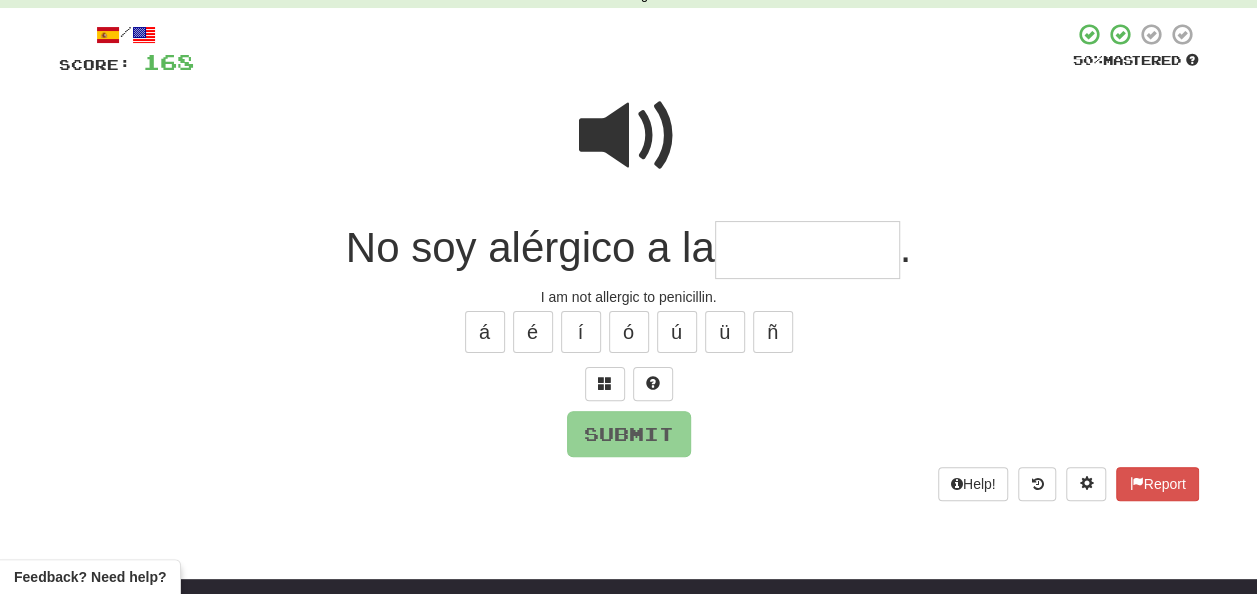 click at bounding box center [807, 250] 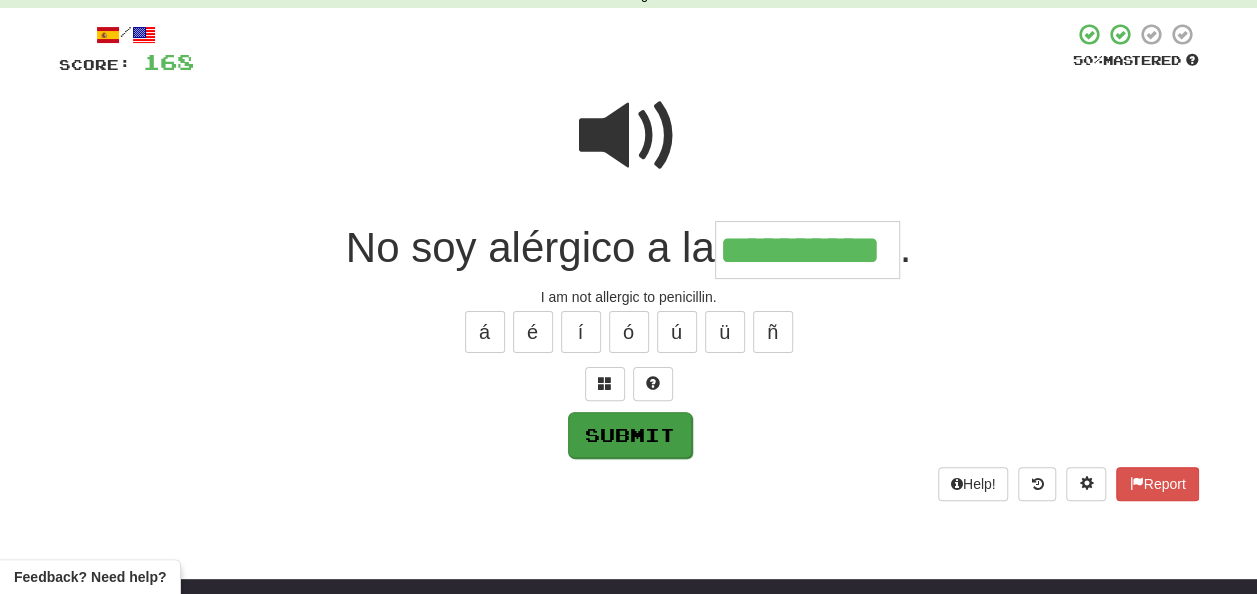 type on "**********" 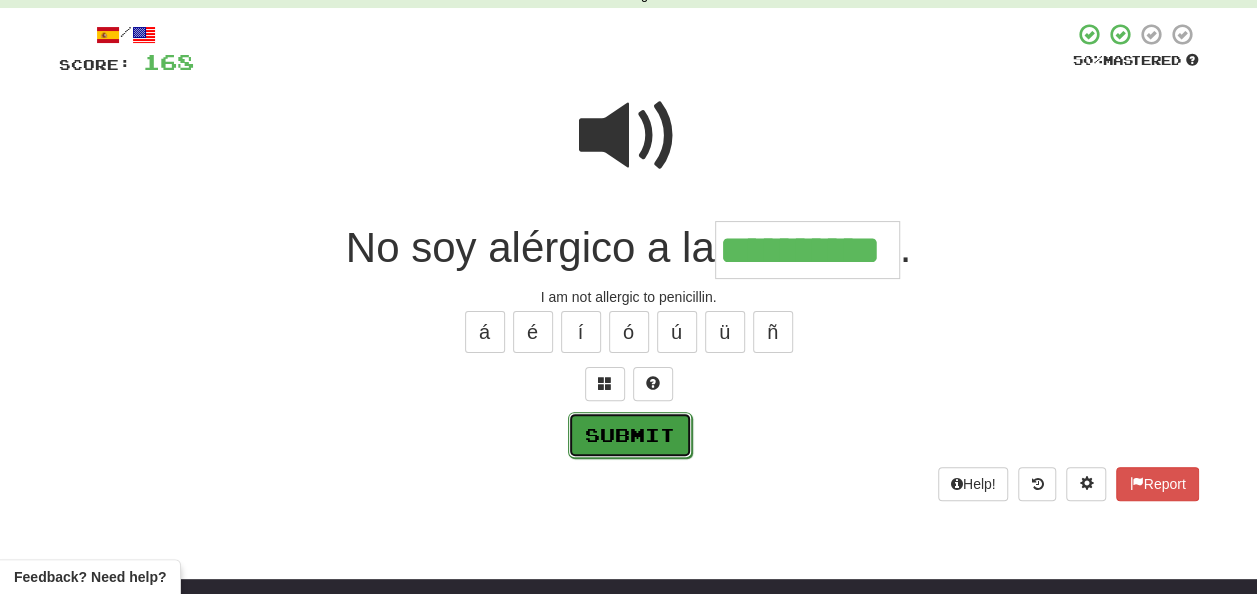 click on "Submit" at bounding box center [630, 435] 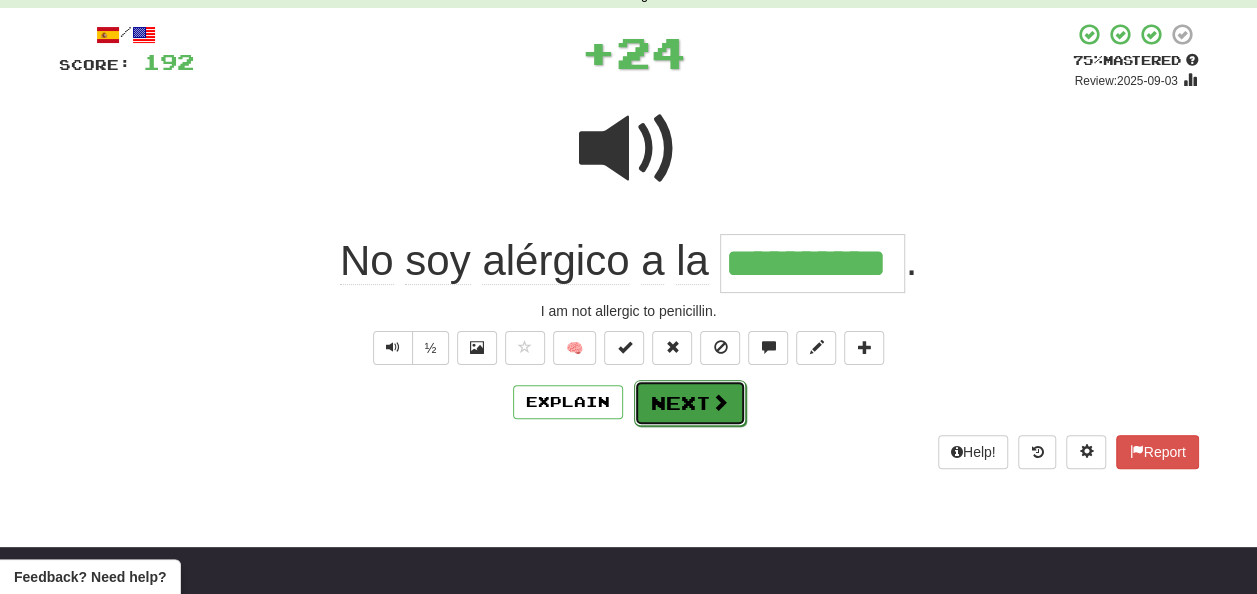 click on "Next" at bounding box center (690, 403) 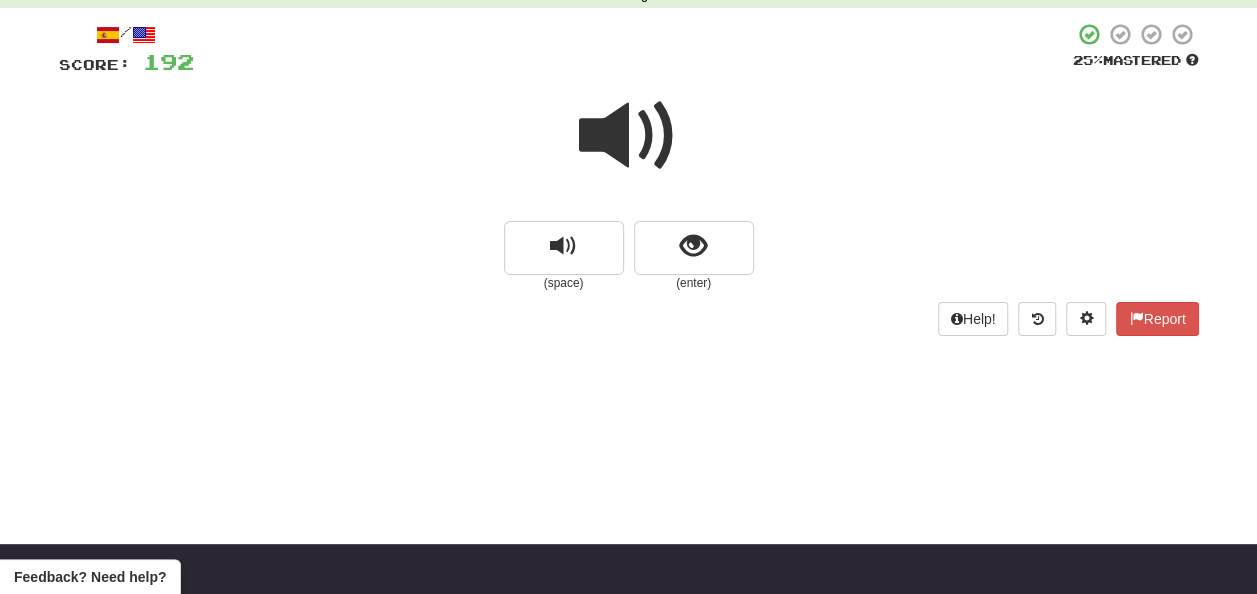 click at bounding box center [629, 136] 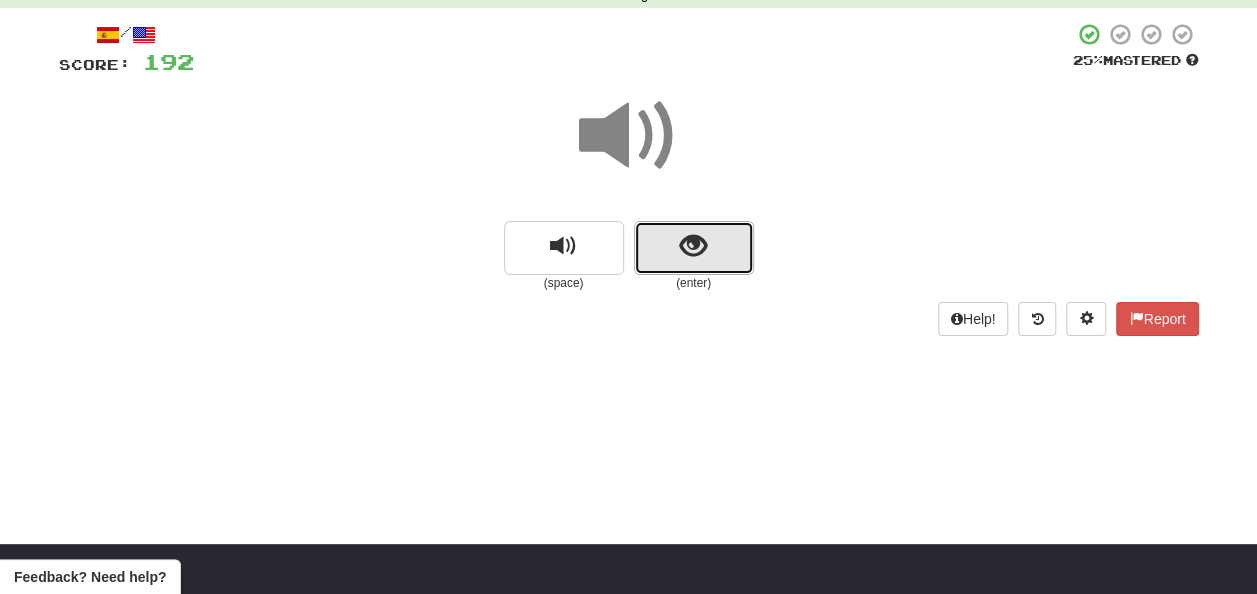 click at bounding box center (693, 246) 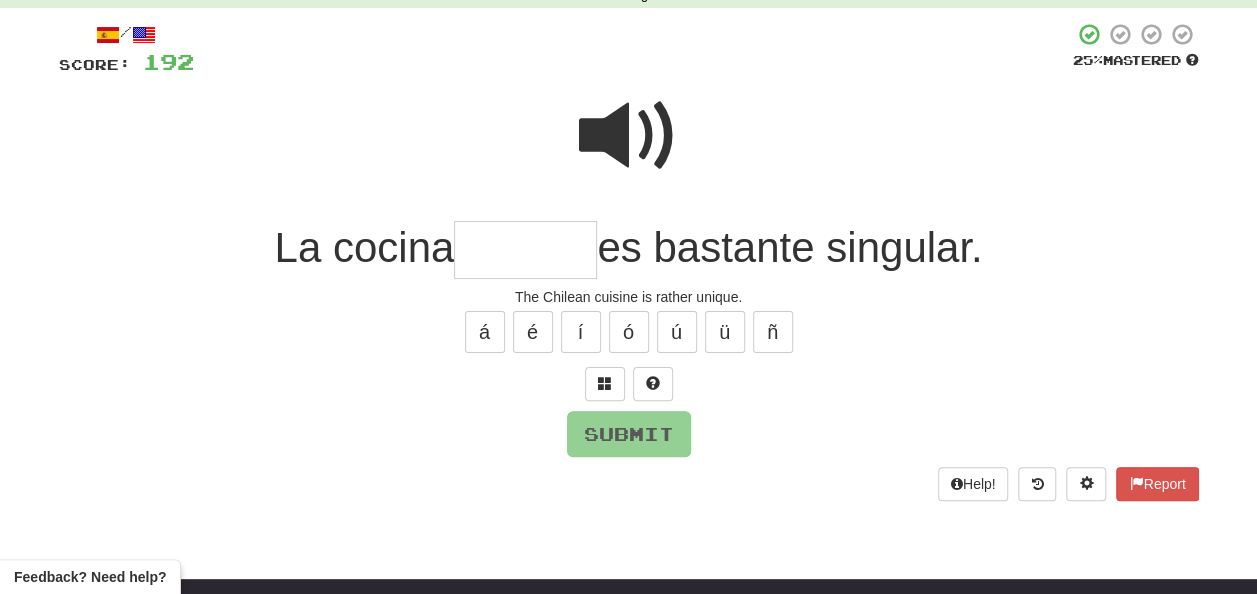 click at bounding box center [525, 250] 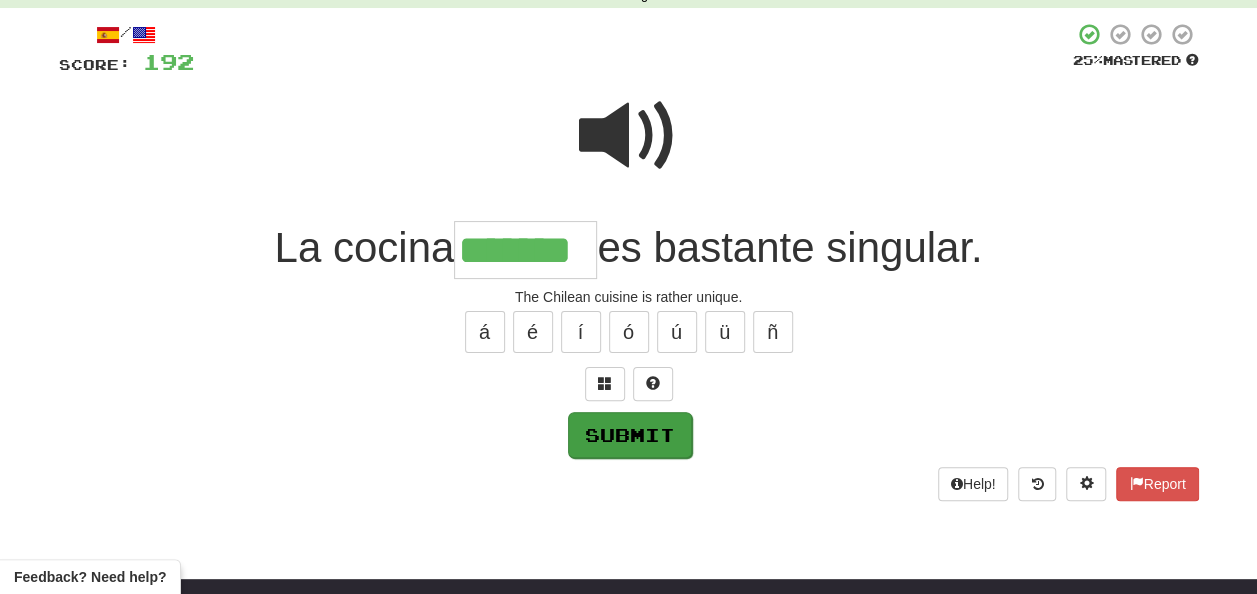 type on "*******" 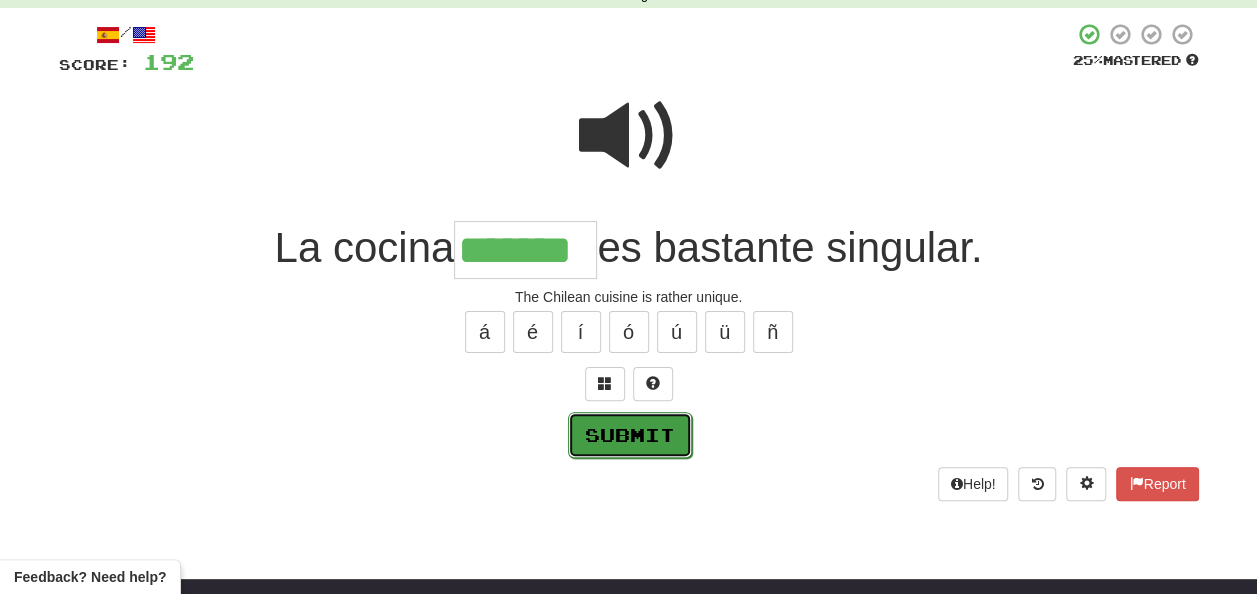 click on "Submit" at bounding box center [630, 435] 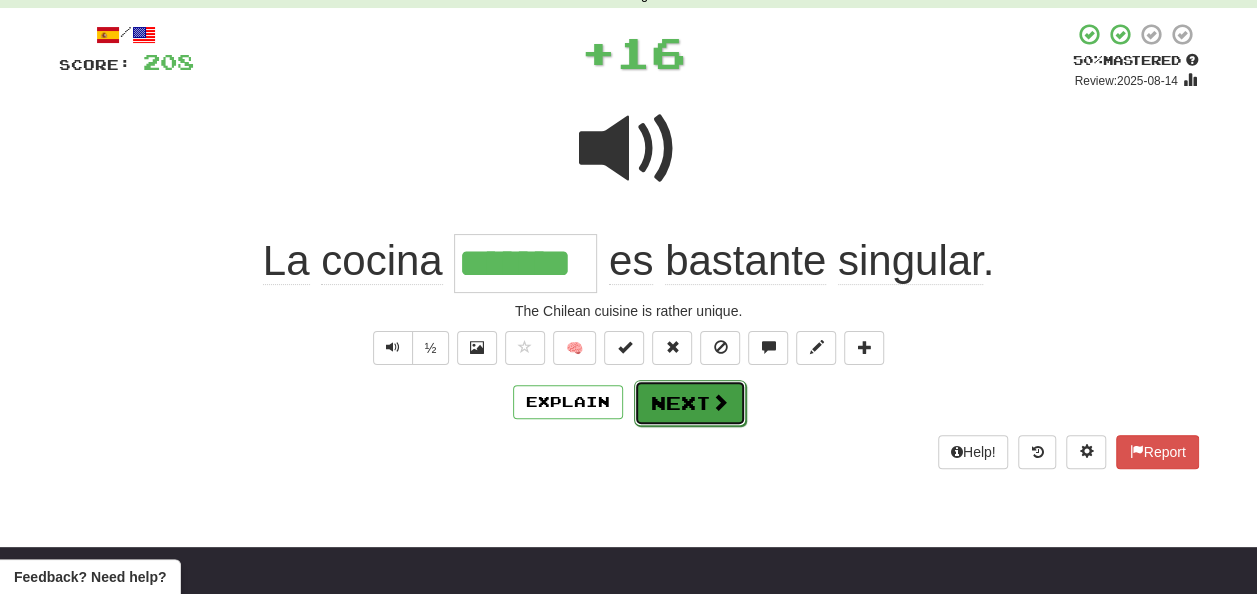 click on "Next" at bounding box center [690, 403] 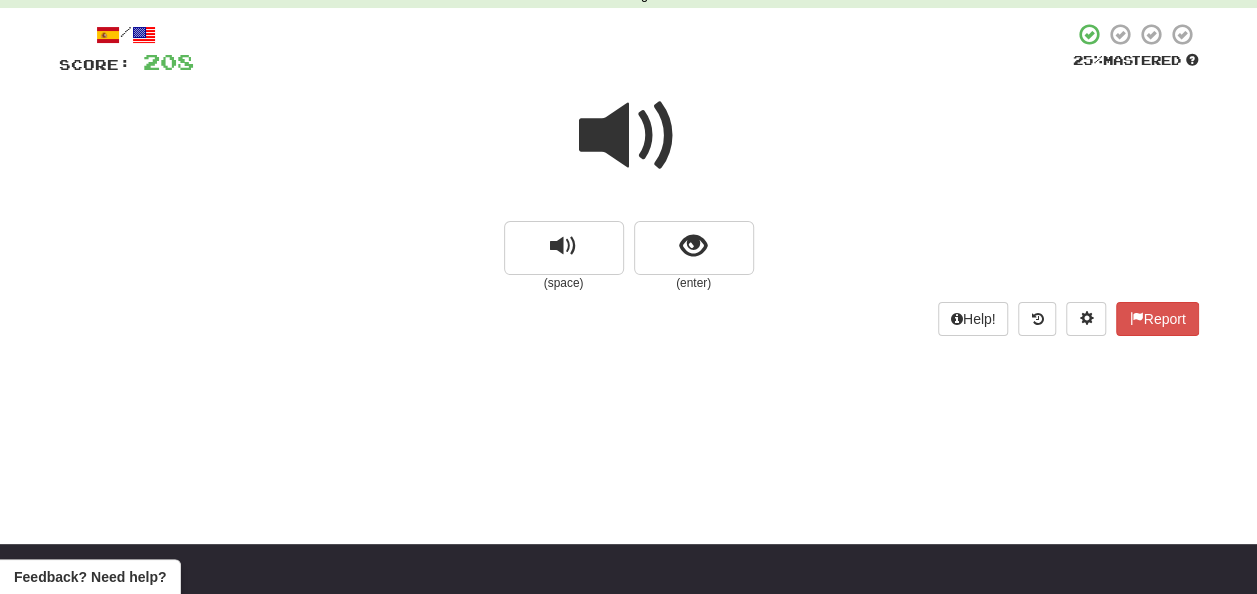 click at bounding box center [629, 136] 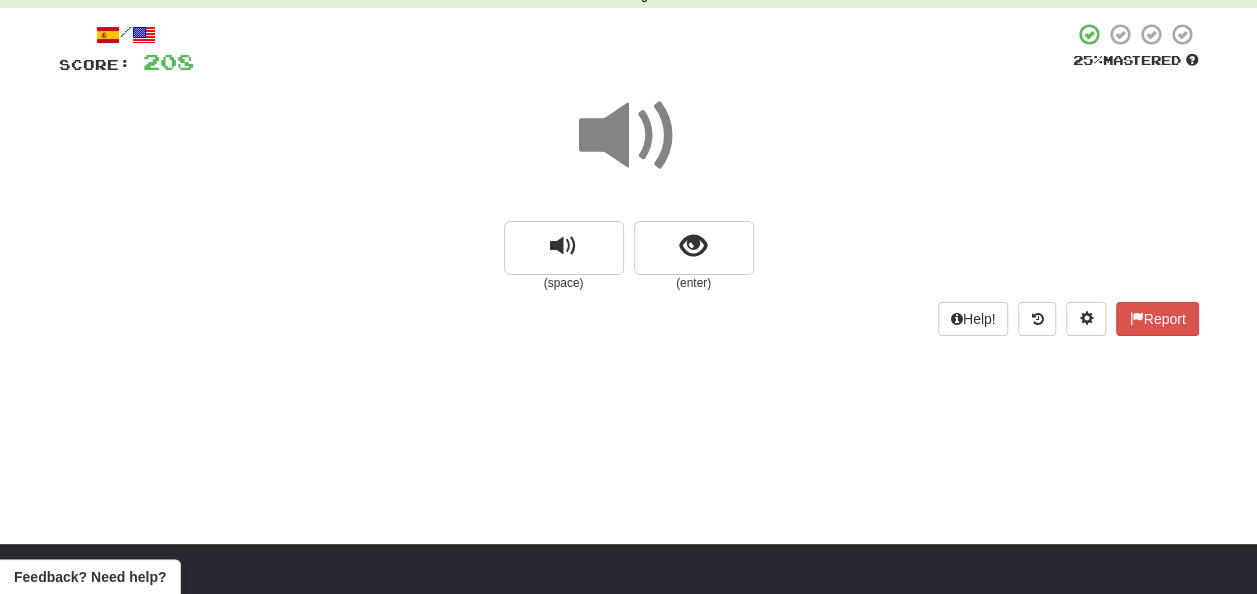 click at bounding box center [629, 136] 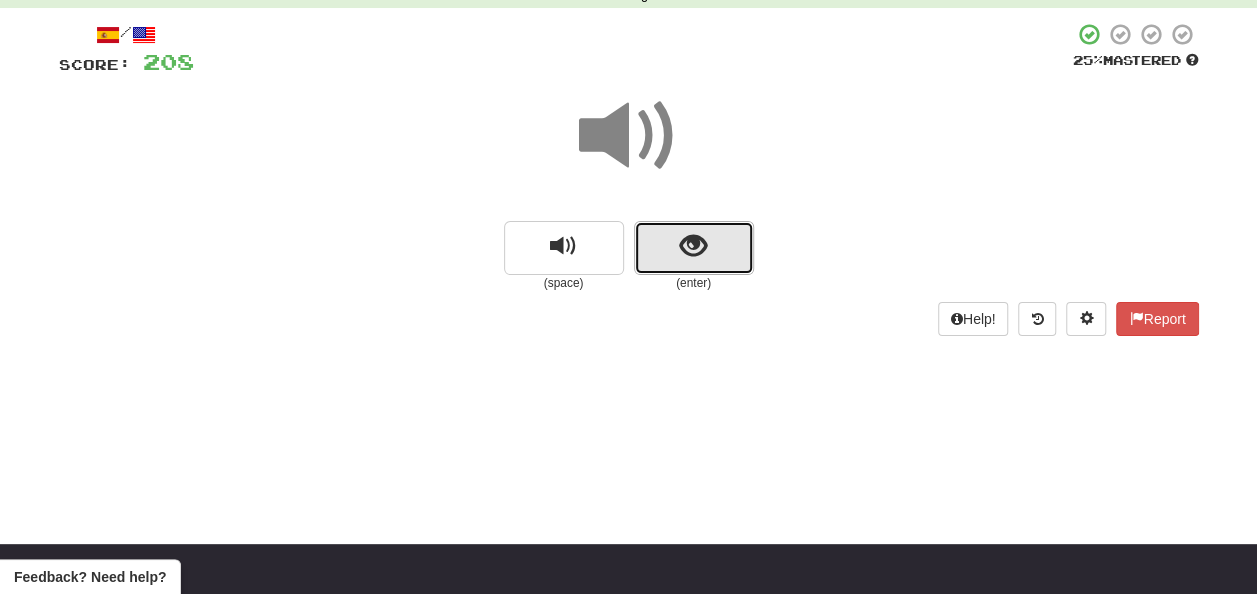click at bounding box center [693, 246] 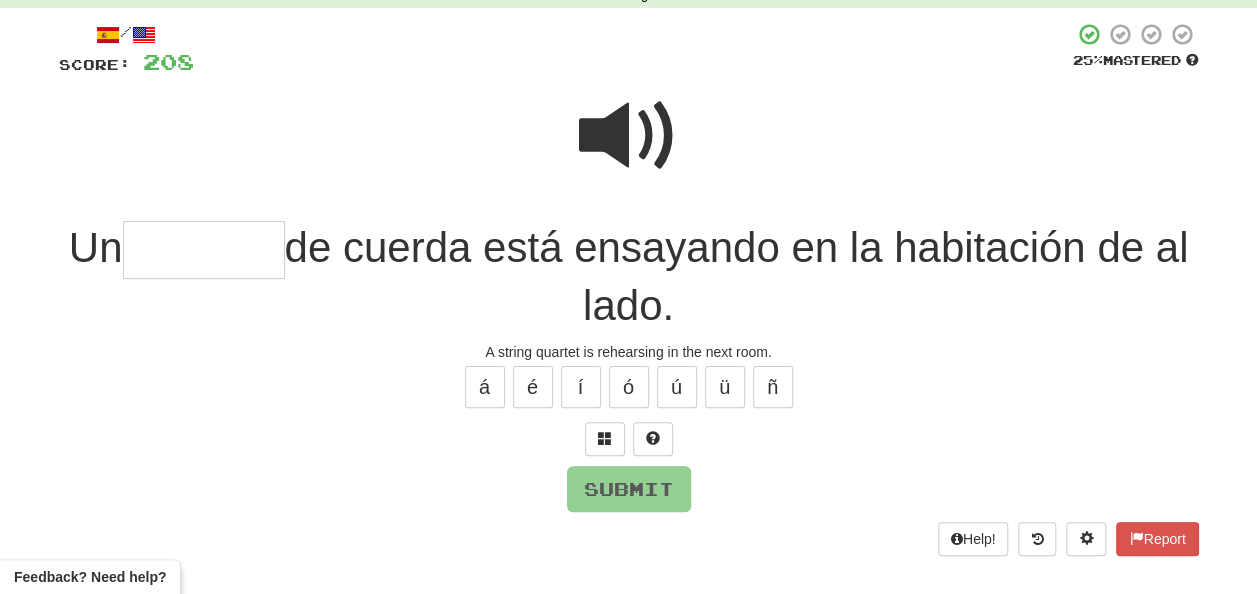click at bounding box center [629, 136] 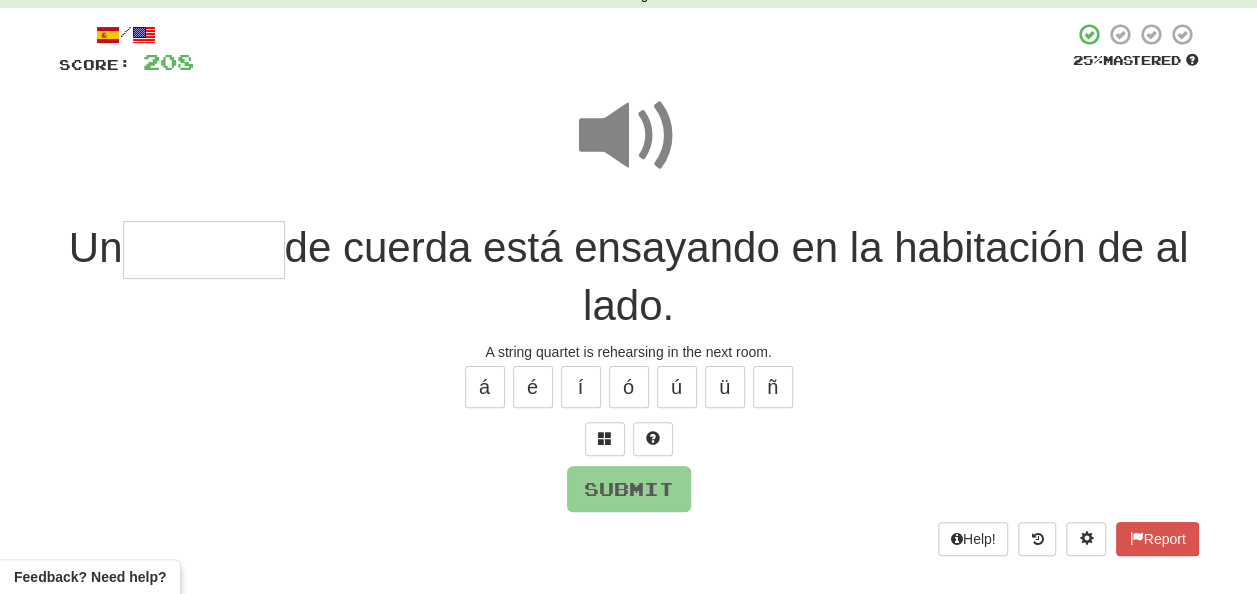click at bounding box center [204, 250] 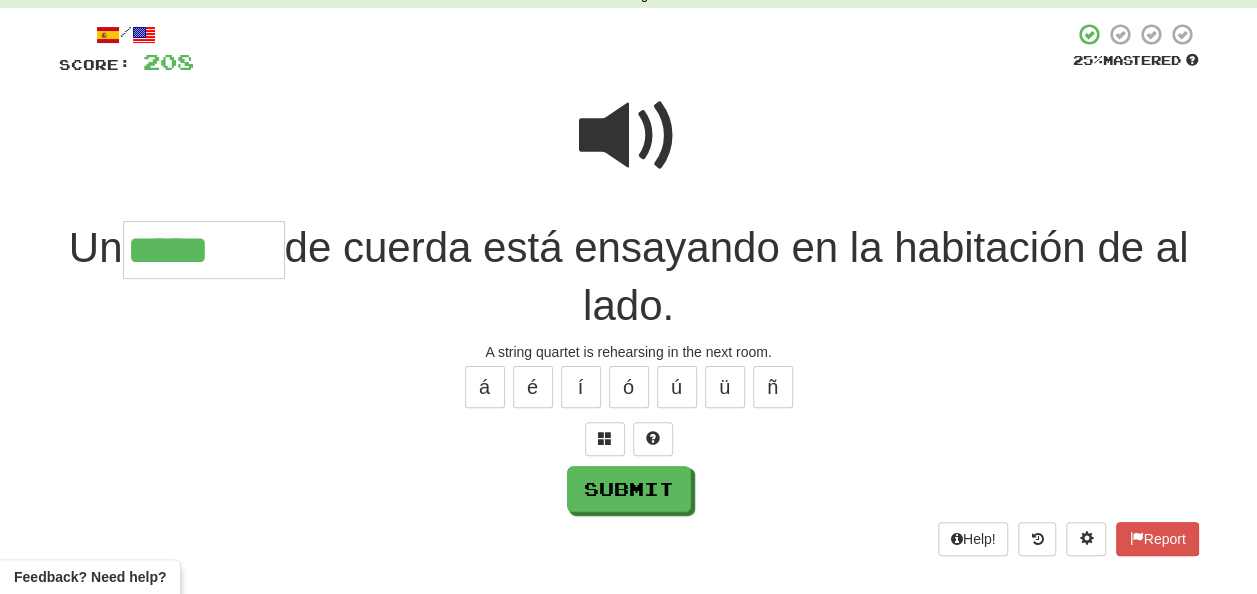 click at bounding box center [629, 136] 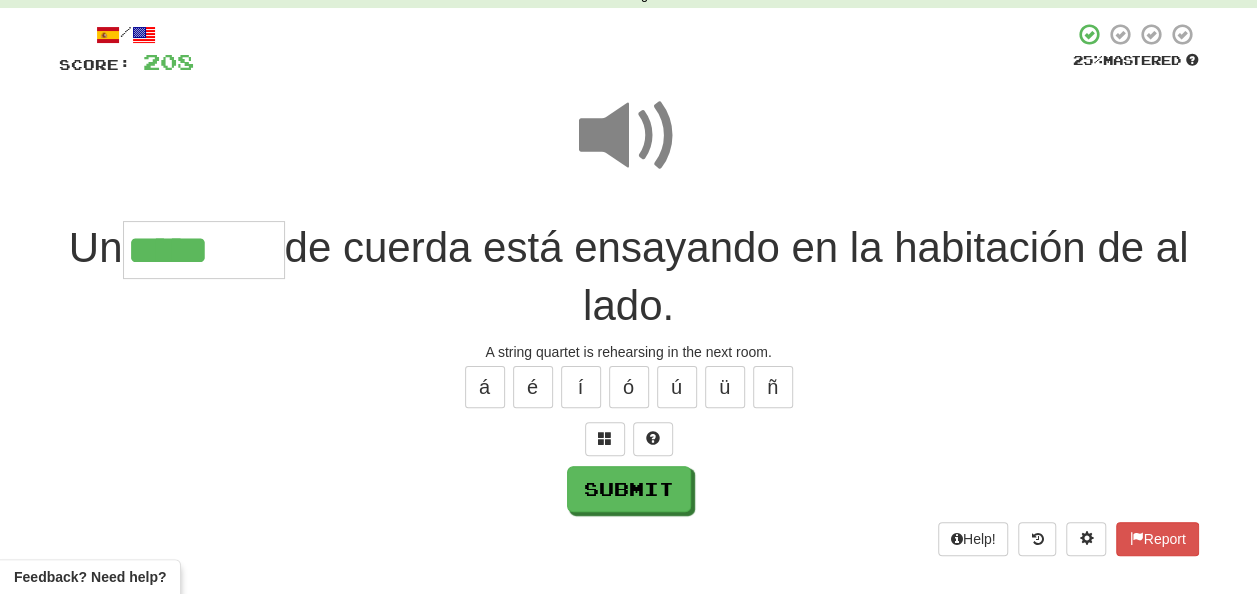 click on "*****" at bounding box center (204, 250) 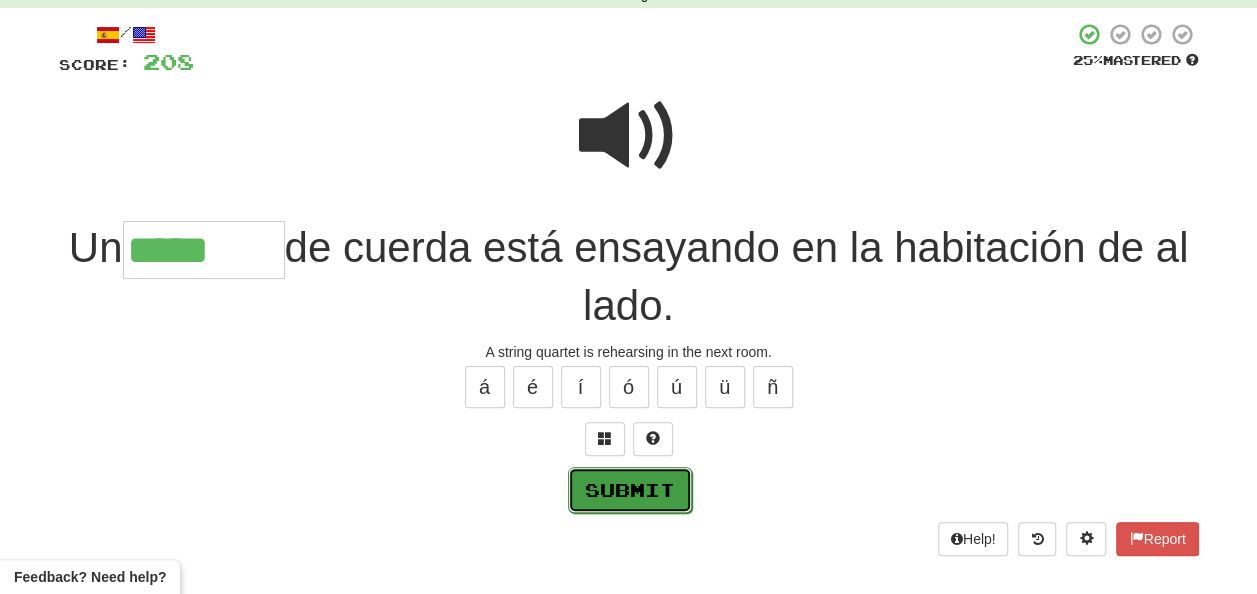 click on "Submit" at bounding box center (630, 490) 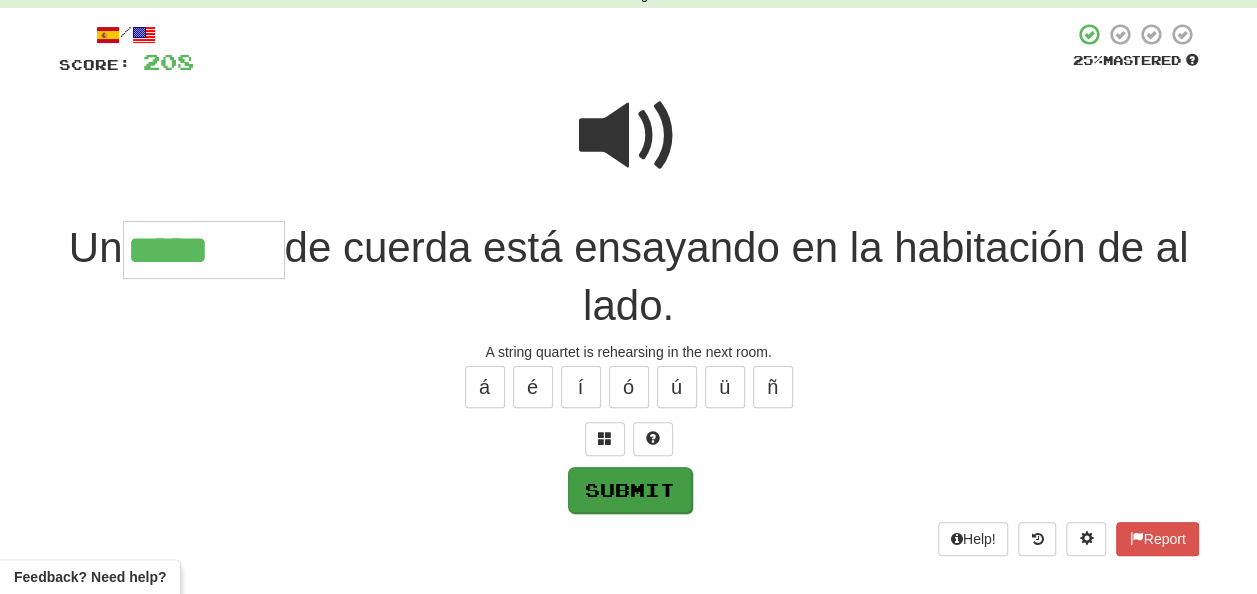 type on "********" 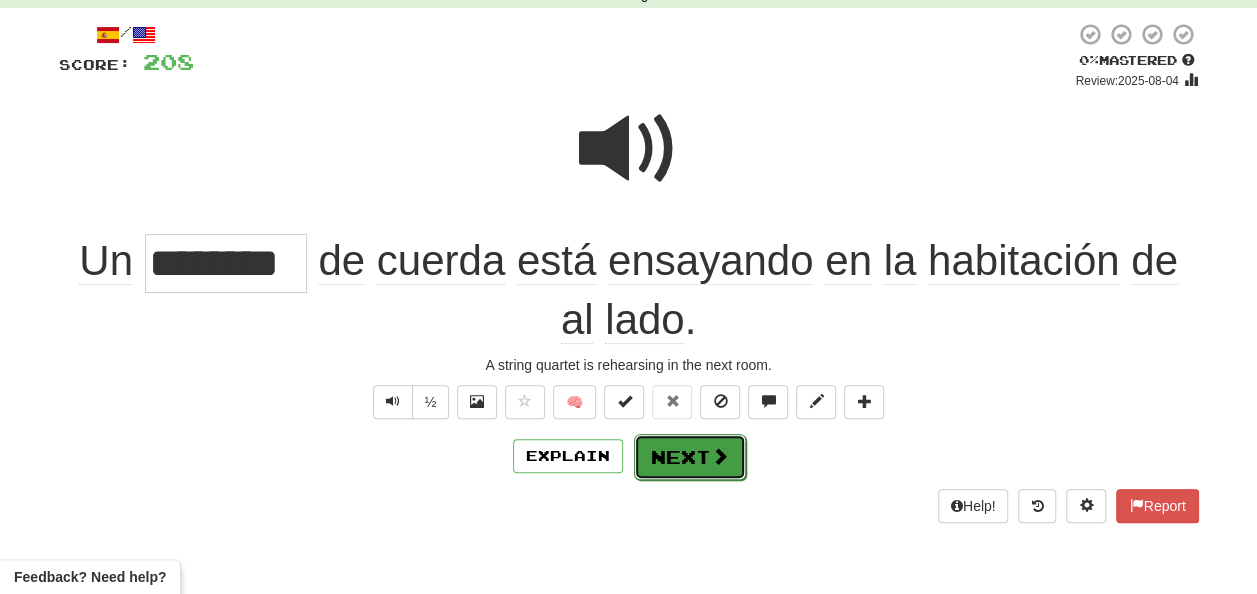 click on "Next" at bounding box center (690, 457) 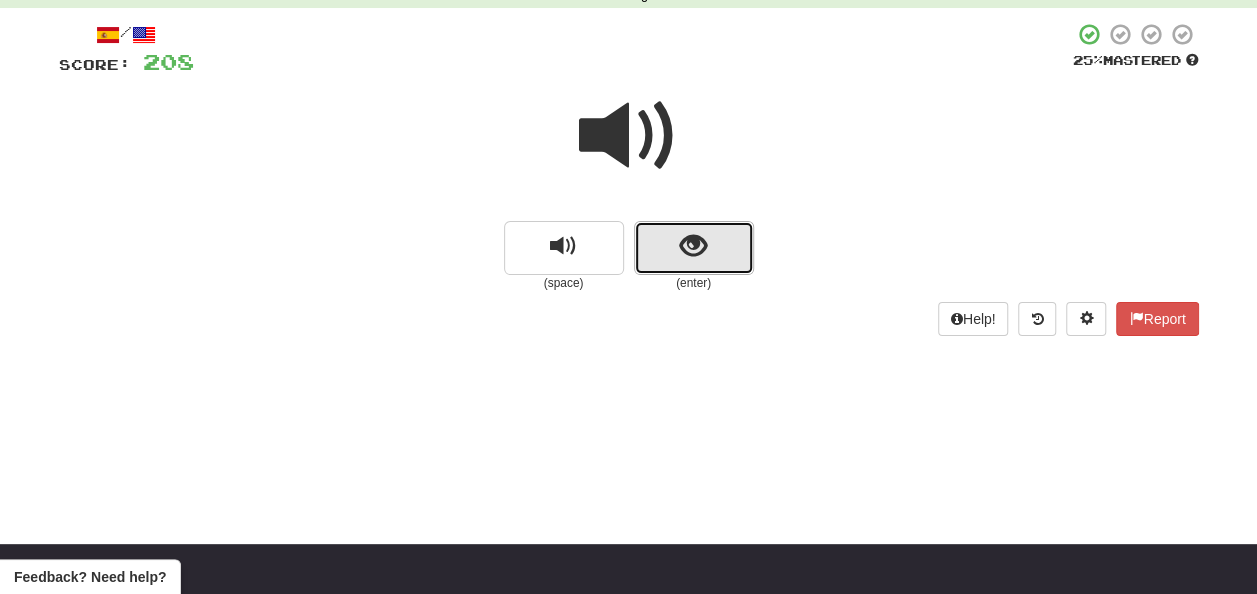 click at bounding box center (694, 248) 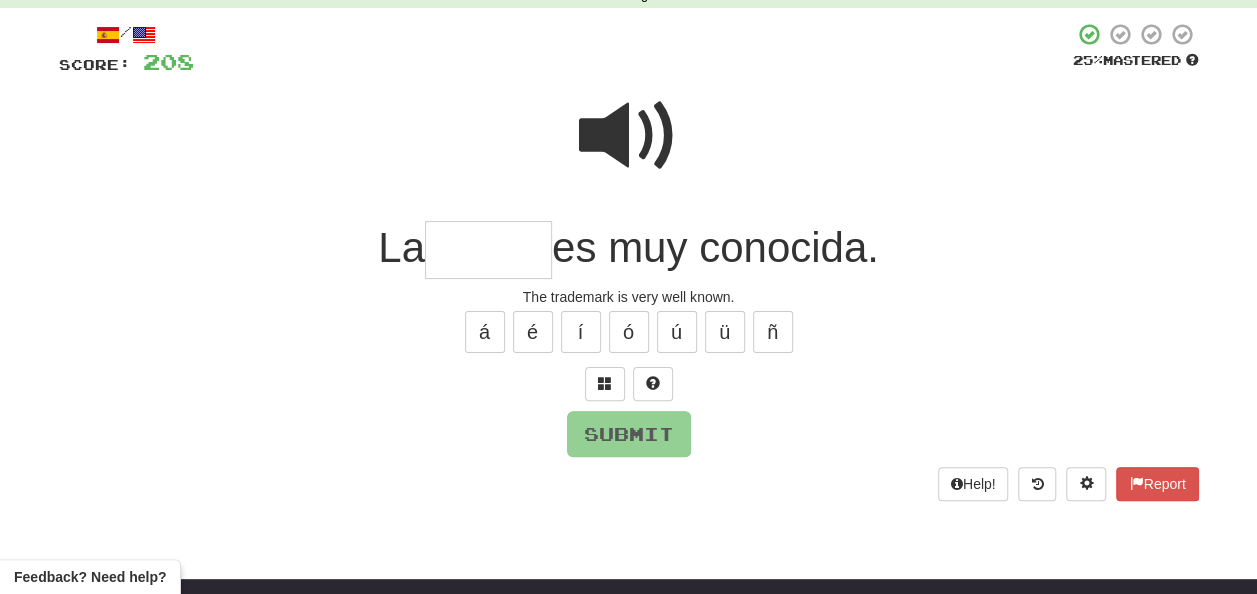 click at bounding box center (488, 250) 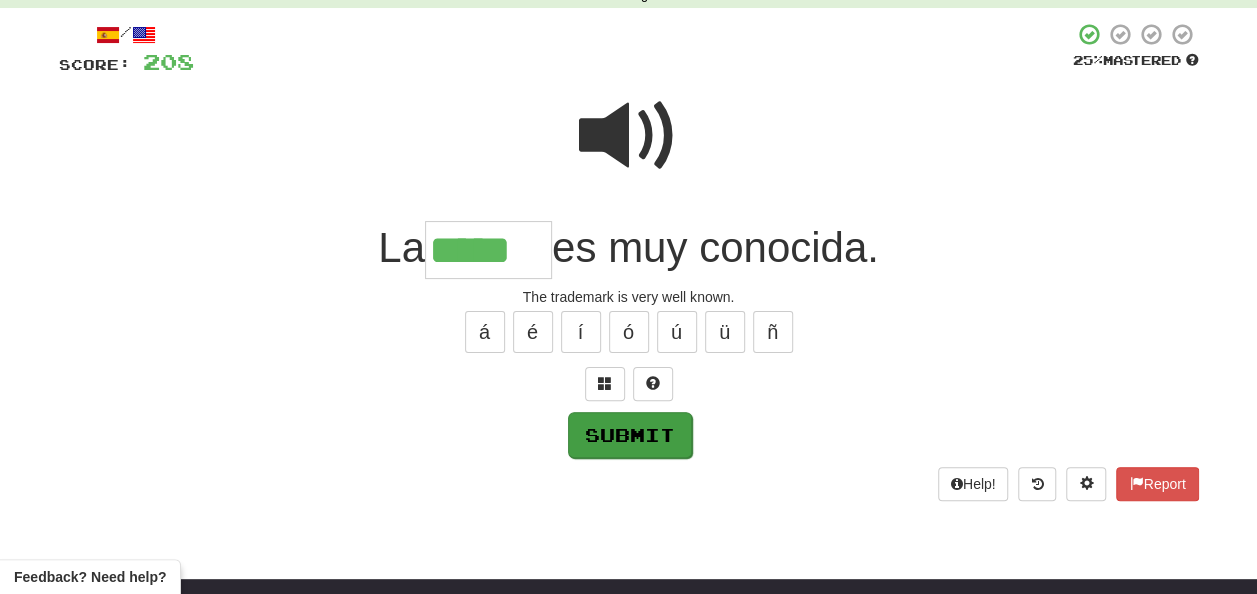 type on "*****" 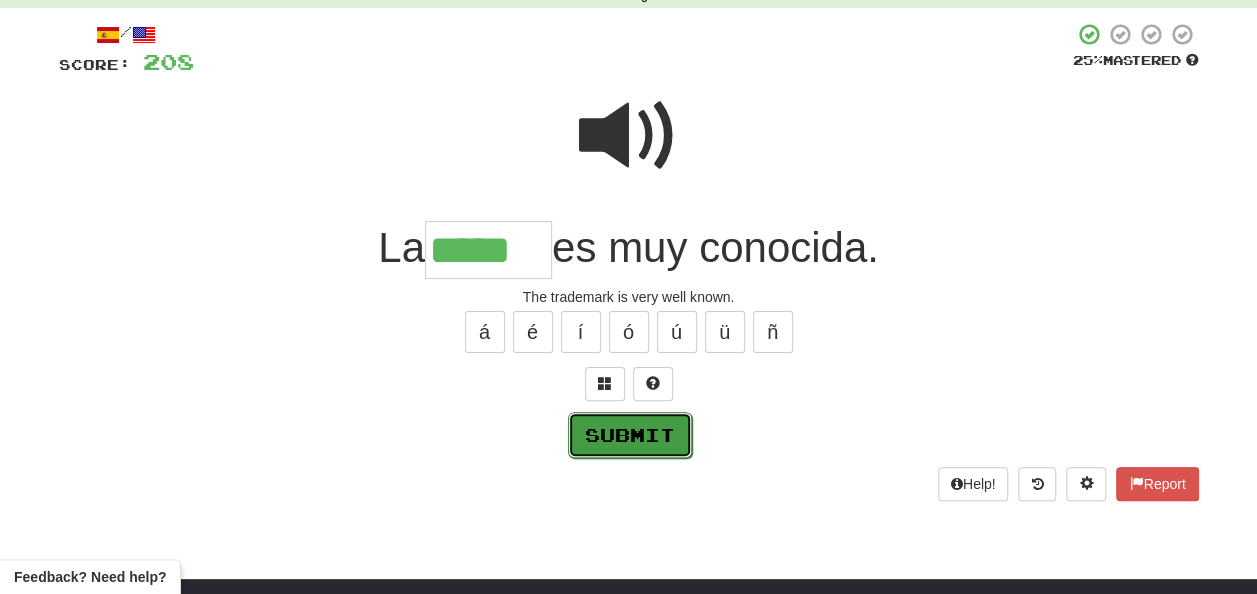 click on "Submit" at bounding box center (630, 435) 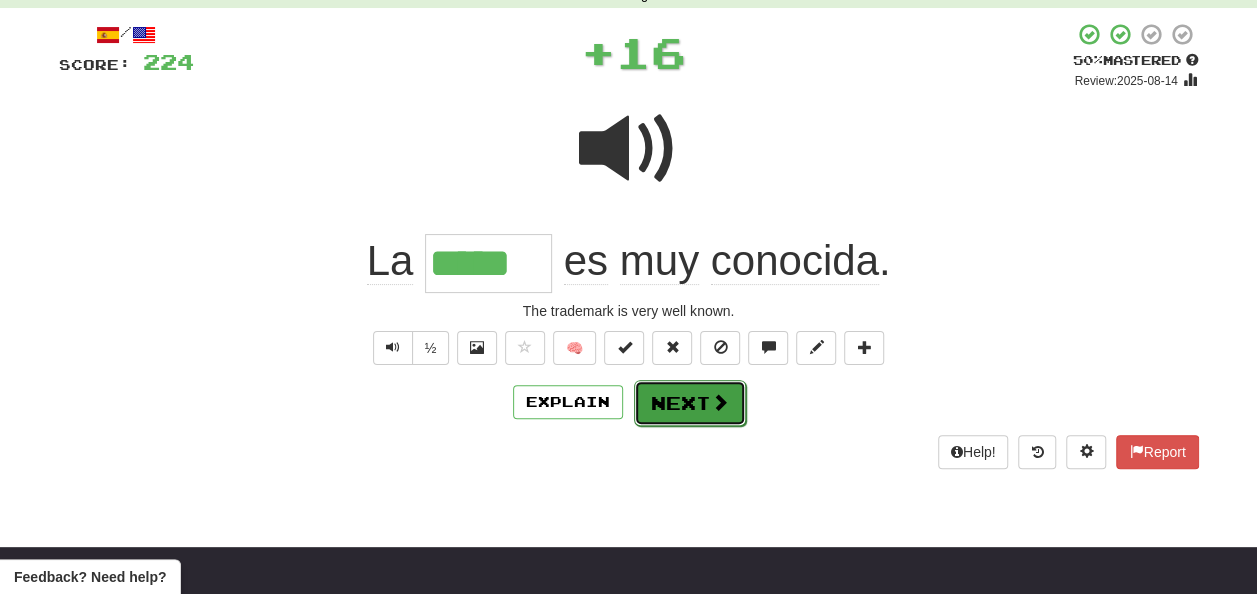 click on "Next" at bounding box center (690, 403) 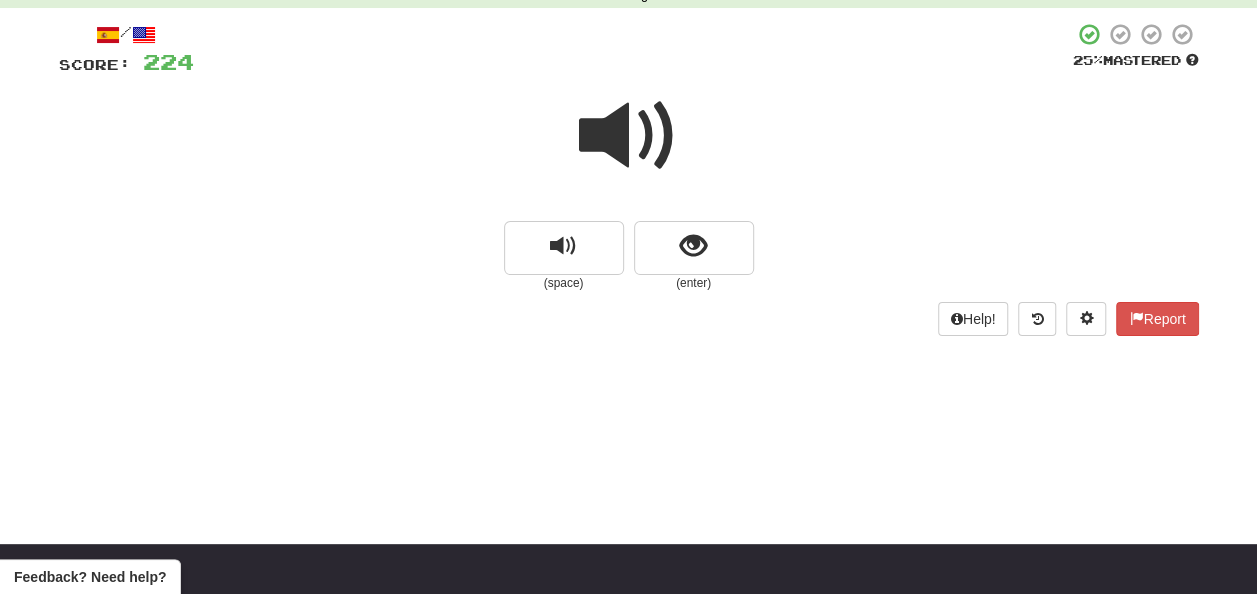 click at bounding box center (629, 136) 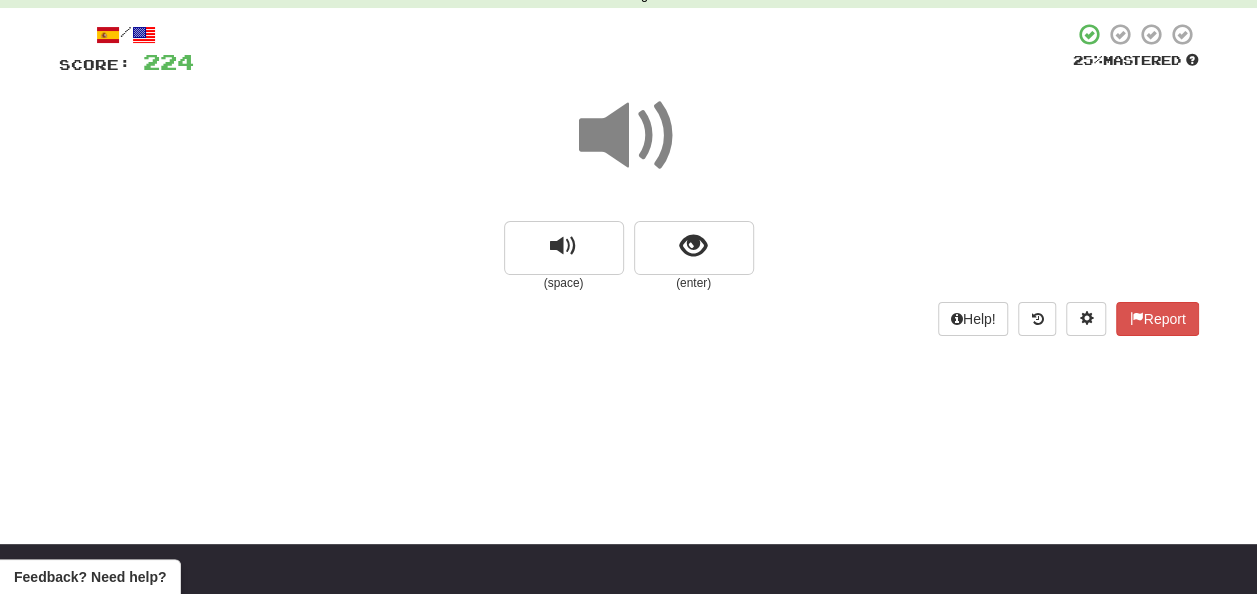 click at bounding box center (629, 136) 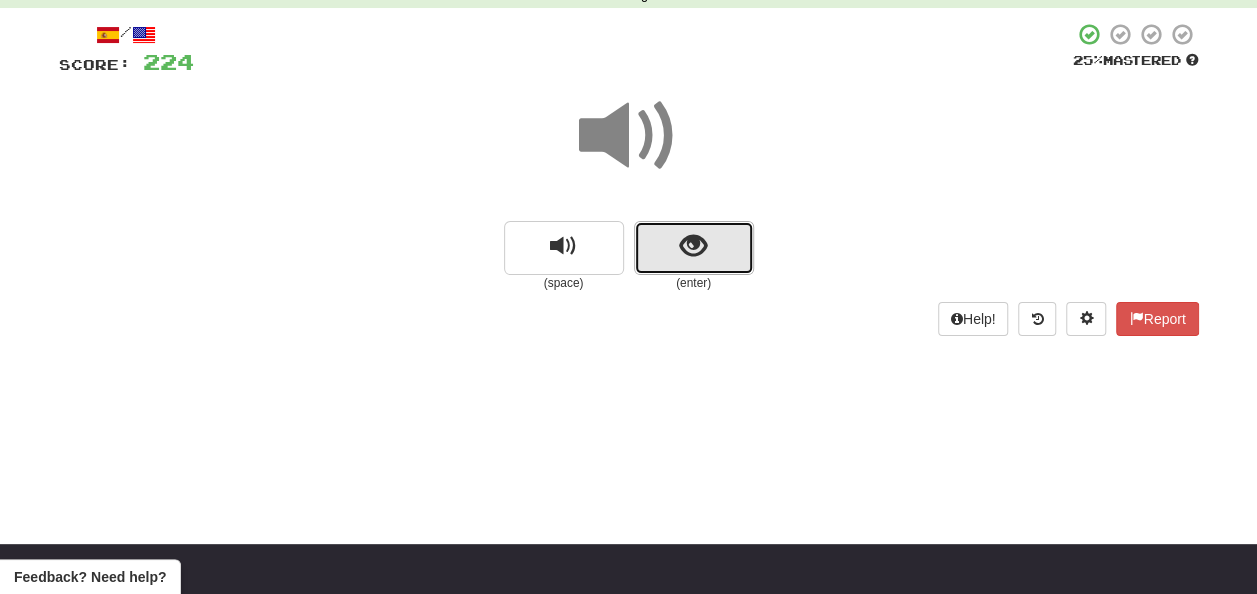 click at bounding box center (694, 248) 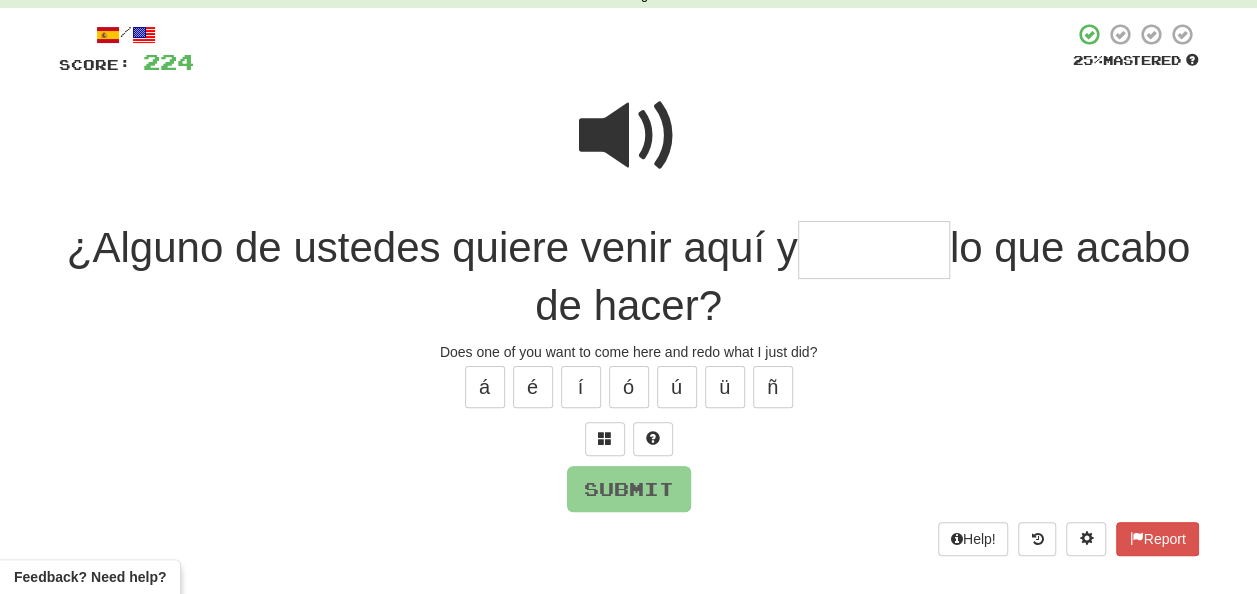 click at bounding box center [629, 136] 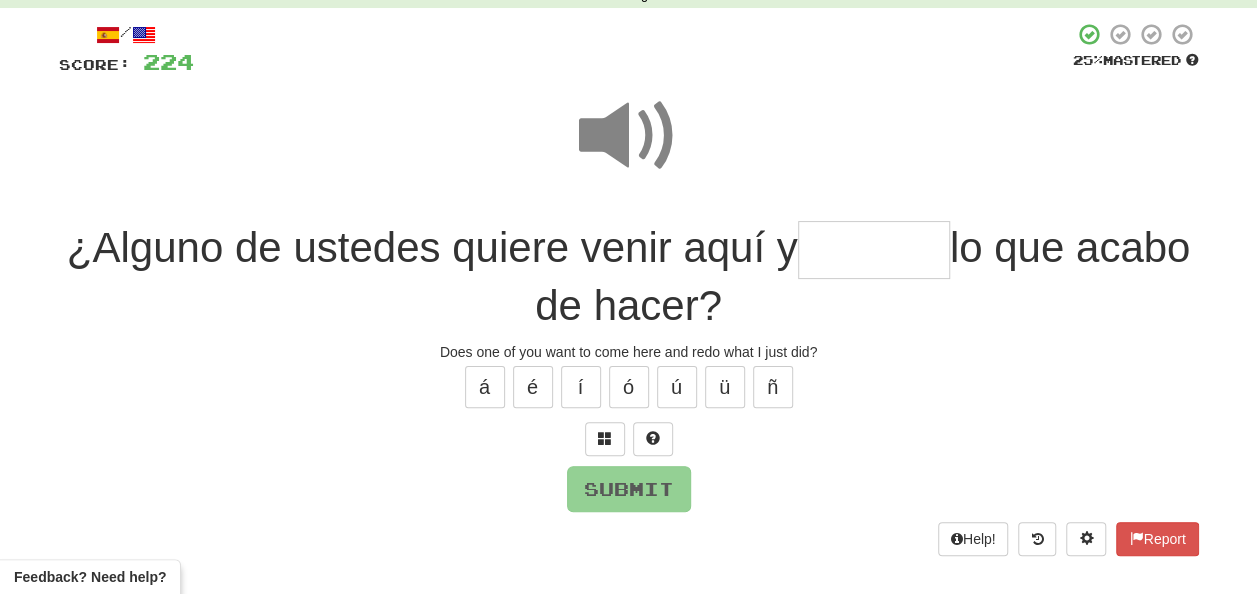 click at bounding box center [874, 250] 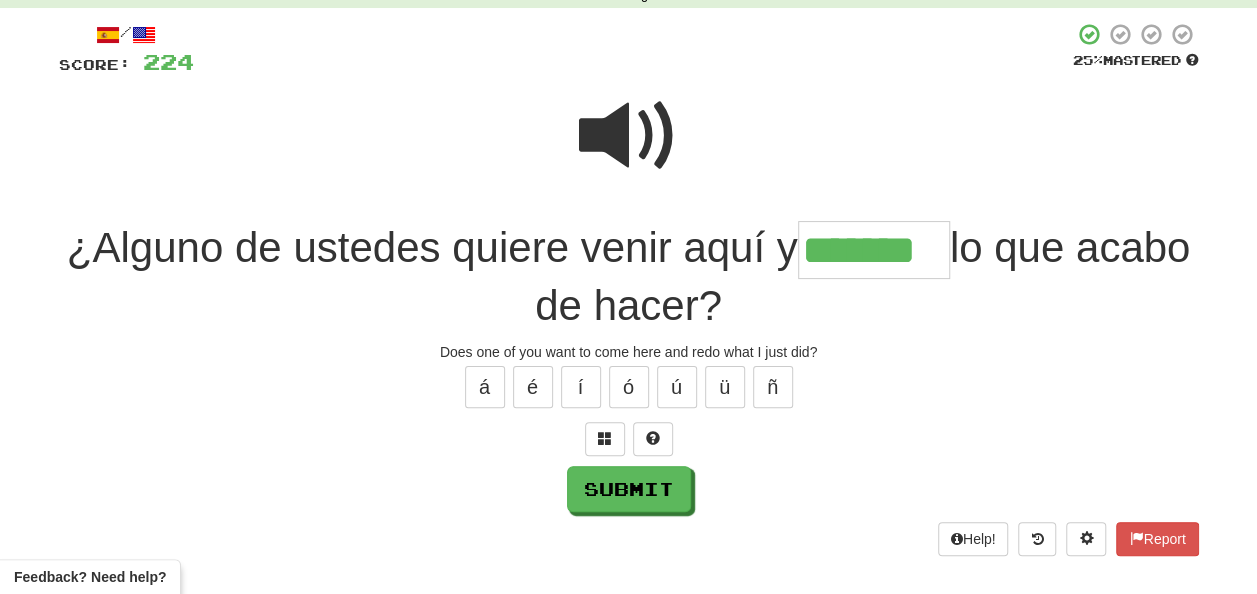 type on "*******" 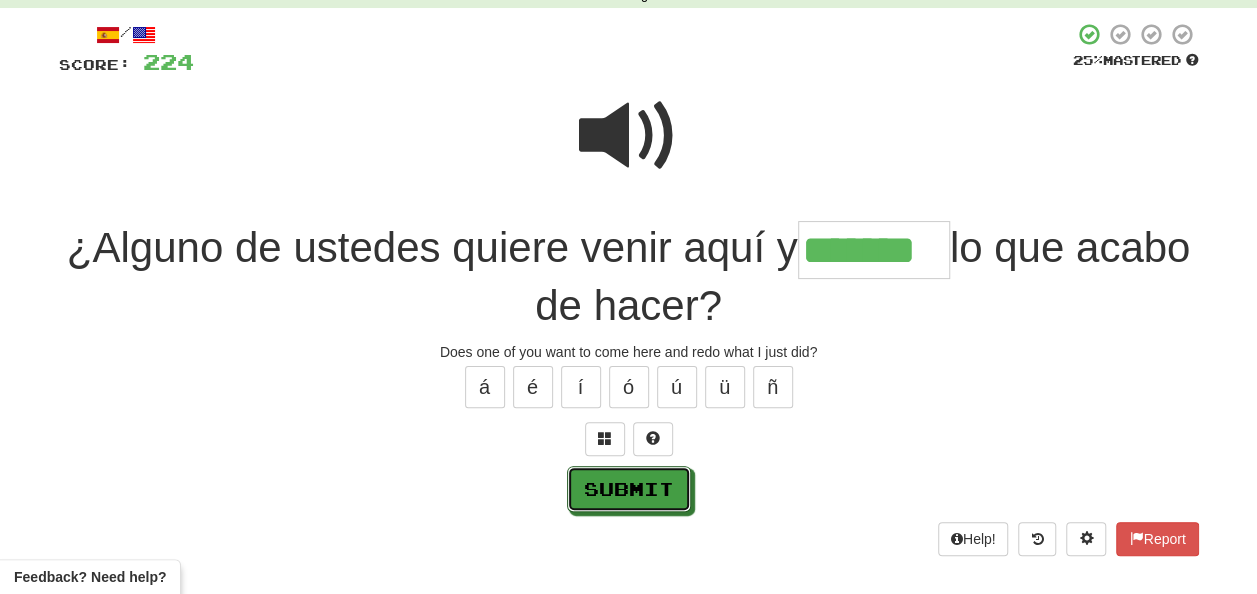 click on "Submit" at bounding box center (629, 489) 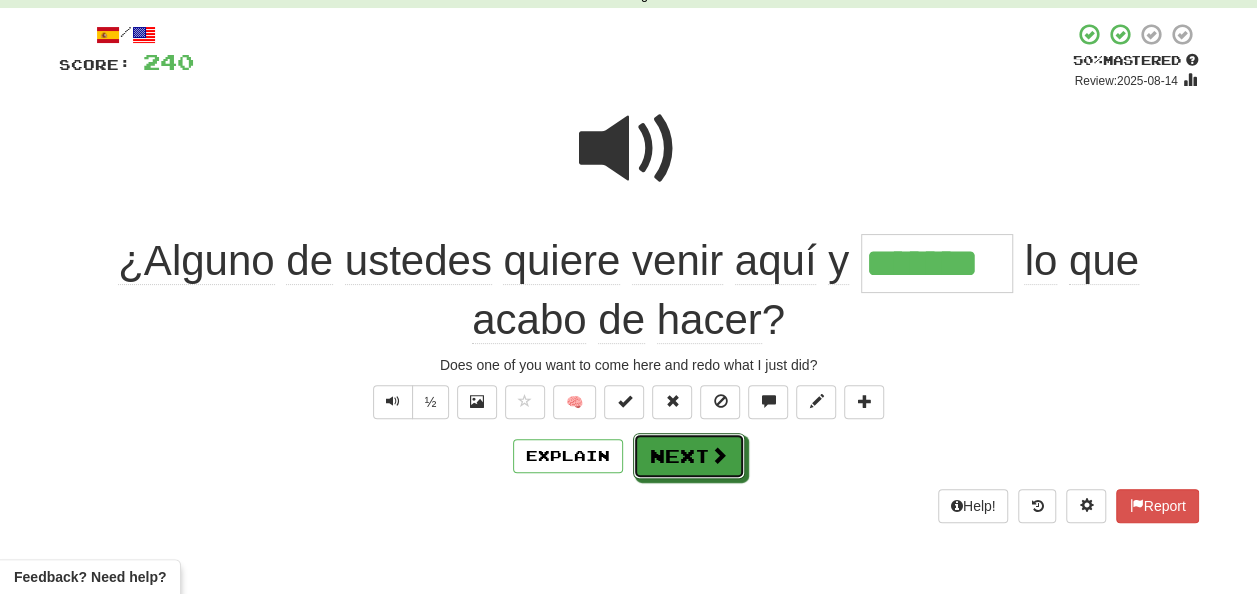 click on "Next" at bounding box center (689, 456) 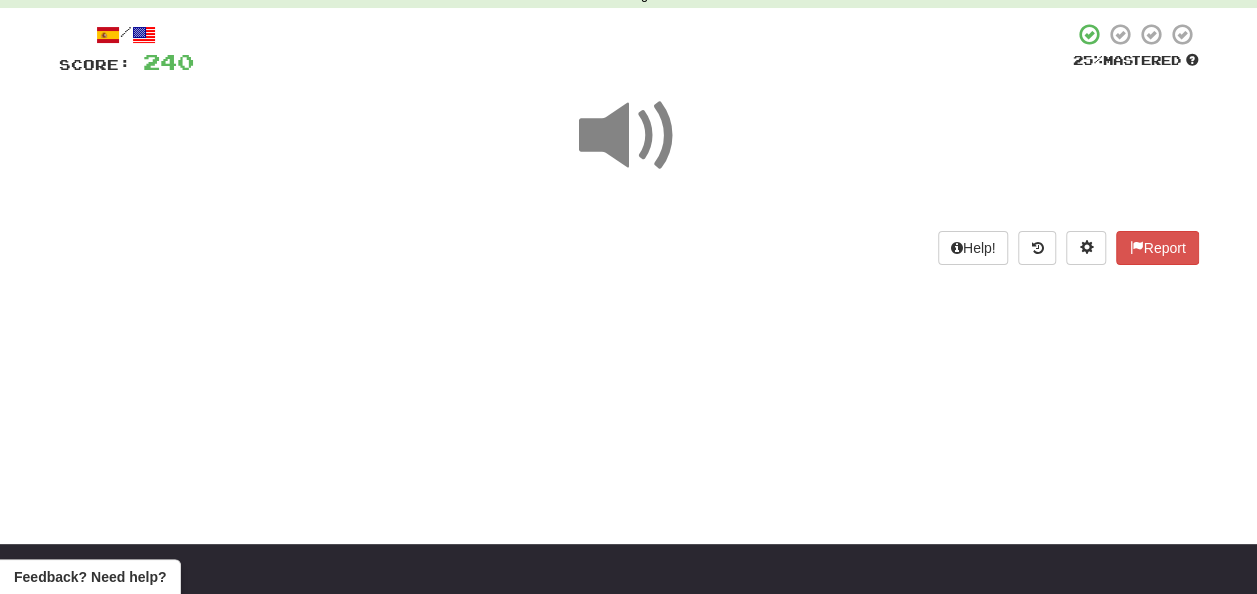 click at bounding box center [629, 136] 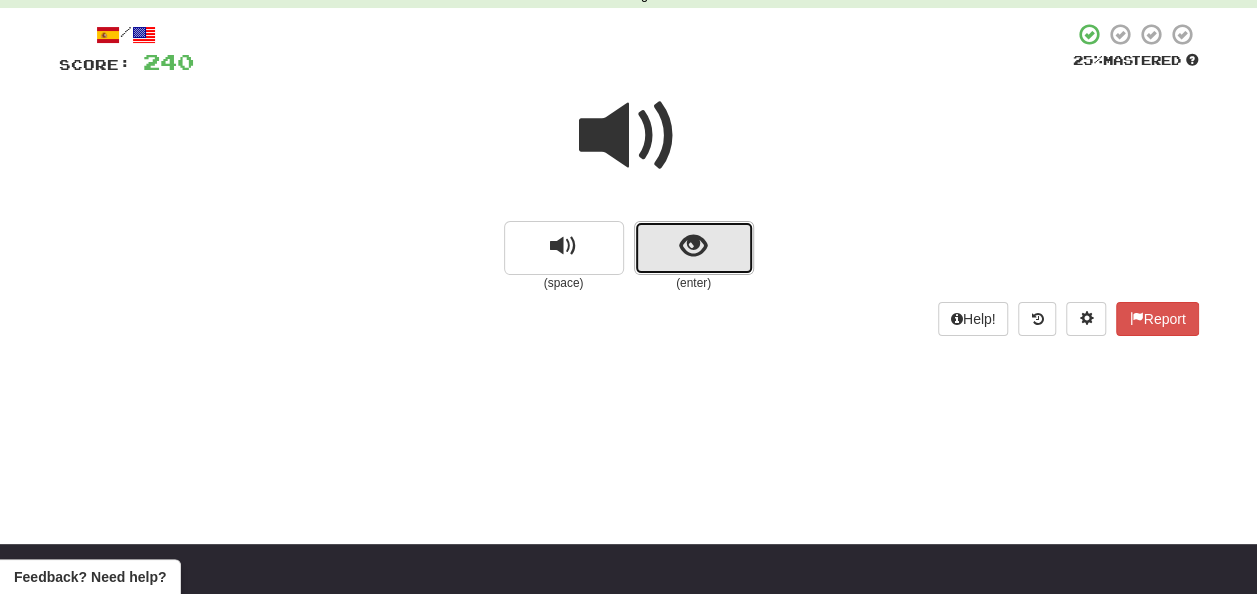click at bounding box center [694, 248] 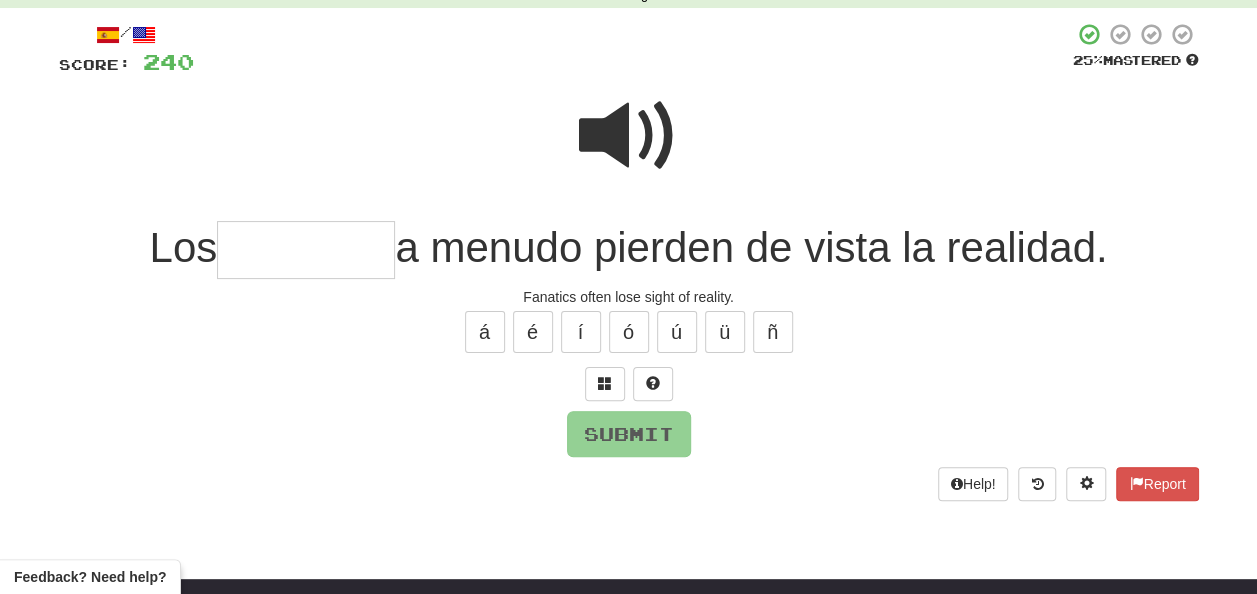 click at bounding box center (306, 250) 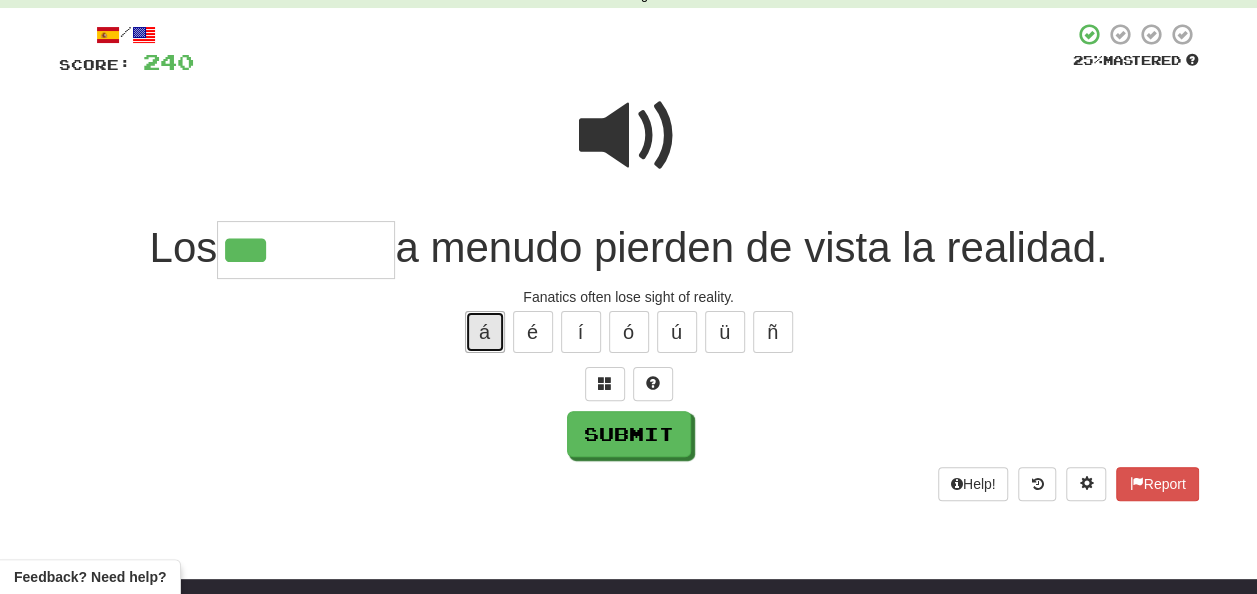 click on "á" at bounding box center (485, 332) 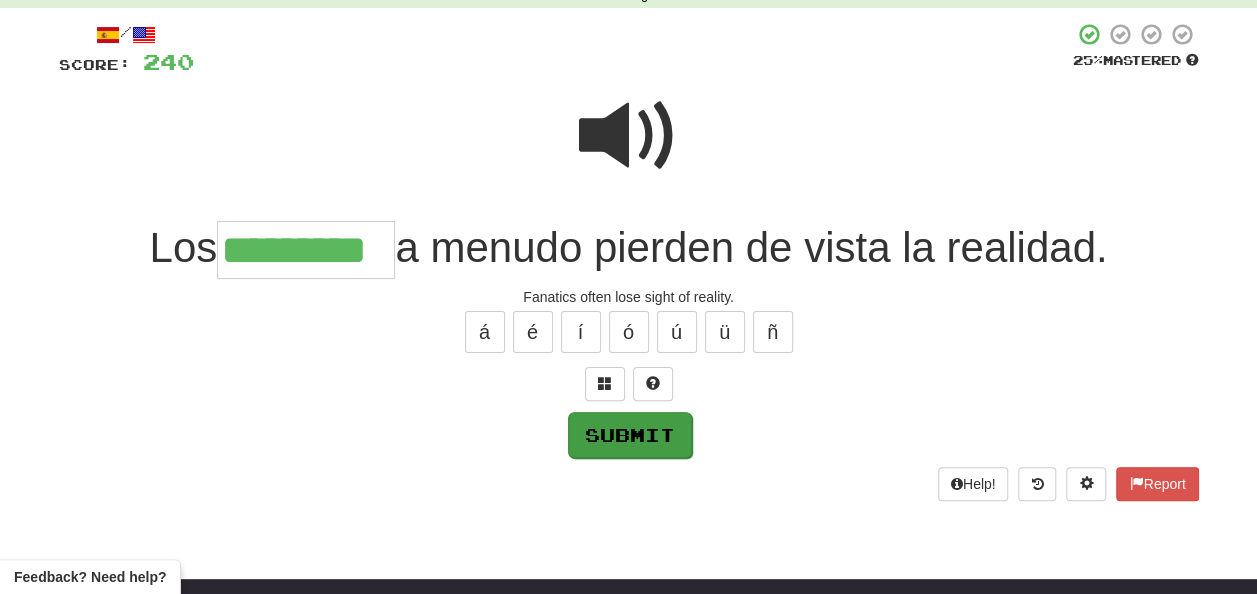 type on "*********" 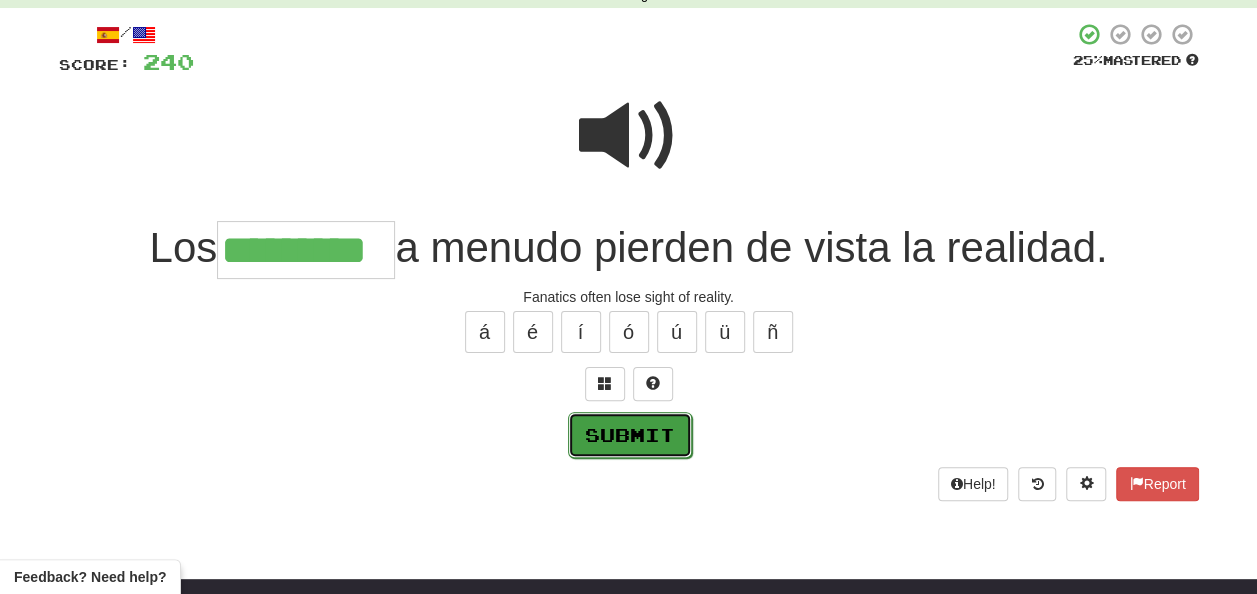 click on "Submit" at bounding box center (630, 435) 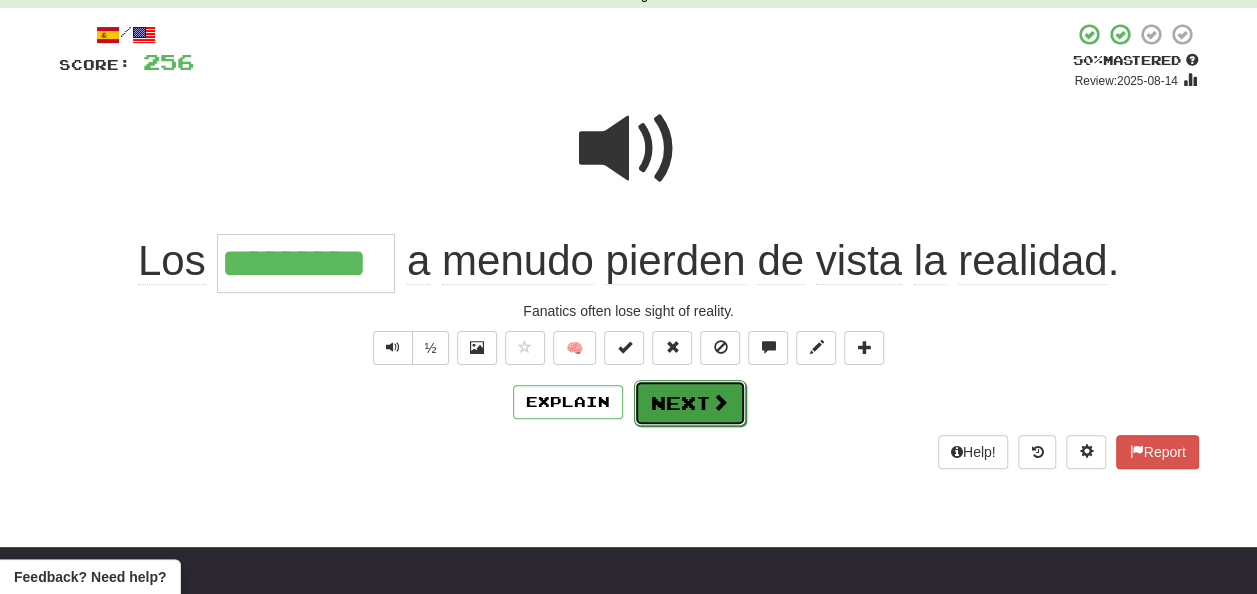 click on "Next" at bounding box center (690, 403) 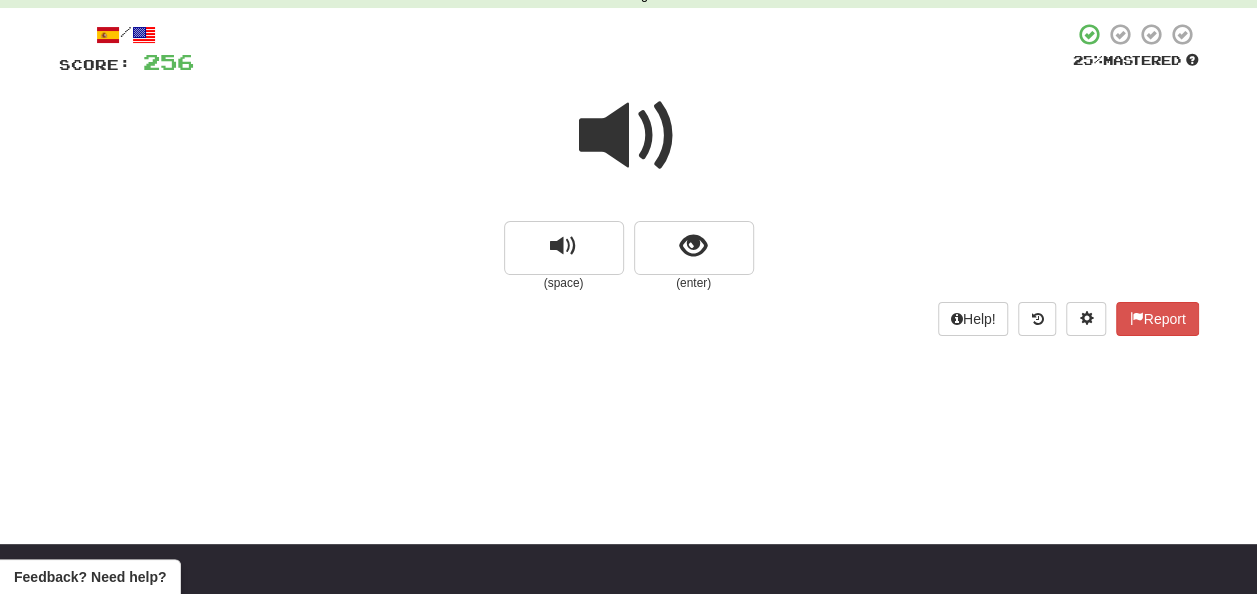 click at bounding box center (629, 136) 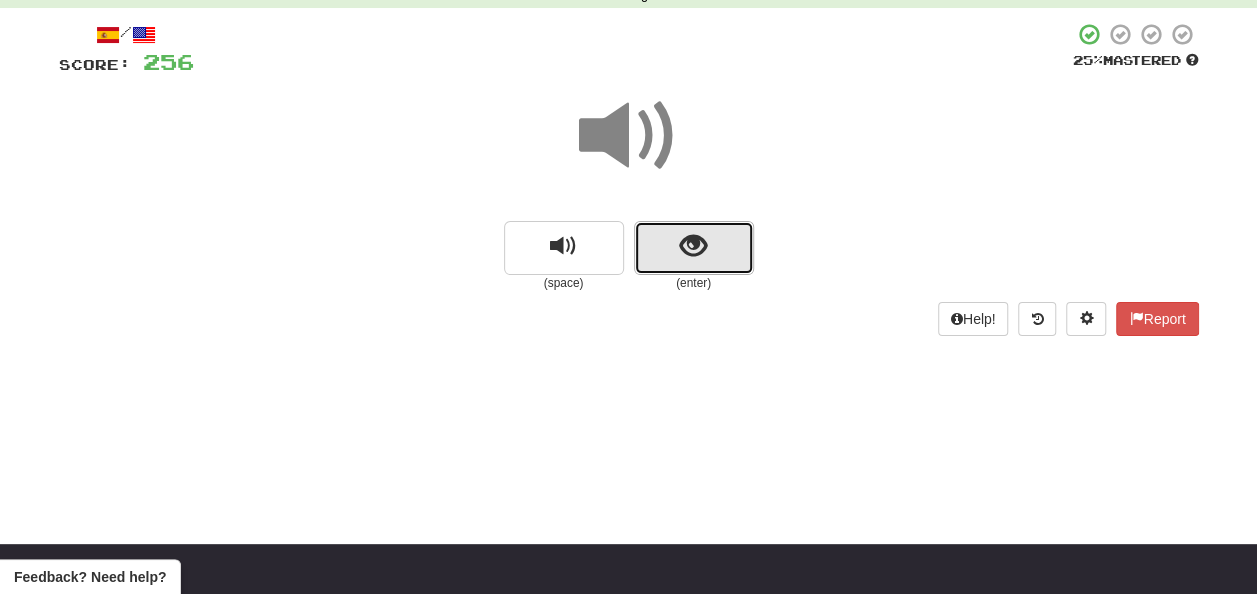 click at bounding box center [693, 246] 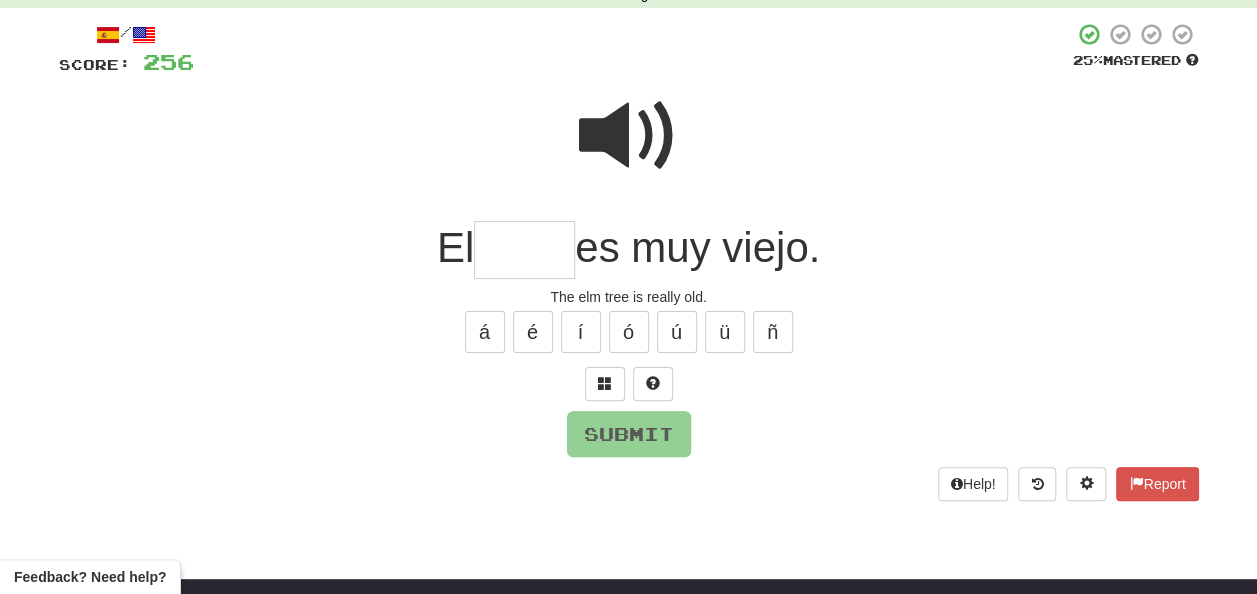 click at bounding box center (524, 250) 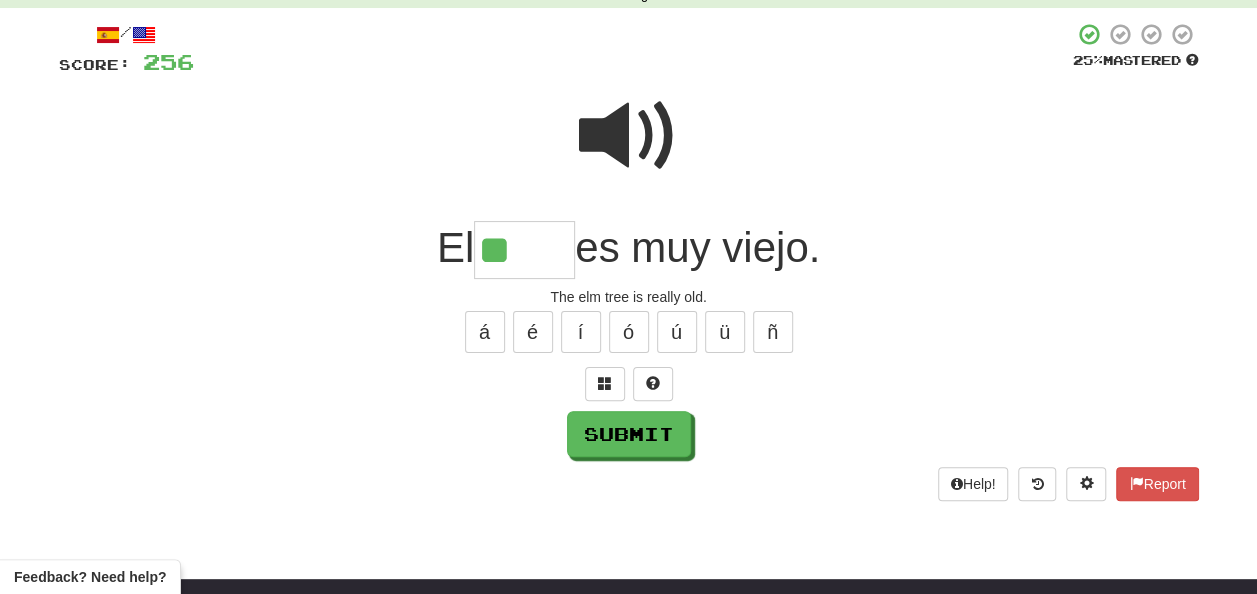 click at bounding box center (629, 136) 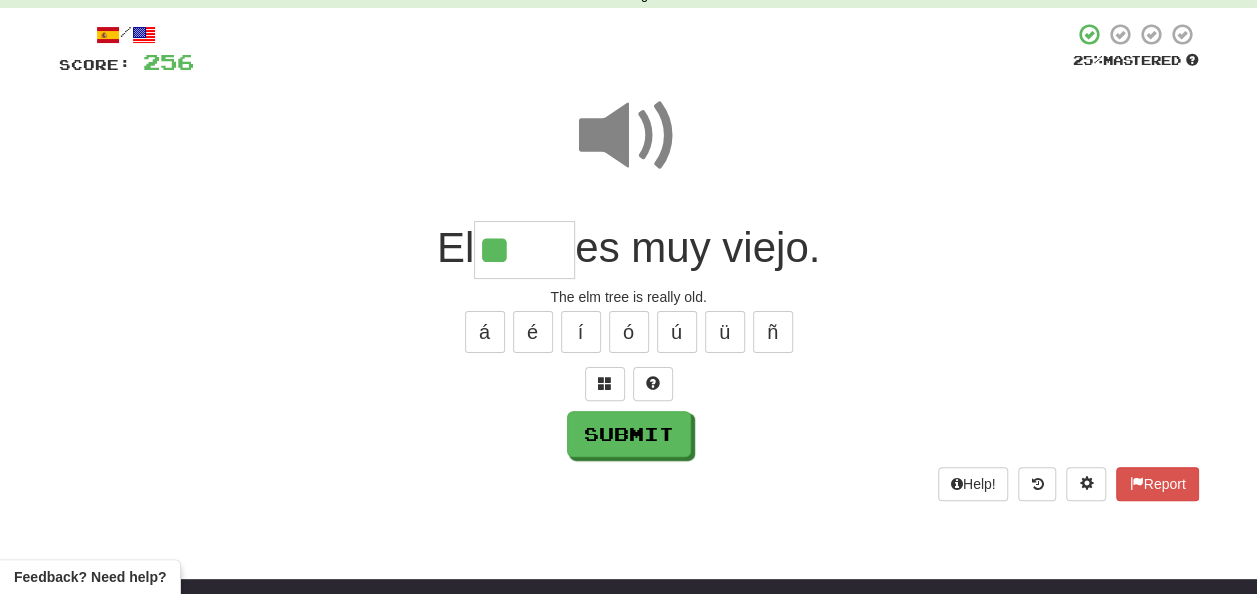click on "**" at bounding box center [524, 250] 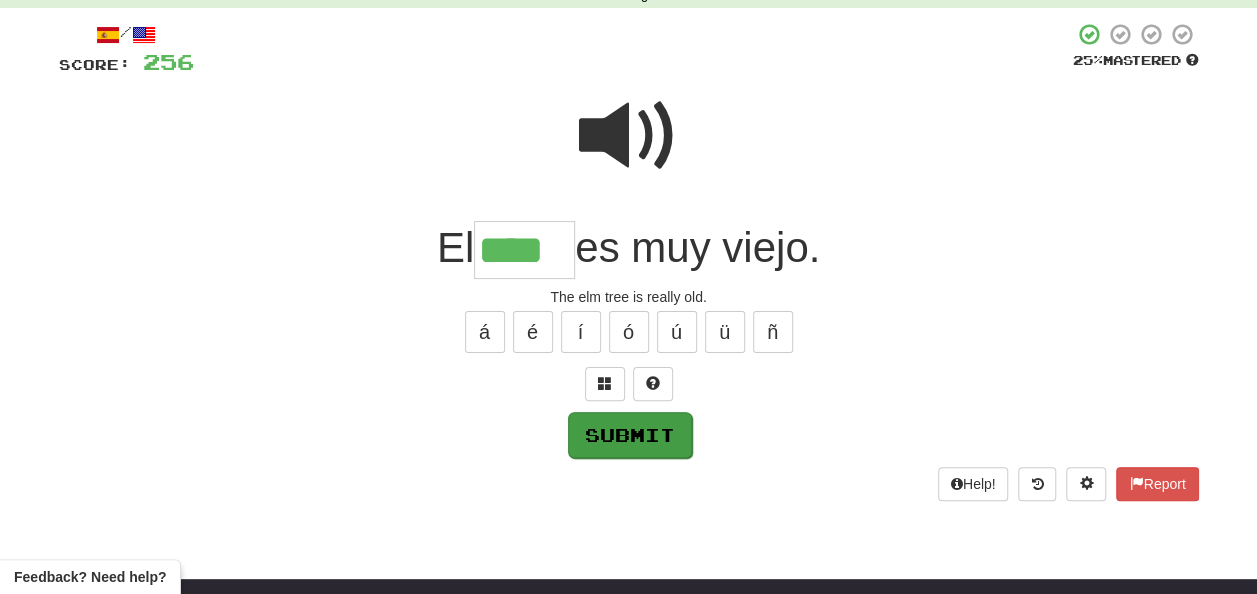 type on "****" 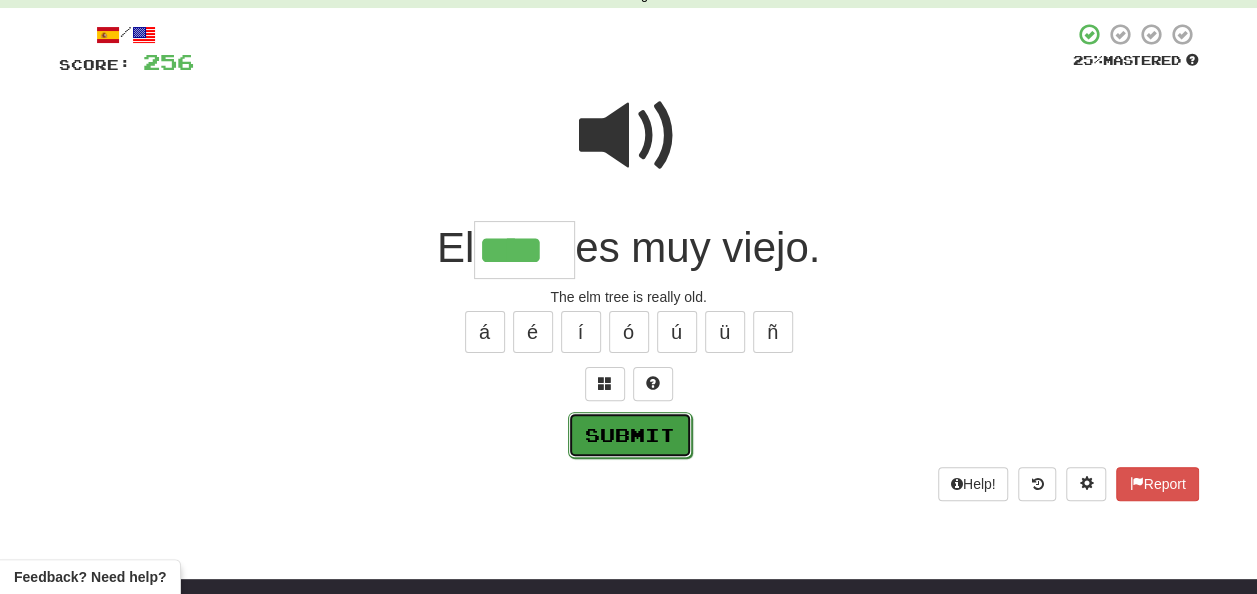 click on "Submit" at bounding box center (630, 435) 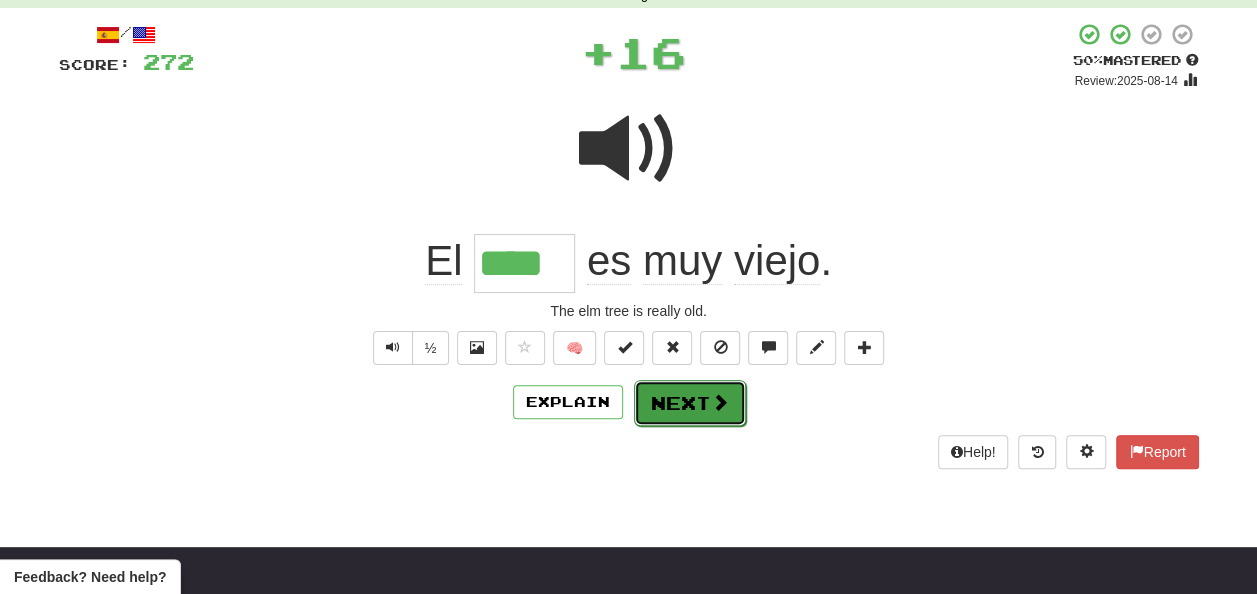 click on "Next" at bounding box center (690, 403) 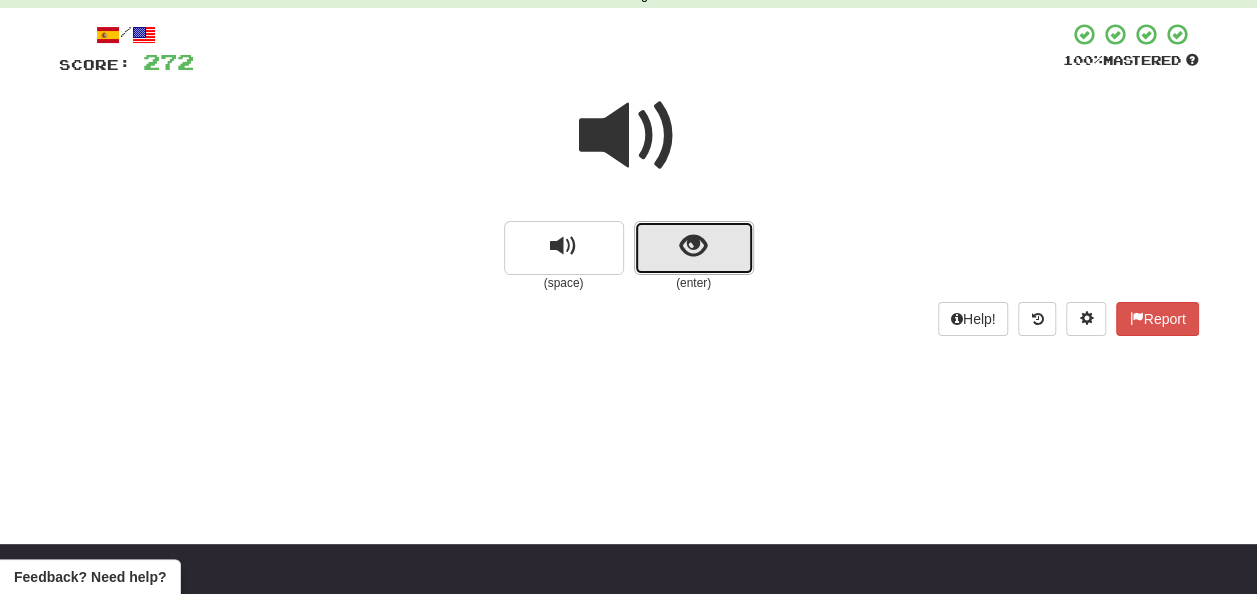 click at bounding box center (693, 246) 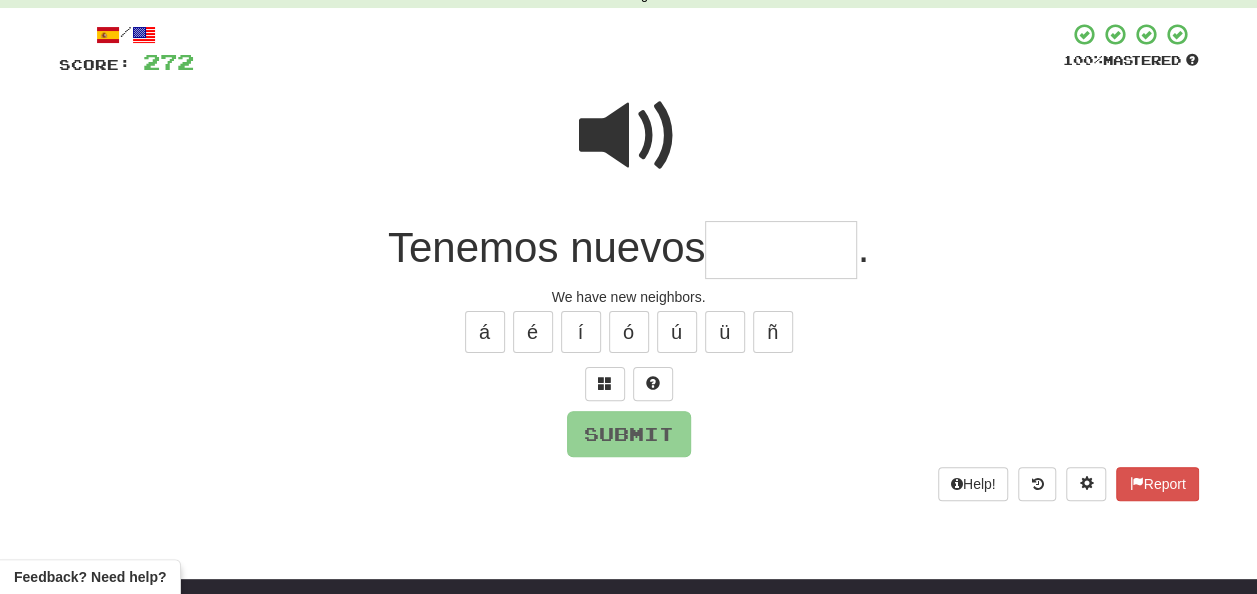 click at bounding box center [781, 250] 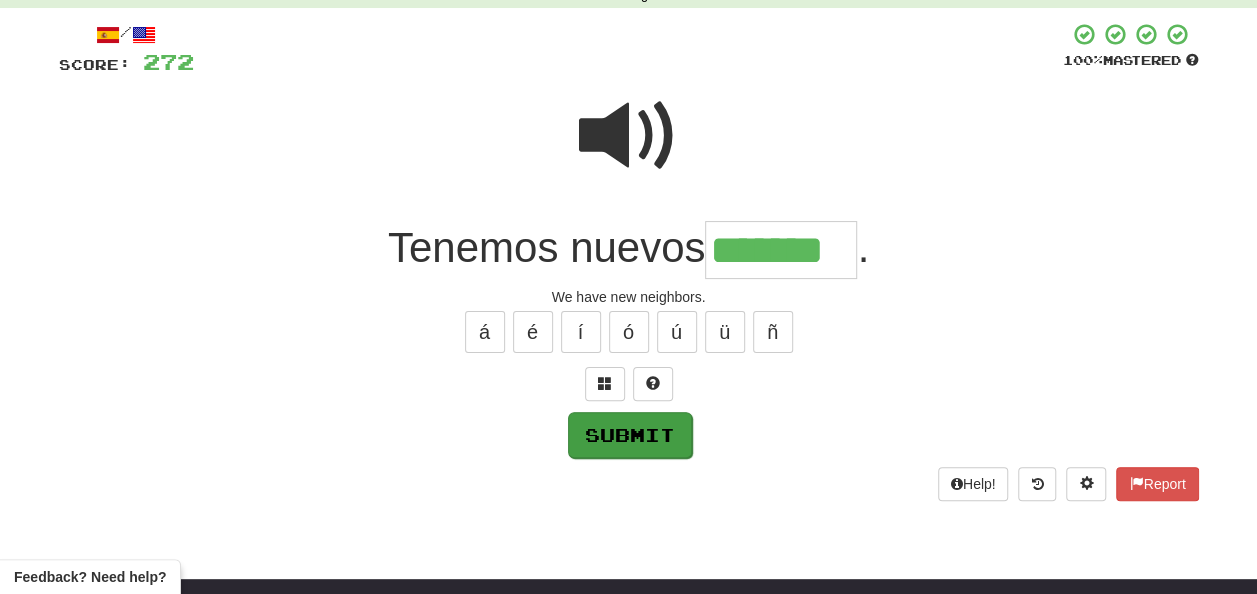 type on "*******" 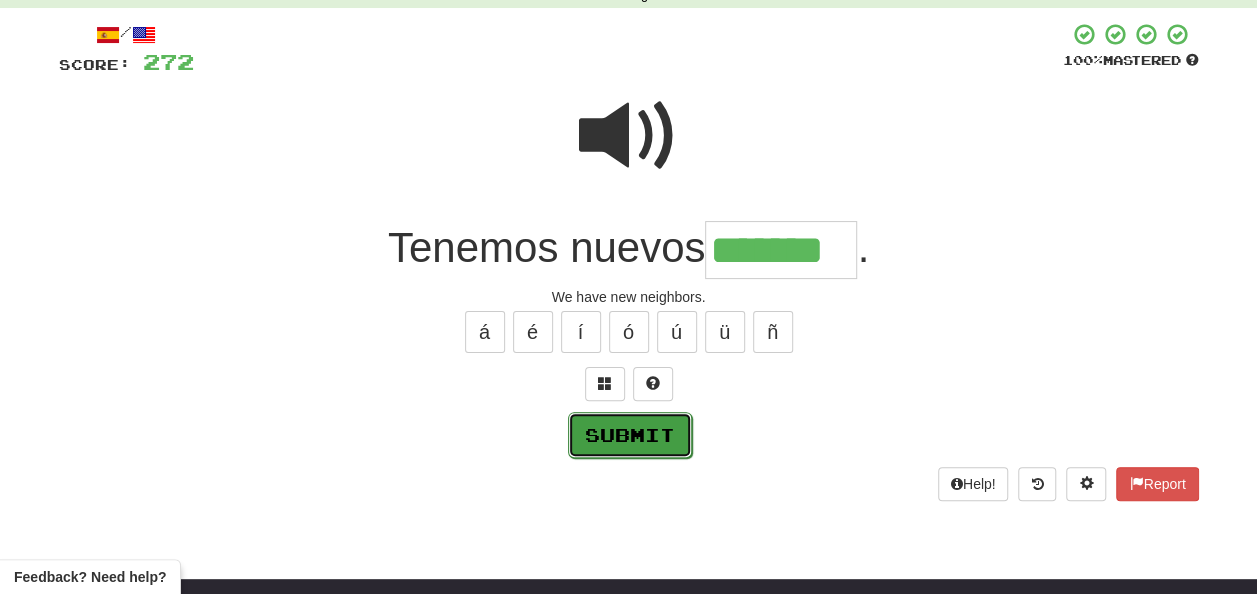 click on "Submit" at bounding box center (630, 435) 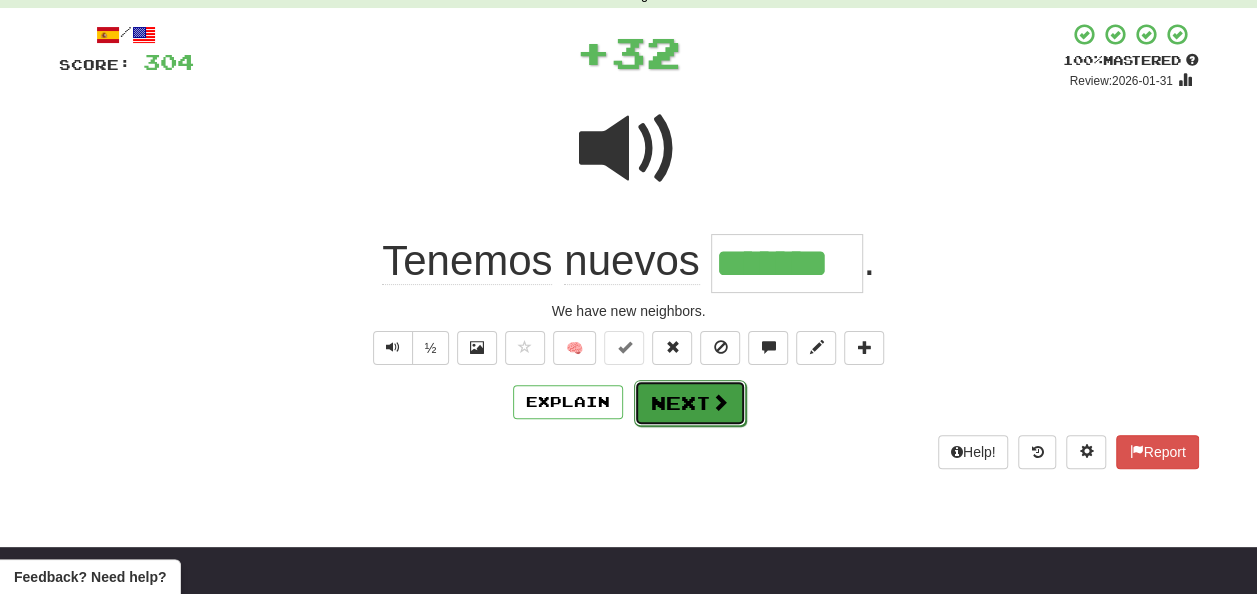 click on "Next" at bounding box center (690, 403) 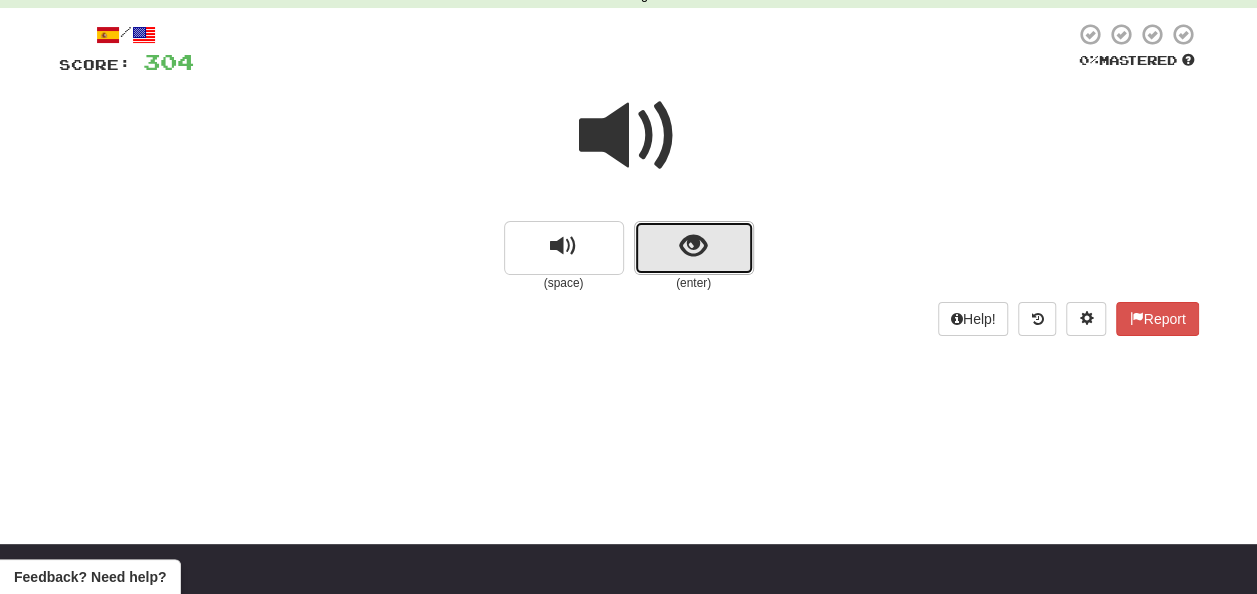 click at bounding box center [693, 246] 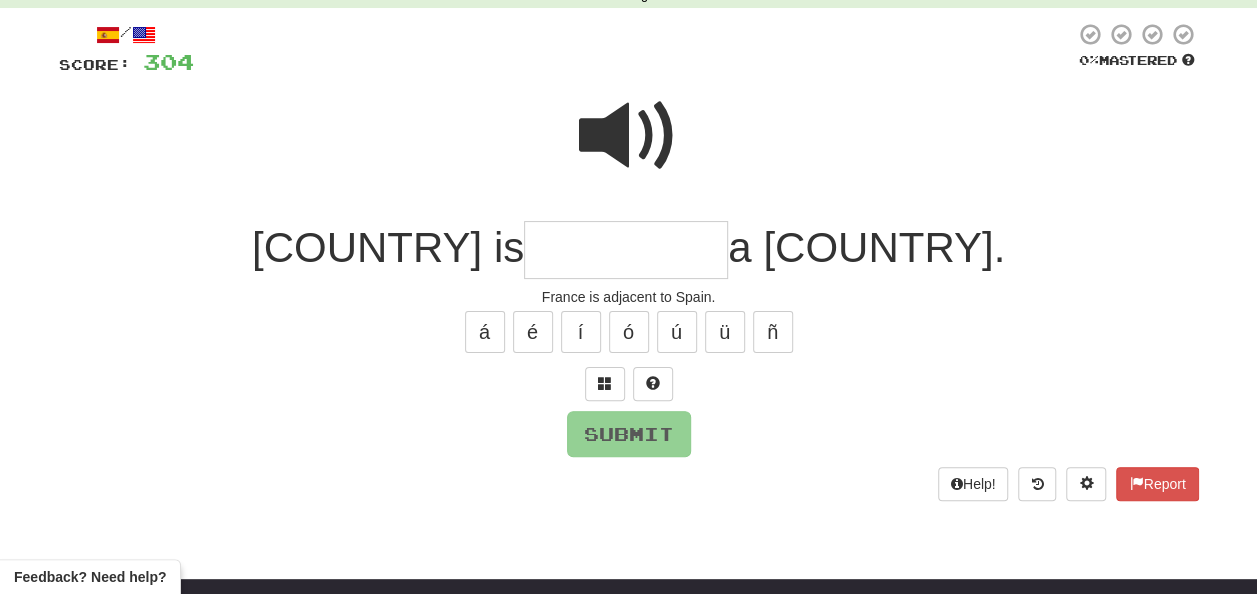 drag, startPoint x: 589, startPoint y: 247, endPoint x: 574, endPoint y: 292, distance: 47.434166 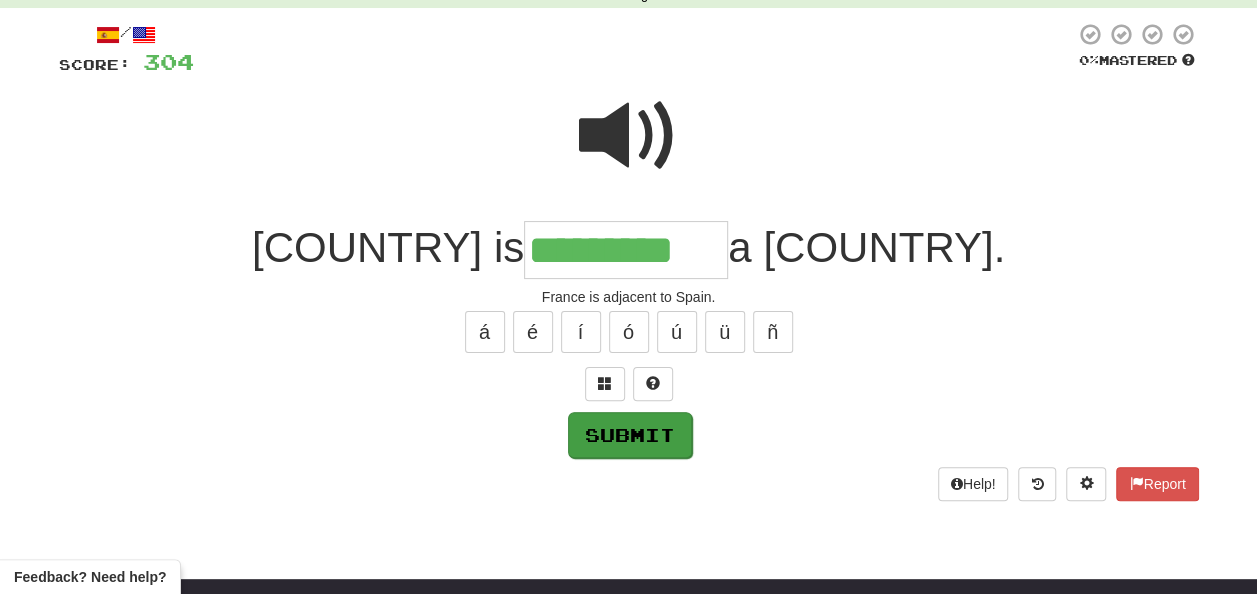 type on "*********" 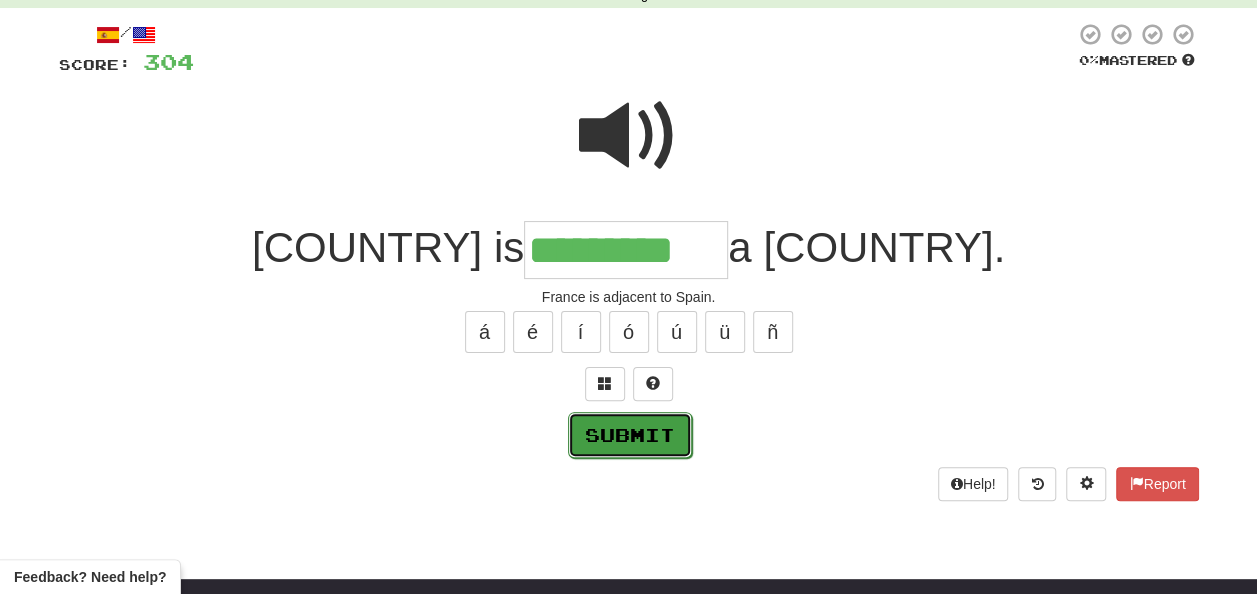 click on "Submit" at bounding box center [630, 435] 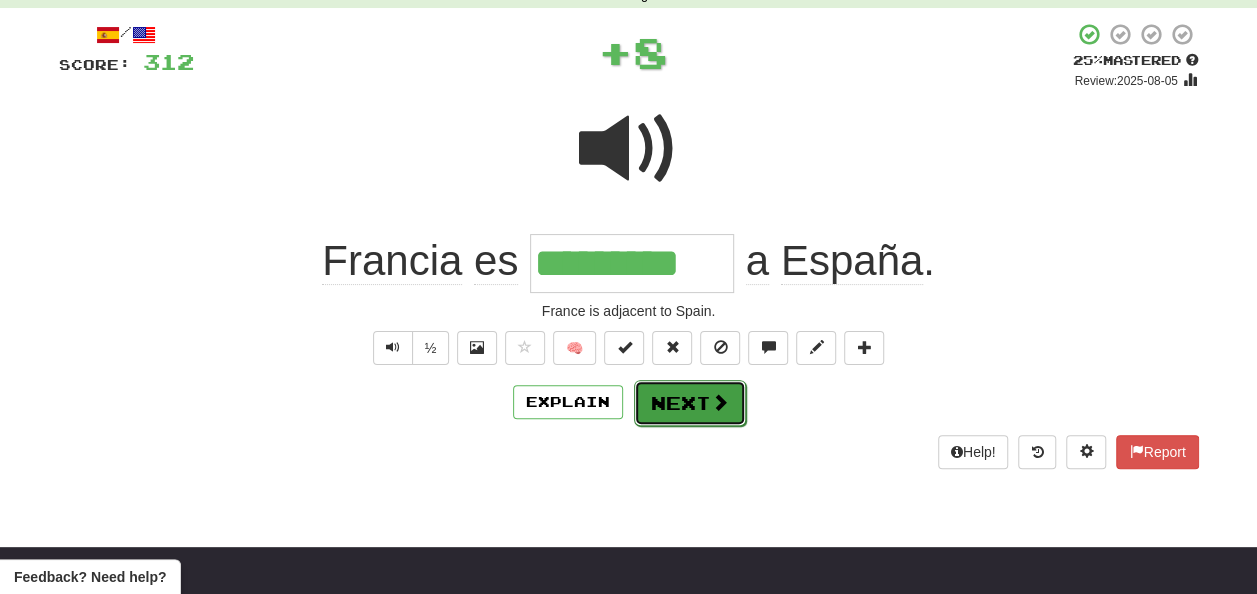 click on "Next" at bounding box center (690, 403) 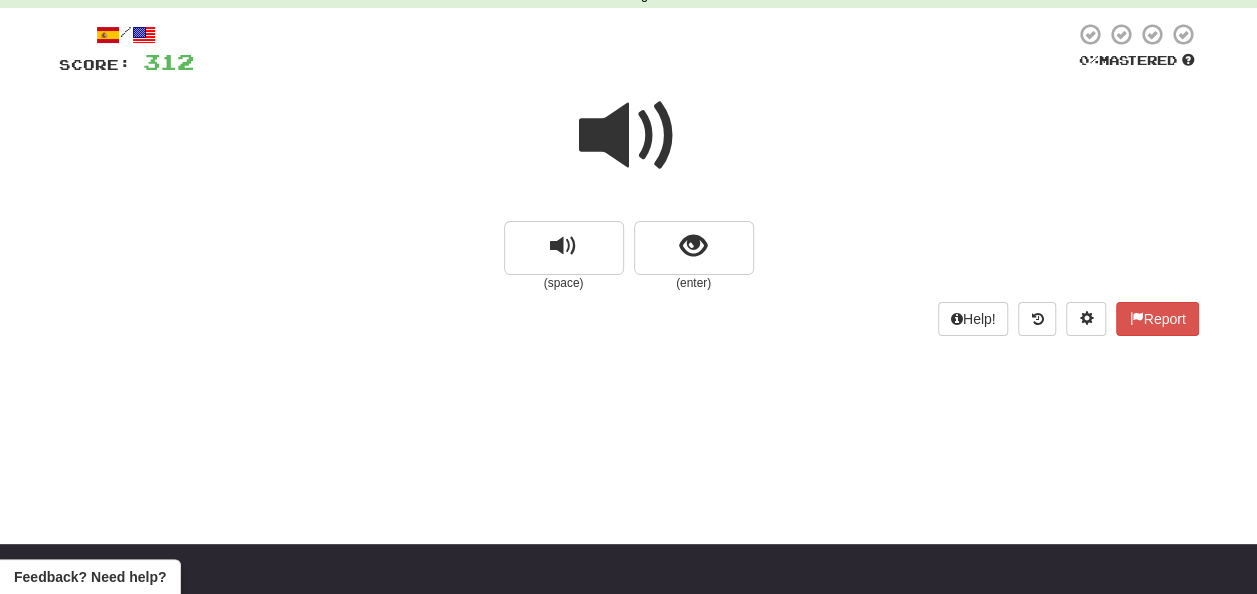 click at bounding box center (629, 136) 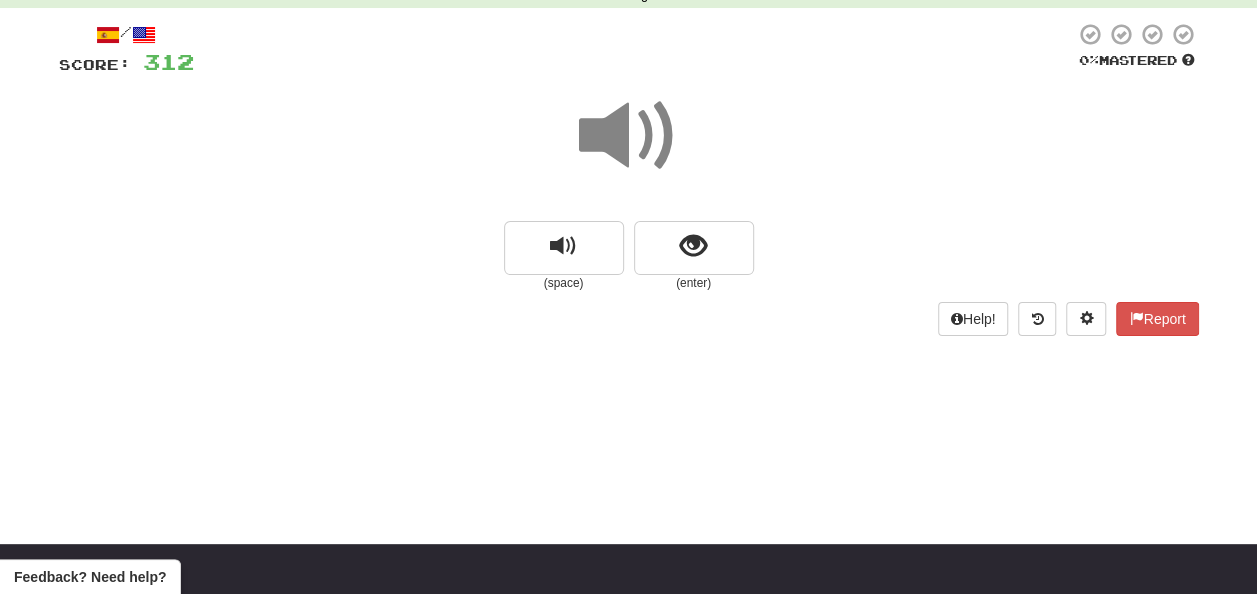 click at bounding box center [629, 136] 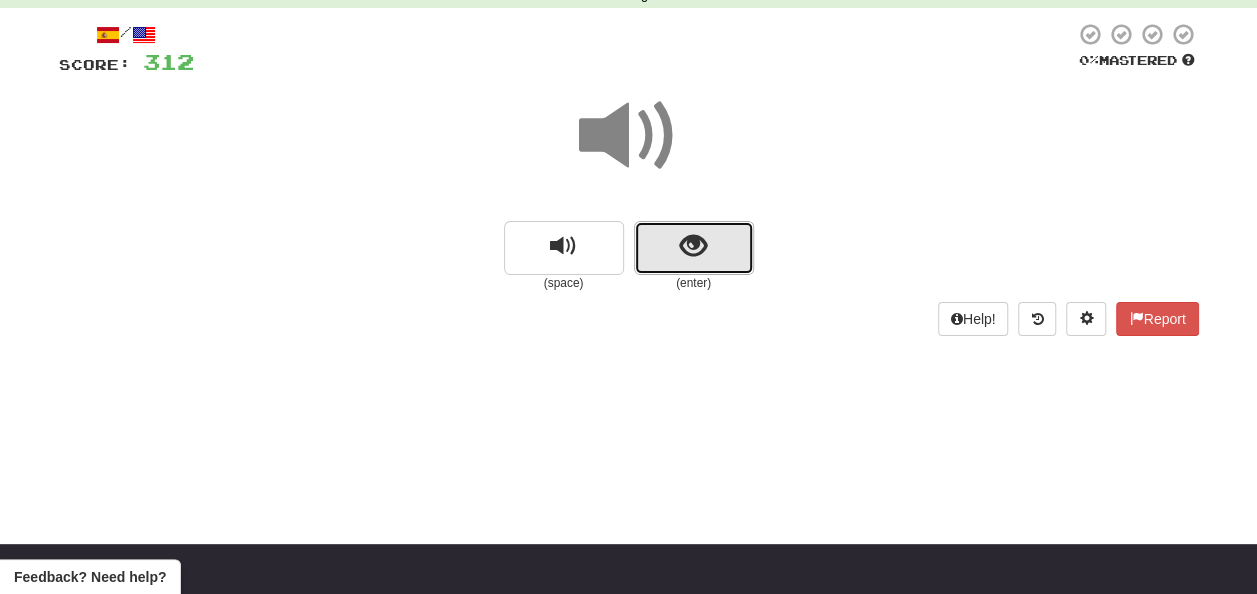 click at bounding box center [693, 246] 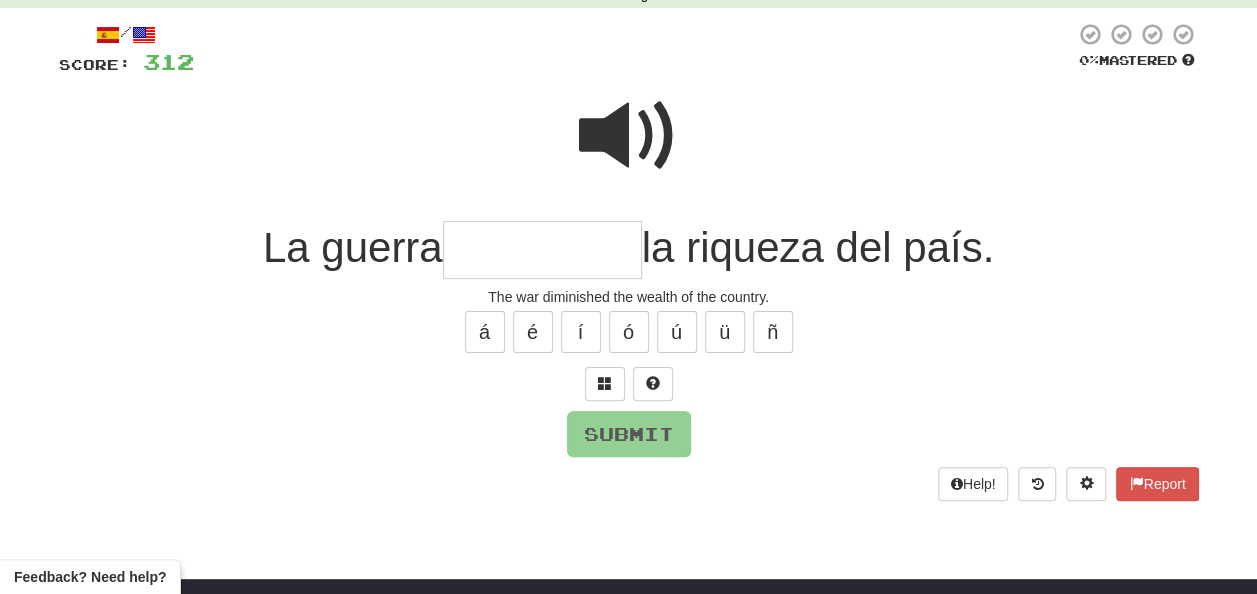 click at bounding box center [629, 136] 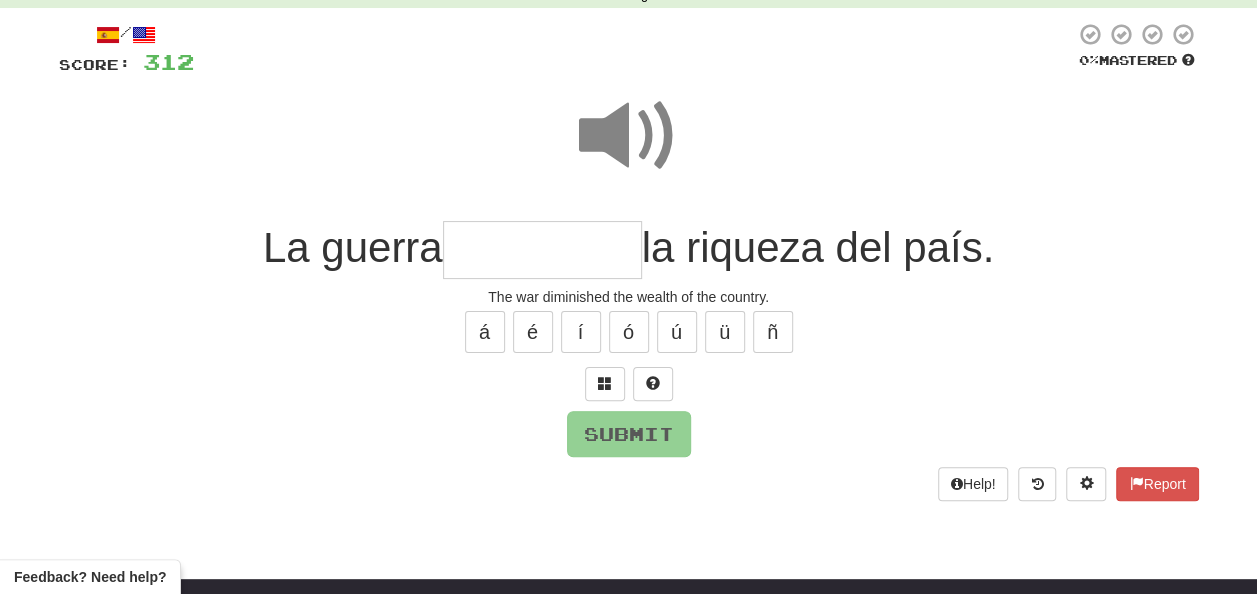click at bounding box center [542, 250] 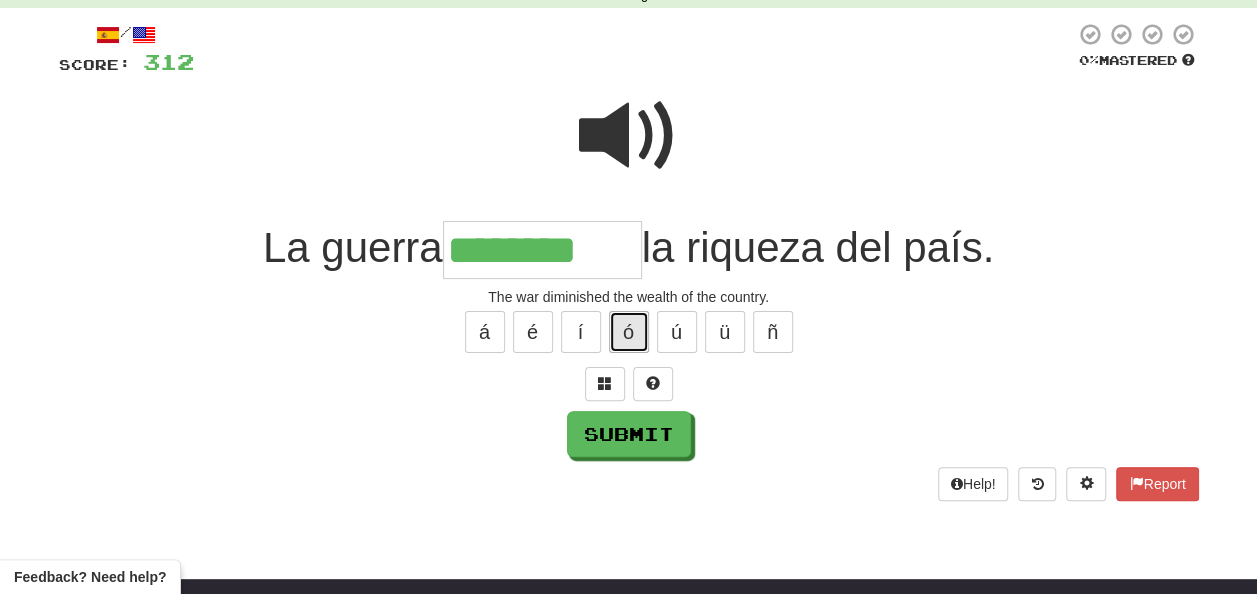 click on "ó" at bounding box center (629, 332) 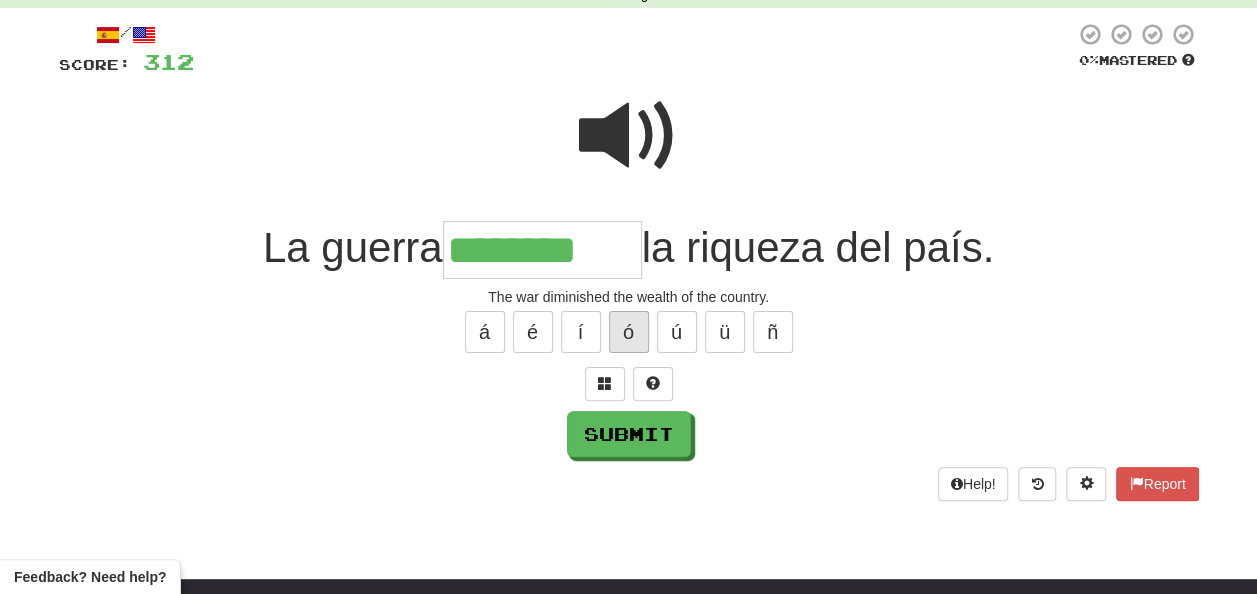 type on "*********" 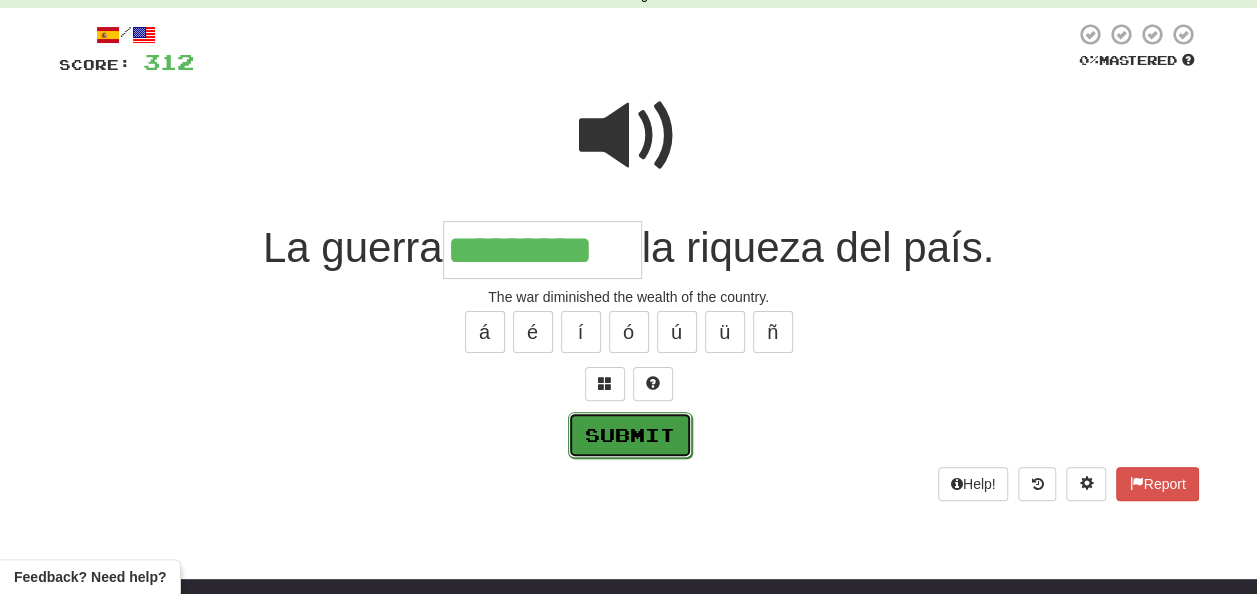 click on "Submit" at bounding box center [630, 435] 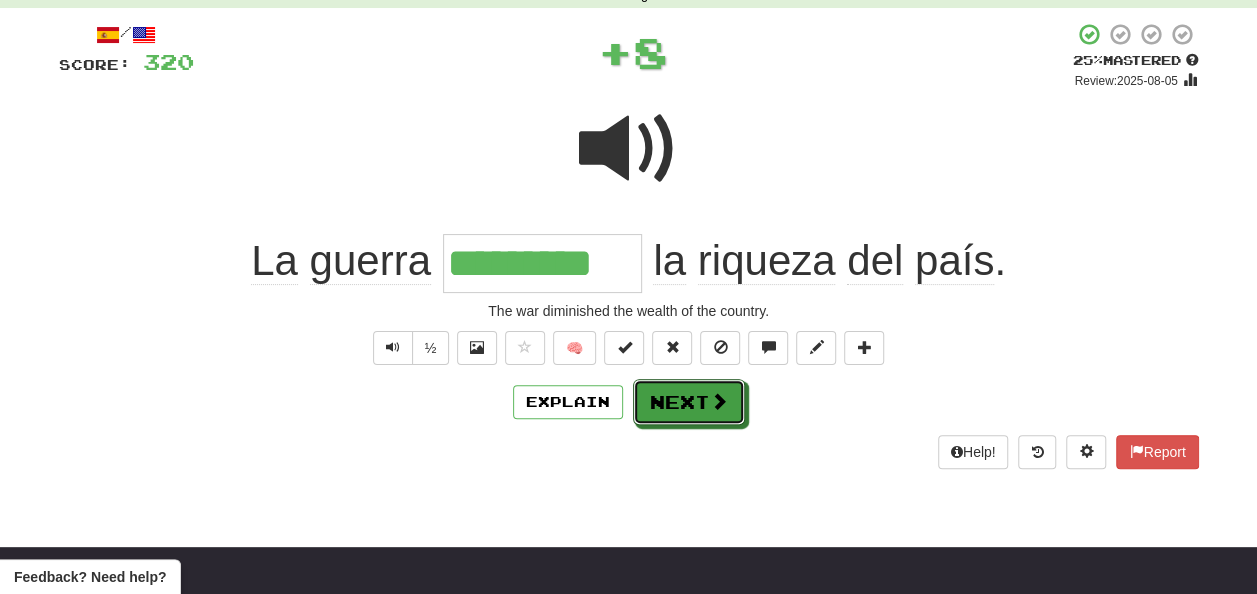 click on "Next" at bounding box center (689, 402) 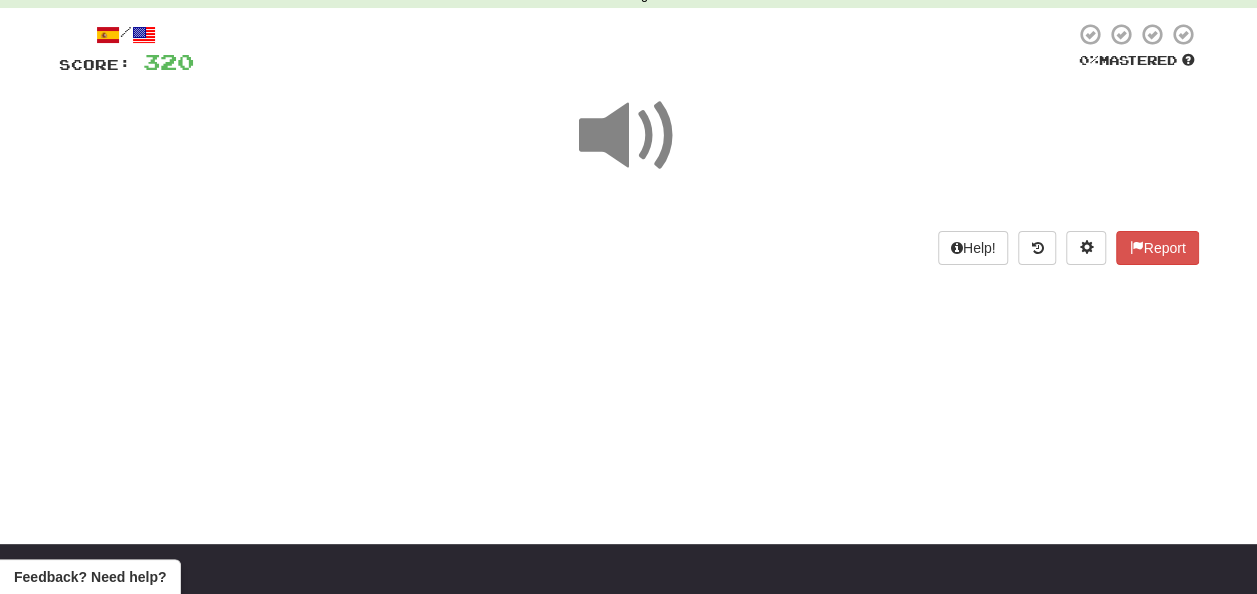 click at bounding box center [629, 136] 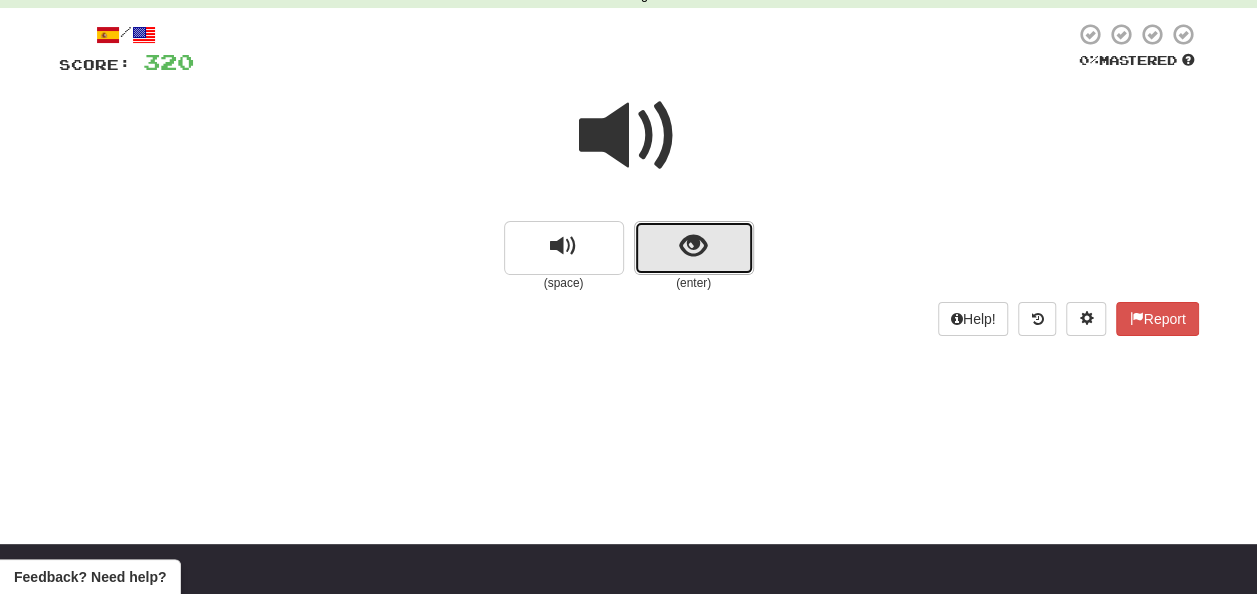 click at bounding box center [694, 248] 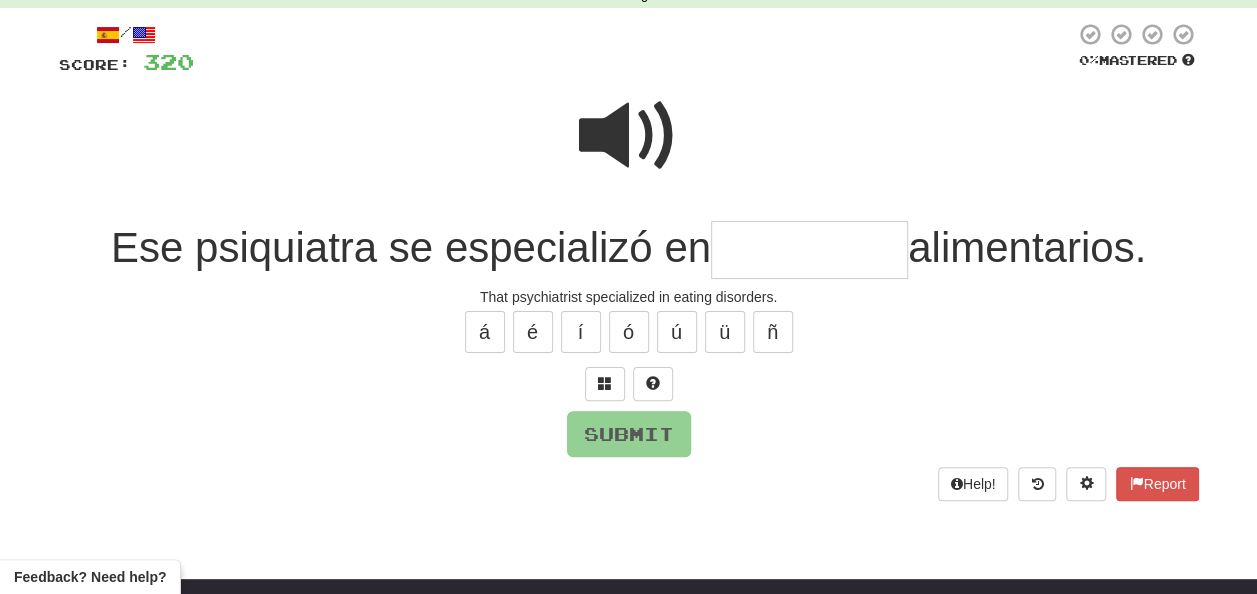 click at bounding box center (809, 250) 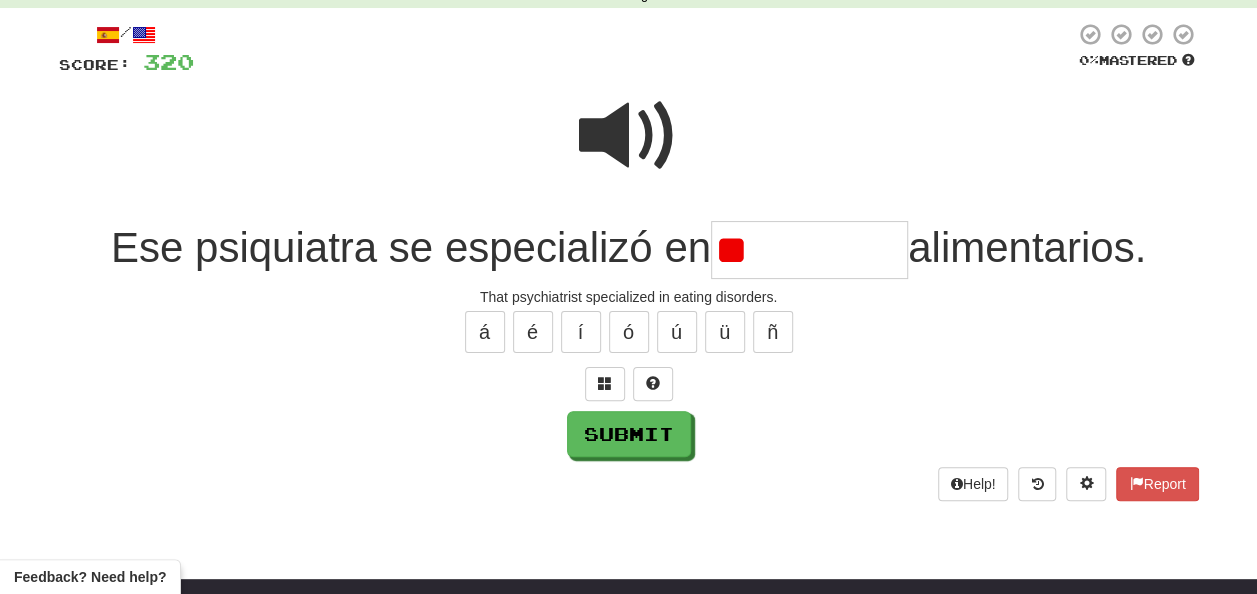 type on "*" 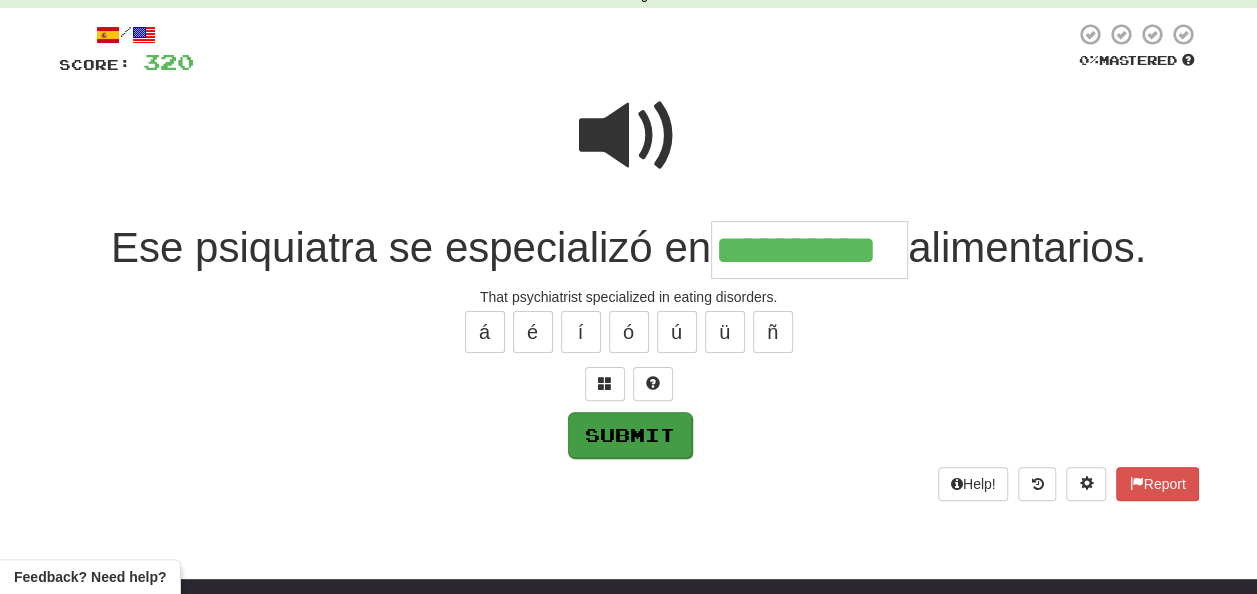 type on "**********" 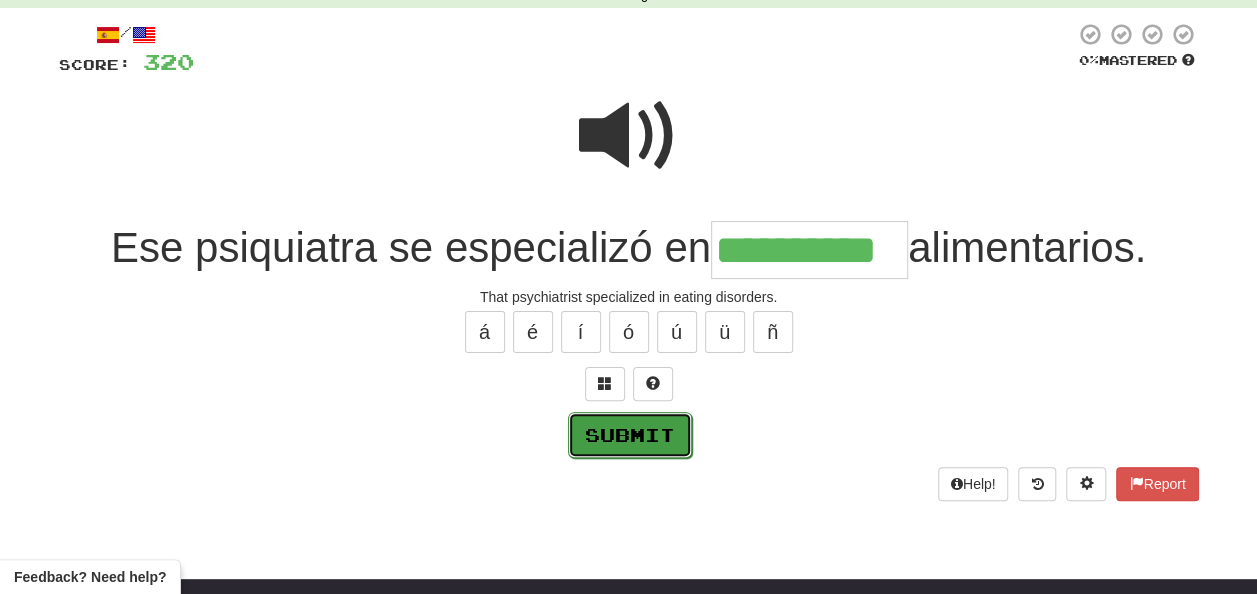 click on "Submit" at bounding box center [630, 435] 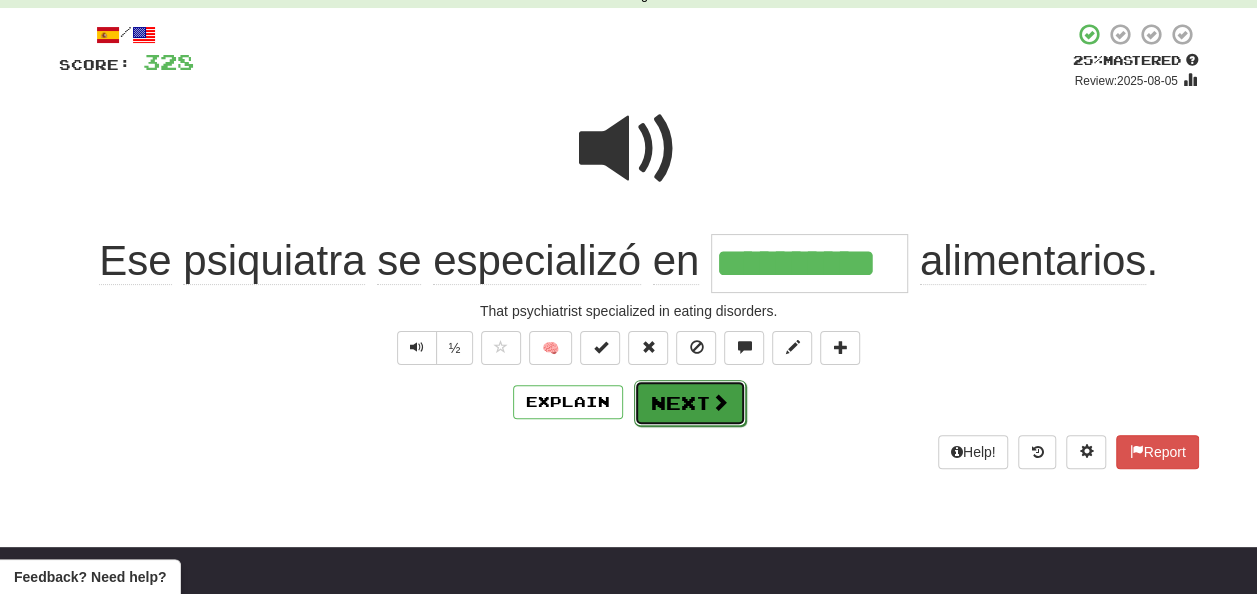 click on "Next" at bounding box center (690, 403) 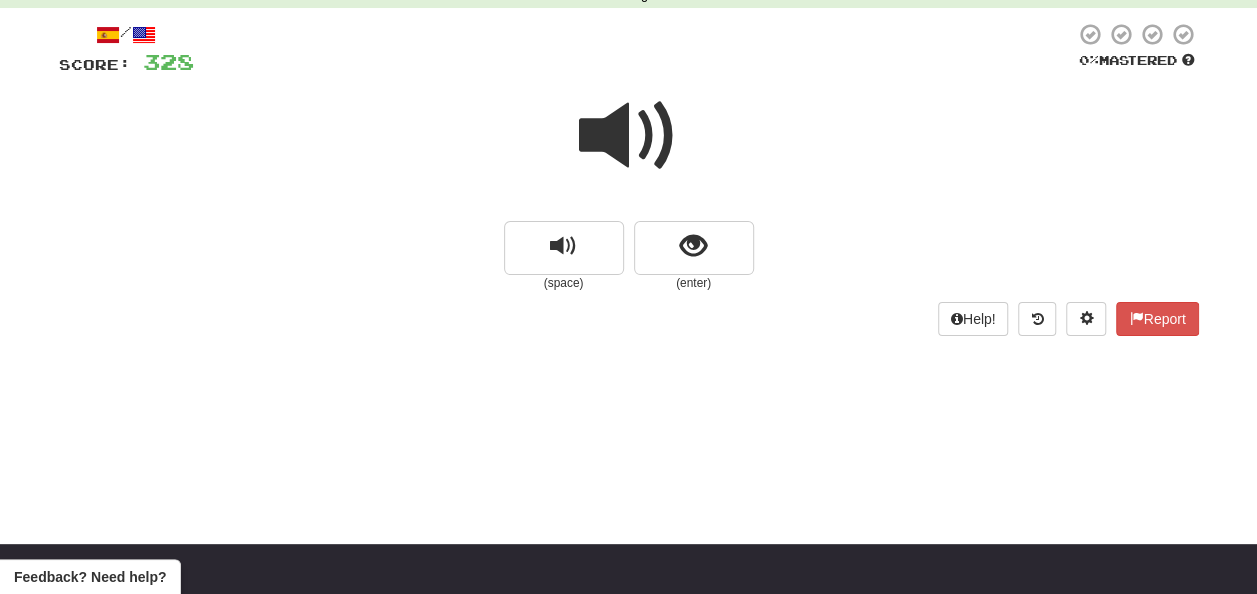 click at bounding box center [629, 136] 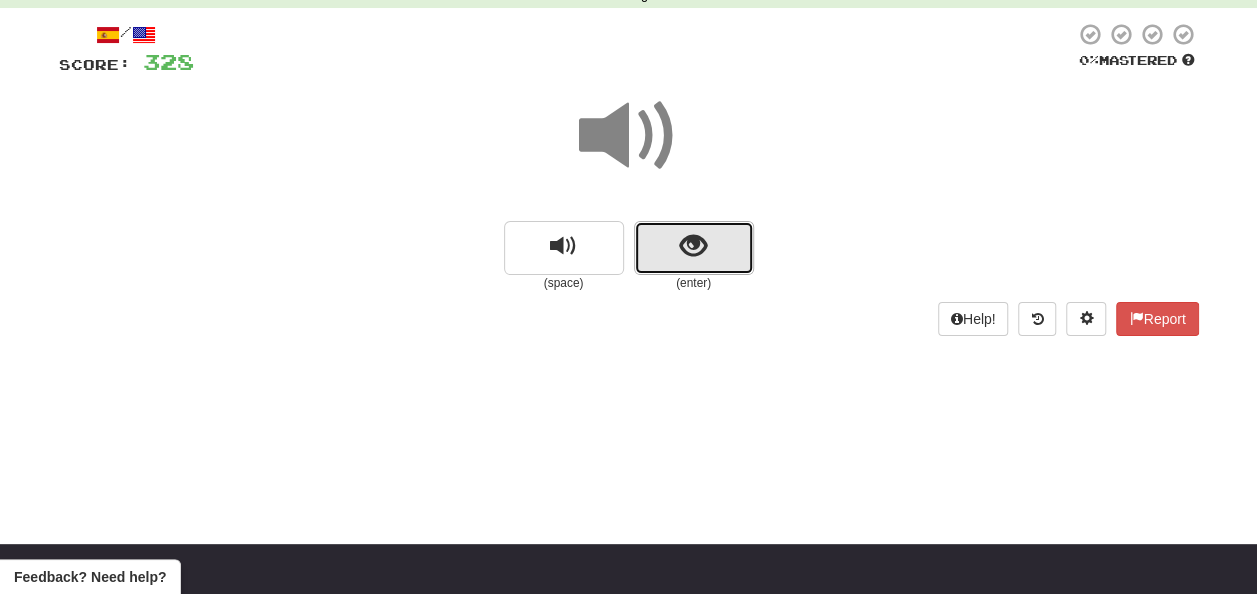 click at bounding box center [693, 246] 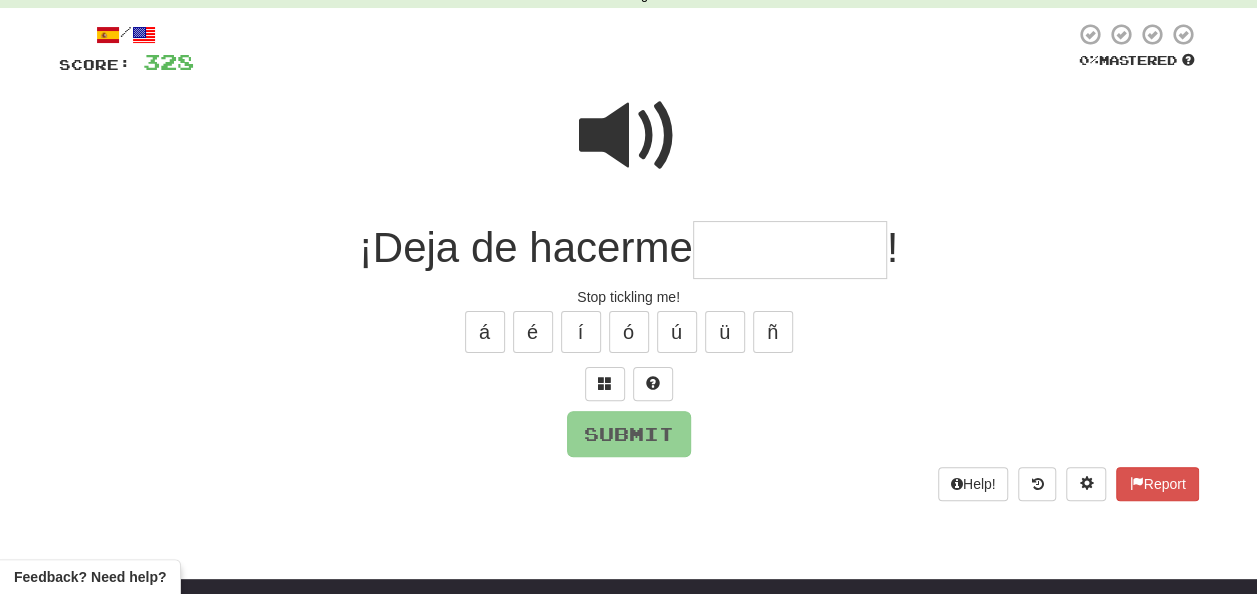 click at bounding box center [790, 250] 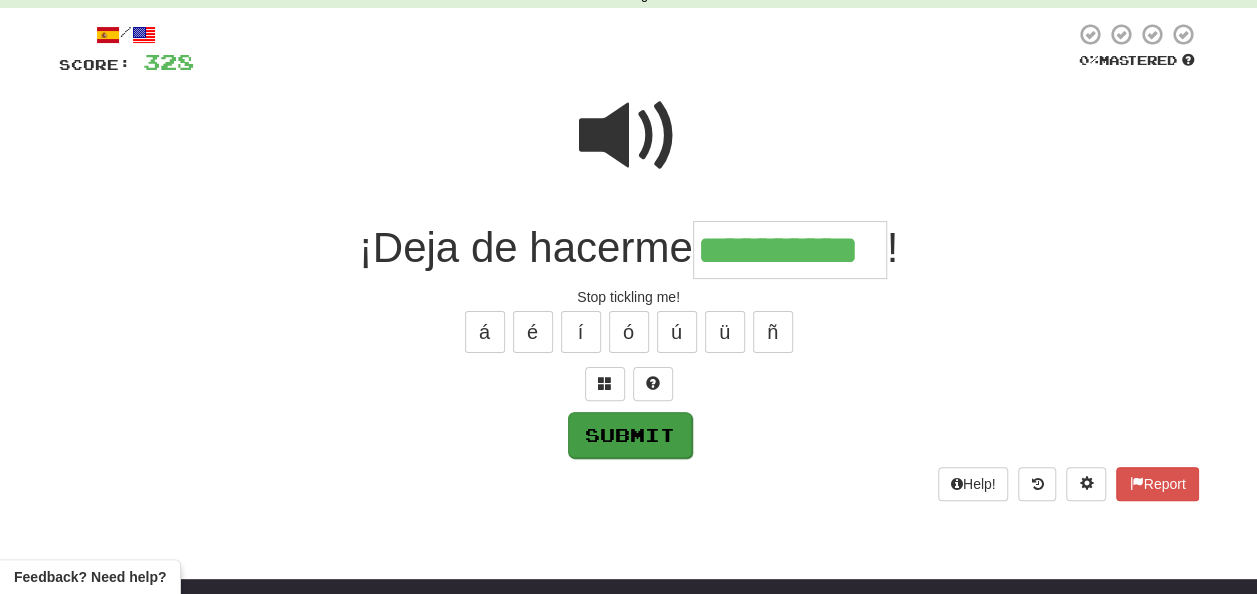 type on "**********" 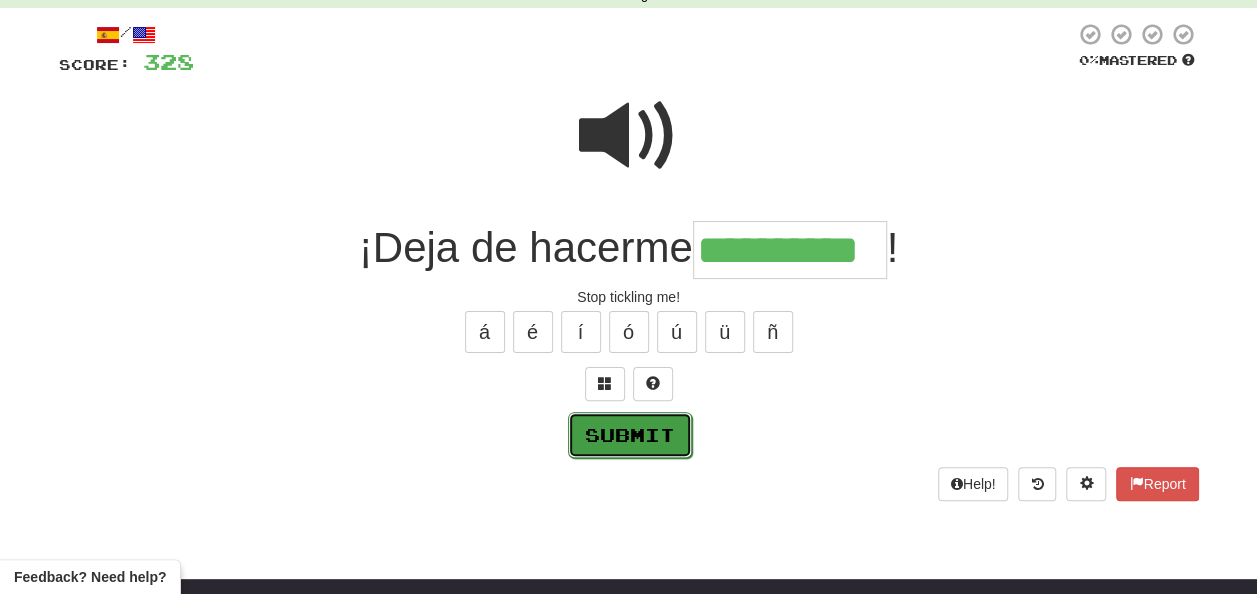 click on "Submit" at bounding box center [630, 435] 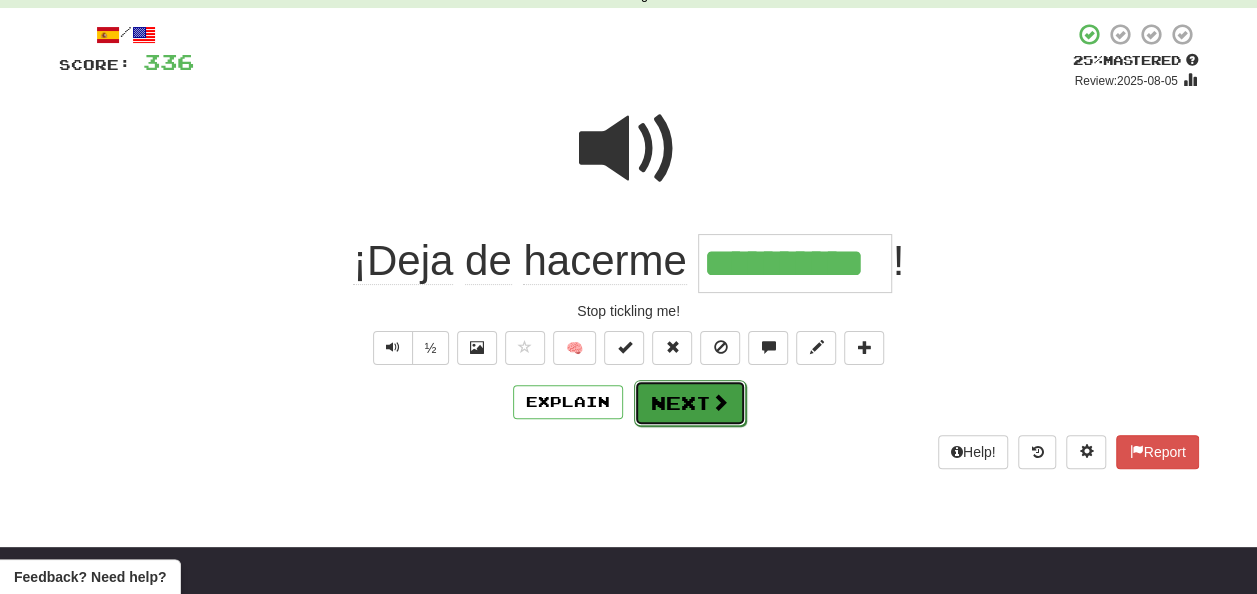 click on "Next" at bounding box center (690, 403) 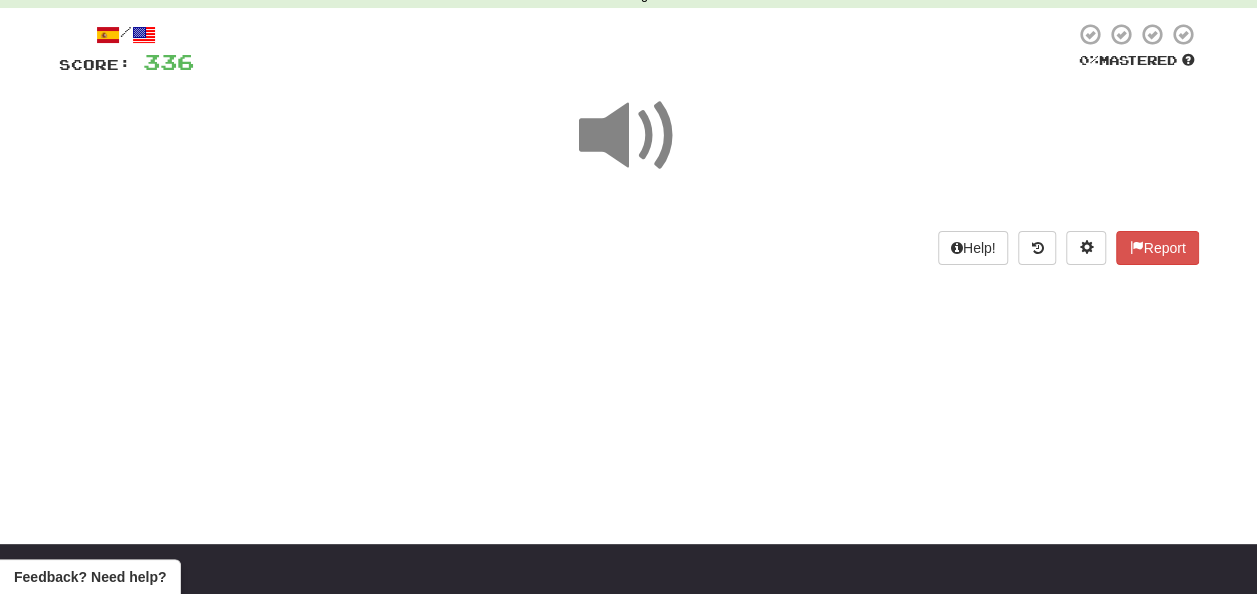 click at bounding box center [629, 136] 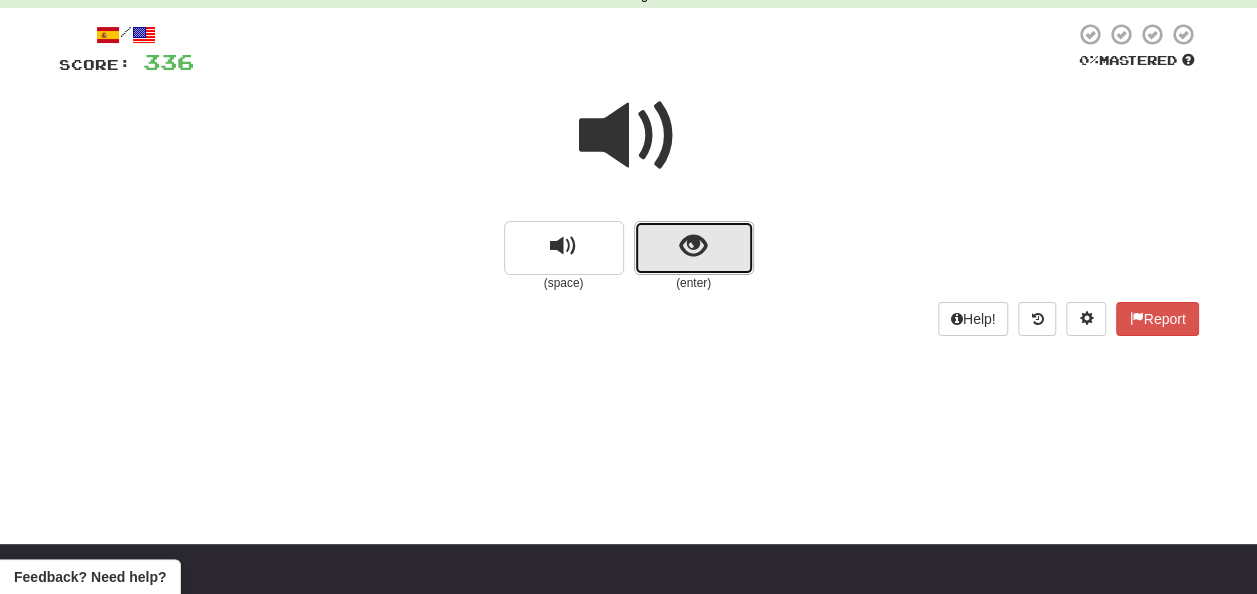 click at bounding box center [693, 246] 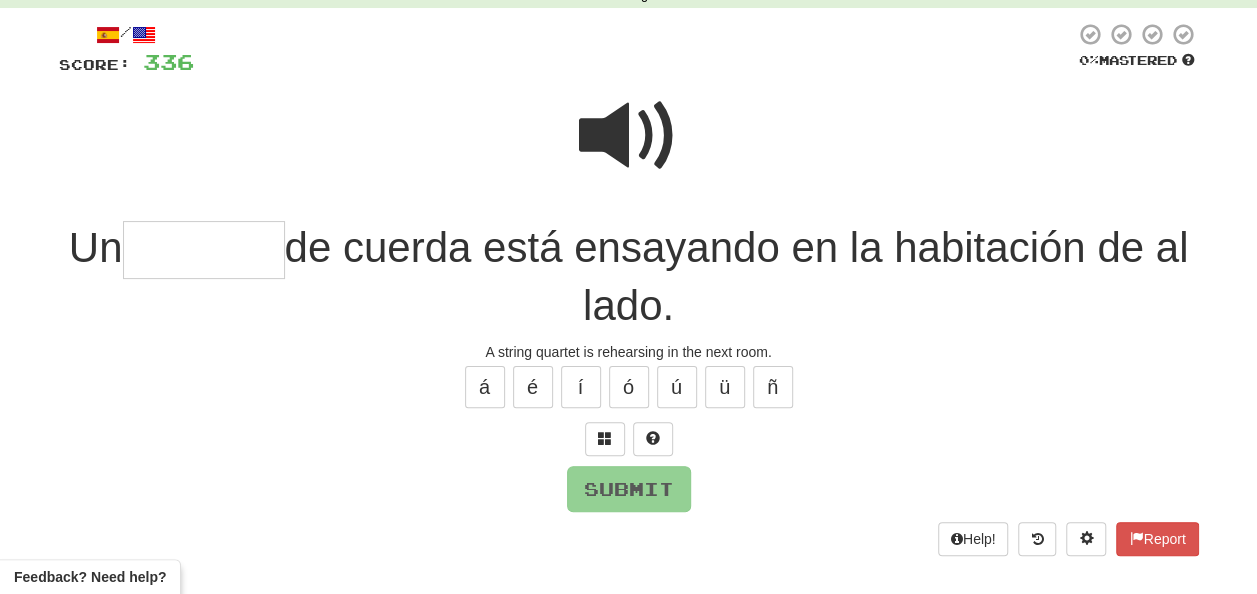 click at bounding box center (204, 250) 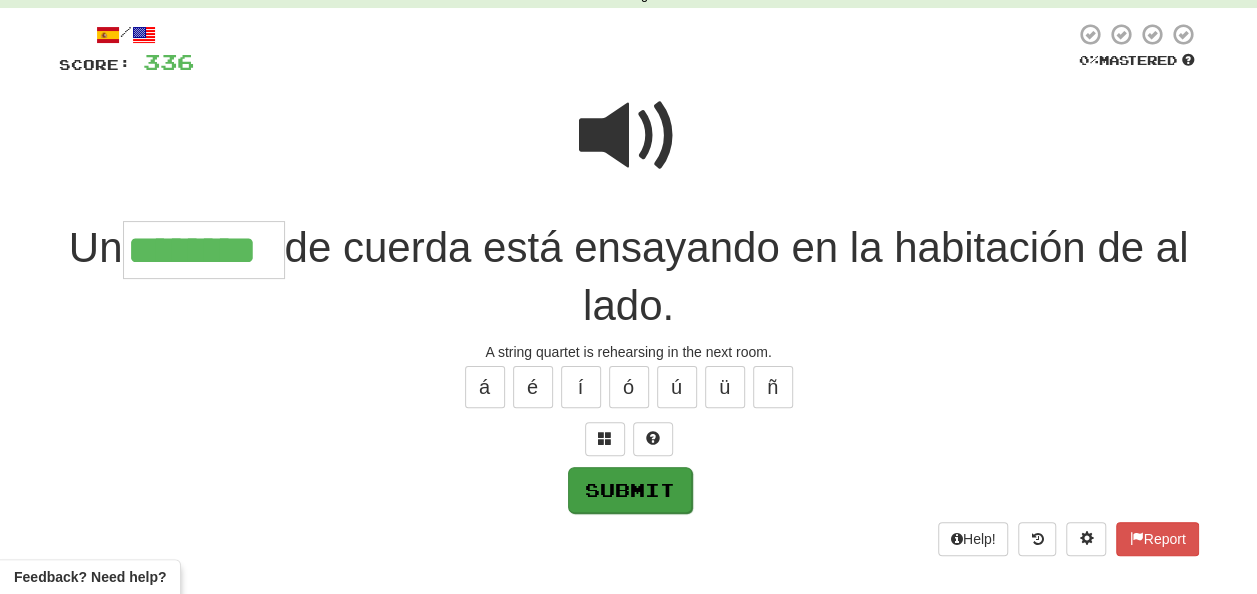 type on "********" 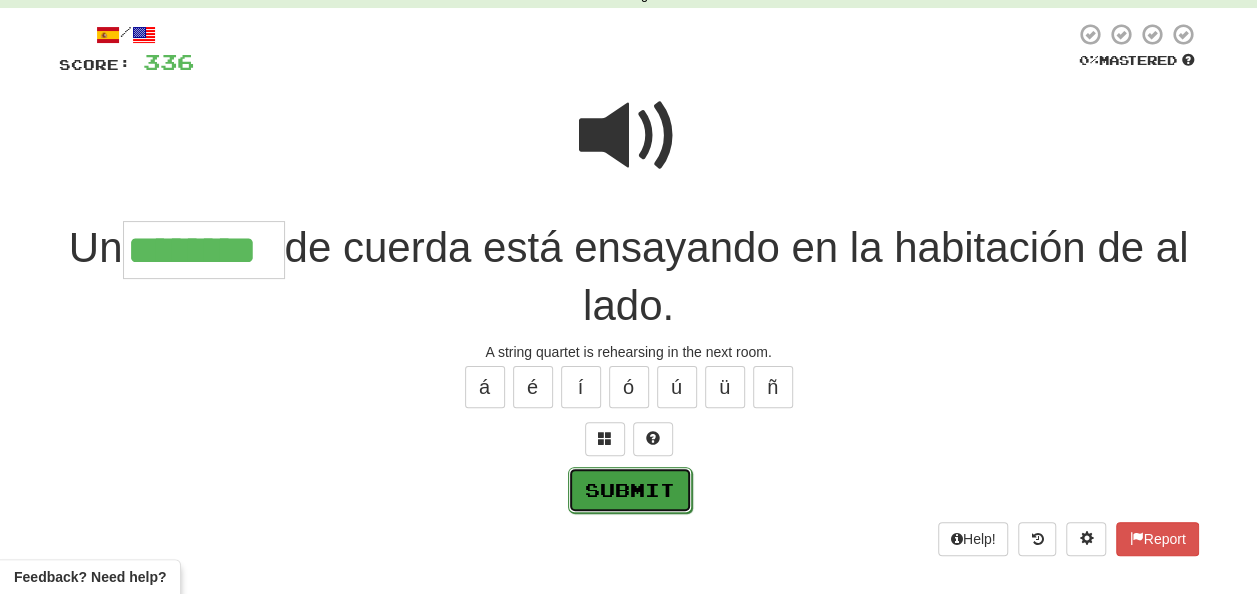 click on "Submit" at bounding box center [630, 490] 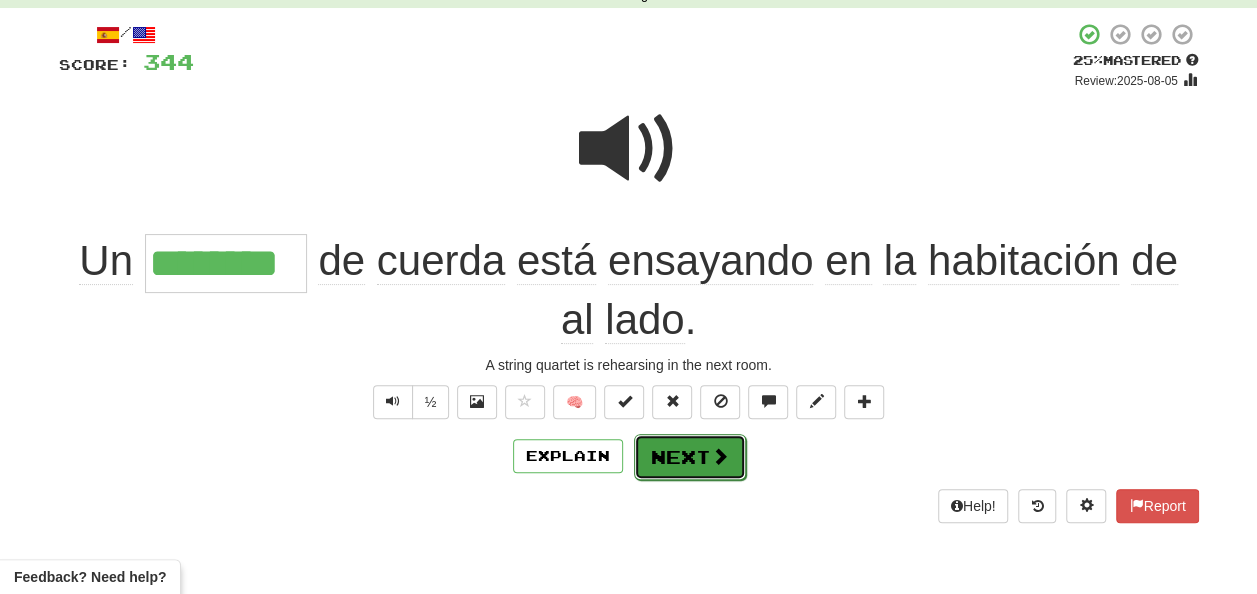 click on "Next" at bounding box center (690, 457) 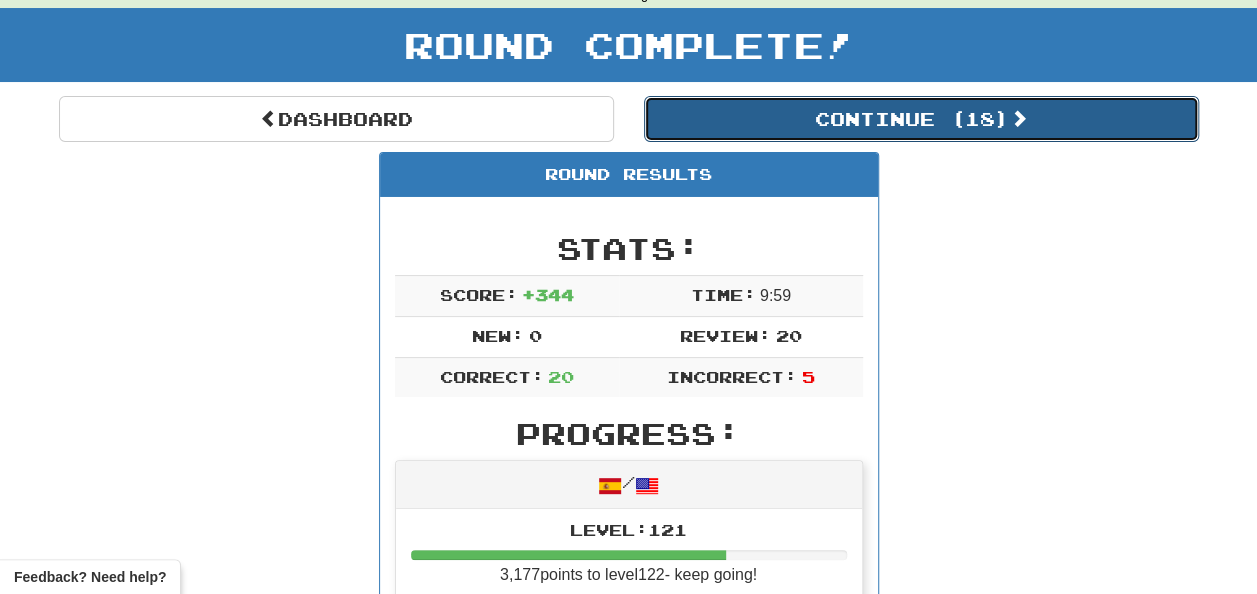 click on "Continue ( 18 )" at bounding box center [921, 119] 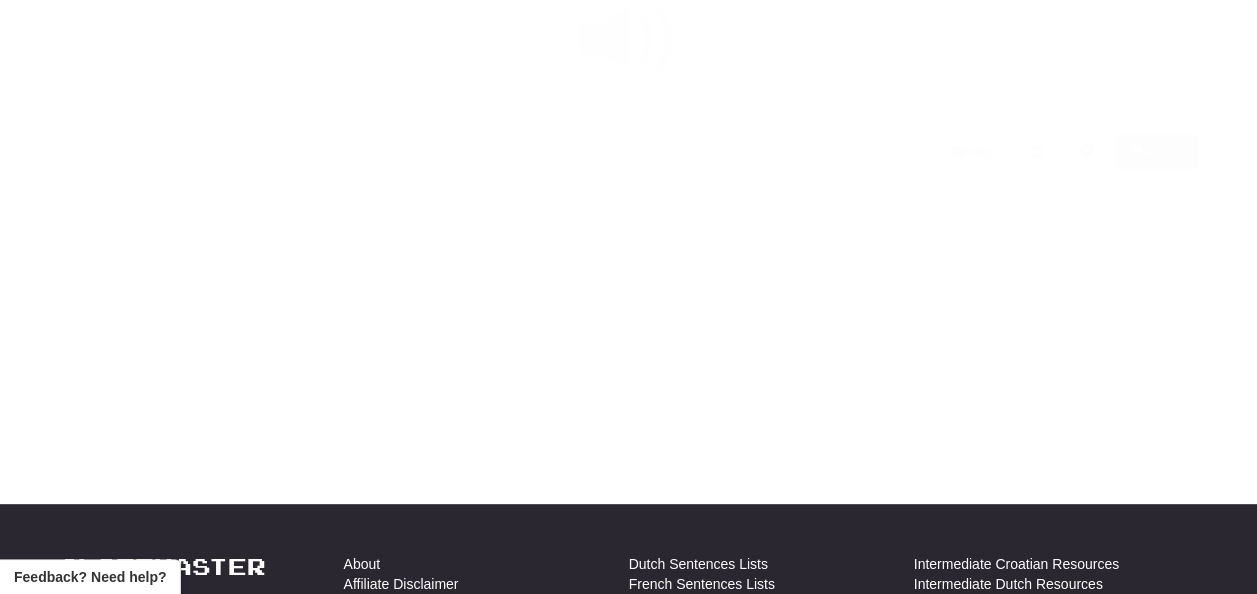 scroll, scrollTop: 100, scrollLeft: 0, axis: vertical 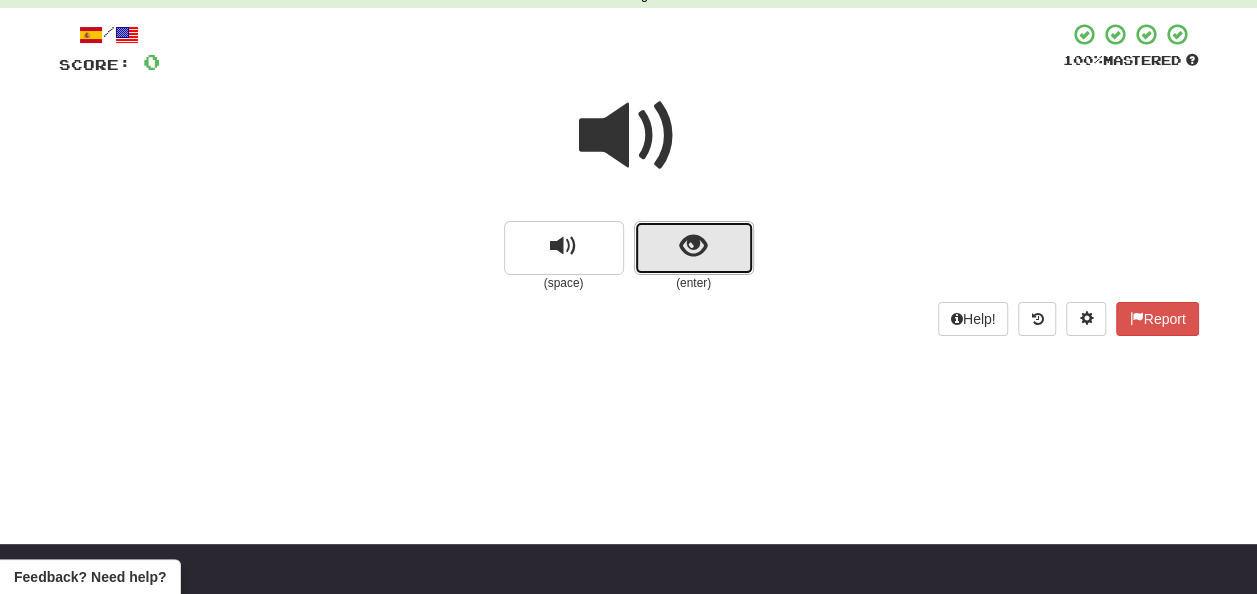 click at bounding box center (694, 248) 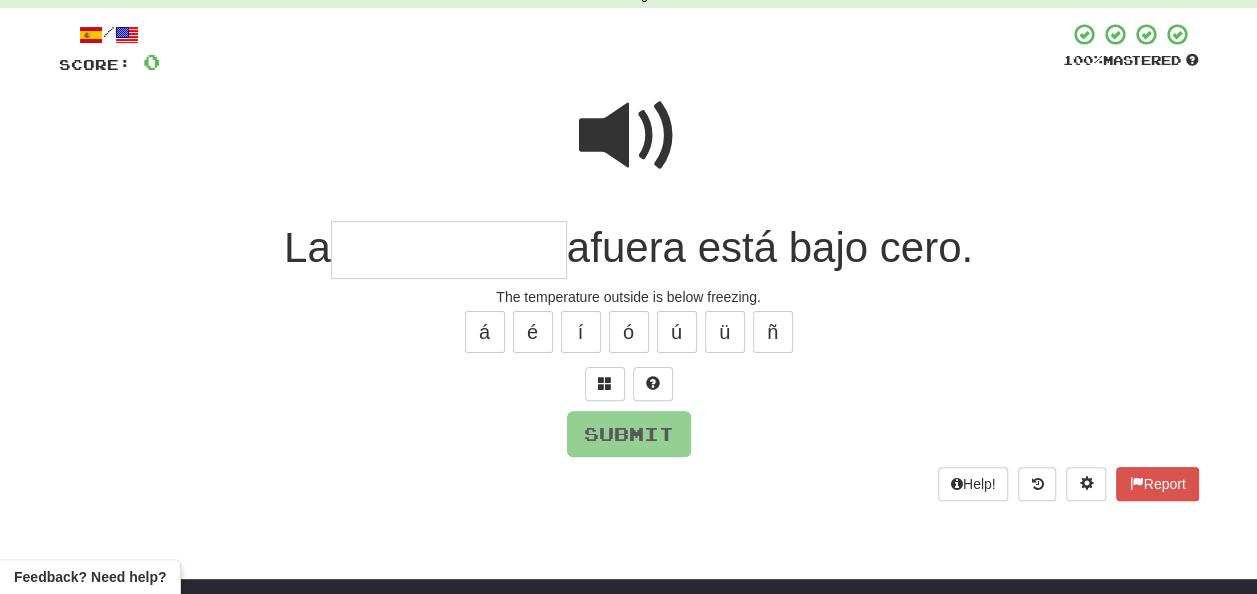 click at bounding box center [449, 250] 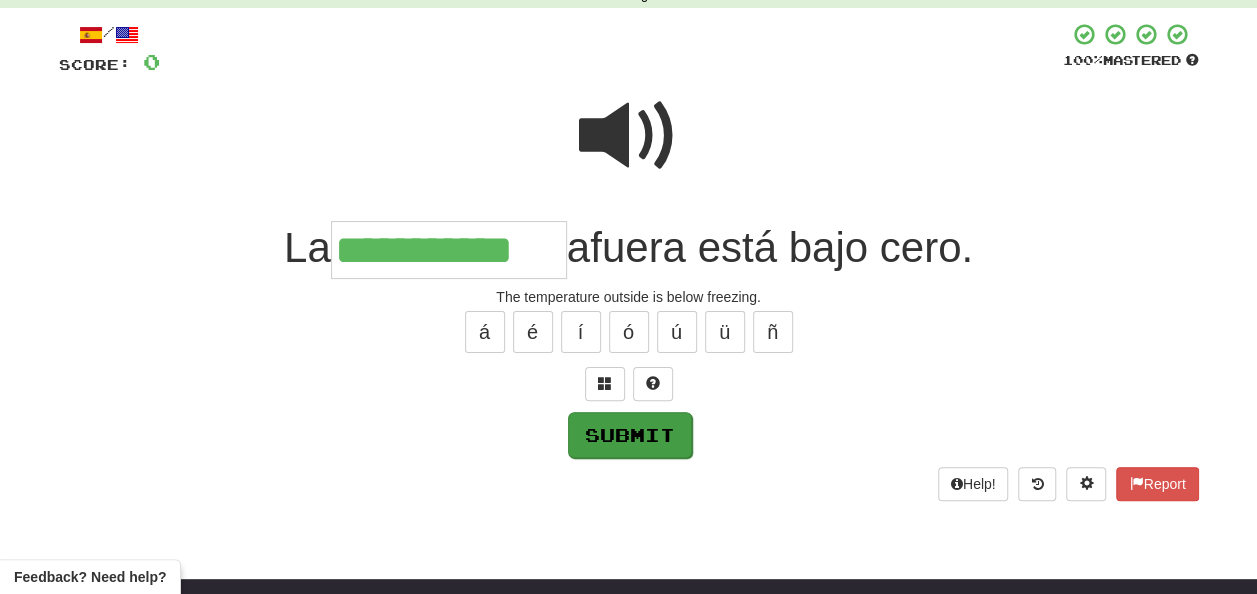 type on "**********" 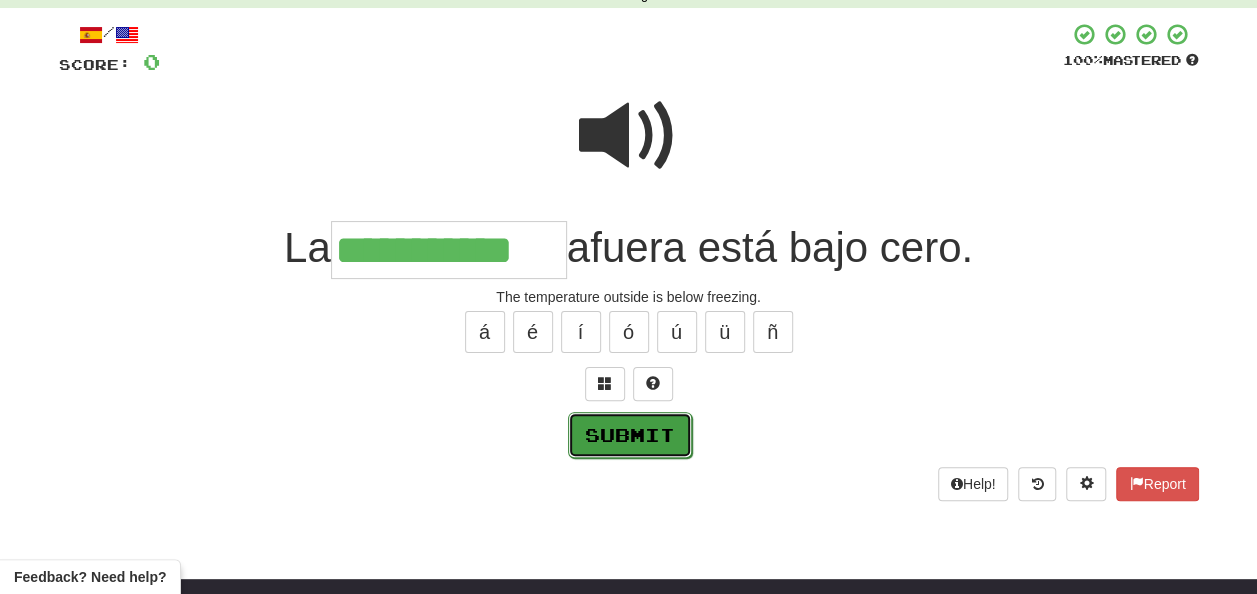 click on "Submit" at bounding box center (630, 435) 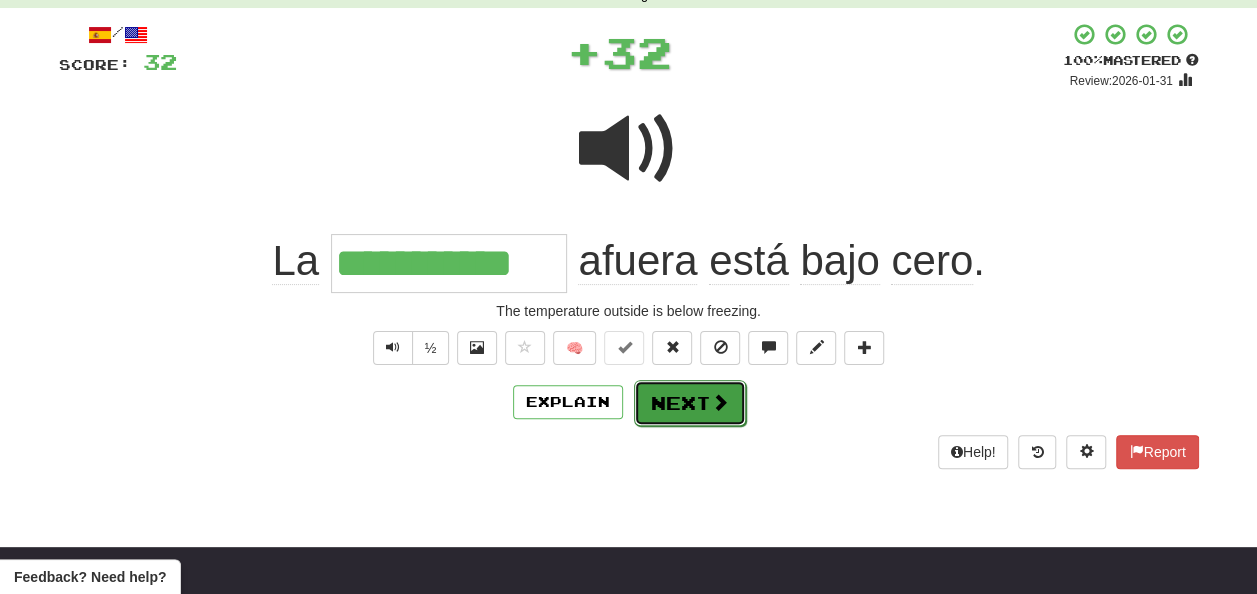 click on "Next" at bounding box center [690, 403] 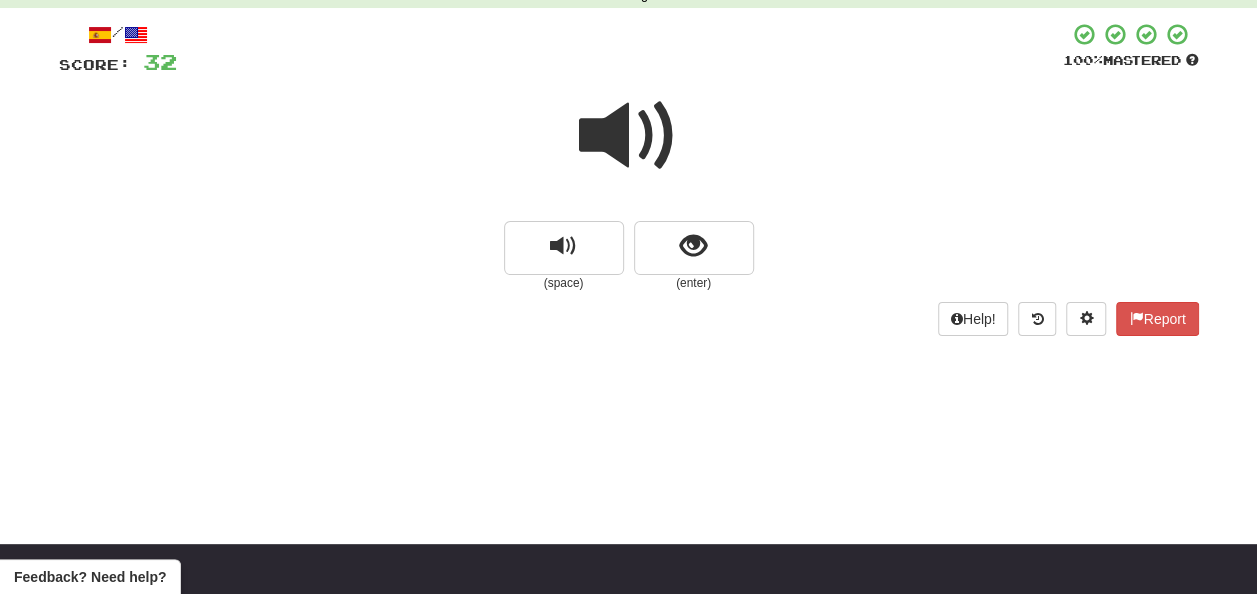 click at bounding box center (629, 136) 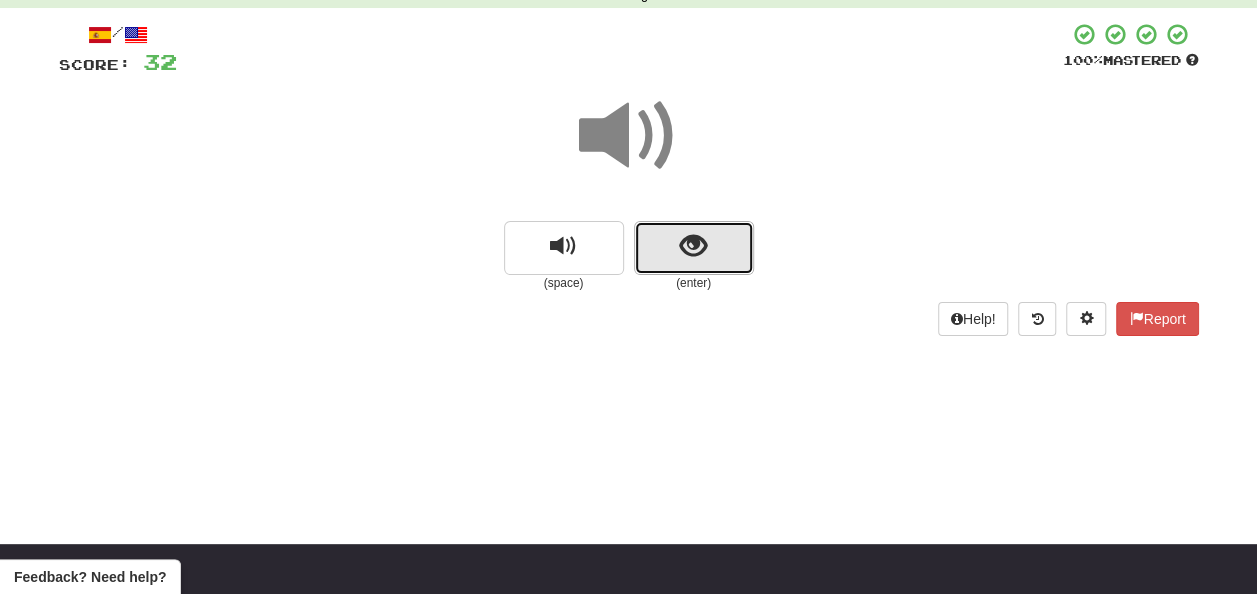 click at bounding box center (693, 246) 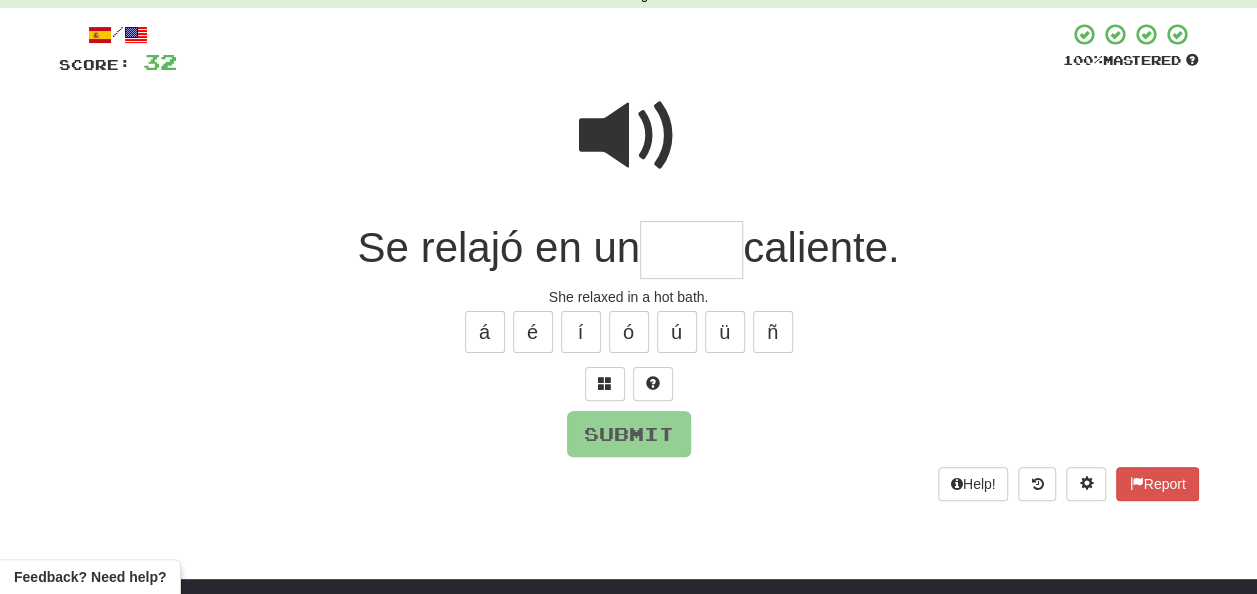 click at bounding box center (691, 250) 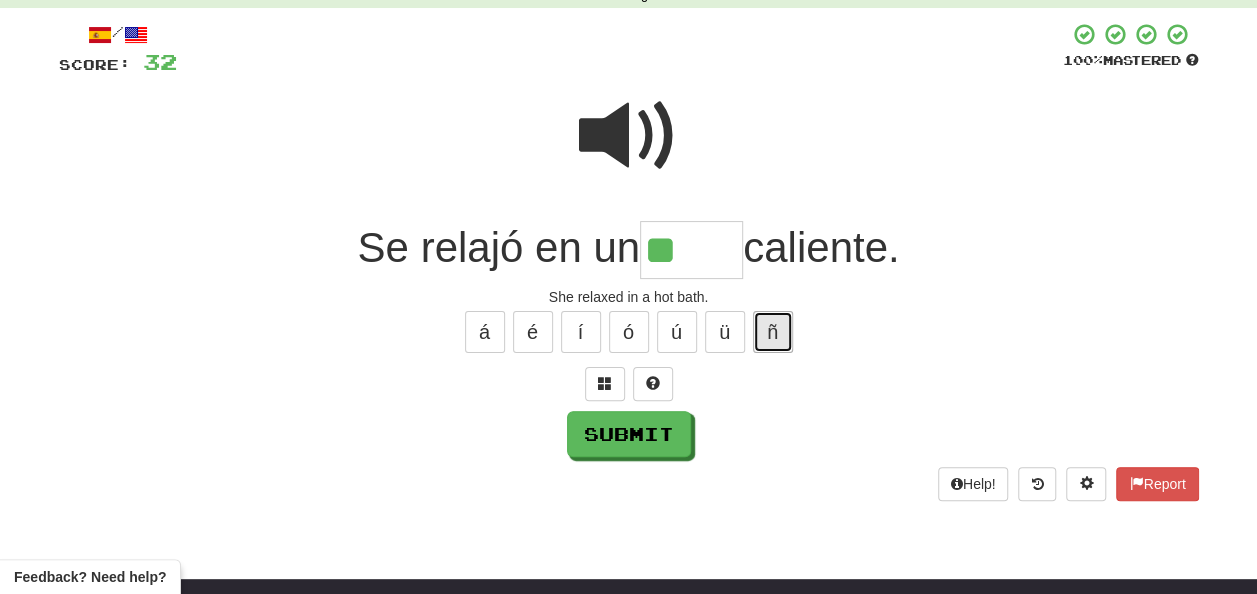 click on "ñ" at bounding box center [773, 332] 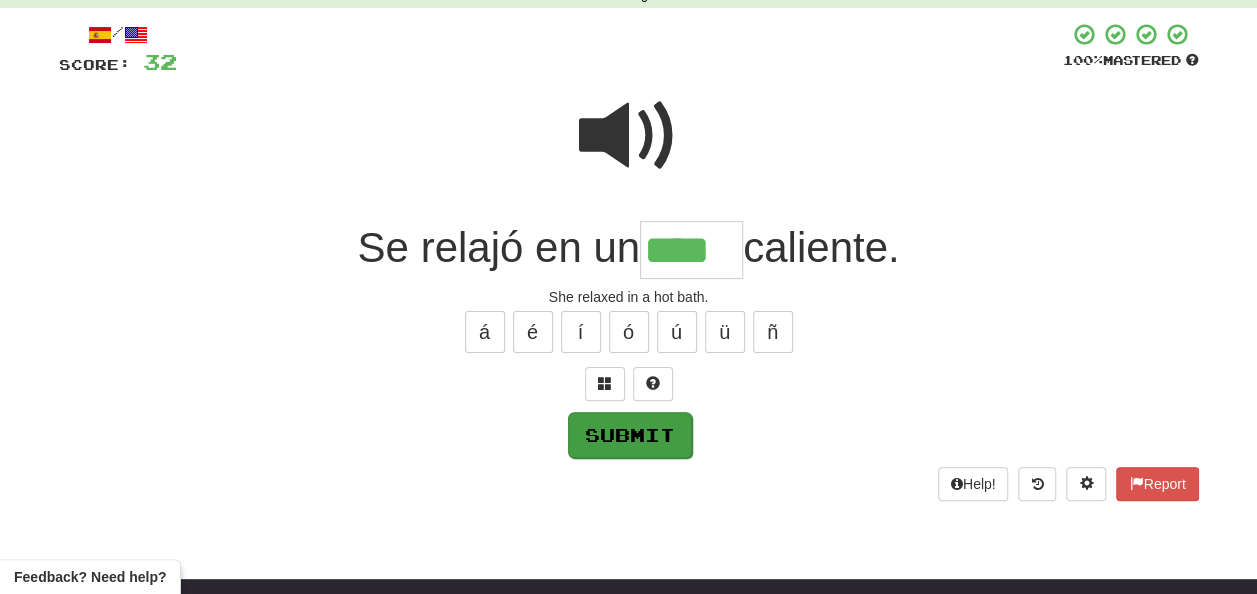 type on "****" 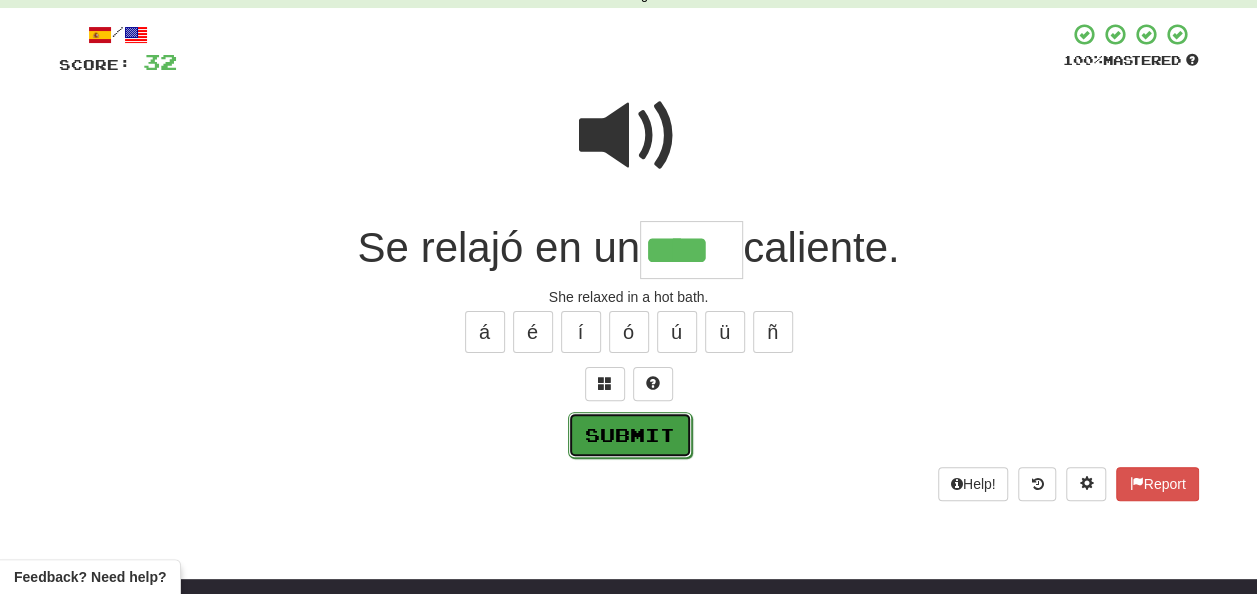 click on "Submit" at bounding box center [630, 435] 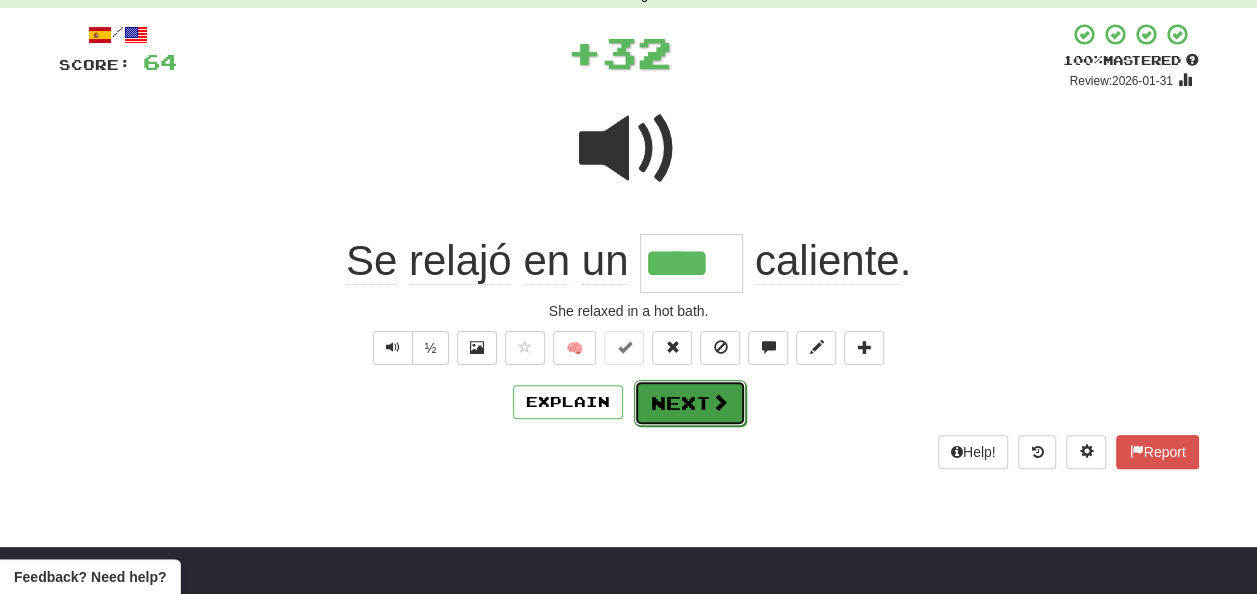 click on "Next" at bounding box center (690, 403) 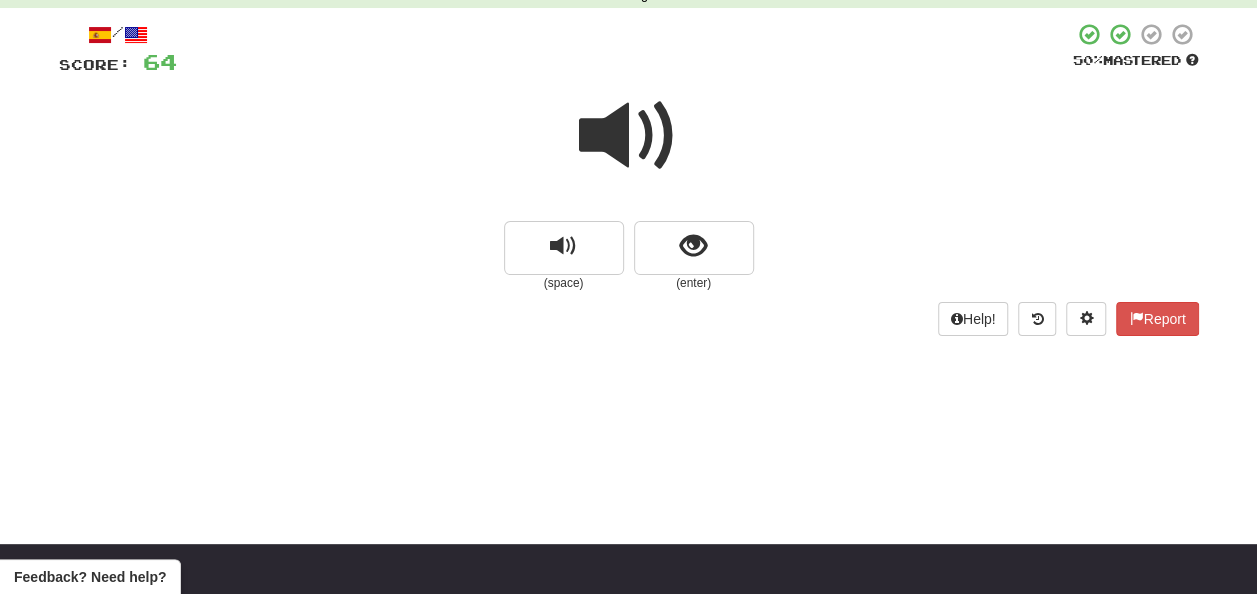 click at bounding box center [629, 136] 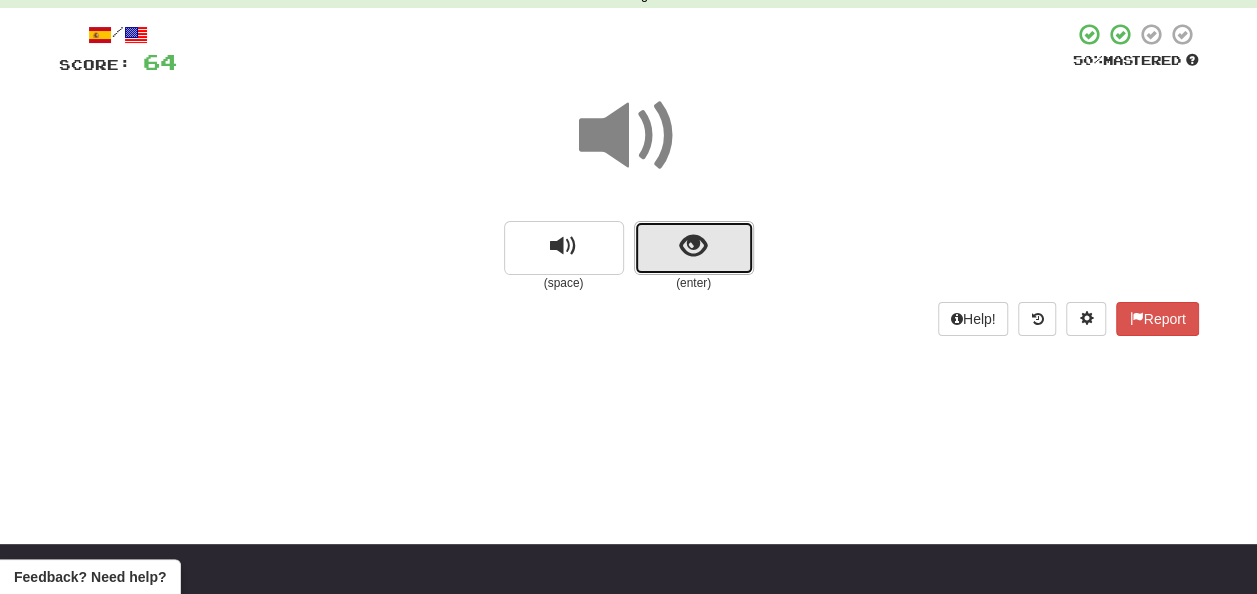 click at bounding box center (693, 246) 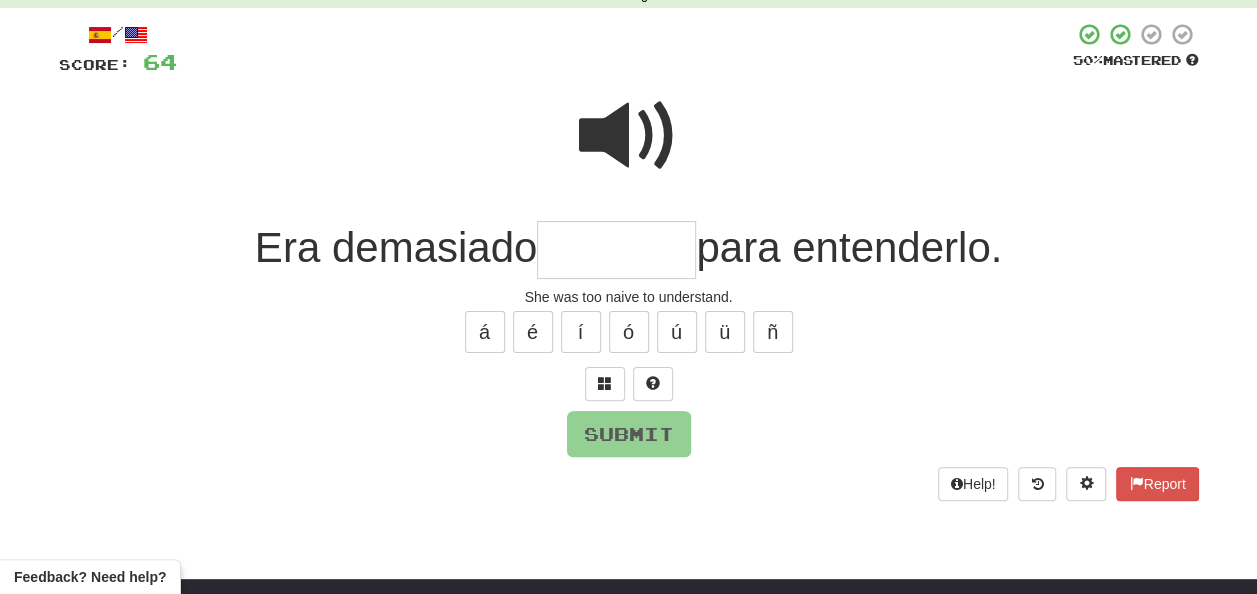 click at bounding box center [629, 136] 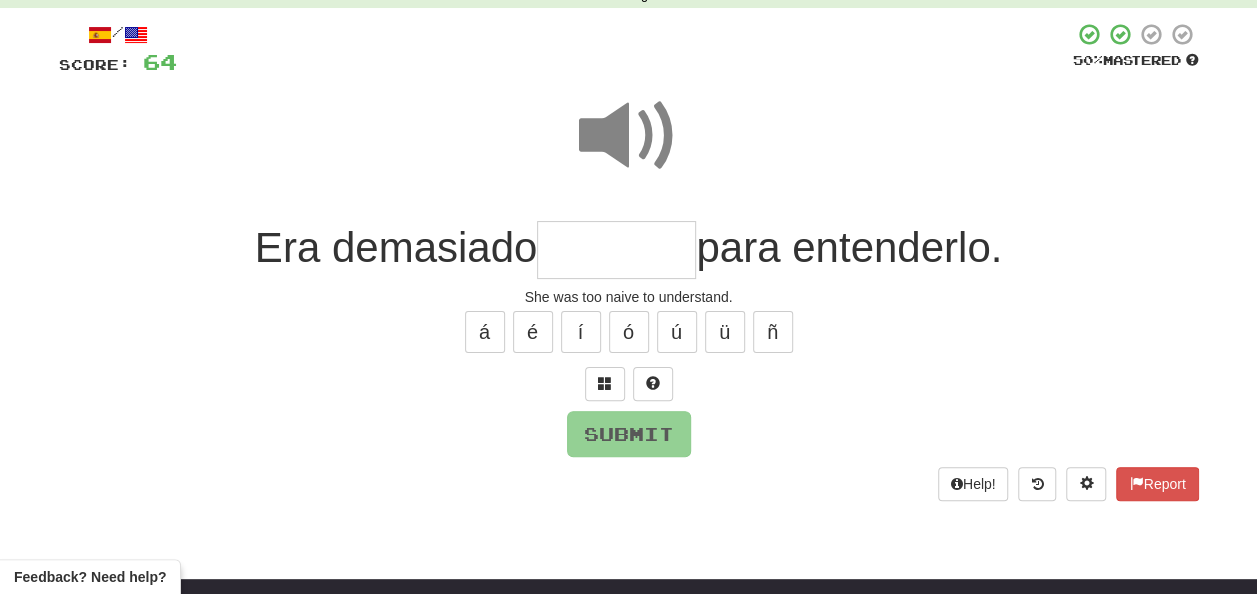 click at bounding box center (616, 250) 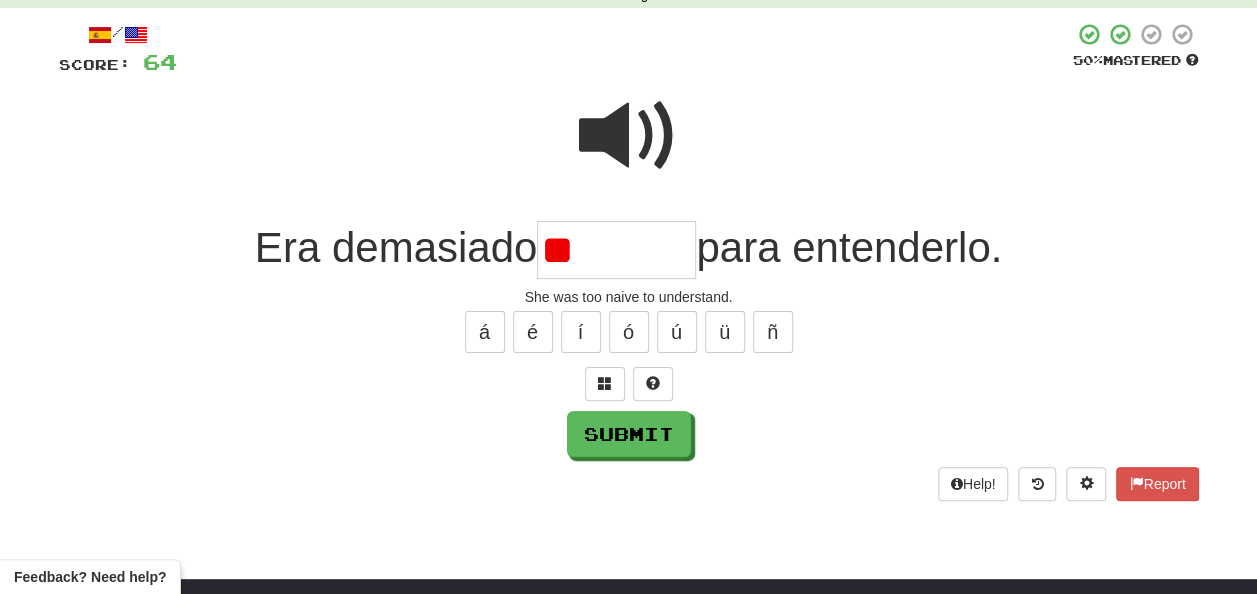 type on "*" 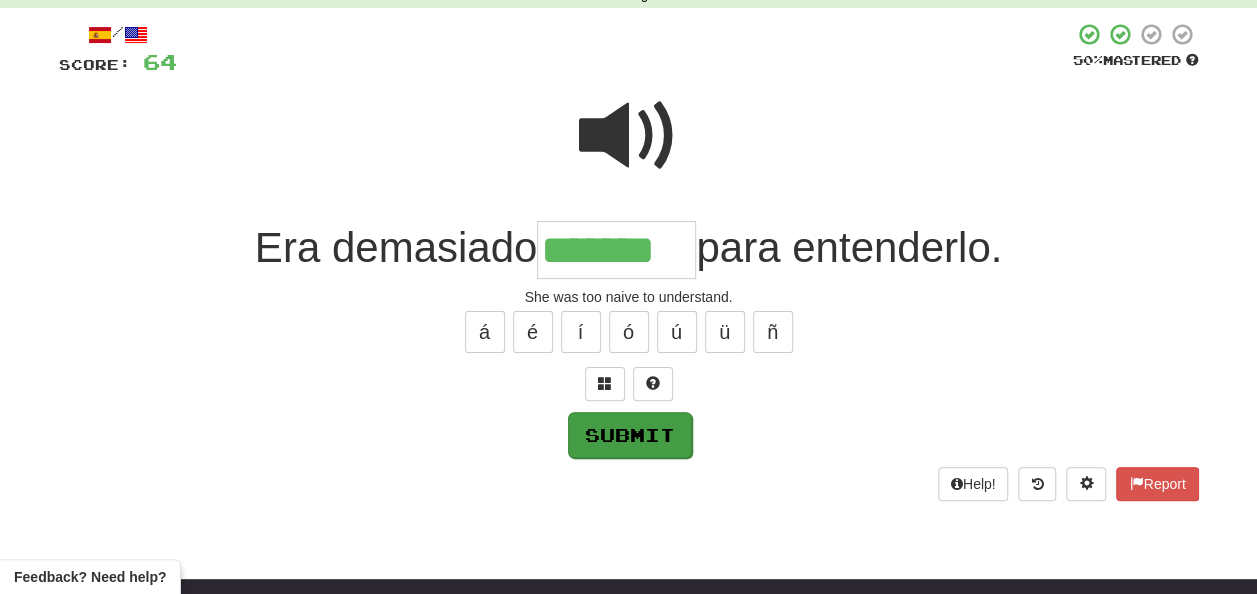 type on "*******" 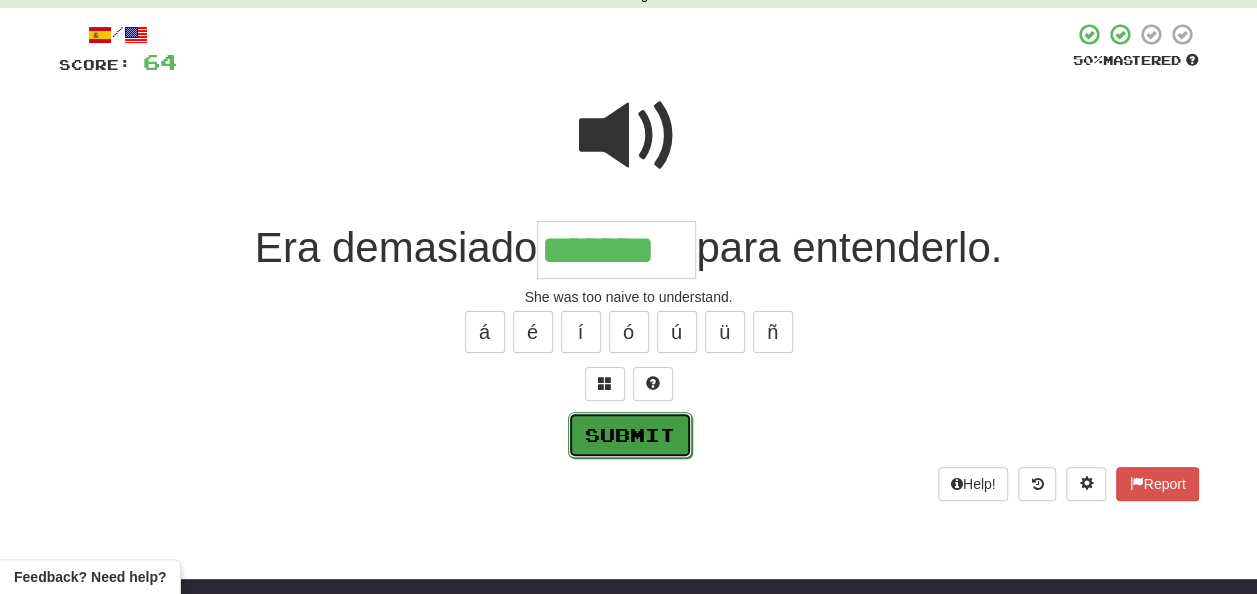 click on "Submit" at bounding box center [630, 435] 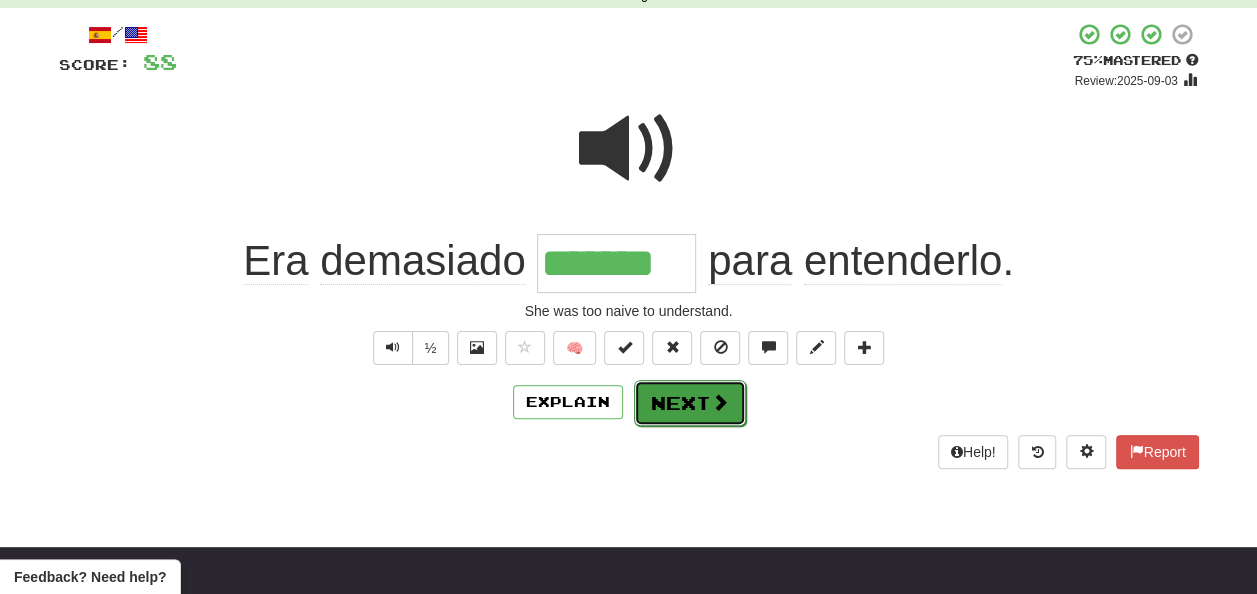 click on "Next" at bounding box center [690, 403] 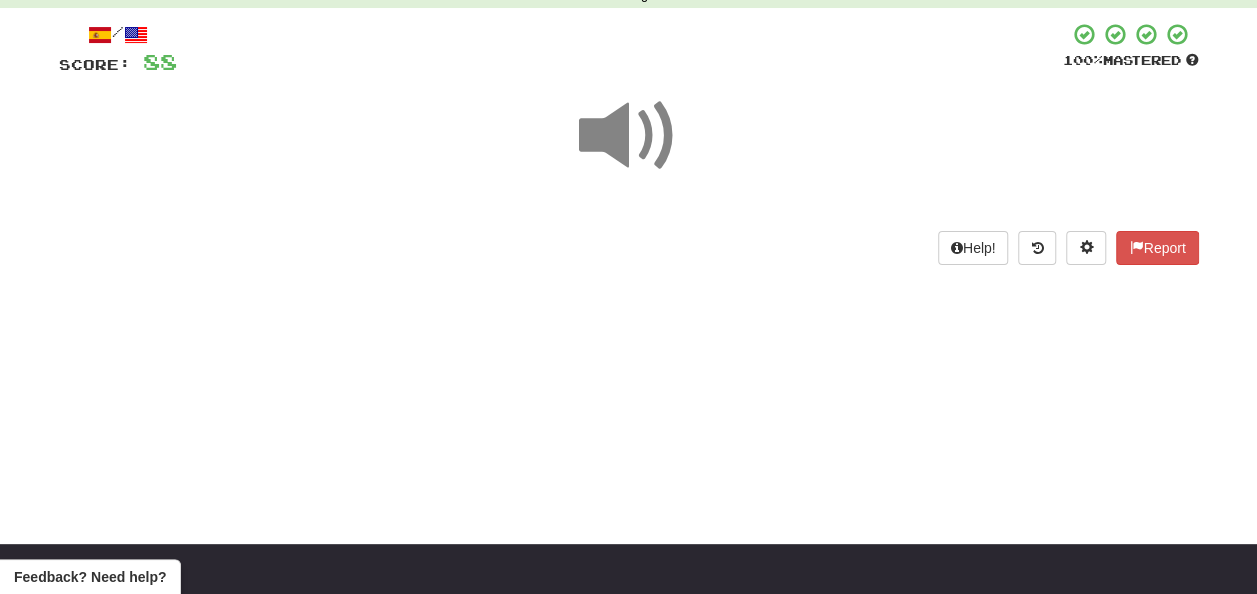 click at bounding box center (629, 136) 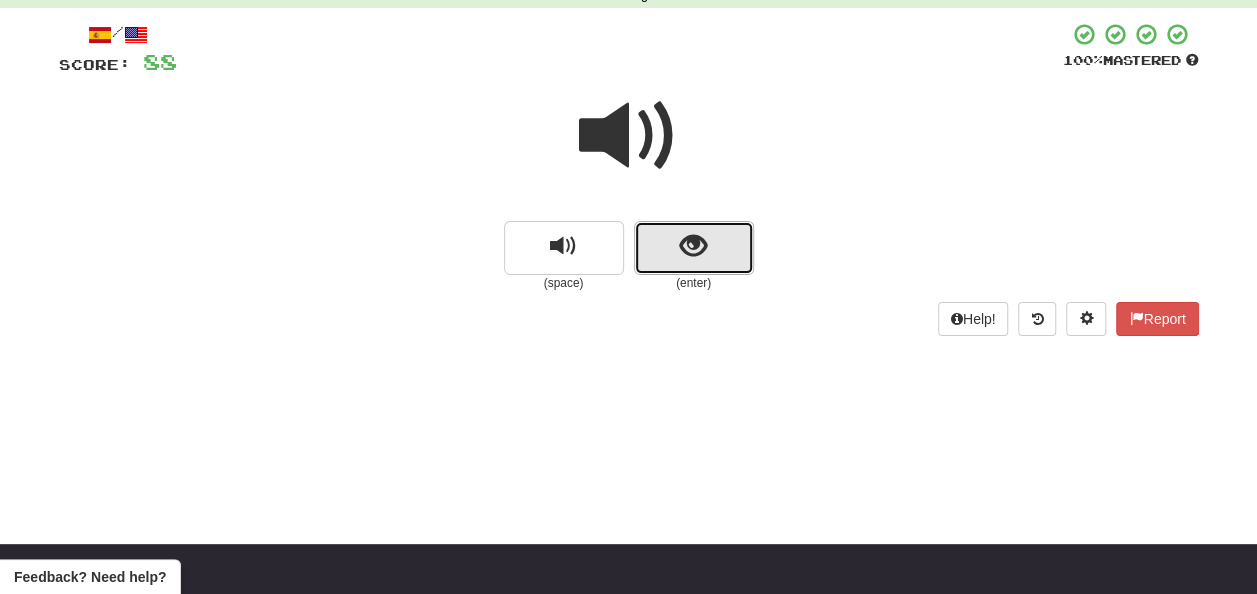 click at bounding box center [693, 246] 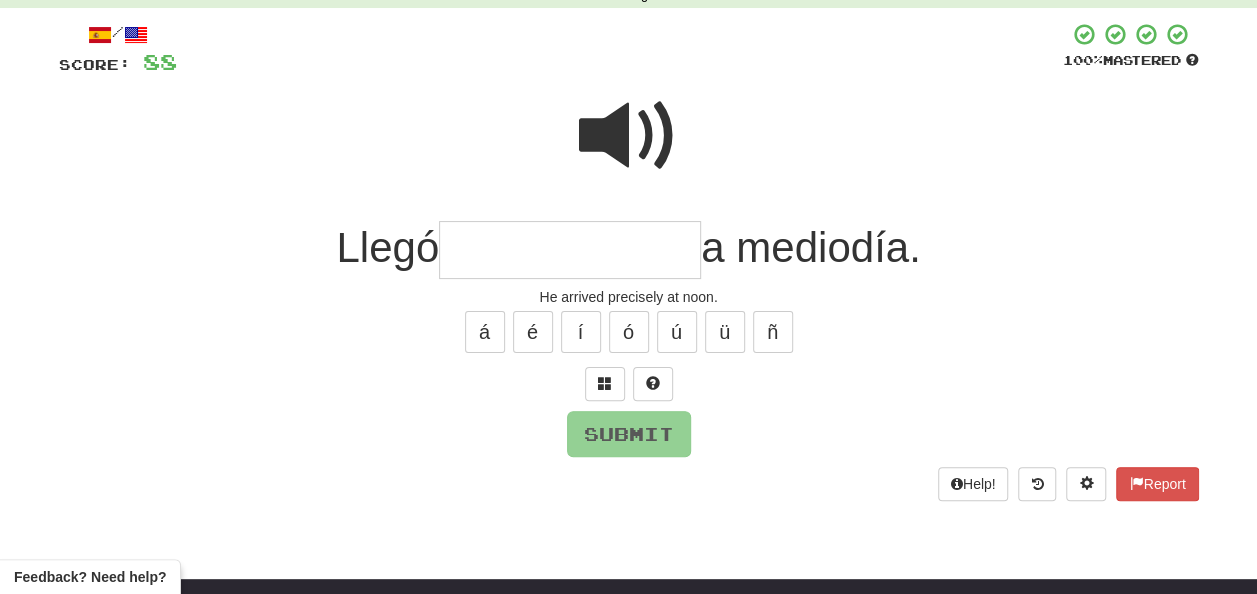 click at bounding box center (570, 250) 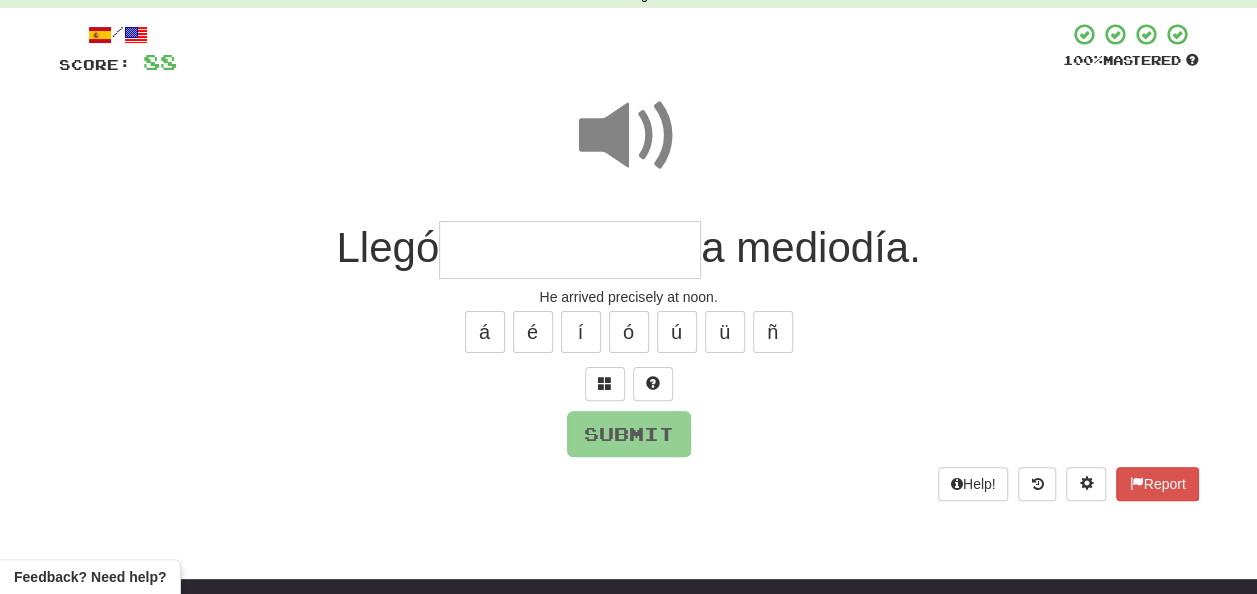click at bounding box center (570, 250) 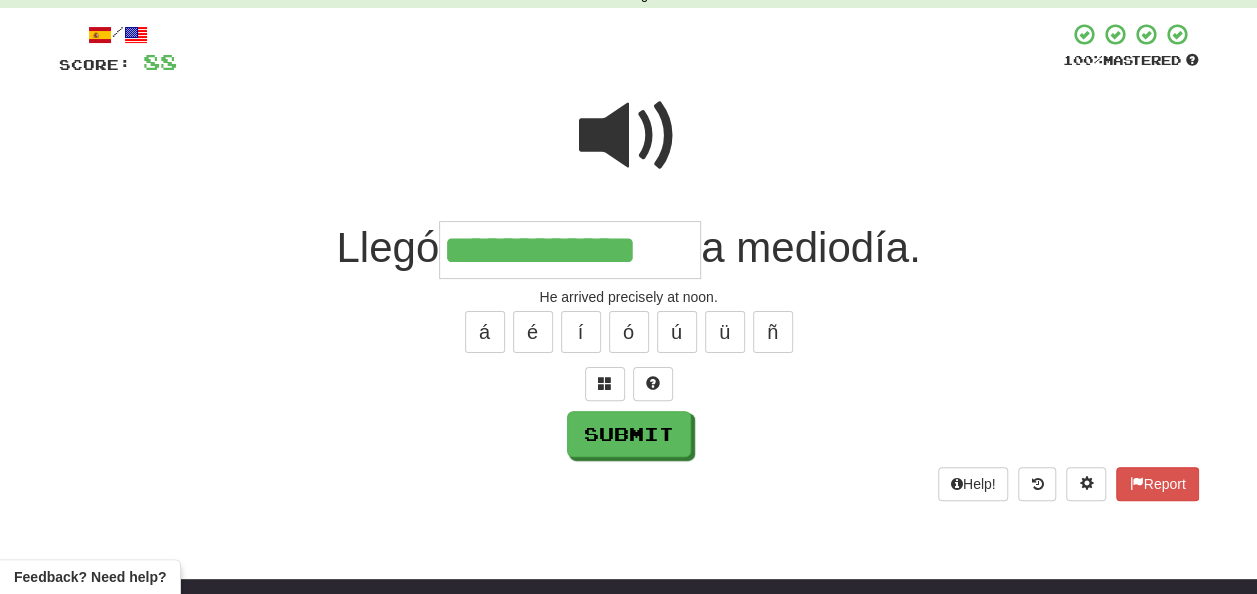 type on "**********" 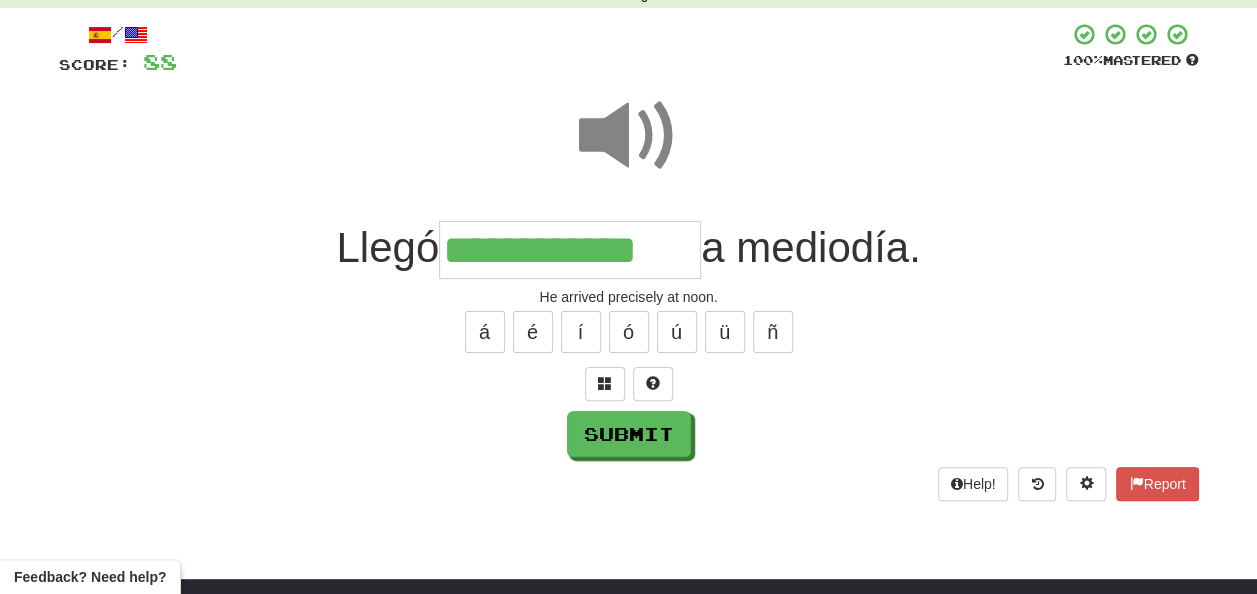 click at bounding box center (629, 136) 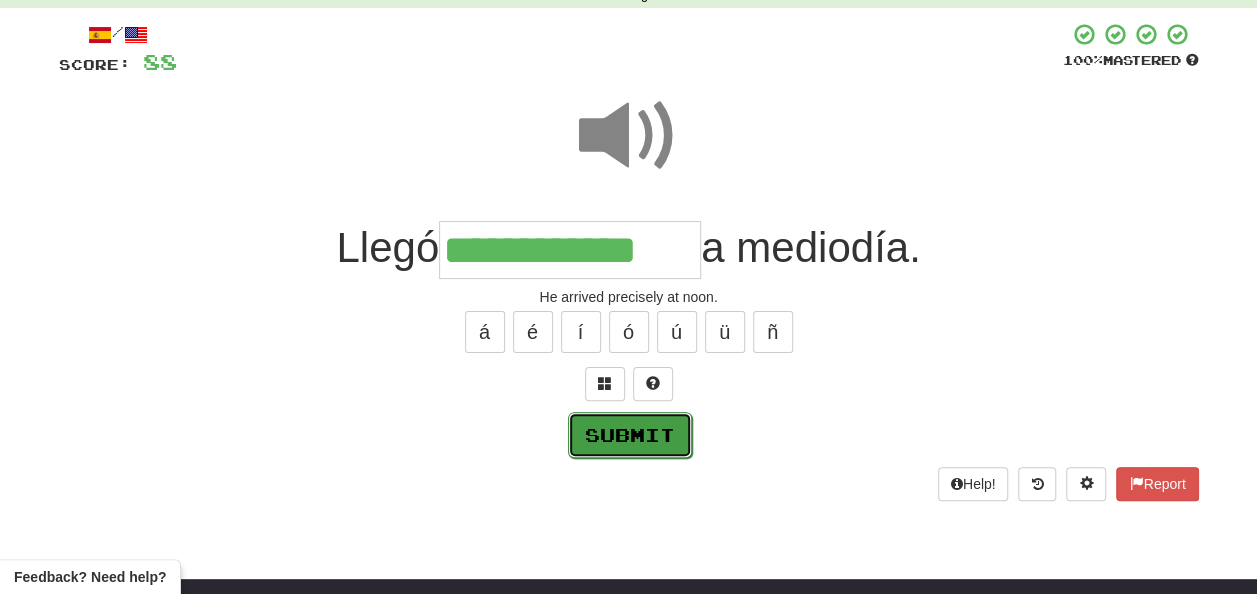 click on "Submit" at bounding box center (630, 435) 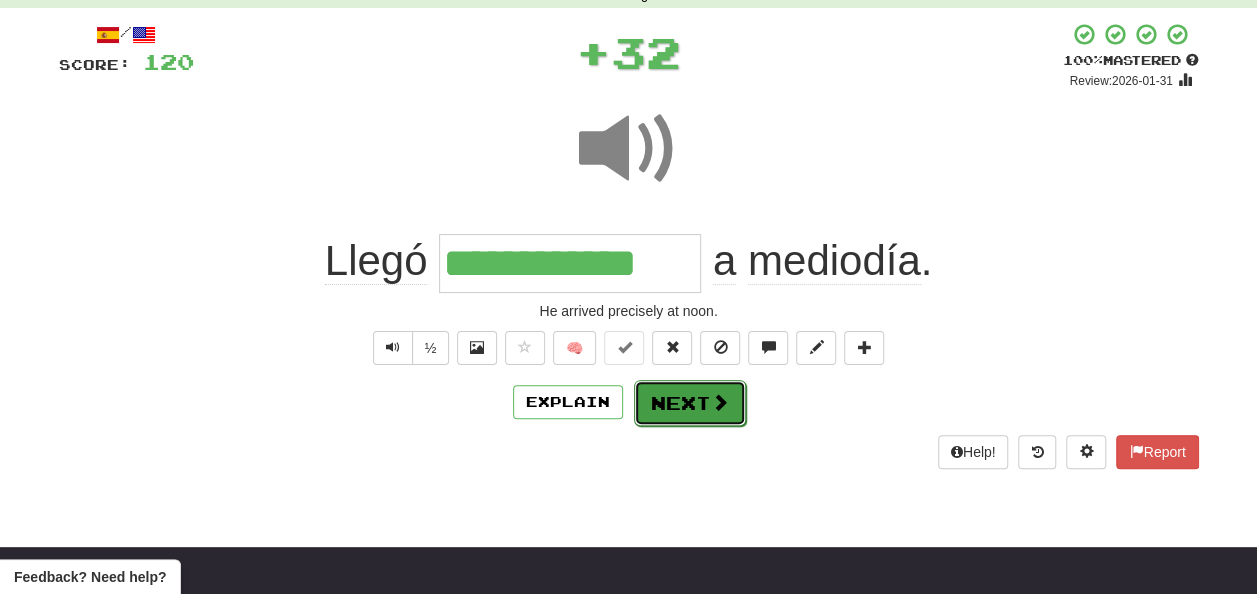 click on "Next" at bounding box center (690, 403) 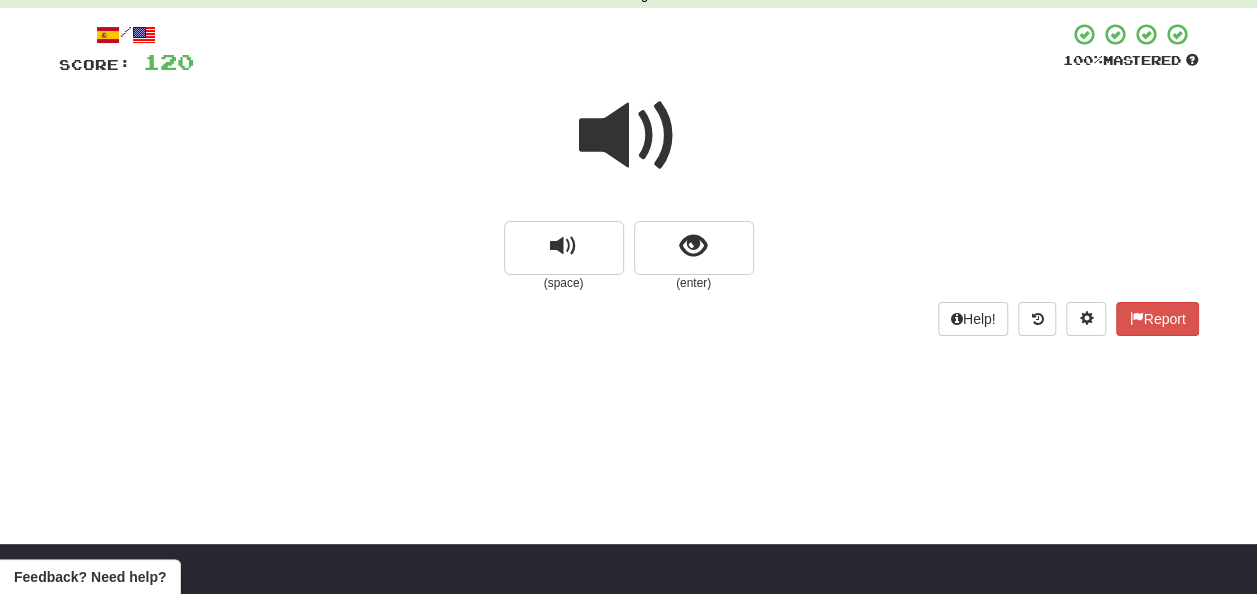 click at bounding box center [629, 136] 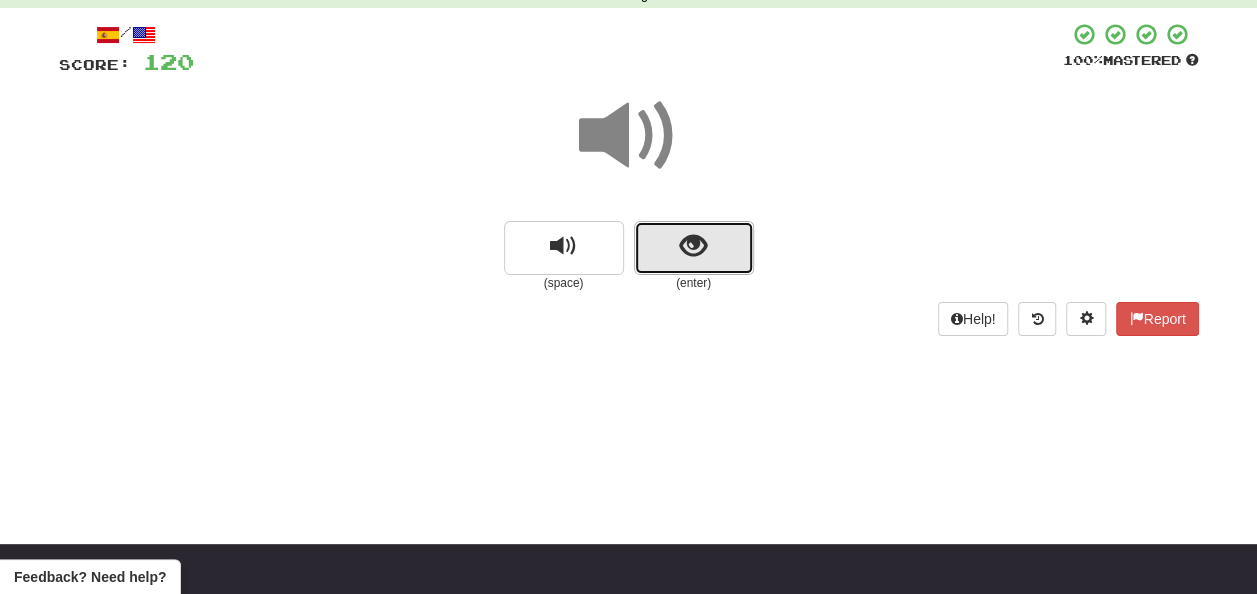 click at bounding box center [693, 246] 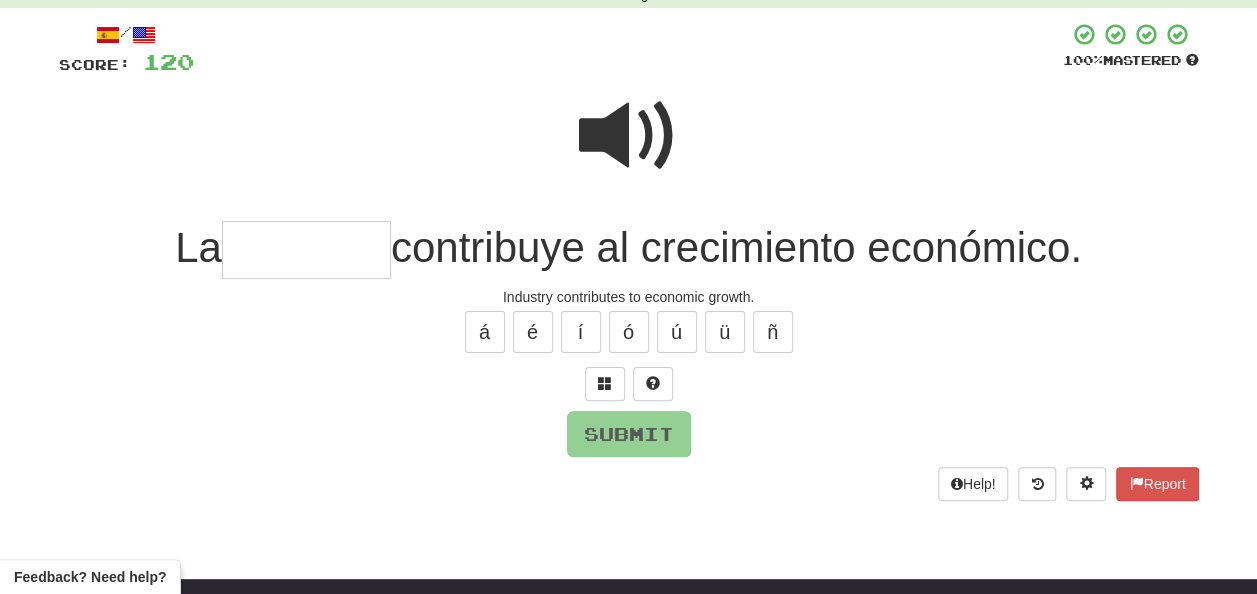 click at bounding box center (306, 250) 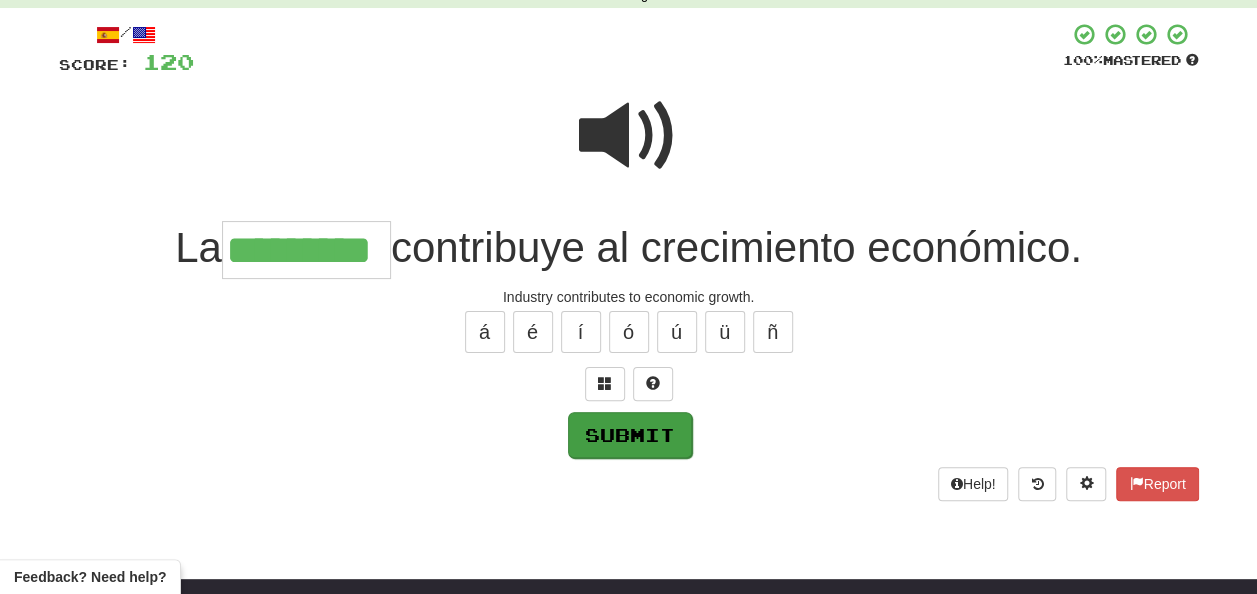 type on "*********" 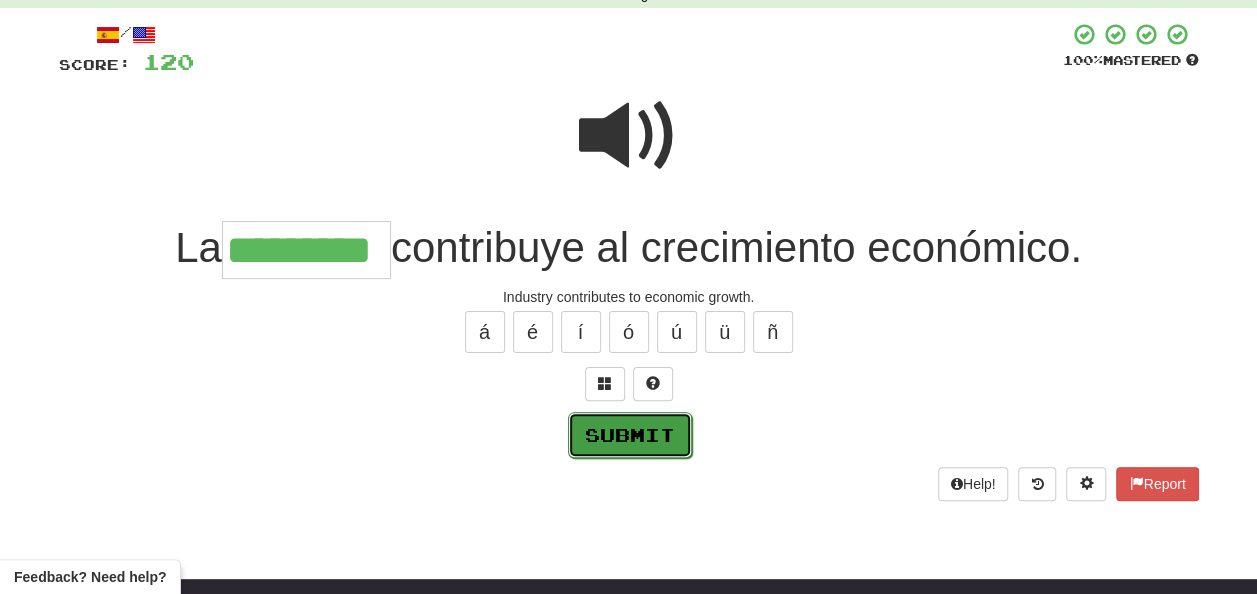 click on "Submit" at bounding box center [630, 435] 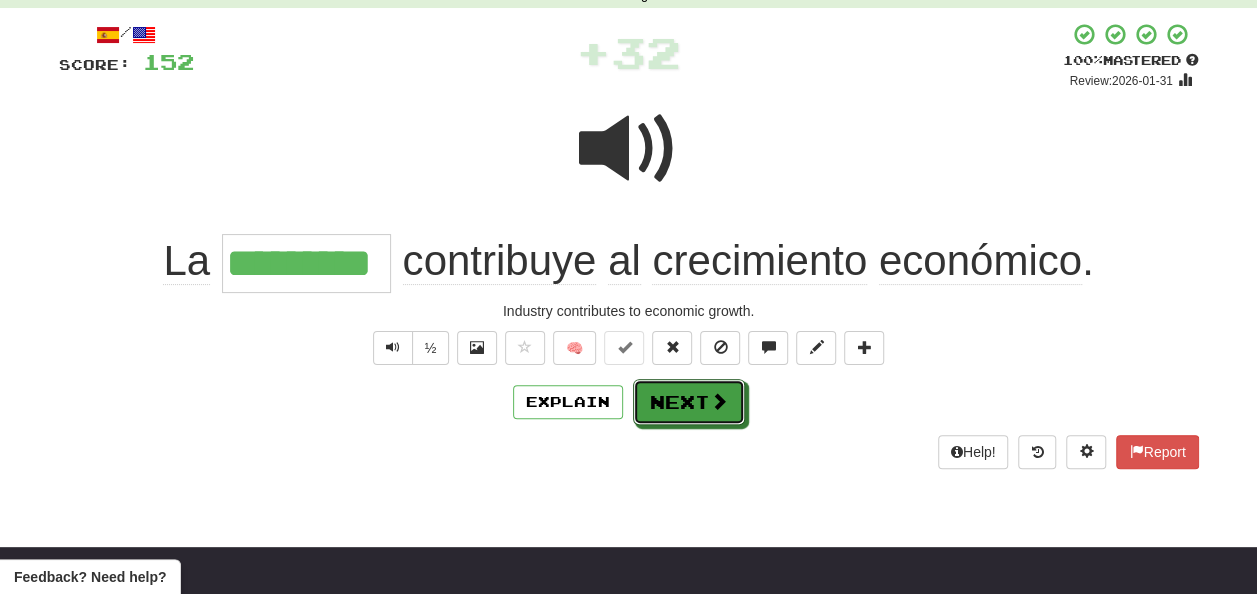 click on "Next" at bounding box center (689, 402) 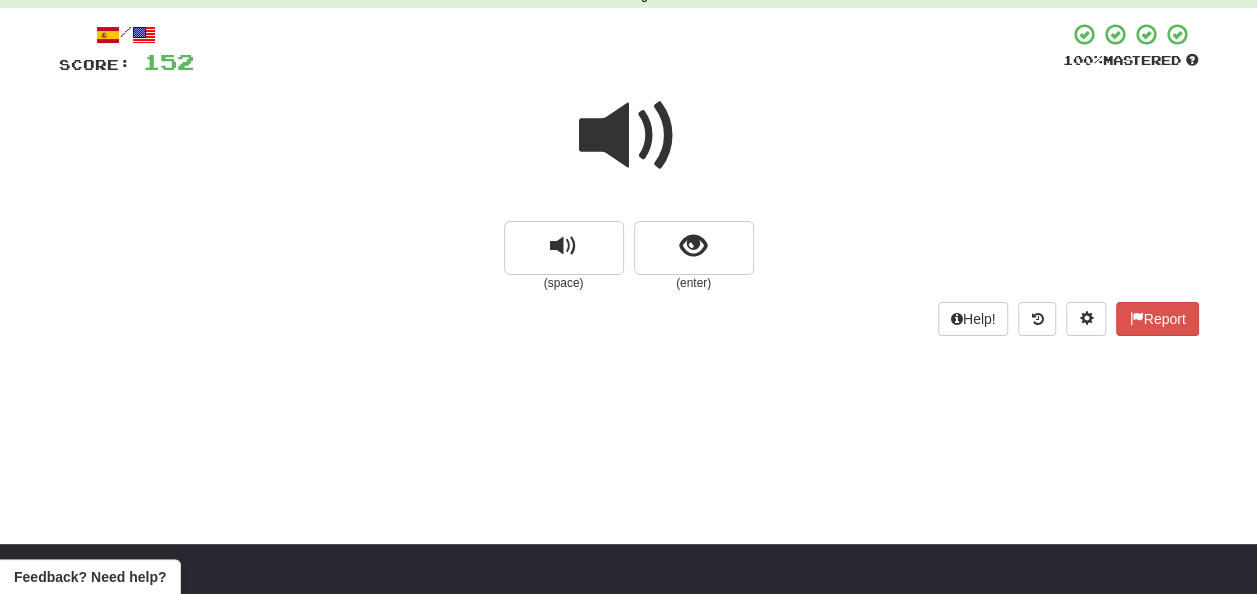 click at bounding box center [629, 136] 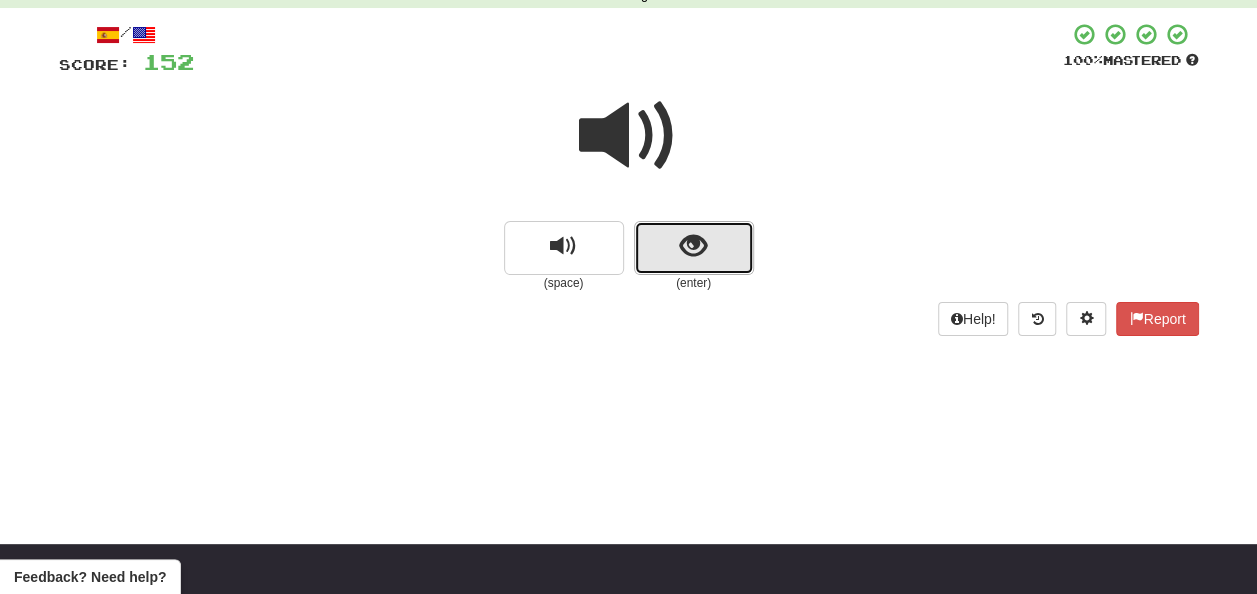 click at bounding box center [693, 246] 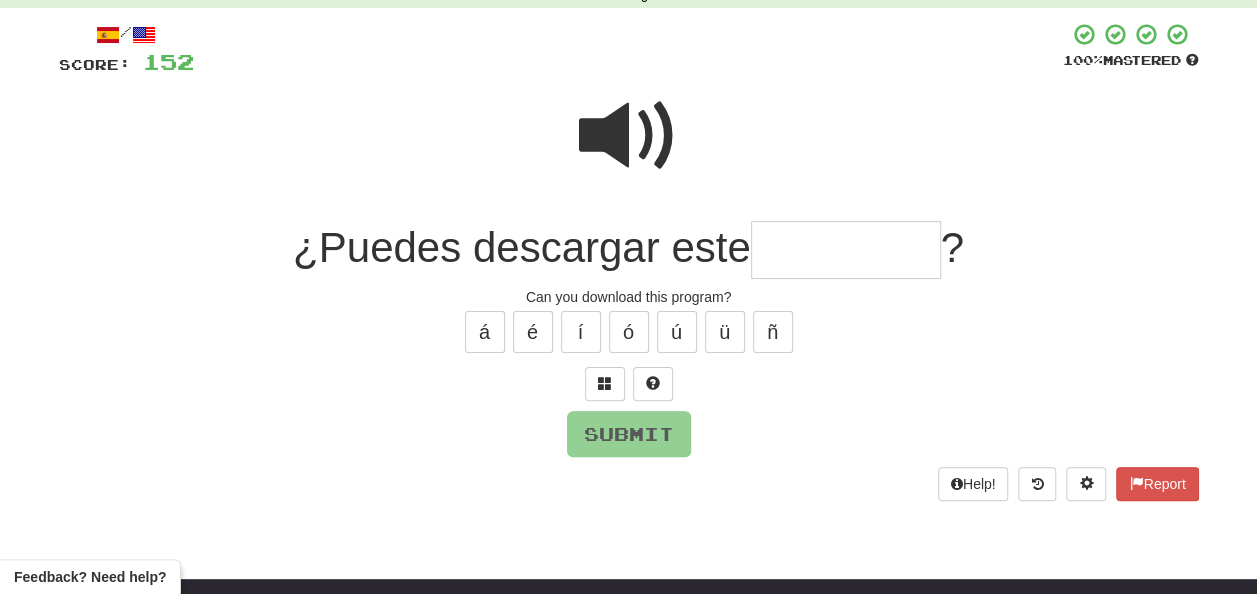 click at bounding box center [846, 250] 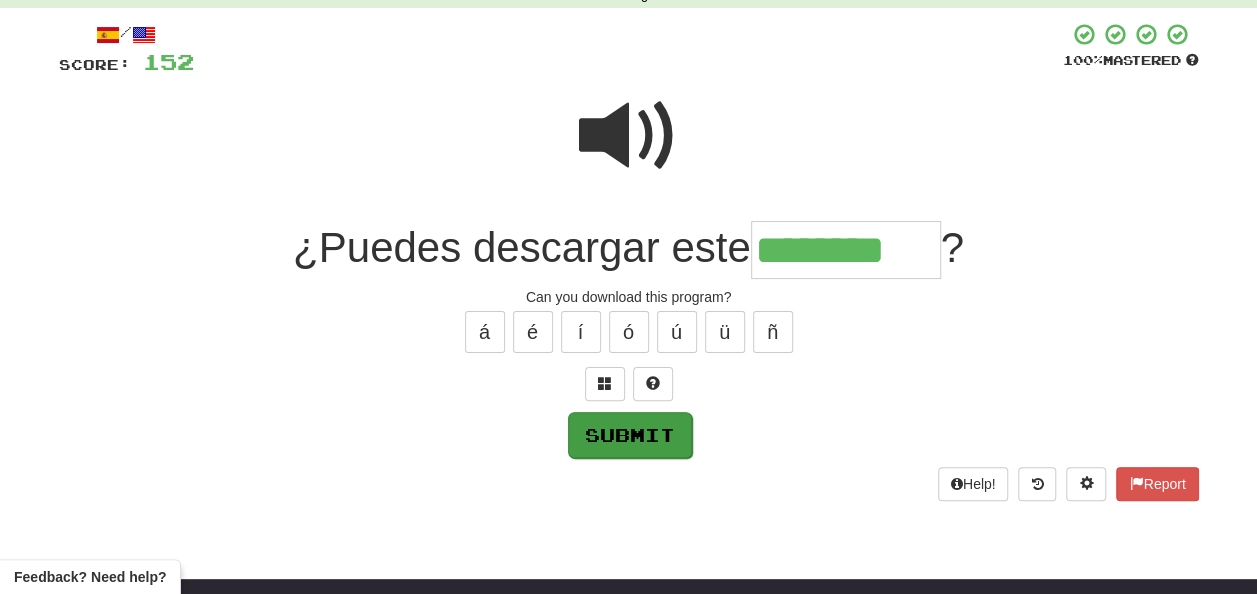 type on "********" 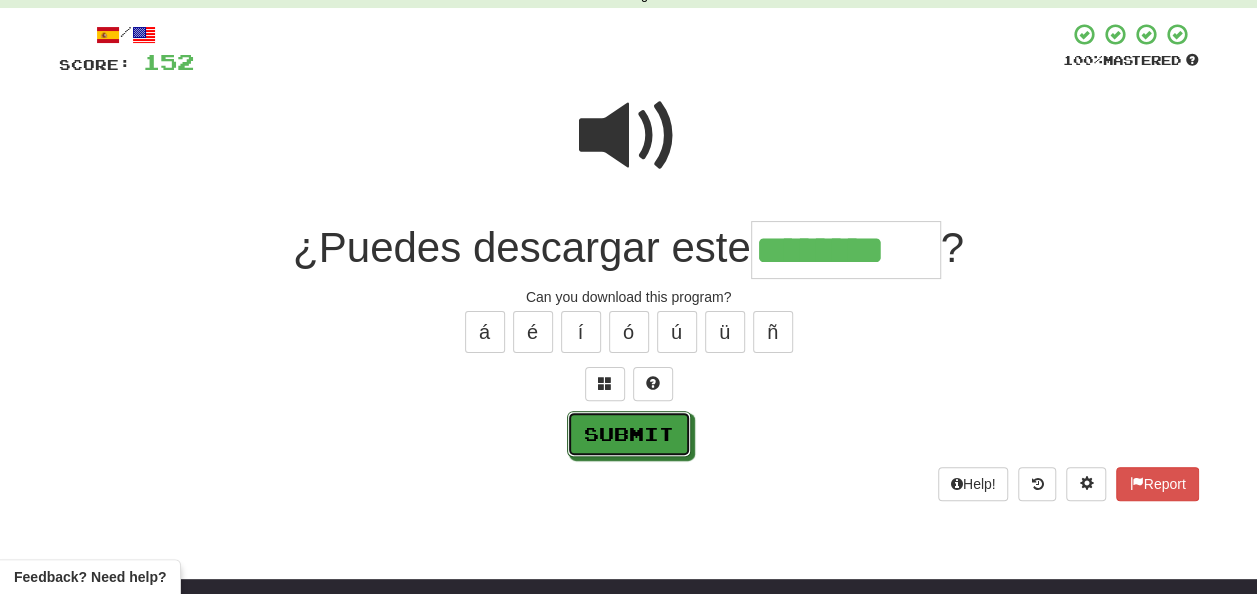 click on "Submit" at bounding box center [629, 434] 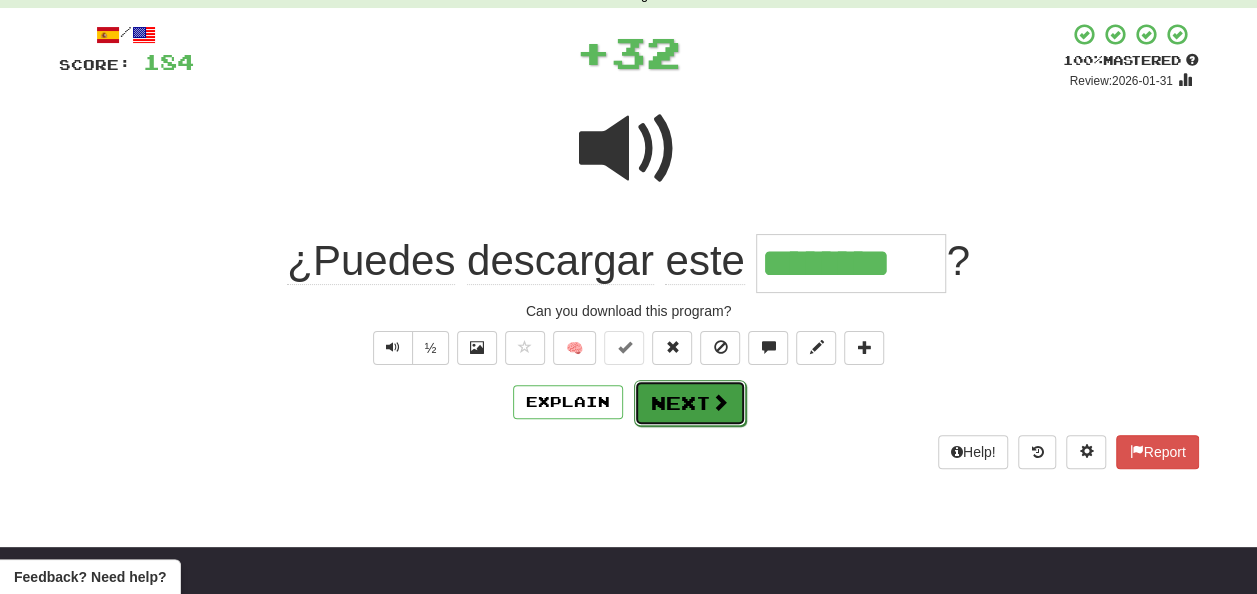 click on "Next" at bounding box center (690, 403) 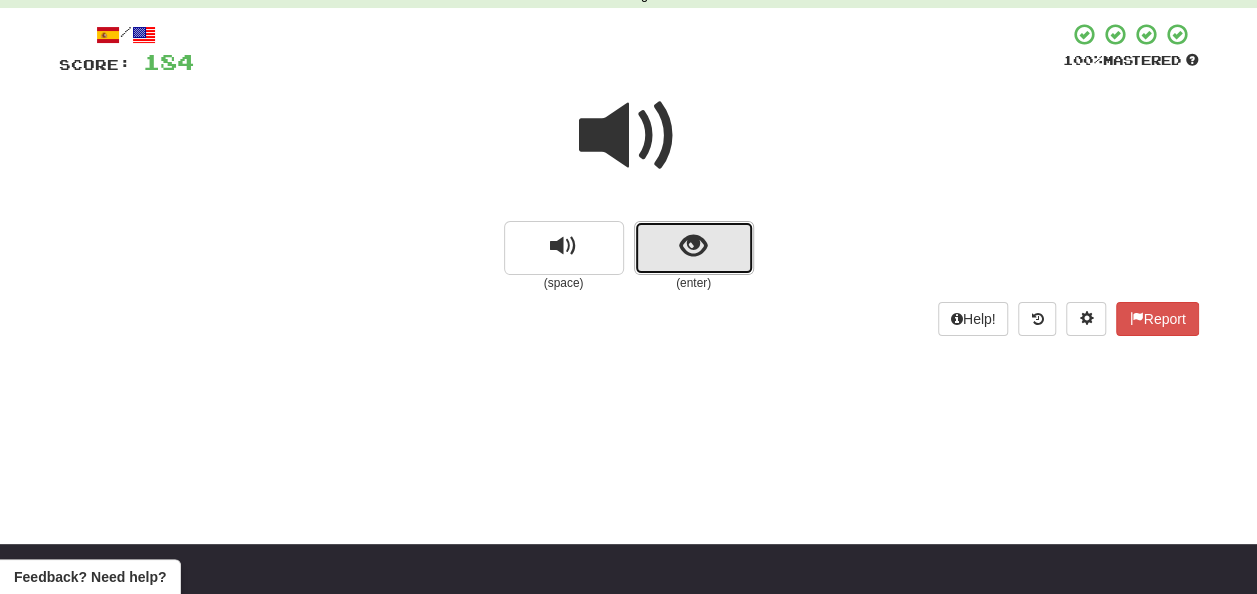 click at bounding box center [693, 246] 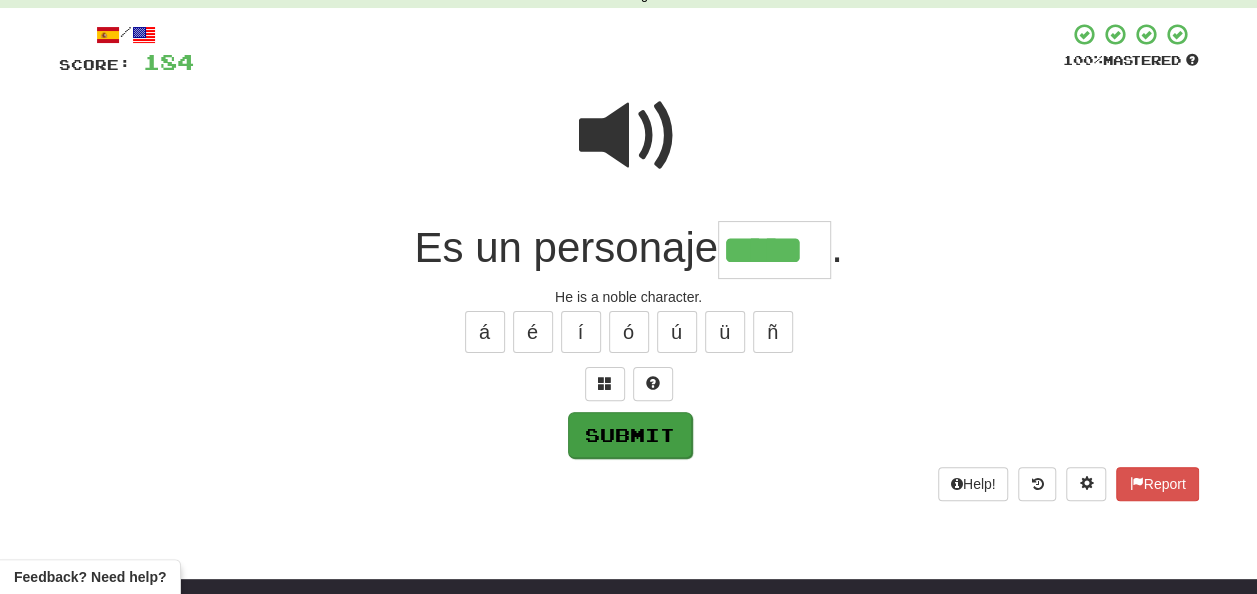 type on "*****" 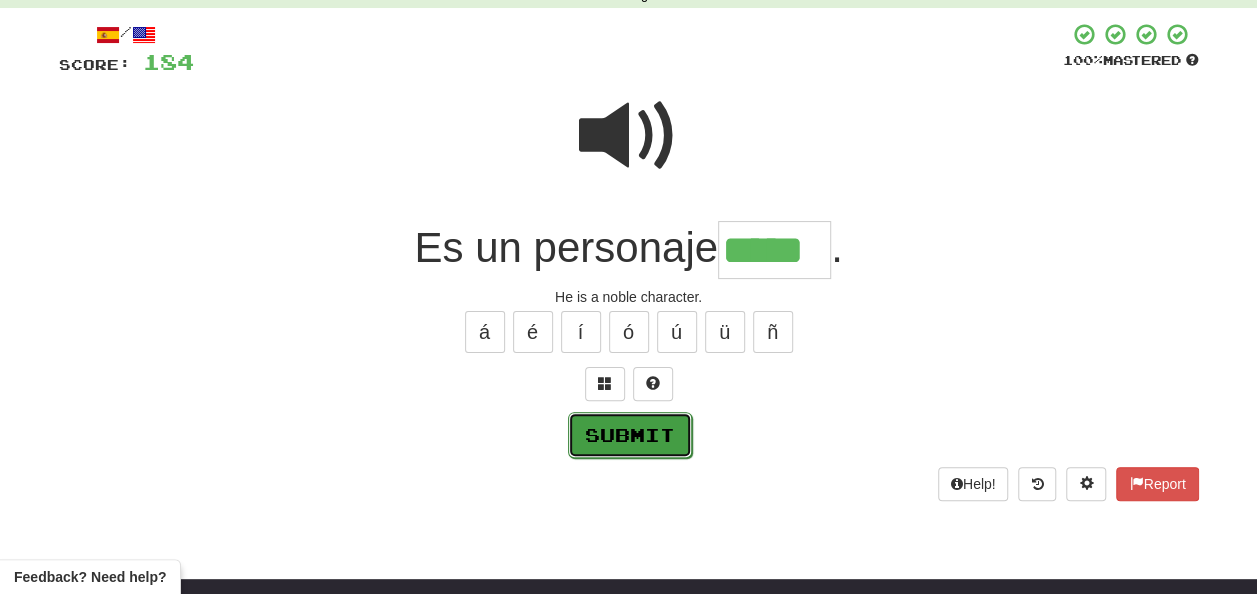 click on "Submit" at bounding box center (630, 435) 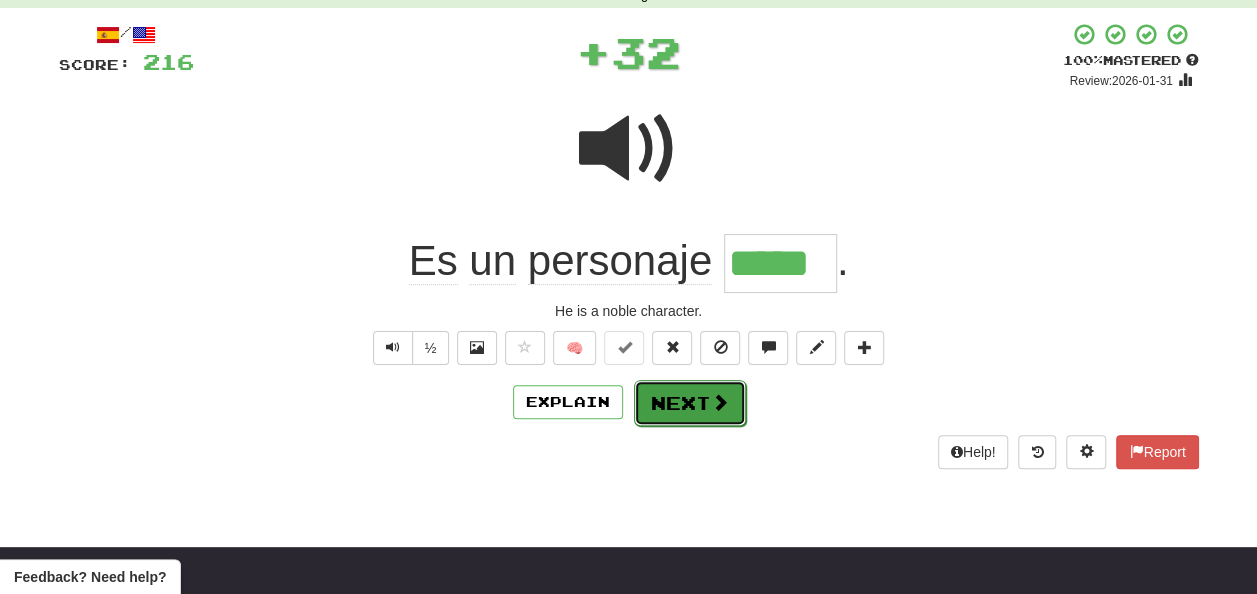 click on "Next" at bounding box center (690, 403) 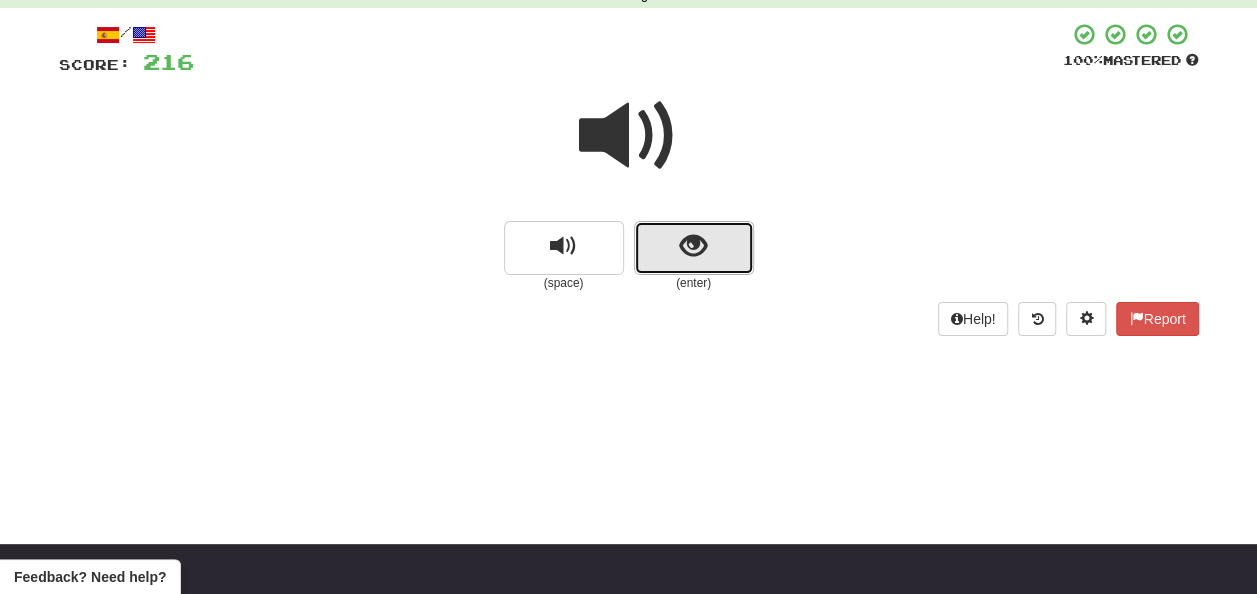 click at bounding box center [693, 246] 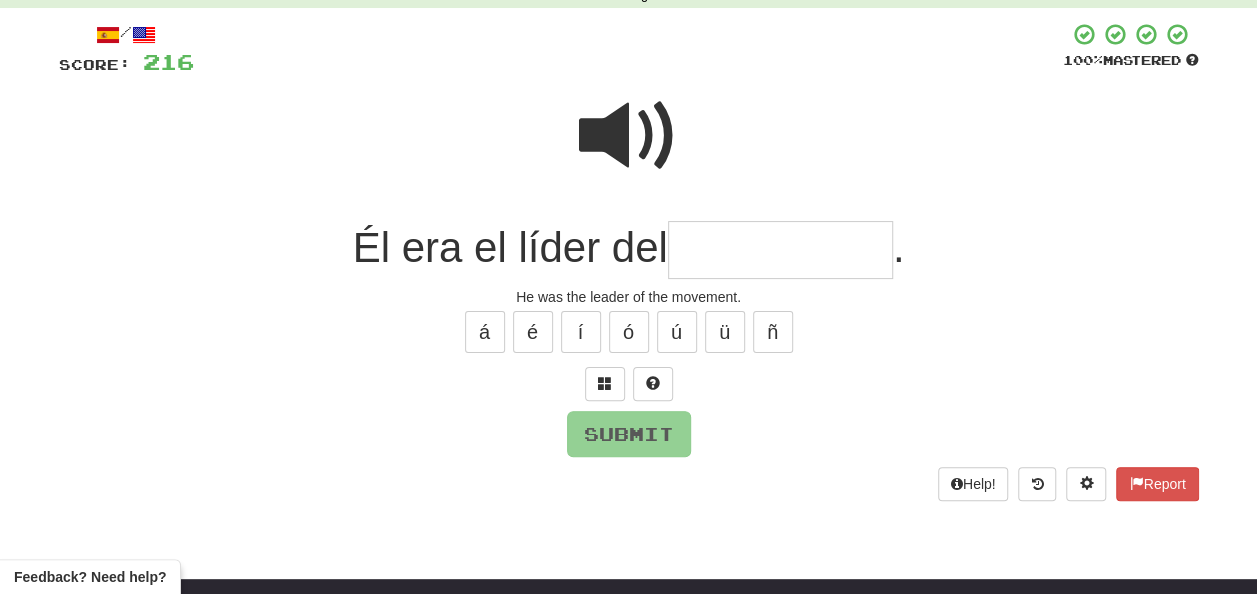 click at bounding box center [780, 250] 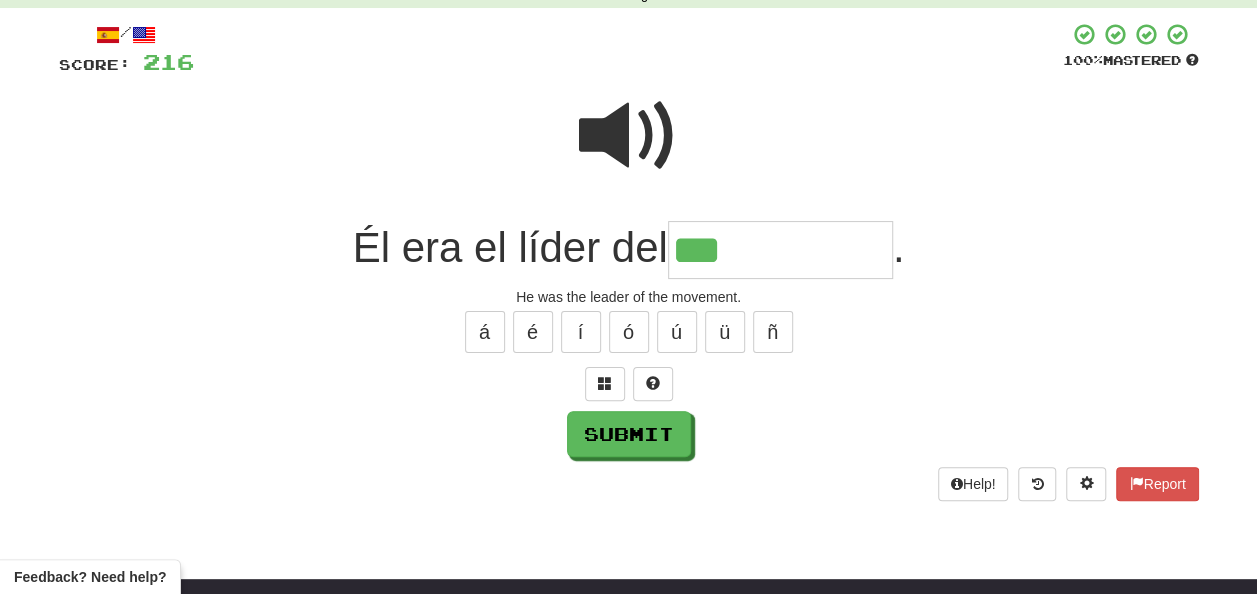 click on "***" at bounding box center (780, 250) 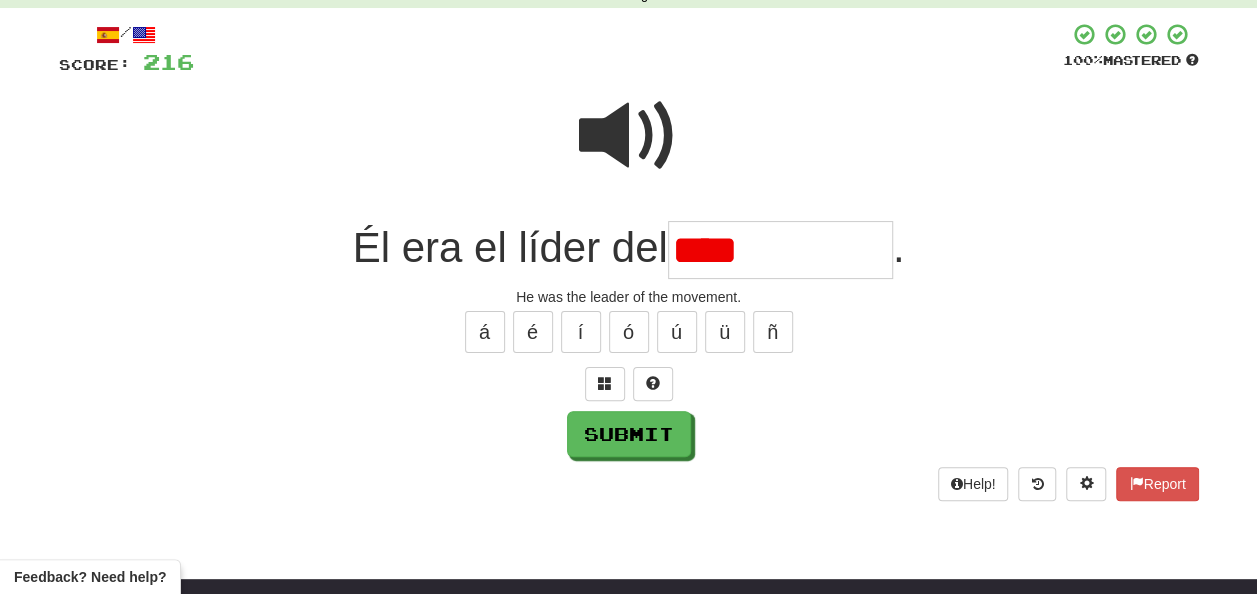 click on "****" at bounding box center [780, 250] 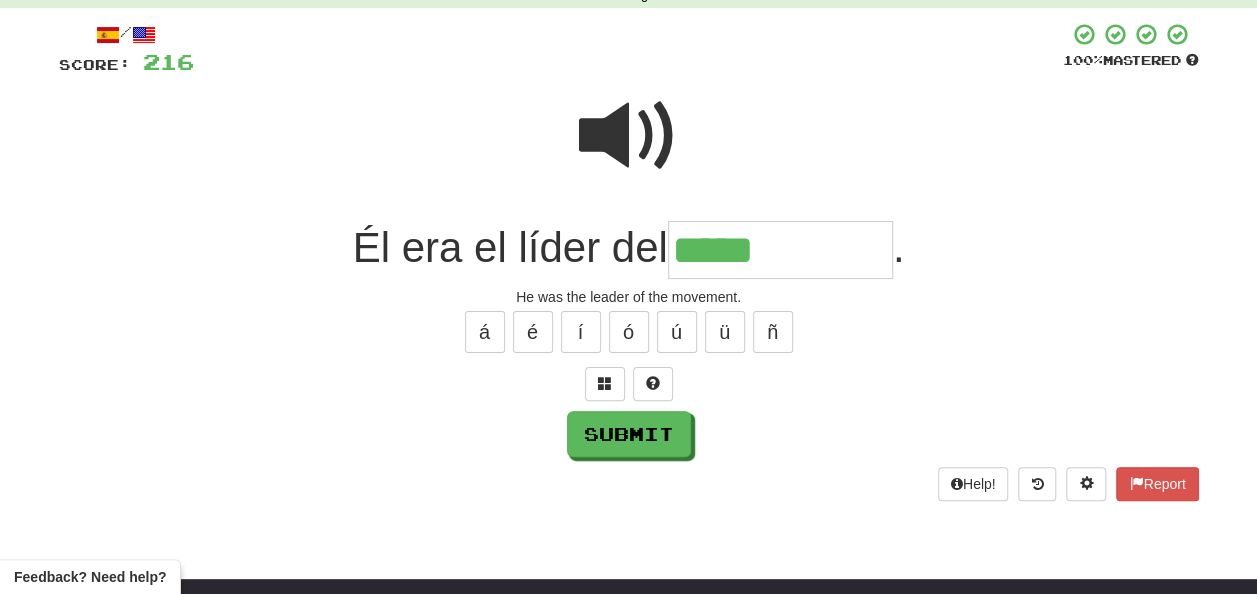 click at bounding box center [629, 136] 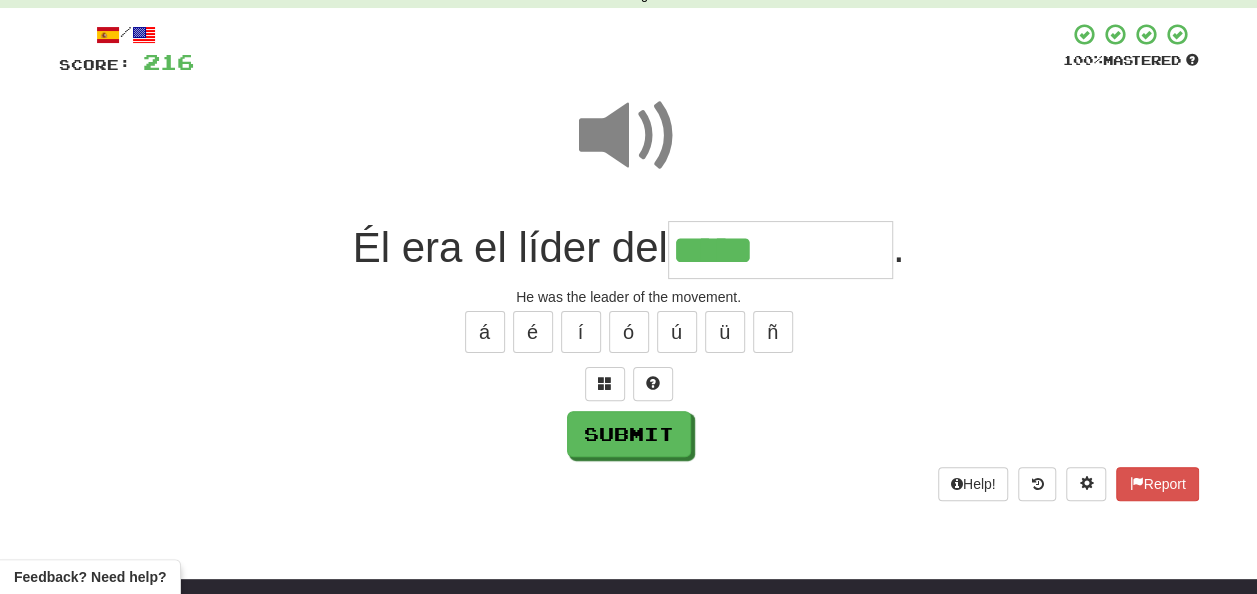 click on "*****" at bounding box center (780, 250) 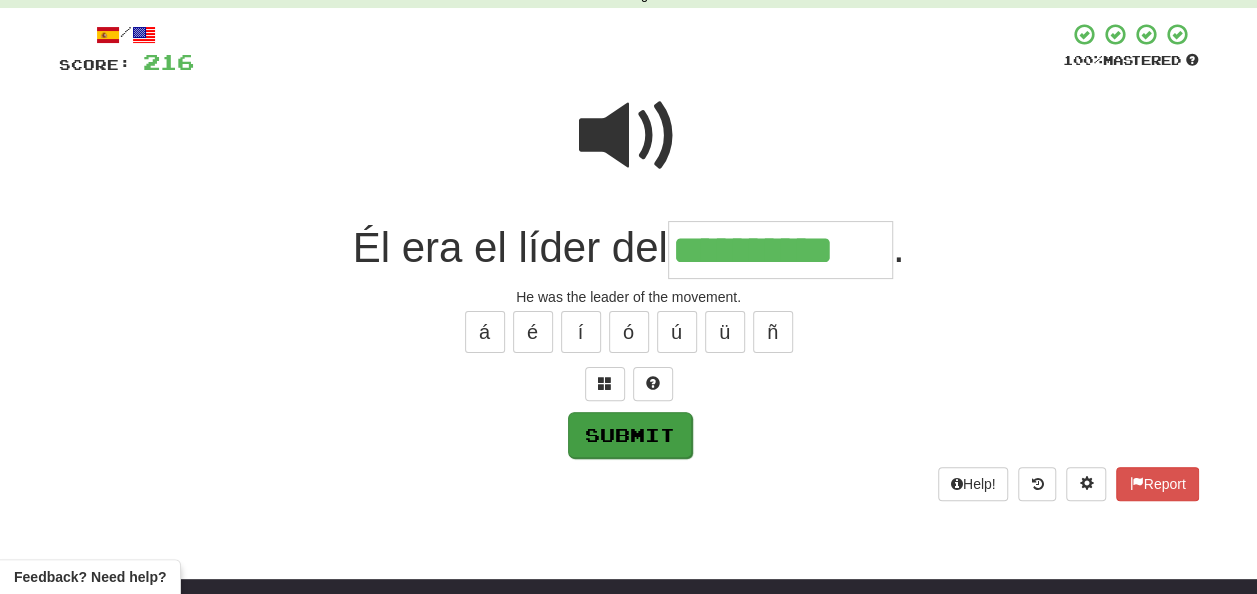 type on "**********" 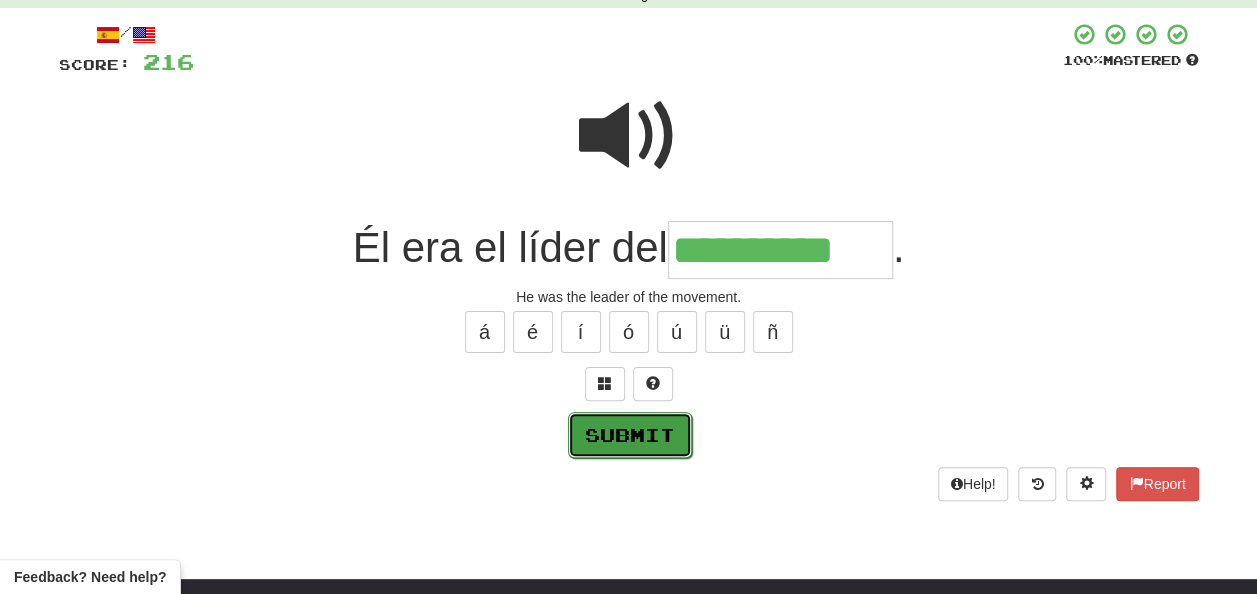 click on "Submit" at bounding box center (630, 435) 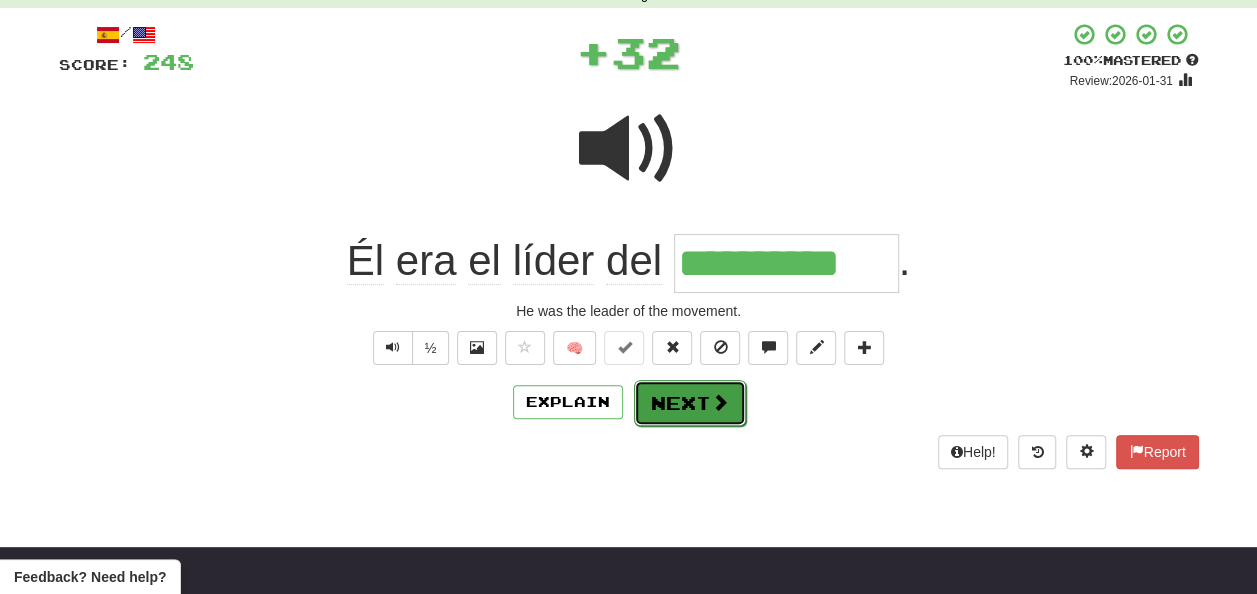 click on "Next" at bounding box center [690, 403] 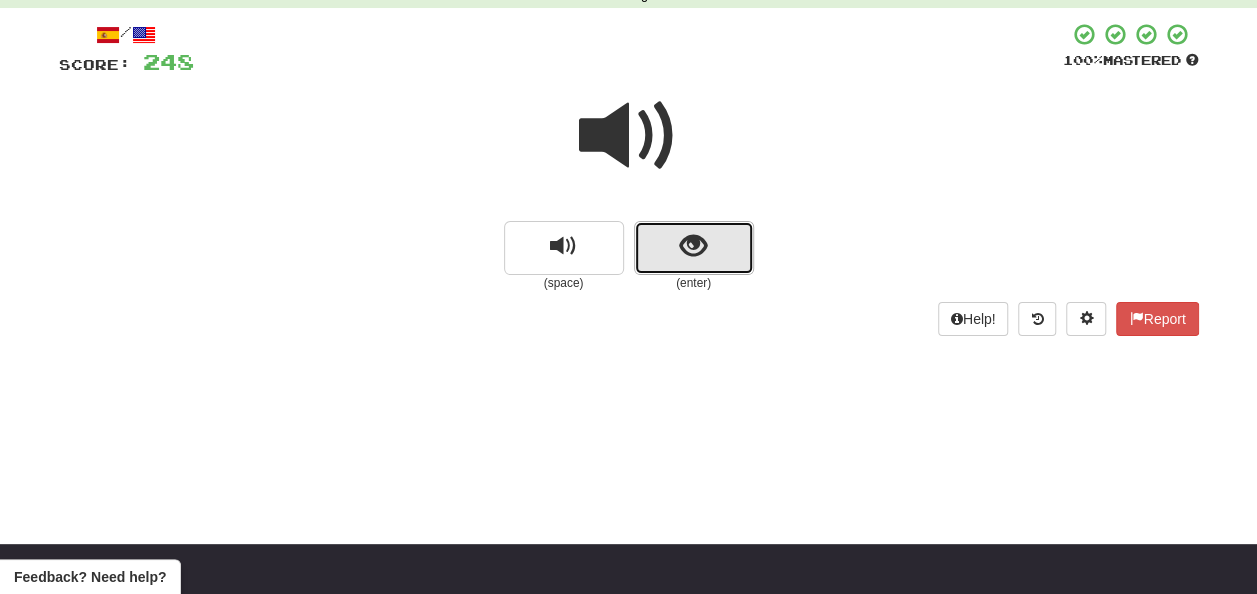 click at bounding box center [693, 246] 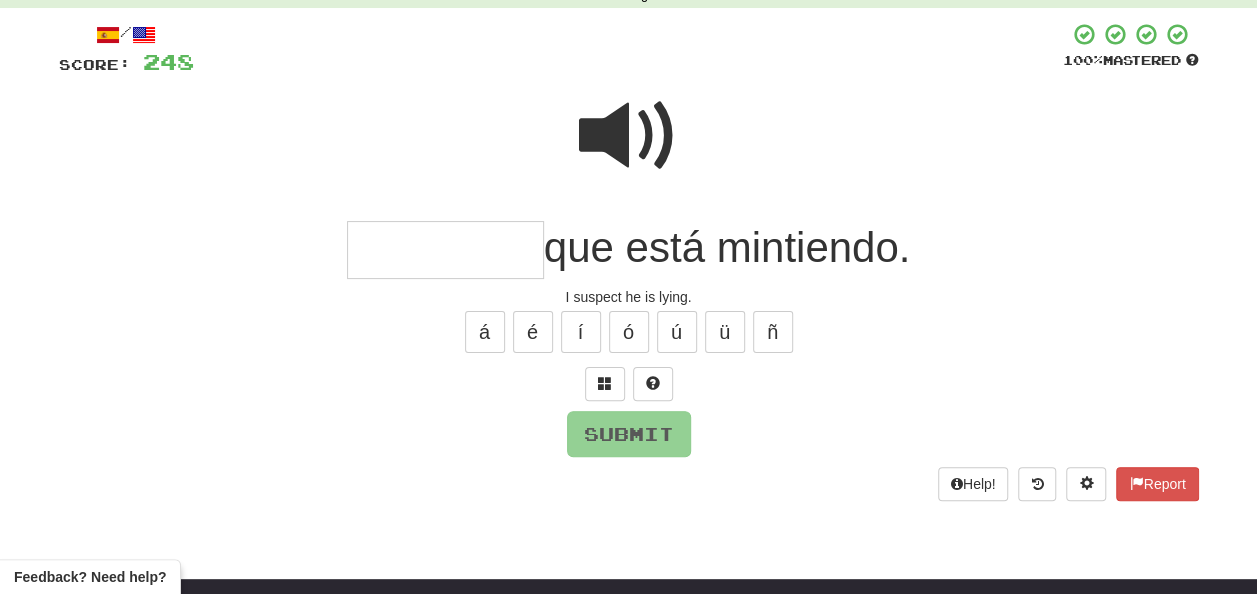 click at bounding box center (445, 250) 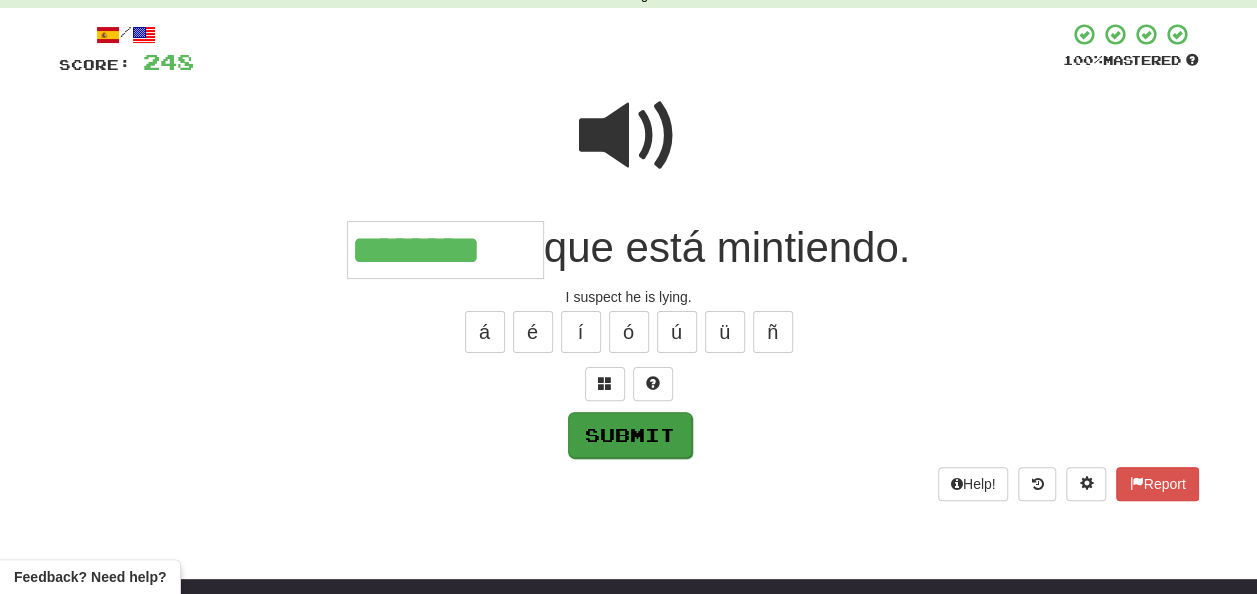 type on "********" 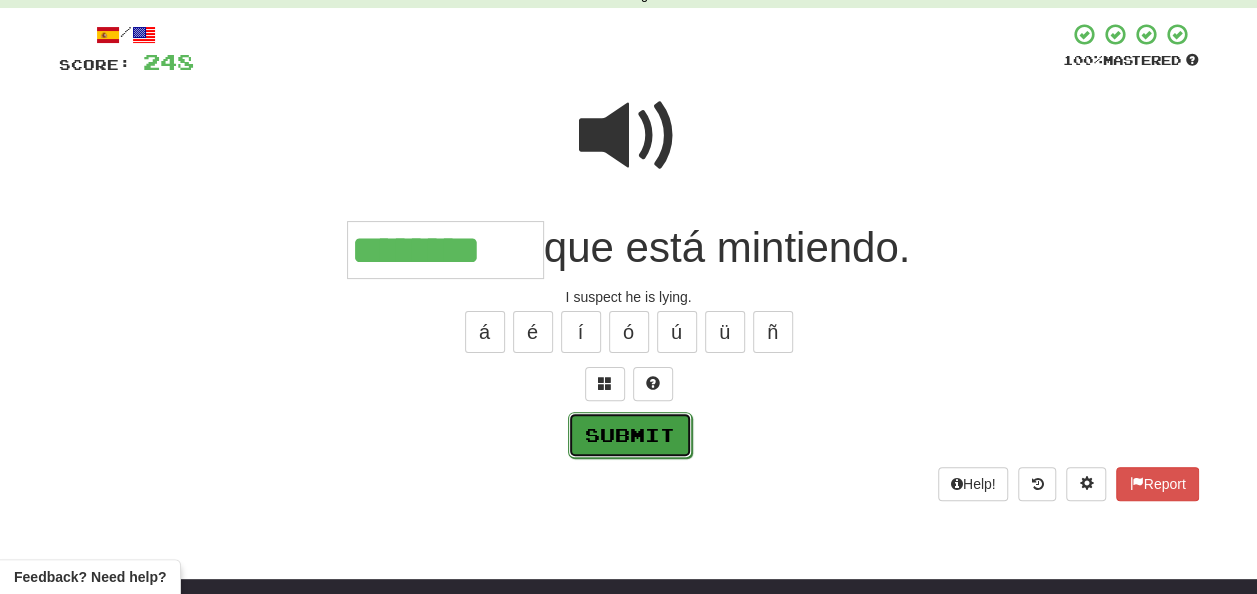 click on "Submit" at bounding box center [630, 435] 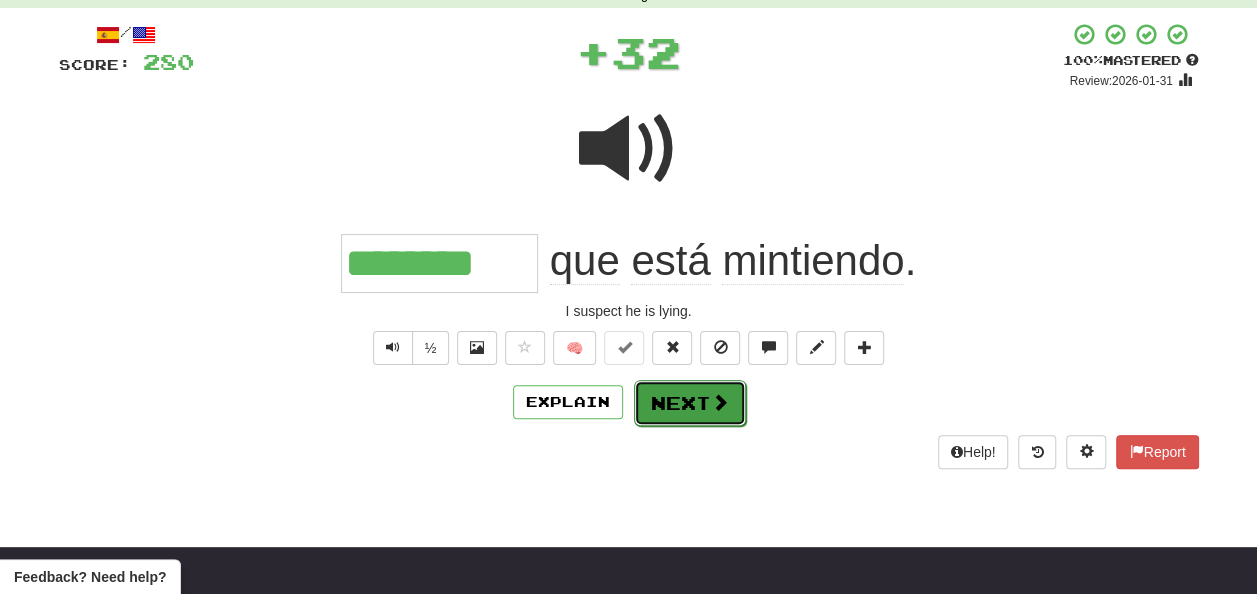 click on "Next" at bounding box center [690, 403] 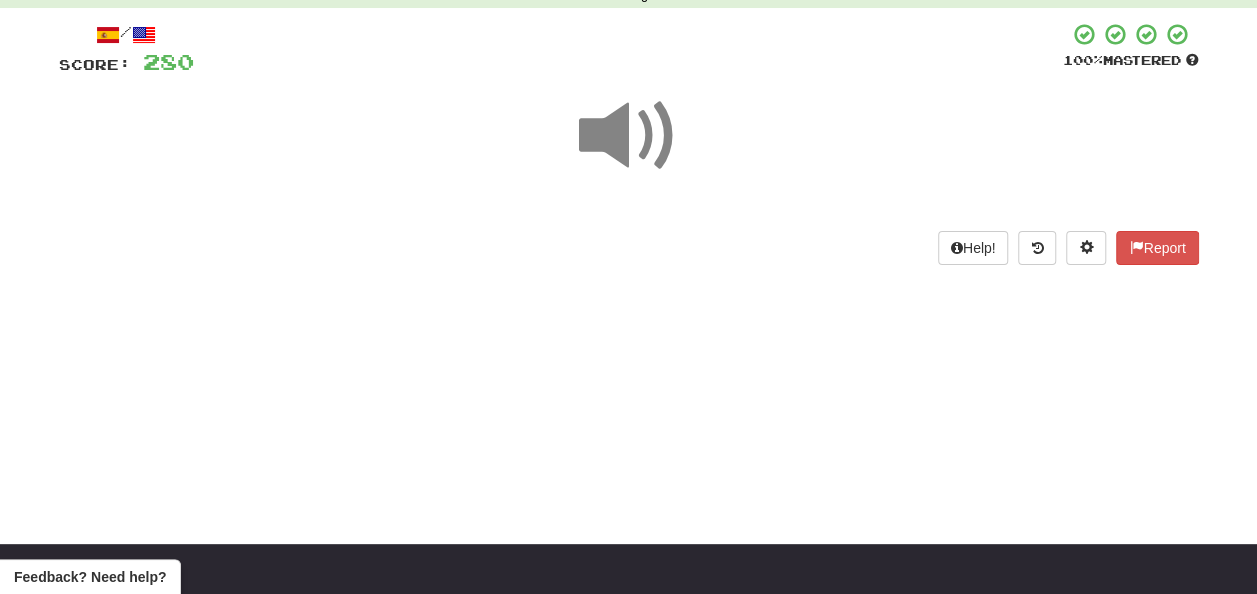 click at bounding box center (629, 136) 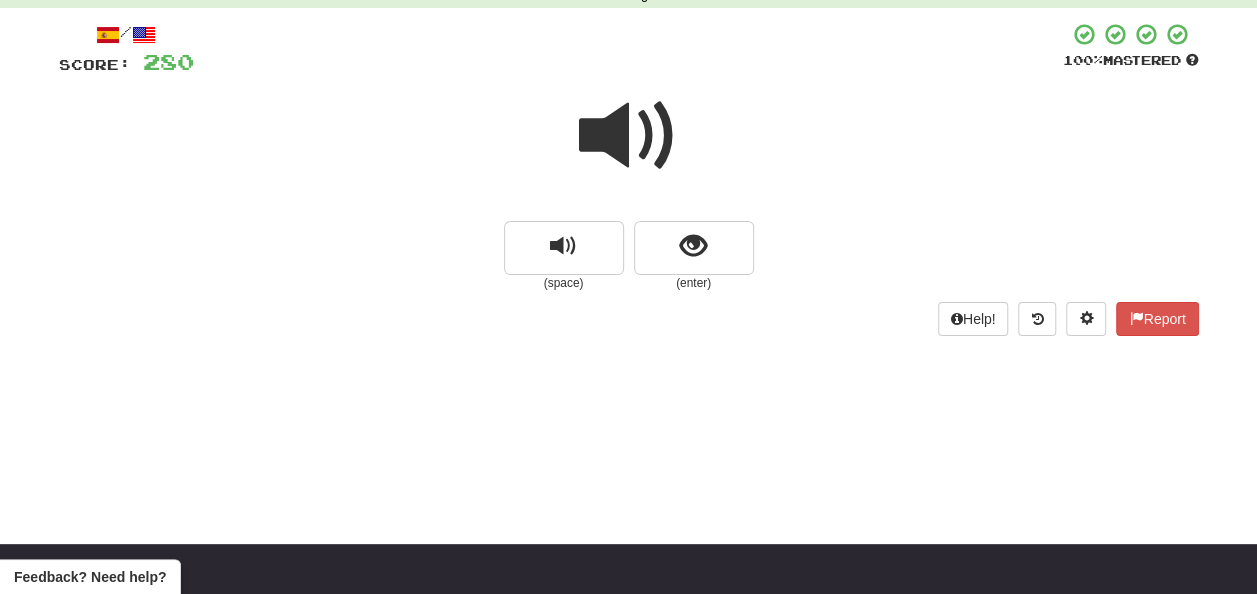 click at bounding box center [629, 136] 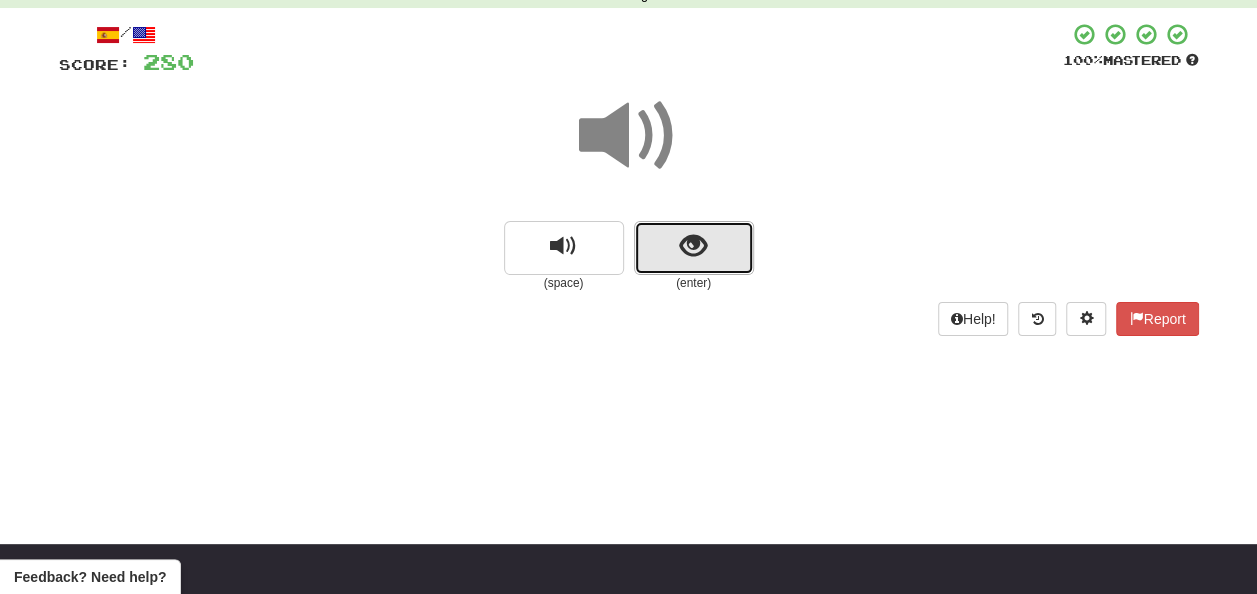 click at bounding box center [693, 246] 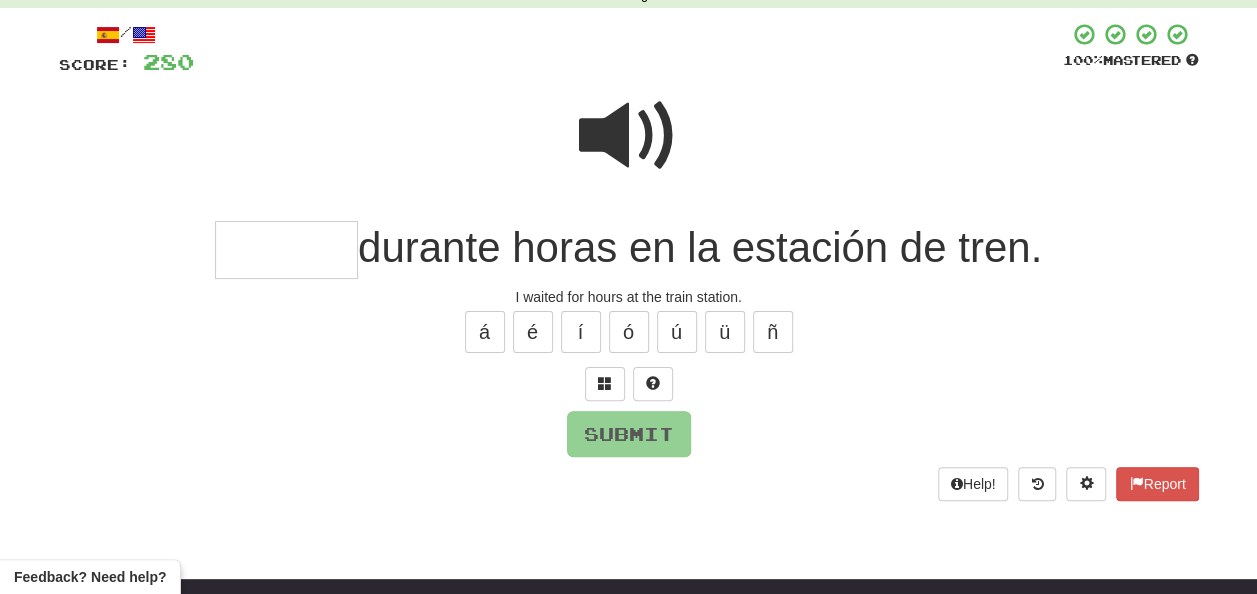 click at bounding box center (286, 250) 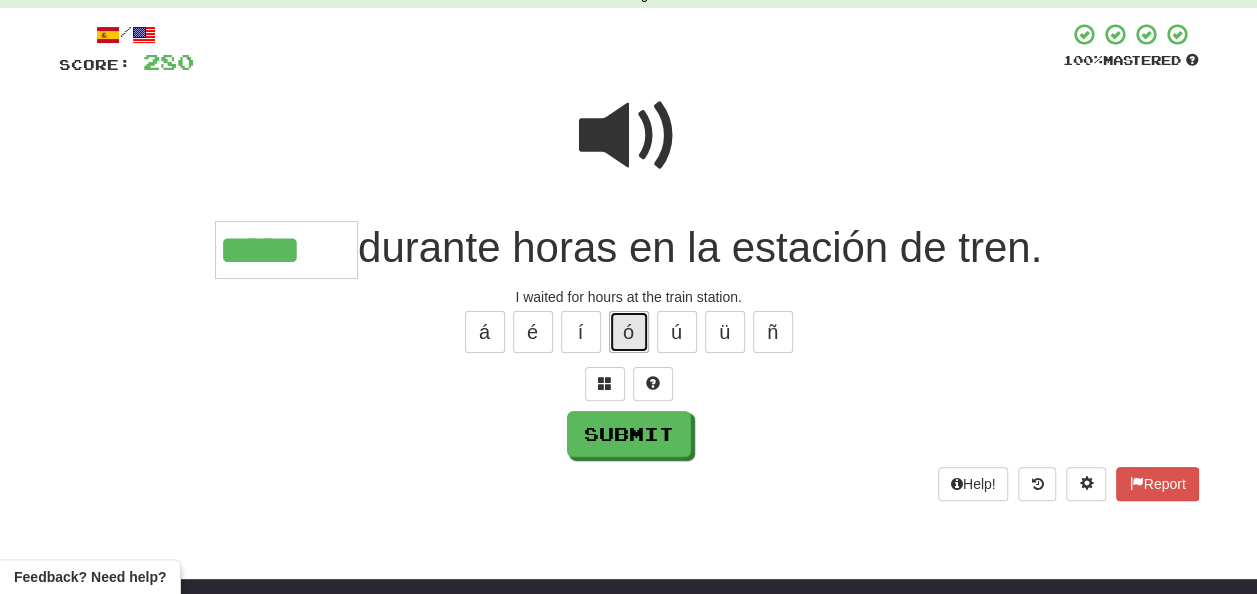 click on "ó" at bounding box center (629, 332) 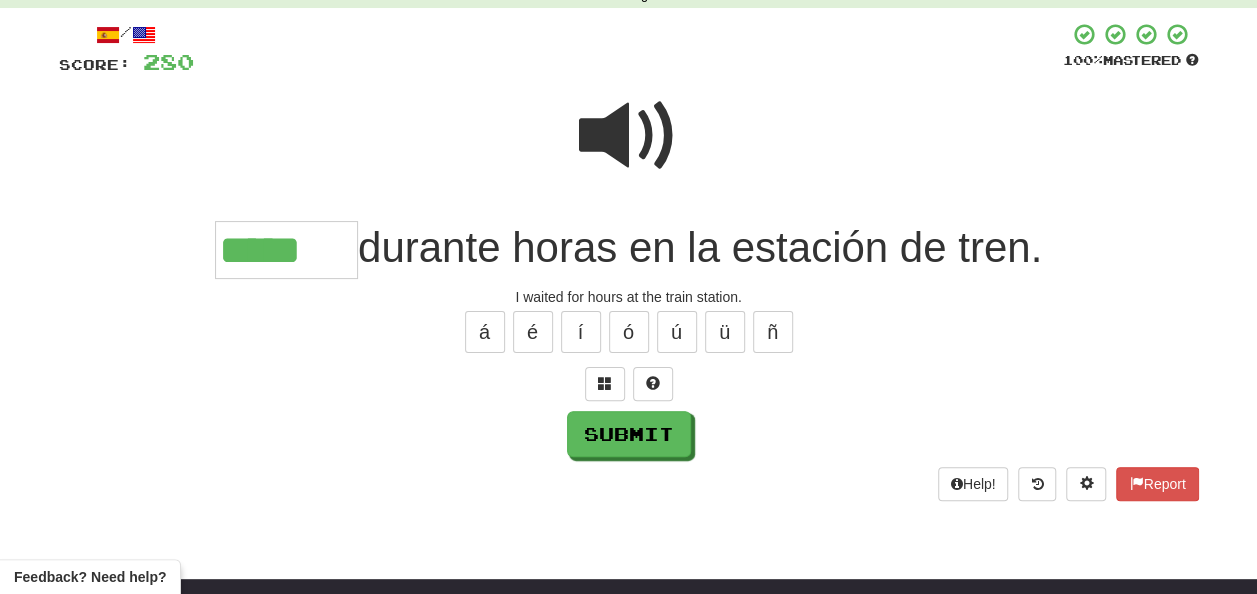 click at bounding box center [629, 136] 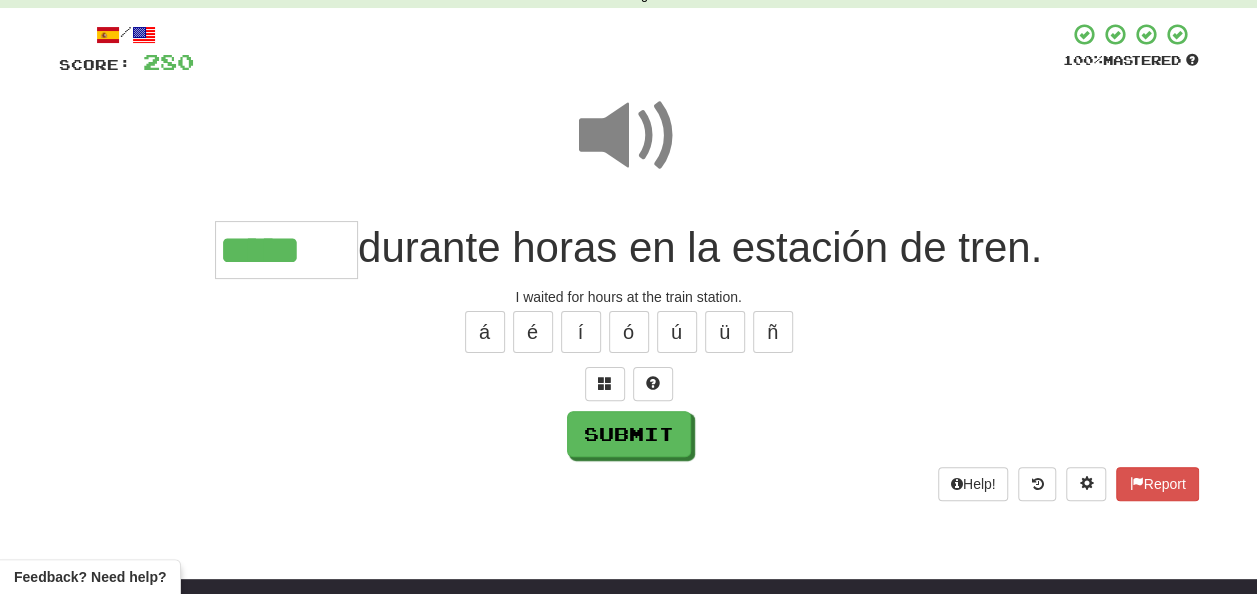 click on "*****" at bounding box center [286, 250] 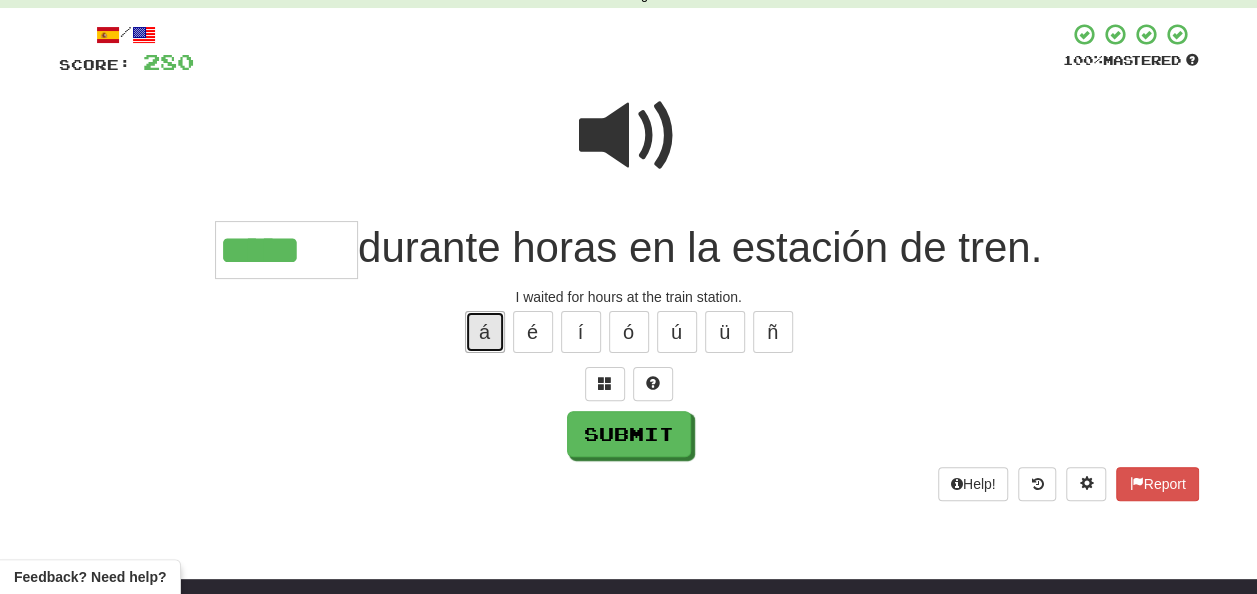 click on "á" at bounding box center [485, 332] 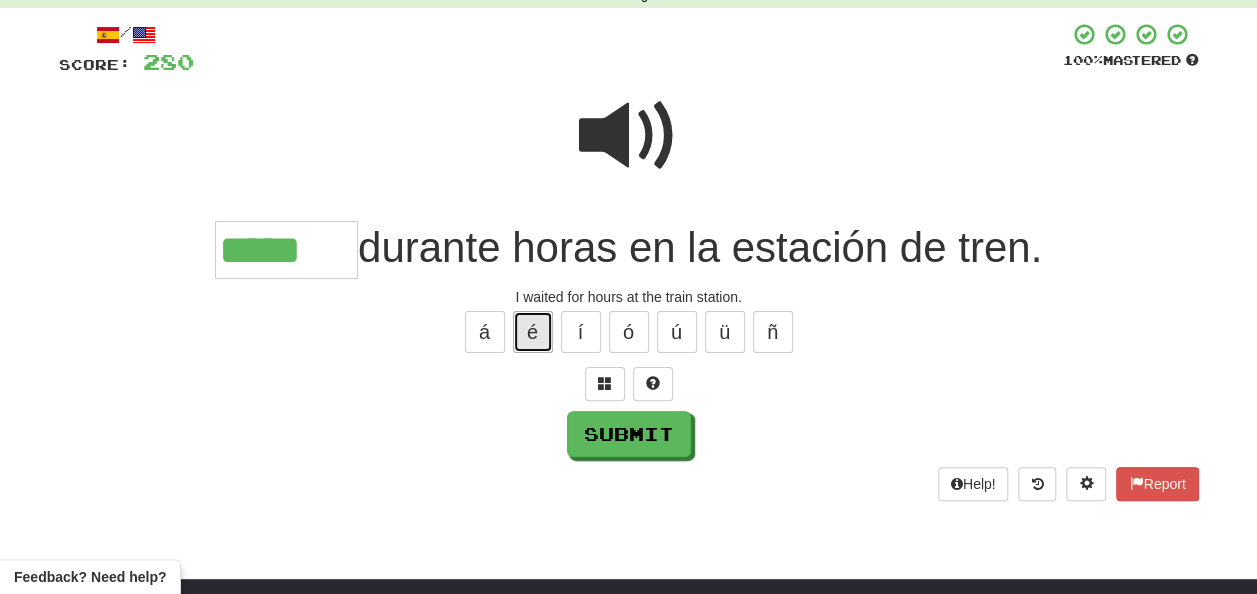 click on "é" at bounding box center (533, 332) 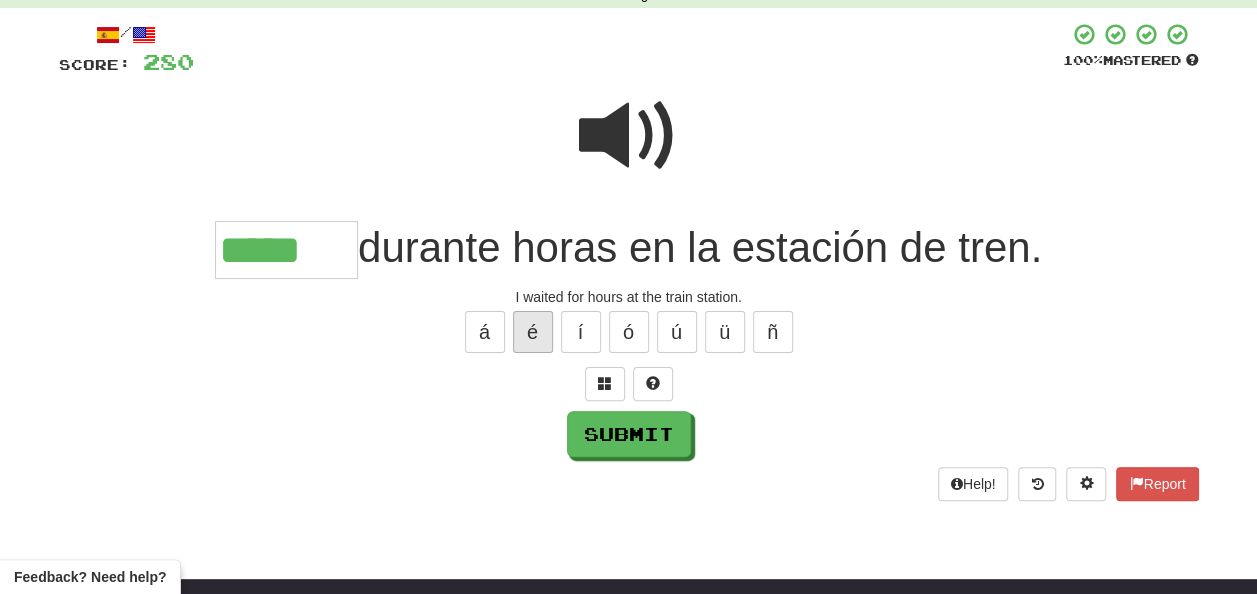 type on "******" 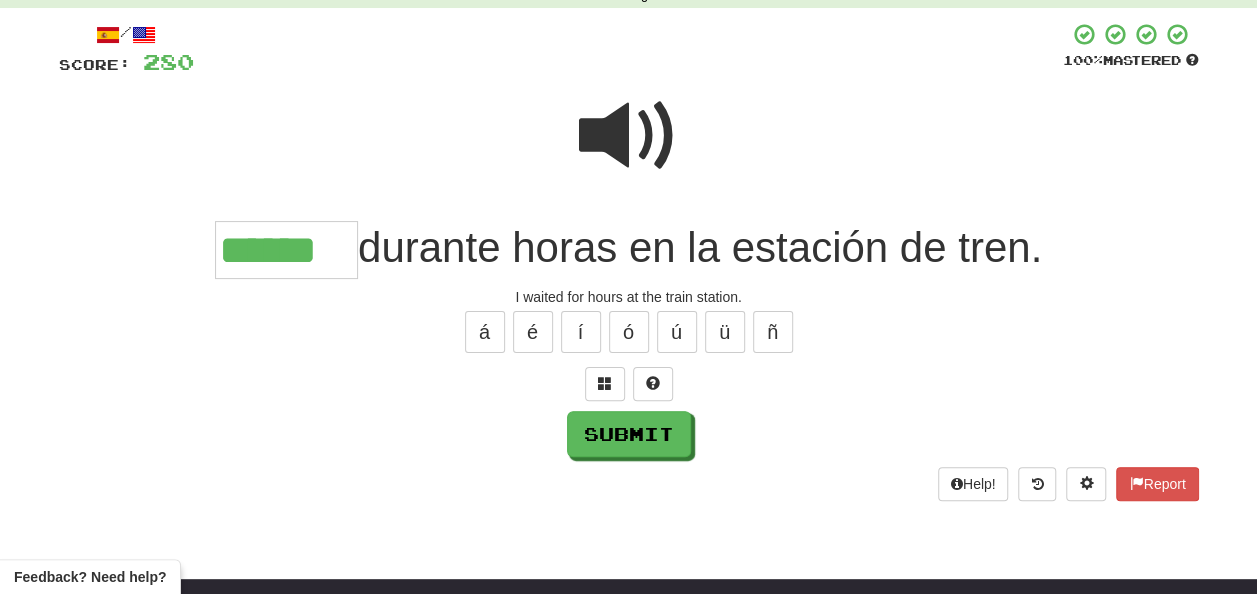 click at bounding box center [629, 136] 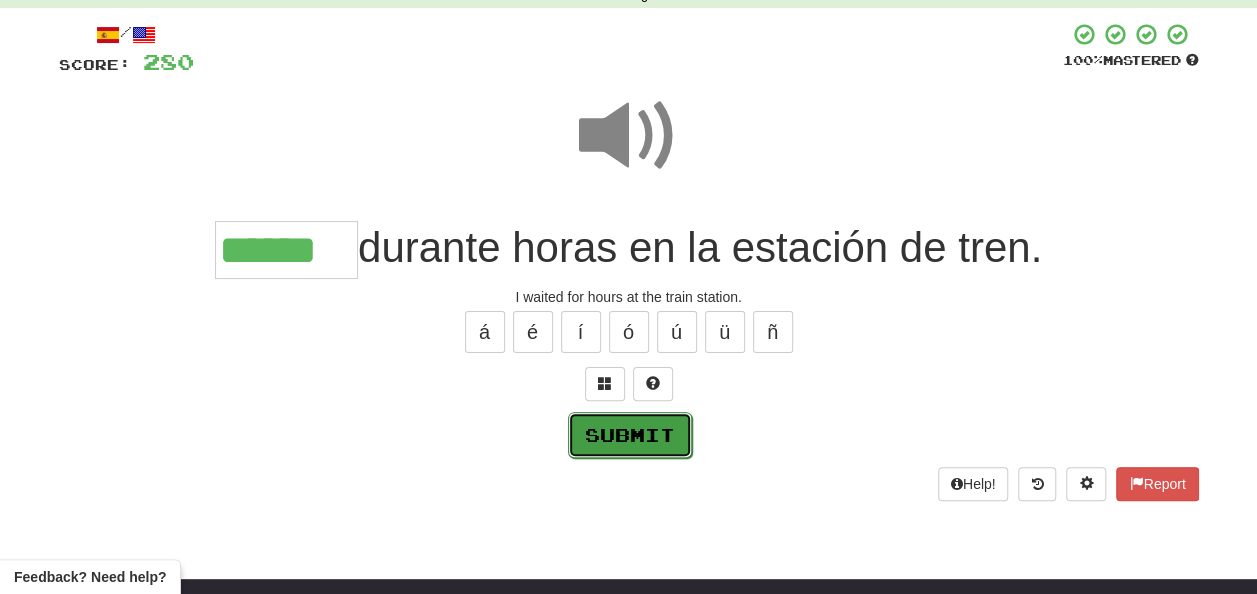 click on "Submit" at bounding box center [630, 435] 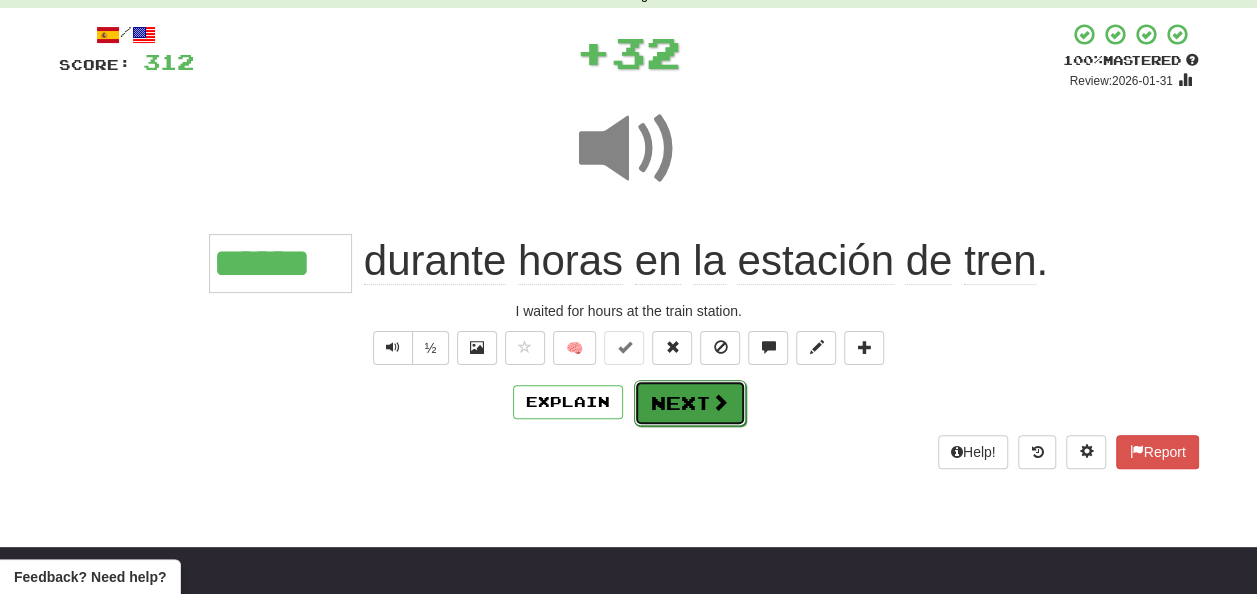 click on "Next" at bounding box center [690, 403] 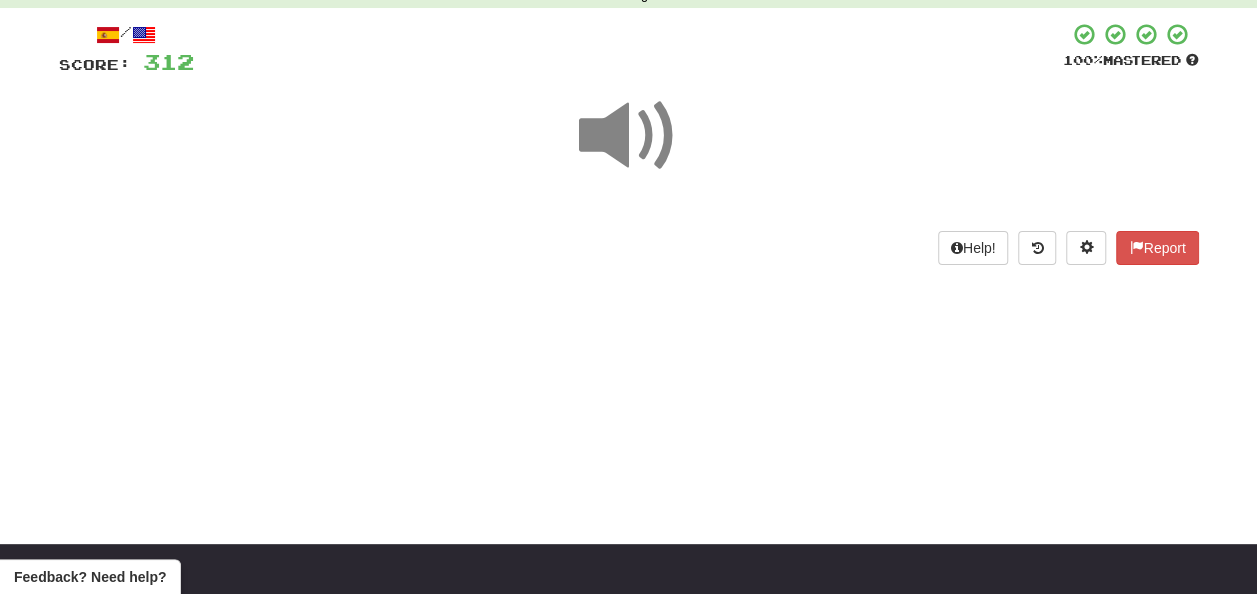 click at bounding box center [629, 136] 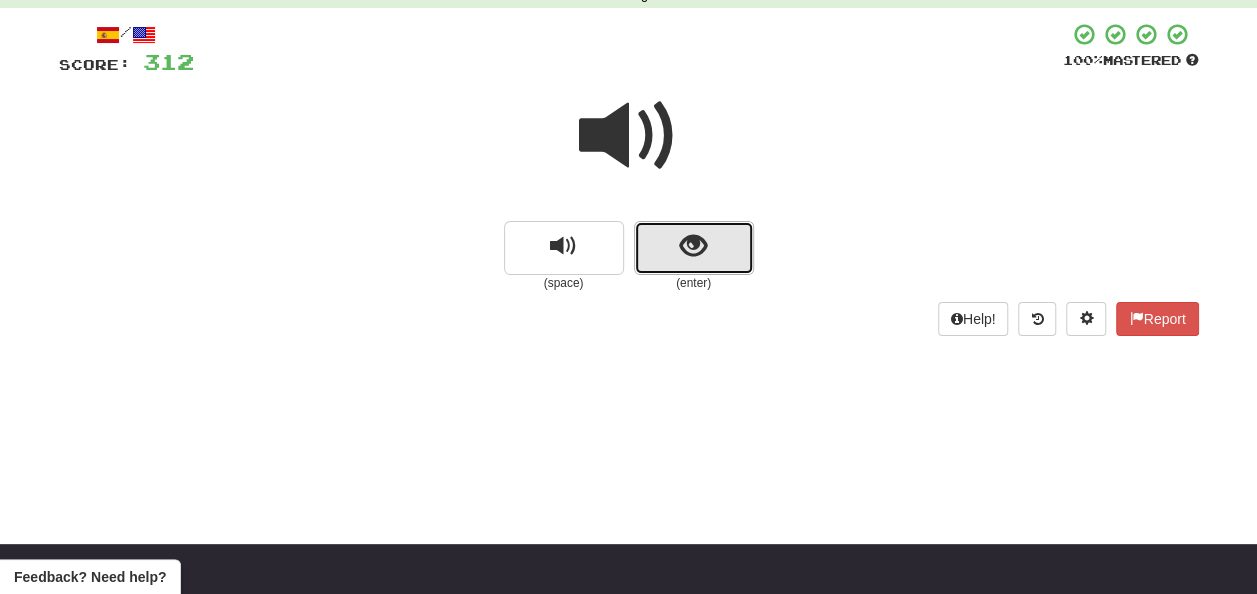 click at bounding box center (693, 246) 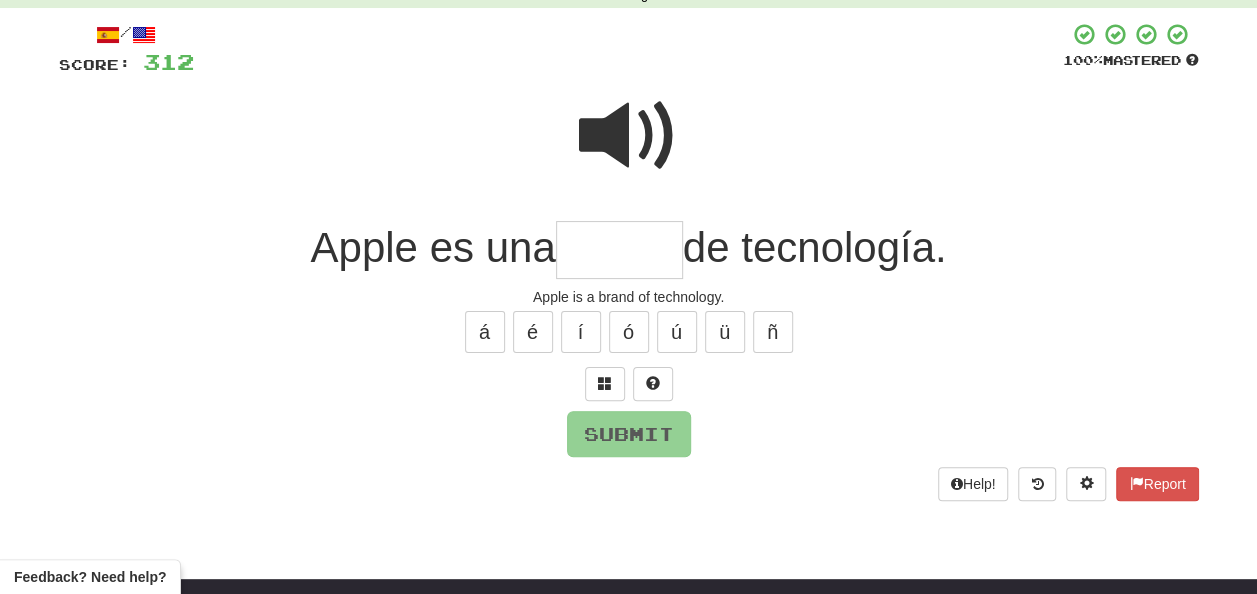 click at bounding box center [619, 250] 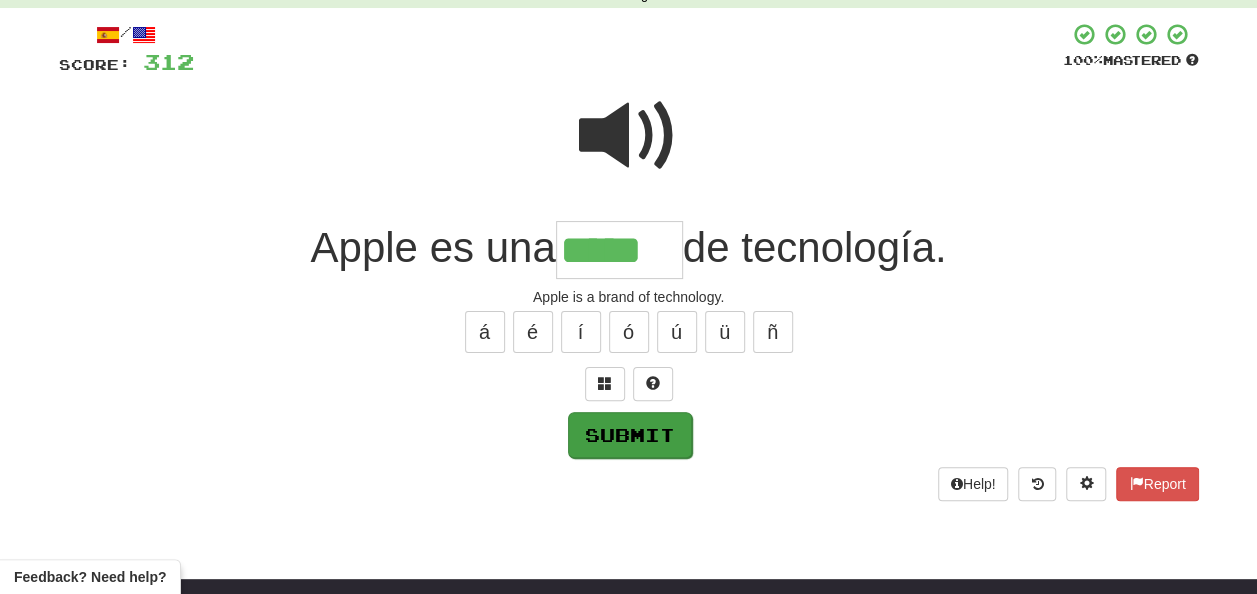 type on "*****" 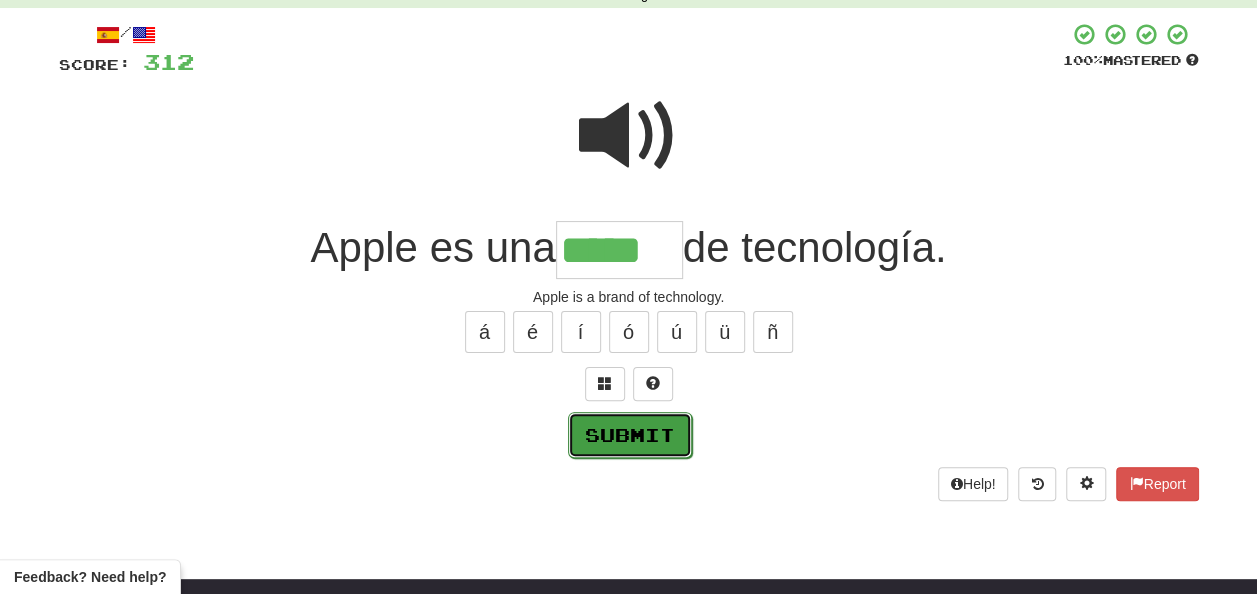 click on "Submit" at bounding box center (630, 435) 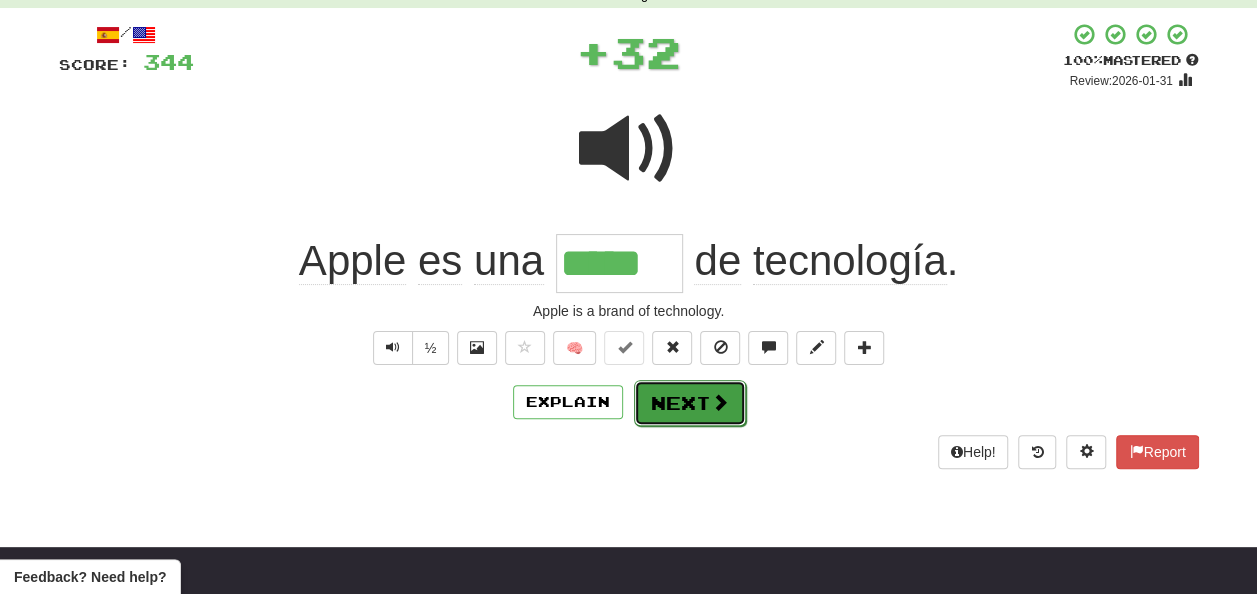 click on "Next" at bounding box center [690, 403] 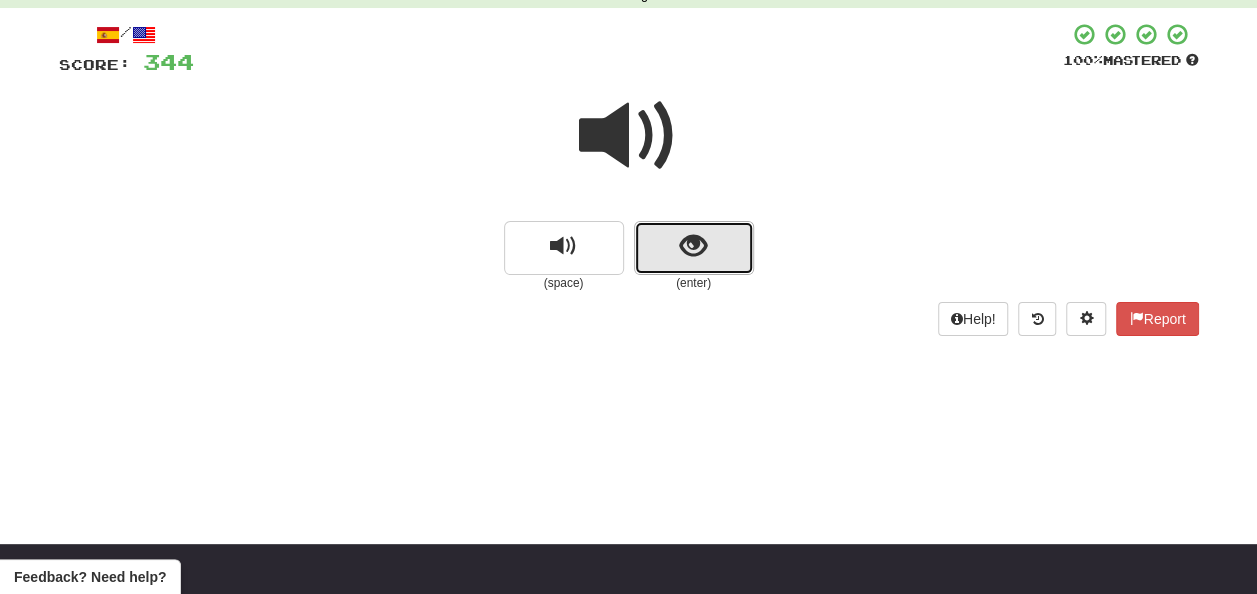 click at bounding box center (693, 246) 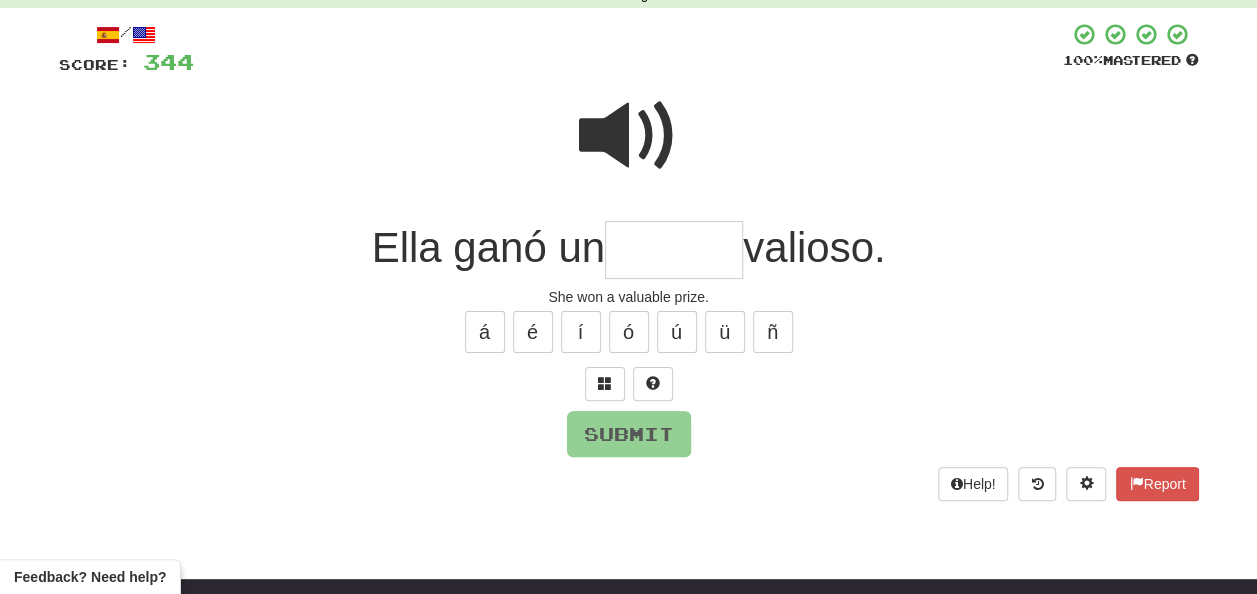click at bounding box center (674, 250) 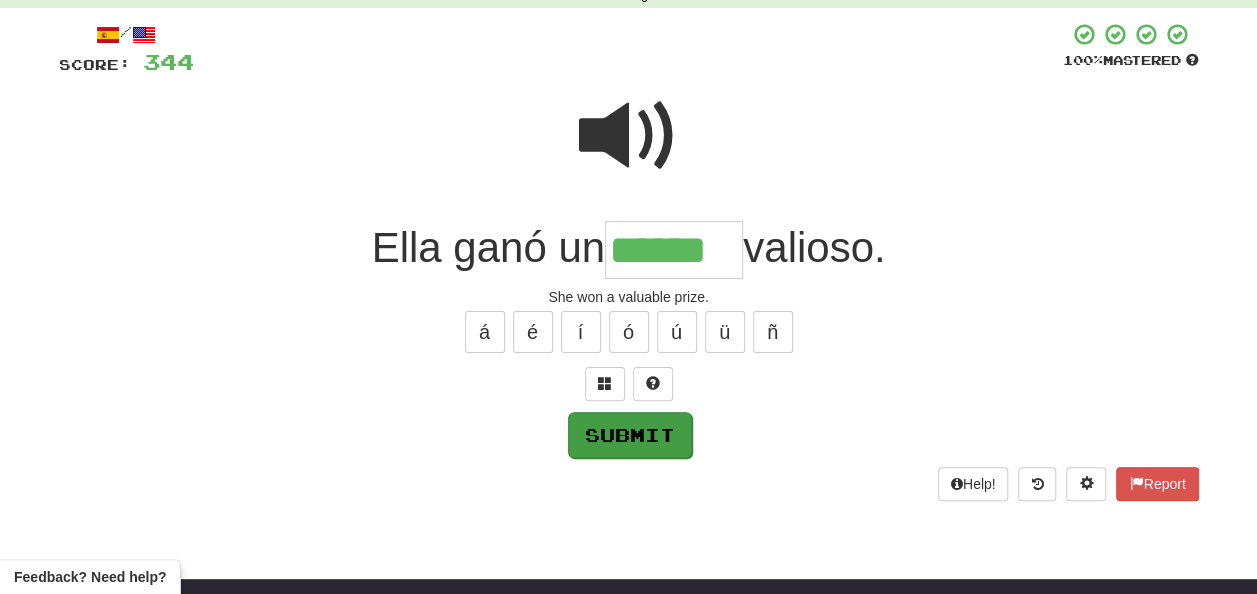type on "******" 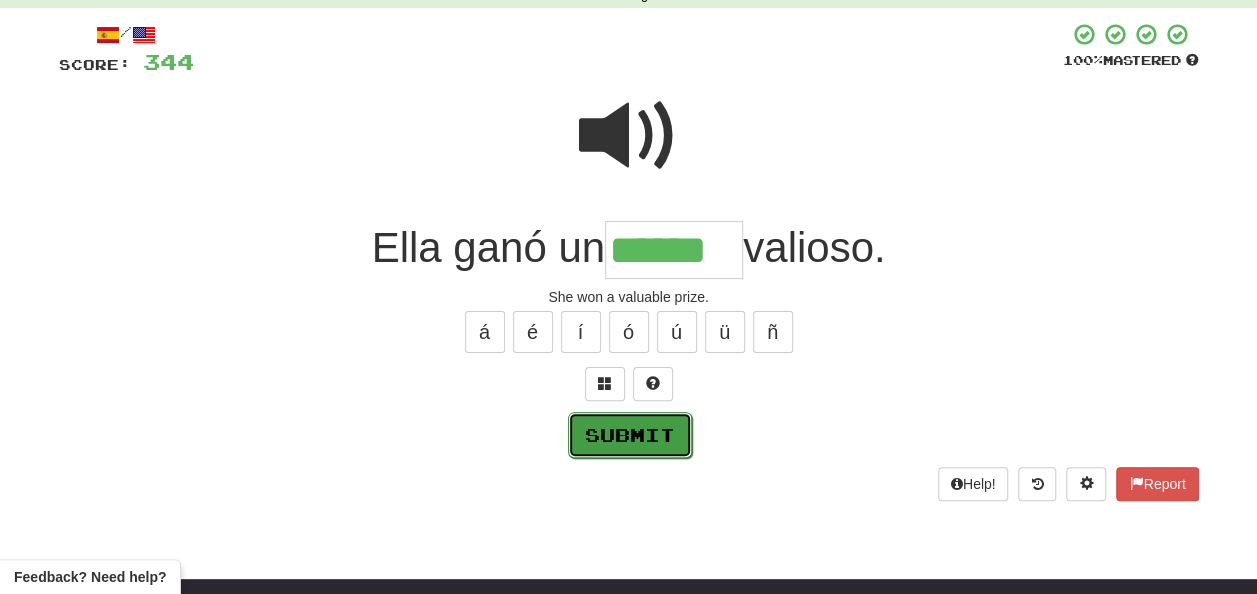 click on "Submit" at bounding box center [630, 435] 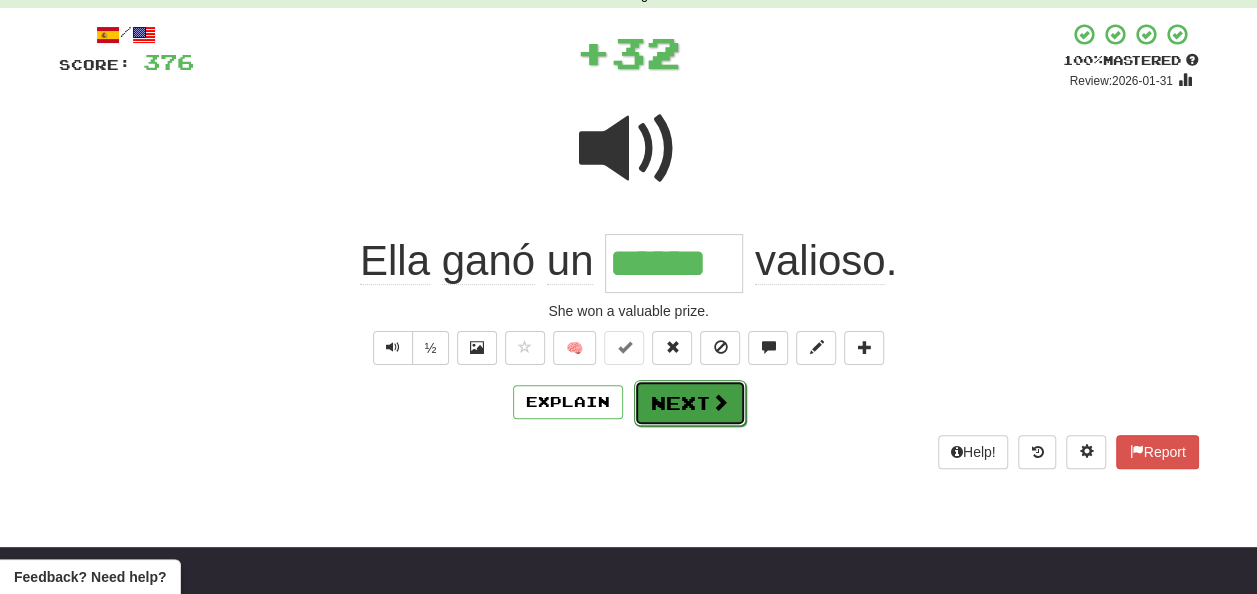 click on "Next" at bounding box center [690, 403] 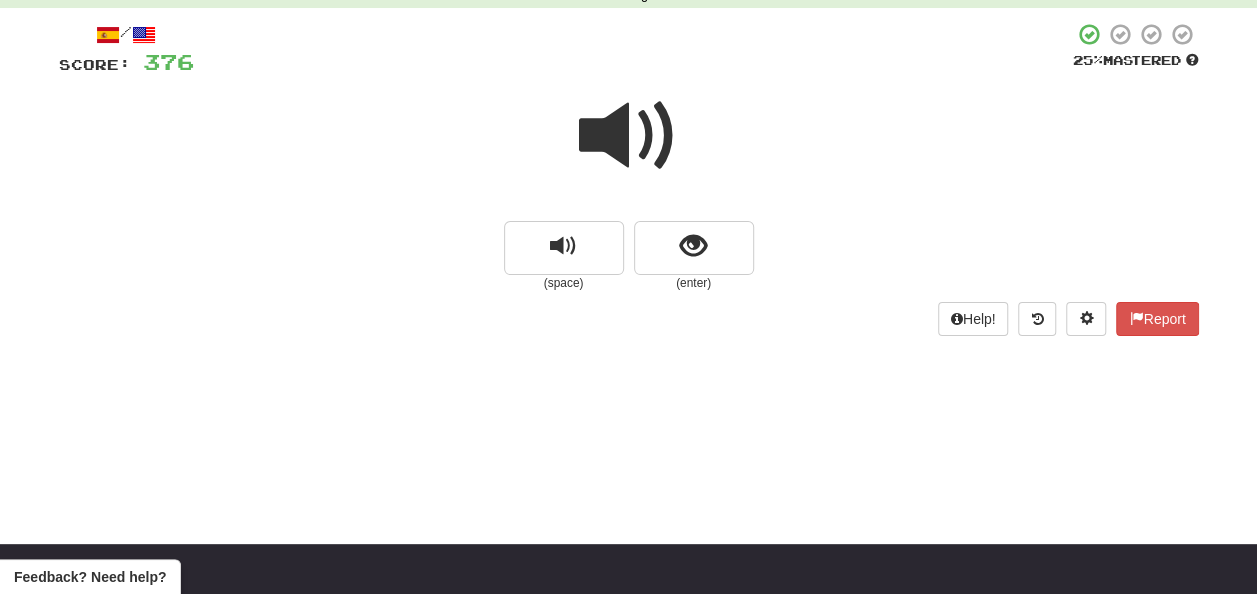 click at bounding box center [629, 136] 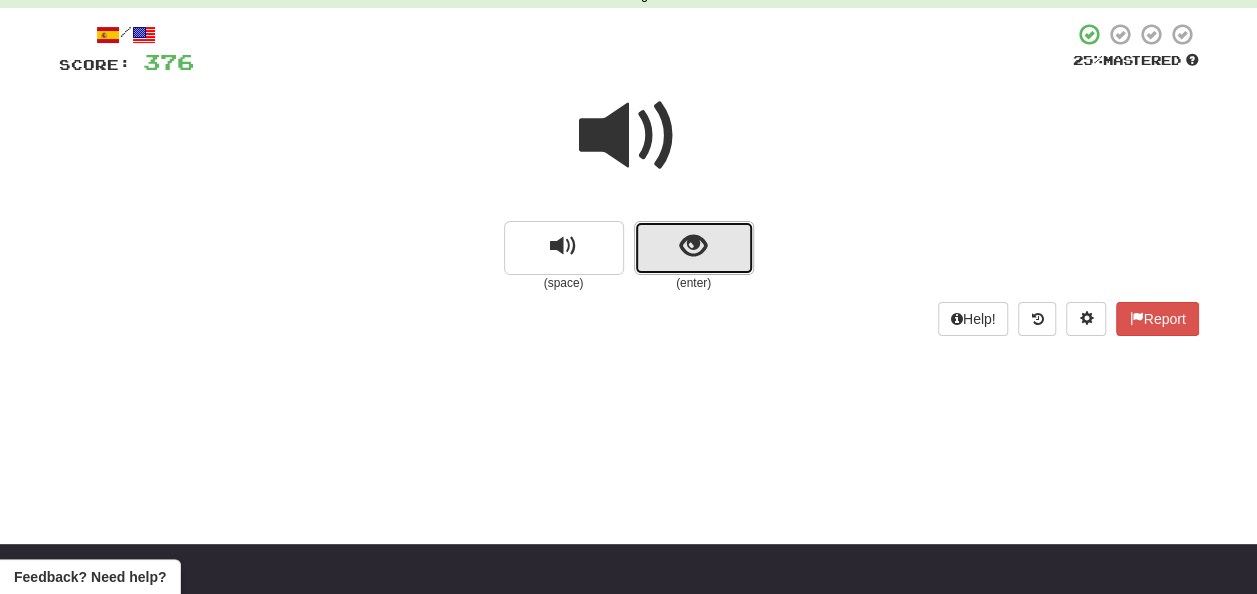 click at bounding box center (693, 246) 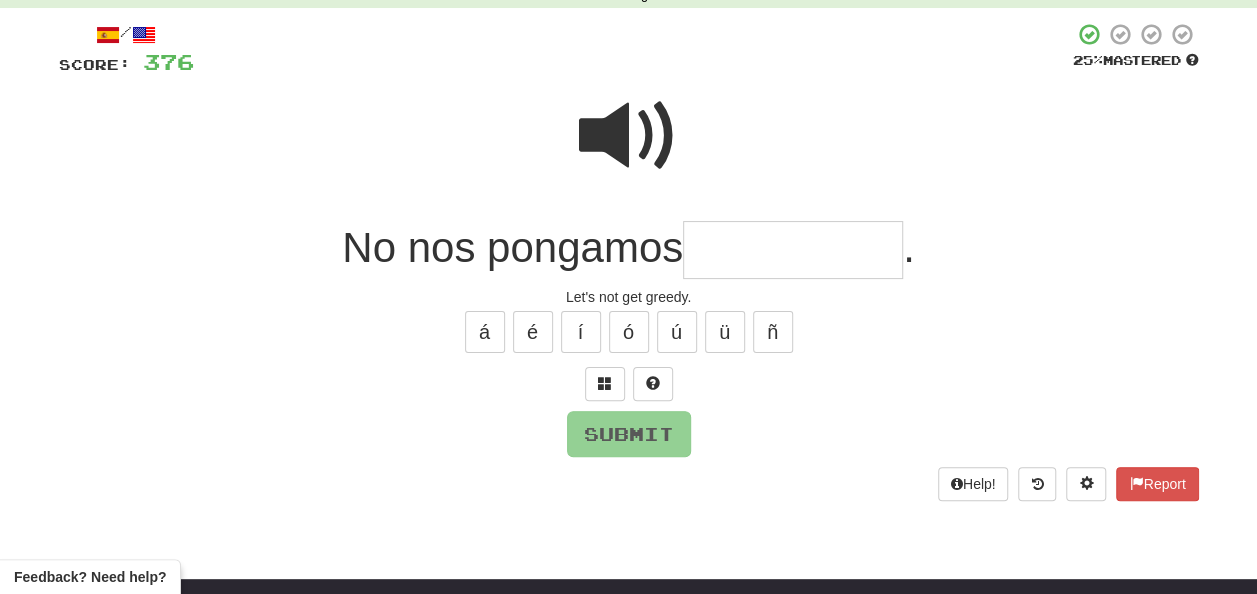 click at bounding box center (793, 250) 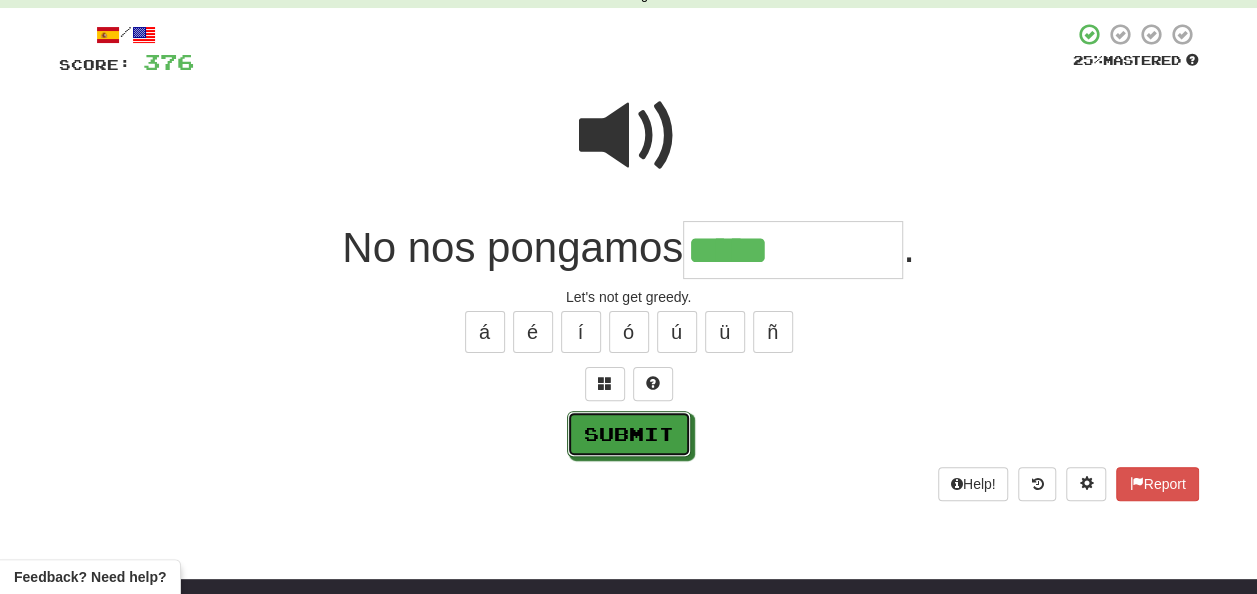 drag, startPoint x: 611, startPoint y: 428, endPoint x: 612, endPoint y: 448, distance: 20.024984 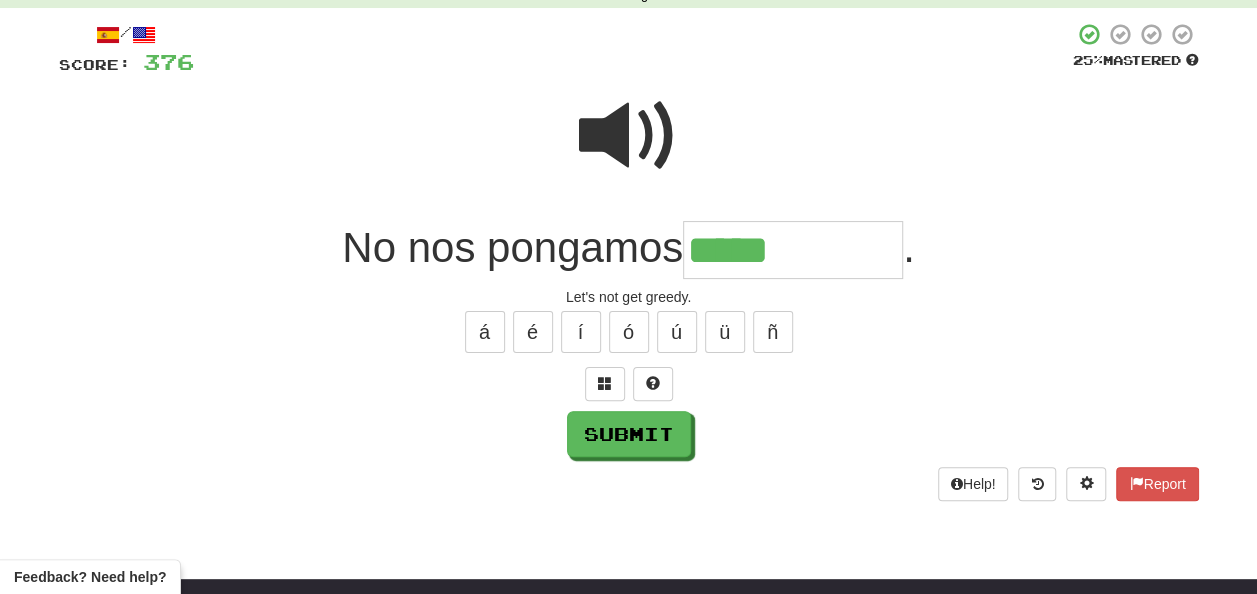 type on "**********" 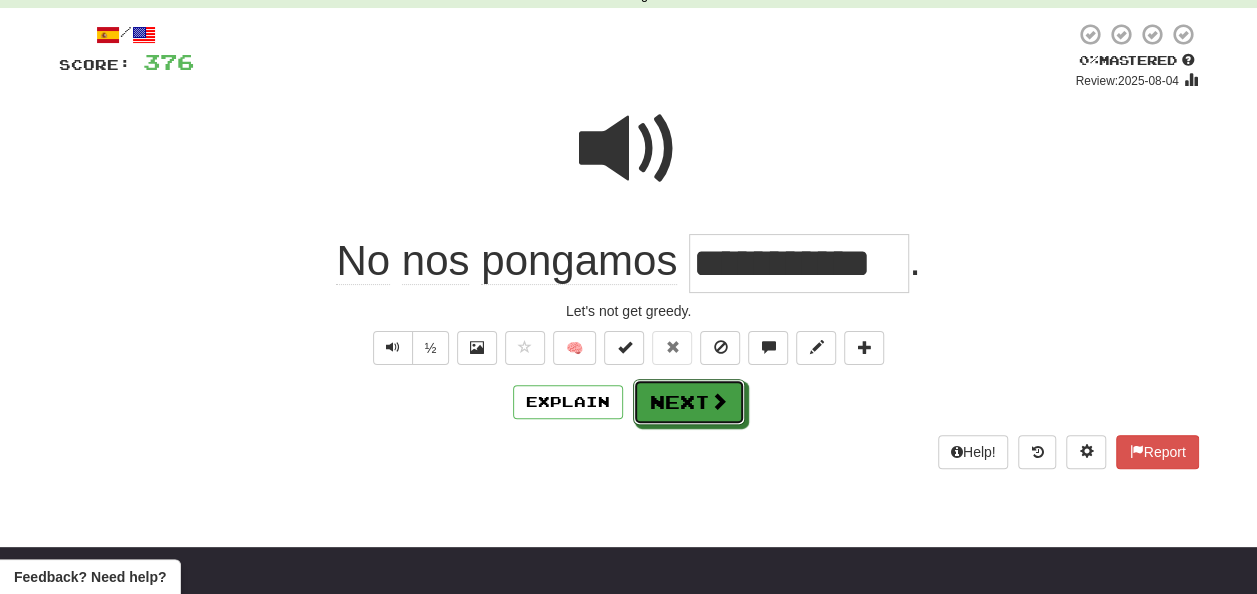 click on "Next" at bounding box center (689, 402) 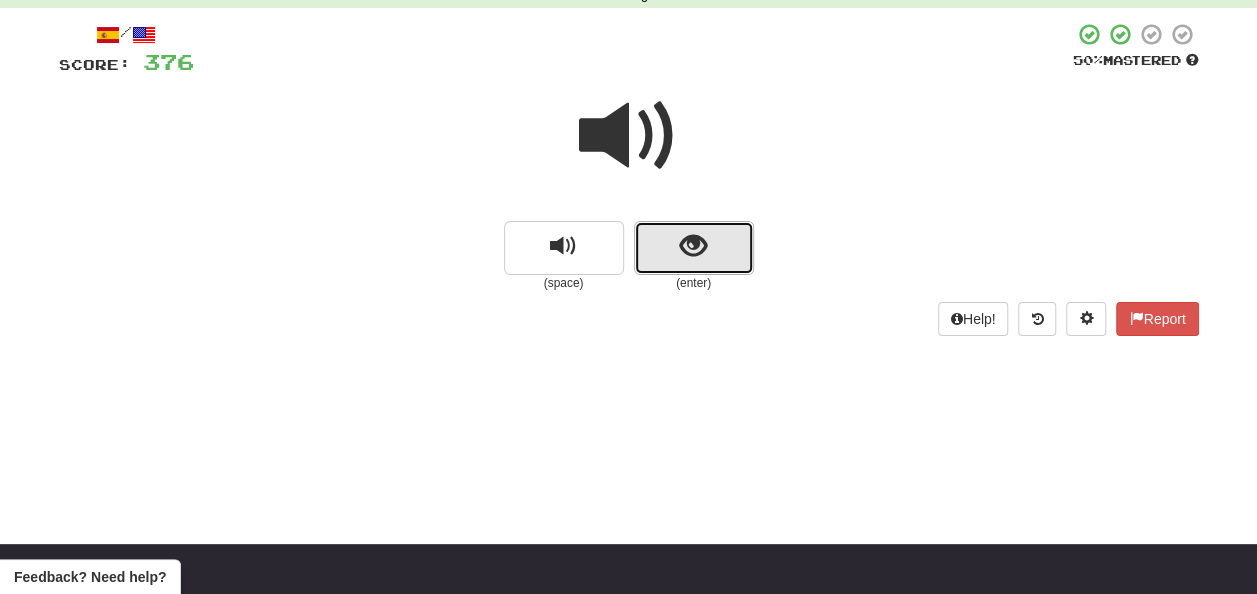 click at bounding box center [693, 246] 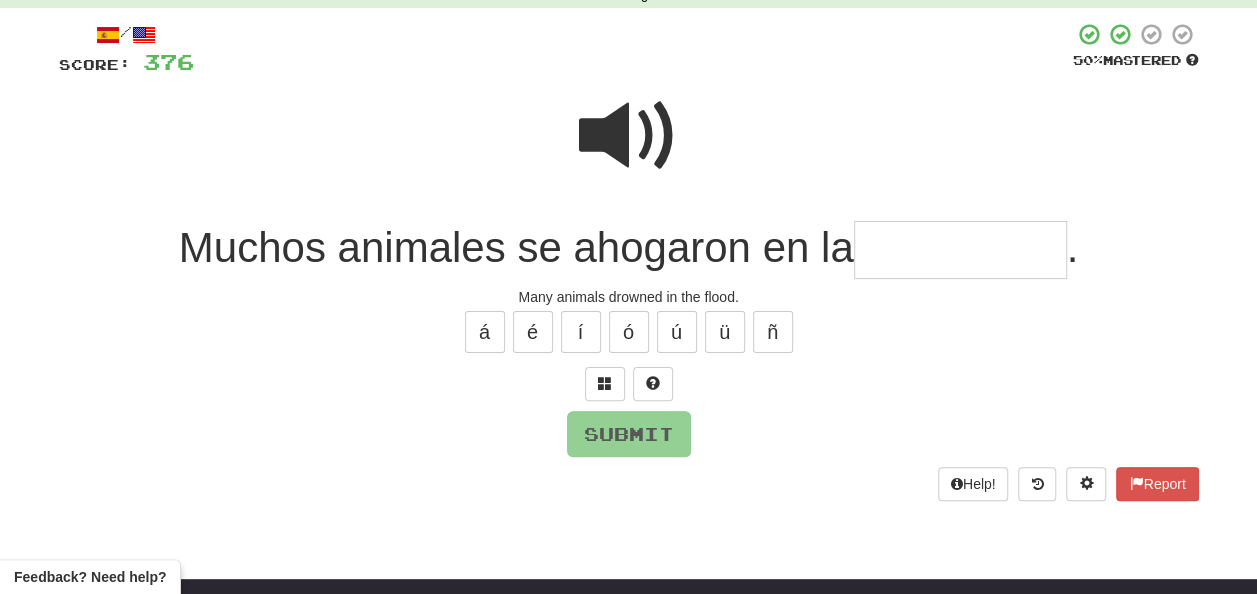 click at bounding box center (960, 250) 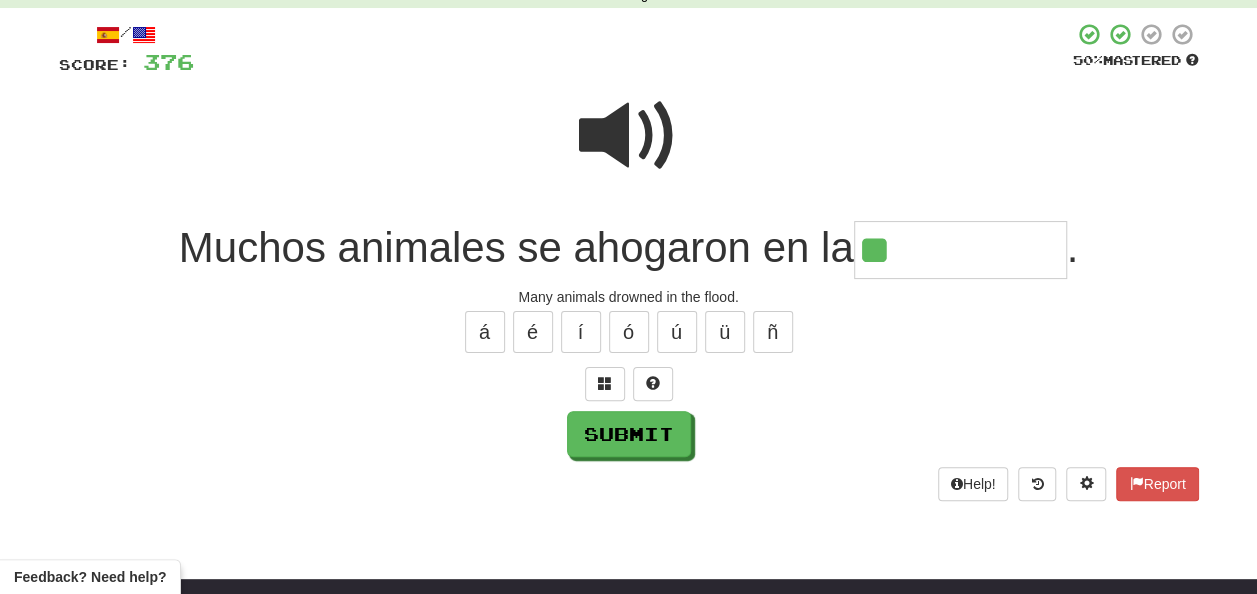 click at bounding box center [629, 136] 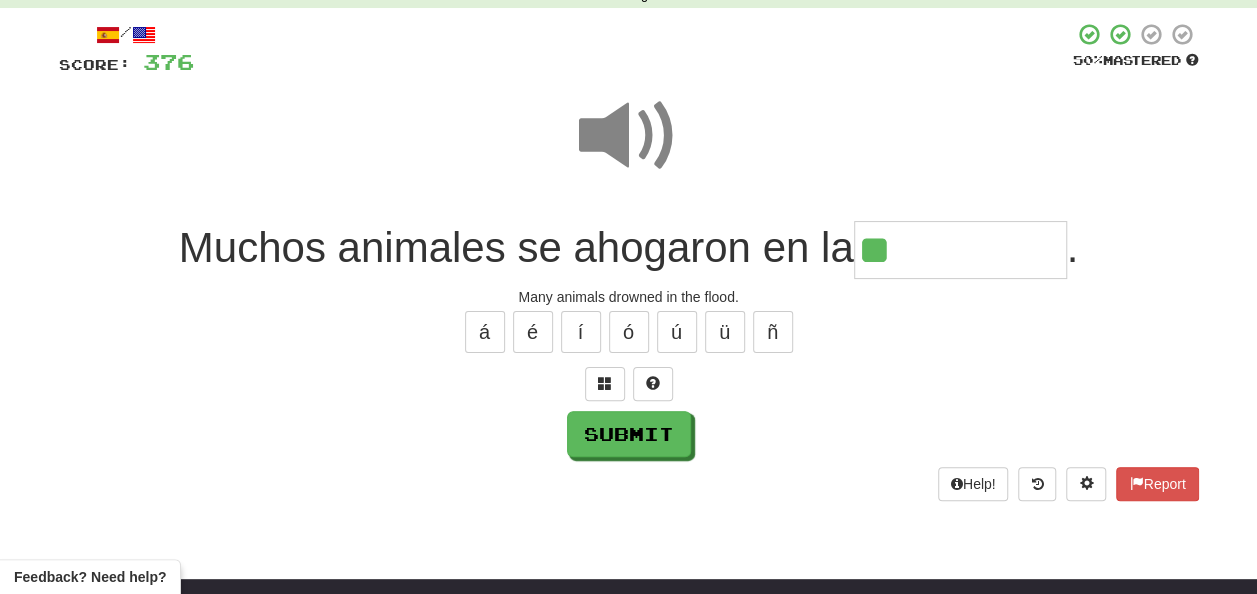 click on "**" at bounding box center (960, 250) 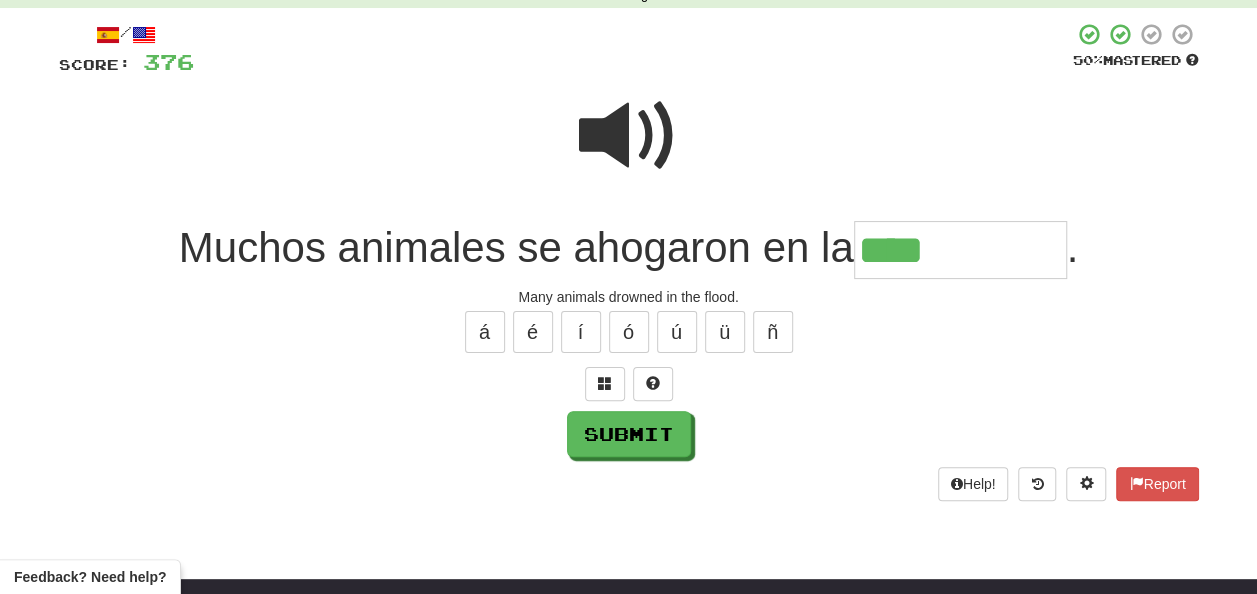click at bounding box center [629, 136] 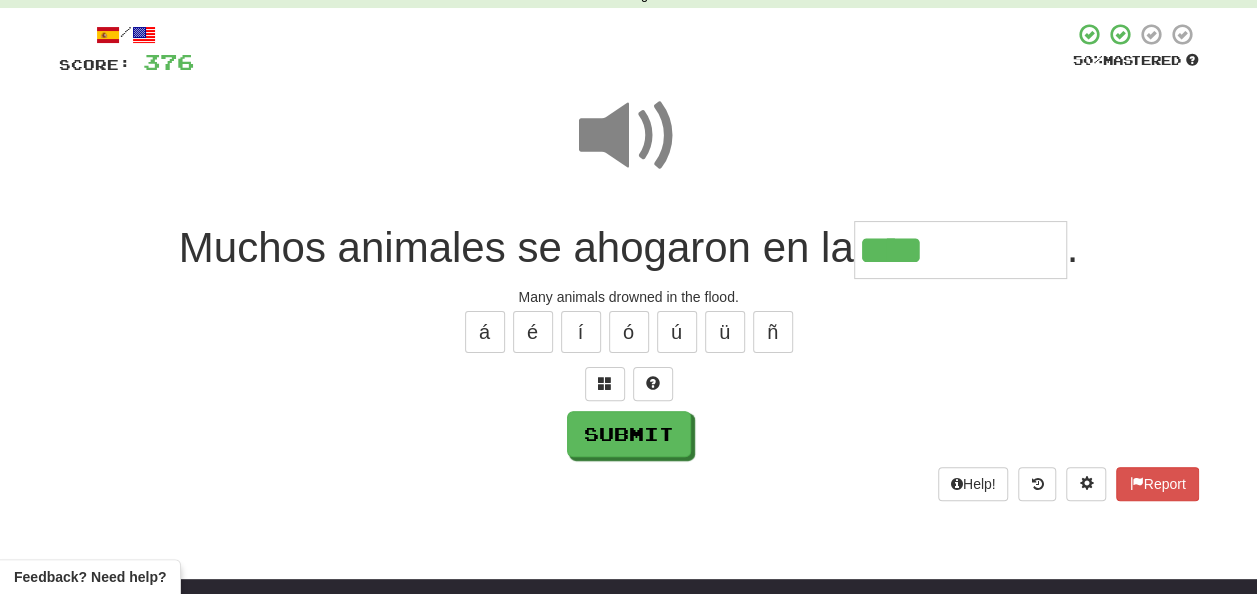 click on "****" at bounding box center (960, 250) 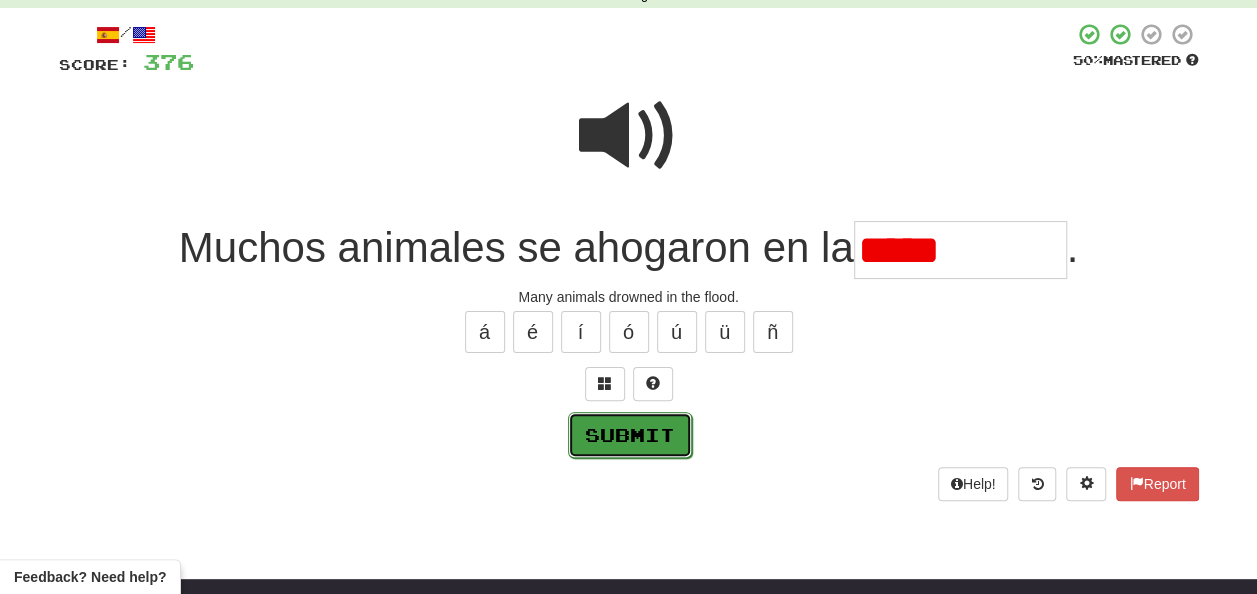 click on "Submit" at bounding box center [630, 435] 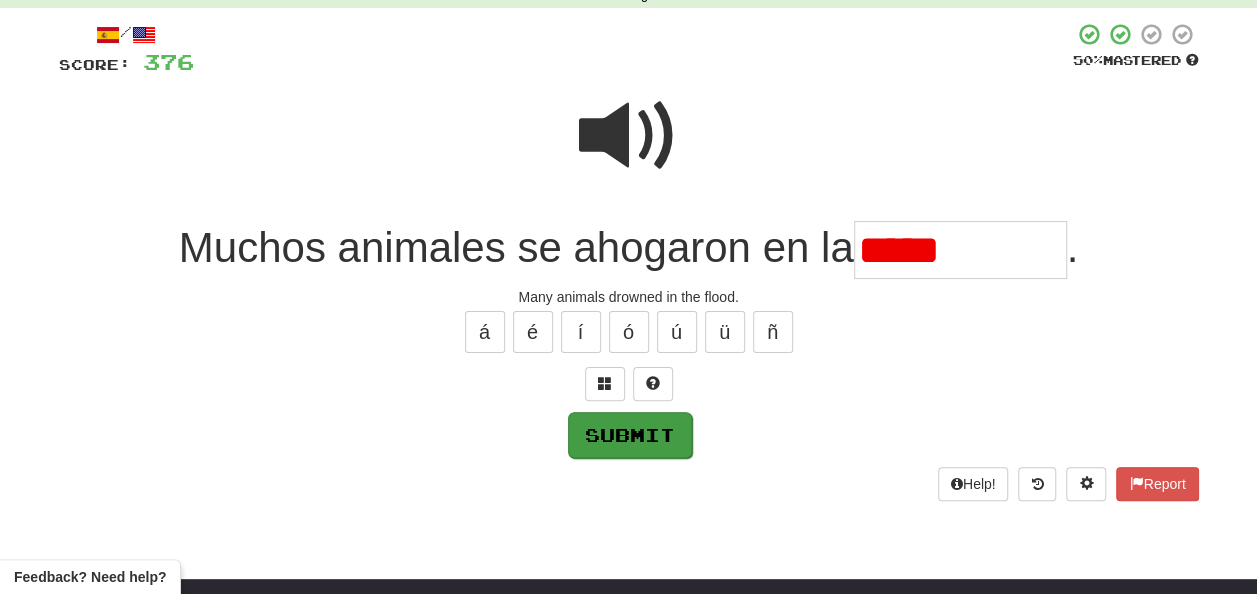 type on "**********" 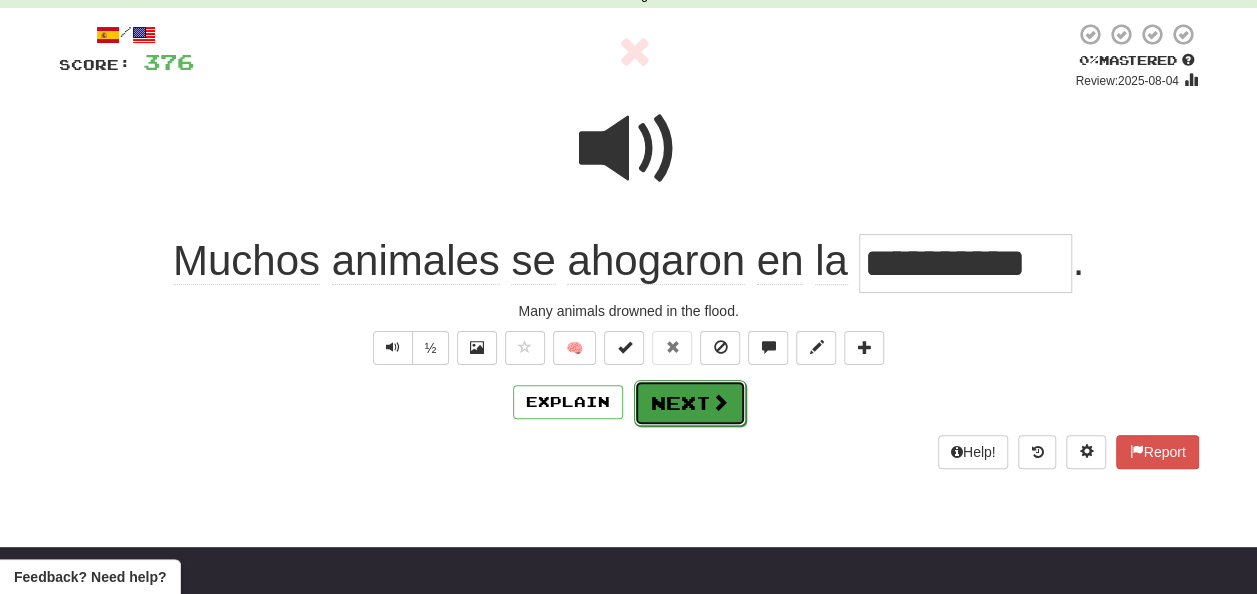 click on "Next" at bounding box center (690, 403) 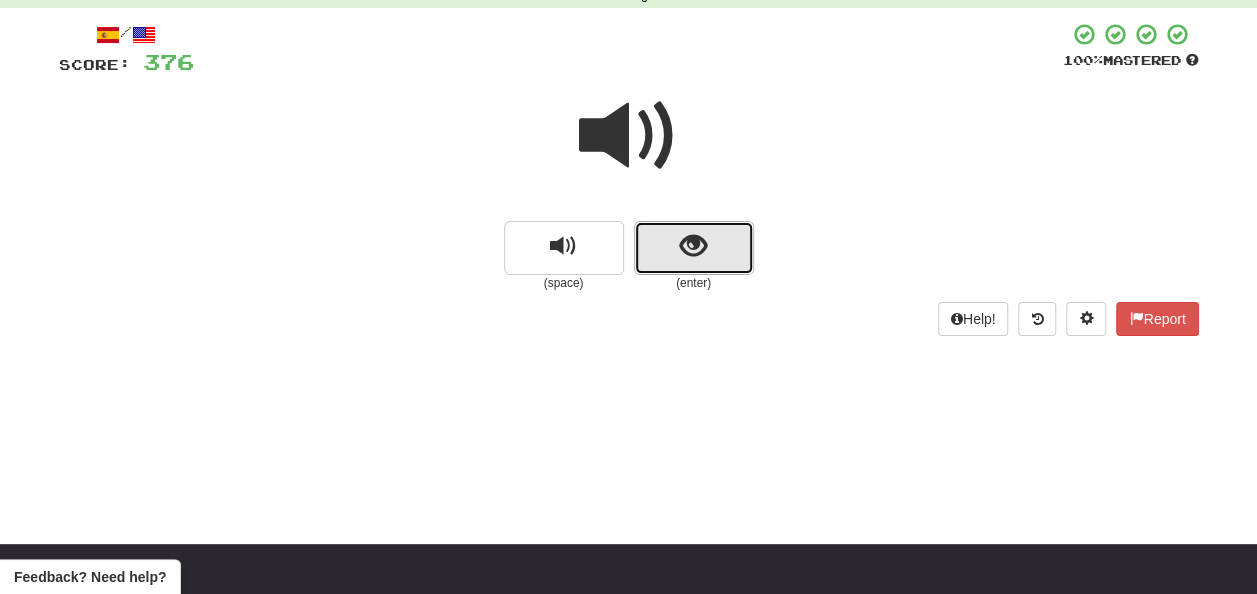 click at bounding box center (693, 246) 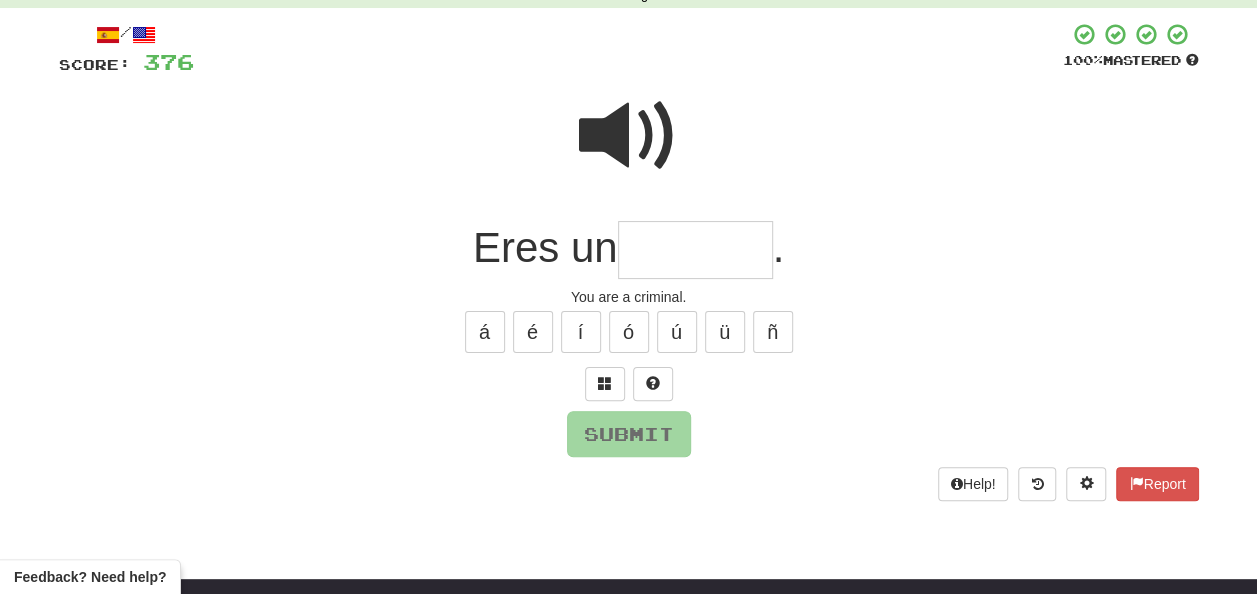 click at bounding box center (695, 250) 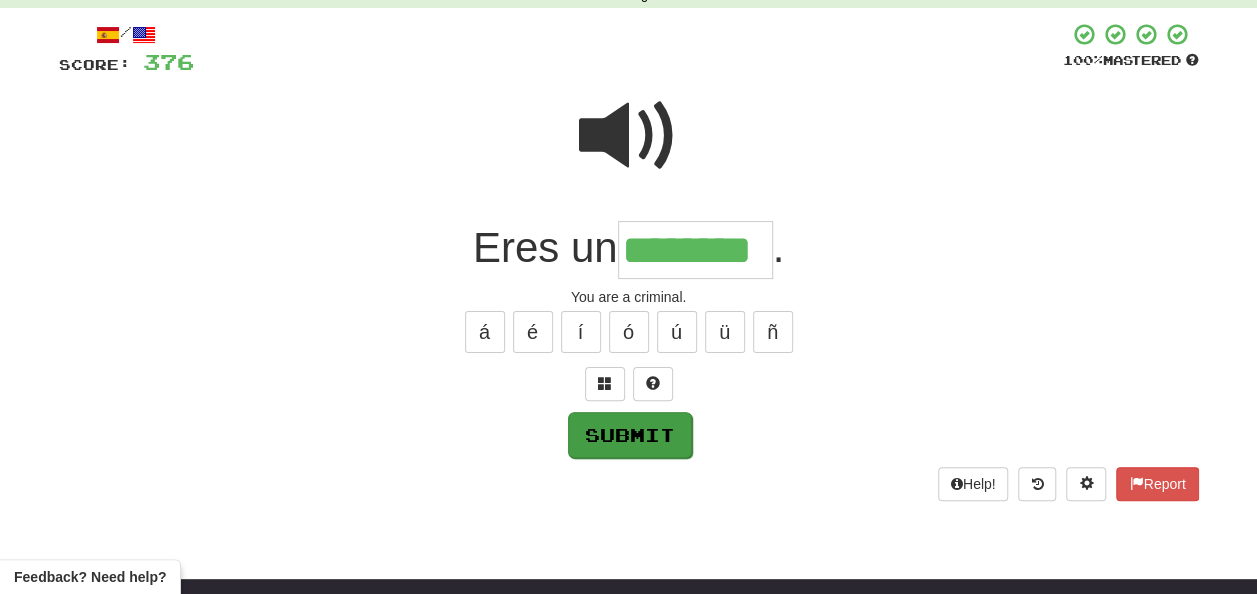 type on "********" 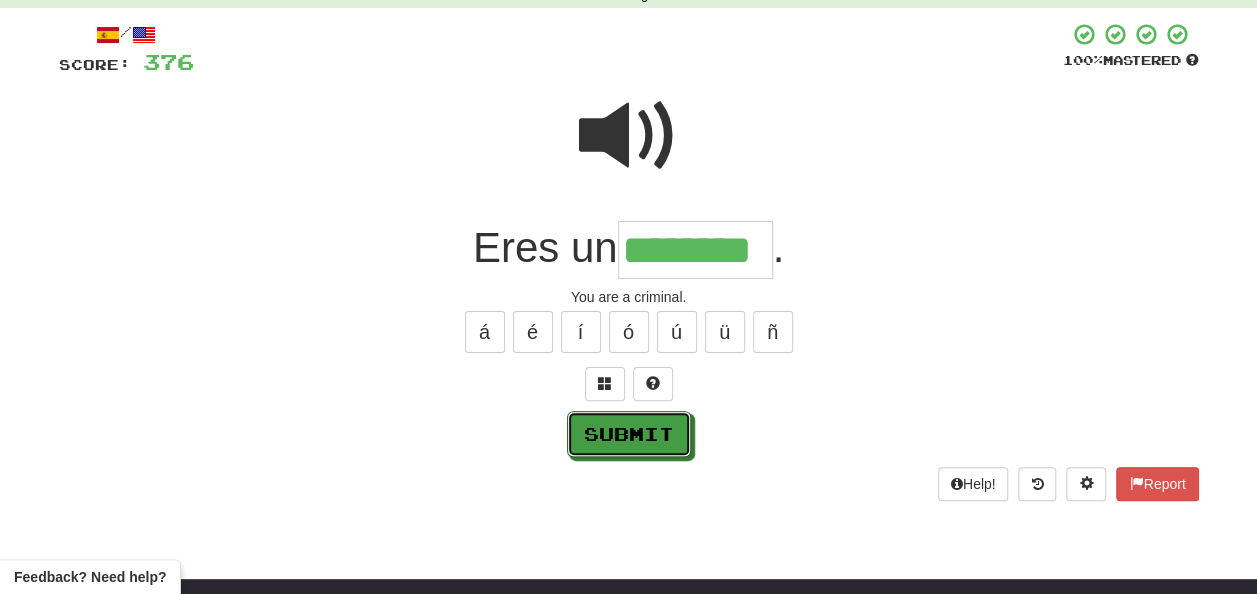 click on "Submit" at bounding box center (629, 434) 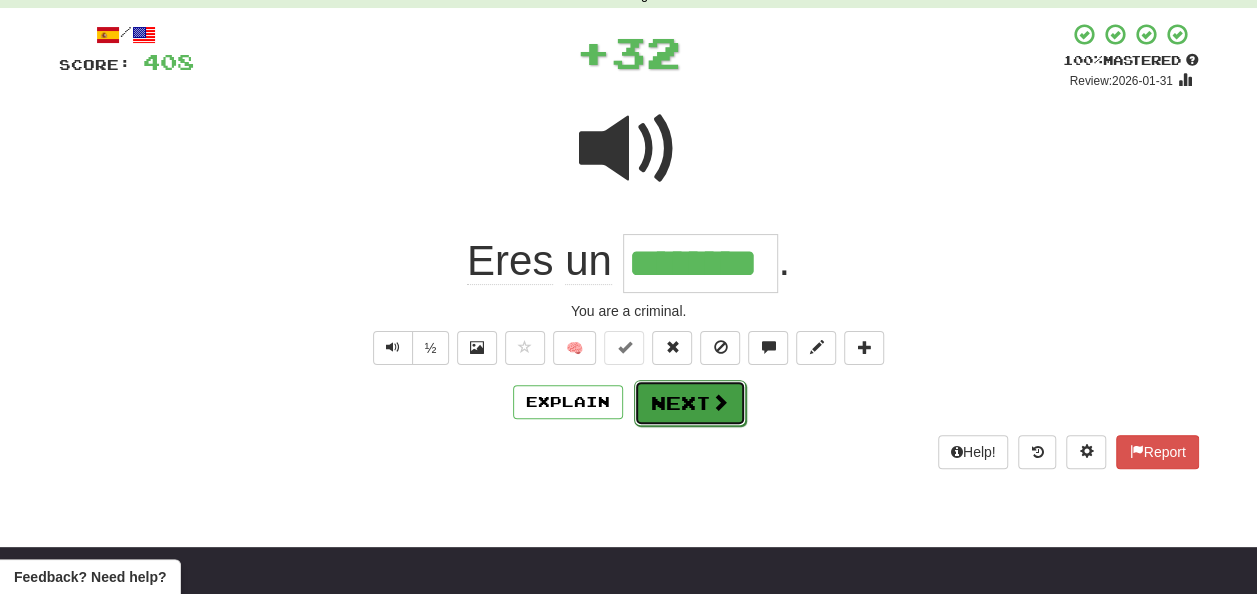 click on "Next" at bounding box center [690, 403] 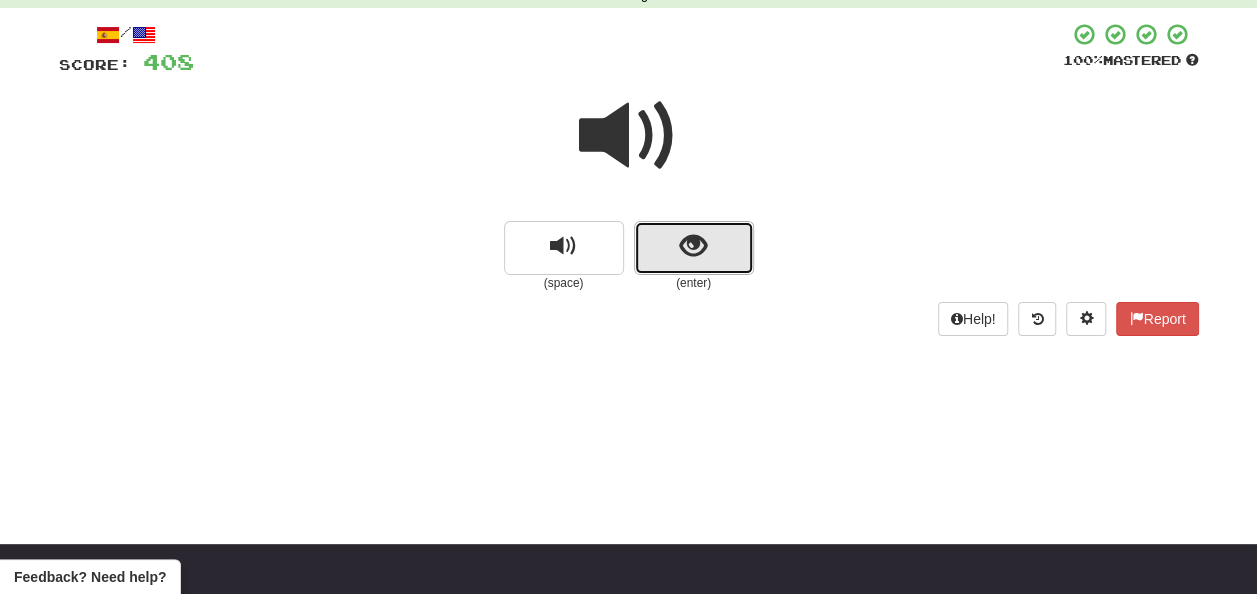 click at bounding box center (693, 246) 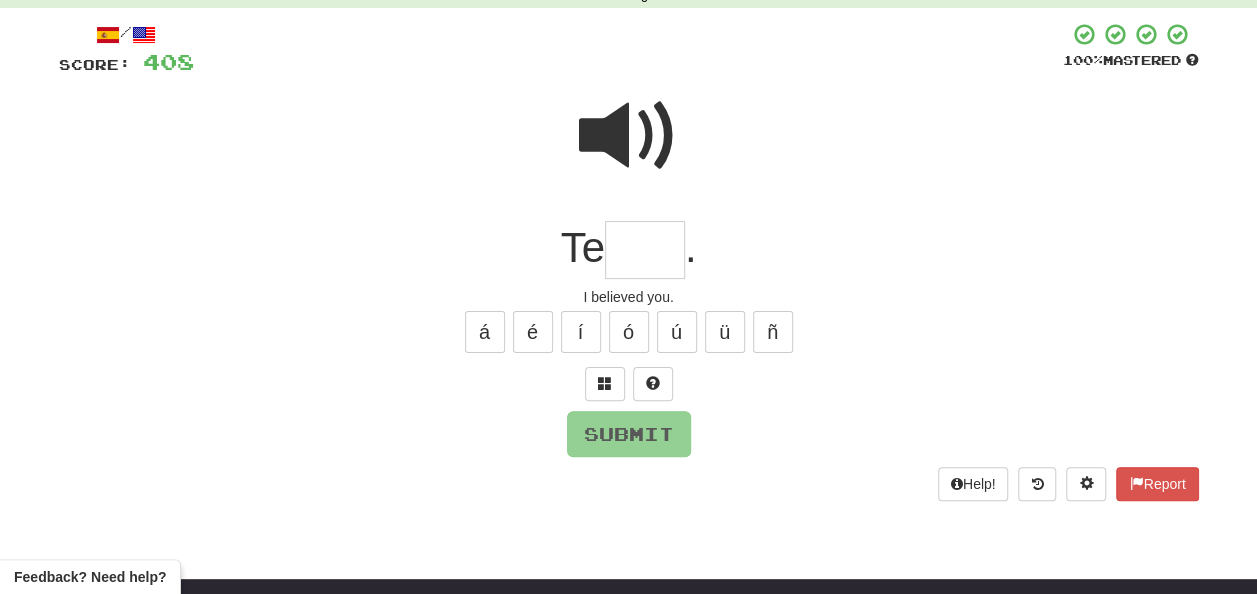 click at bounding box center [645, 250] 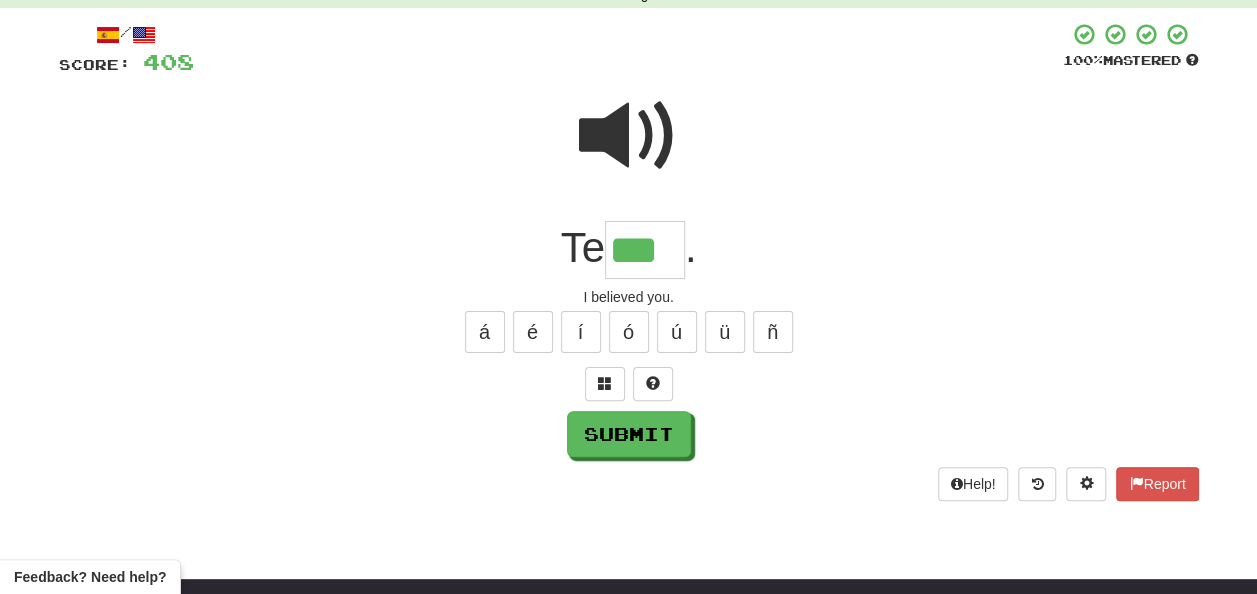 scroll, scrollTop: 0, scrollLeft: 0, axis: both 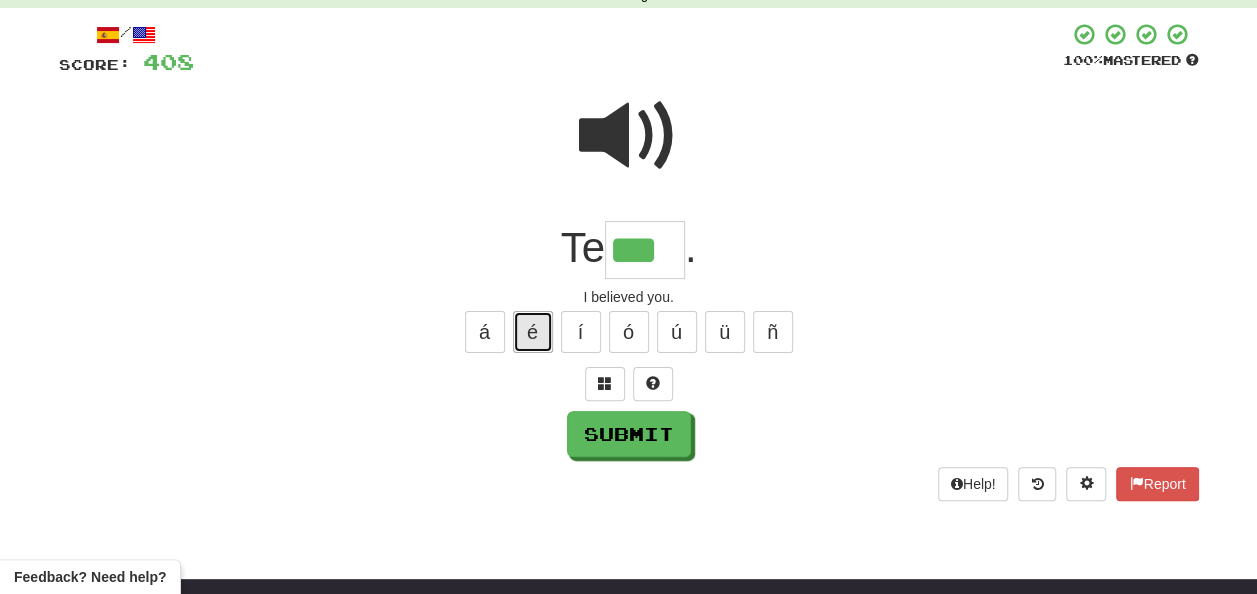 click on "é" at bounding box center (533, 332) 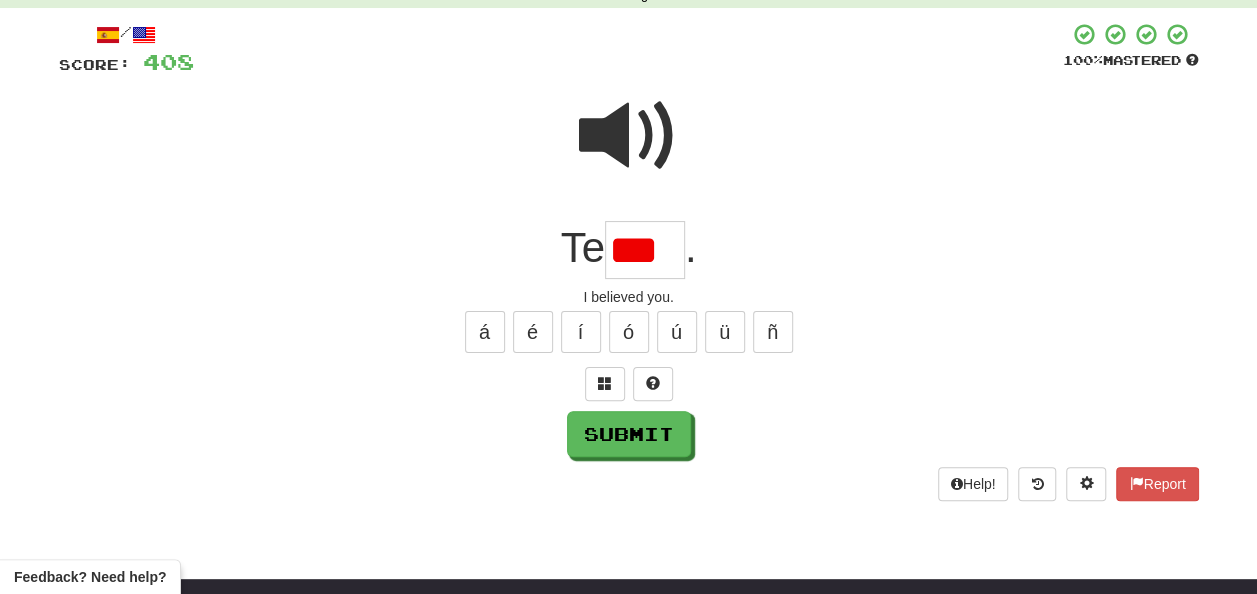 scroll, scrollTop: 0, scrollLeft: 0, axis: both 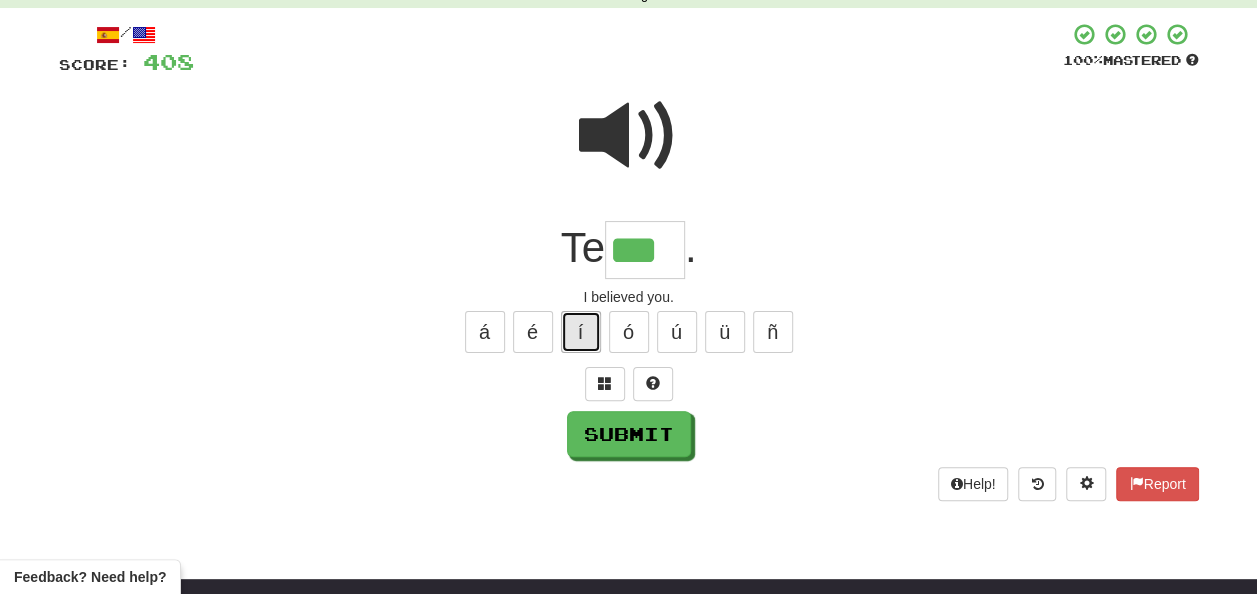 click on "í" at bounding box center [581, 332] 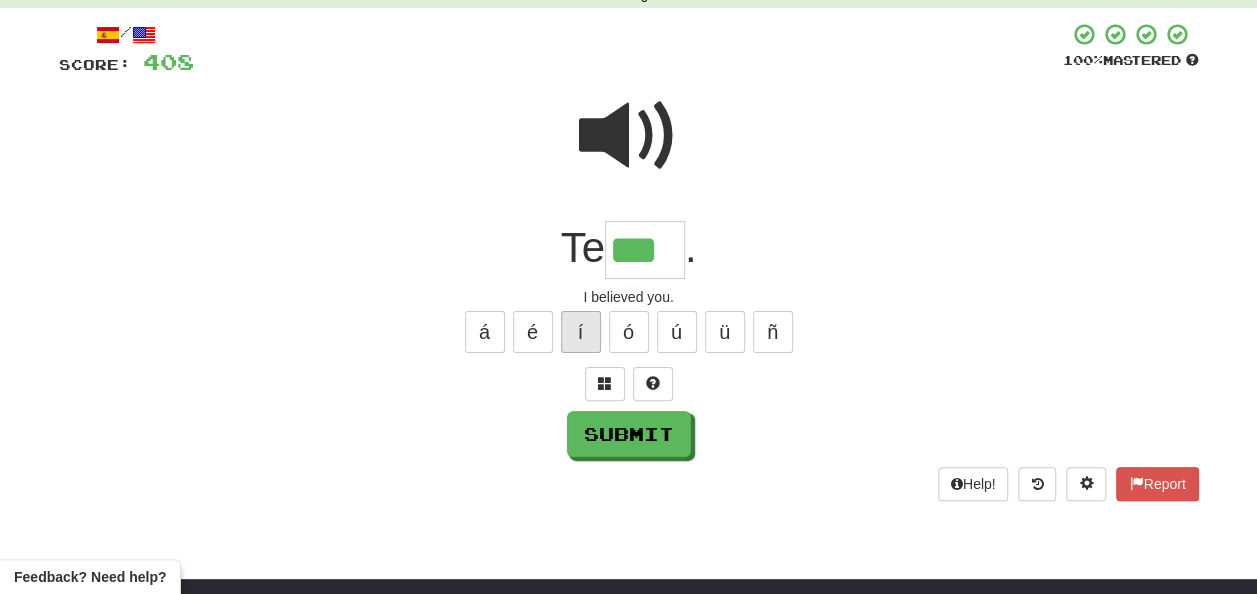 type on "****" 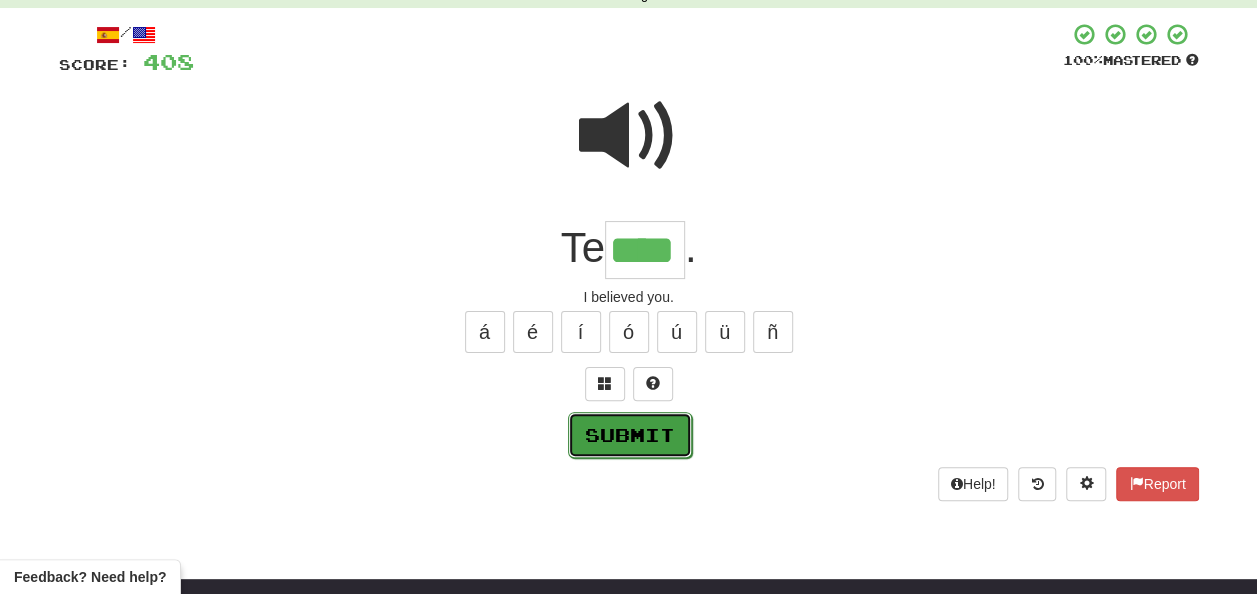 click on "Submit" at bounding box center (630, 435) 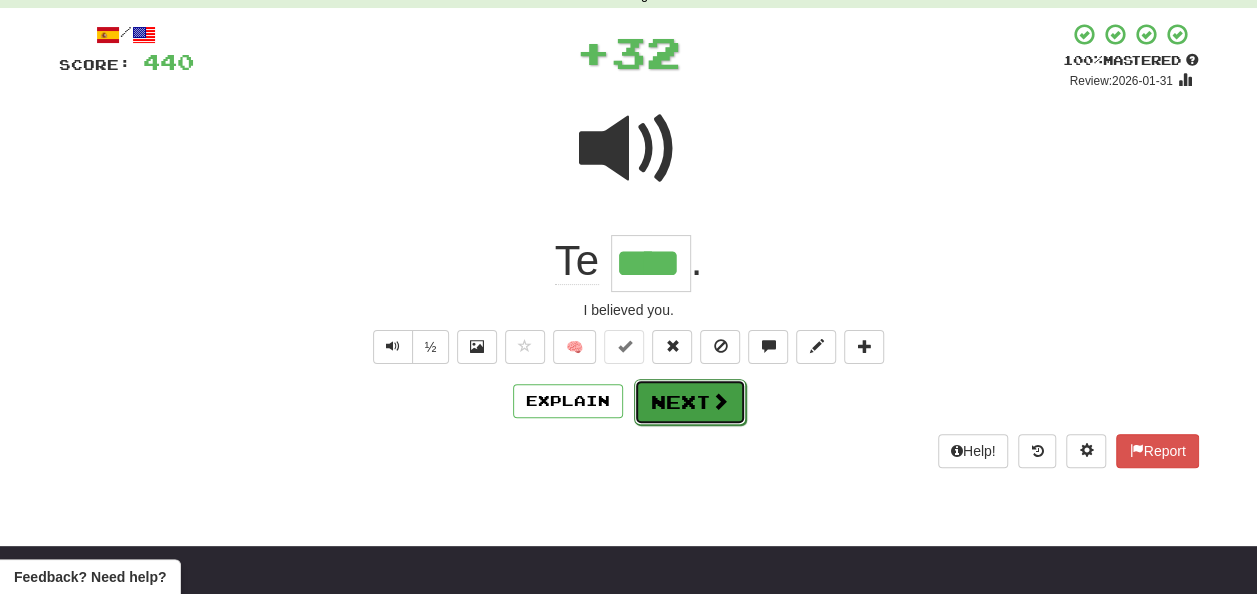 click on "Next" at bounding box center (690, 402) 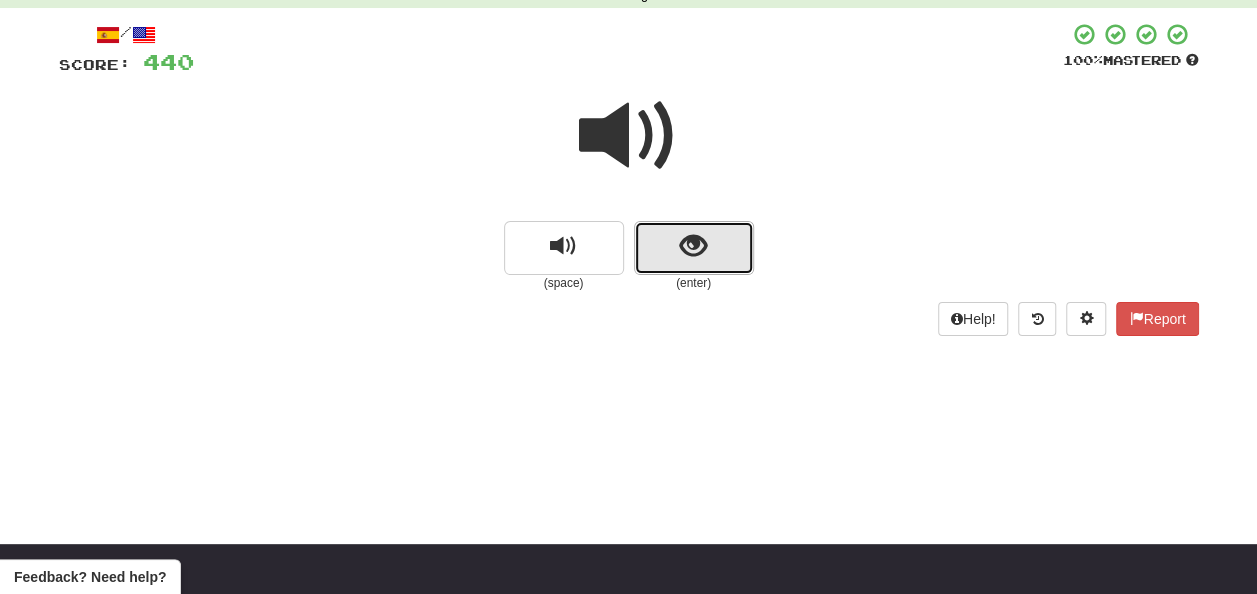click at bounding box center [693, 246] 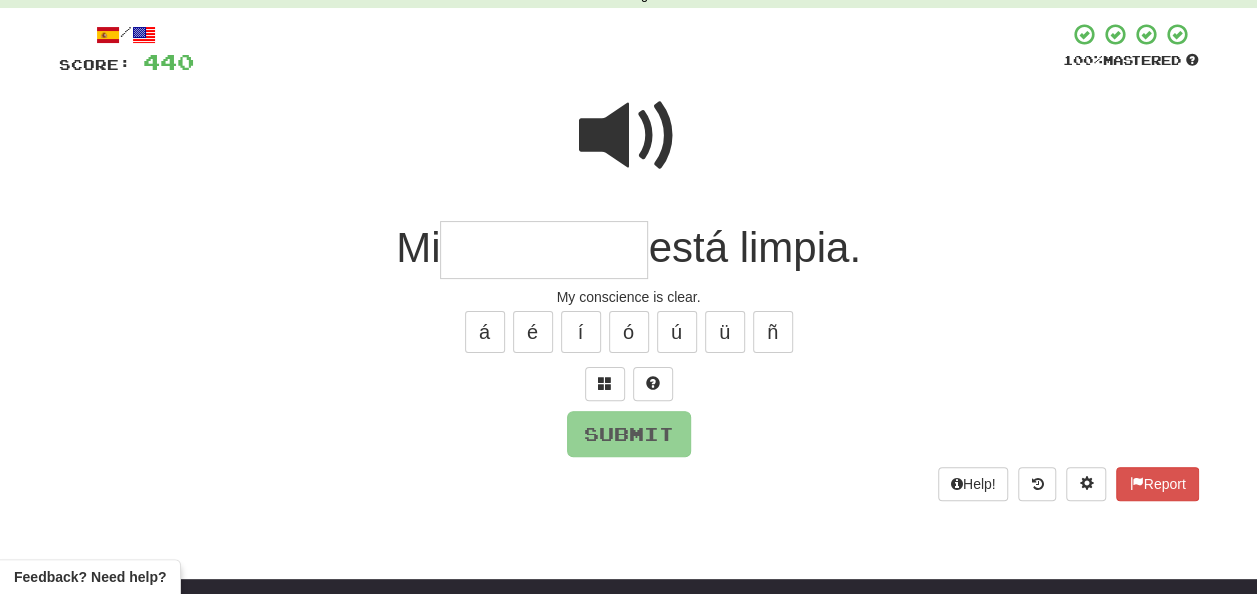 click at bounding box center [544, 250] 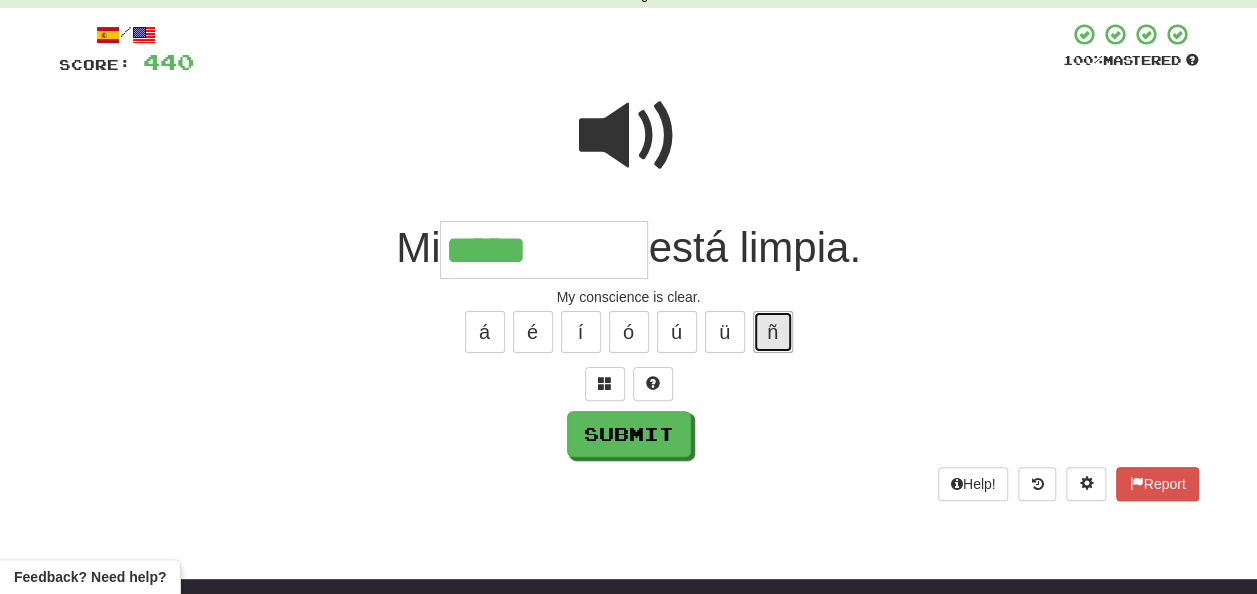 click on "ñ" at bounding box center (773, 332) 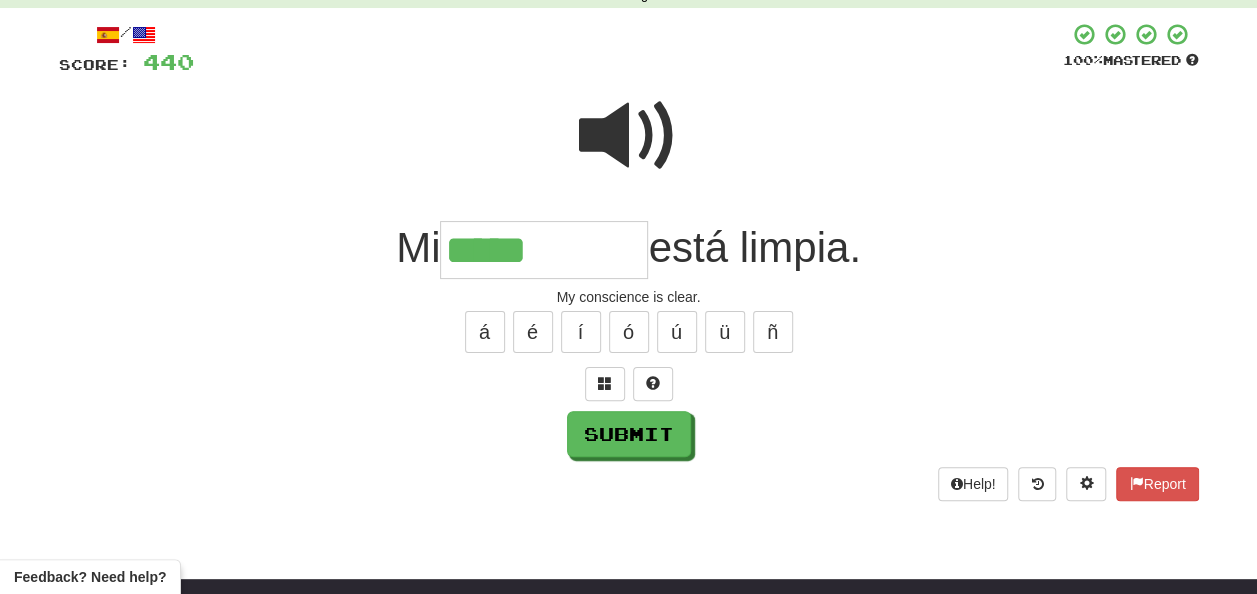 click at bounding box center [629, 136] 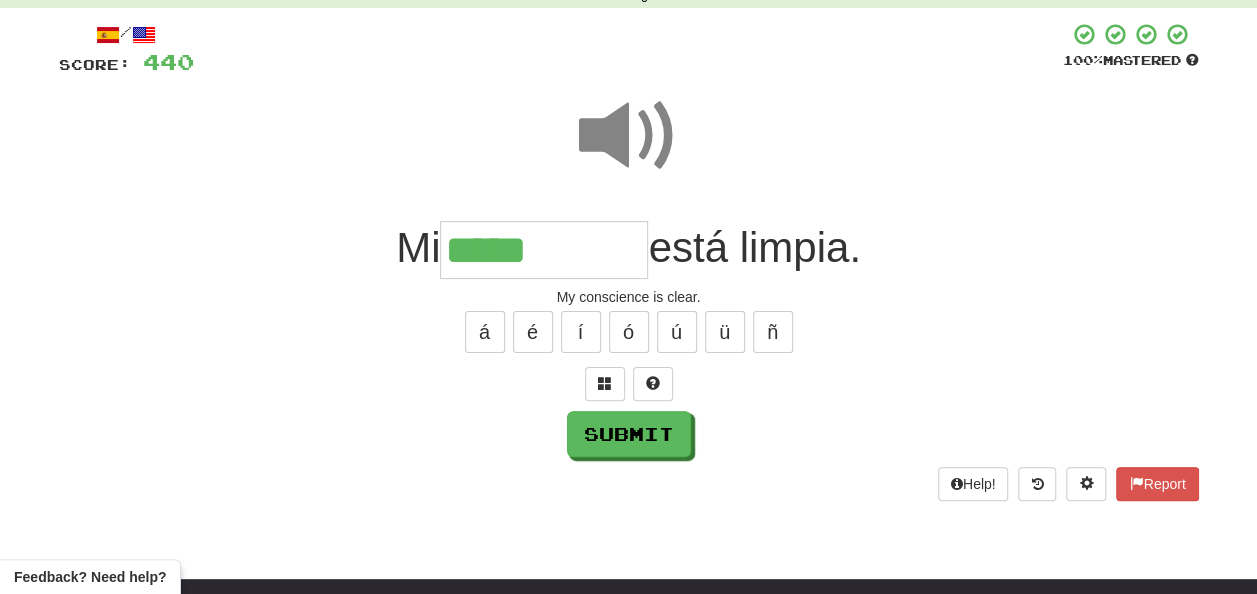click on "*****" at bounding box center (544, 250) 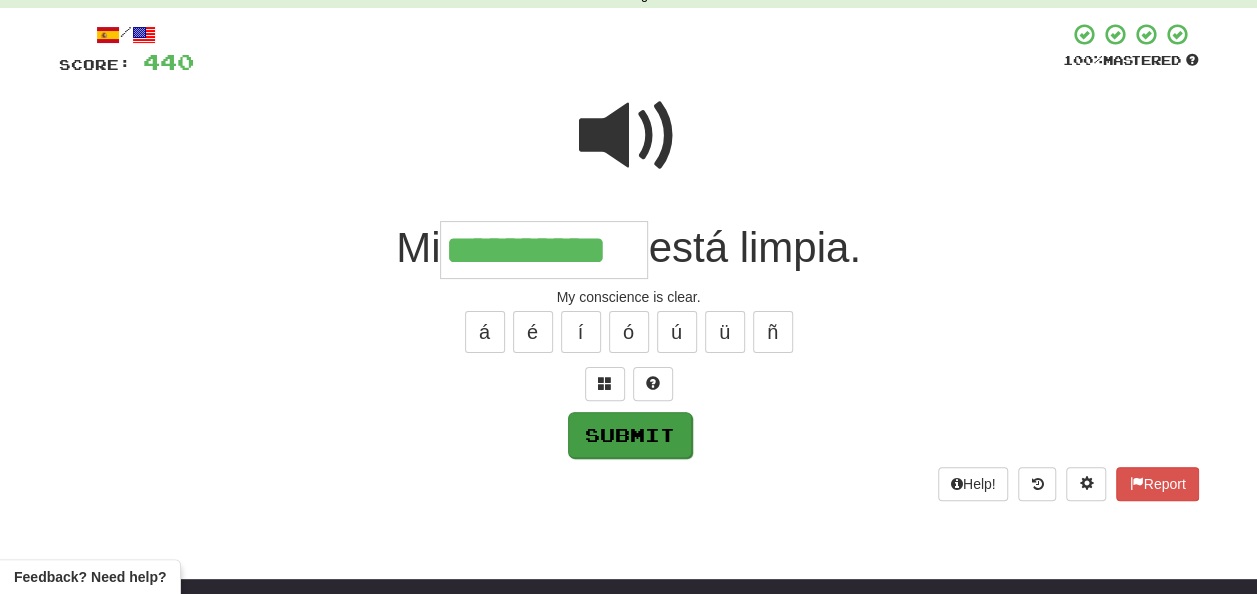 type on "**********" 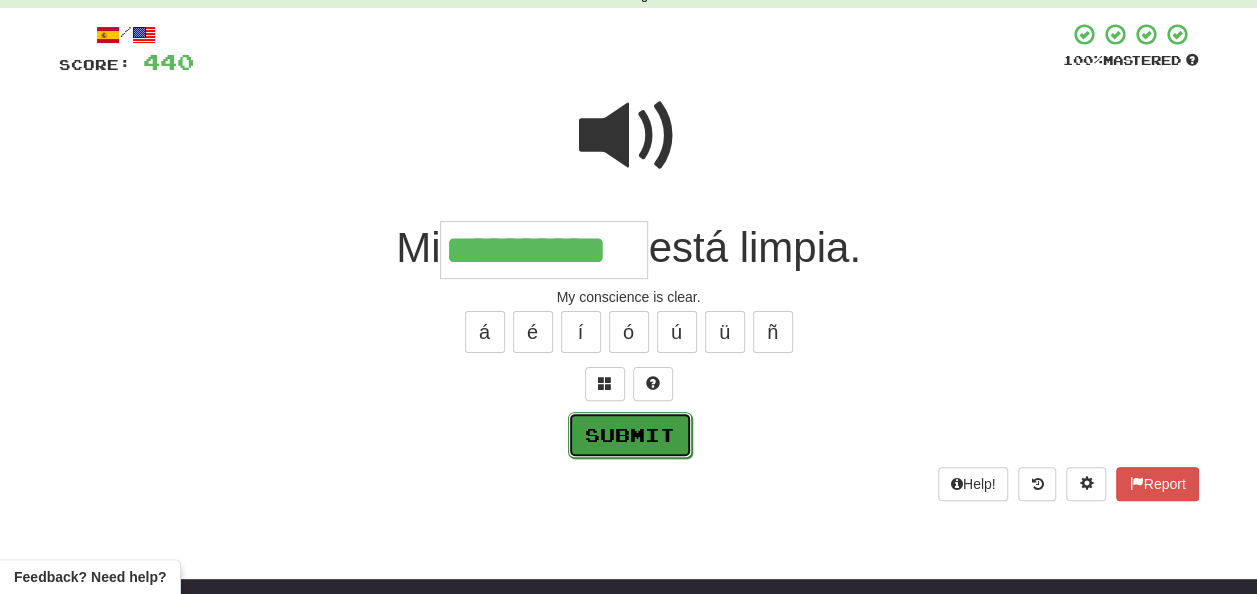 click on "Submit" at bounding box center (630, 435) 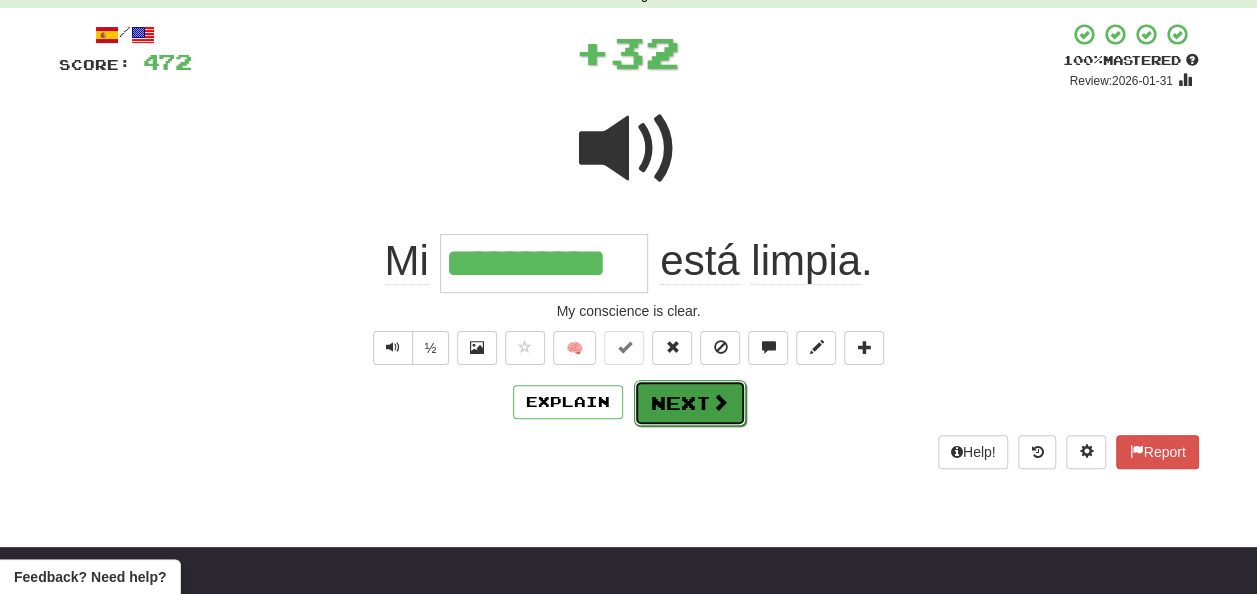 click on "Next" at bounding box center [690, 403] 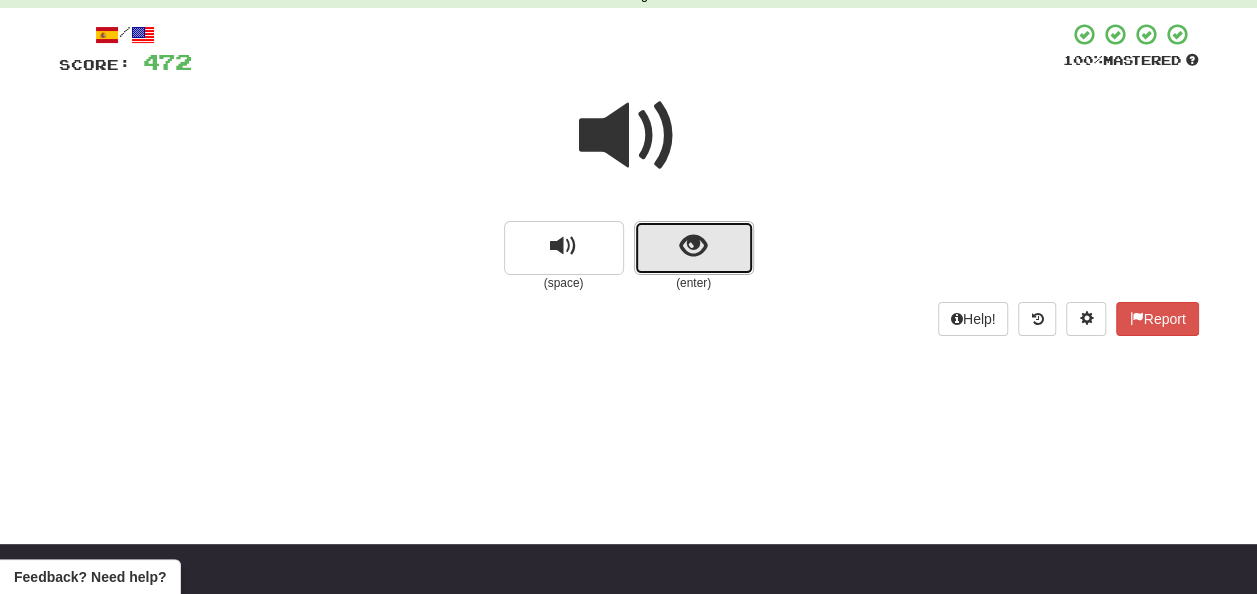 click at bounding box center (693, 246) 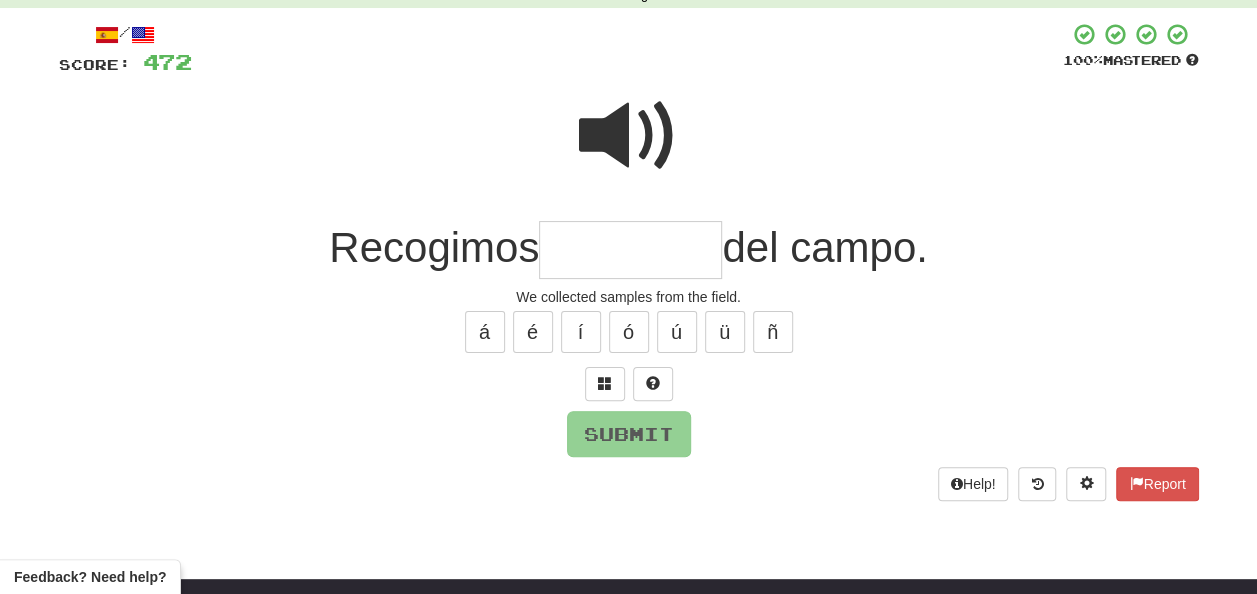 click at bounding box center [630, 250] 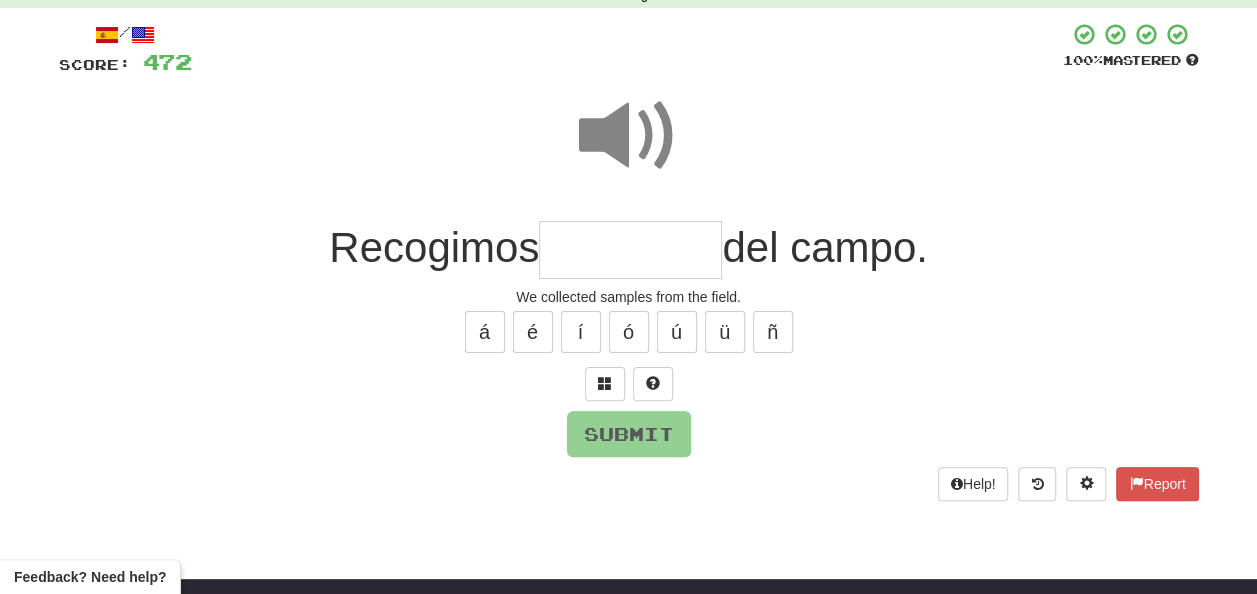click at bounding box center [630, 250] 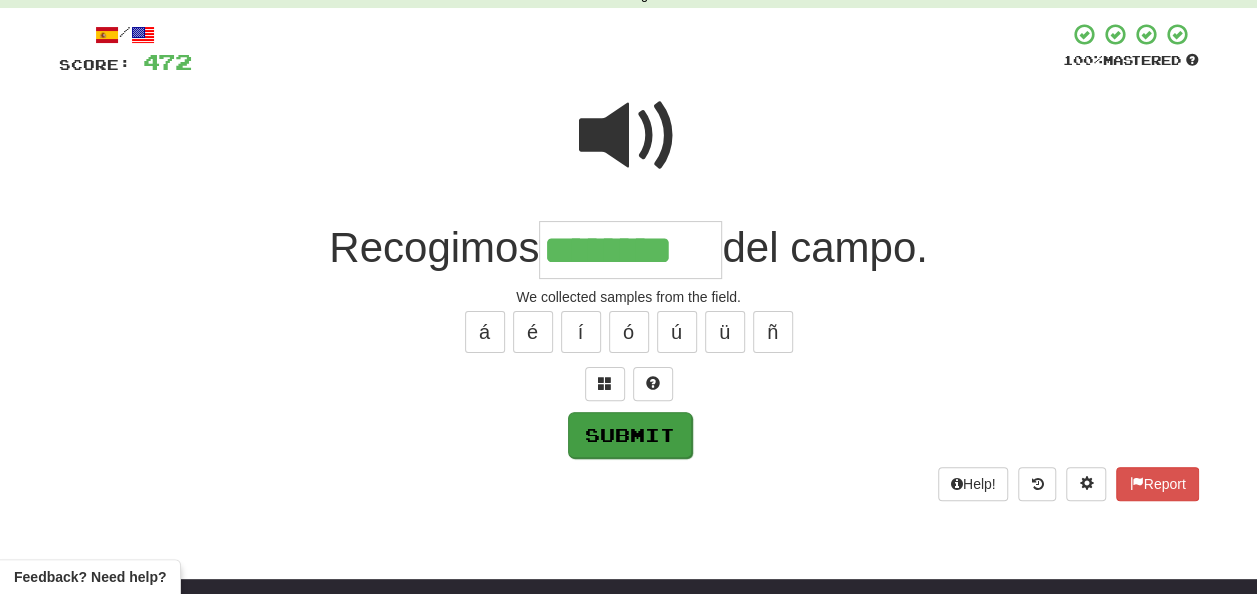 type on "********" 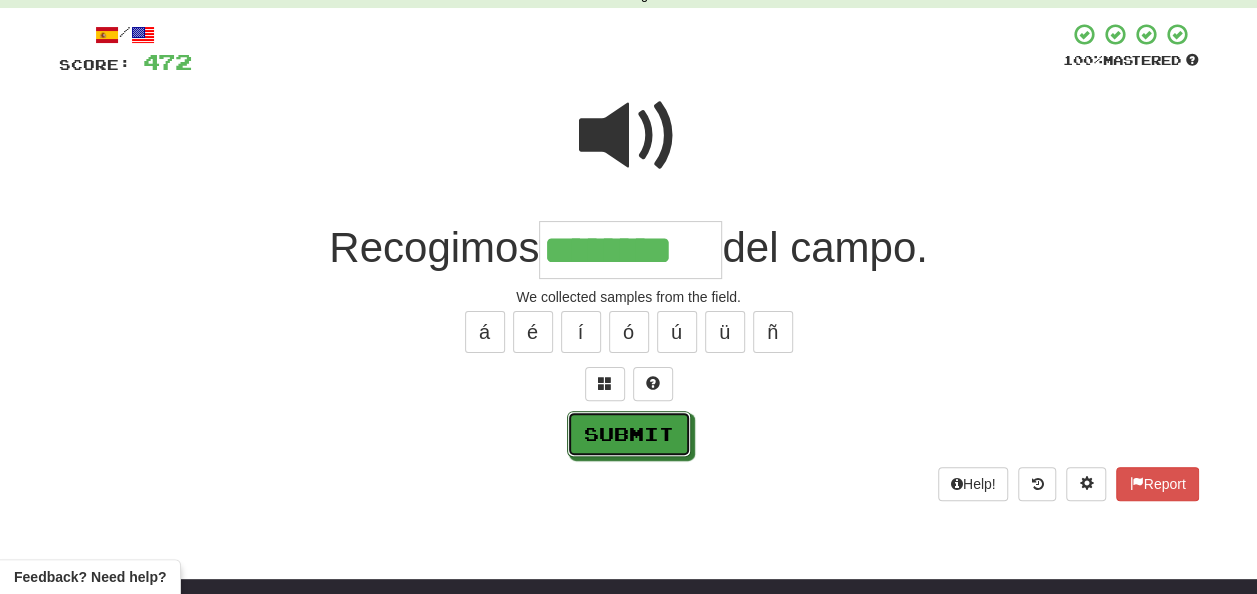 click on "Submit" at bounding box center [629, 434] 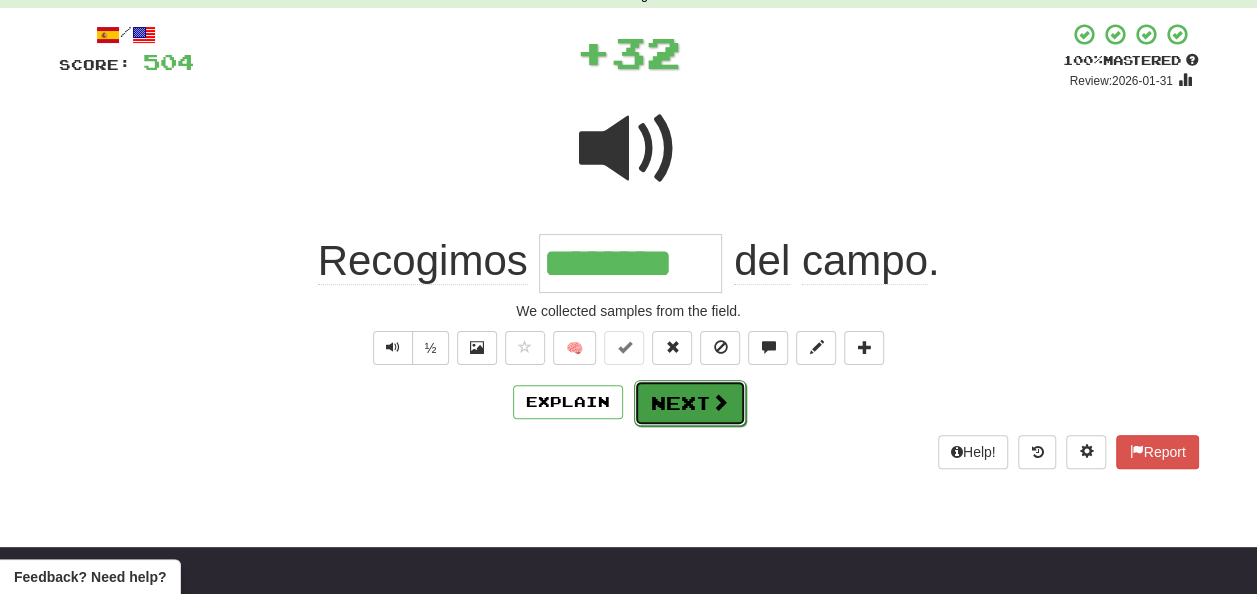 click on "Next" at bounding box center [690, 403] 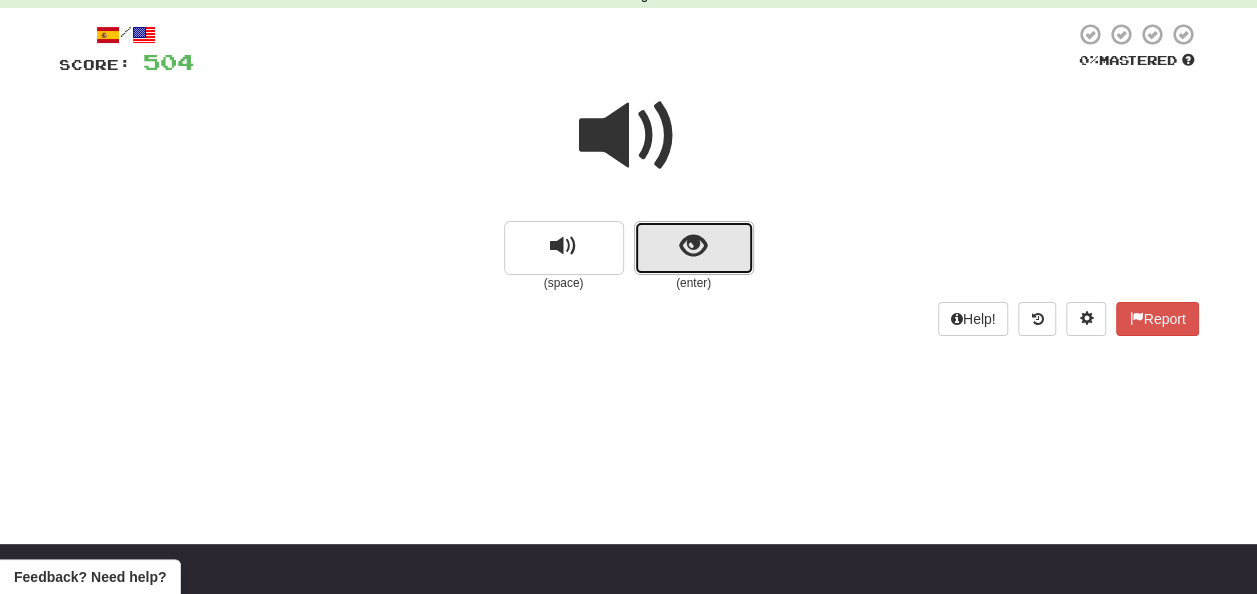 click at bounding box center [693, 246] 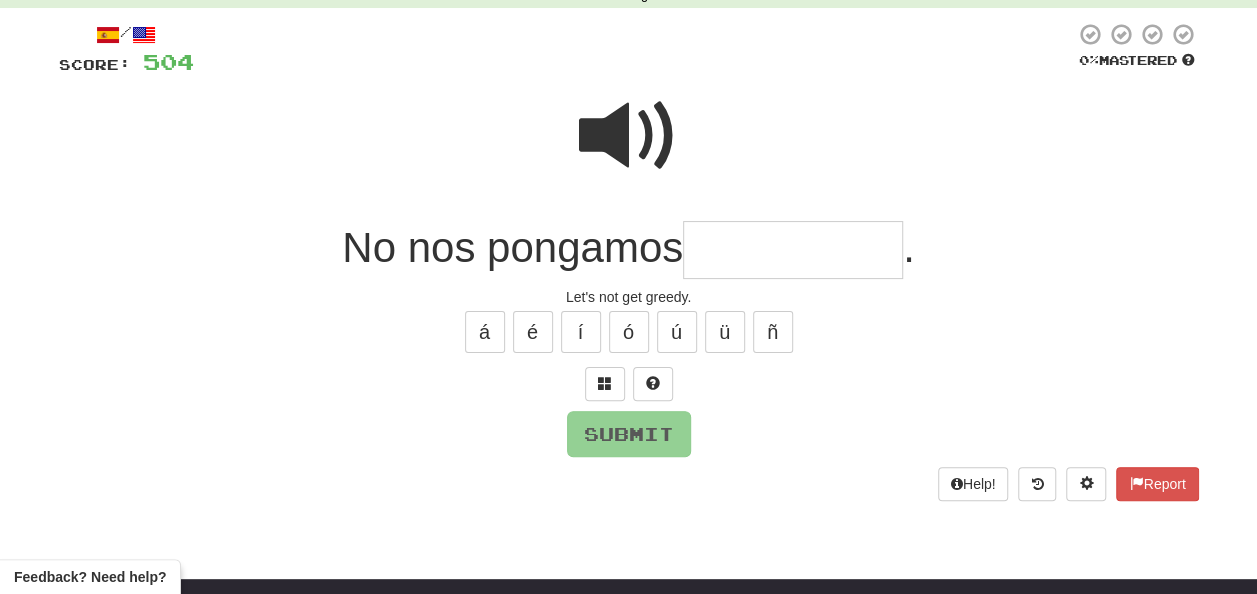 click at bounding box center [793, 250] 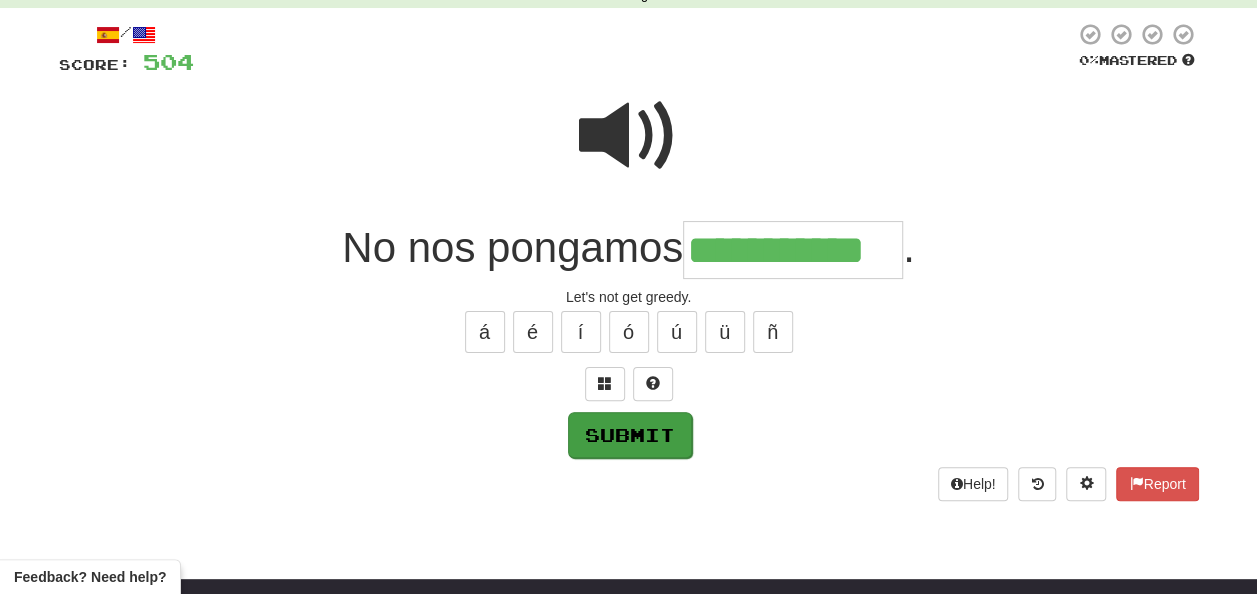 type on "**********" 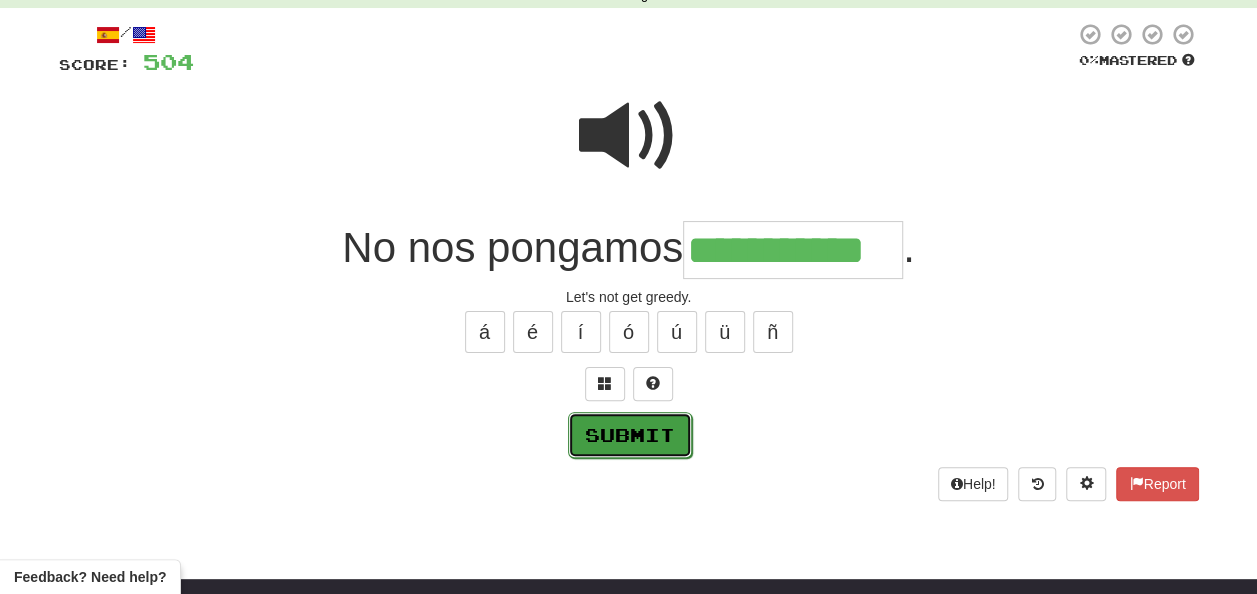 click on "Submit" at bounding box center [630, 435] 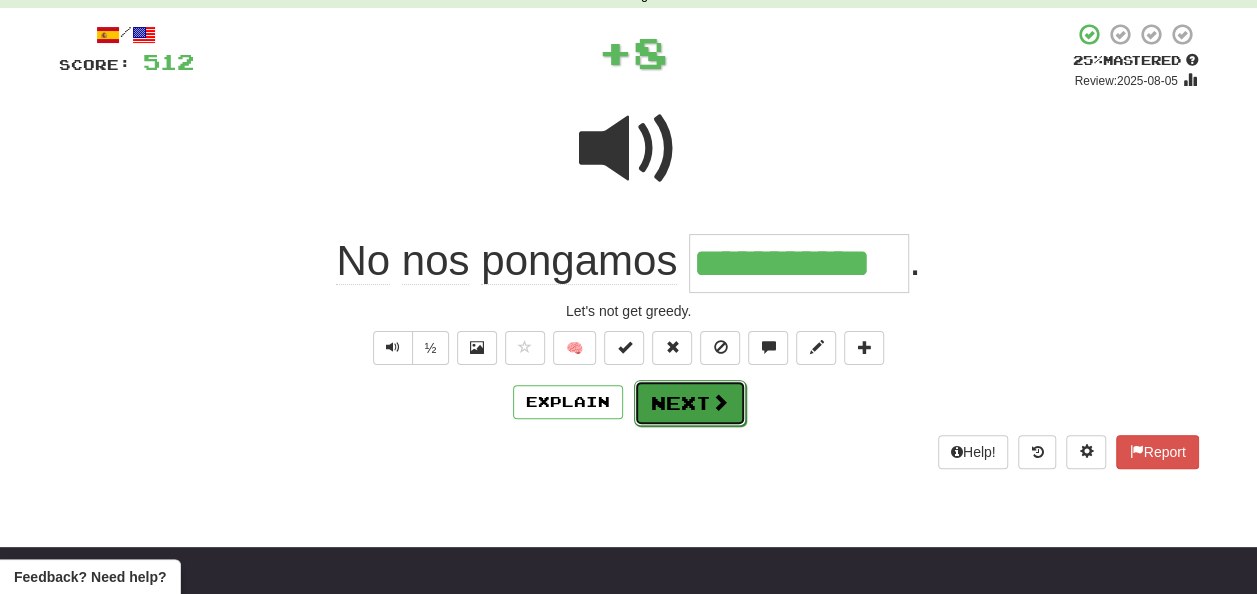 click on "Next" at bounding box center (690, 403) 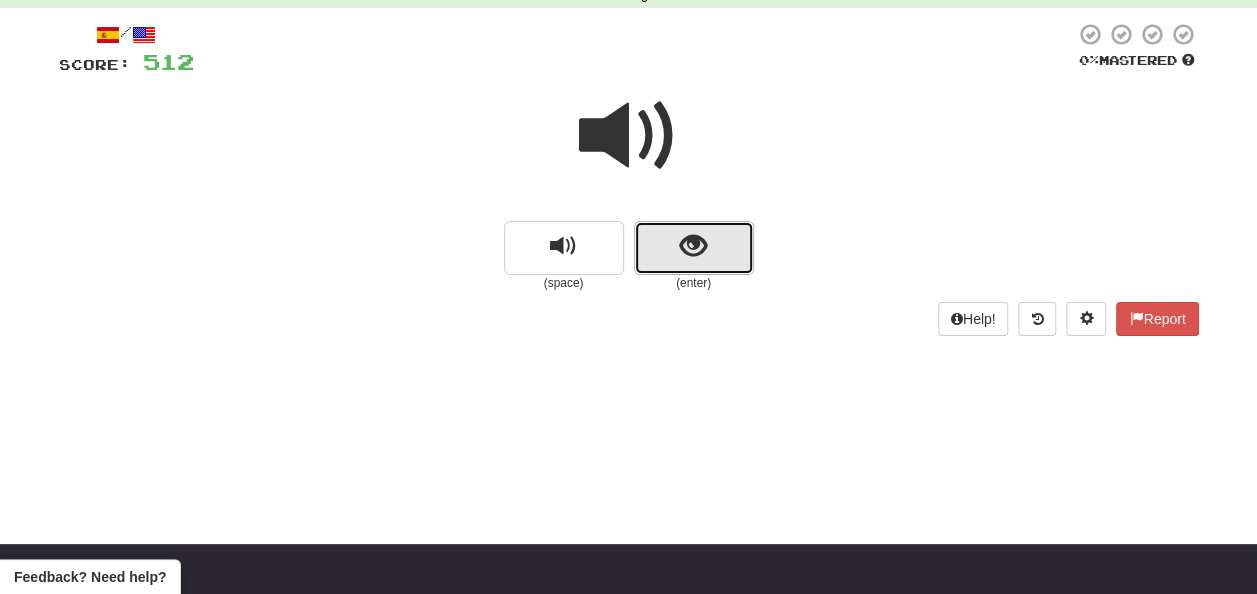 click at bounding box center (693, 246) 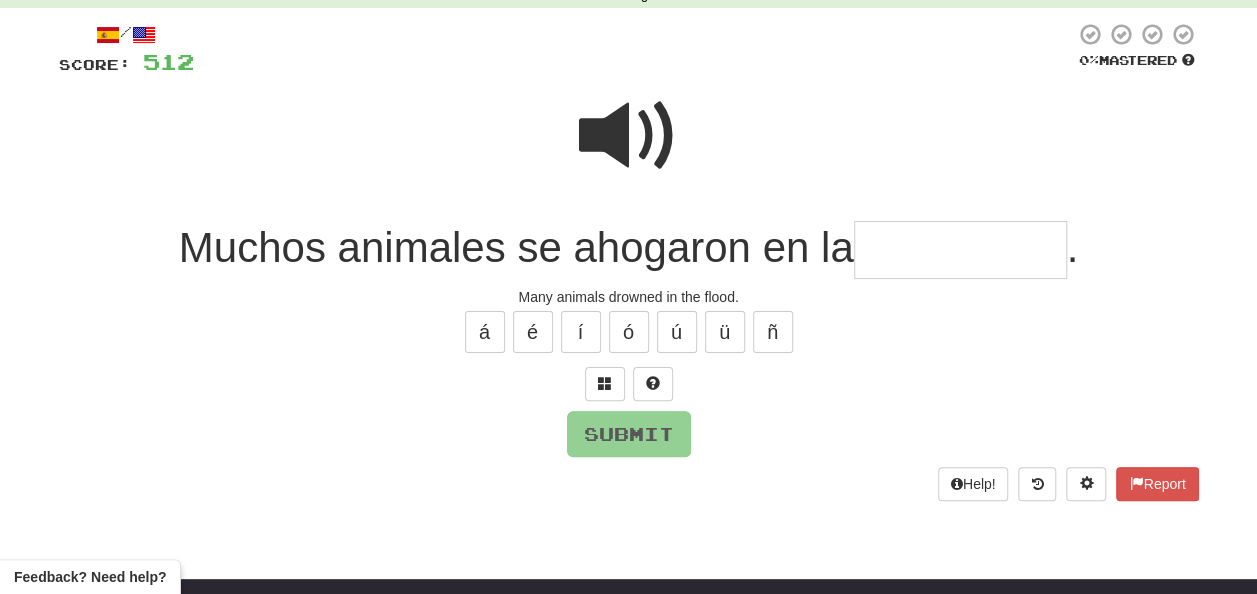 click at bounding box center [960, 250] 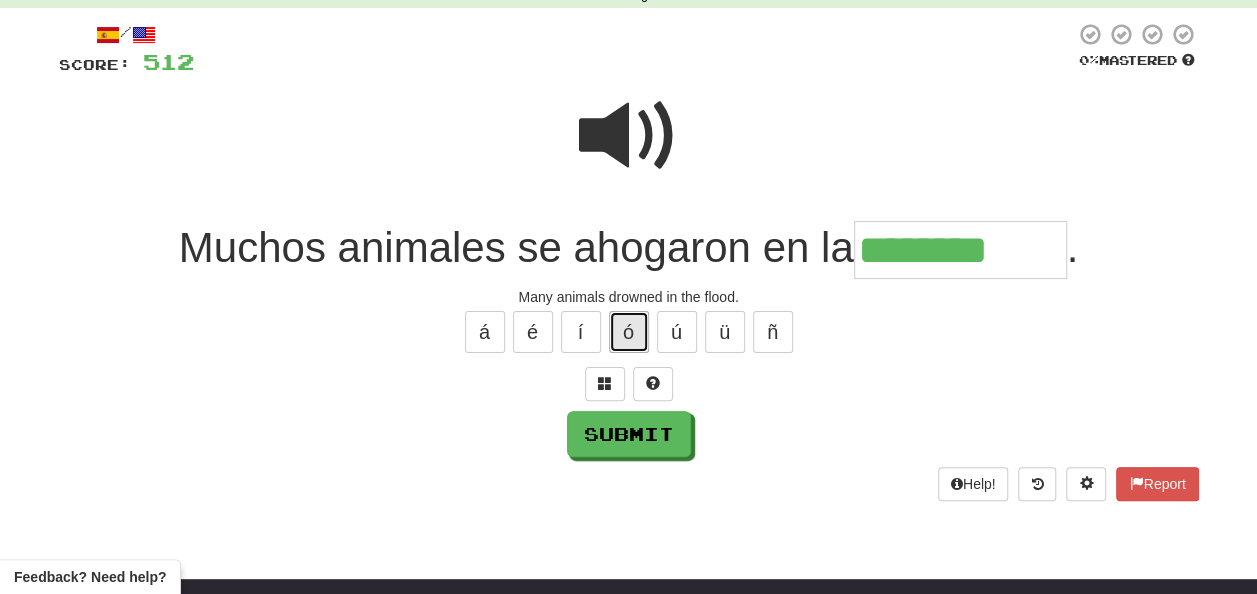 click on "ó" at bounding box center (629, 332) 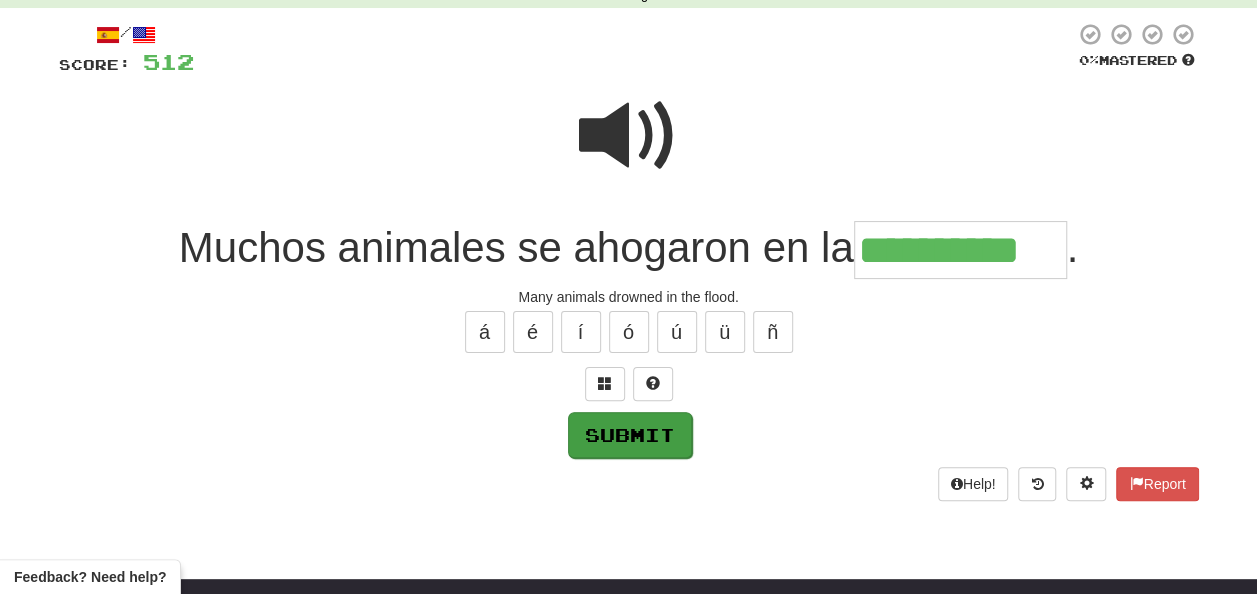 type on "**********" 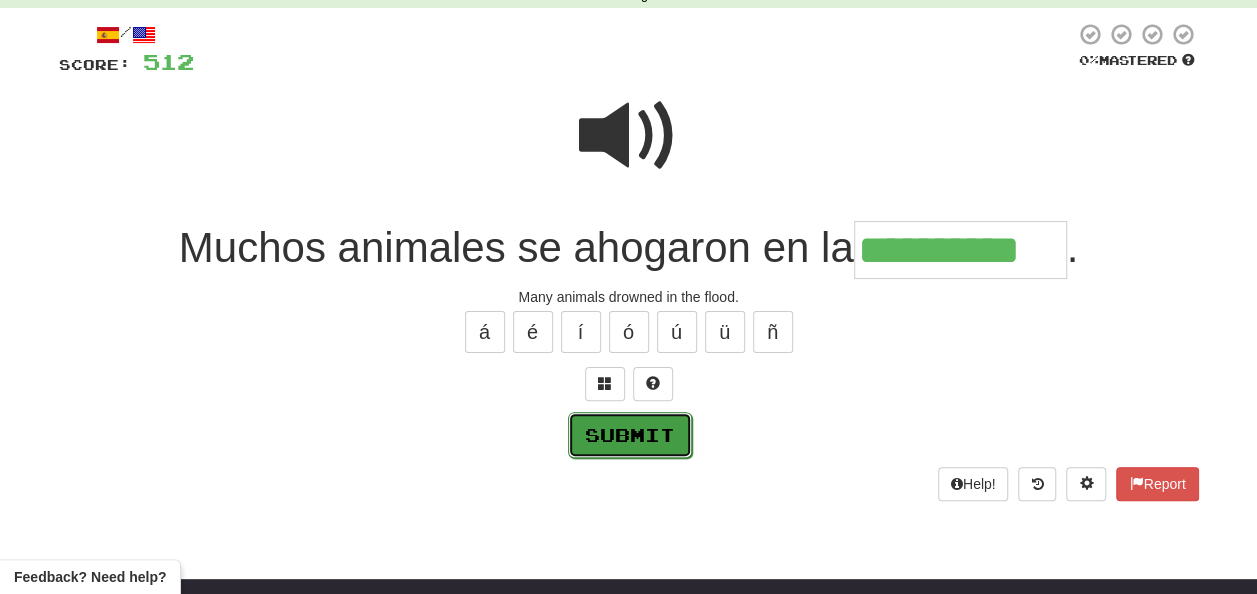 click on "Submit" at bounding box center [630, 435] 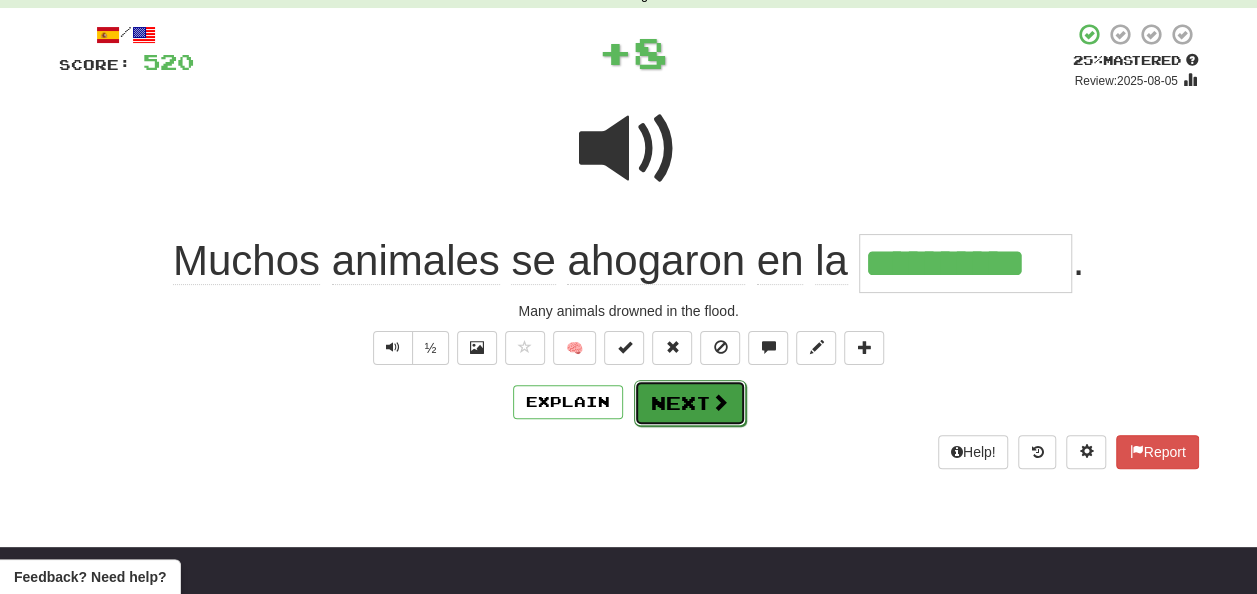 click on "Next" at bounding box center [690, 403] 